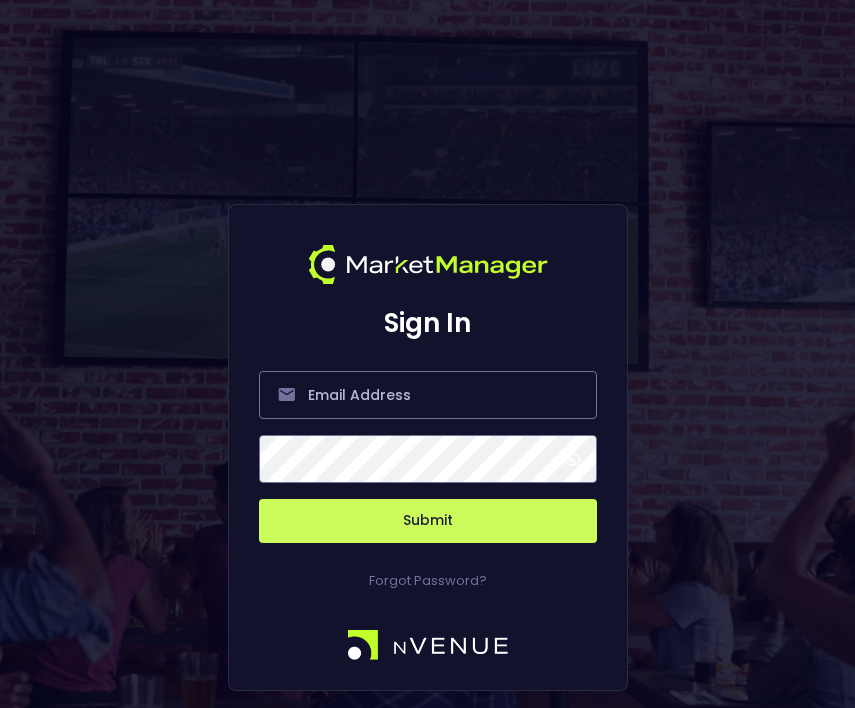 scroll, scrollTop: 0, scrollLeft: 0, axis: both 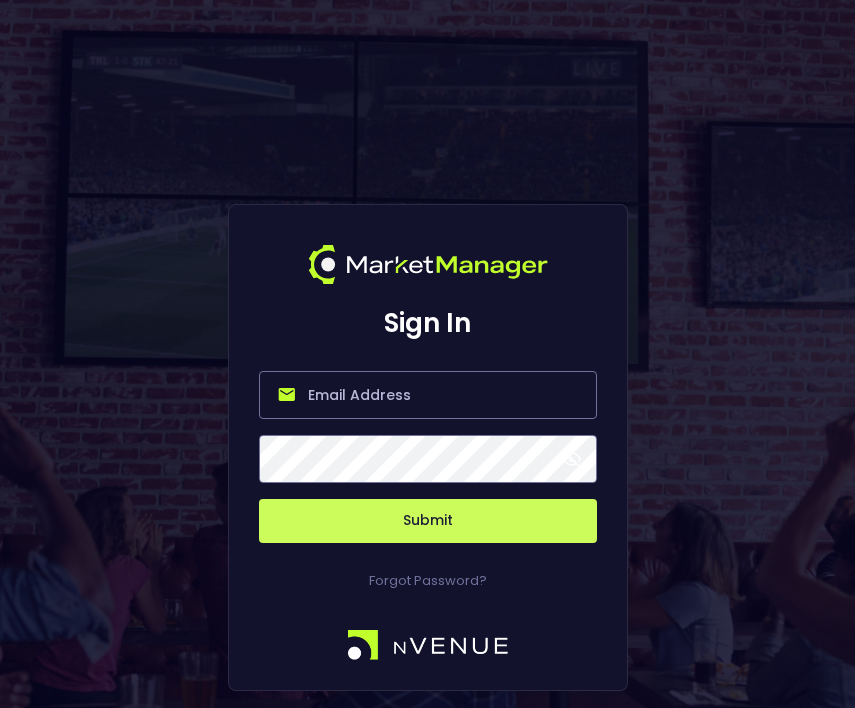 click at bounding box center (428, 395) 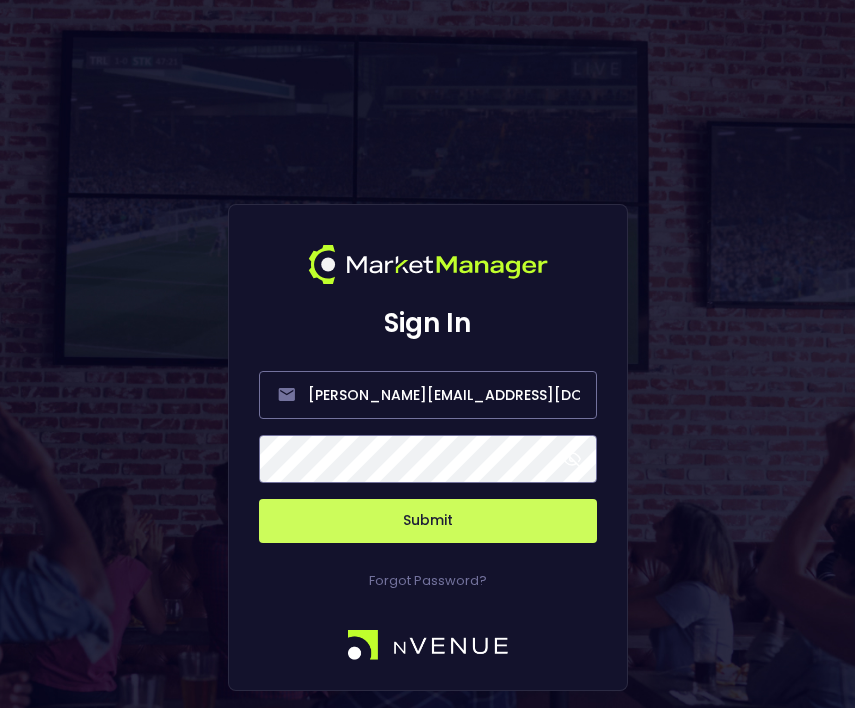 click on "Submit" at bounding box center [428, 521] 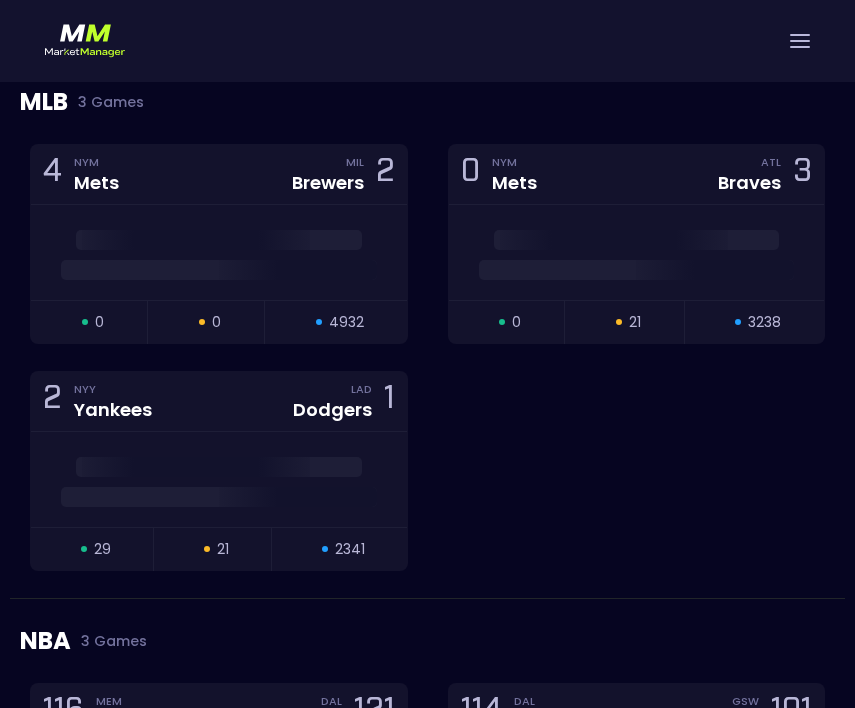 scroll, scrollTop: 2212, scrollLeft: 0, axis: vertical 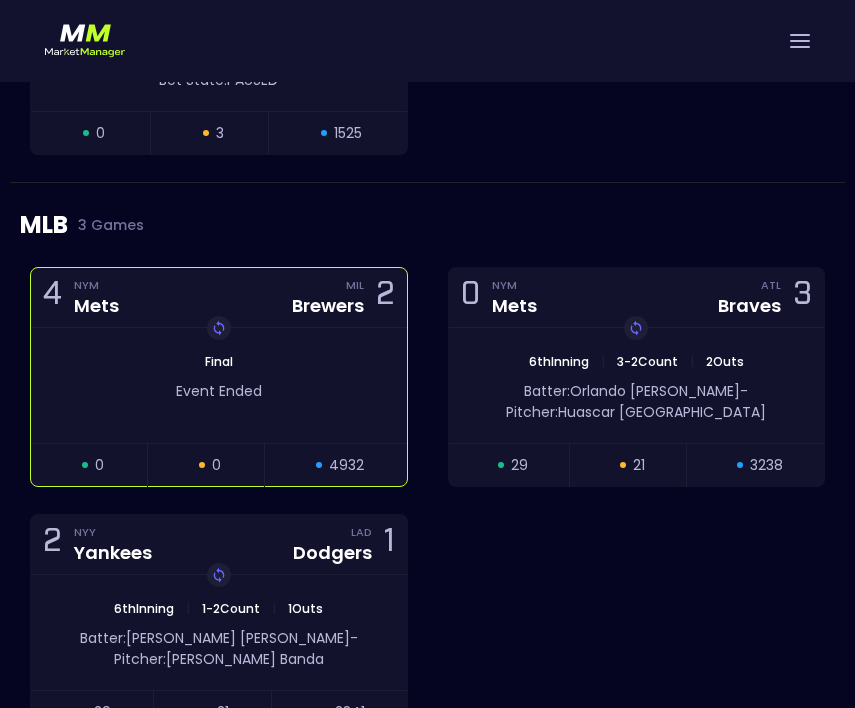 click on "Event Ended" at bounding box center (219, 391) 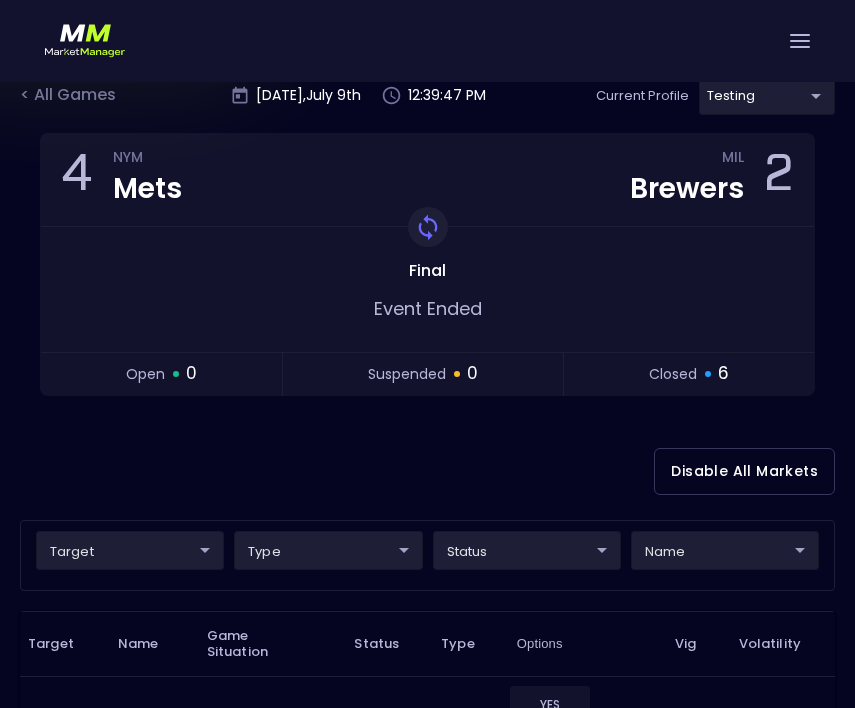 scroll, scrollTop: 152, scrollLeft: 0, axis: vertical 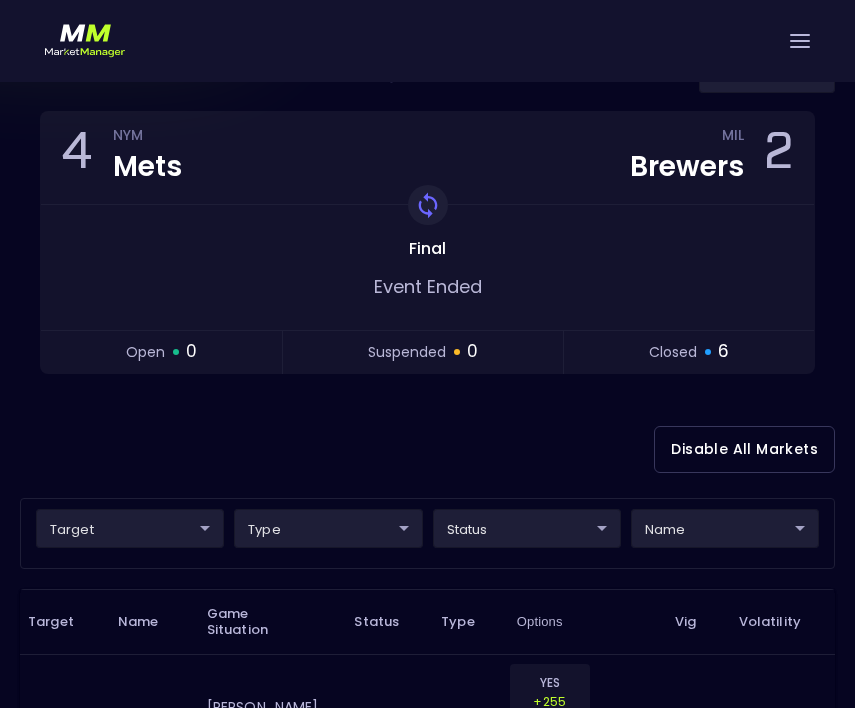 click on "Live Markets Market Configuration Profiles History [PERSON_NAME] nVenue Settings Support Logout   Version 1.31  Powered by nVenue < All Games [DATE] 12:39:48 PM Current Profile testing d66ee90f-df8e-430e-a05c-aaf70ad95ad9 Select Target Market Status Type Vig Volatility Options Close 4 NYM Mets MIL Brewers 2 Replay Game Final Event Ended open 0 suspended 0 closed 6 Disable All Markets target ​ ​ type ​ ​ status ​ ​ name ​ ​ Target Name Game Situation Status Type Options Vig Volatility At Bat Result hit or not [PERSON_NAME] (MIL) - 5th PA - 0-0 - Pitch 1  nullified binary YES +255 NO -395 8 TBA At Bat Result walk or not [PERSON_NAME] (MIL) - 5th PA - 0-0 - Pitch 1  nullified binary YES +550 NO -1300 8 TBA At Bat Result single [PERSON_NAME] (MIL) - 5th PA - 0-0 - Pitch 1  nullified binary YES +385 NO -700 8 TBA At Bat Result double [PERSON_NAME] (MIL) - 5th PA - 0-0 - Pitch 1  nullified binary YES +1100 4 TBA At Bat Result triple nullified binary YES +2000 4 TBA" at bounding box center [427, 2729] 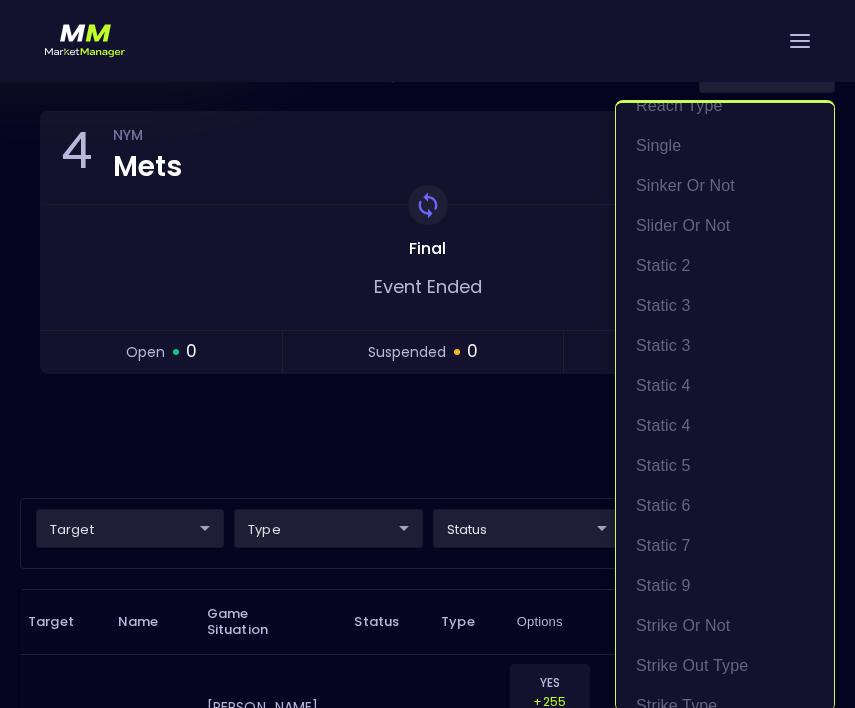 scroll, scrollTop: 1688, scrollLeft: 0, axis: vertical 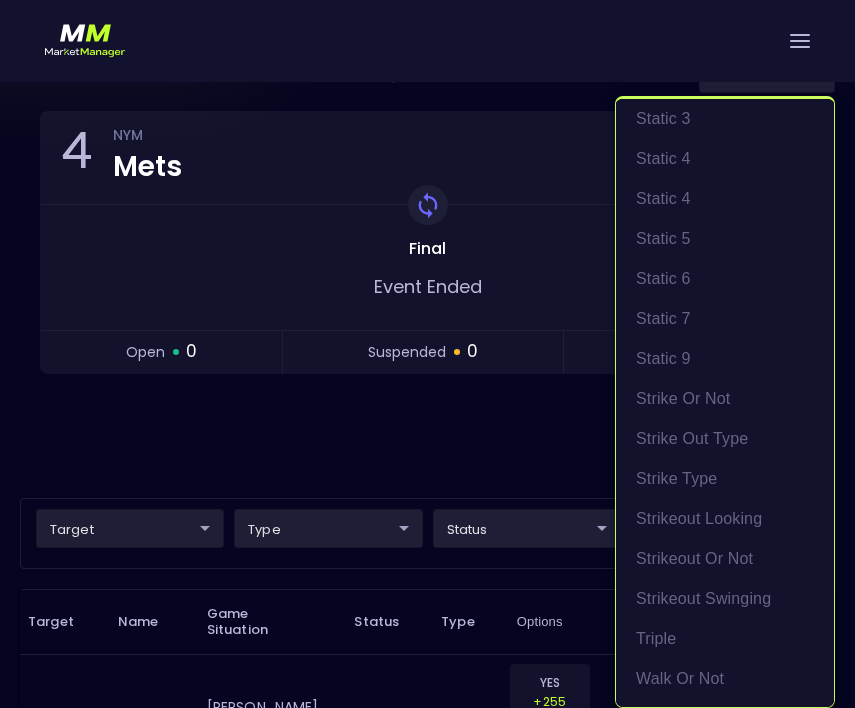 click at bounding box center (427, 354) 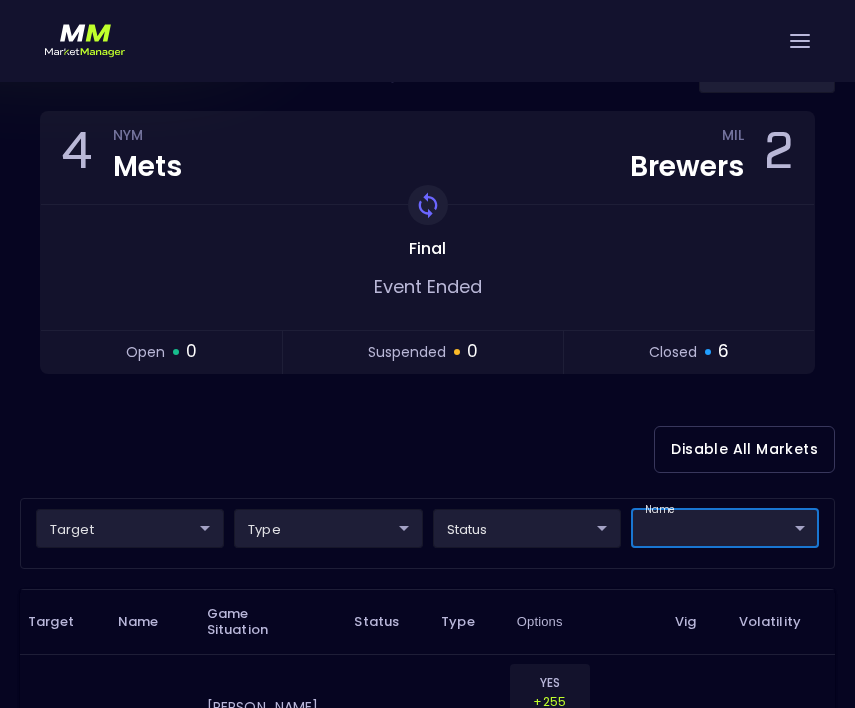 scroll, scrollTop: 0, scrollLeft: 0, axis: both 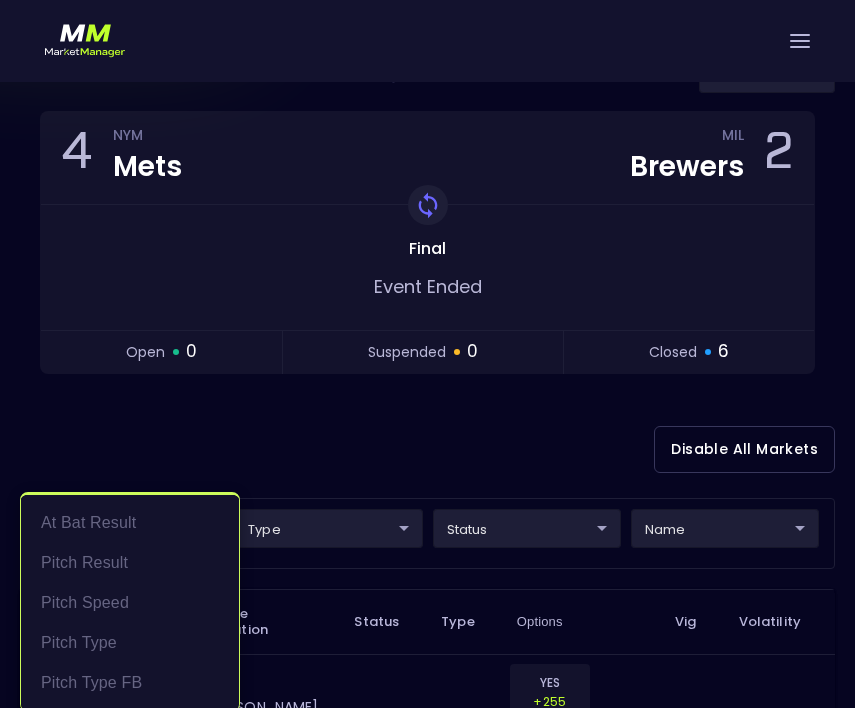 click on "Live Markets Market Configuration Profiles History [PERSON_NAME] nVenue Settings Support Logout   Version 1.31  Powered by nVenue < All Games [DATE] 12:39:55 PM Current Profile testing d66ee90f-df8e-430e-a05c-aaf70ad95ad9 Select Target Market Status Type Vig Volatility Options Close 4 NYM Mets MIL Brewers 2 Replay Game Final Event Ended open 0 suspended 0 closed 6 Disable All Markets target ​ ​ type ​ ​ status ​ ​ name ​ ​ Target Name Game Situation Status Type Options Vig Volatility At Bat Result hit or not [PERSON_NAME] (MIL) - 5th PA - 0-0 - Pitch 1  nullified binary YES +255 NO -395 8 TBA At Bat Result walk or not [PERSON_NAME] (MIL) - 5th PA - 0-0 - Pitch 1  nullified binary YES +550 NO -1300 8 TBA At Bat Result single [PERSON_NAME] (MIL) - 5th PA - 0-0 - Pitch 1  nullified binary YES +385 NO -700 8 TBA At Bat Result double [PERSON_NAME] (MIL) - 5th PA - 0-0 - Pitch 1  nullified binary YES +1100 4 TBA At Bat Result triple nullified binary YES +2000 4 TBA" at bounding box center (427, 2729) 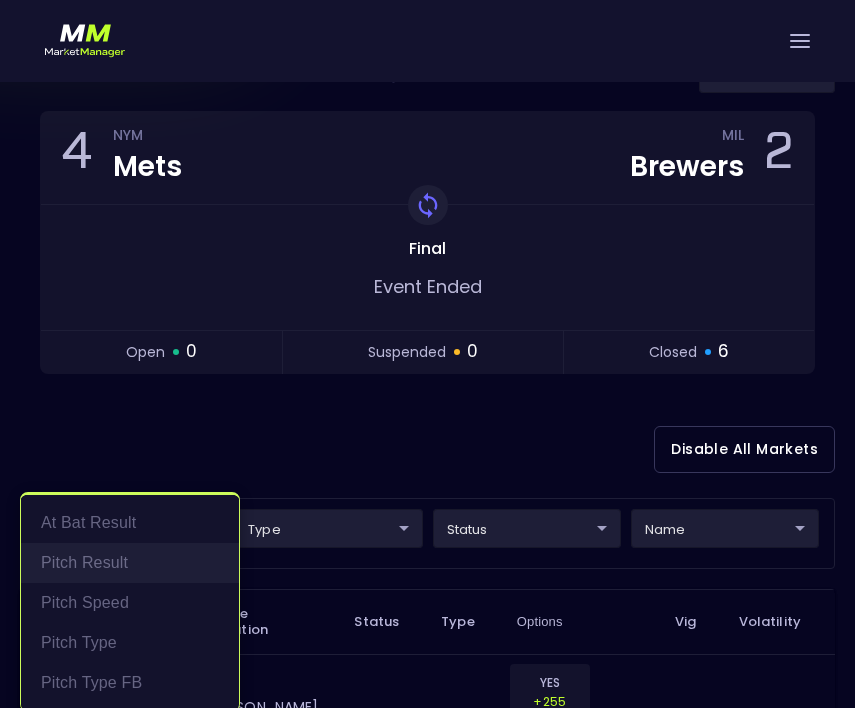 scroll, scrollTop: 4, scrollLeft: 0, axis: vertical 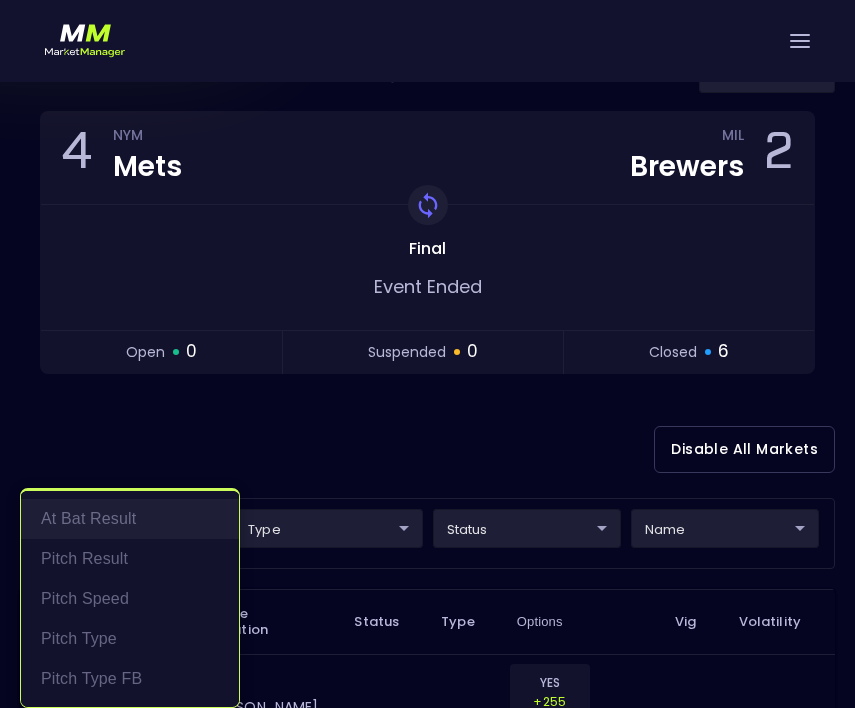 click on "At Bat Result" at bounding box center [130, 519] 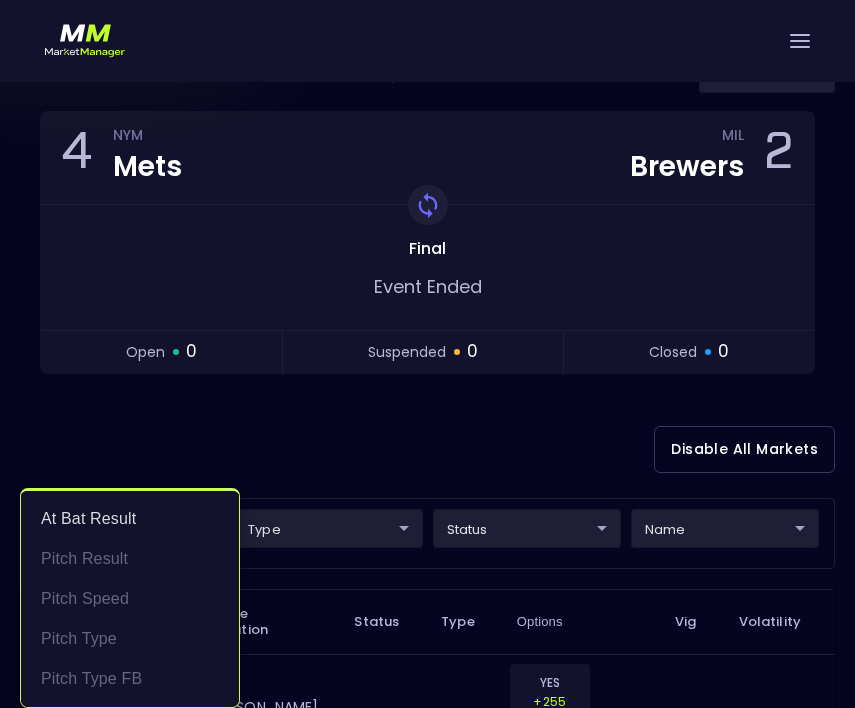 click at bounding box center (427, 354) 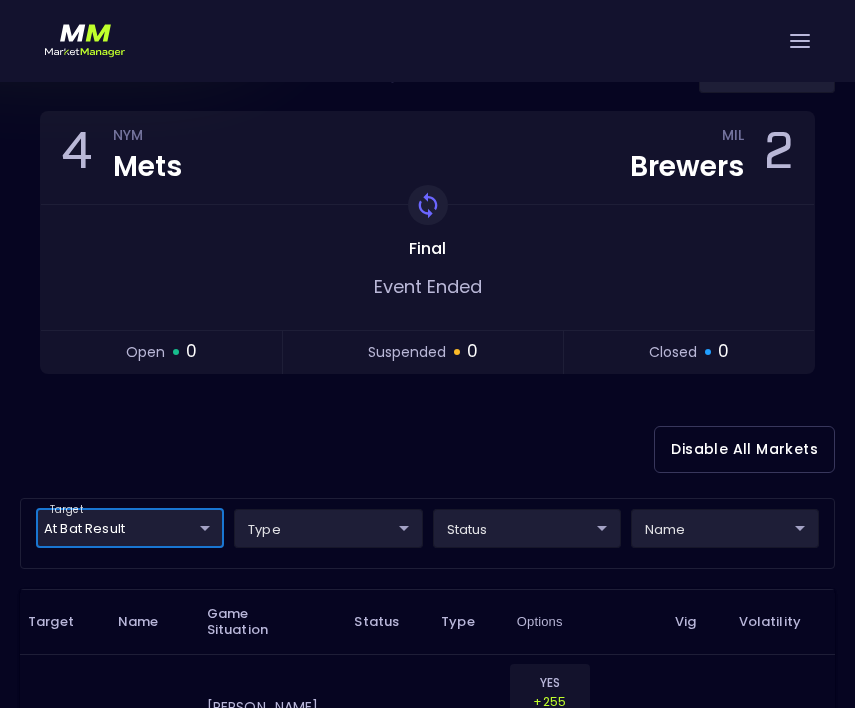 scroll, scrollTop: 0, scrollLeft: 0, axis: both 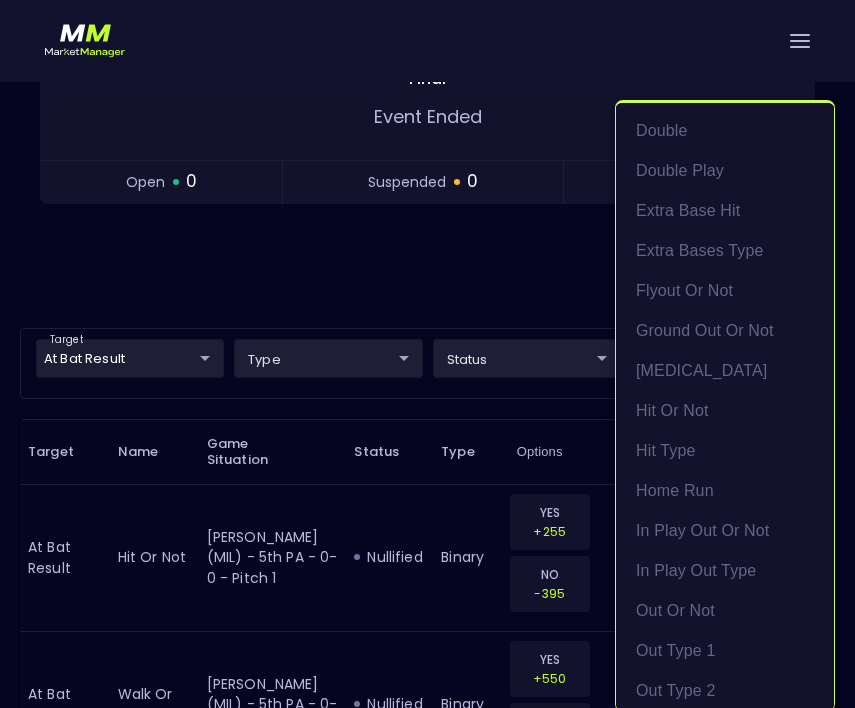 click on "Live Markets Market Configuration Profiles History [PERSON_NAME] nVenue Settings Support Logout   Version 1.31  Powered by nVenue < All Games [DATE] 12:39:58 PM Current Profile testing d66ee90f-df8e-430e-a05c-aaf70ad95ad9 Select Target Market Status Type Vig Volatility Options Close 4 NYM Mets MIL Brewers 2 Replay Game Final Event Ended open 0 suspended 0 closed 0 Disable All Markets target At Bat Result At Bat Result ​ type ​ ​ status ​ ​ name ​ ​ Target Name Game Situation Status Type Options Vig Volatility At Bat Result hit or not [PERSON_NAME] (MIL) - 5th PA - 0-0 - Pitch 1  nullified binary YES +255 NO -395 8 TBA At Bat Result walk or not [PERSON_NAME] (MIL) - 5th PA - 0-0 - Pitch 1  nullified binary YES +550 NO -1300 8 TBA At Bat Result single [PERSON_NAME] (MIL) - 5th PA - 0-0 - Pitch 1  nullified binary YES +385 NO -700 8 TBA At Bat Result double [PERSON_NAME] (MIL) - 5th PA - 0-0 - Pitch 1  nullified binary YES +1100 4 TBA At Bat Result triple nullified" at bounding box center [427, 2559] 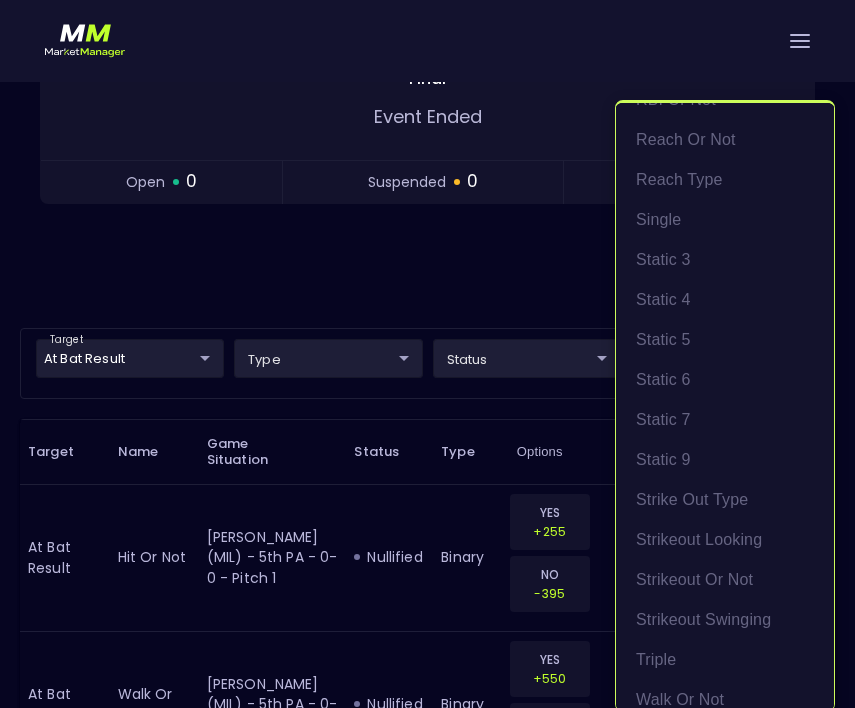 scroll, scrollTop: 648, scrollLeft: 0, axis: vertical 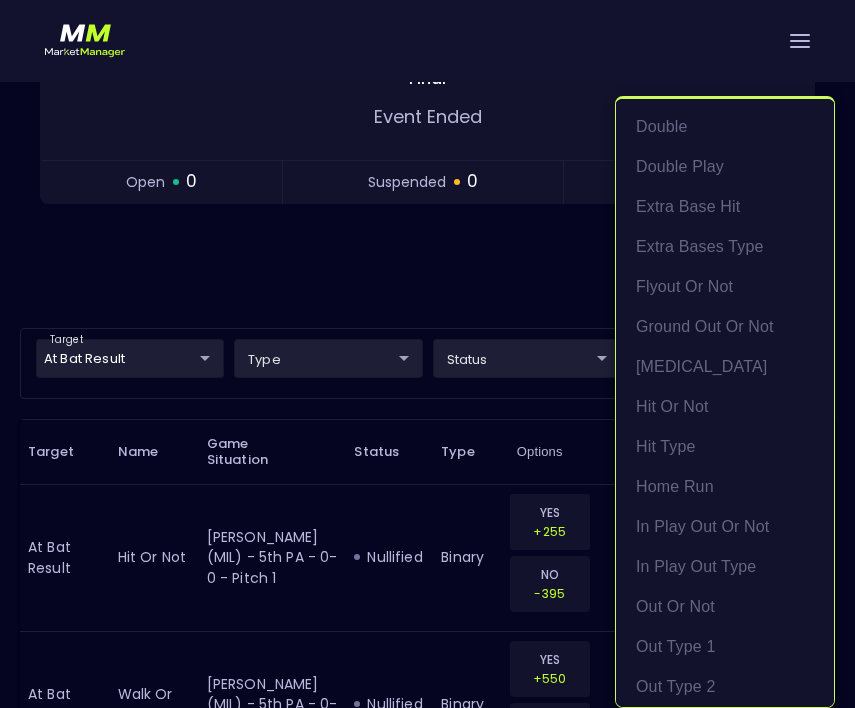 click at bounding box center (427, 354) 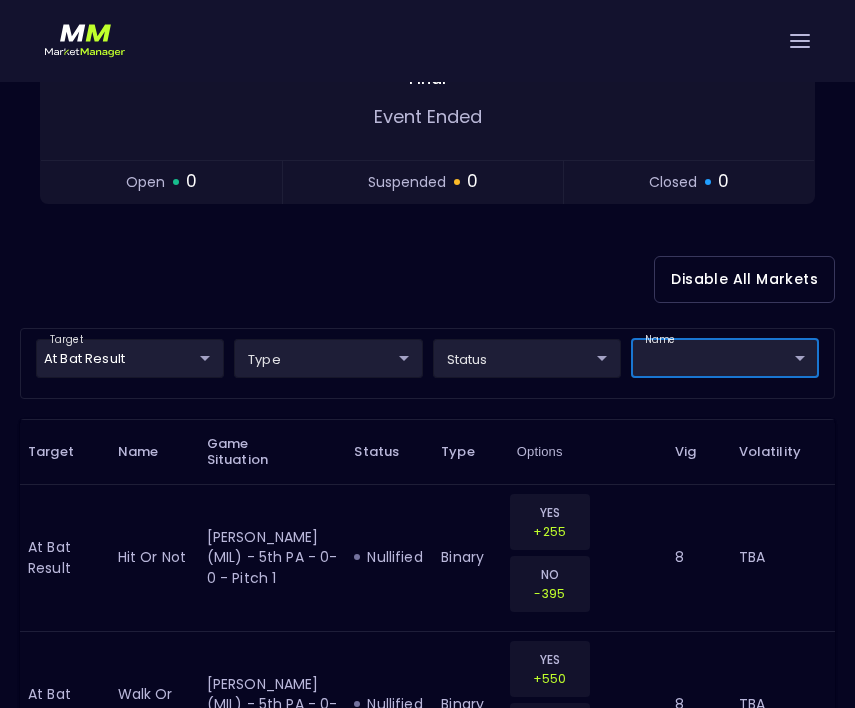 scroll, scrollTop: 0, scrollLeft: 0, axis: both 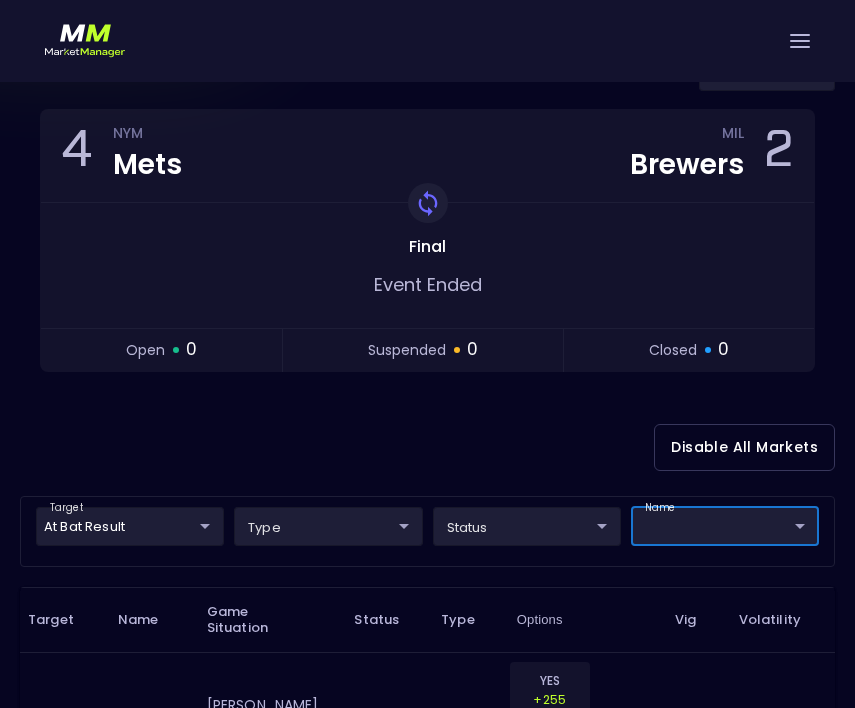 click on "Live Markets Market Configuration Profiles History [PERSON_NAME] nVenue Settings Support Logout   Version 1.31  Powered by nVenue < All Games [DATE] 12:41:06 PM Current Profile testing d66ee90f-df8e-430e-a05c-aaf70ad95ad9 Select Target Market Status Type Vig Volatility Options Close 4 NYM Mets MIL Brewers 2 Replay Game Final Event Ended open 0 suspended 0 closed 0 Disable All Markets target At Bat Result At Bat Result ​ type ​ ​ status ​ ​ name ​ ​ Target Name Game Situation Status Type Options Vig Volatility At Bat Result hit or not [PERSON_NAME] (MIL) - 5th PA - 0-0 - Pitch 1  nullified binary YES +255 NO -395 8 TBA At Bat Result walk or not [PERSON_NAME] (MIL) - 5th PA - 0-0 - Pitch 1  nullified binary YES +550 NO -1300 8 TBA At Bat Result single [PERSON_NAME] (MIL) - 5th PA - 0-0 - Pitch 1  nullified binary YES +385 NO -700 8 TBA At Bat Result double [PERSON_NAME] (MIL) - 5th PA - 0-0 - Pitch 1  nullified binary YES +1100 4 TBA At Bat Result triple nullified" at bounding box center (427, 2727) 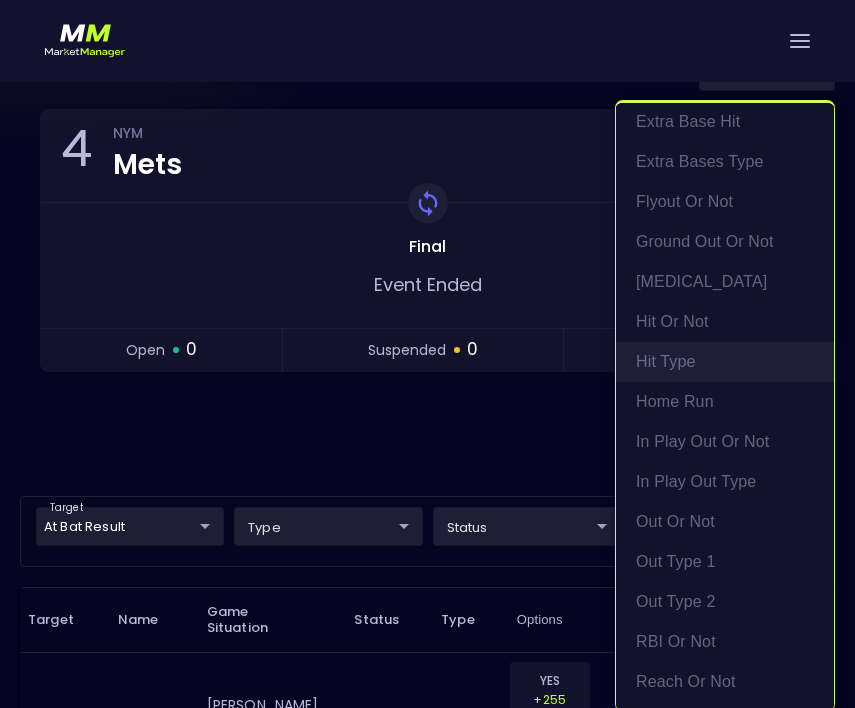 scroll, scrollTop: 0, scrollLeft: 0, axis: both 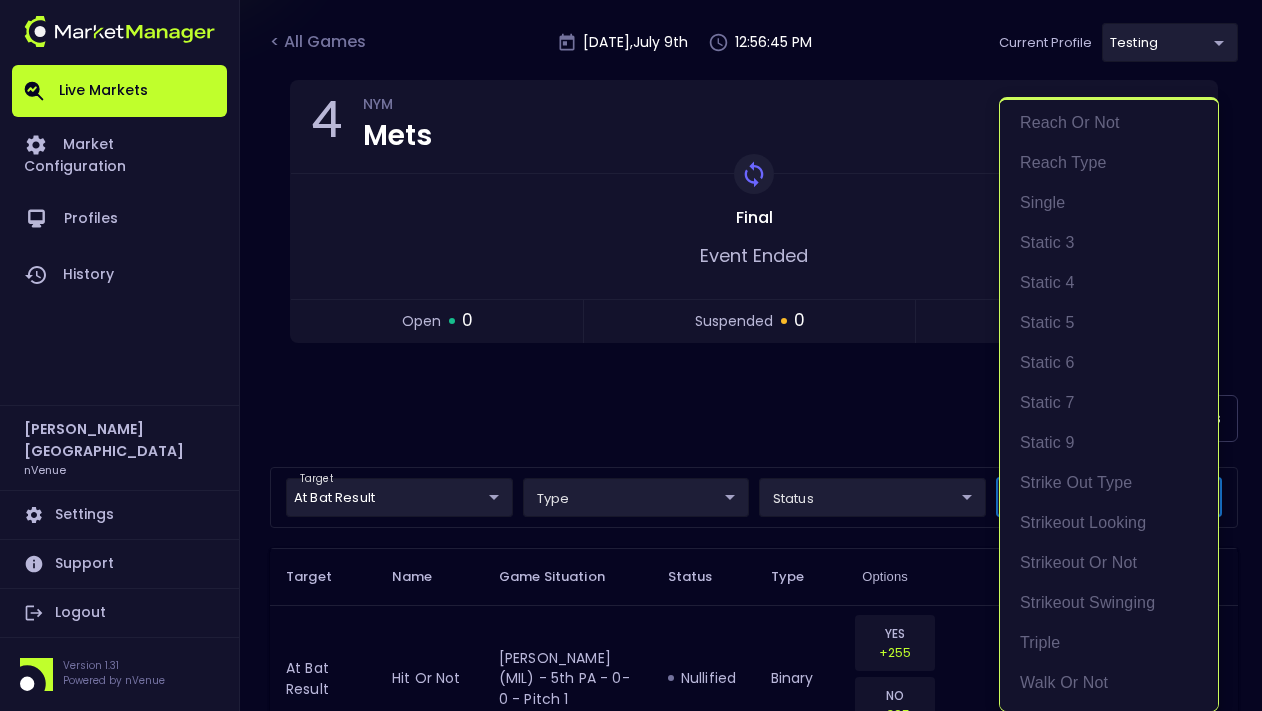 click at bounding box center [631, 355] 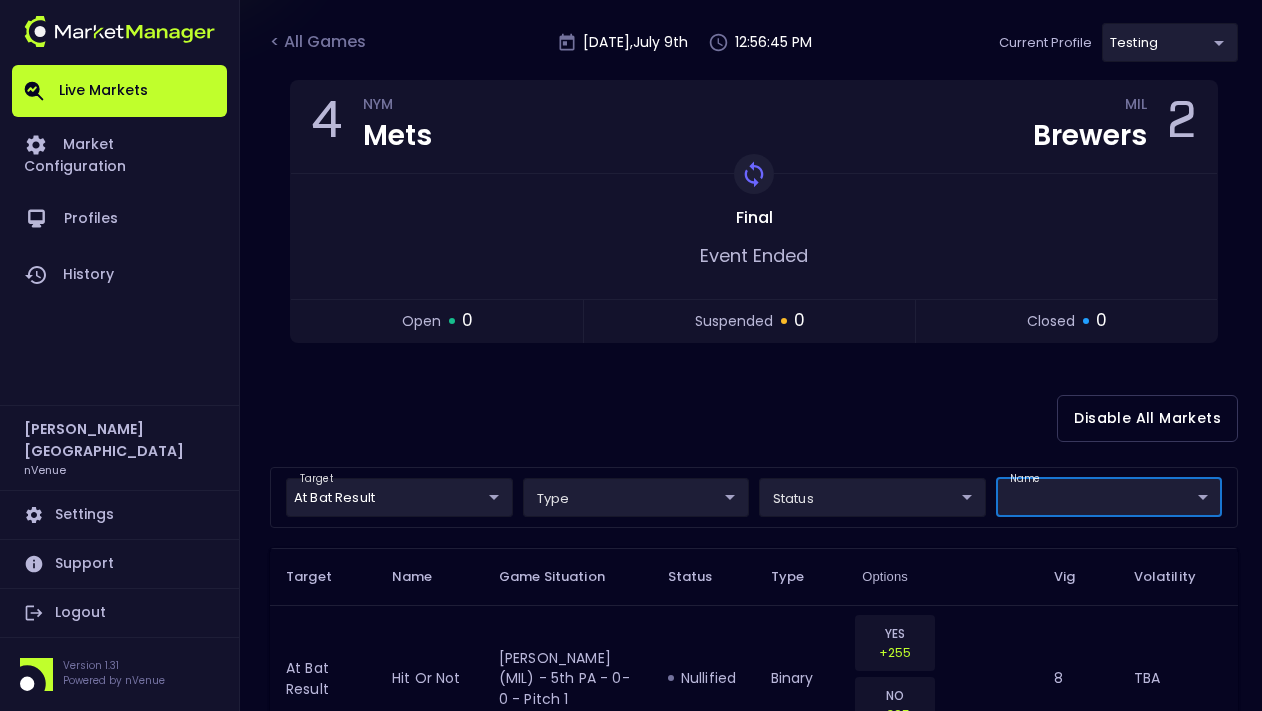 scroll, scrollTop: 0, scrollLeft: 0, axis: both 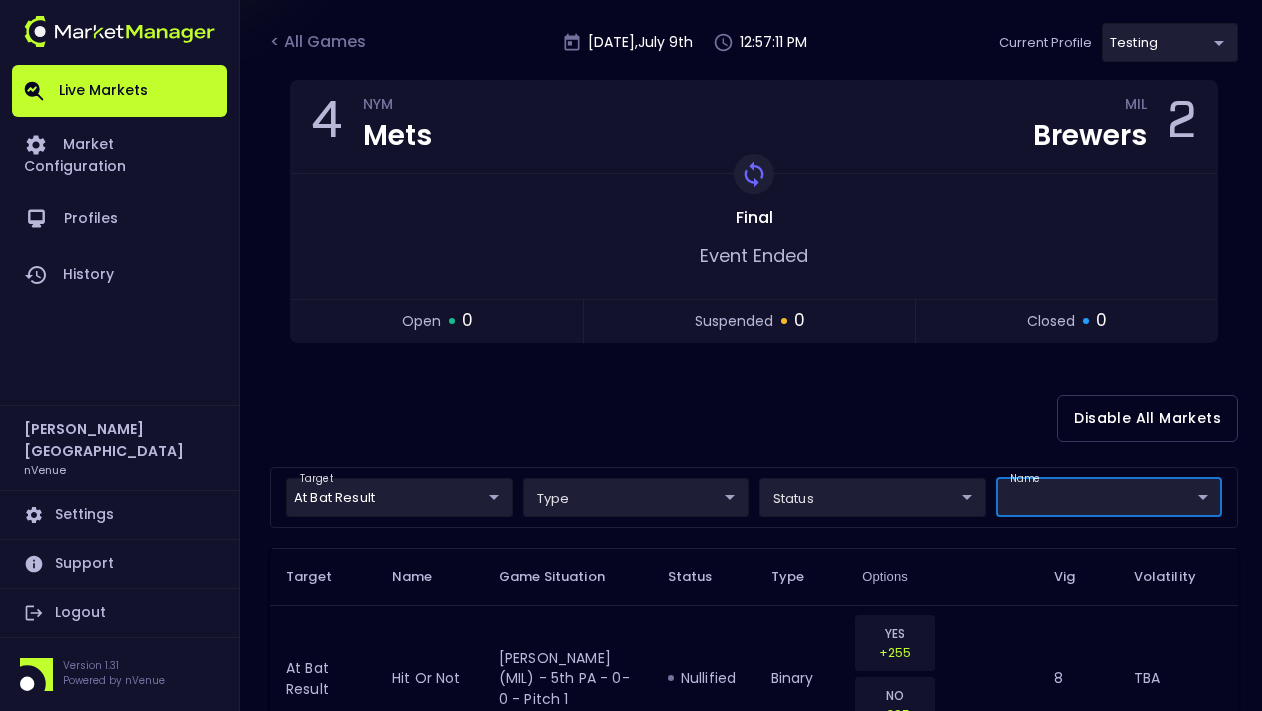 click on "Live Markets Market Configuration Profiles History [PERSON_NAME] nVenue Settings Support Logout   Version 1.31  Powered by nVenue < All Games [DATE] 12:57:11 PM Current Profile testing d66ee90f-df8e-430e-a05c-aaf70ad95ad9 Select Target Market Status Type Vig Volatility Options Close 4 NYM Mets MIL Brewers 2 Replay Game Final Event Ended open 0 suspended 0 closed 0 Disable All Markets target At Bat Result At Bat Result ​ type ​ ​ status ​ ​ name ​ ​ Target Name Game Situation Status Type Options Vig Volatility At Bat Result hit or not [PERSON_NAME] (MIL) - 5th PA - 0-0 - Pitch 1  nullified binary YES +255 NO -395 8 TBA At Bat Result walk or not [PERSON_NAME] (MIL) - 5th PA - 0-0 - Pitch 1  nullified binary YES +550 NO -1300 8 TBA At Bat Result single [PERSON_NAME] (MIL) - 5th PA - 0-0 - Pitch 1  nullified binary YES +385 NO -700 8 TBA At Bat Result double [PERSON_NAME] (MIL) - 5th PA - 0-0 - Pitch 1  nullified binary YES +1100 4 TBA At Bat Result triple nullified" at bounding box center [631, 2685] 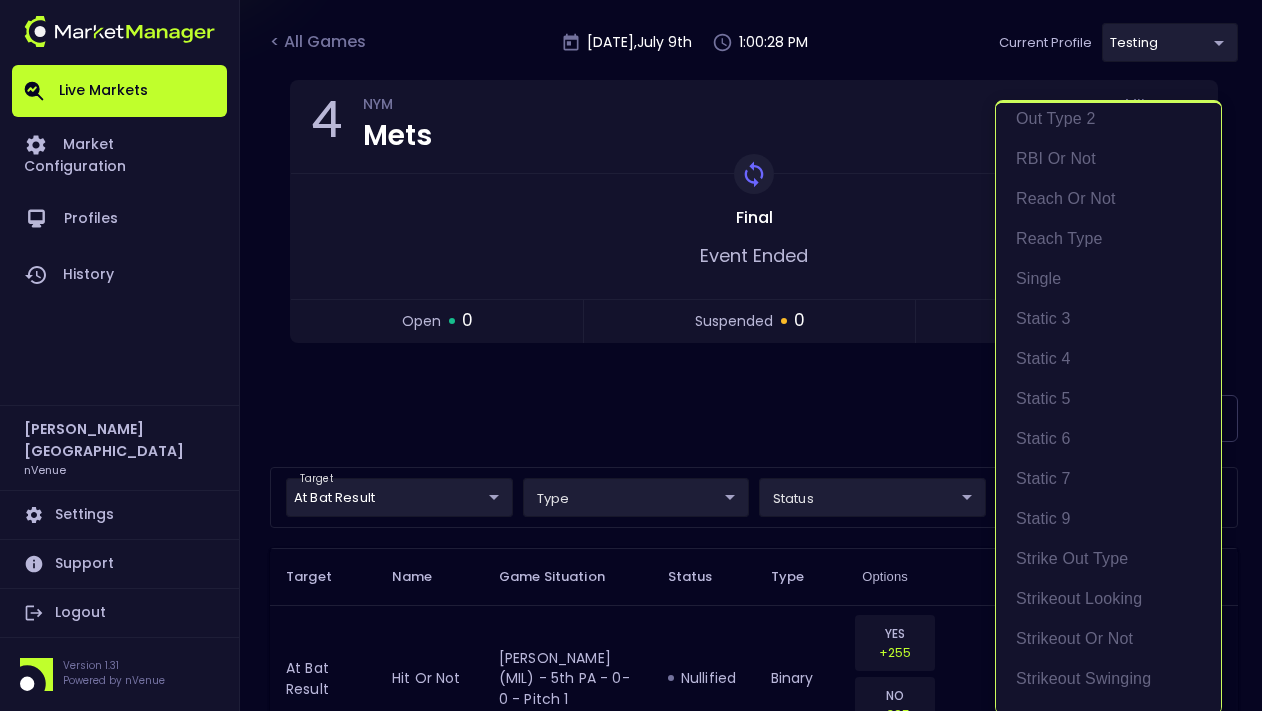 scroll, scrollTop: 645, scrollLeft: 0, axis: vertical 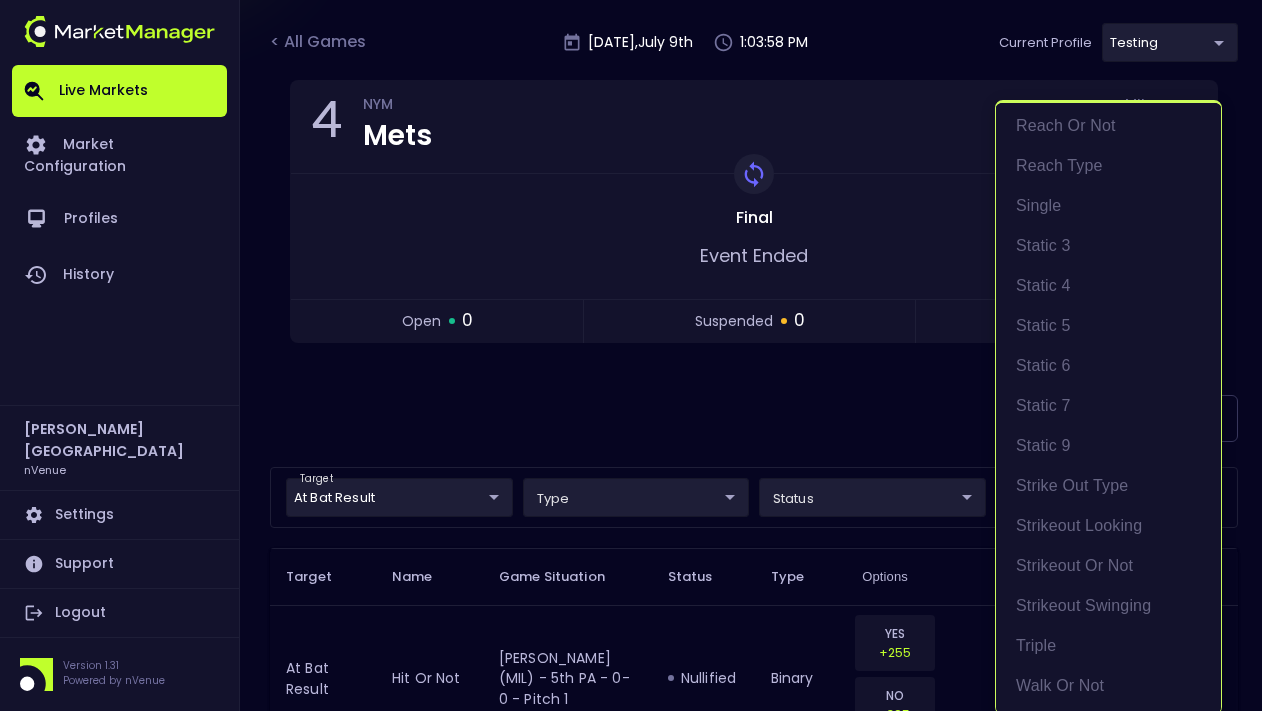 click at bounding box center (631, 355) 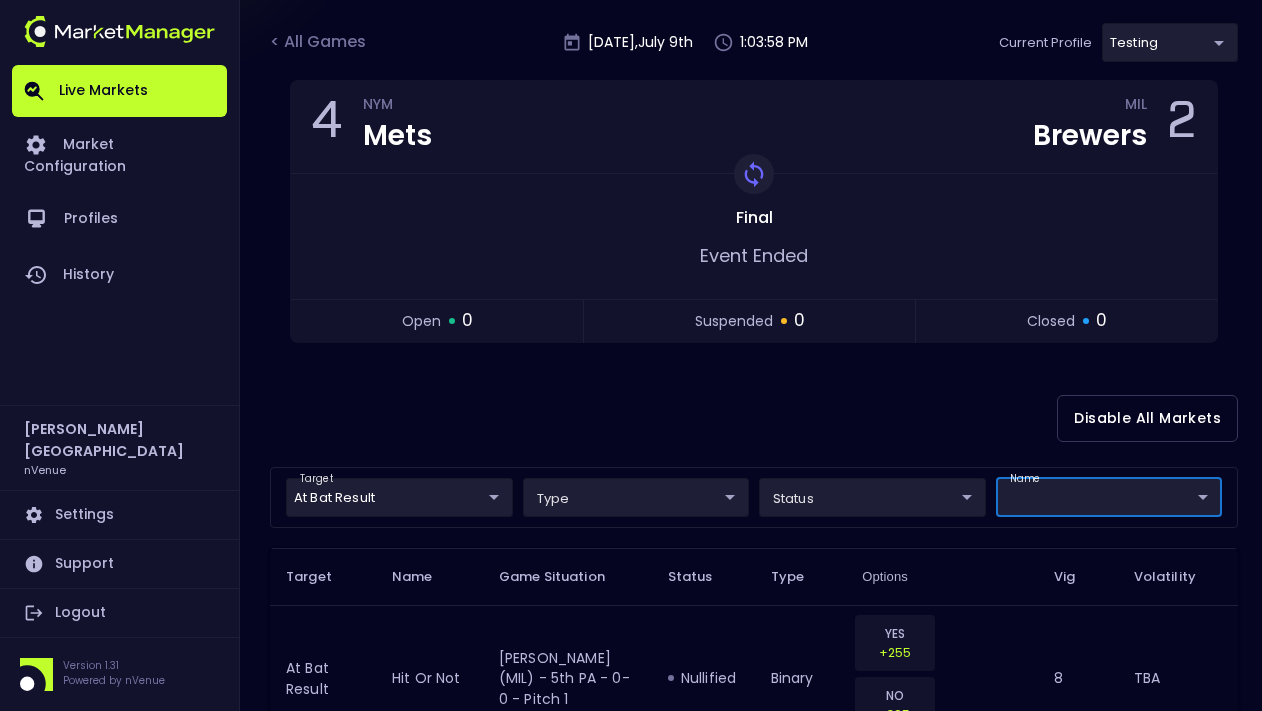 scroll, scrollTop: 0, scrollLeft: 0, axis: both 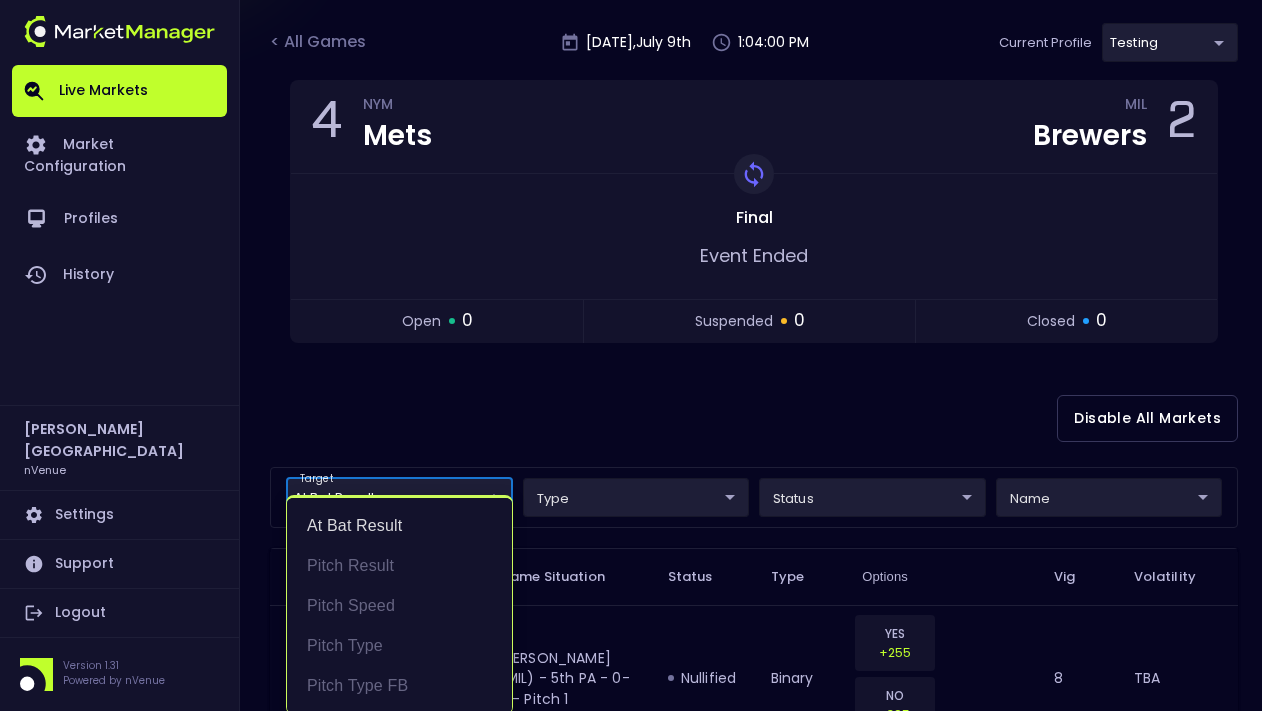click on "Live Markets Market Configuration Profiles History [PERSON_NAME] nVenue Settings Support Logout   Version 1.31  Powered by nVenue < All Games [DATE] 1:04:00 PM Current Profile testing d66ee90f-df8e-430e-a05c-aaf70ad95ad9 Select Target Market Status Type Vig Volatility Options Close 4 NYM Mets MIL Brewers 2 Replay Game Final Event Ended open 0 suspended 0 closed 0 Disable All Markets target At Bat Result At Bat Result ​ type ​ ​ status ​ ​ name ​ ​ Target Name Game Situation Status Type Options Vig Volatility At Bat Result hit or not [PERSON_NAME] (MIL) - 5th PA - 0-0 - Pitch 1  nullified binary YES +255 NO -395 8 TBA At Bat Result walk or not [PERSON_NAME] (MIL) - 5th PA - 0-0 - Pitch 1  nullified binary YES +550 NO -1300 8 TBA At Bat Result single [PERSON_NAME] (MIL) - 5th PA - 0-0 - Pitch 1  nullified binary YES +385 NO -700 8 TBA At Bat Result double [PERSON_NAME] (MIL) - 5th PA - 0-0 - Pitch 1  nullified binary YES +1100 4 TBA At Bat Result triple nullified" at bounding box center (631, 2685) 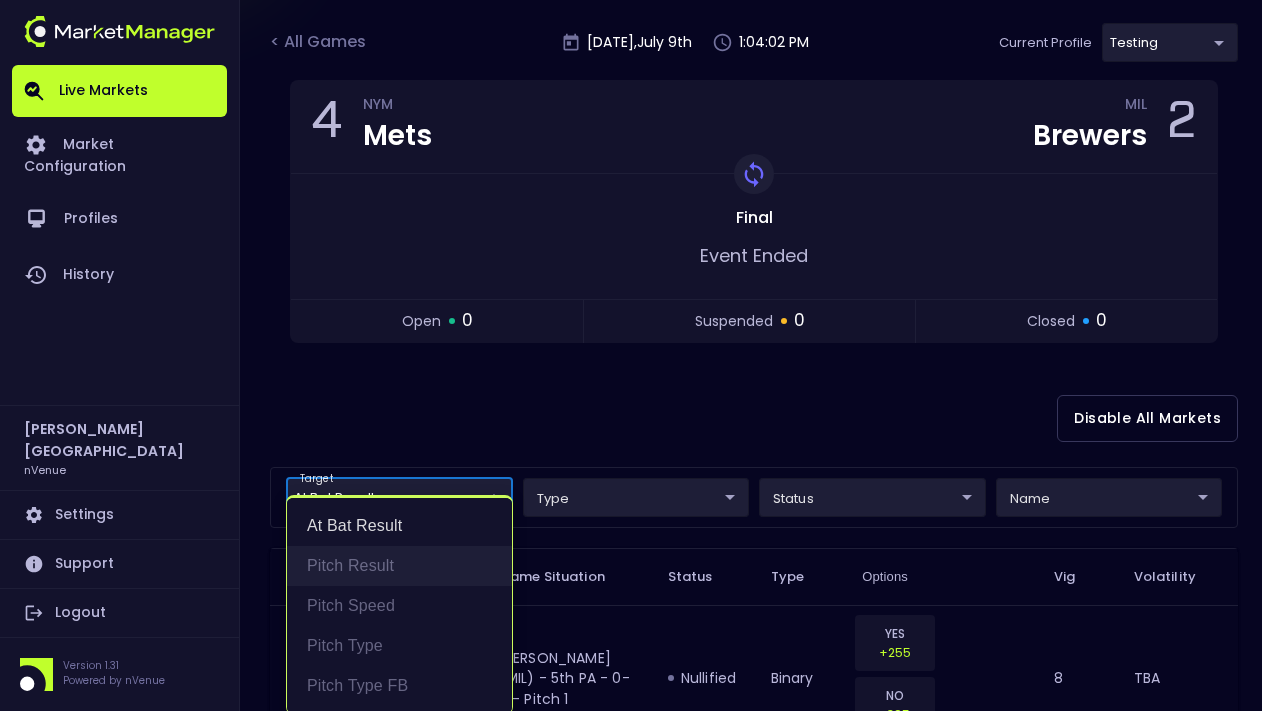 scroll, scrollTop: 4, scrollLeft: 0, axis: vertical 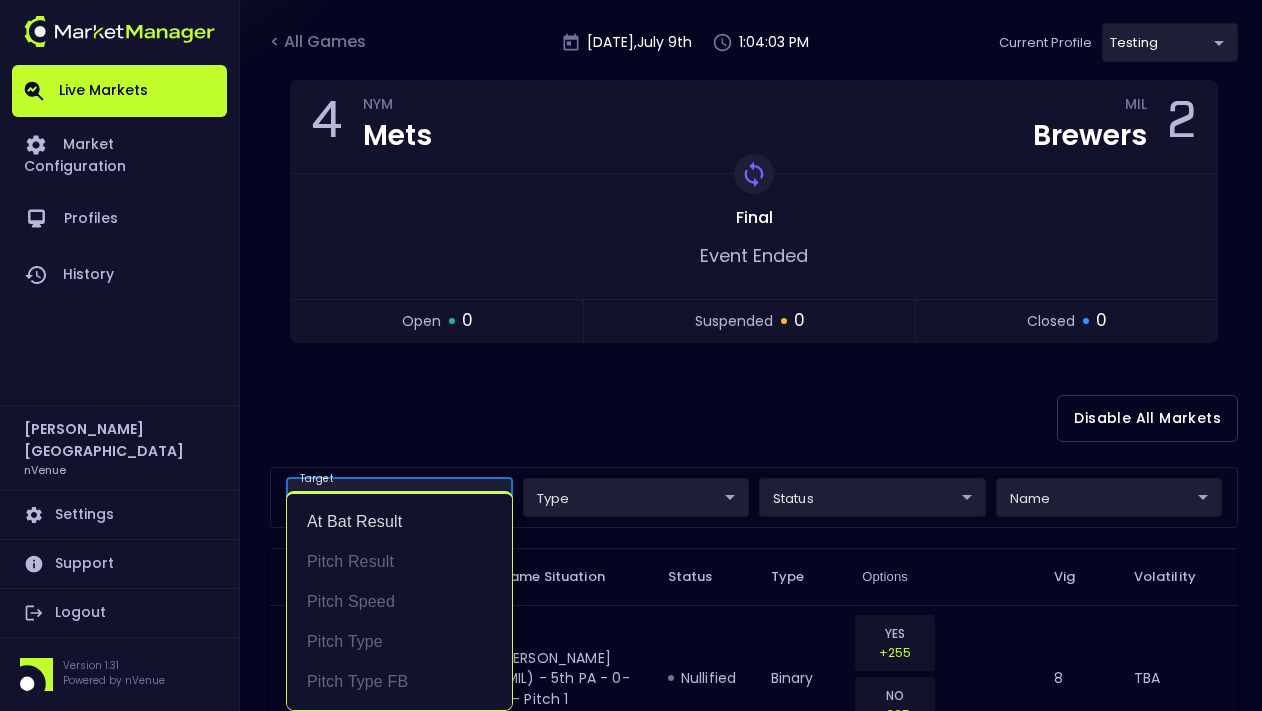 click at bounding box center (631, 355) 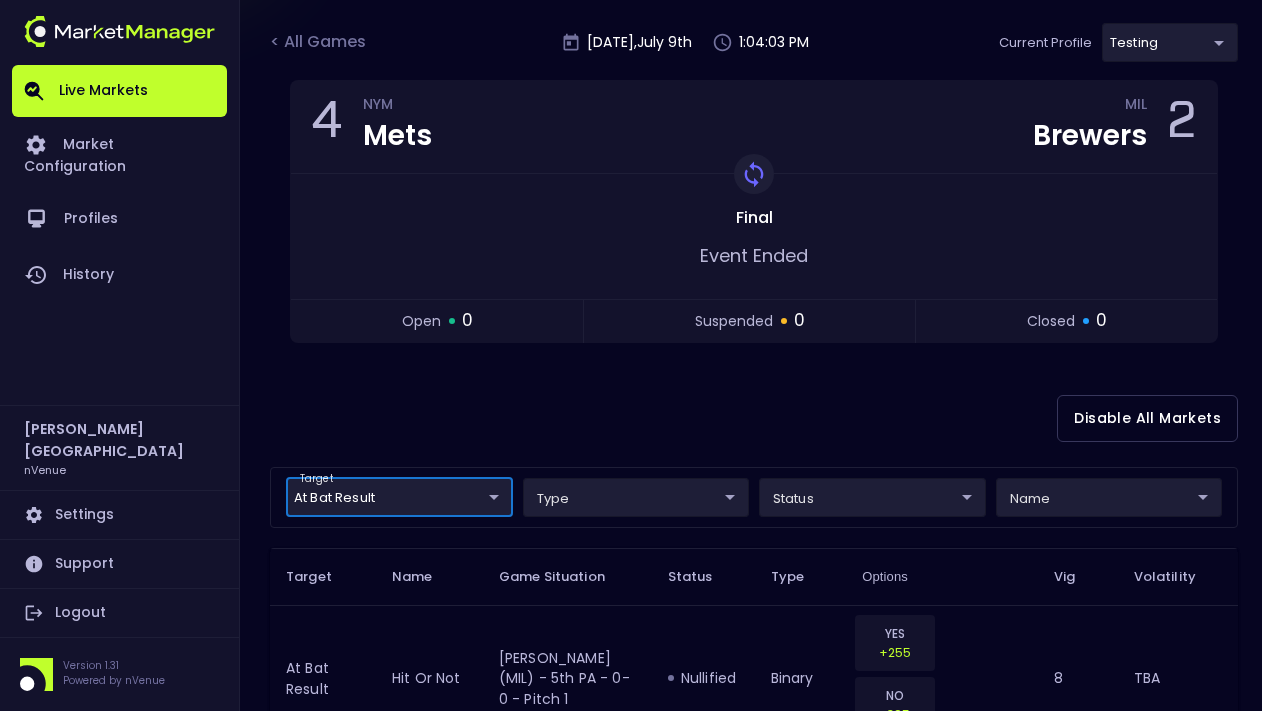 scroll, scrollTop: 0, scrollLeft: 0, axis: both 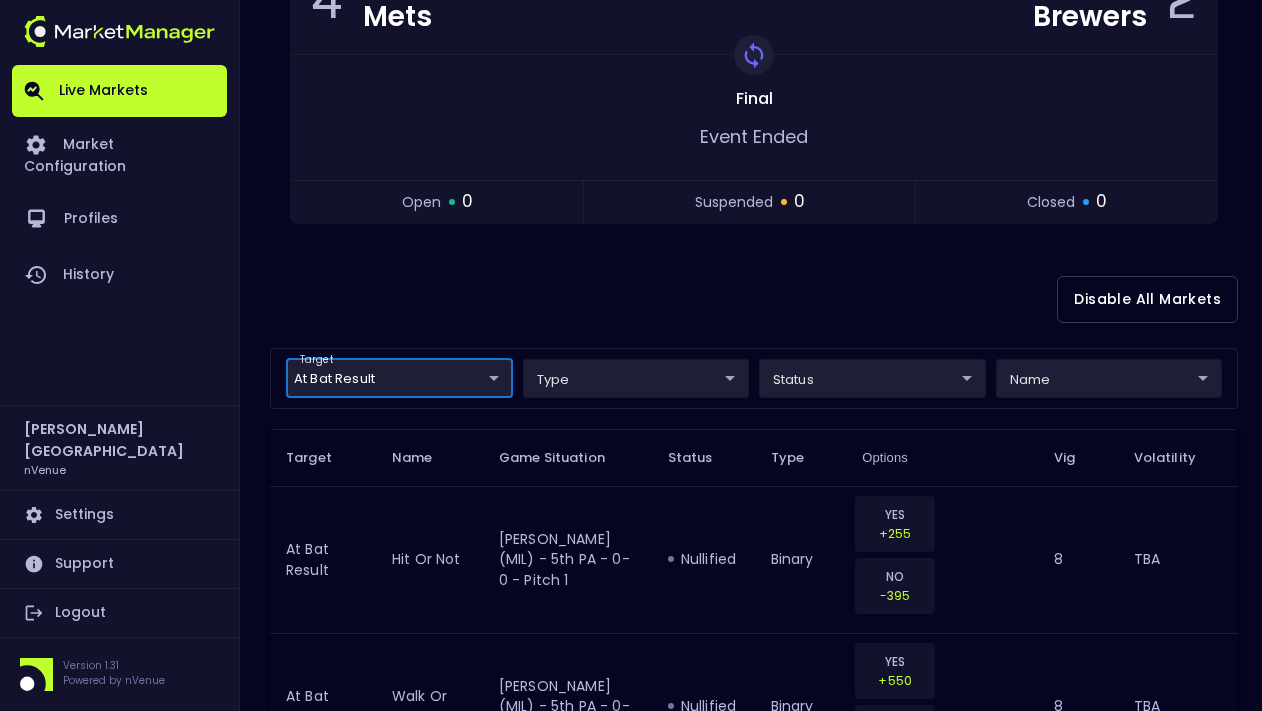click on "Live Markets Market Configuration Profiles History [PERSON_NAME] nVenue Settings Support Logout   Version 1.31  Powered by nVenue < All Games [DATE] 1:04:04 PM Current Profile testing d66ee90f-df8e-430e-a05c-aaf70ad95ad9 Select Target Market Status Type Vig Volatility Options Close 4 NYM Mets MIL Brewers 2 Replay Game Final Event Ended open 0 suspended 0 closed 0 Disable All Markets target At Bat Result At Bat Result ​ type ​ ​ status ​ ​ name ​ ​ Target Name Game Situation Status Type Options Vig Volatility At Bat Result hit or not [PERSON_NAME] (MIL) - 5th PA - 0-0 - Pitch 1  nullified binary YES +255 NO -395 8 TBA At Bat Result walk or not [PERSON_NAME] (MIL) - 5th PA - 0-0 - Pitch 1  nullified binary YES +550 NO -1300 8 TBA At Bat Result single [PERSON_NAME] (MIL) - 5th PA - 0-0 - Pitch 1  nullified binary YES +385 NO -700 8 TBA At Bat Result double [PERSON_NAME] (MIL) - 5th PA - 0-0 - Pitch 1  nullified binary YES +1100 4 TBA At Bat Result triple nullified" at bounding box center [631, 2566] 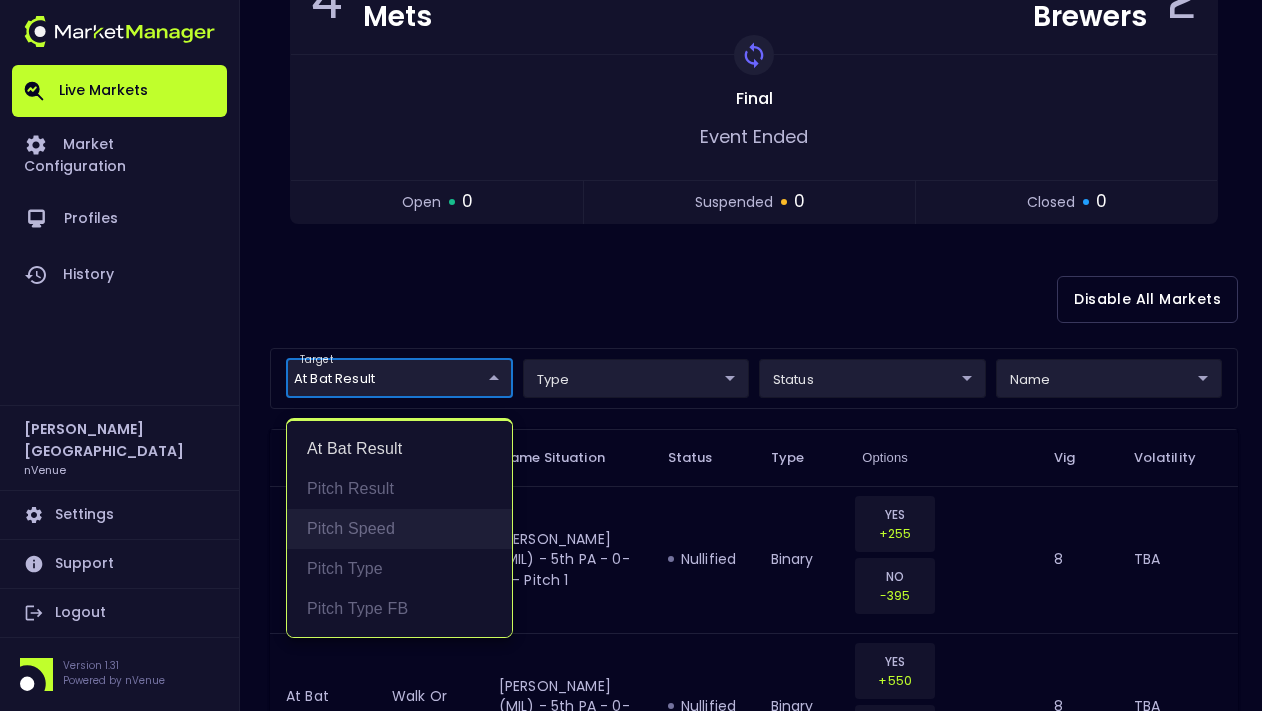 click on "Pitch Speed" at bounding box center (399, 529) 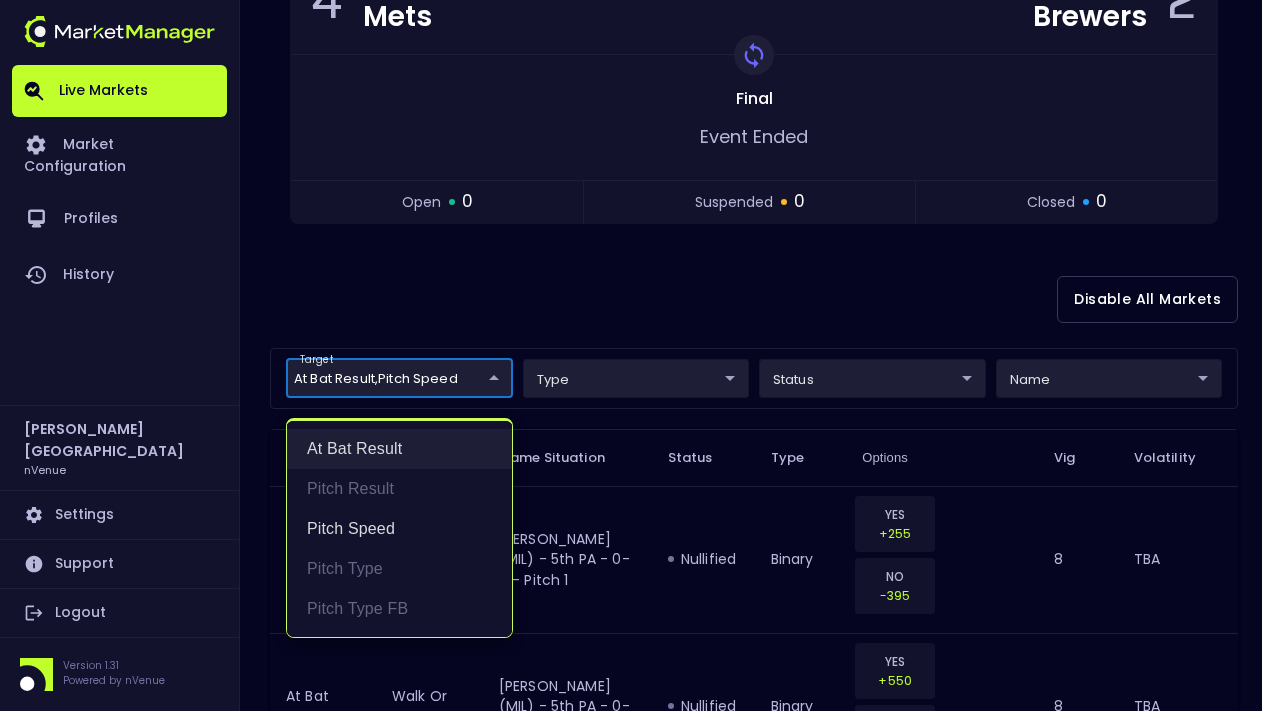 click on "At Bat Result" at bounding box center [399, 449] 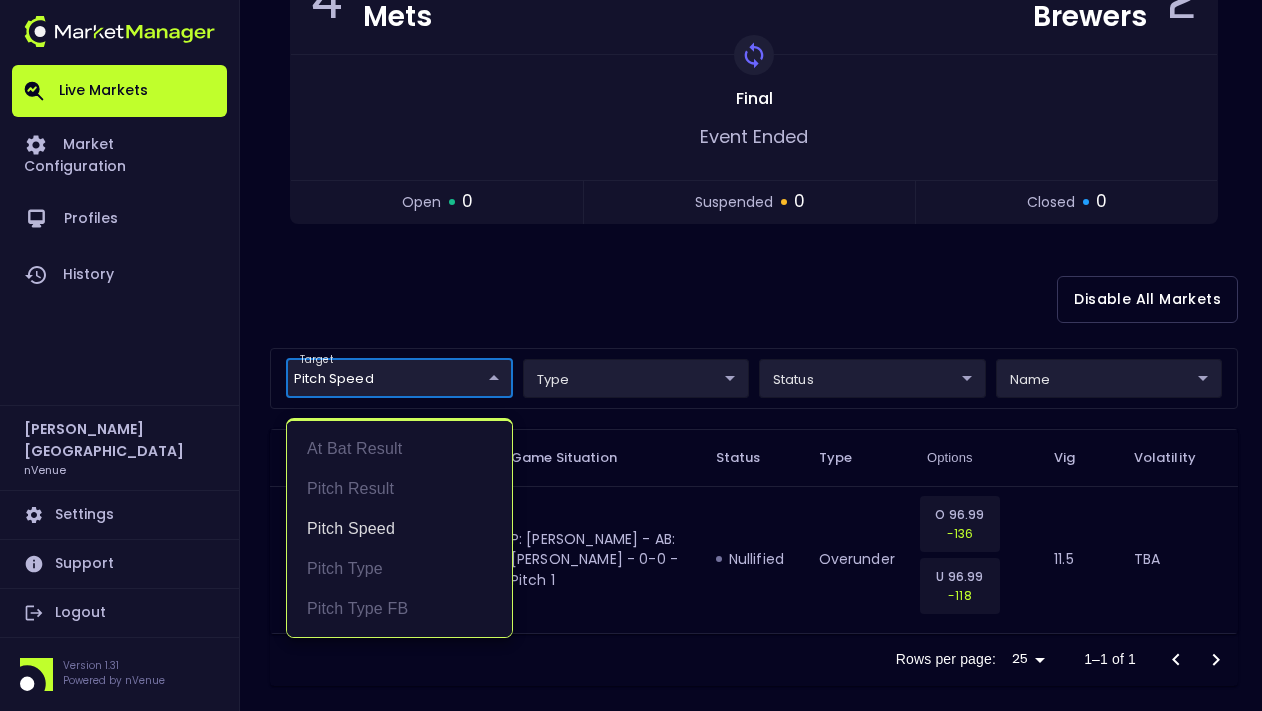 click at bounding box center (631, 355) 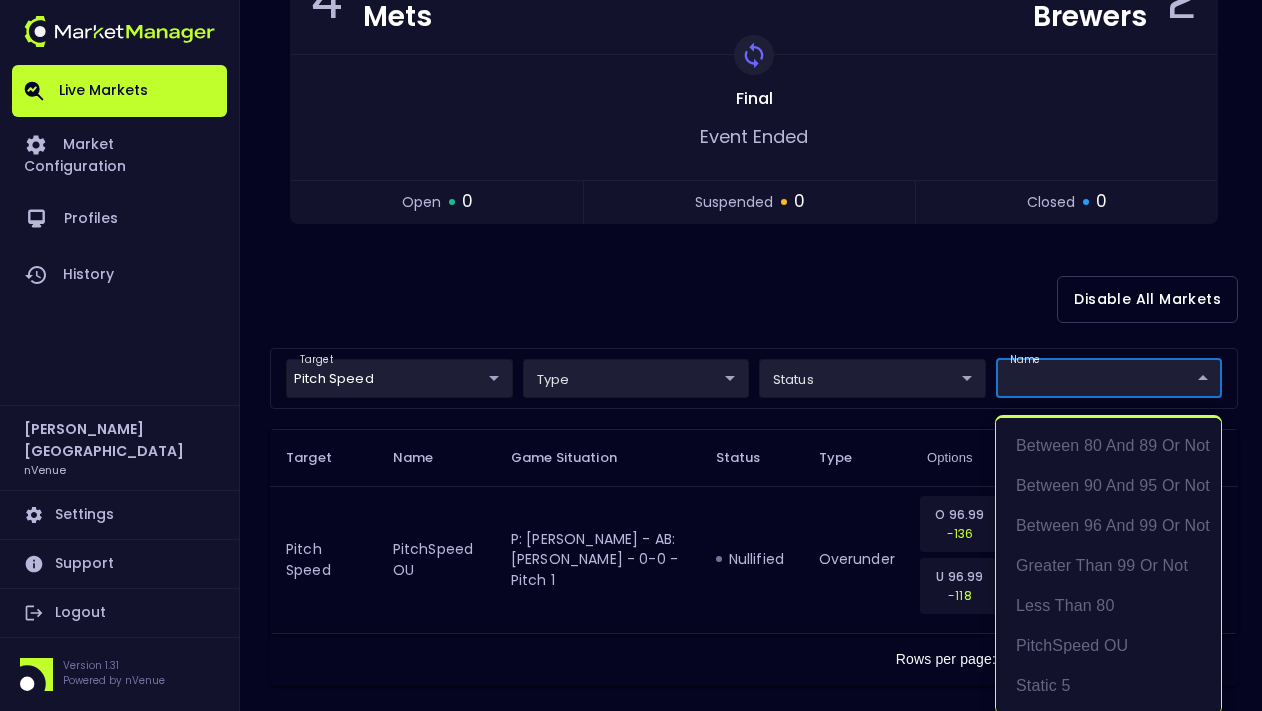 click on "Live Markets Market Configuration Profiles History [PERSON_NAME] nVenue Settings Support Logout   Version 1.31  Powered by nVenue < All Games [DATE] 1:04:20 PM Current Profile testing d66ee90f-df8e-430e-a05c-aaf70ad95ad9 Select Target Market Status Type Vig Volatility Options Close 4 NYM Mets MIL Brewers 2 Replay Game Final Event Ended open 0 suspended 0 closed 0 Disable All Markets target Pitch Speed Pitch Speed ​ type ​ ​ status ​ ​ name ​ ​ Target Name Game Situation Status Type Options Vig Volatility Pitch Speed PitchSpeed OU P: [PERSON_NAME] - AB: [PERSON_NAME] - 0-0 - Pitch 1  nullified overunder O 96.99 -136 U 96.99 -118 11.5 TBA Rows per page: 25 25 1–1 of 1 Between 80 and 89 or not Between 90 and 95 or not Between 96 and 99 or not Greater than 99 or not Less than 80 PitchSpeed OU Static 5" at bounding box center [631, 224] 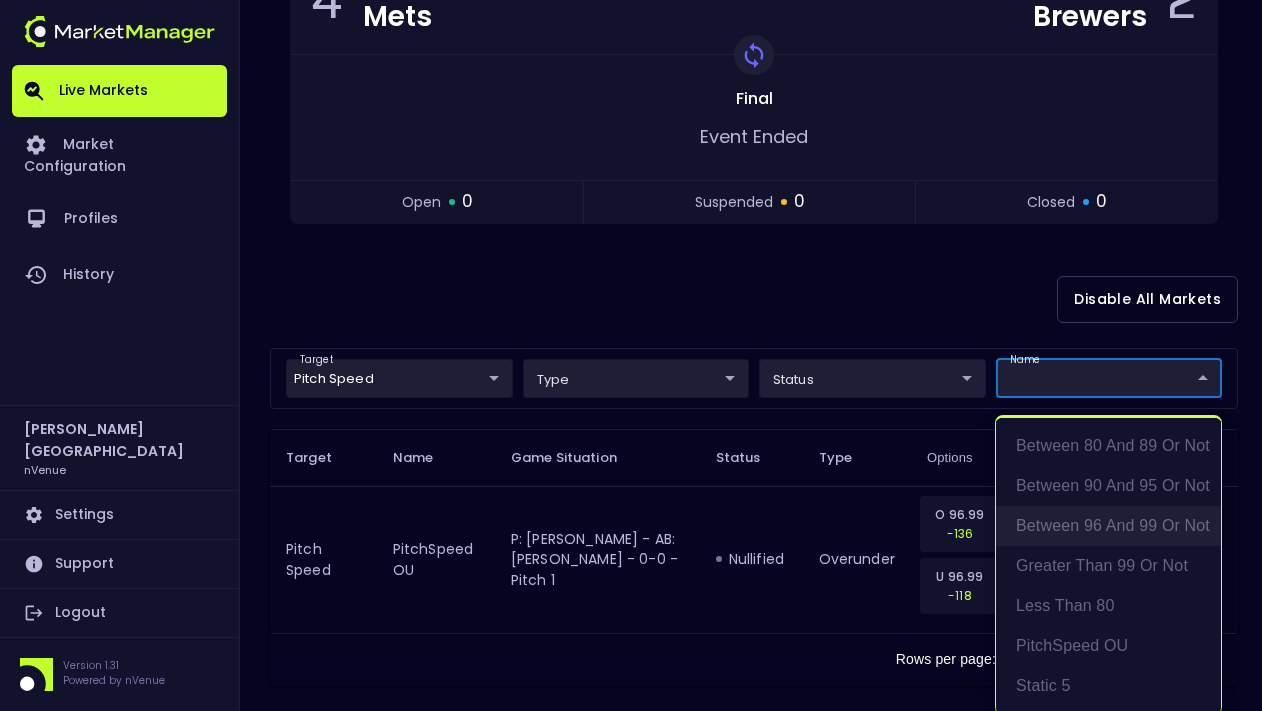 scroll, scrollTop: 4, scrollLeft: 0, axis: vertical 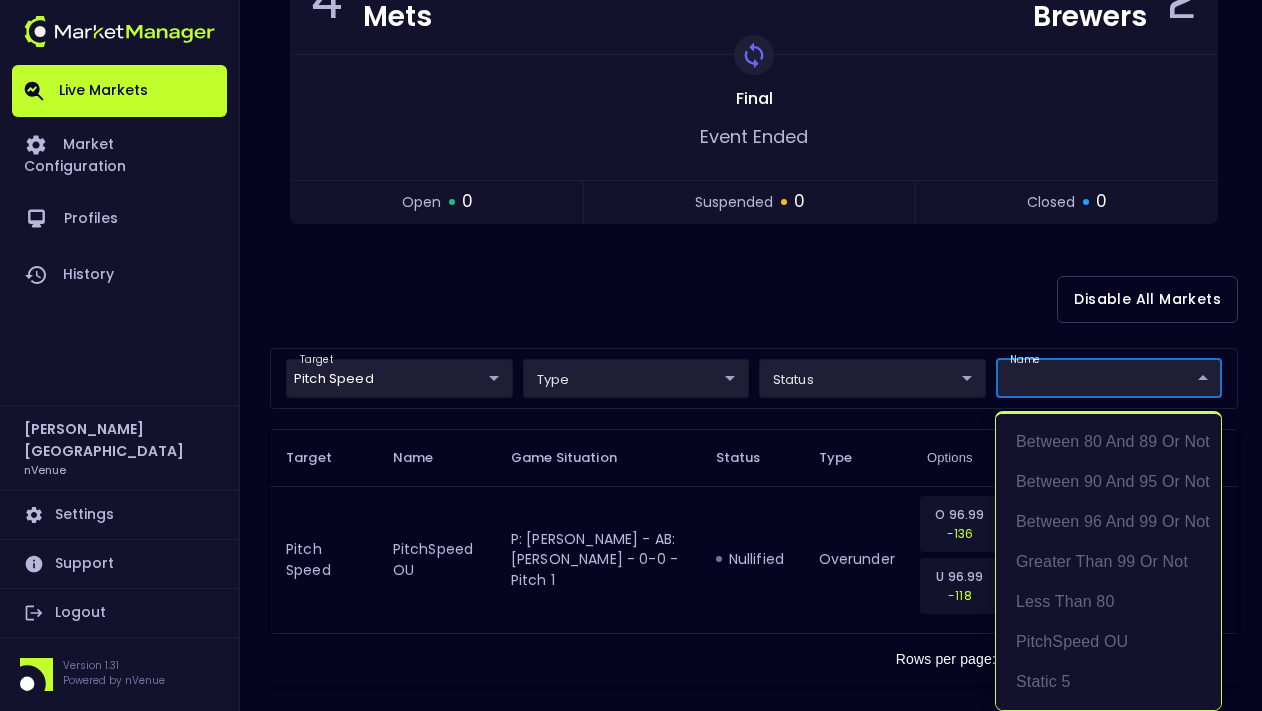 click at bounding box center (631, 355) 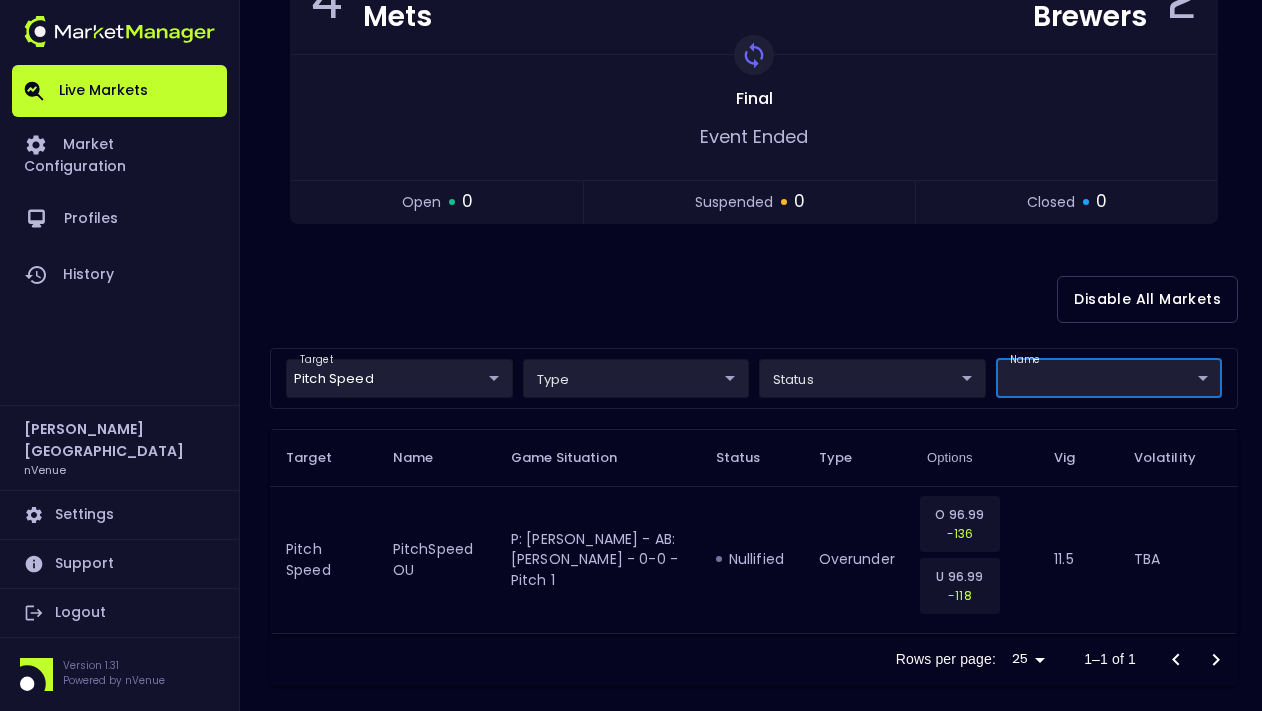 scroll, scrollTop: 0, scrollLeft: 0, axis: both 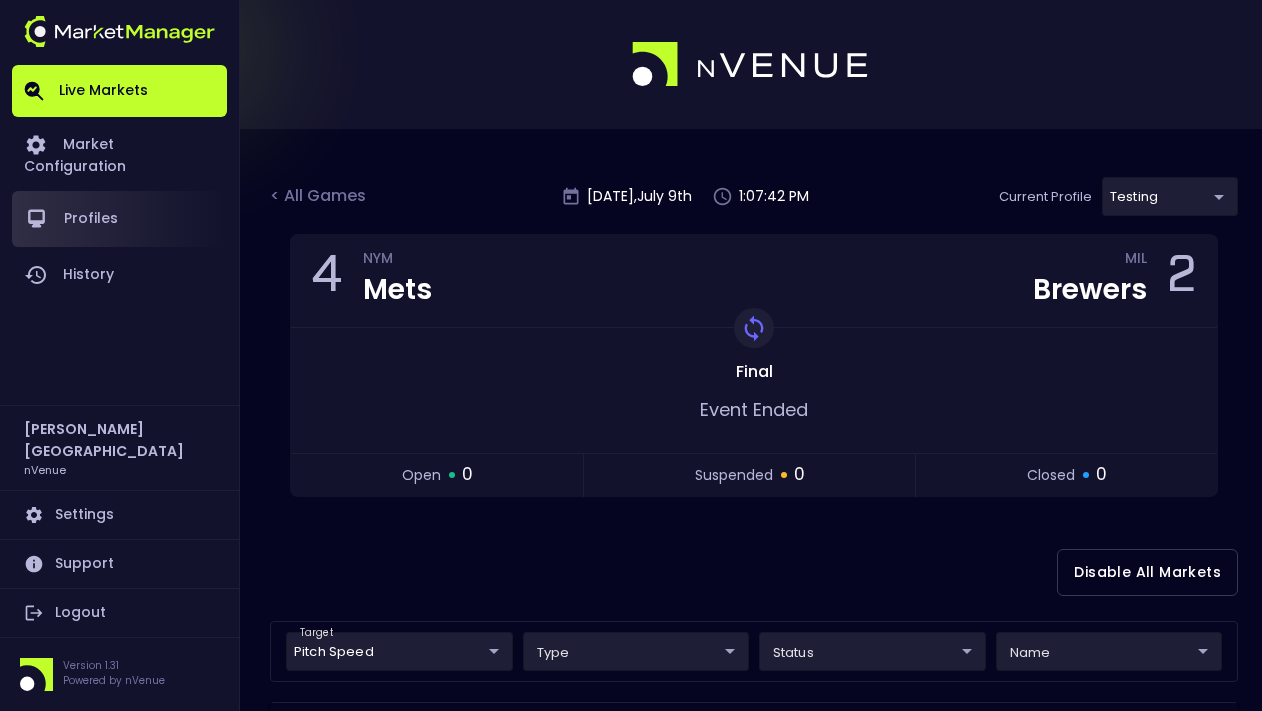 click on "Profiles" at bounding box center (119, 219) 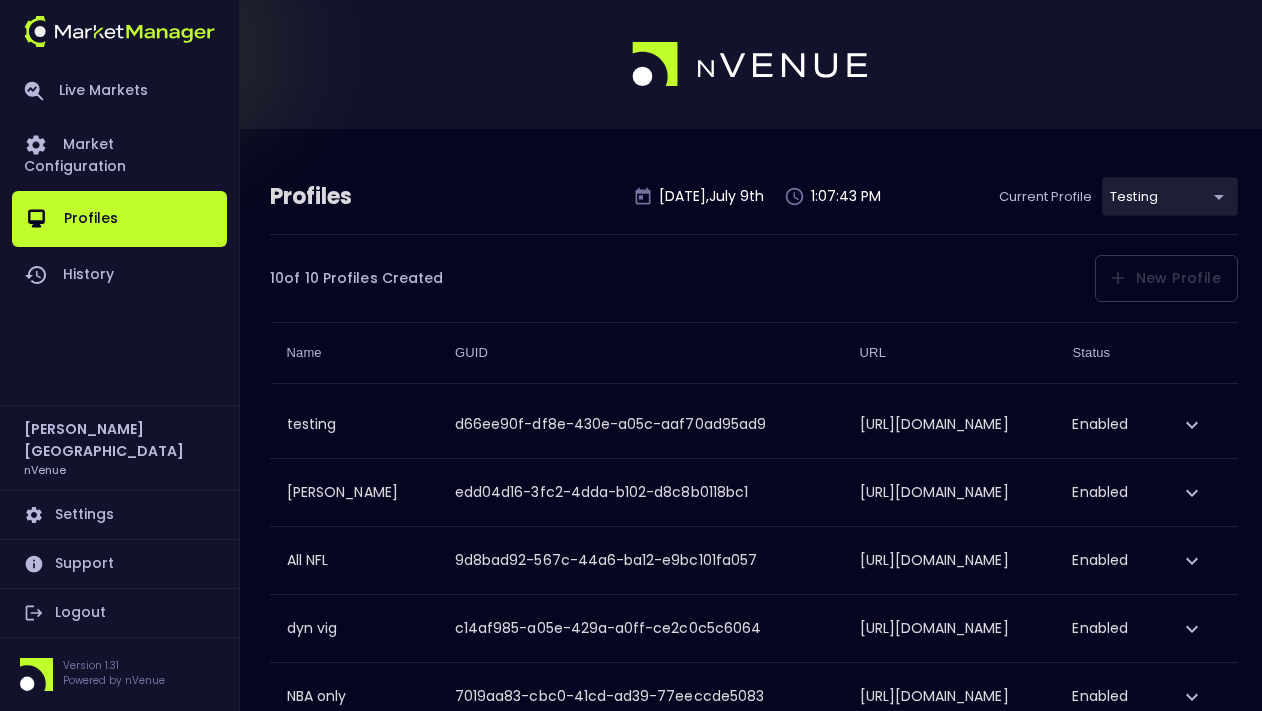 click on "Live Markets Market Configuration Profiles History [PERSON_NAME] nVenue Settings Support Logout   Version 1.31  Powered by nVenue Profiles [DATE] 1:07:43 PM Current Profile testing d66ee90f-df8e-430e-a05c-aaf70ad95ad9 Select 10  of 10 Profiles Created New Profile You've reached your maximum number of profiles. Please contact nVenue to discuss adding more. Name GUID URL Status testing d66ee90f-df8e-430e-a05c-aaf70ad95ad9 [URL][DOMAIN_NAME] Enabled Hayden edd04d16-3fc2-4dda-b102-d8c8b0118bc1 [URL][DOMAIN_NAME] Enabled All NFL 9d8bad92-567c-44a6-ba12-e9bc101fa057 [URL][DOMAIN_NAME] Enabled dyn vig c14af985-a05e-429a-a0ff-ce2c0c5c6064 [URL][DOMAIN_NAME] Enabled NBA only 7019aa83-cbc0-41cd-ad39-77eeccde5083 Enabled Disable Test Enabled Matt Enabled" at bounding box center [631, 553] 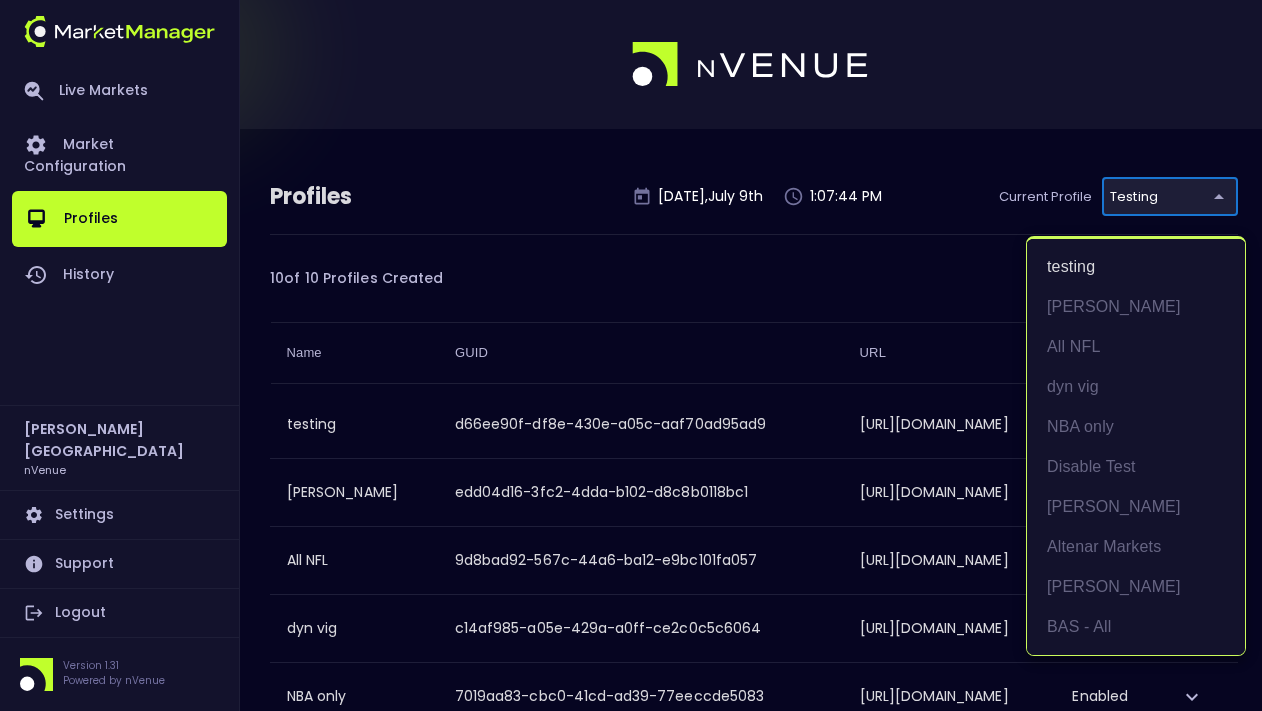 click at bounding box center [631, 355] 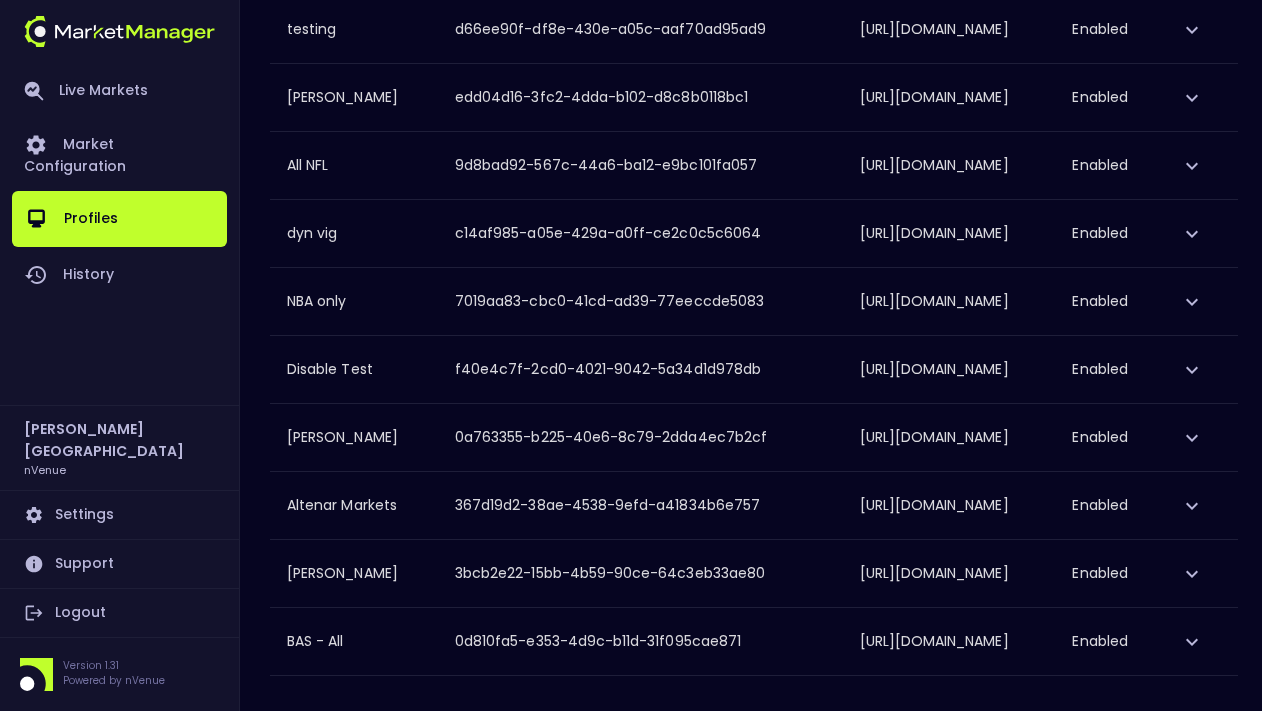 scroll, scrollTop: 125, scrollLeft: 0, axis: vertical 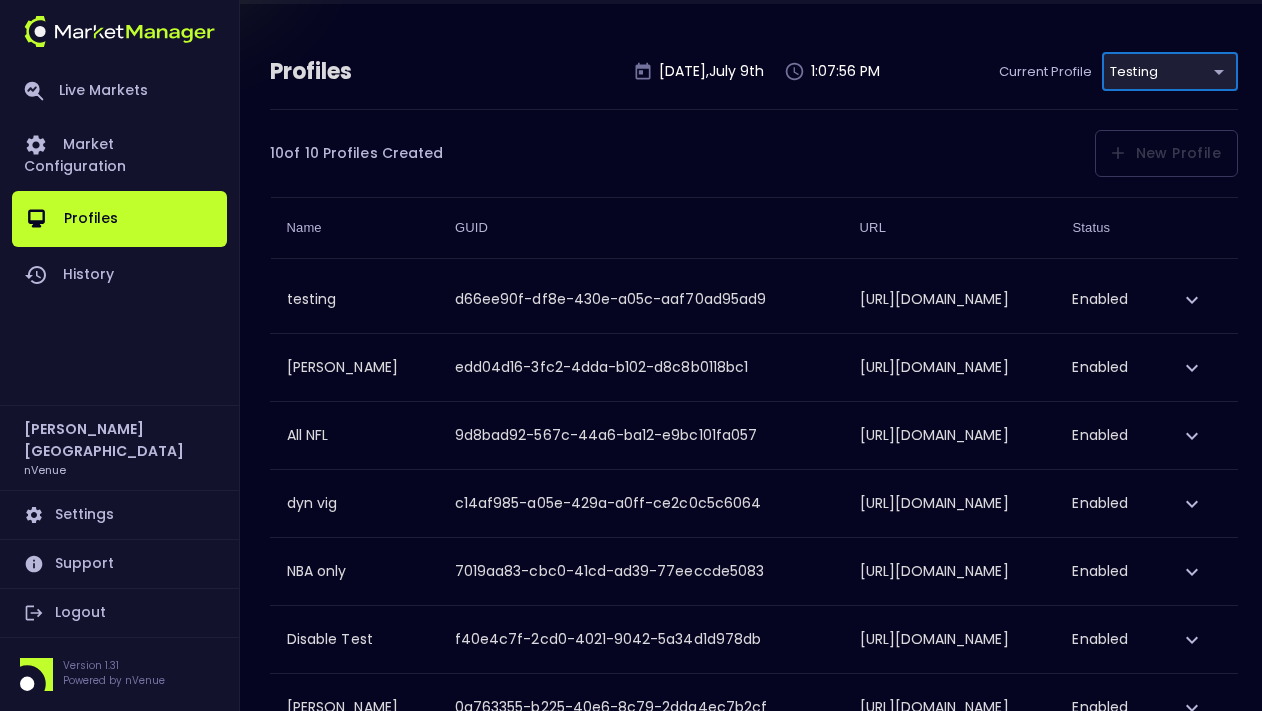 click on "Live Markets Market Configuration Profiles History [PERSON_NAME] nVenue Settings Support Logout   Version 1.31  Powered by nVenue Profiles [DATE] 1:07:56 PM Current Profile testing d66ee90f-df8e-430e-a05c-aaf70ad95ad9 Select 10  of 10 Profiles Created New Profile You've reached your maximum number of profiles. Please contact nVenue to discuss adding more. Name GUID URL Status testing d66ee90f-df8e-430e-a05c-aaf70ad95ad9 [URL][DOMAIN_NAME] Enabled Hayden edd04d16-3fc2-4dda-b102-d8c8b0118bc1 [URL][DOMAIN_NAME] Enabled All NFL 9d8bad92-567c-44a6-ba12-e9bc101fa057 [URL][DOMAIN_NAME] Enabled dyn vig c14af985-a05e-429a-a0ff-ce2c0c5c6064 [URL][DOMAIN_NAME] Enabled NBA only 7019aa83-cbc0-41cd-ad39-77eeccde5083 Enabled Disable Test Enabled Matt Enabled" at bounding box center (631, 428) 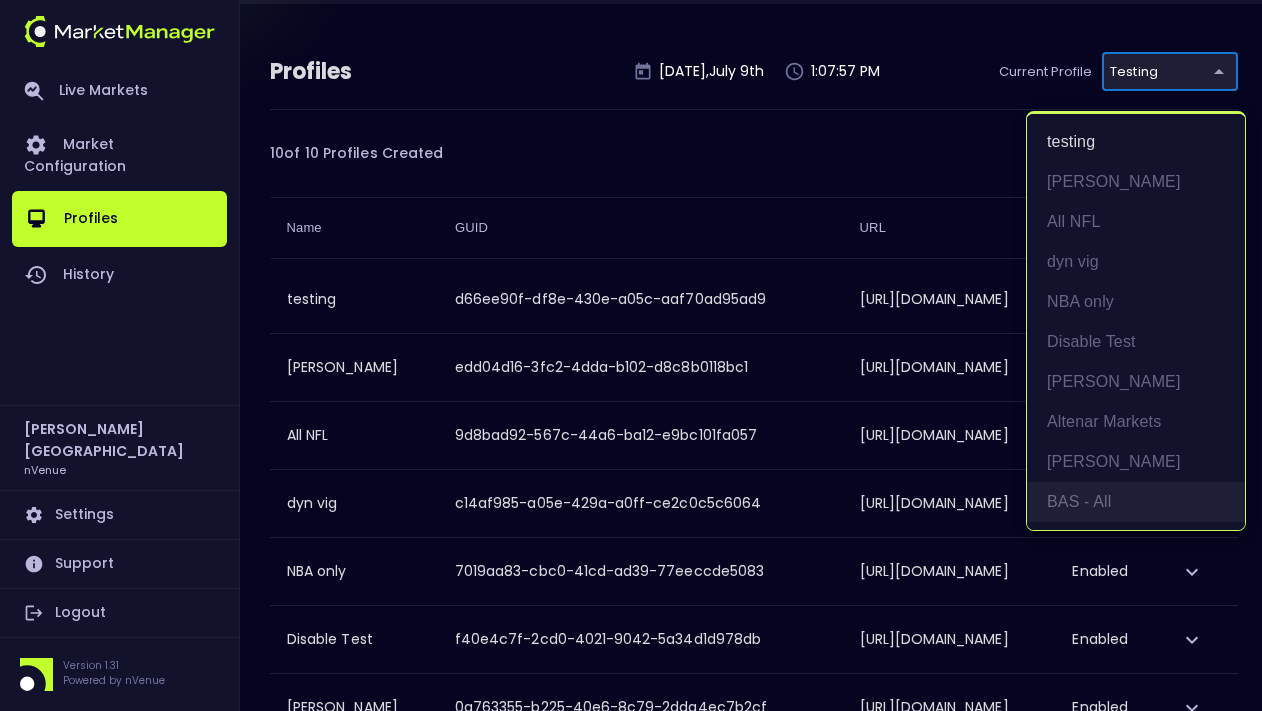 click on "BAS - All" at bounding box center (1136, 502) 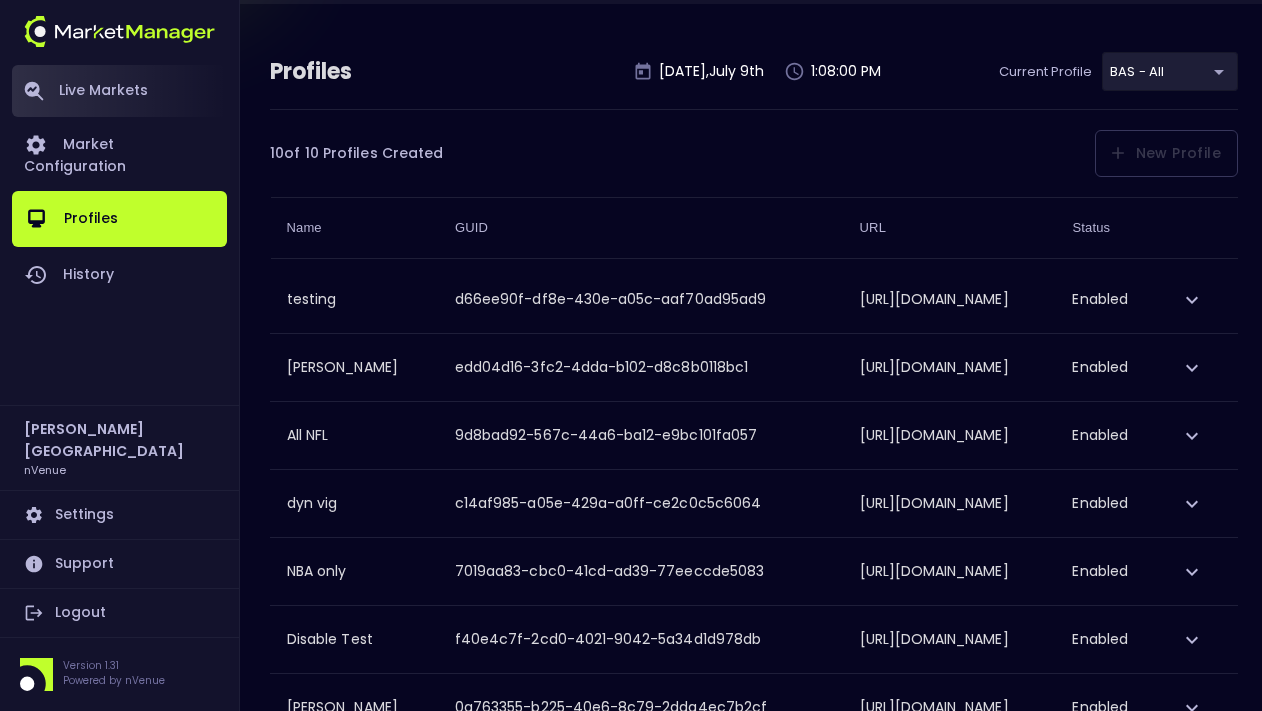 click on "Live Markets" at bounding box center (119, 91) 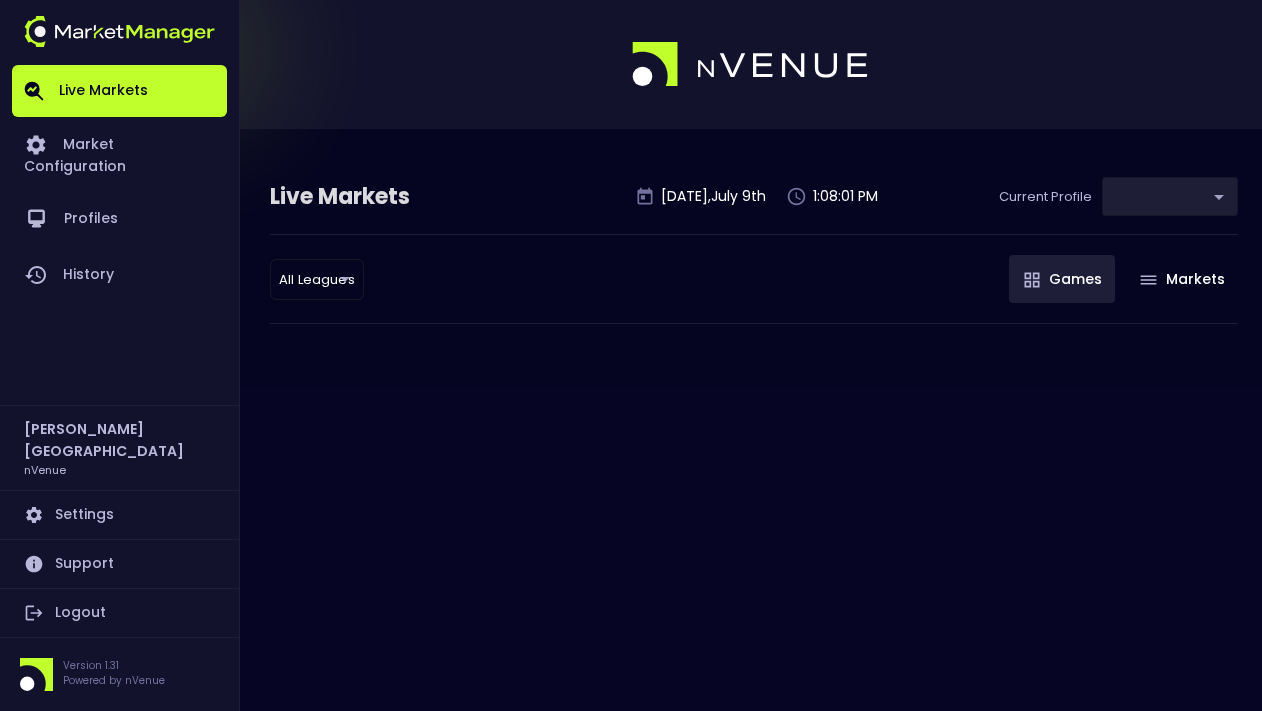 type on "0d810fa5-e353-4d9c-b11d-31f095cae871" 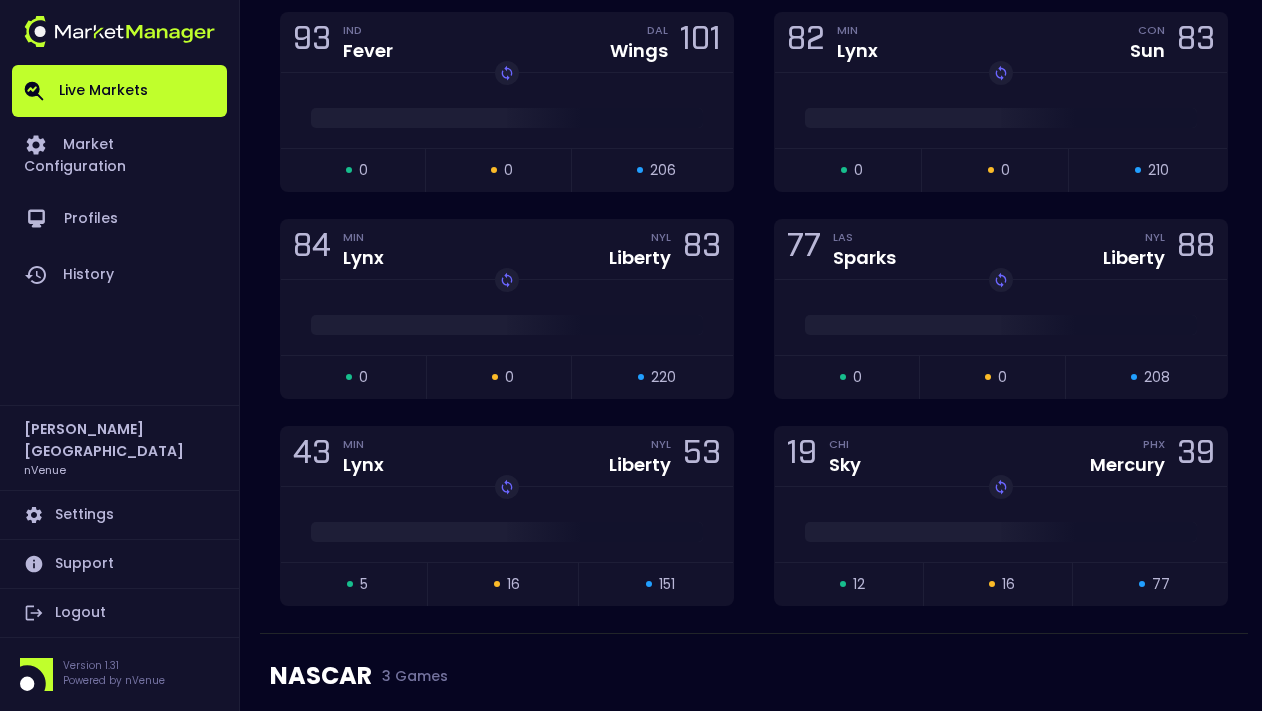 scroll, scrollTop: 1332, scrollLeft: 0, axis: vertical 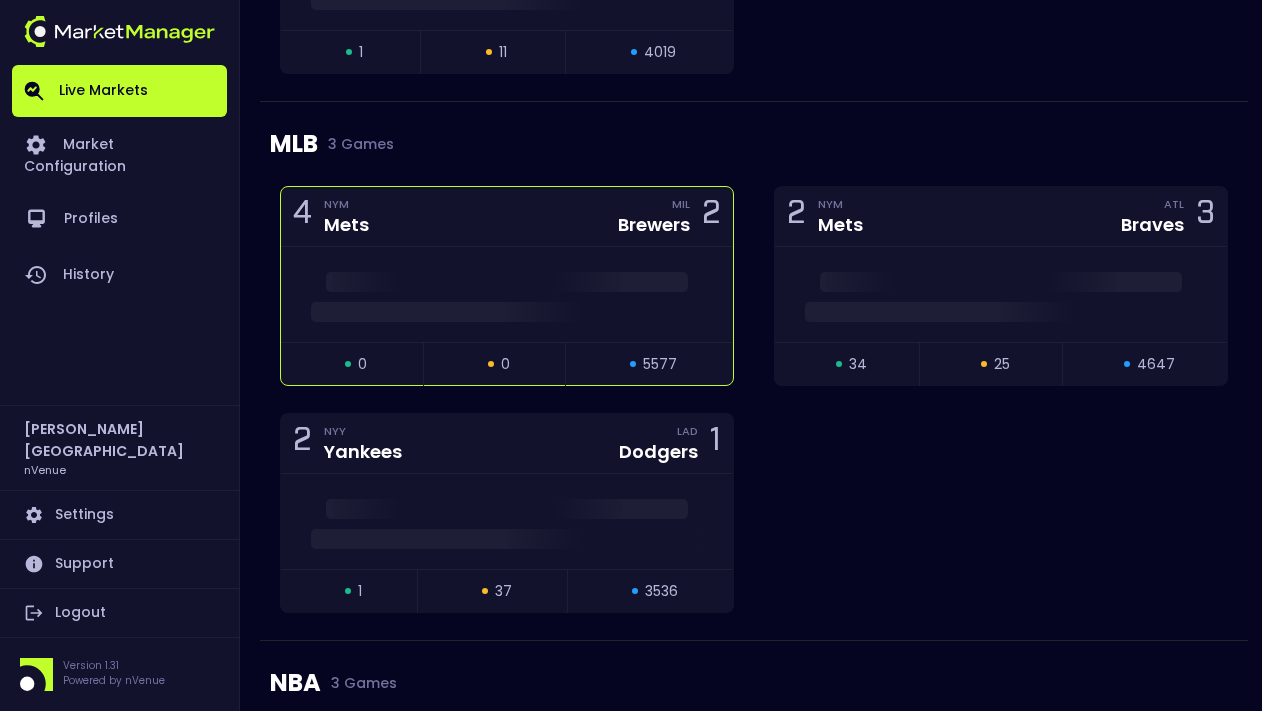 click at bounding box center [507, 312] 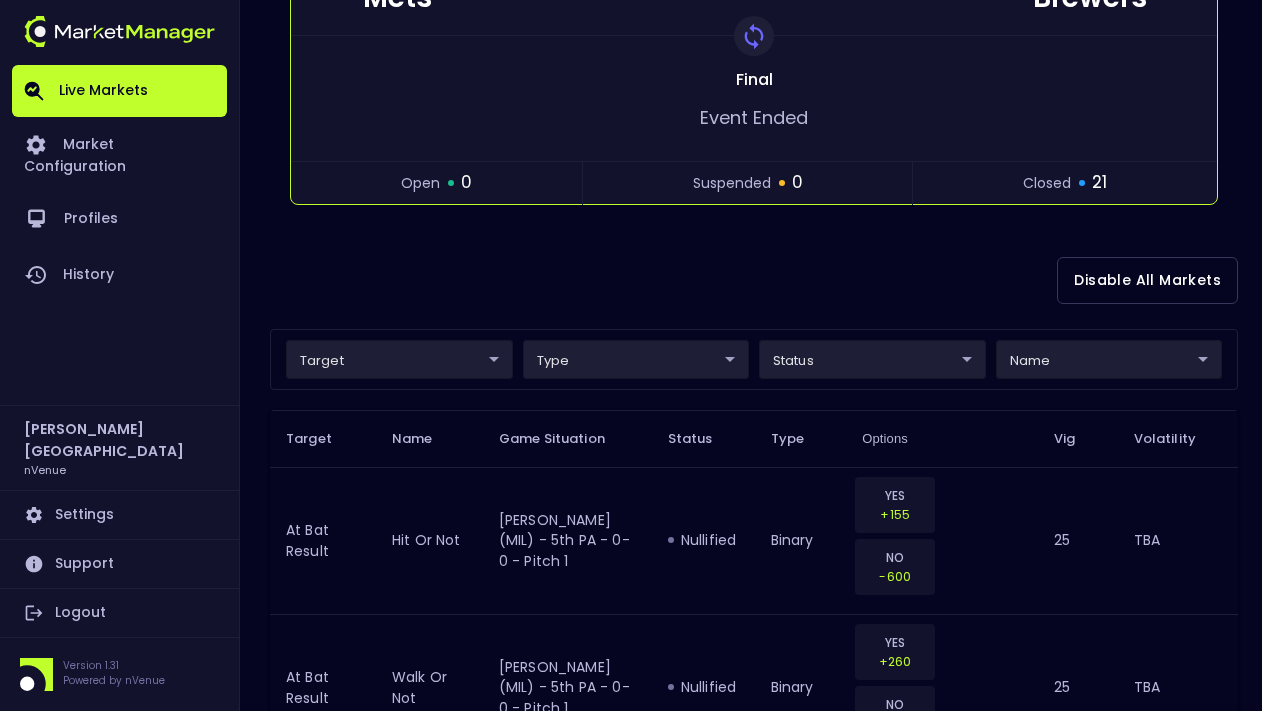 scroll, scrollTop: 341, scrollLeft: 0, axis: vertical 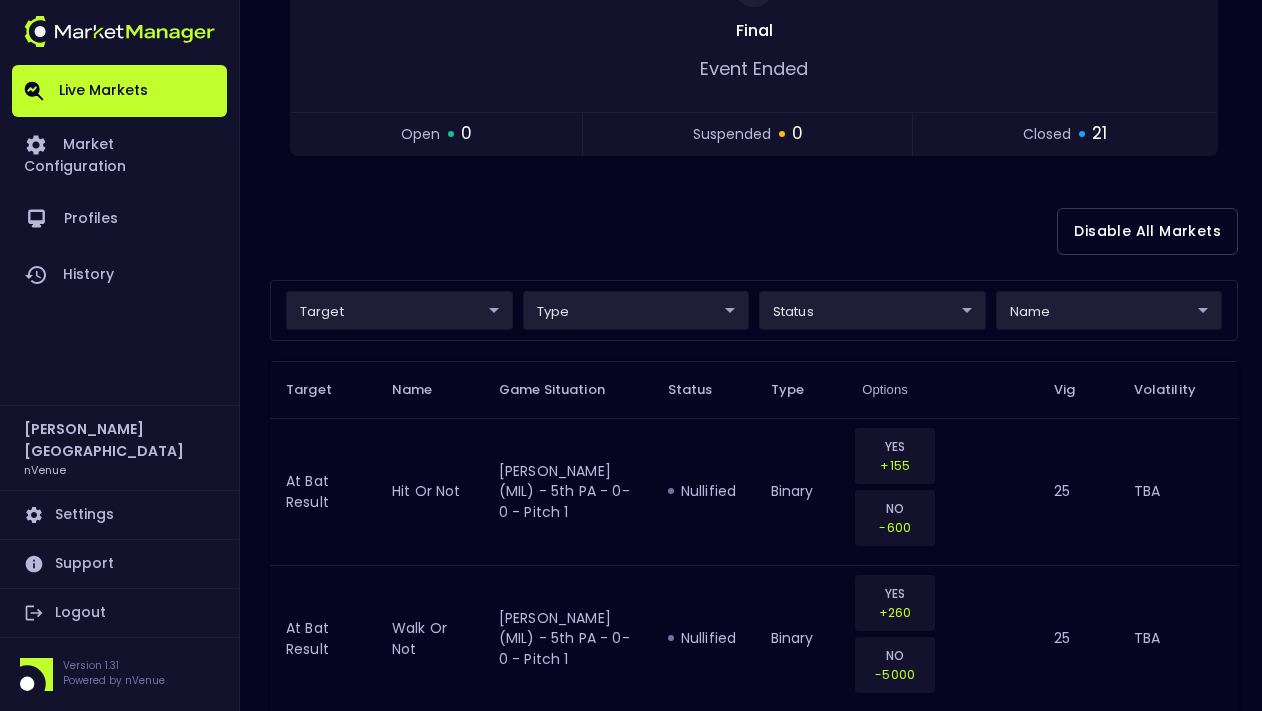 click on "Live Markets Market Configuration Profiles History [PERSON_NAME] nVenue Settings Support Logout   Version 1.31  Powered by nVenue < All Games [DATE] 1:16:31 PM Current Profile BAS - All 0d810fa5-e353-4d9c-b11d-31f095cae871 Select Target Market Status Type Vig Volatility Options Close 4 NYM Mets MIL Brewers 2 Replay Game Final Event Ended open 0 suspended 0 closed 21 Disable All Markets target ​ ​ type ​ ​ status ​ ​ name ​ ​ Target Name Game Situation Status Type Options Vig Volatility At Bat Result hit or not [PERSON_NAME] (MIL) - 5th PA - 0-0 - Pitch 1  nullified binary YES +155 NO -600 25 TBA At Bat Result walk or not [PERSON_NAME] (MIL) - 5th PA - 0-0 - Pitch 1  nullified binary YES +260 NO -5000 25 TBA At Bat Result single [PERSON_NAME] (MIL) - 5th PA - 0-0 - Pitch 1  nullified binary YES +210 NO -1400 25 TBA At Bat Result double [PERSON_NAME] (MIL) - 5th PA - 0-0 - Pitch 1  nullified binary YES +2000 25 TBA At Bat Result triple nullified binary YES 25 50" at bounding box center [631, 2556] 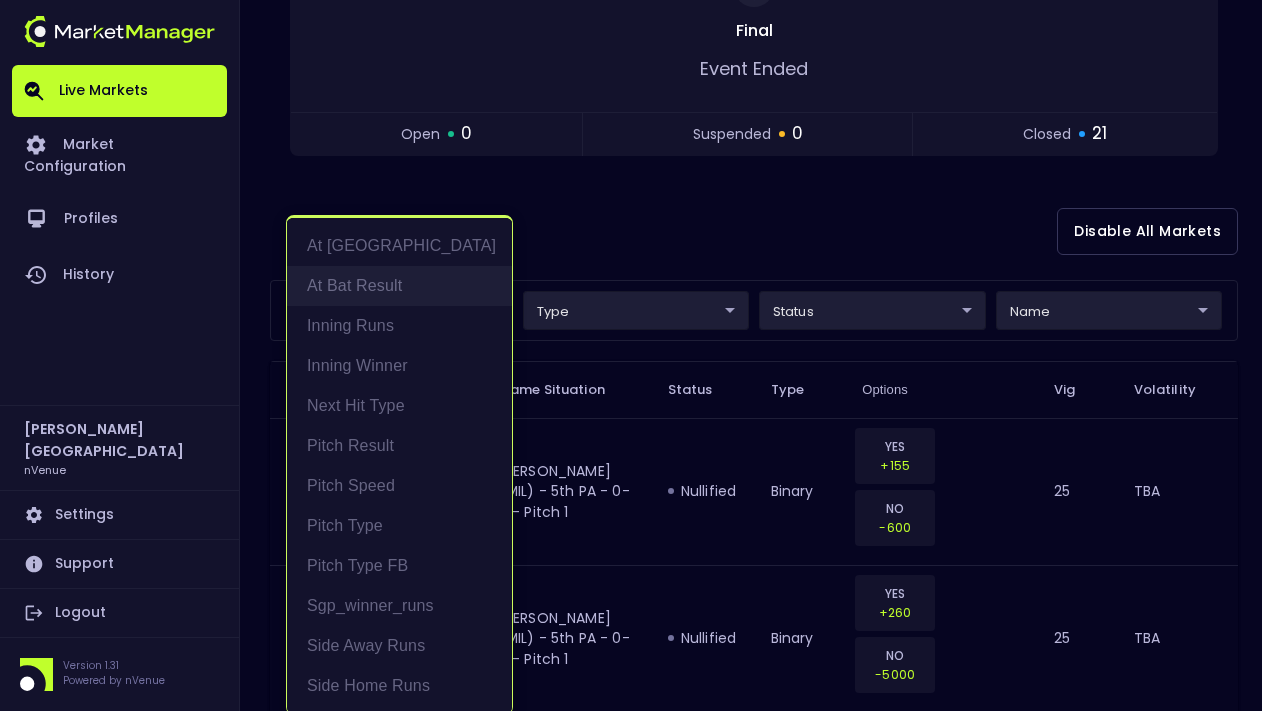 click on "At Bat Result" at bounding box center (399, 286) 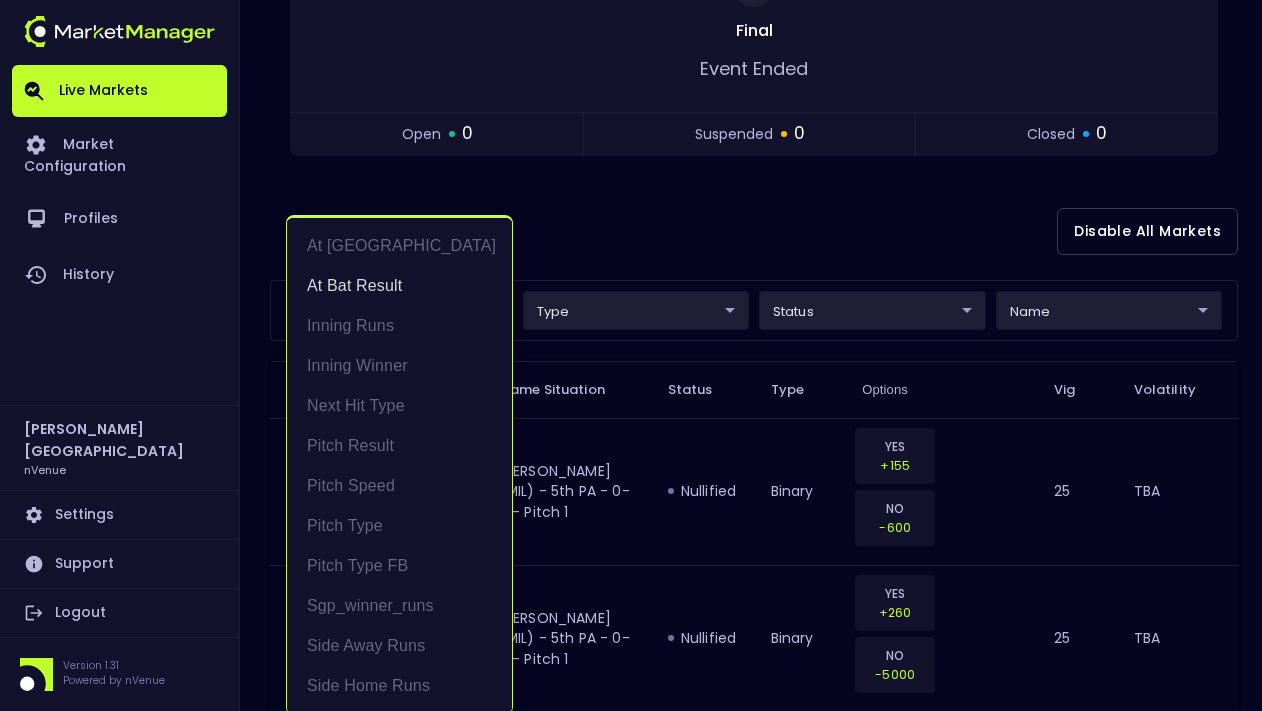 click at bounding box center (631, 355) 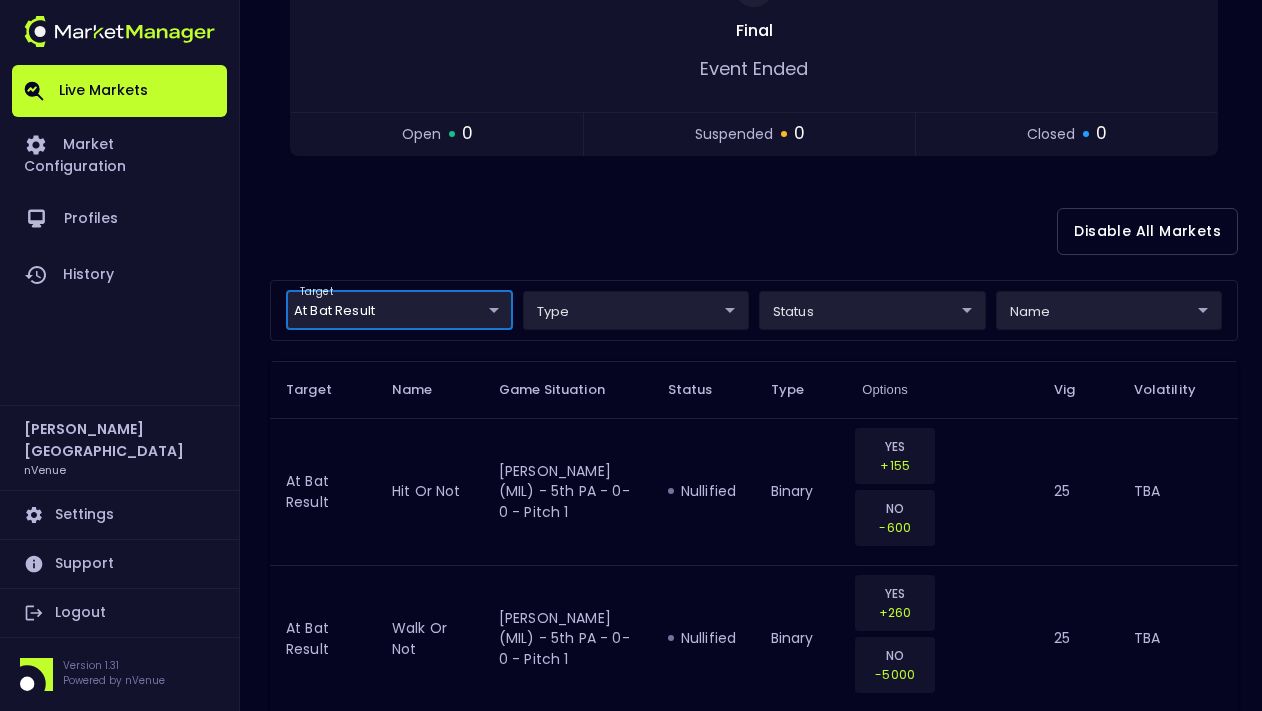 scroll, scrollTop: 0, scrollLeft: 0, axis: both 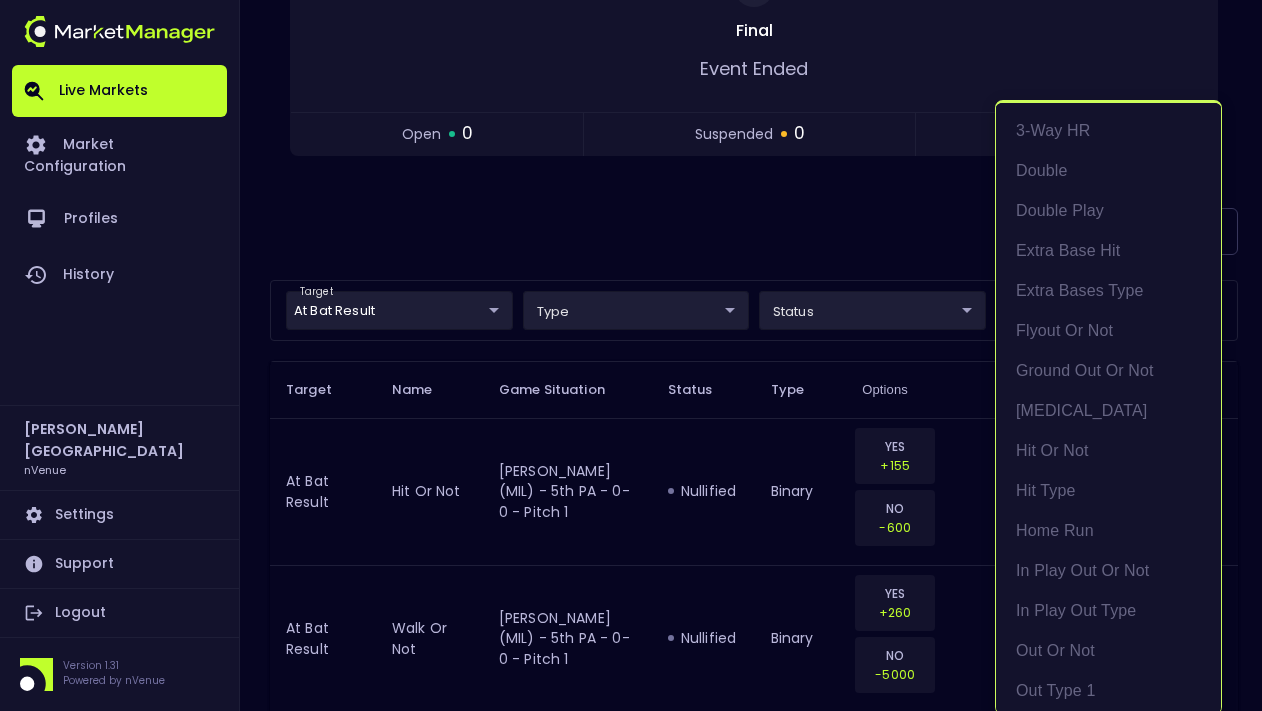 click at bounding box center (631, 355) 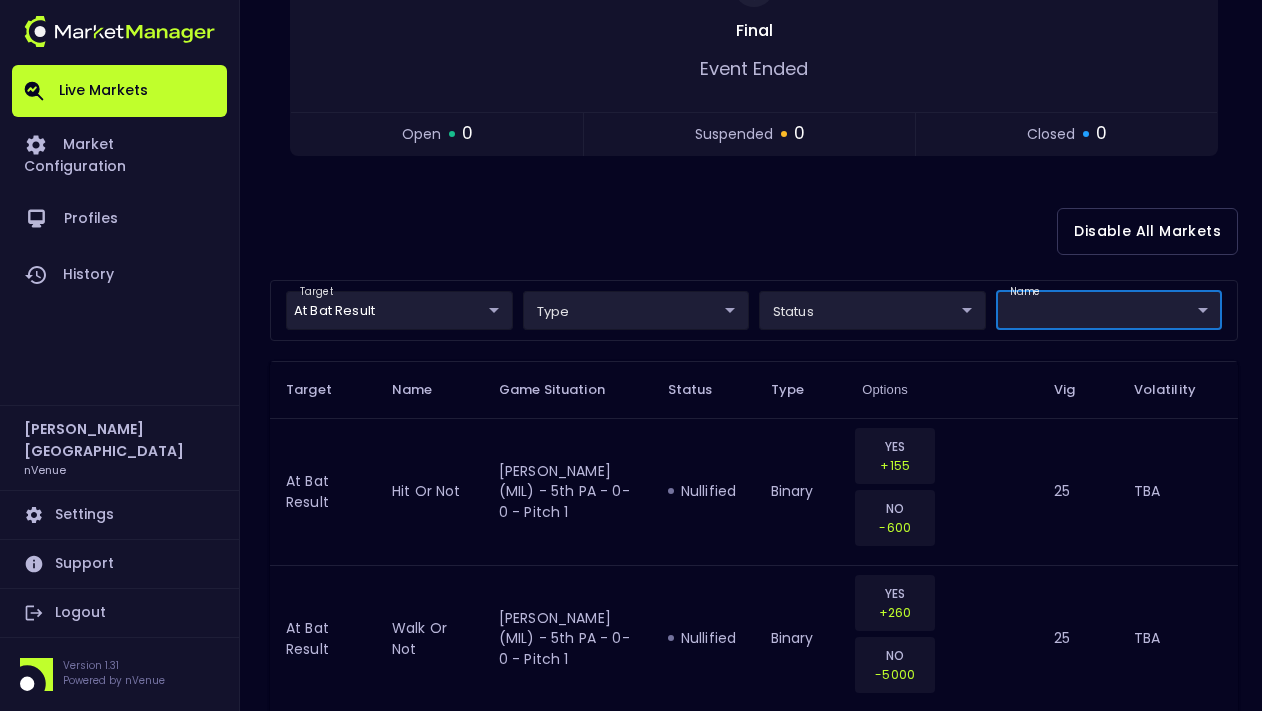 scroll, scrollTop: 0, scrollLeft: 0, axis: both 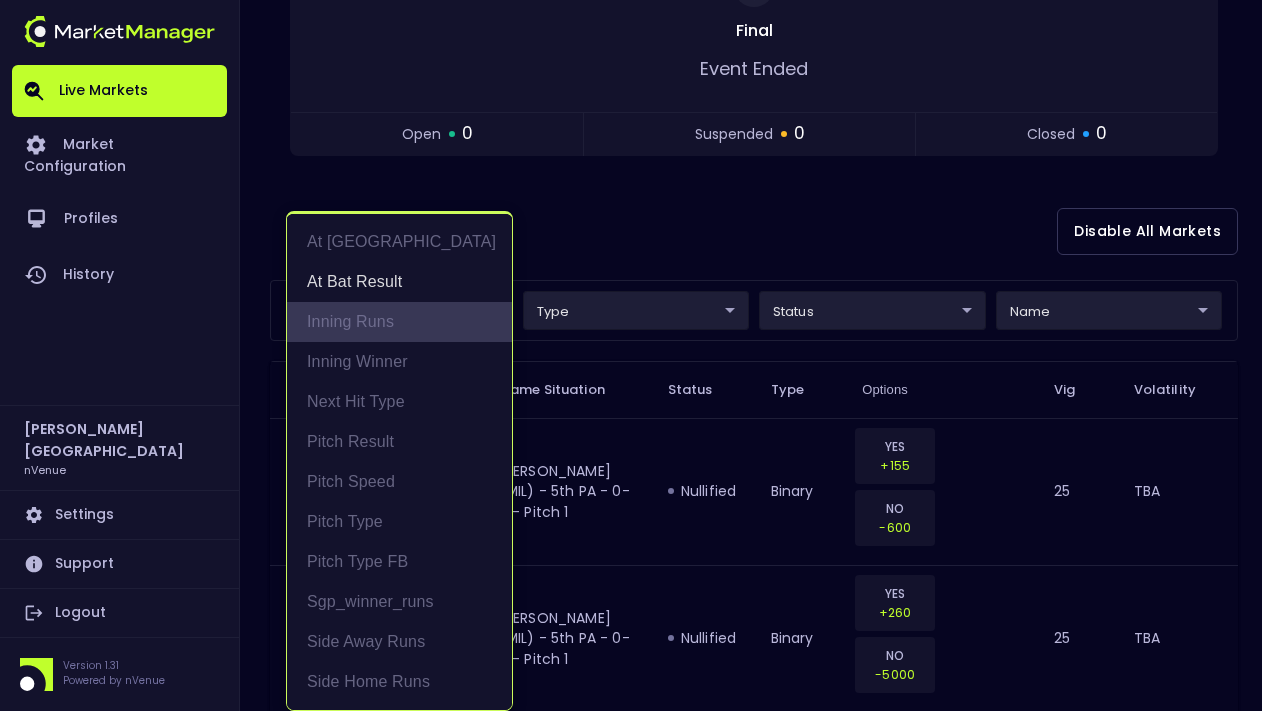 click on "Inning Runs" at bounding box center [399, 322] 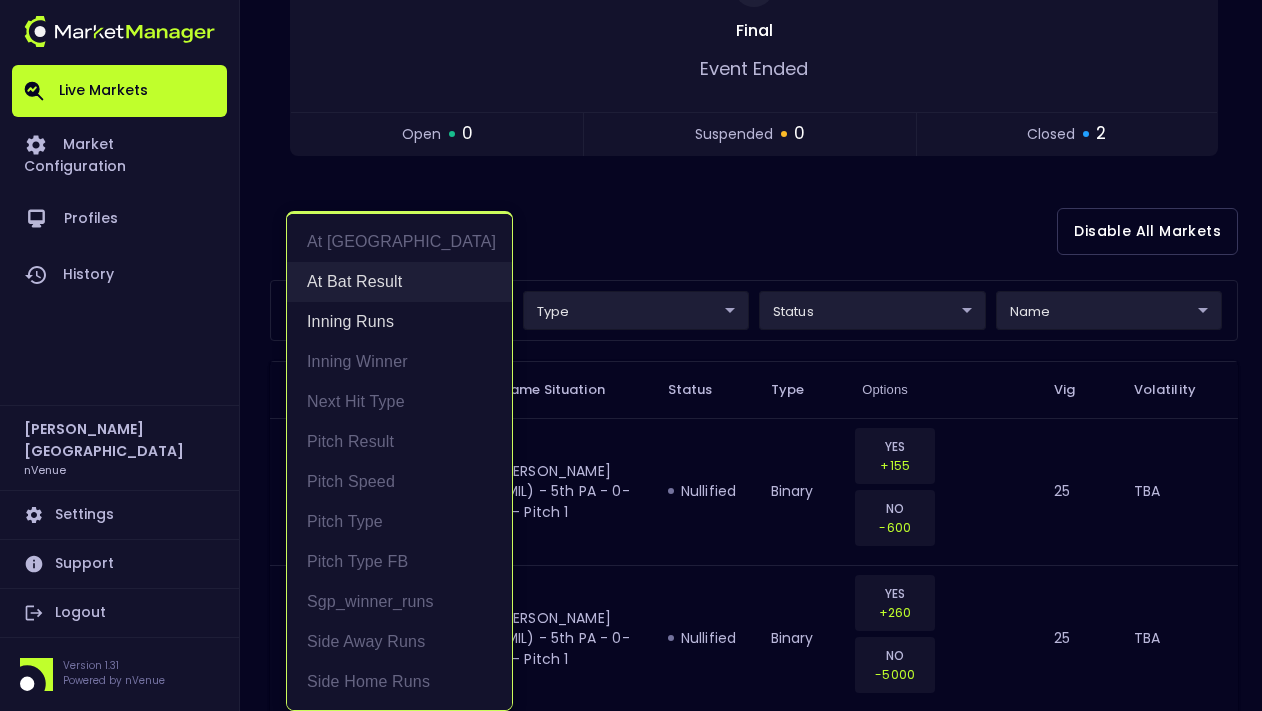 click on "At Bat Result" at bounding box center [399, 282] 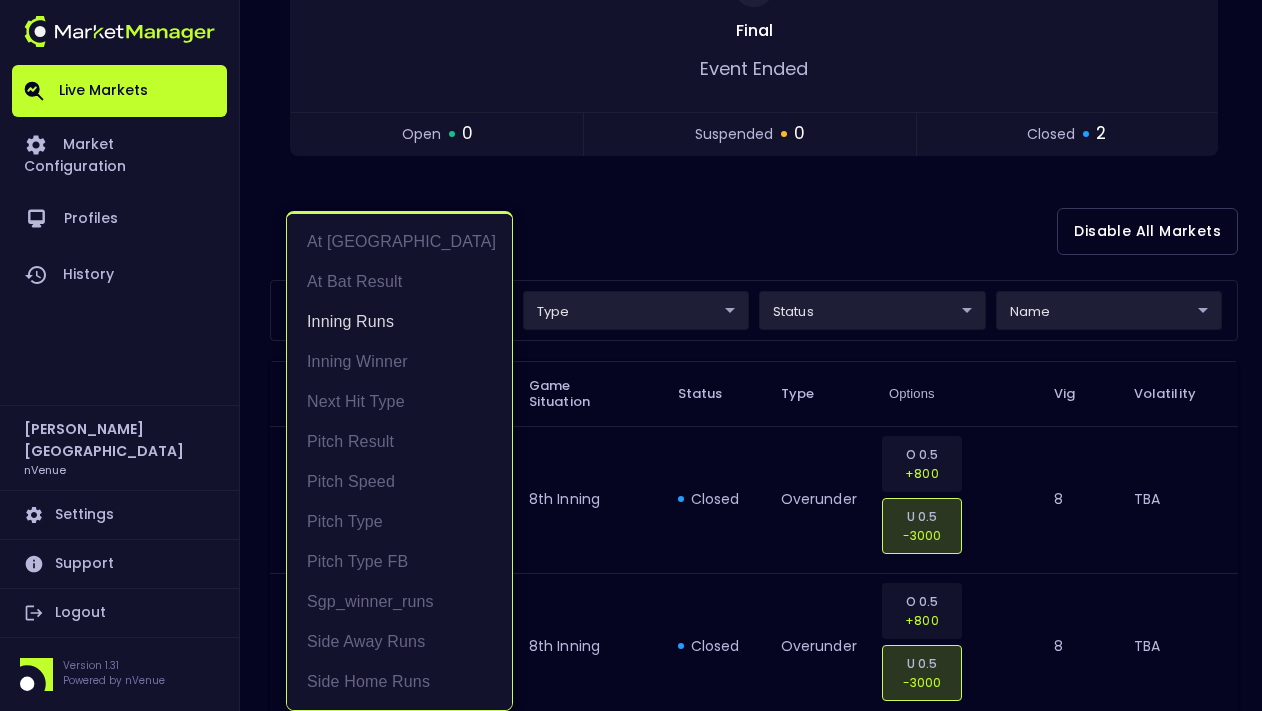 click at bounding box center [631, 355] 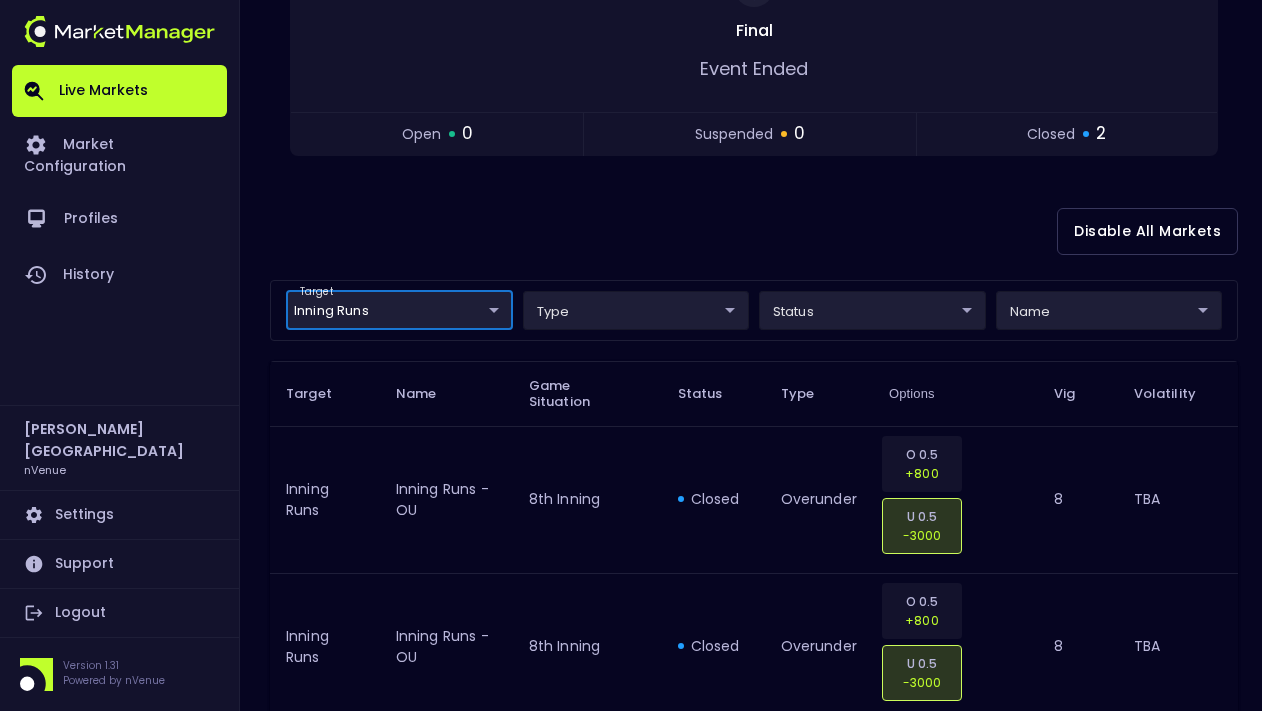 scroll, scrollTop: 0, scrollLeft: 0, axis: both 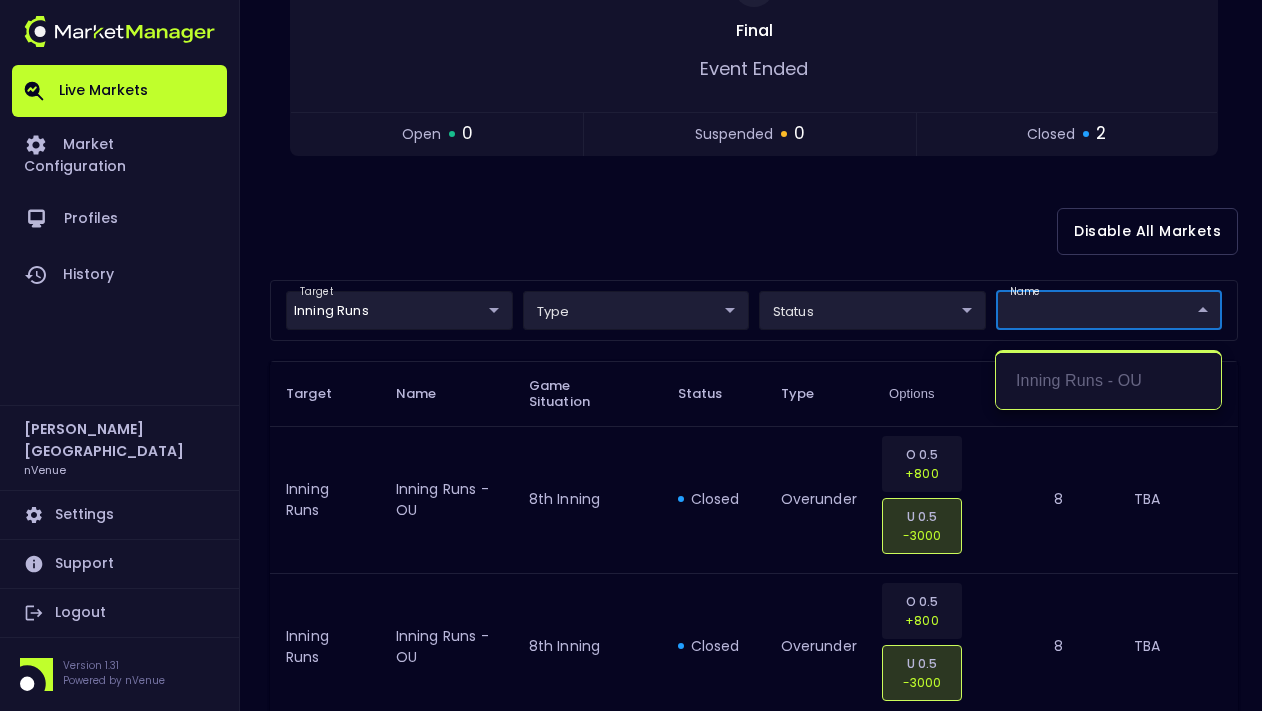 click at bounding box center (631, 355) 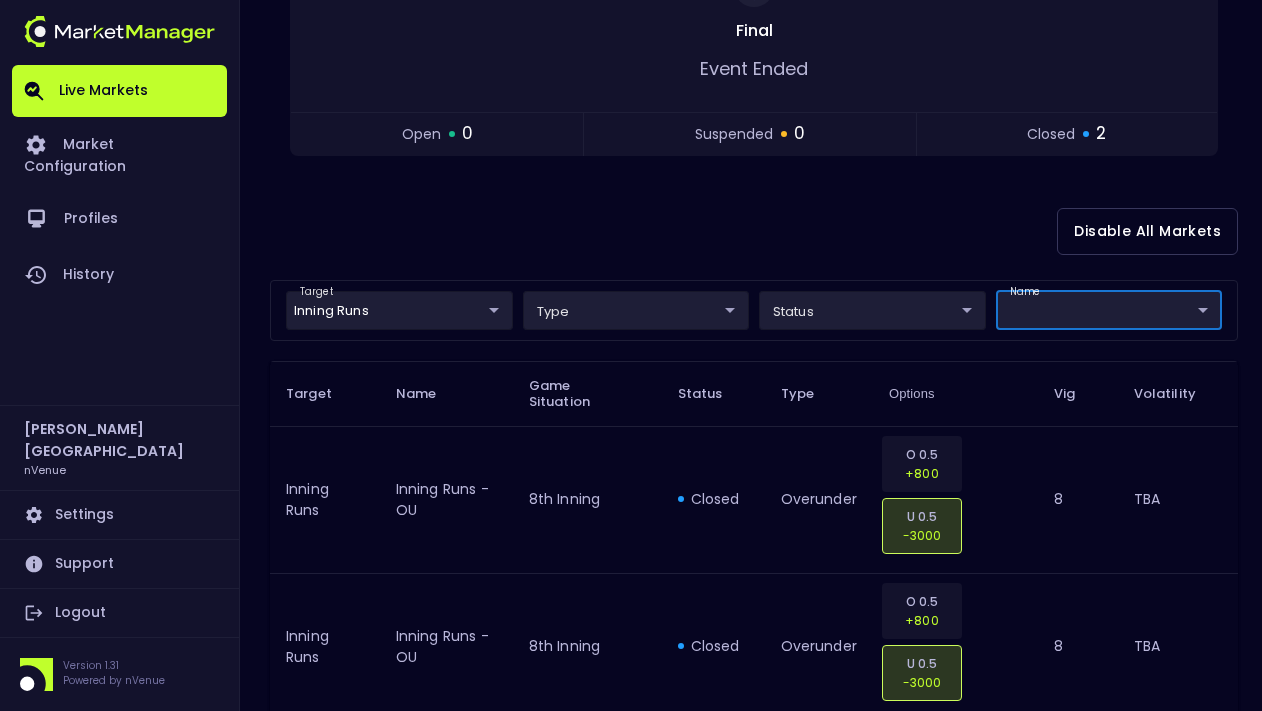 click on "target Inning Runs Inning Runs ​ type ​ ​ status ​ ​ name ​ ​" at bounding box center [754, 310] 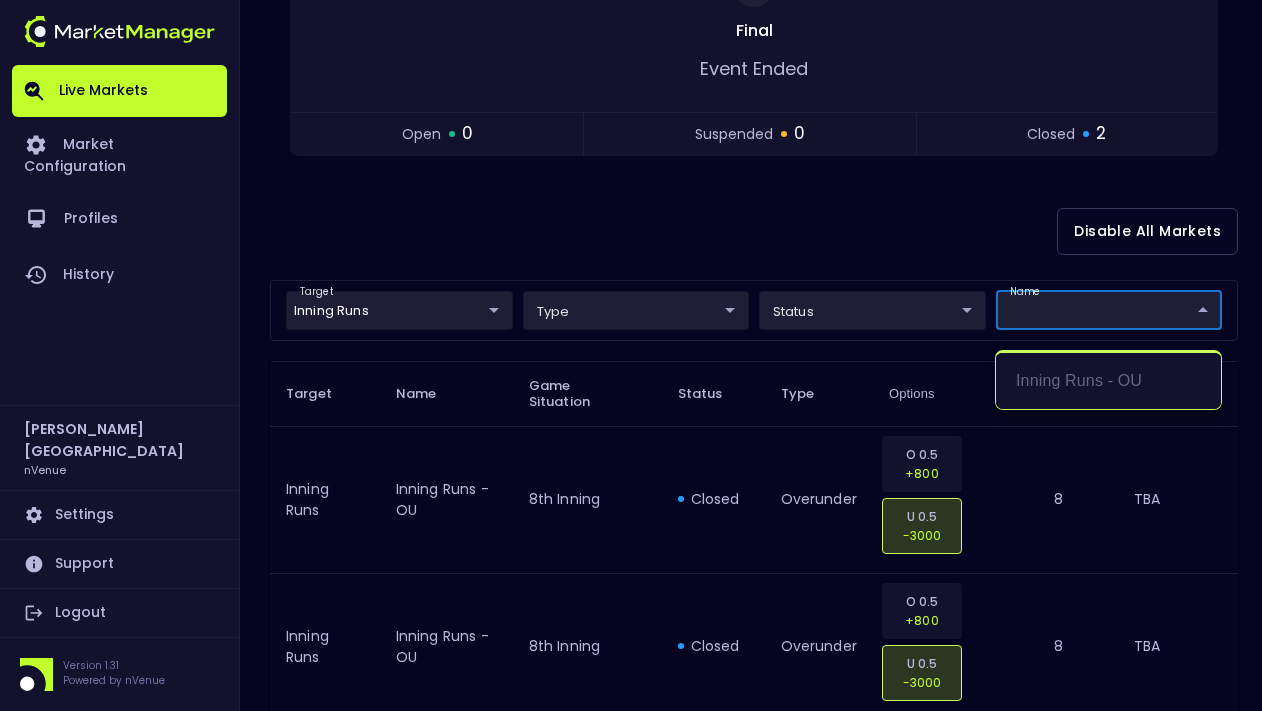click on "Live Markets Market Configuration Profiles History [PERSON_NAME] nVenue Settings Support Logout   Version 1.31  Powered by nVenue < All Games [DATE] 1:18:15 PM Current Profile BAS - All 0d810fa5-e353-4d9c-b11d-31f095cae871 Select Target Market Status Type Vig Volatility Options Close 4 NYM Mets MIL Brewers 2 Replay Game Final Event Ended open 0 suspended 0 closed 2 Disable All Markets target Inning Runs Inning Runs ​ type ​ ​ status ​ ​ name ​ ​ Target Name Game Situation Status Type Options Vig Volatility Inning Runs Inning Runs - OU 8th Inning  closed overunder O 0.5 +800 U 0.5 -3000 8 TBA Inning Runs Inning Runs - OU 8th Inning  closed overunder O 0.5 +800 U 0.5 -3000 8 TBA Rows per page: 25 25 1–2 of 2 Inning Runs - OU" at bounding box center [631, 233] 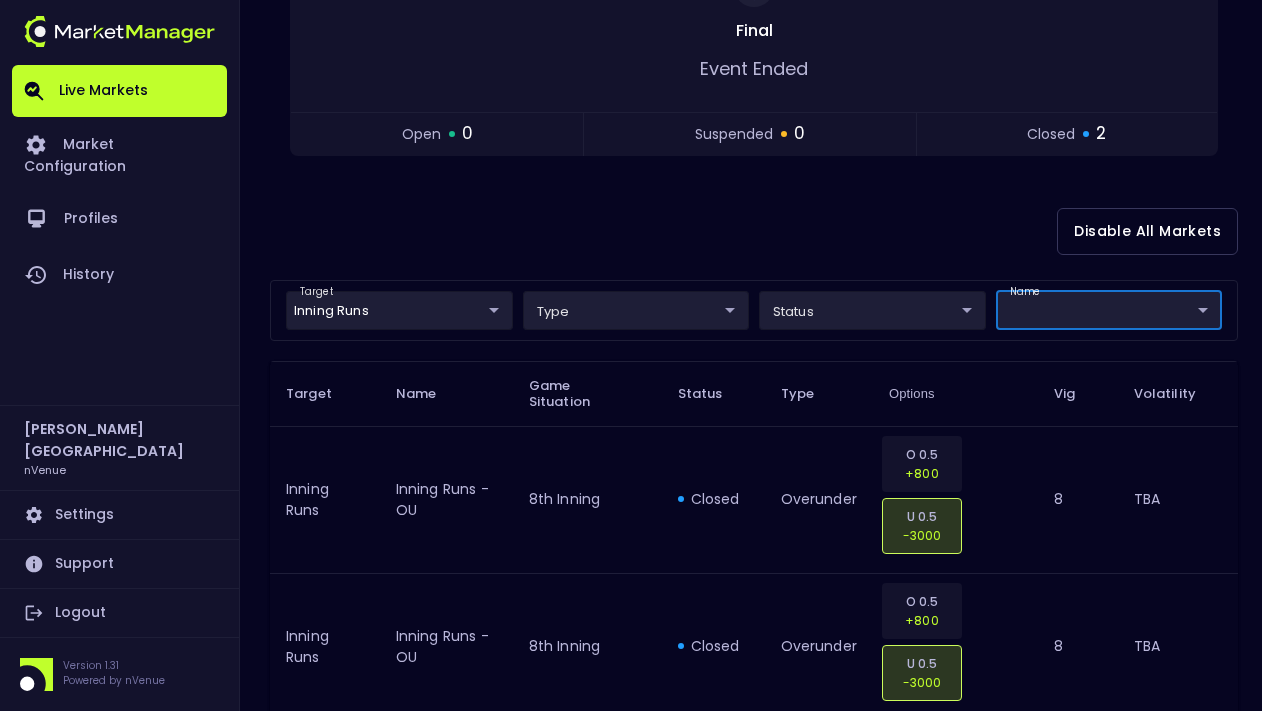 click on "Live Markets Market Configuration Profiles History [PERSON_NAME] nVenue Settings Support Logout   Version 1.31  Powered by nVenue < All Games [DATE] 1:18:20 PM Current Profile BAS - All 0d810fa5-e353-4d9c-b11d-31f095cae871 Select Target Market Status Type Vig Volatility Options Close 4 NYM Mets MIL Brewers 2 Replay Game Final Event Ended open 0 suspended 0 closed 2 Disable All Markets target Inning Runs Inning Runs ​ type ​ ​ status ​ ​ name ​ ​ Target Name Game Situation Status Type Options Vig Volatility Inning Runs Inning Runs - OU 8th Inning  closed overunder O 0.5 +800 U 0.5 -3000 8 TBA Inning Runs Inning Runs - OU 8th Inning  closed overunder O 0.5 +800 U 0.5 -3000 8 TBA Rows per page: 25 25 1–2 of 2" at bounding box center [631, 233] 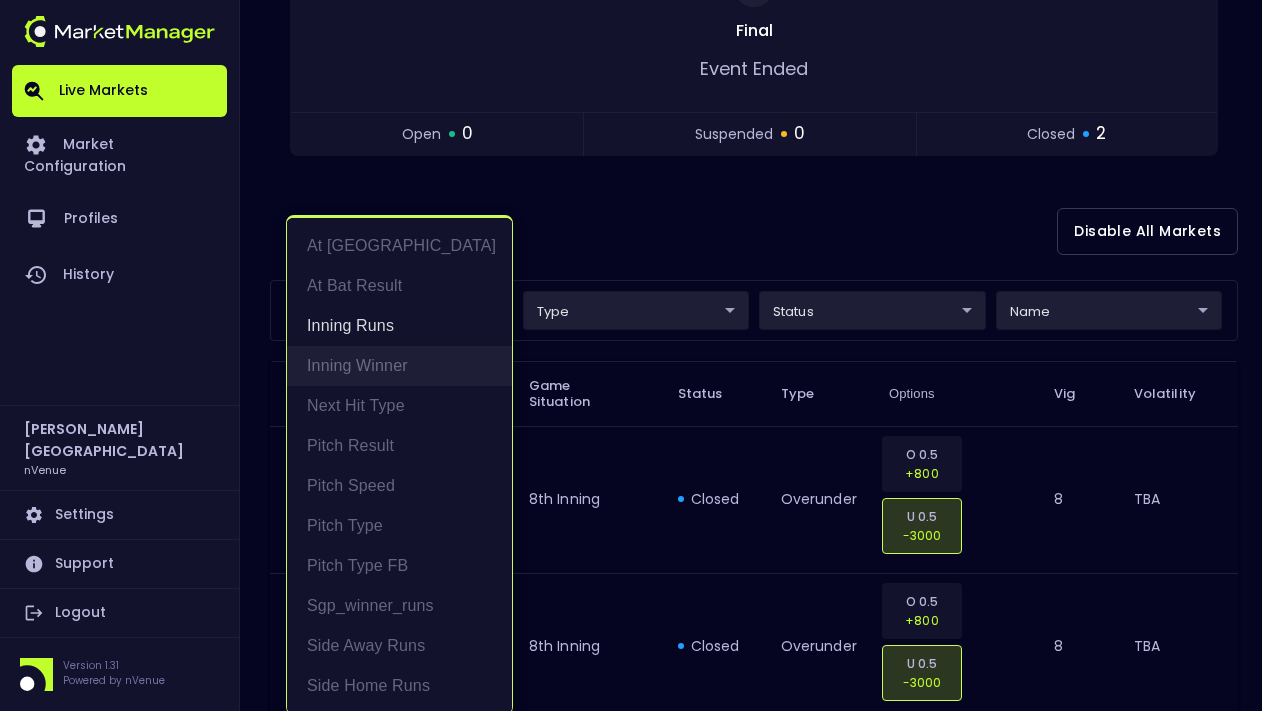 click on "Inning Winner" at bounding box center [399, 366] 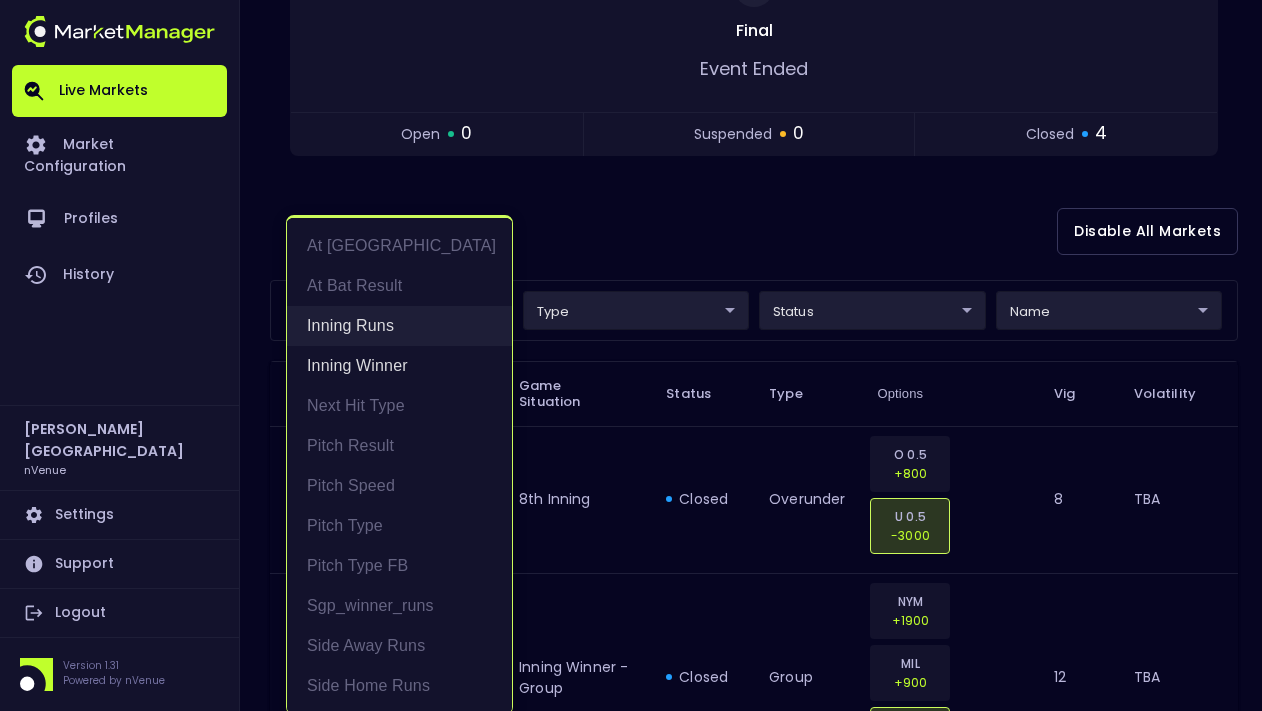 click on "Inning Runs" at bounding box center (399, 326) 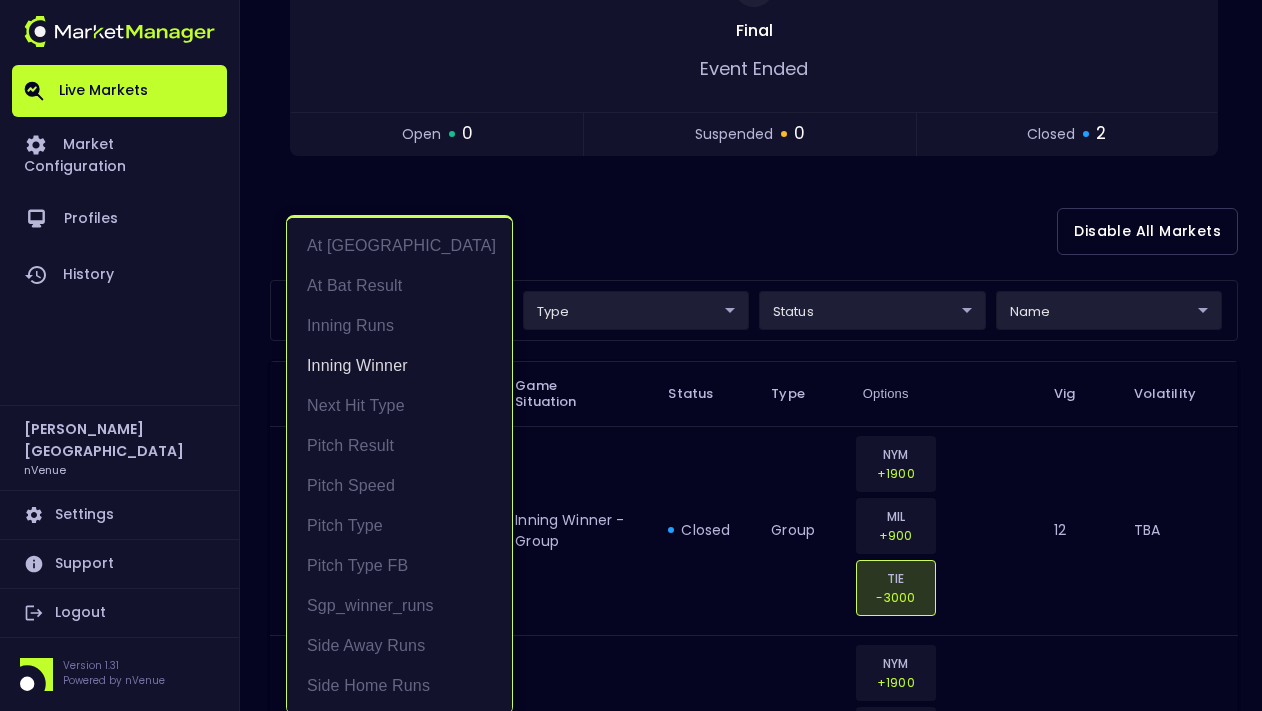 click at bounding box center [631, 355] 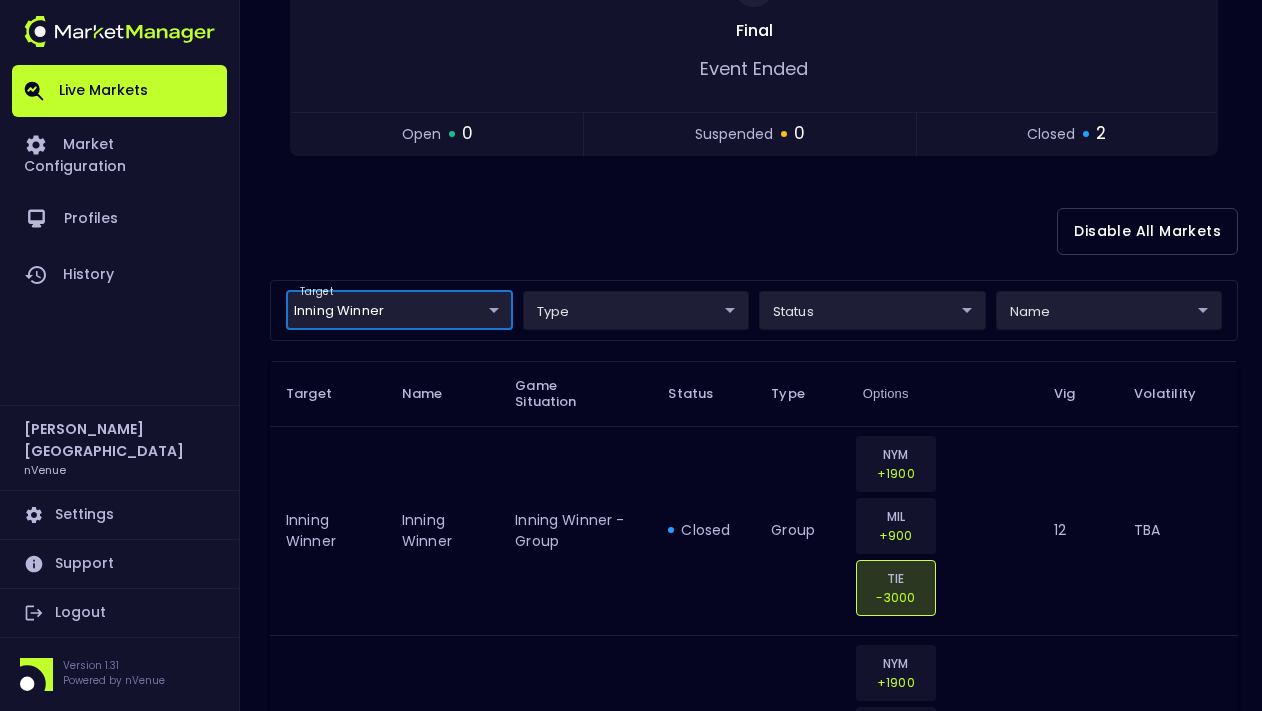 scroll, scrollTop: 0, scrollLeft: 0, axis: both 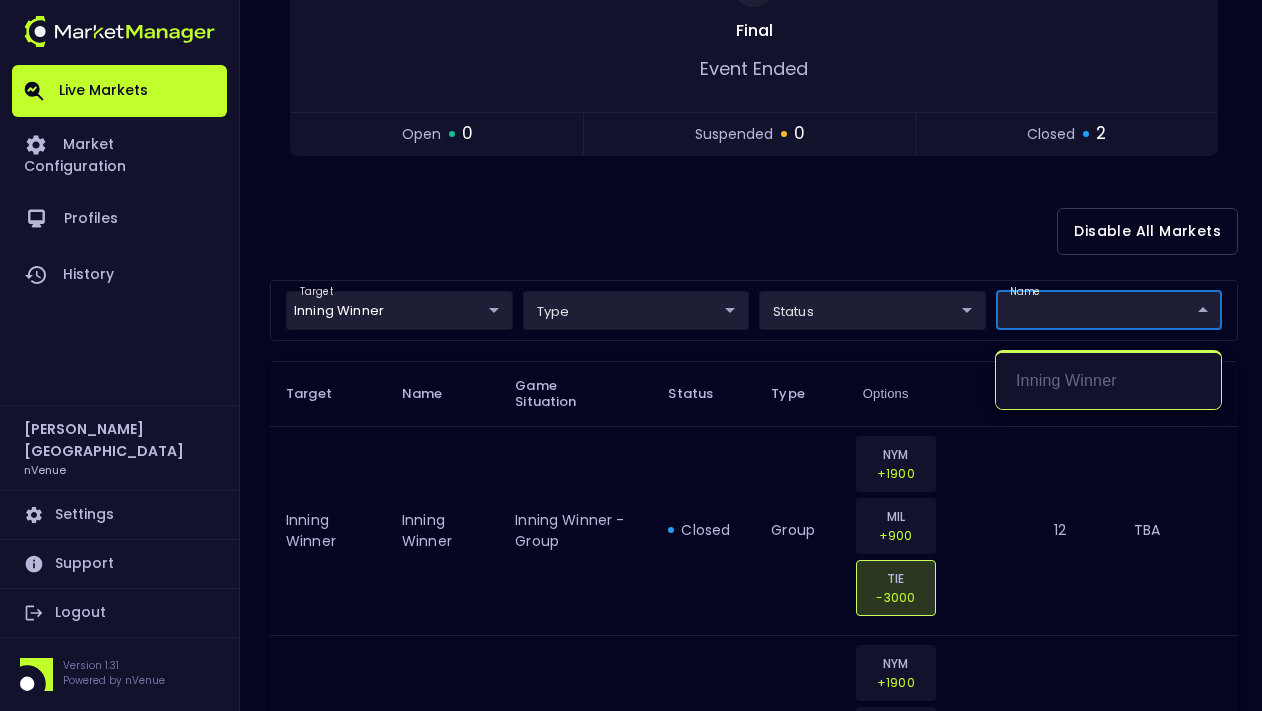 click at bounding box center (631, 355) 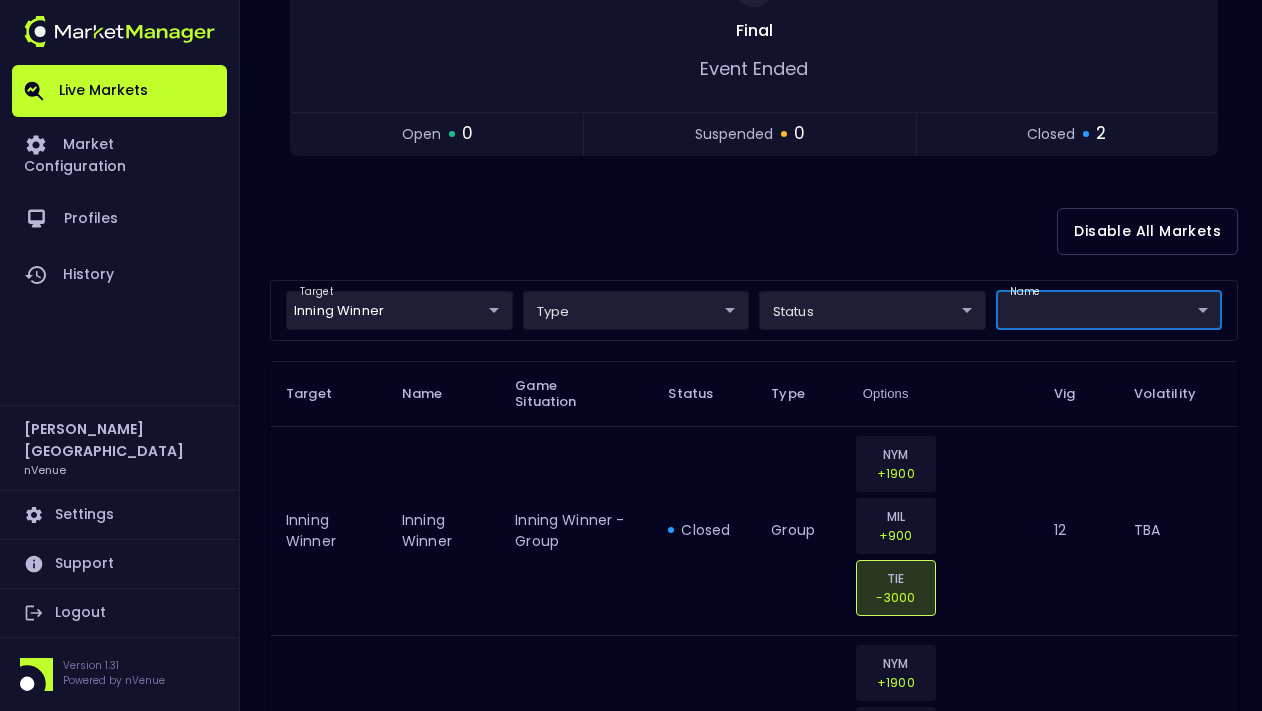 click on "Live Markets Market Configuration Profiles History [PERSON_NAME] nVenue Settings Support Logout   Version 1.31  Powered by nVenue < All Games [DATE] 1:18:30 PM Current Profile BAS - All 0d810fa5-e353-4d9c-b11d-31f095cae871 Select Target Market Status Type Vig Volatility Options Close 4 NYM Mets MIL Brewers 2 Replay Game Final Event Ended open 0 suspended 0 closed 2 Disable All Markets target Inning Winner Inning Winner ​ type ​ ​ status ​ ​ name ​ ​ Target Name Game Situation Status Type Options Vig Volatility Inning Winner Inning Winner Inning Winner - Group  closed group NYM +1900 MIL +900 TIE -3000 12 TBA Inning Winner Inning Winner Inning Winner - Group  closed group NYM +1900 MIL +900 TIE -3000 12 TBA Rows per page: 25 25 1–2 of 2" at bounding box center (631, 295) 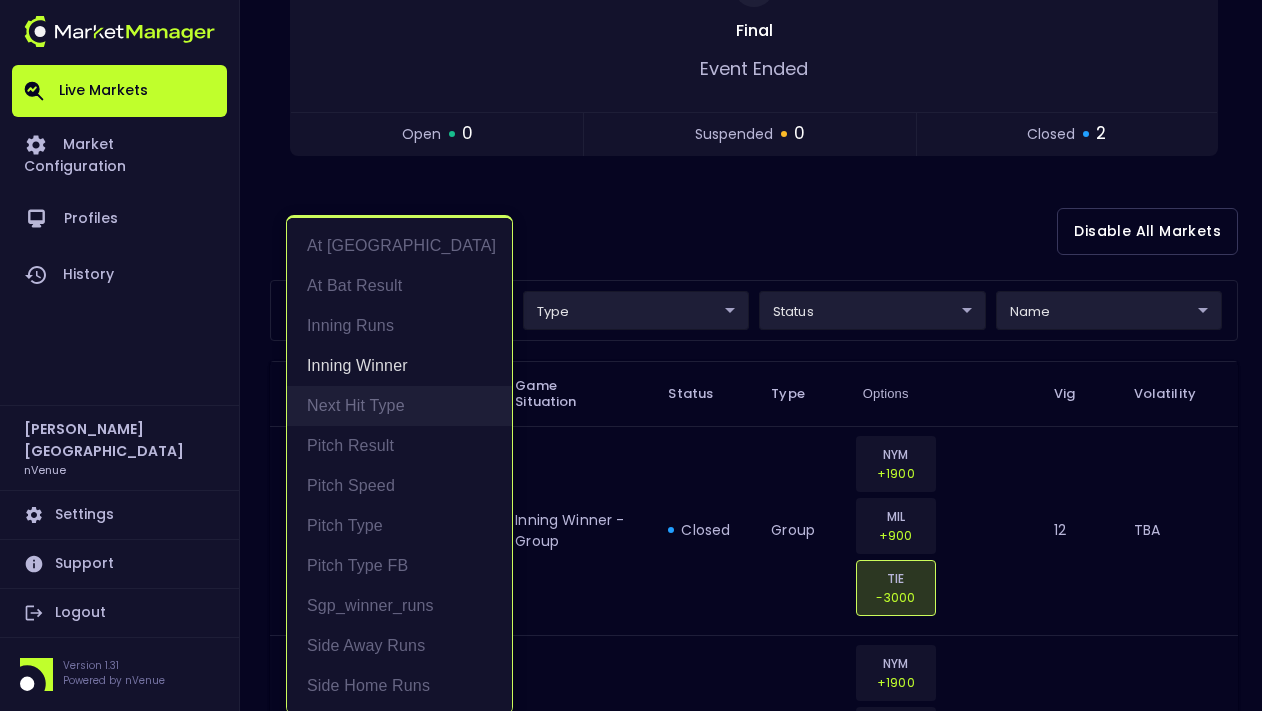 scroll, scrollTop: 4, scrollLeft: 0, axis: vertical 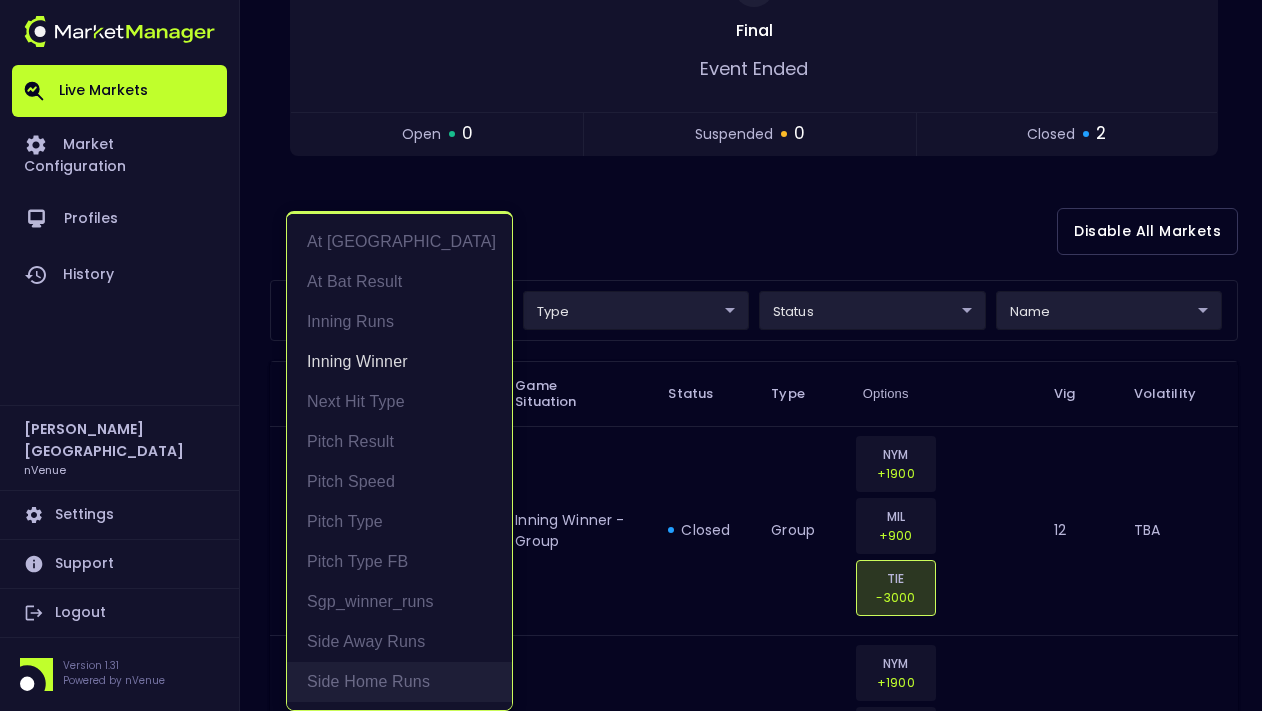 click on "Side Home Runs" at bounding box center (399, 682) 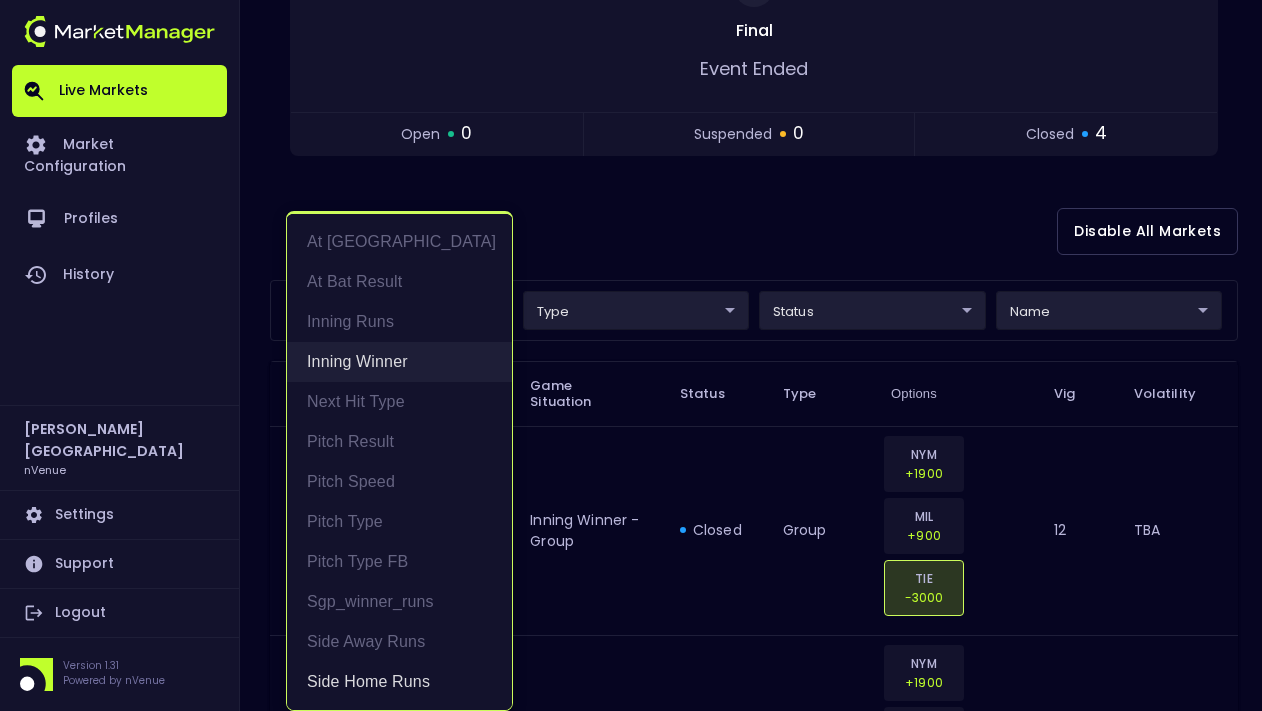 click on "Inning Winner" at bounding box center (399, 362) 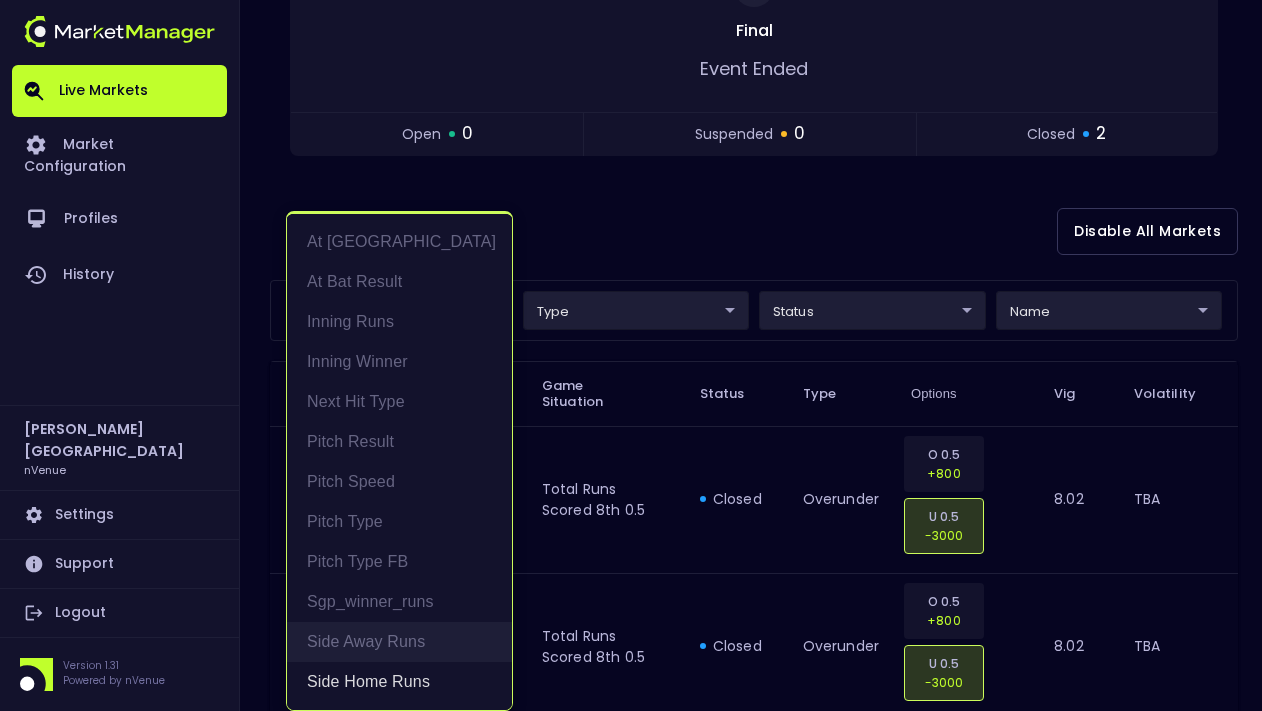 click on "Side Away Runs" at bounding box center (399, 642) 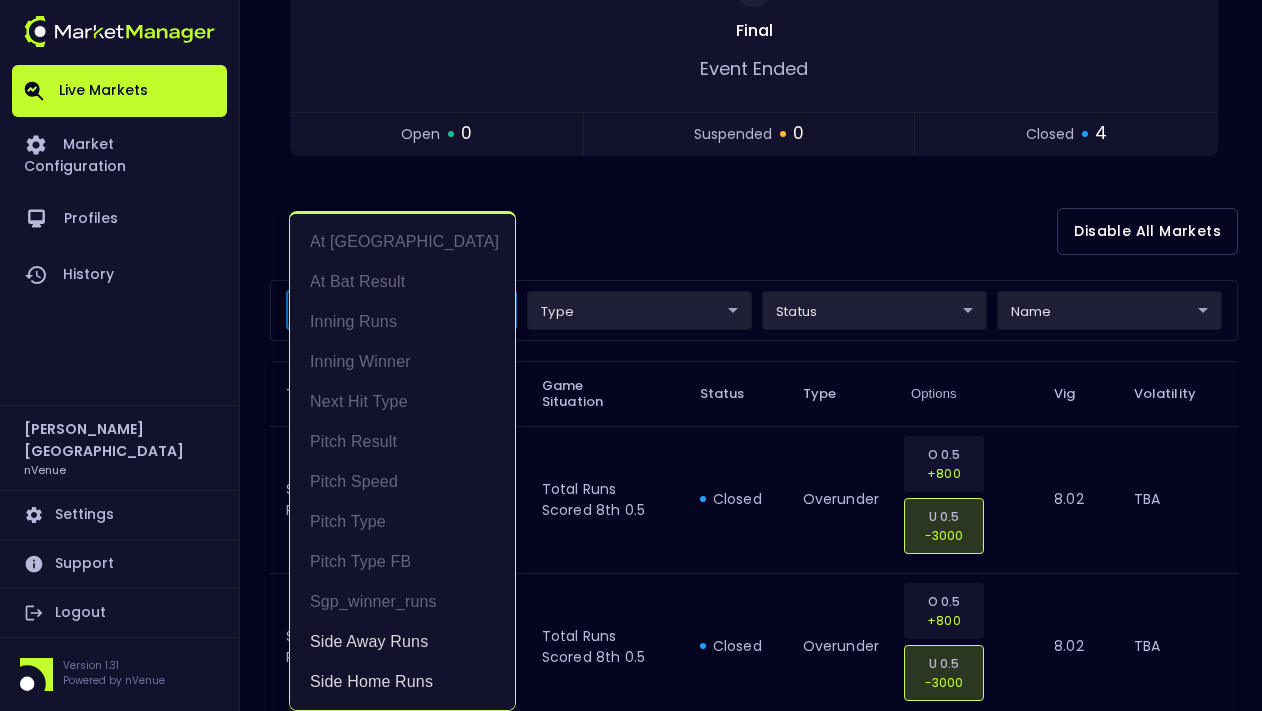 click at bounding box center [631, 355] 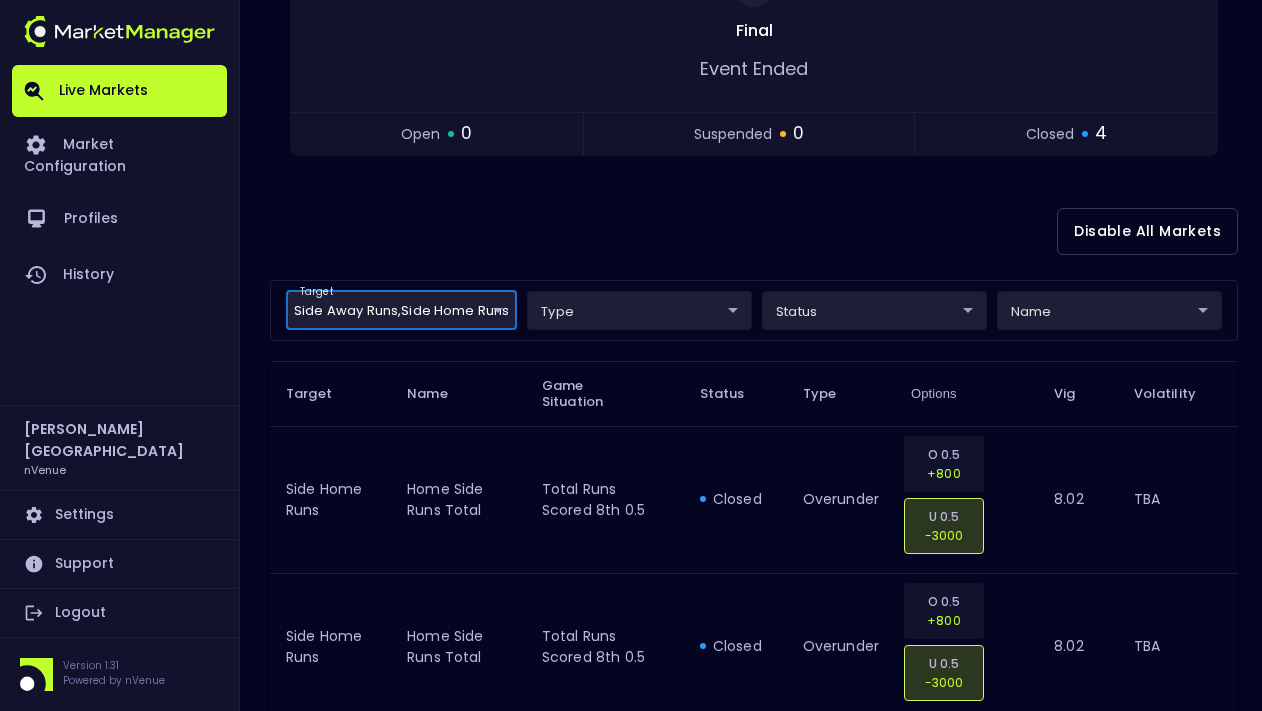 scroll, scrollTop: 0, scrollLeft: 0, axis: both 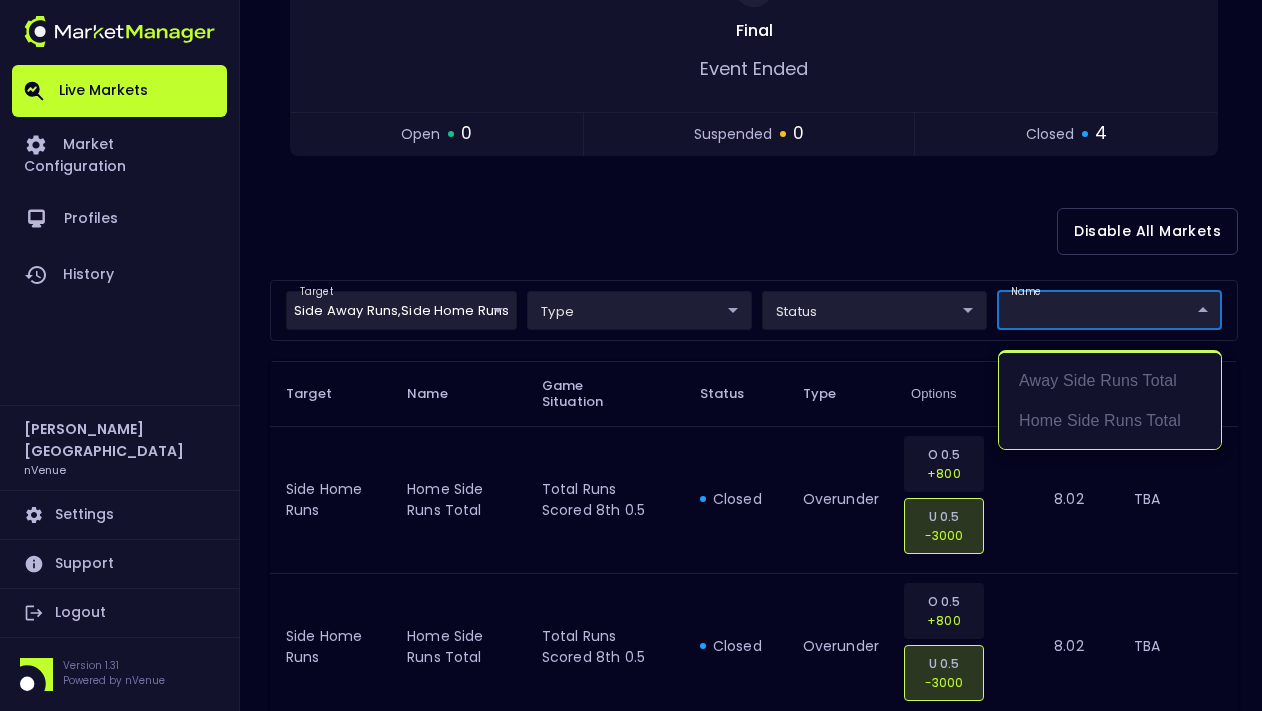 click at bounding box center [631, 355] 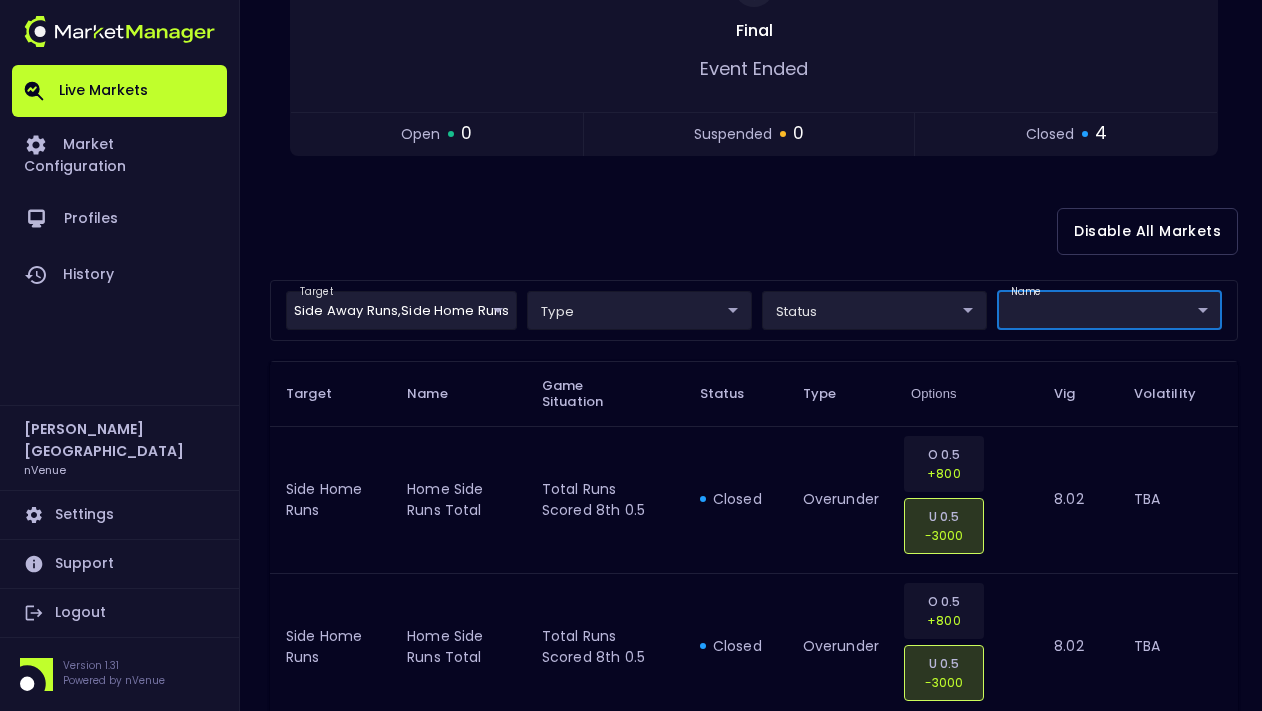 click on "Live Markets Market Configuration Profiles History [PERSON_NAME] nVenue Settings Support Logout   Version 1.31  Powered by nVenue < All Games [DATE] 1:19:04 PM Current Profile BAS - All 0d810fa5-e353-4d9c-b11d-31f095cae871 Select Target Market Status Type Vig Volatility Options Close 4 NYM Mets MIL Brewers 2 Replay Game Final Event Ended open 0 suspended 0 closed 4 Disable All Markets target Side Away Runs ,  Side Home Runs Side Home Runs,Side Away Runs ​ type ​ ​ status ​ ​ name ​ ​ Target Name Game Situation Status Type Options Vig Volatility Side Home Runs Home Side Runs Total Total Runs Scored 8th 0.5  closed overunder O 0.5 +800 U 0.5 -3000 8.02 TBA Side Home Runs Home Side Runs Total Total Runs Scored 8th 0.5  closed overunder O 0.5 +800 U 0.5 -3000 8.02 TBA Side Away Runs Away Side Runs Total Total Runs Scored 8th 0.5  closed overunder O 0.5 +650 U 0.5 -1900 8.02 TBA Side Away Runs Away Side Runs Total Total Runs Scored 8th 0.5  closed overunder O 0.5 +650 U 0.5 -1900 25" at bounding box center [631, 380] 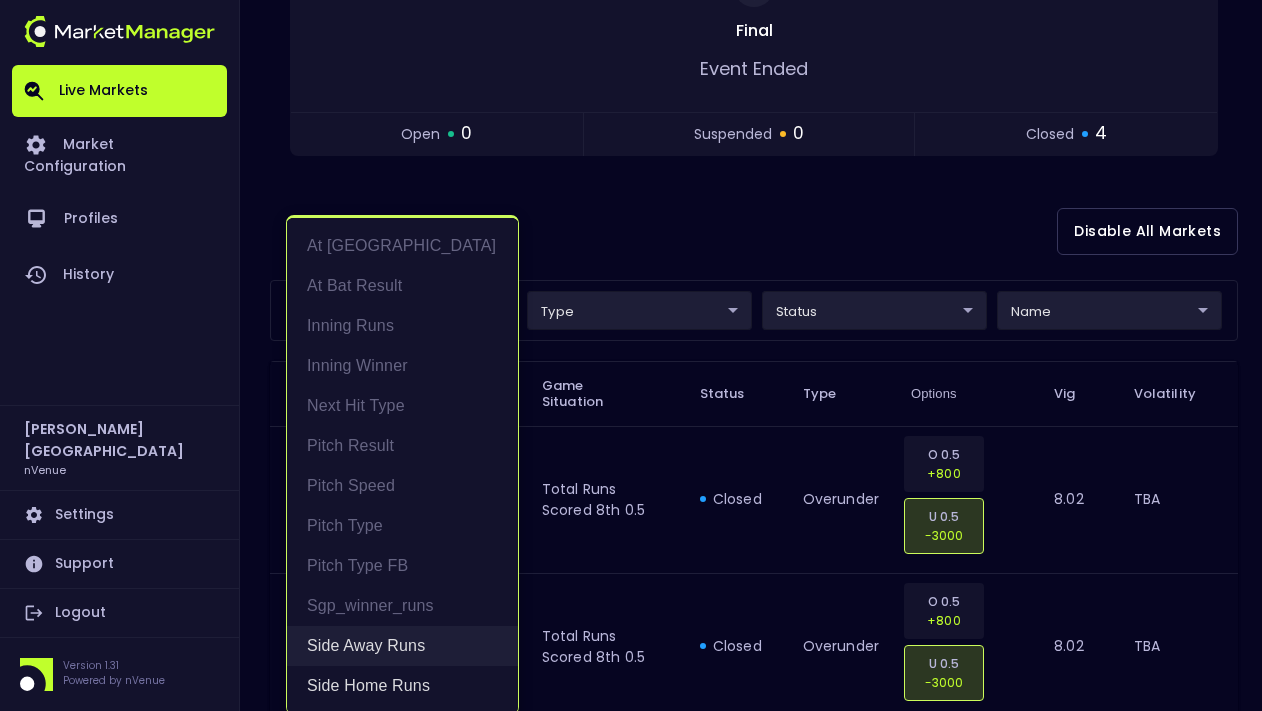click on "Side Away Runs" at bounding box center [402, 646] 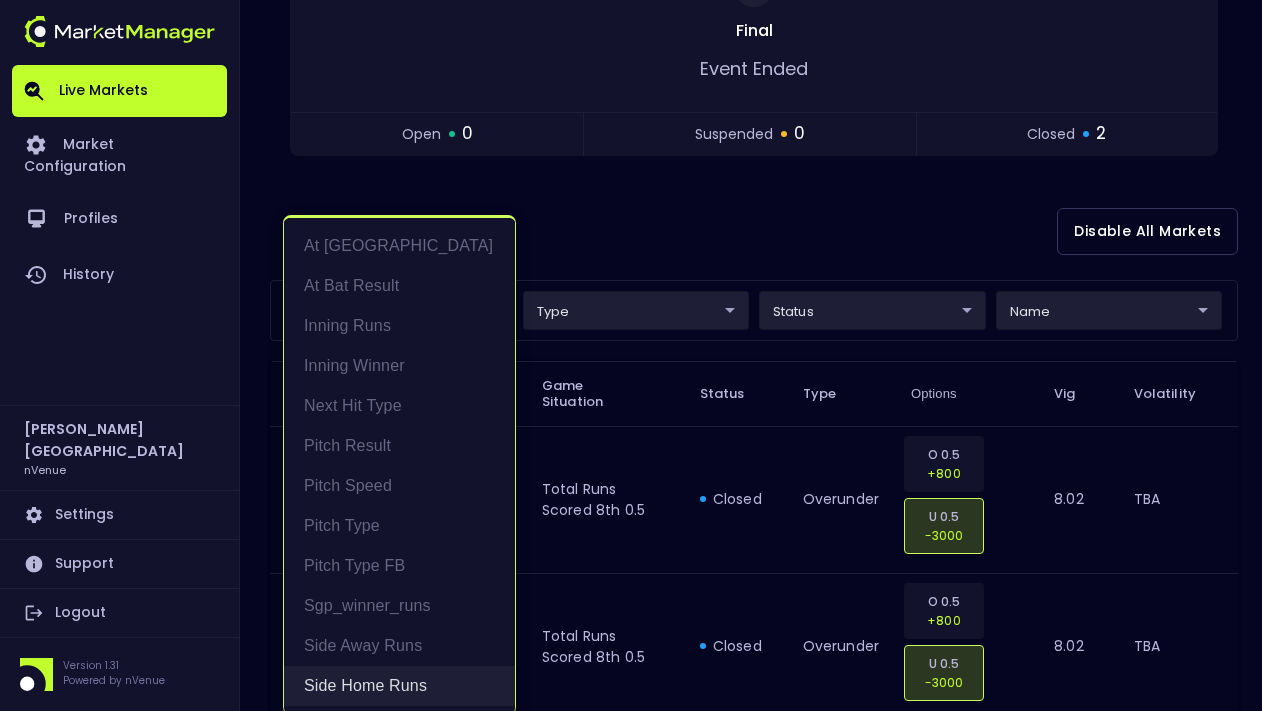 click on "Side Home Runs" at bounding box center (399, 686) 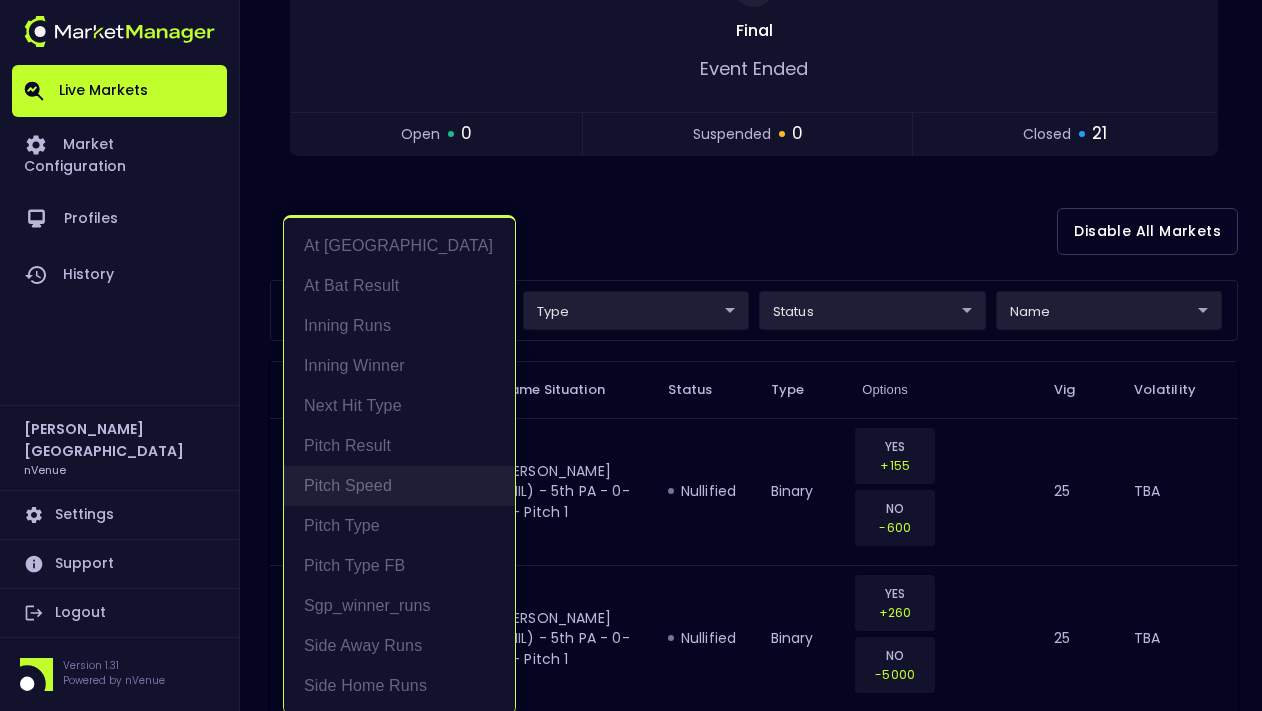 scroll, scrollTop: 4, scrollLeft: 0, axis: vertical 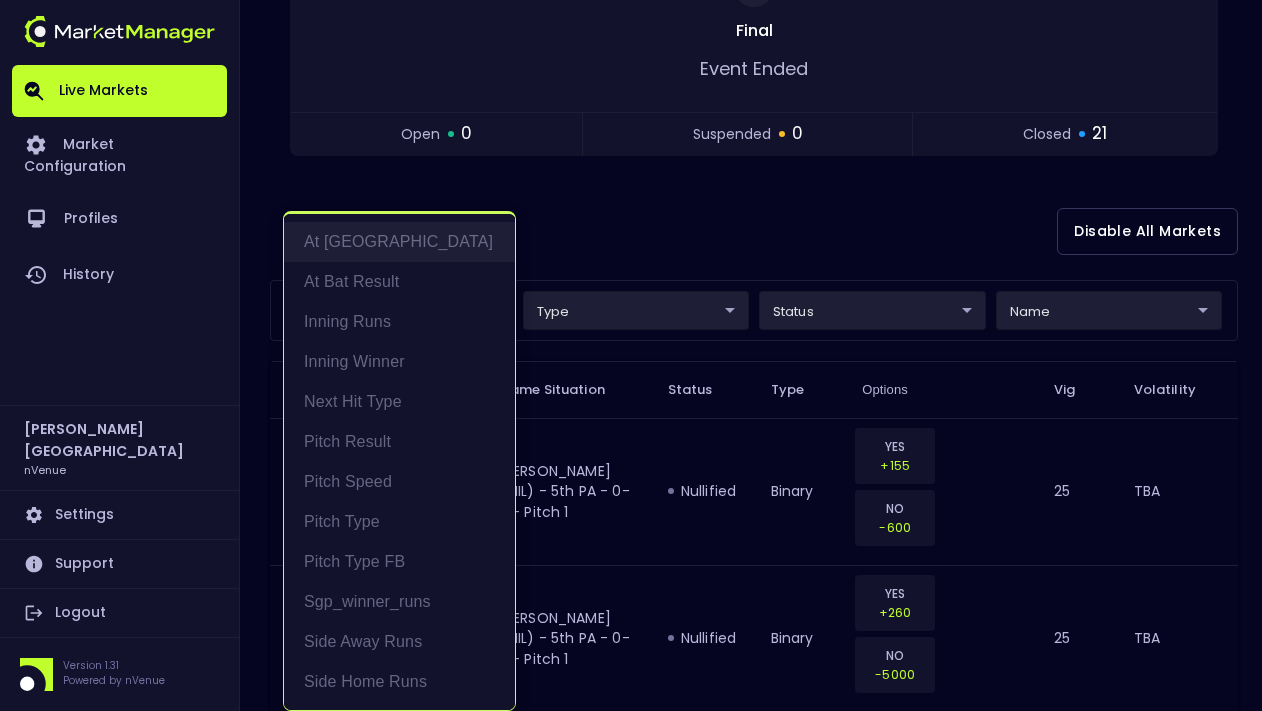 click on "At [GEOGRAPHIC_DATA]" at bounding box center [399, 242] 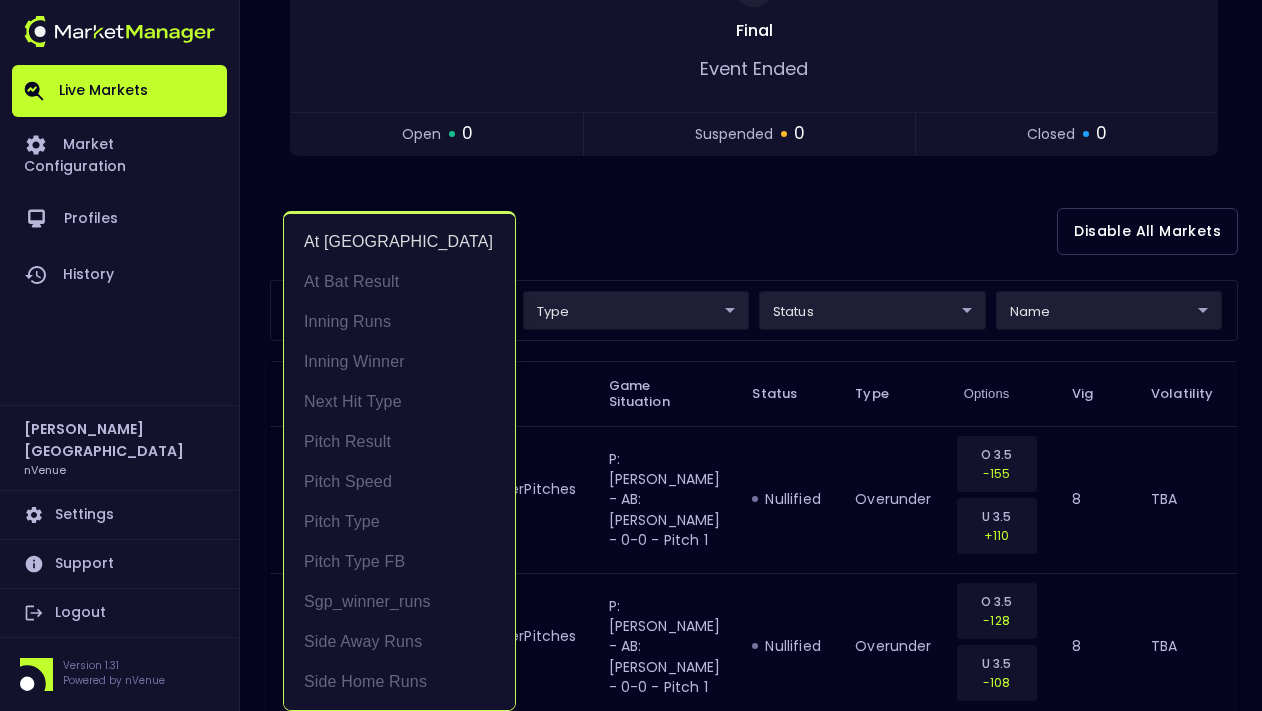 click at bounding box center (631, 355) 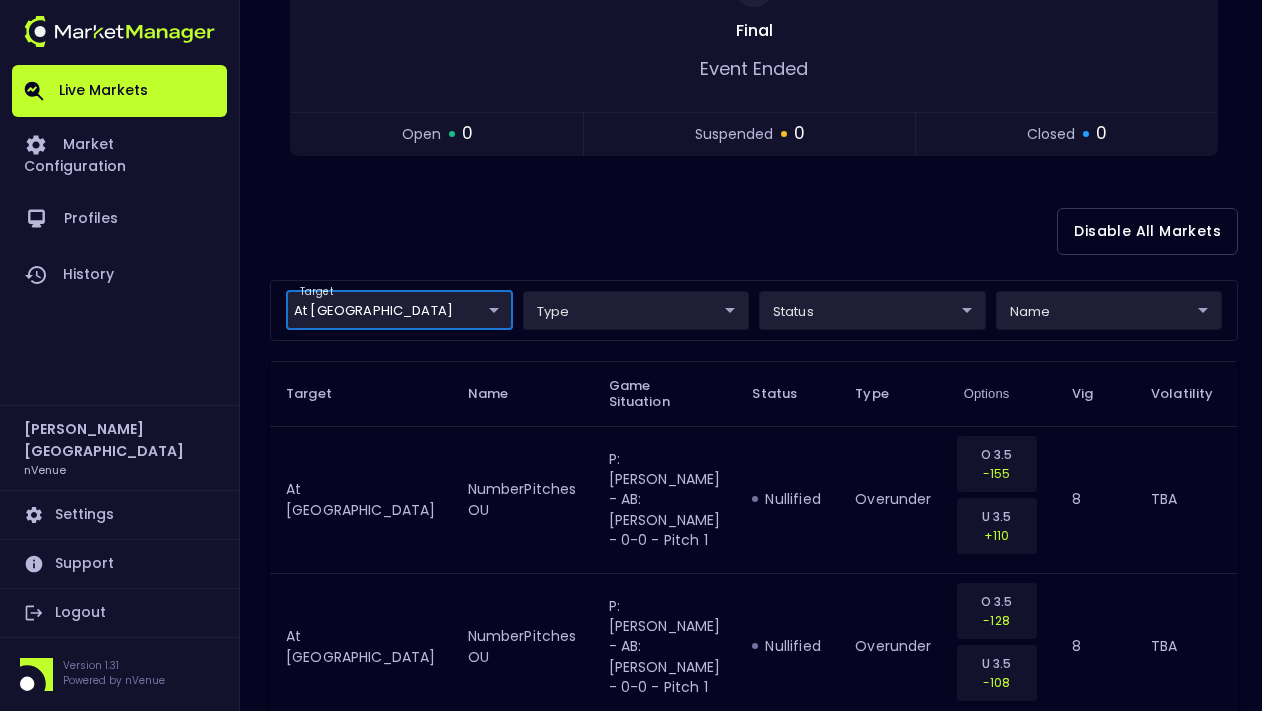 scroll, scrollTop: 0, scrollLeft: 0, axis: both 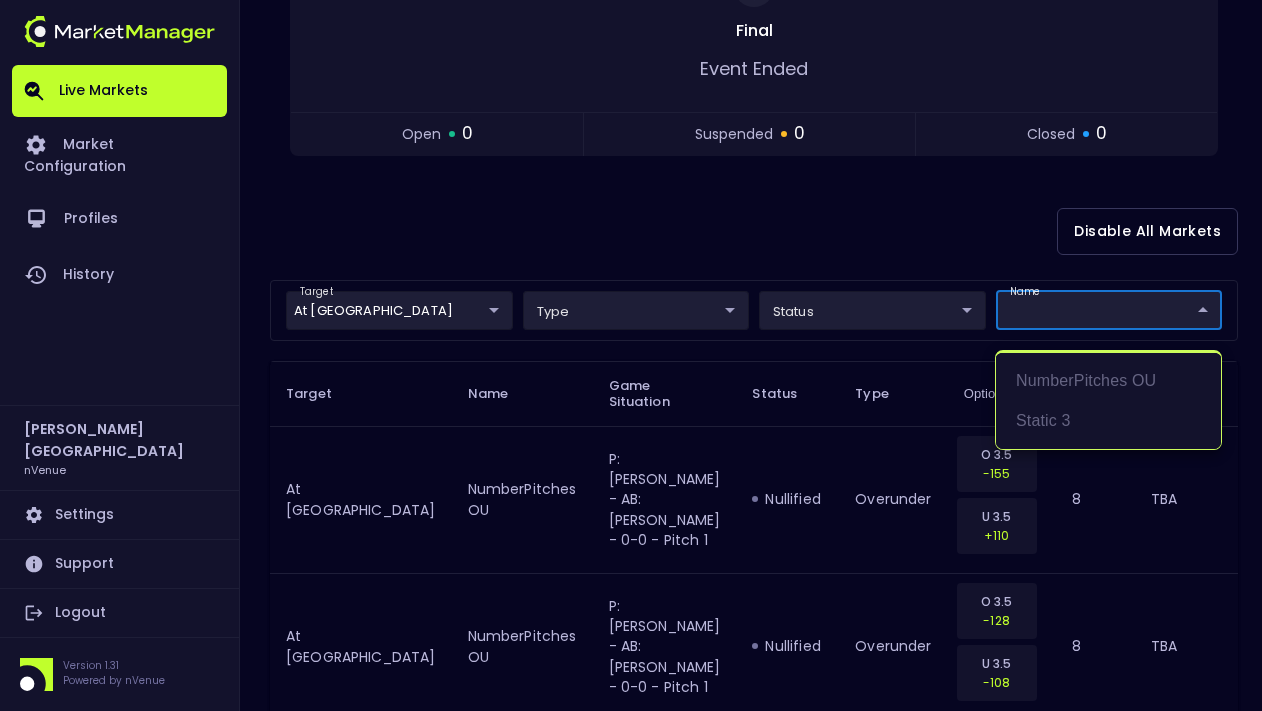 click at bounding box center (631, 355) 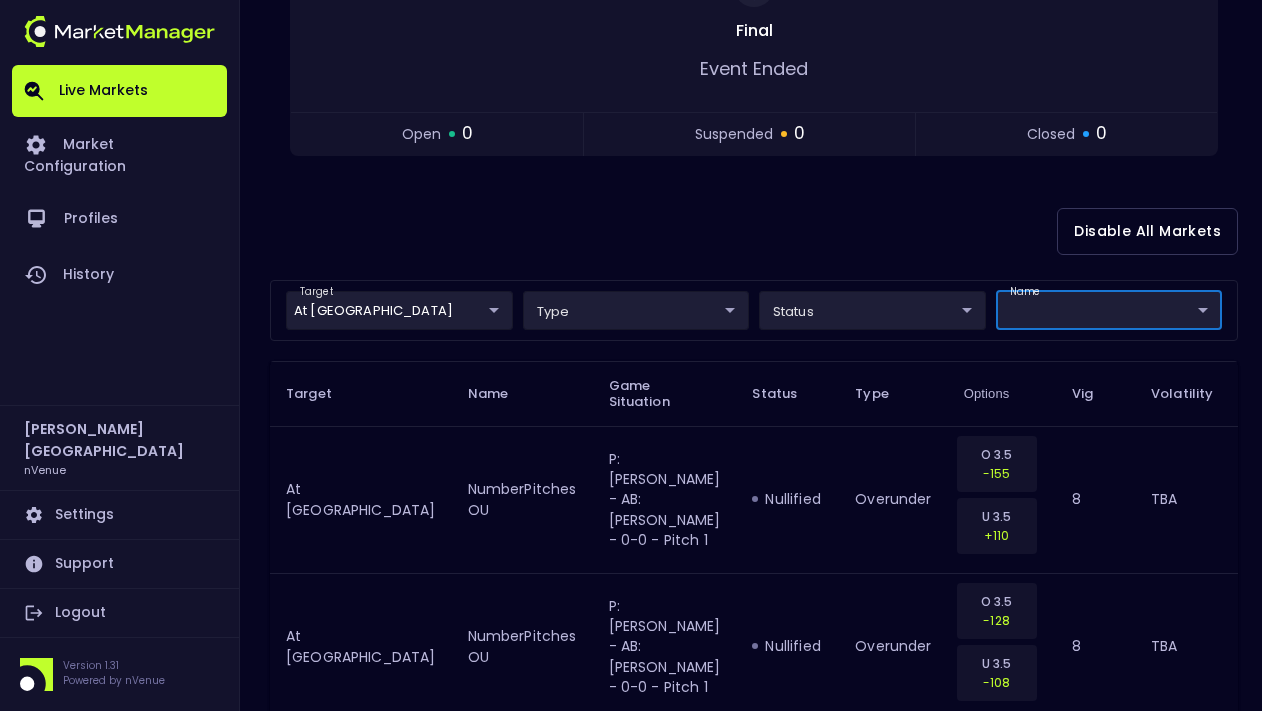 click on "Live Markets Market Configuration Profiles History [PERSON_NAME] nVenue Settings Support Logout   Version 1.31  Powered by nVenue < All Games [DATE] 1:19:59 PM Current Profile BAS - All 0d810fa5-e353-4d9c-b11d-31f095cae871 Select Target Market Status Type Vig Volatility Options Close 4 NYM Mets MIL Brewers 2 Replay Game Final Event Ended open 0 suspended 0 closed 0 Disable All Markets target At [GEOGRAPHIC_DATA] At [GEOGRAPHIC_DATA] ​ type ​ ​ status ​ ​ name ​ ​ Target Name Game Situation Status Type Options Vig Volatility At Bat Pitches NumberPitches OU P: [PERSON_NAME] - AB: [PERSON_NAME] - 0-0 - Pitch 1  nullified overunder O 3.5 -155 U 3.5 +110 8 TBA At Bat Pitches NumberPitches OU P: [PERSON_NAME] - AB: [PERSON_NAME] - 0-0 - Pitch 1  nullified overunder O 3.5 -128 U 3.5 -108 8 TBA Rows per page: 25 25 1–2 of 2 NumberPitches OU Static 3" at bounding box center (631, 233) 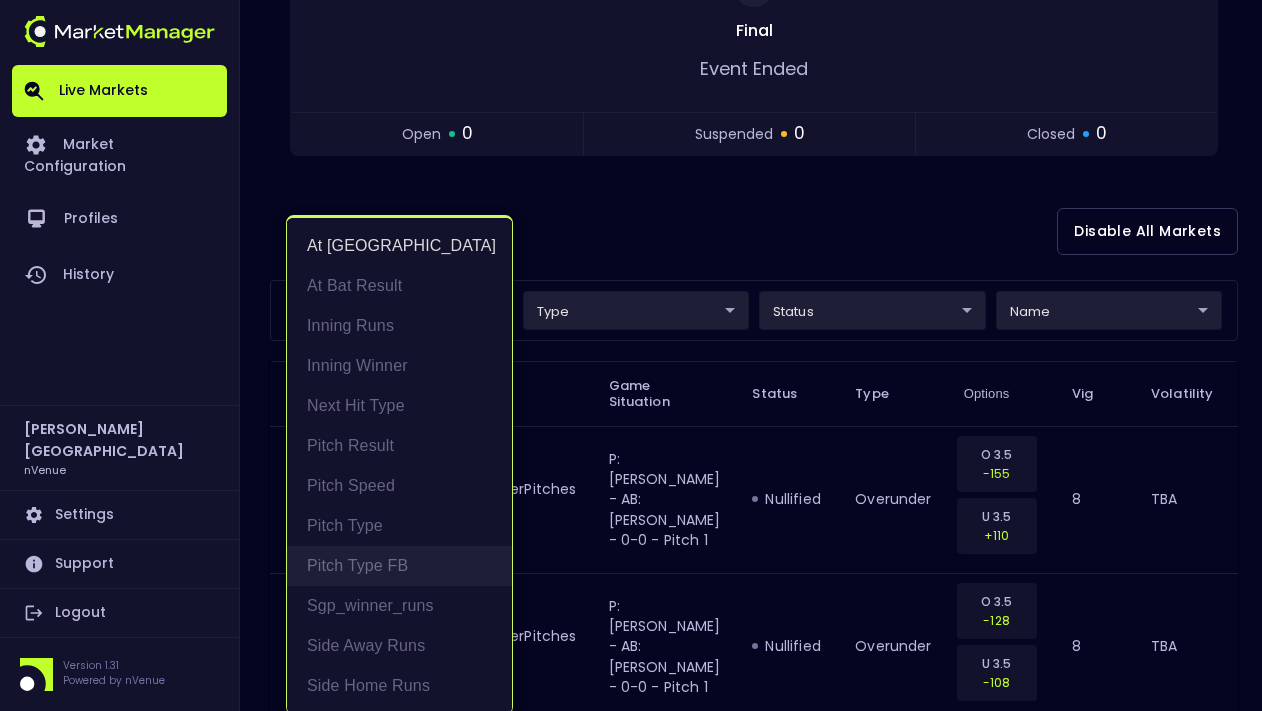 scroll, scrollTop: 4, scrollLeft: 0, axis: vertical 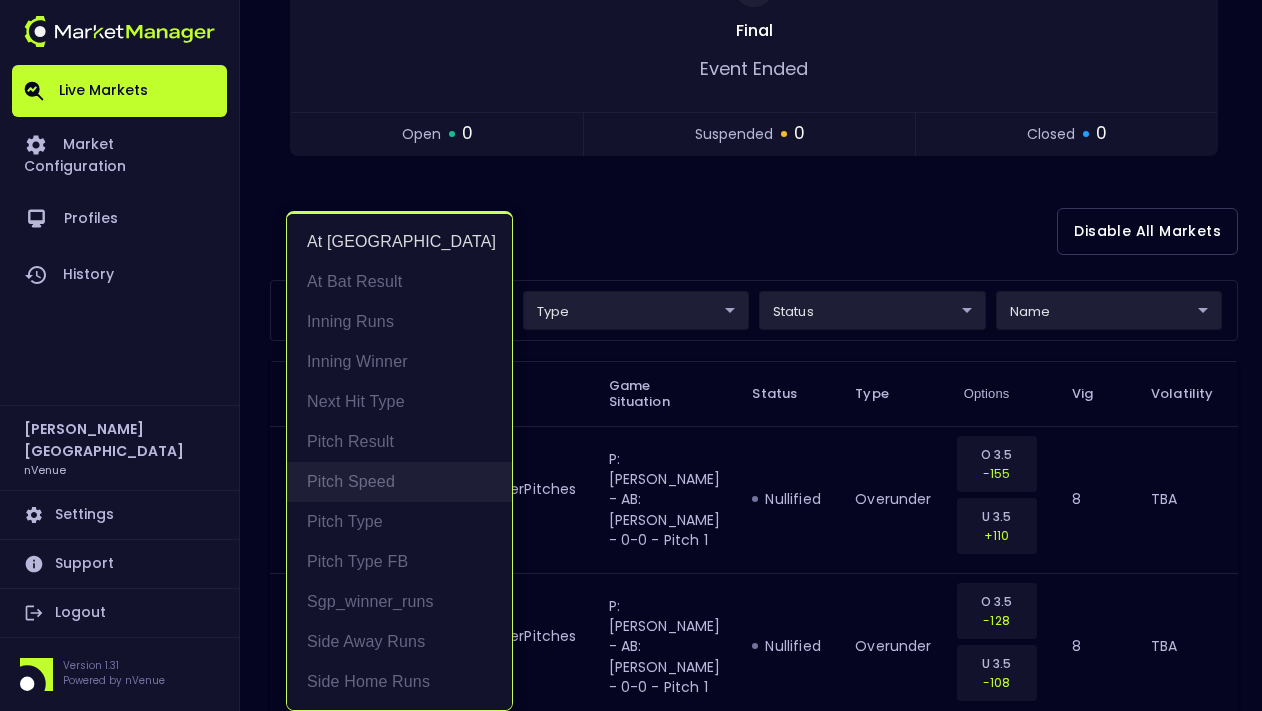 click on "Pitch Speed" at bounding box center (399, 482) 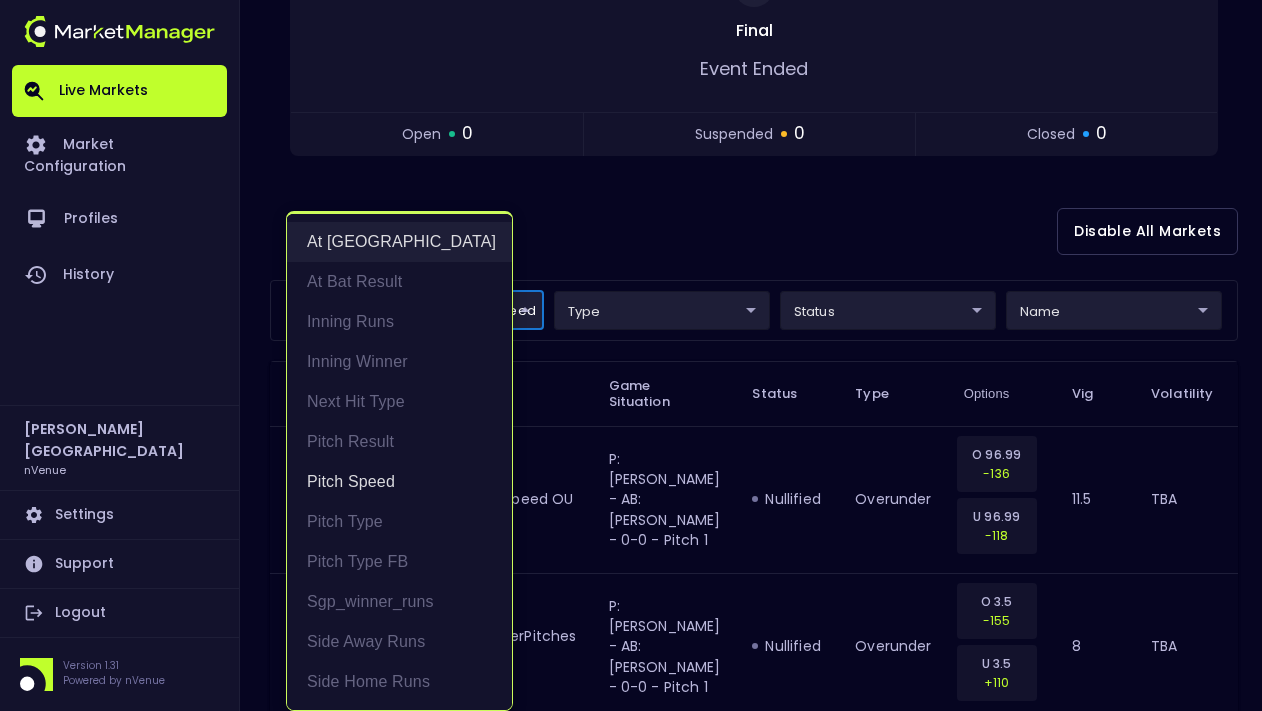 click on "At [GEOGRAPHIC_DATA]" at bounding box center [399, 242] 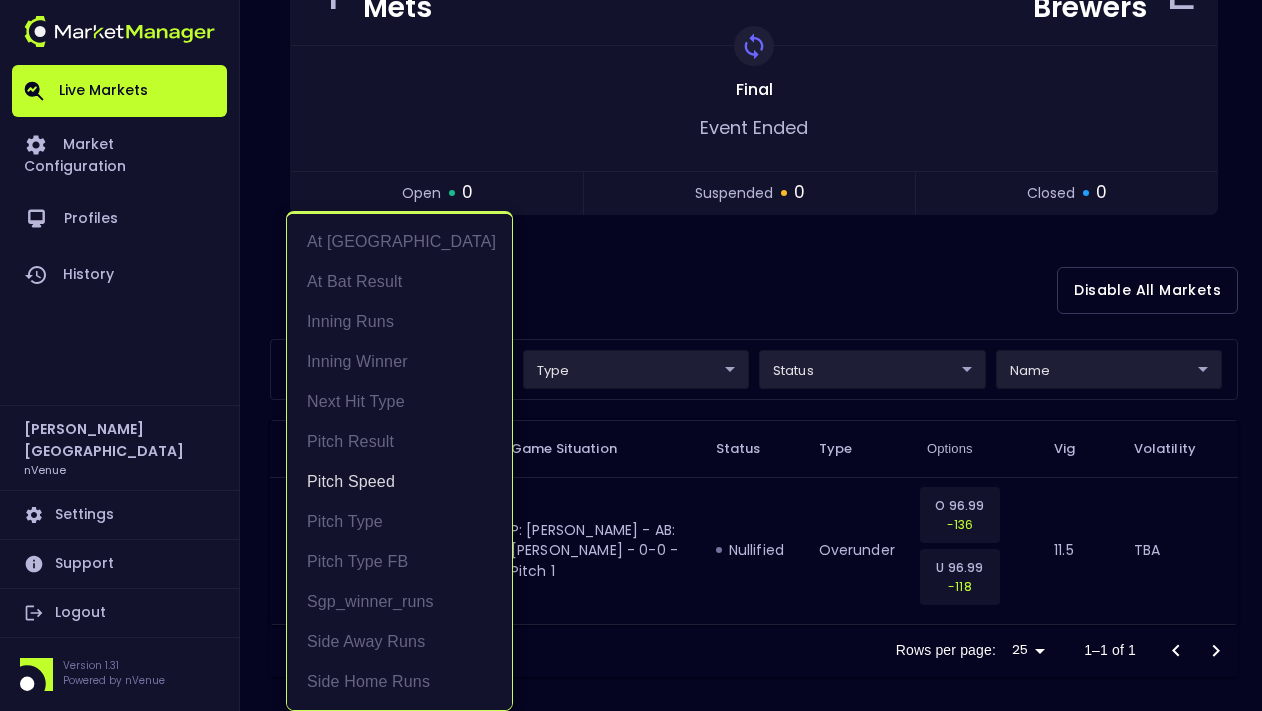 click at bounding box center (631, 355) 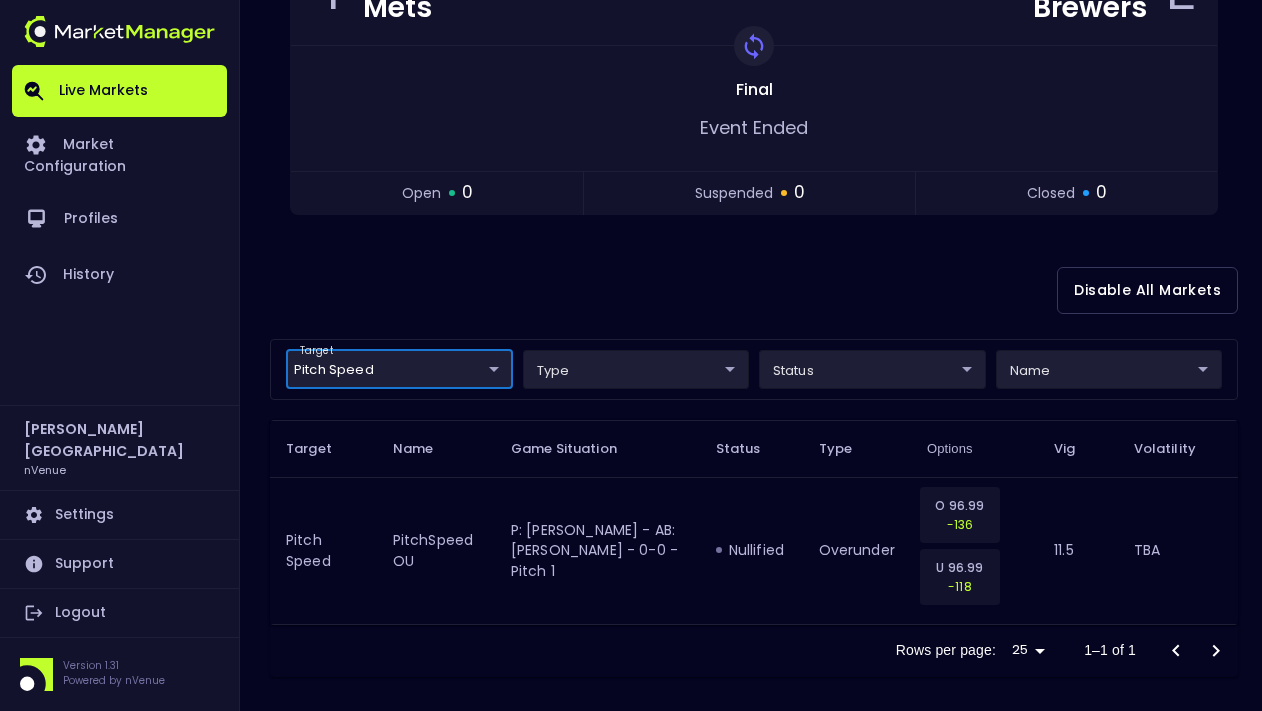 scroll, scrollTop: 0, scrollLeft: 0, axis: both 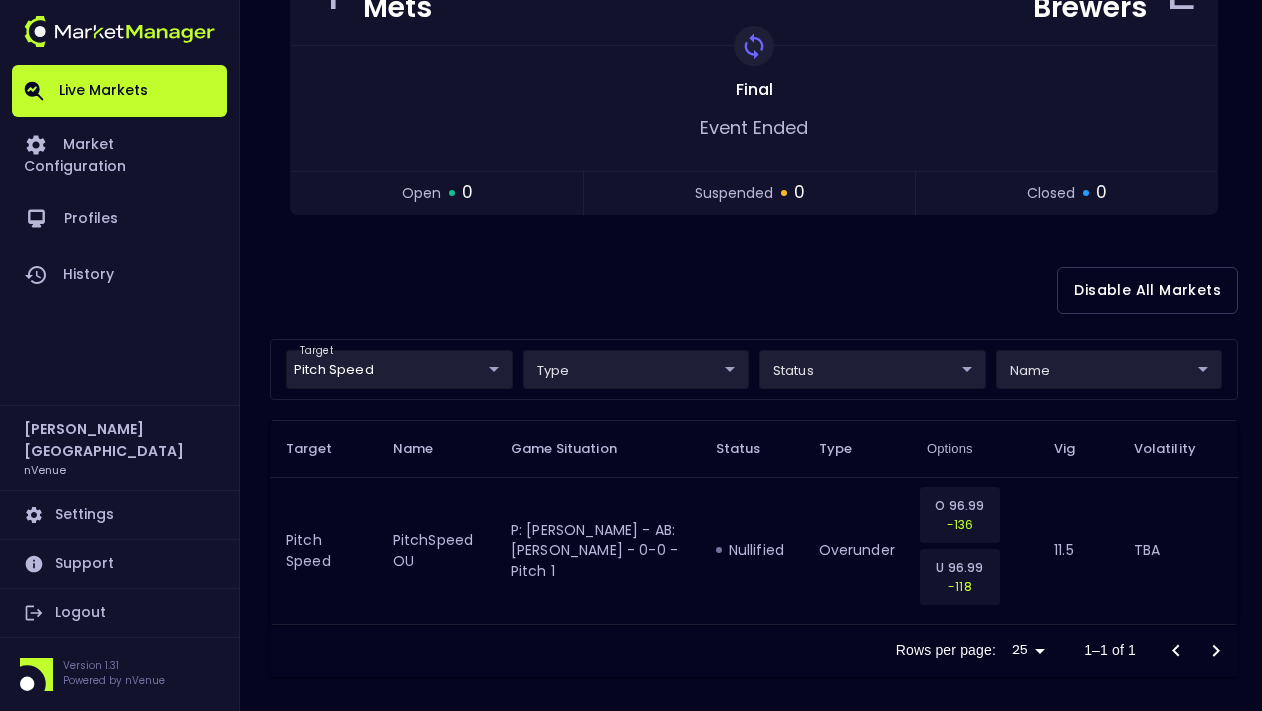click on "Live Markets Market Configuration Profiles History [PERSON_NAME] nVenue Settings Support Logout   Version 1.31  Powered by nVenue < All Games [DATE] 1:20:05 PM Current Profile BAS - All 0d810fa5-e353-4d9c-b11d-31f095cae871 Select Target Market Status Type Vig Volatility Options Close 4 NYM Mets MIL Brewers 2 Replay Game Final Event Ended open 0 suspended 0 closed 0 Disable All Markets target Pitch Speed Pitch Speed ​ type ​ ​ status ​ ​ name ​ ​ Target Name Game Situation Status Type Options Vig Volatility Pitch Speed PitchSpeed OU P: [PERSON_NAME] - AB: [PERSON_NAME] - 0-0 - Pitch 1  nullified overunder O 96.99 -136 U 96.99 -118 11.5 TBA Rows per page: 25 25 1–1 of 1" at bounding box center (631, 215) 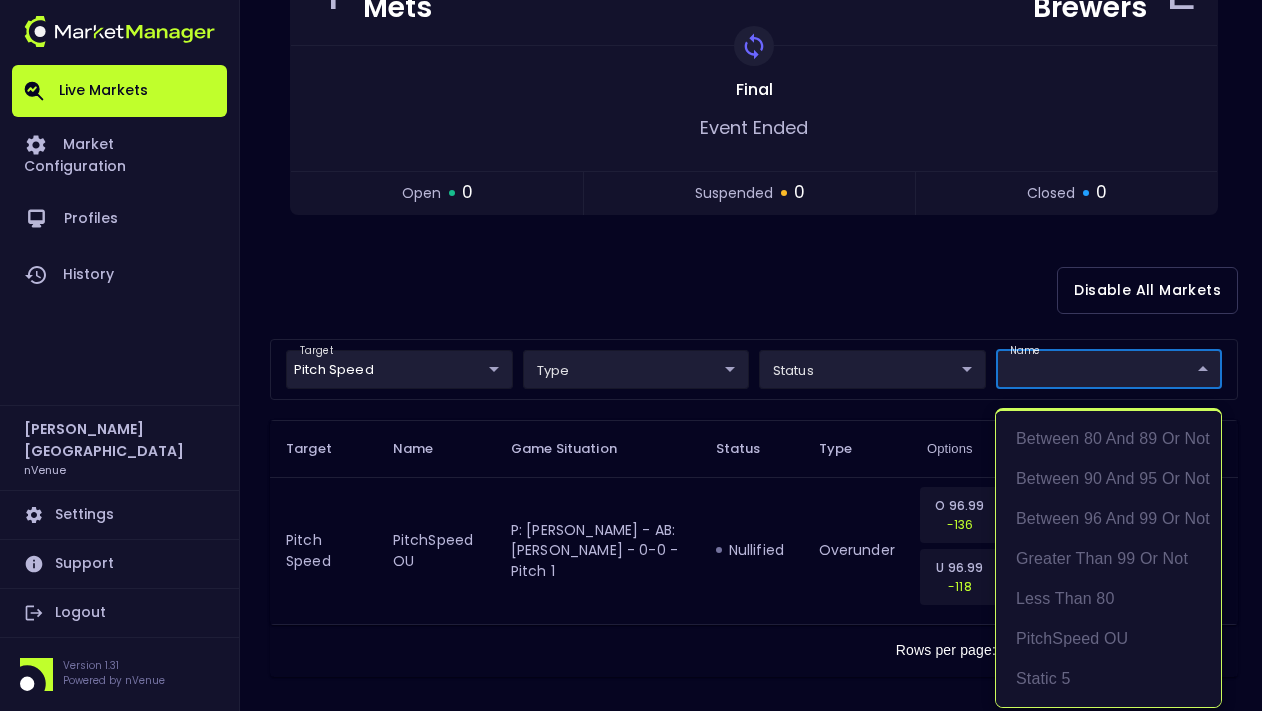 click at bounding box center [631, 355] 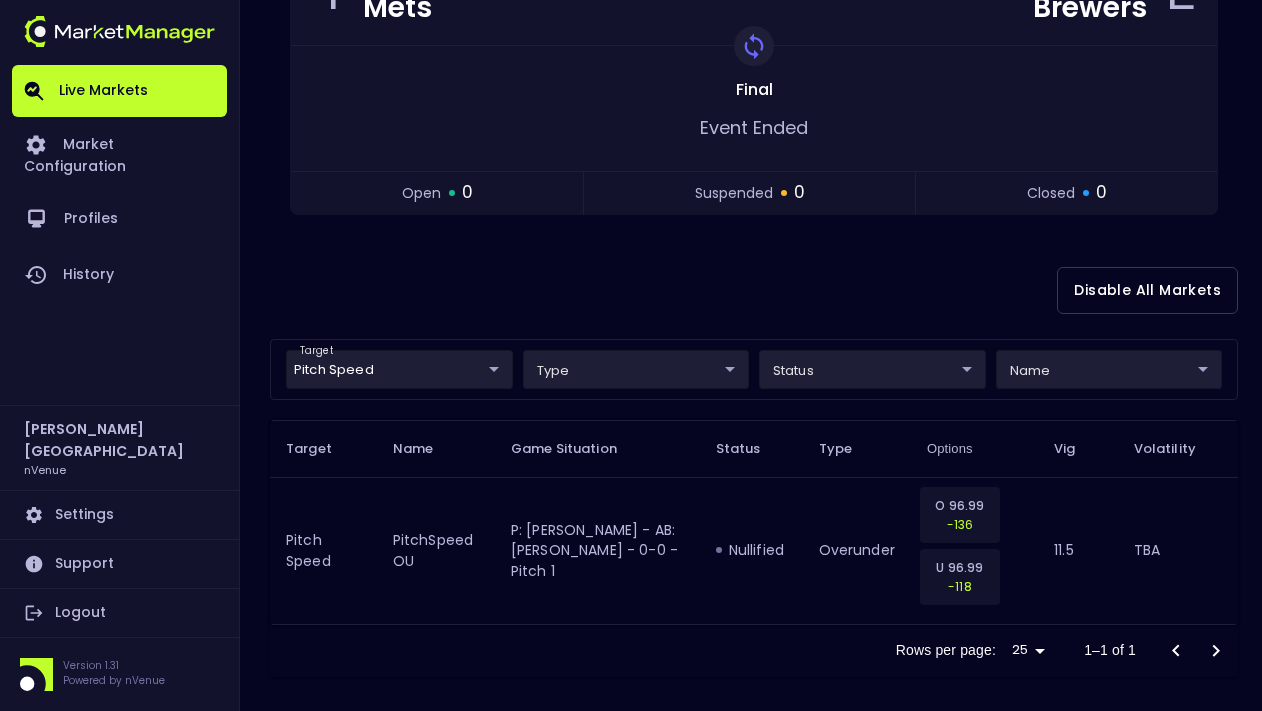 click on "Live Markets Market Configuration Profiles History [PERSON_NAME] nVenue Settings Support Logout   Version 1.31  Powered by nVenue < All Games [DATE] 1:21:50 PM Current Profile BAS - All 0d810fa5-e353-4d9c-b11d-31f095cae871 Select Target Market Status Type Vig Volatility Options Close 4 NYM Mets MIL Brewers 2 Replay Game Final Event Ended open 0 suspended 0 closed 0 Disable All Markets target Pitch Speed Pitch Speed ​ type ​ ​ status ​ ​ name ​ ​ Target Name Game Situation Status Type Options Vig Volatility Pitch Speed PitchSpeed OU P: [PERSON_NAME] - AB: [PERSON_NAME] - 0-0 - Pitch 1  nullified overunder O 96.99 -136 U 96.99 -118 11.5 TBA Rows per page: 25 25 1–1 of 1" at bounding box center (631, 215) 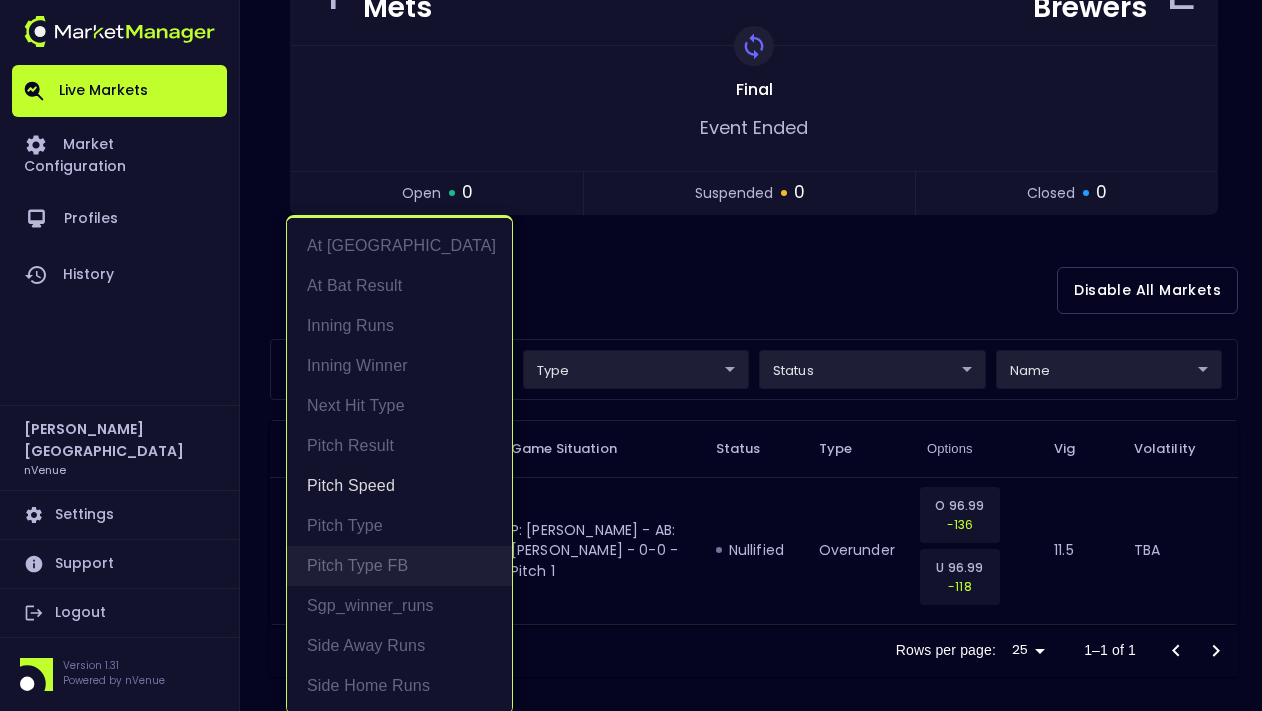 click on "Pitch Type FB" at bounding box center [399, 566] 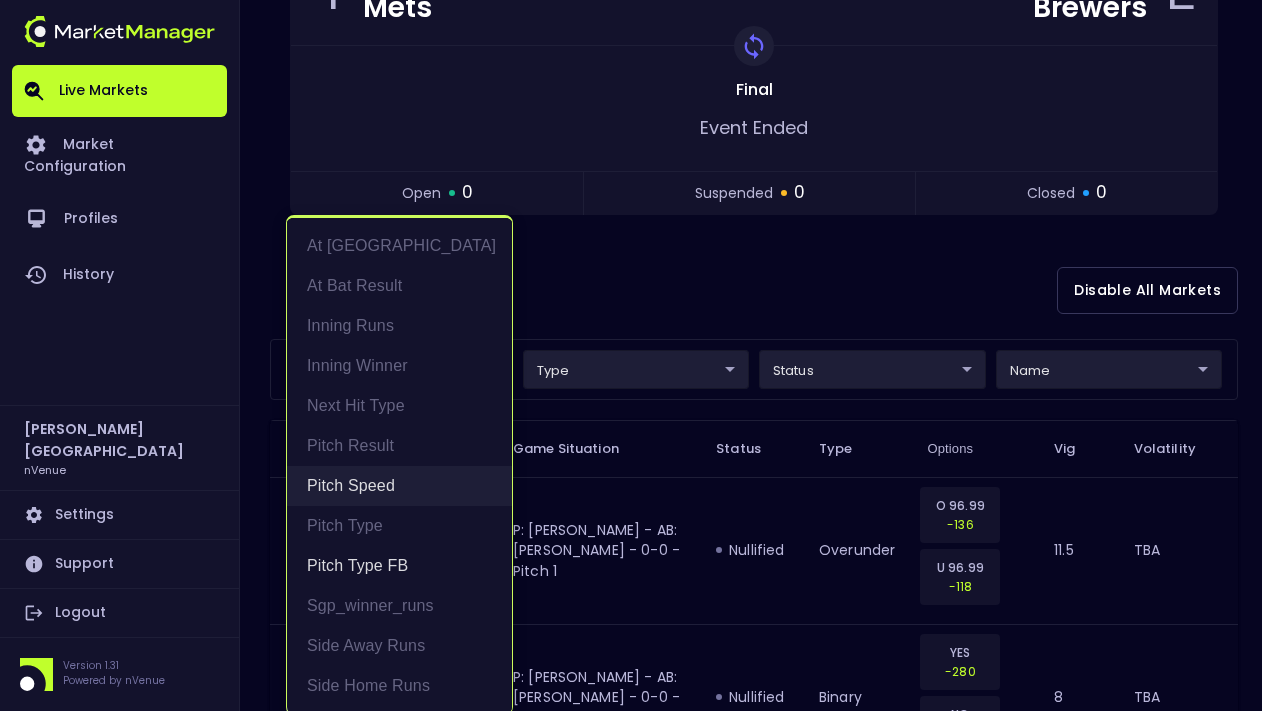 click on "Pitch Speed" at bounding box center (399, 486) 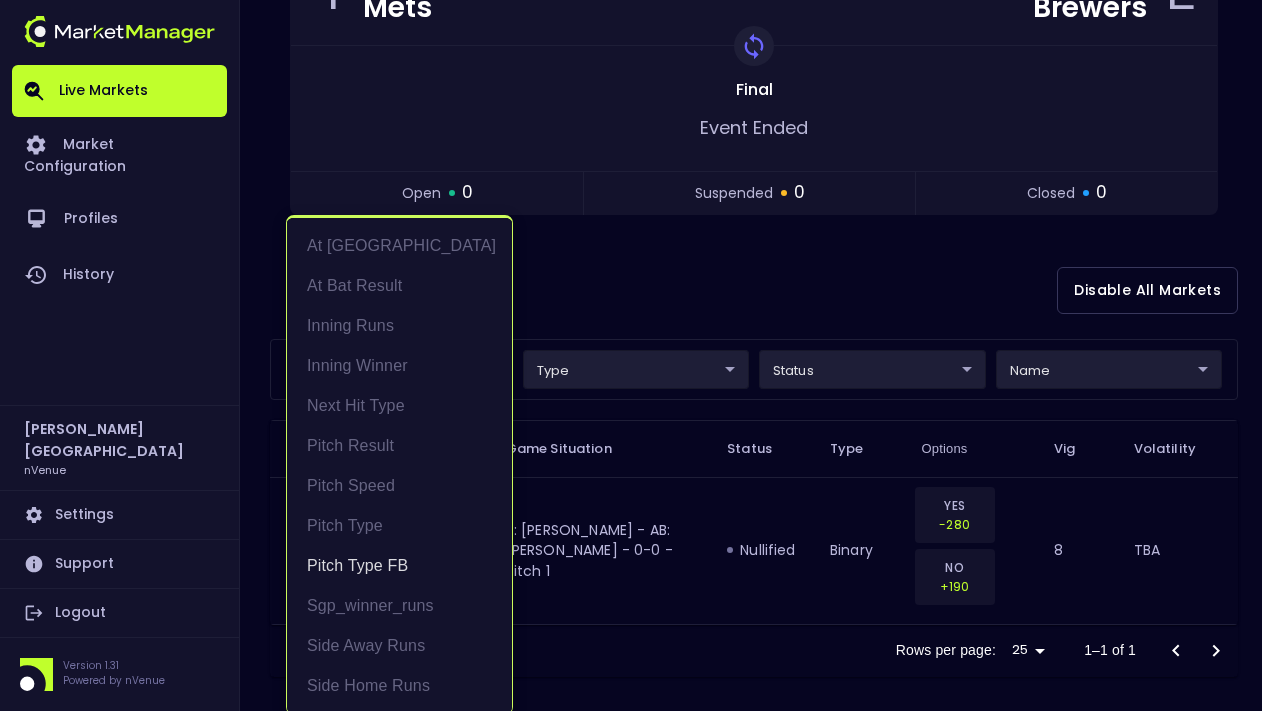 click at bounding box center (631, 355) 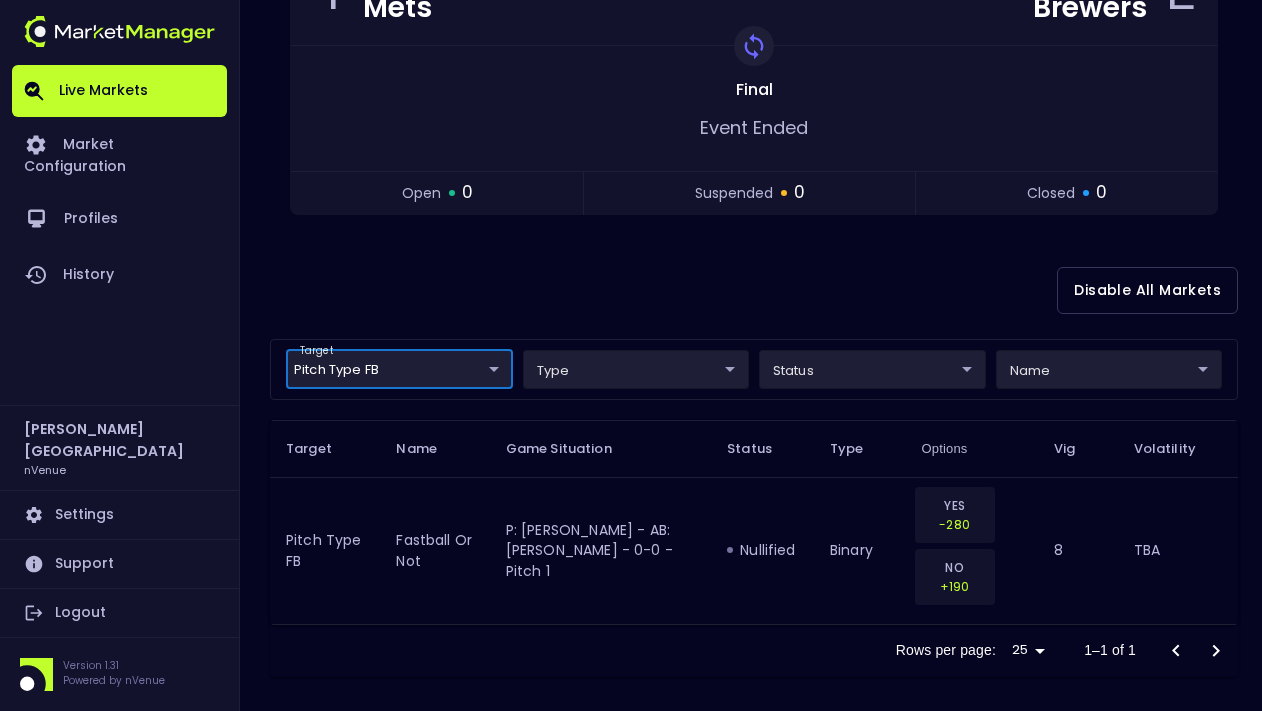 scroll, scrollTop: 0, scrollLeft: 0, axis: both 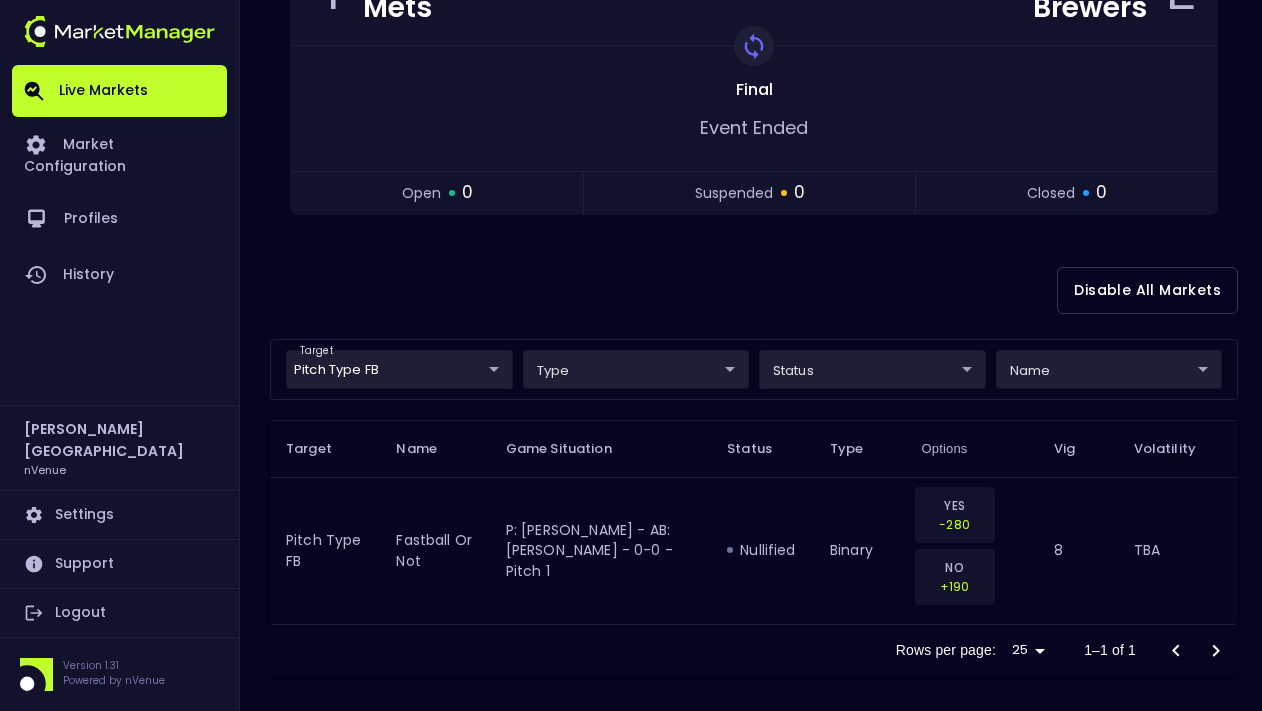 click on "Live Markets Market Configuration Profiles History [PERSON_NAME] nVenue Settings Support Logout   Version 1.31  Powered by nVenue < All Games [DATE] 1:21:53 PM Current Profile BAS - All 0d810fa5-e353-4d9c-b11d-31f095cae871 Select Target Market Status Type Vig Volatility Options Close 4 NYM Mets MIL Brewers 2 Replay Game Final Event Ended open 0 suspended 0 closed 0 Disable All Markets target Pitch Type FB Pitch Type FB ​ type ​ ​ status ​ ​ name ​ ​ Target Name Game Situation Status Type Options Vig Volatility Pitch Type FB Fastball or Not P: [PERSON_NAME] - AB: [PERSON_NAME] - 0-0 - Pitch 1  nullified binary YES -280 NO +190 8 TBA Rows per page: 25 25 1–1 of 1" at bounding box center [631, 215] 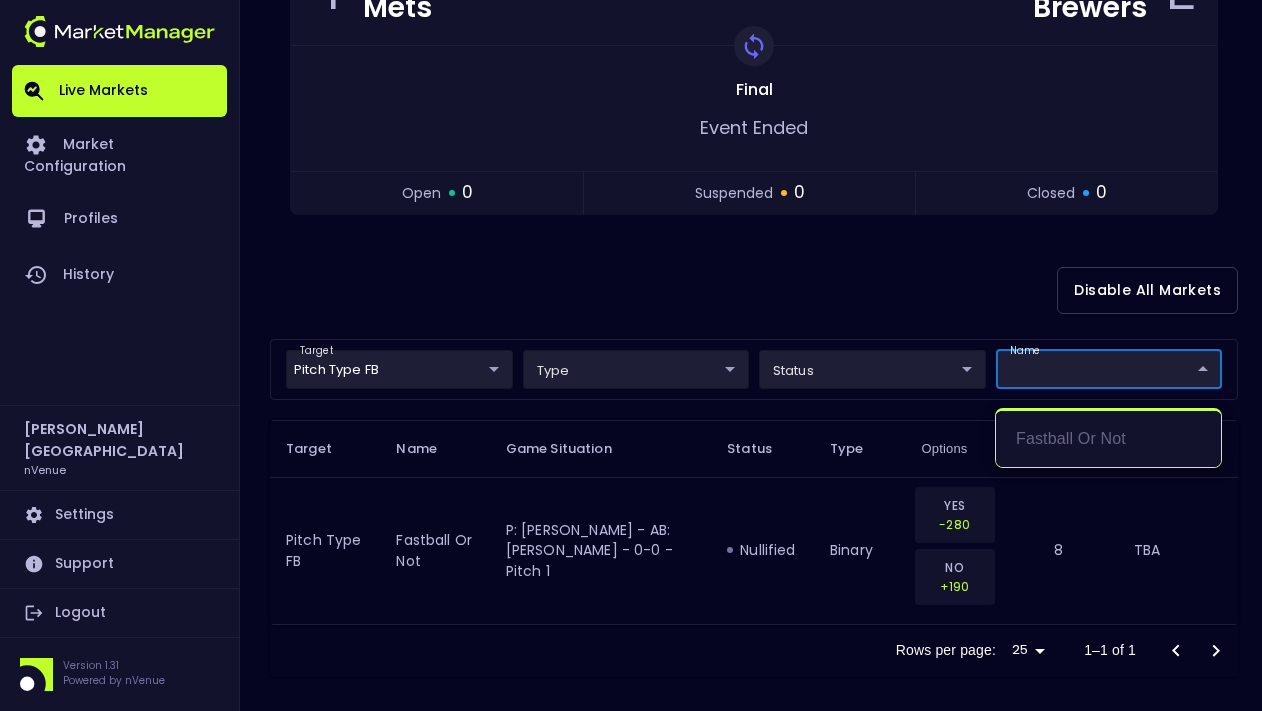 click at bounding box center (631, 355) 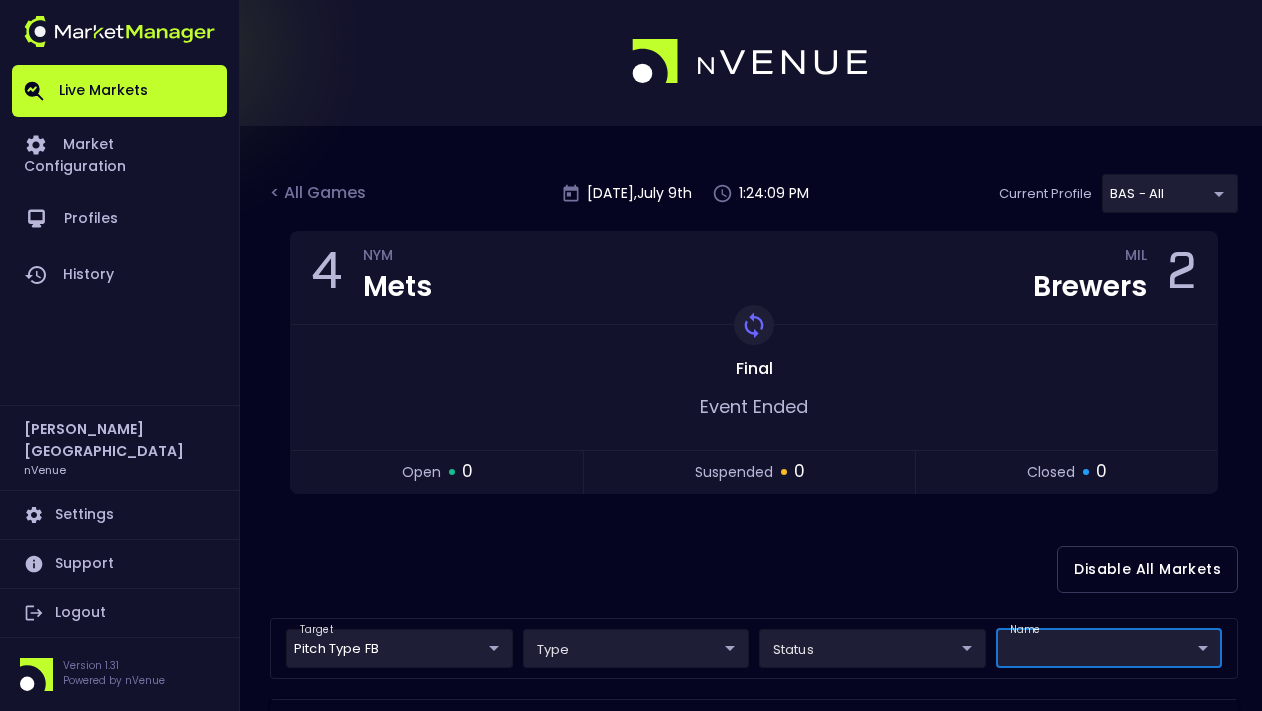 scroll, scrollTop: 0, scrollLeft: 0, axis: both 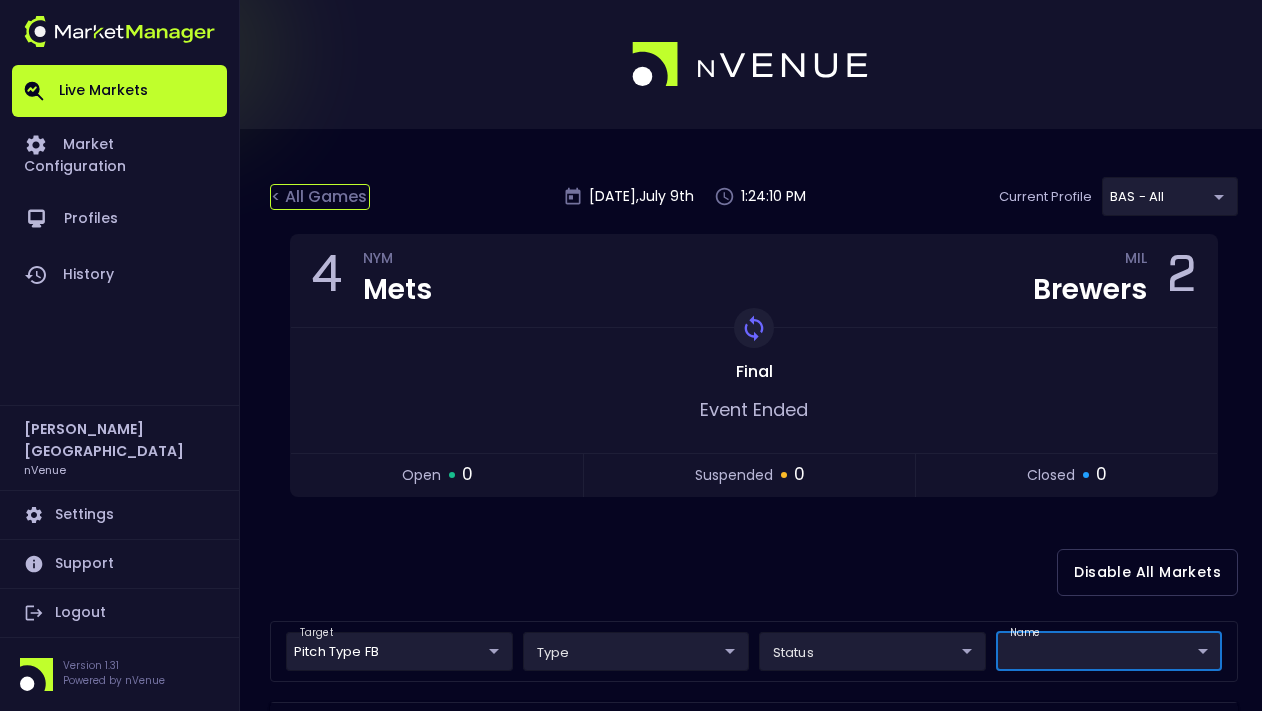 click on "< All Games" at bounding box center [320, 197] 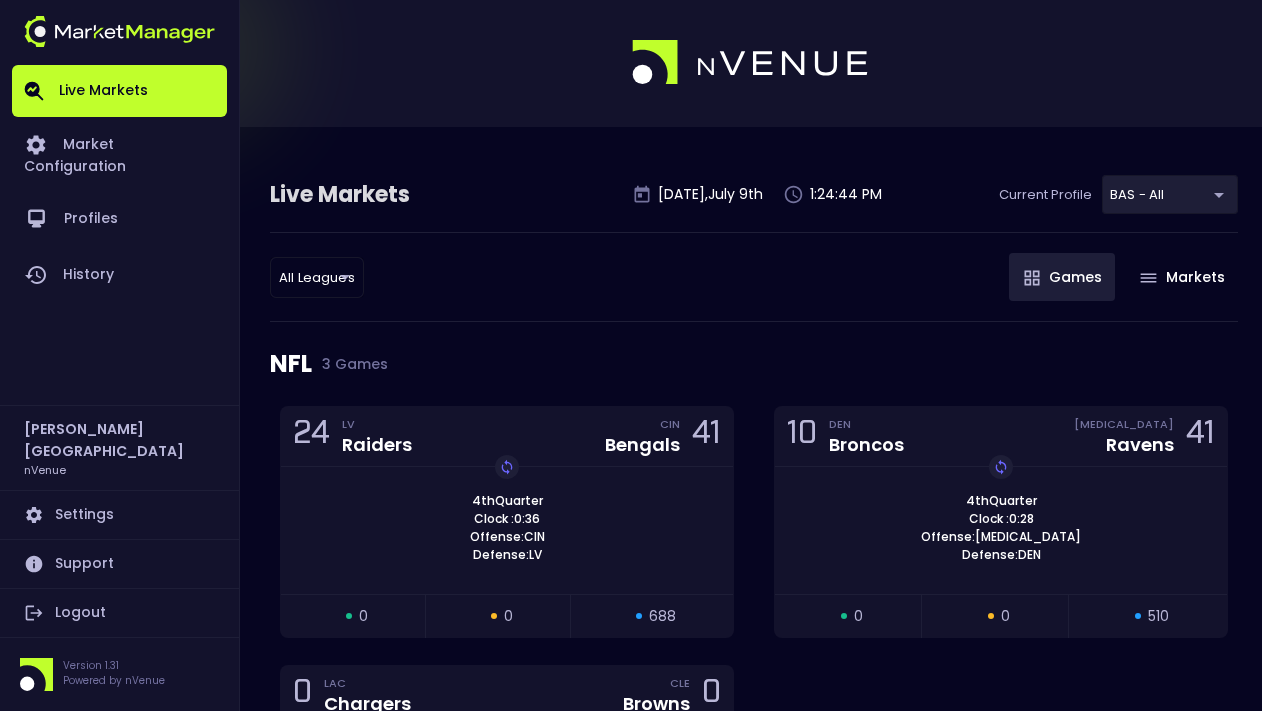 scroll, scrollTop: 0, scrollLeft: 0, axis: both 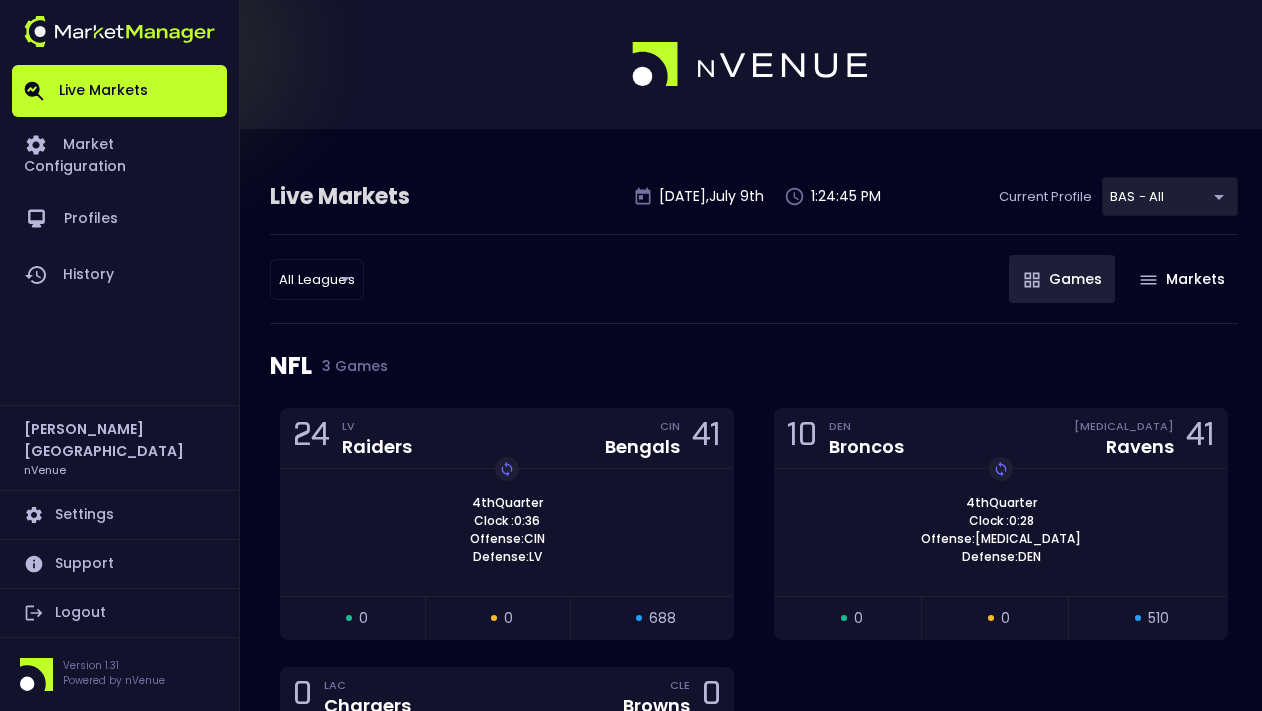 click on "Live Markets Market Configuration Profiles History [PERSON_NAME] nVenue Settings Support Logout   Version 1.31  Powered by nVenue Live Markets [DATE] 1:24:45 PM Current Profile BAS - All 0d810fa5-e353-4d9c-b11d-31f095cae871 Select All Leagues all leagues ​  Games  Markets NFL   3   Games 24 LV Raiders CIN Bengals 41 4th  Quarter Clock :  0:36 Offense:  CIN Defense:  LV Replay Game open 0 suspended 0 closed 688 10 DEN Broncos [MEDICAL_DATA] Ravens 41 4th  Quarter Clock :  0:28 Offense:  [MEDICAL_DATA] Defense:  DEN Replay Game open 0 suspended 0 closed 510 0 LAC Chargers CLE Browns 0 1st  Quarter Clock :  14:30 Offense:  LAC Defense:  CLE Replay Game open 4 suspended 38 closed 0 WNBA   9   Games 83 SEA Storm CON Sun 93 Final Event Ended open 0 suspended 0 closed 237 55 GSV Valkyries IND Fever 46 [PERSON_NAME] :  0  pts [PERSON_NAME] :  9  pts 3rd  Quarter  -  04:17 open 3 suspended 11 closed 152 93 IND Fever DAL Wings 101 Replay Game Final Event Ended open 0 suspended 0 closed 206 82 MIN Lynx CON Sun 83 Final 0" at bounding box center (631, 2048) 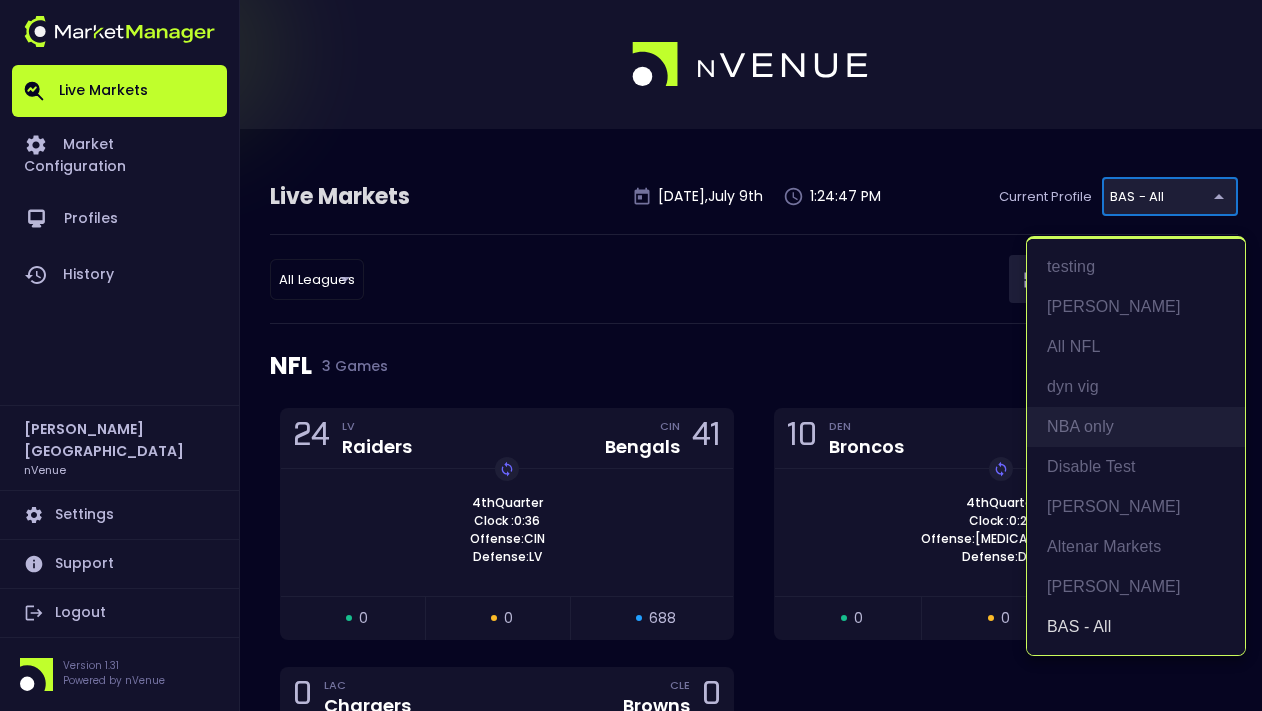click on "NBA only" at bounding box center [1136, 427] 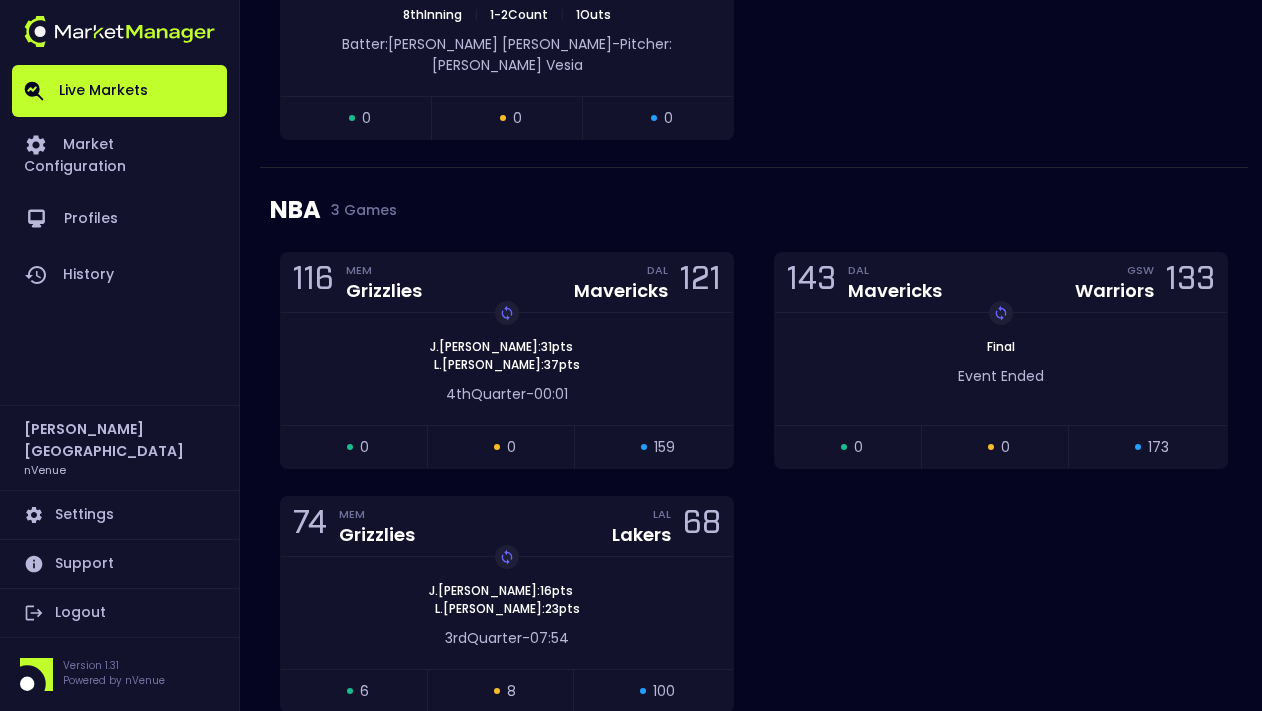 scroll, scrollTop: 3311, scrollLeft: 0, axis: vertical 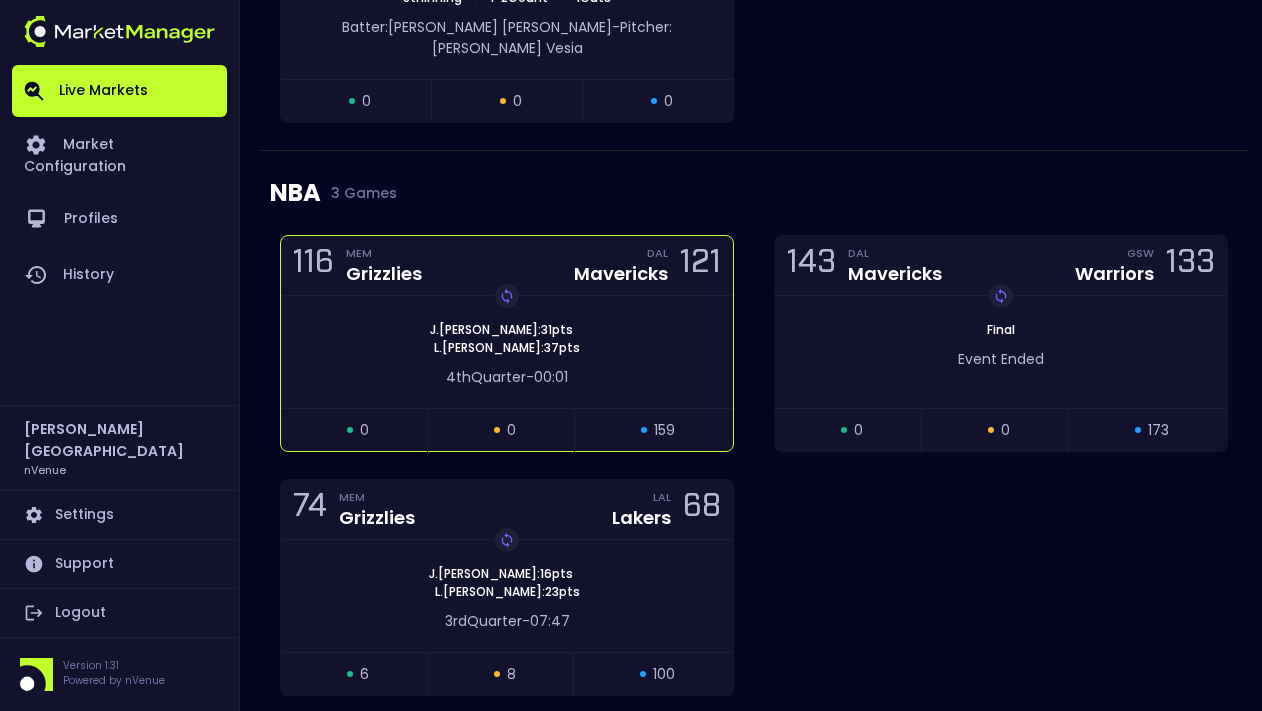 click on "4th  Quarter  -  00:01" at bounding box center [507, 377] 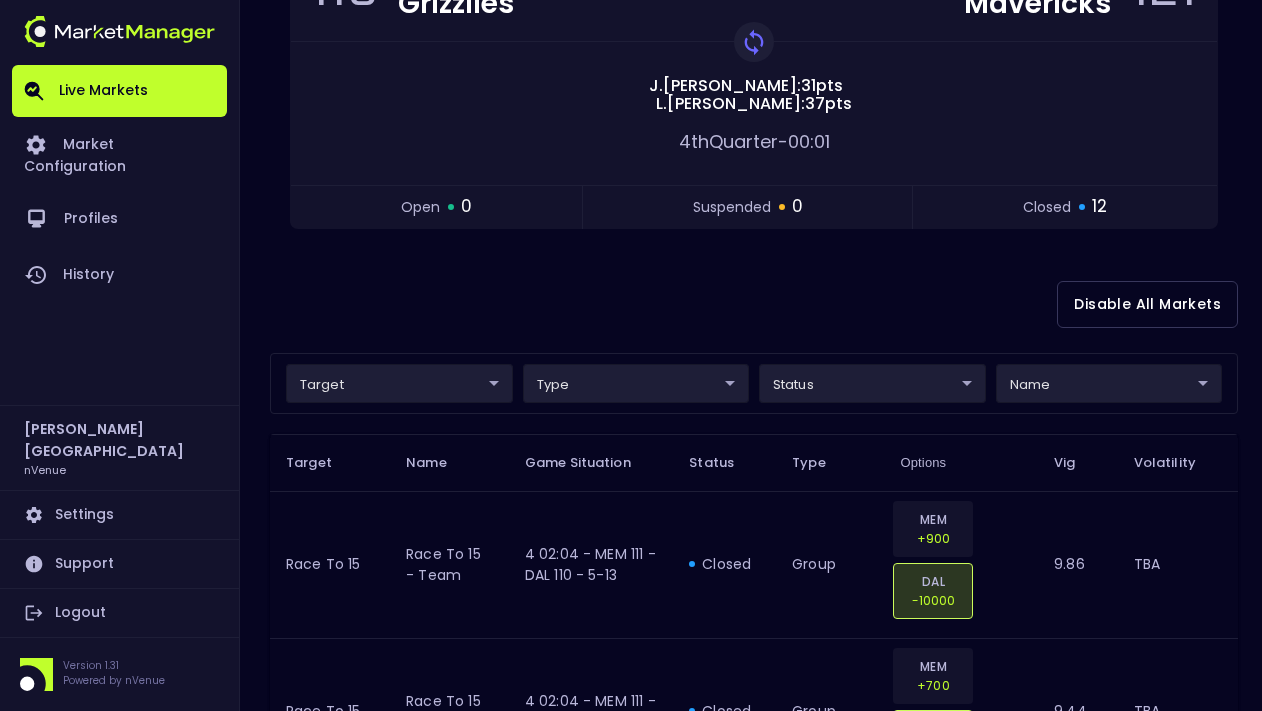scroll, scrollTop: 308, scrollLeft: 0, axis: vertical 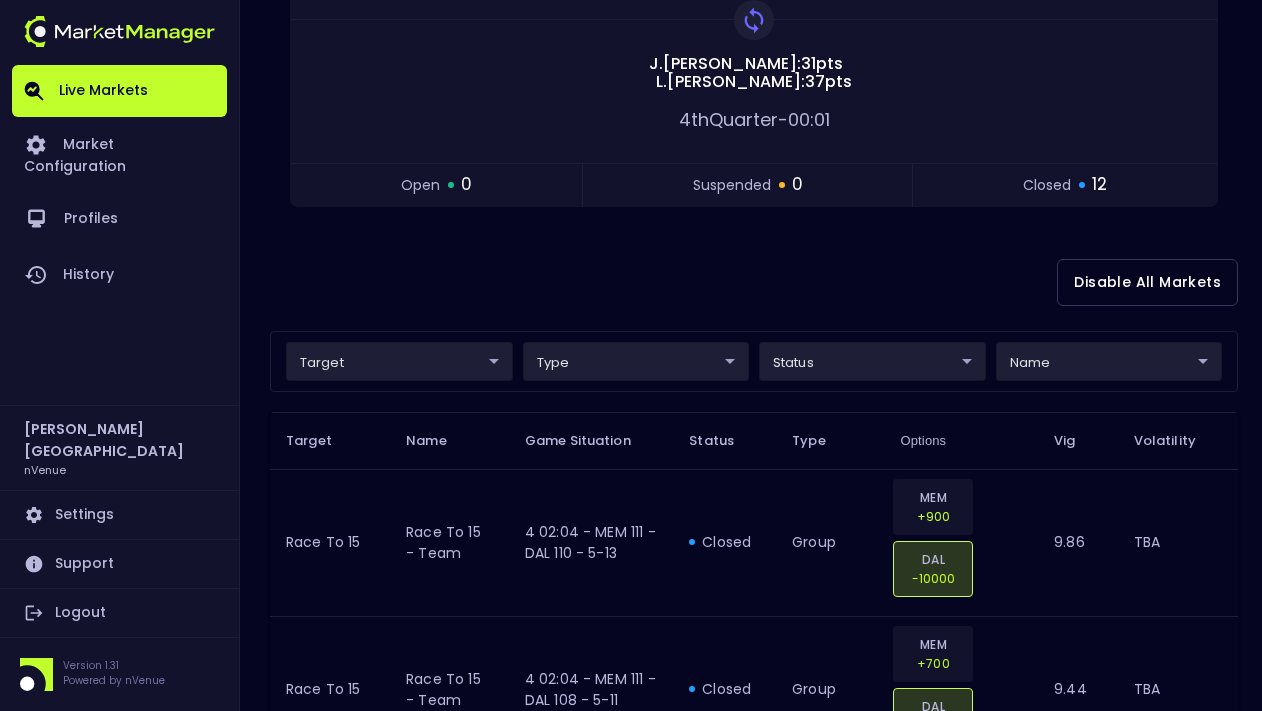 click on "Live Markets Market Configuration Profiles History [PERSON_NAME] nVenue Settings Support Logout   Version 1.31  Powered by nVenue < All Games [DATE] 1:25:05 PM Current Profile NBA only 7019aa83-cbc0-41cd-ad39-77eeccde5083 Select Target Market Status Type Vig Volatility Options Close 116 MEM Grizzlies DAL Mavericks 121 Replay Game [PERSON_NAME] :  31  pts L .  Dončić :  37  pts 4th  Quarter  -  00:01 open 0 suspended 0 closed 12 Disable All Markets target ​ ​ type ​ ​ status ​ ​ name ​ ​ Target Name Game Situation Status Type Options Vig Volatility Race to 15 Race to 15 - team 4 02:04 - MEM 111 - DAL 110 - 5-13  closed group MEM +900 DAL -10000 9.86 TBA Race to 15 Race to 15 - team 4 02:04 - MEM 111 - DAL 108 - 5-11  closed group MEM +700 DAL -3000 9.44 TBA 4 Minute - Home Points 4 minute points - home 4th QTR | 08:00 to 04:00 | MEM 108 - DAL 102 | 8  closed group TP-LTE5 -10000 TP-06-08 +175 TP-09-11 -140 TP-12-14 +600 TP-GTE15 +2000 13.53 TBA 4 Minute Winner closed group MEM" at bounding box center [631, 1220] 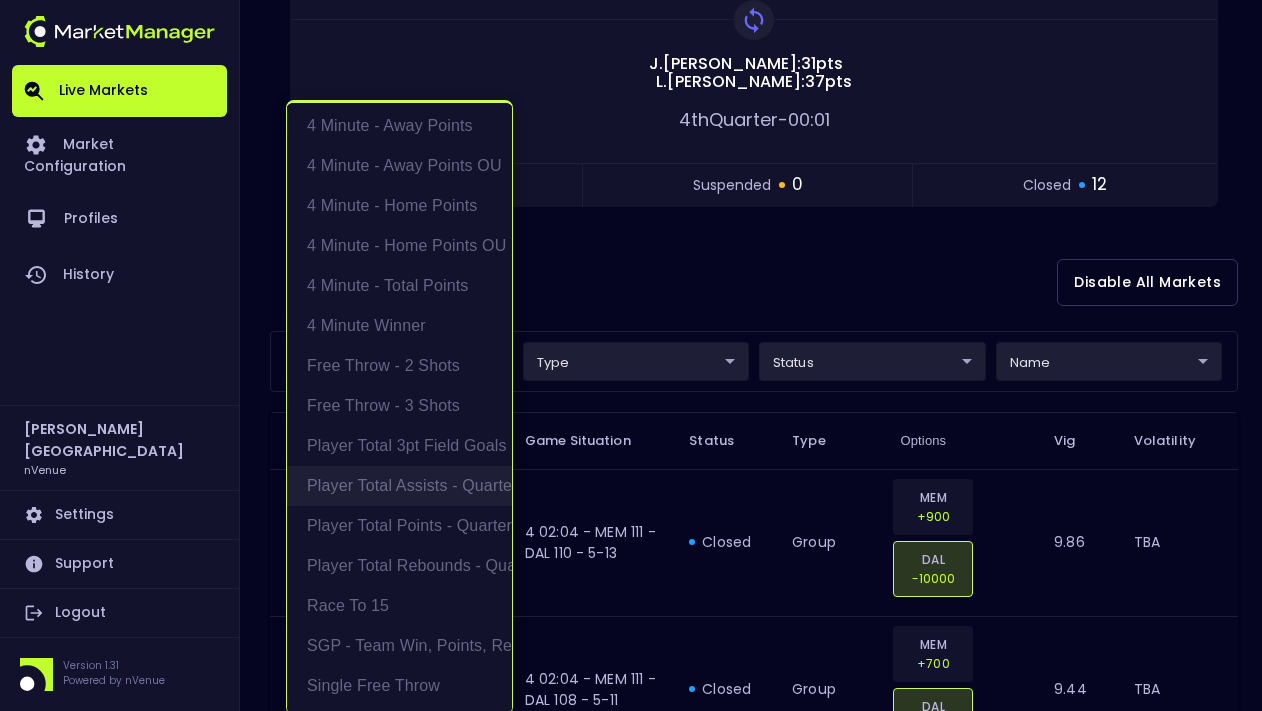 scroll, scrollTop: 0, scrollLeft: 0, axis: both 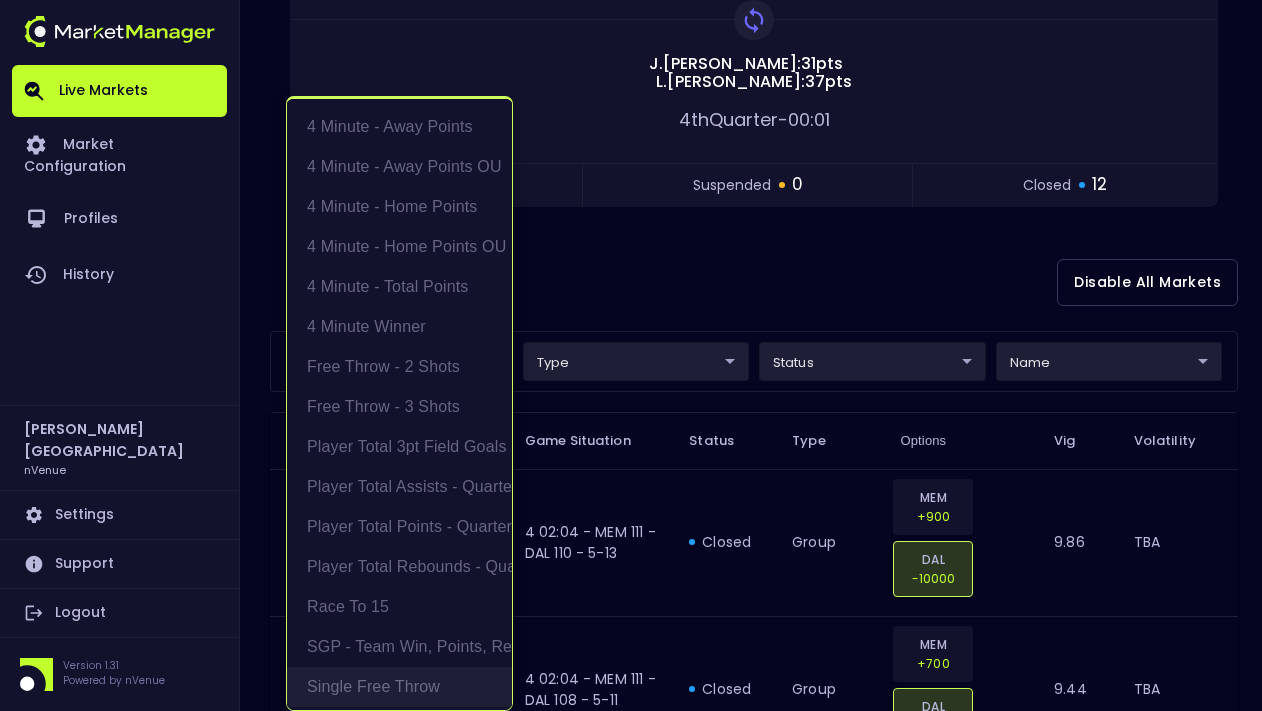 click on "Single Free Throw" at bounding box center [399, 687] 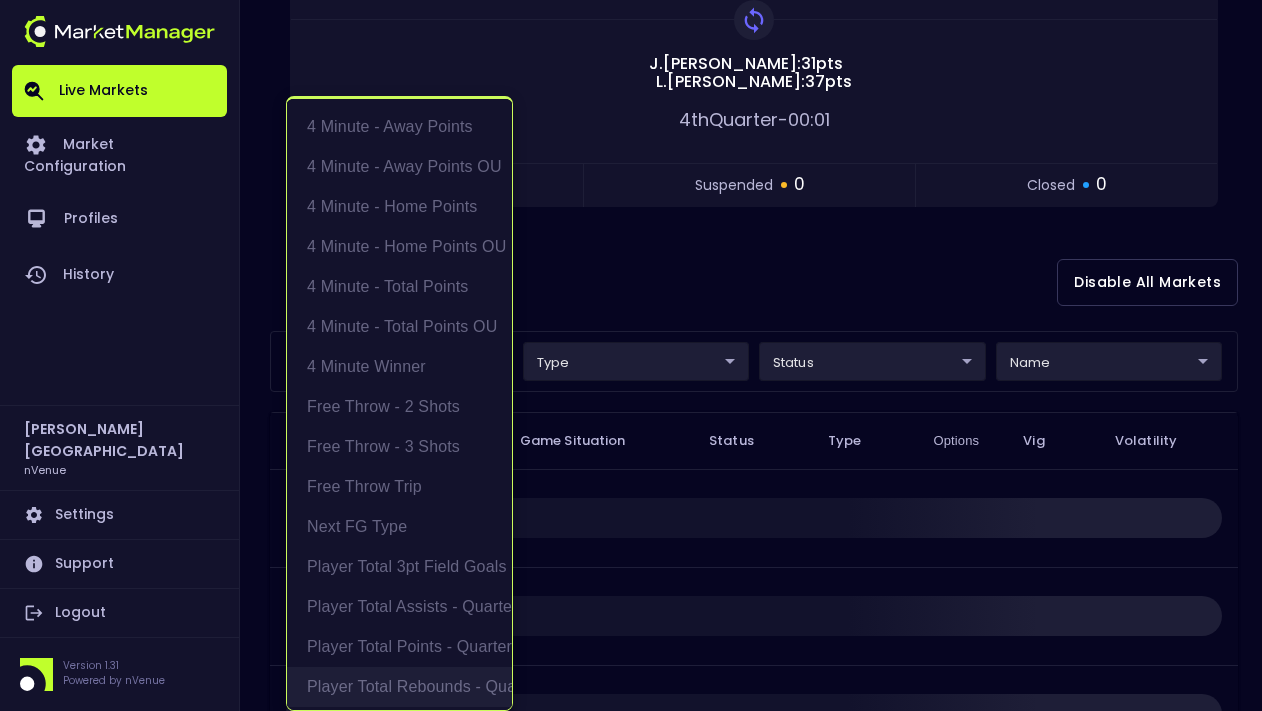 scroll, scrollTop: 205, scrollLeft: 0, axis: vertical 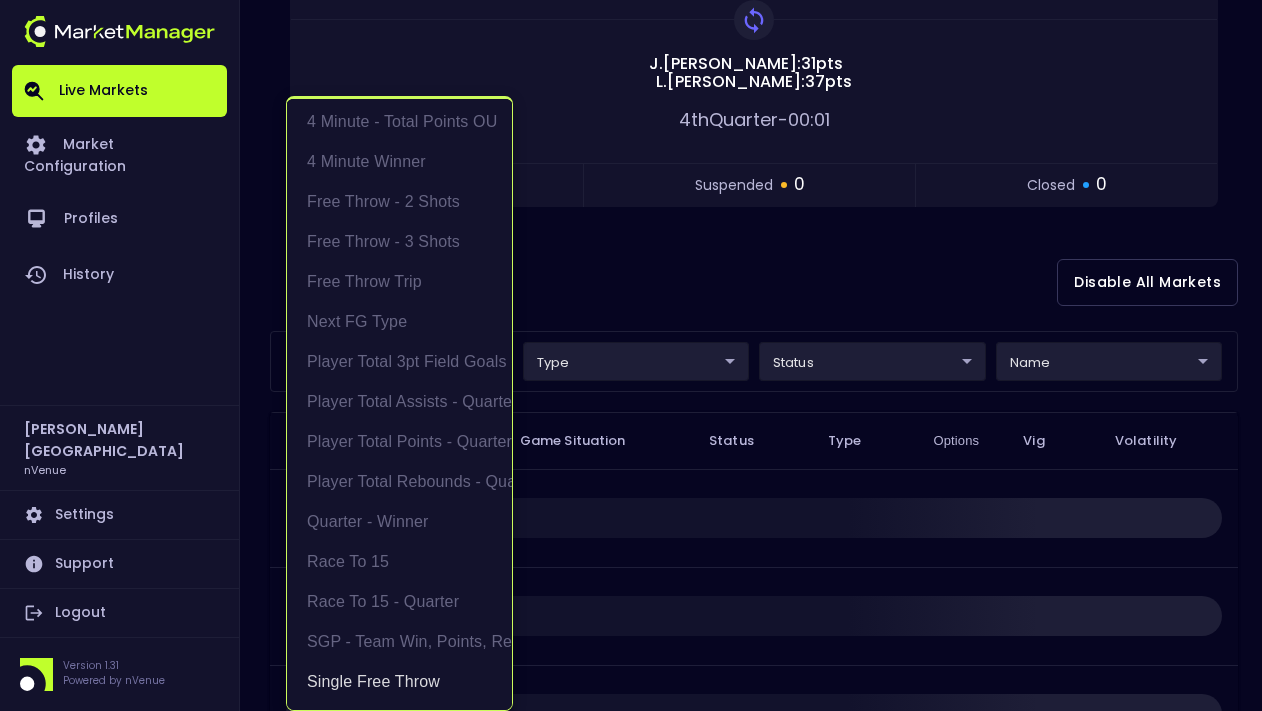 click at bounding box center [631, 355] 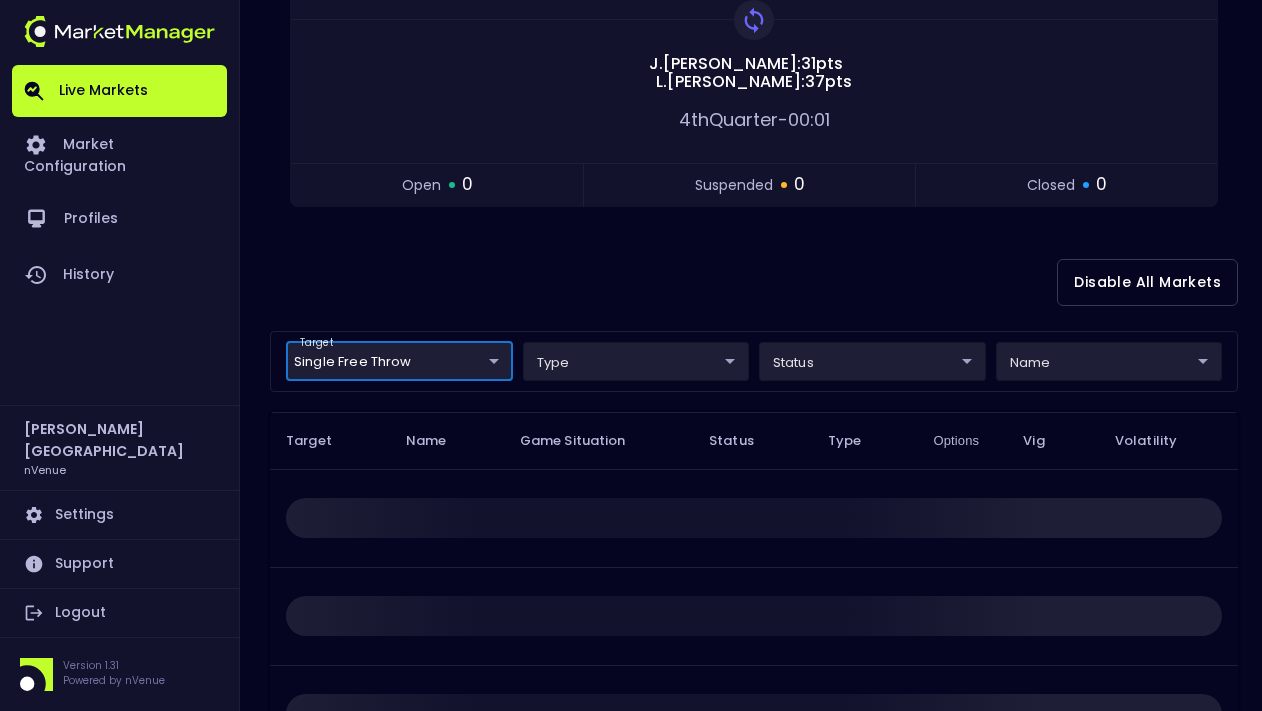 scroll, scrollTop: 0, scrollLeft: 0, axis: both 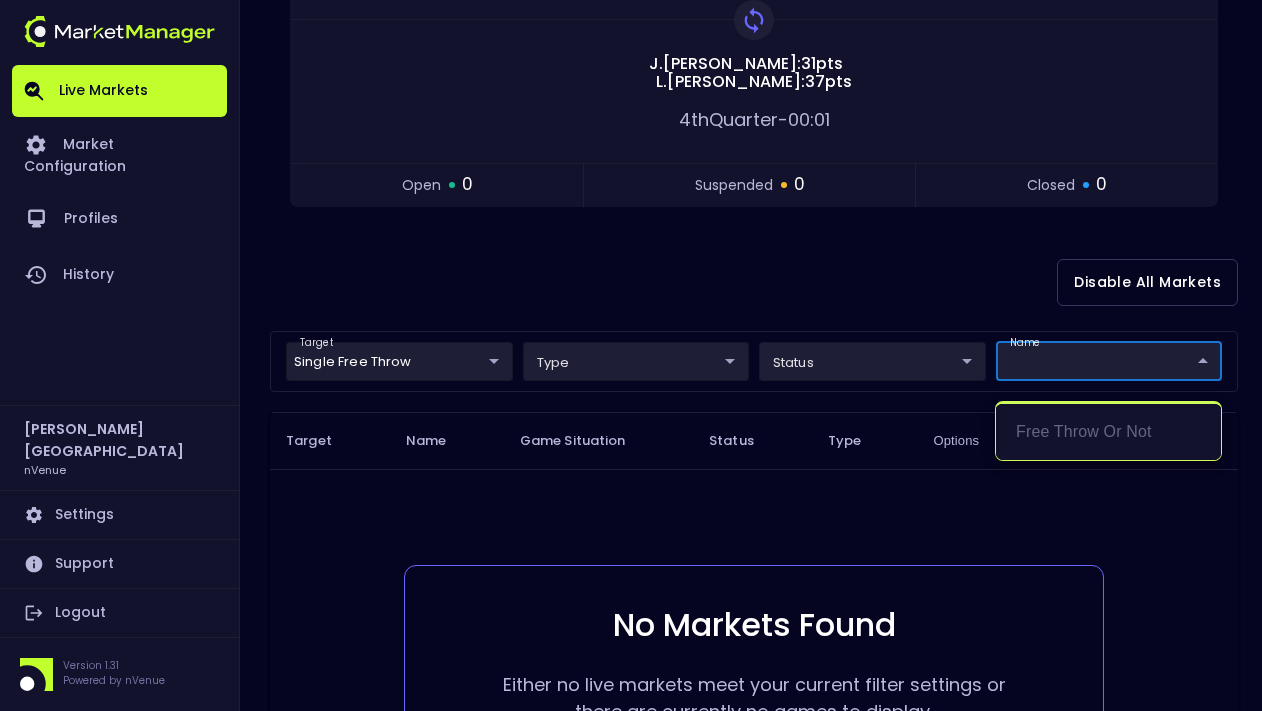 click at bounding box center [631, 355] 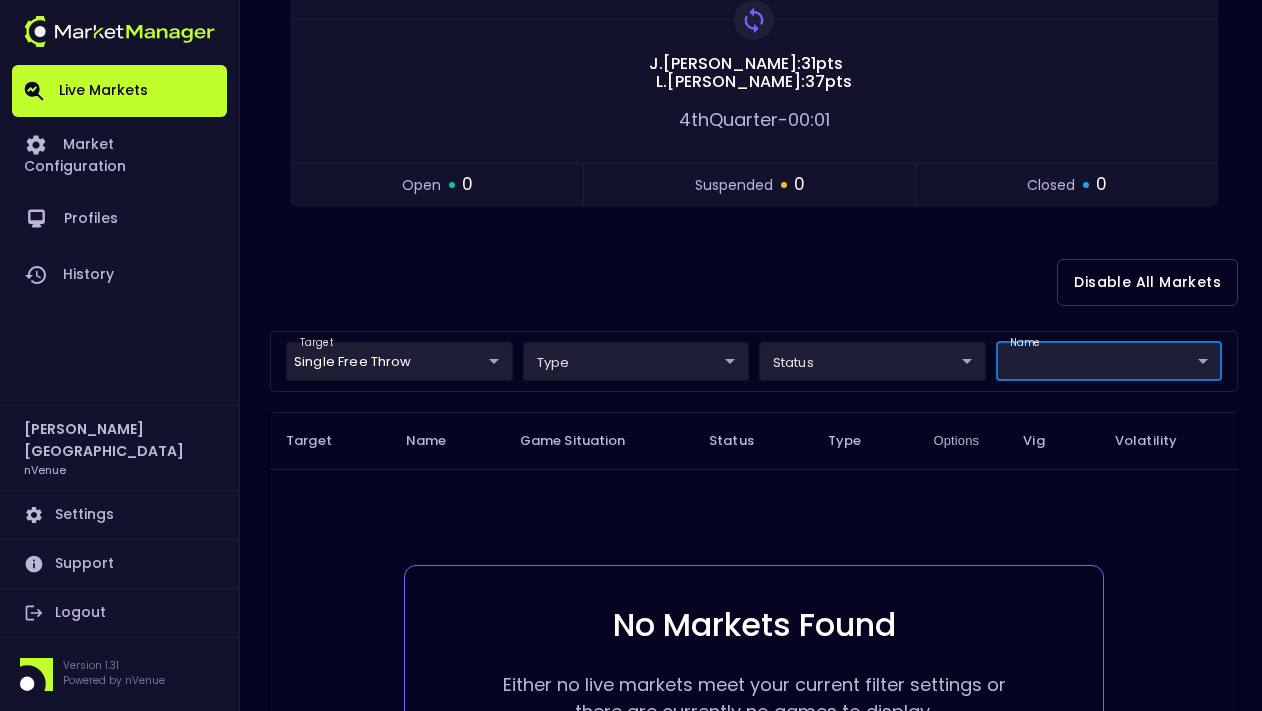 click on "Live Markets Market Configuration Profiles History [PERSON_NAME] nVenue Settings Support Logout   Version 1.31  Powered by nVenue < All Games [DATE] 1:25:22 PM Current Profile NBA only 7019aa83-cbc0-41cd-ad39-77eeccde5083 Select Target Market Status Type Vig Volatility Options Close 116 MEM Grizzlies DAL Mavericks 121 Replay Game [PERSON_NAME] :  31  pts L .  Dončić :  37  pts 4th  Quarter  -  00:01 open 0 suspended 0 closed 0 Disable All Markets target Single Free Throw Single Free Throw ​ type ​ ​ status ​ ​ name ​ ​ Target Name Game Situation Status Type Options Vig Volatility No Markets Found Either no live markets meet your current filter settings or there are currently no games to display. Rows per page: 25 25 0–0 of 0" at bounding box center (631, 320) 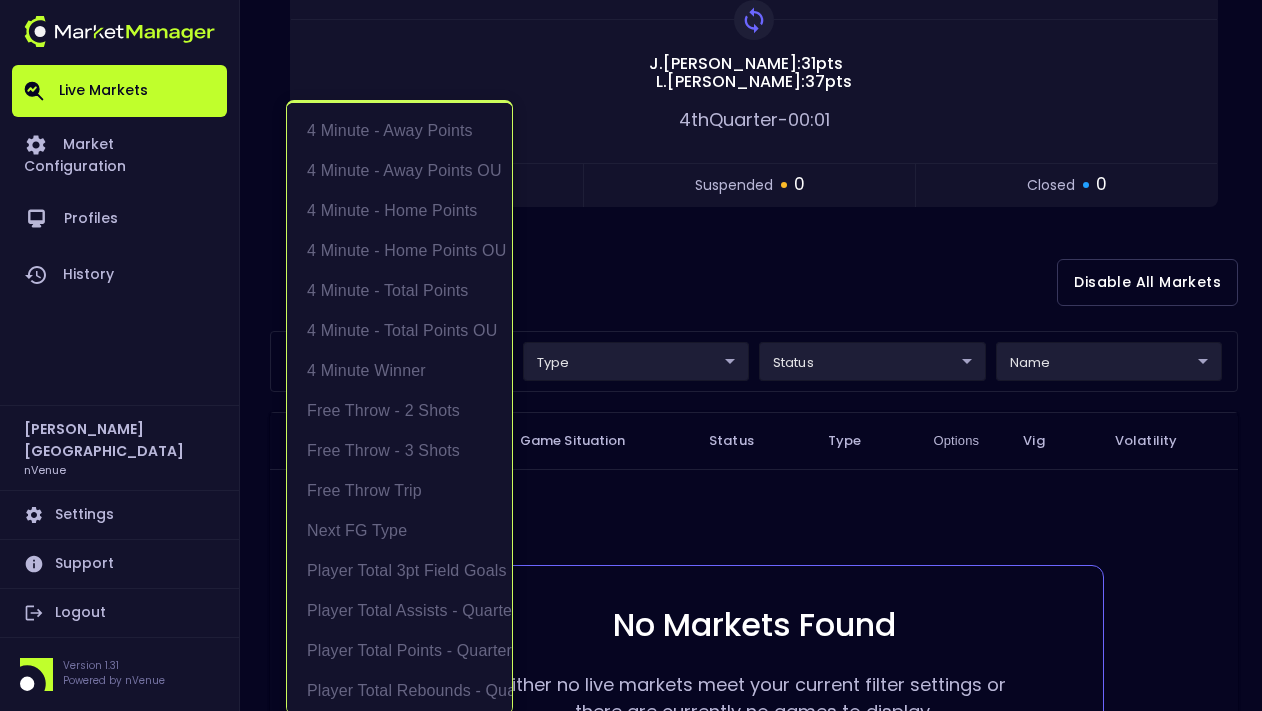 scroll, scrollTop: 205, scrollLeft: 0, axis: vertical 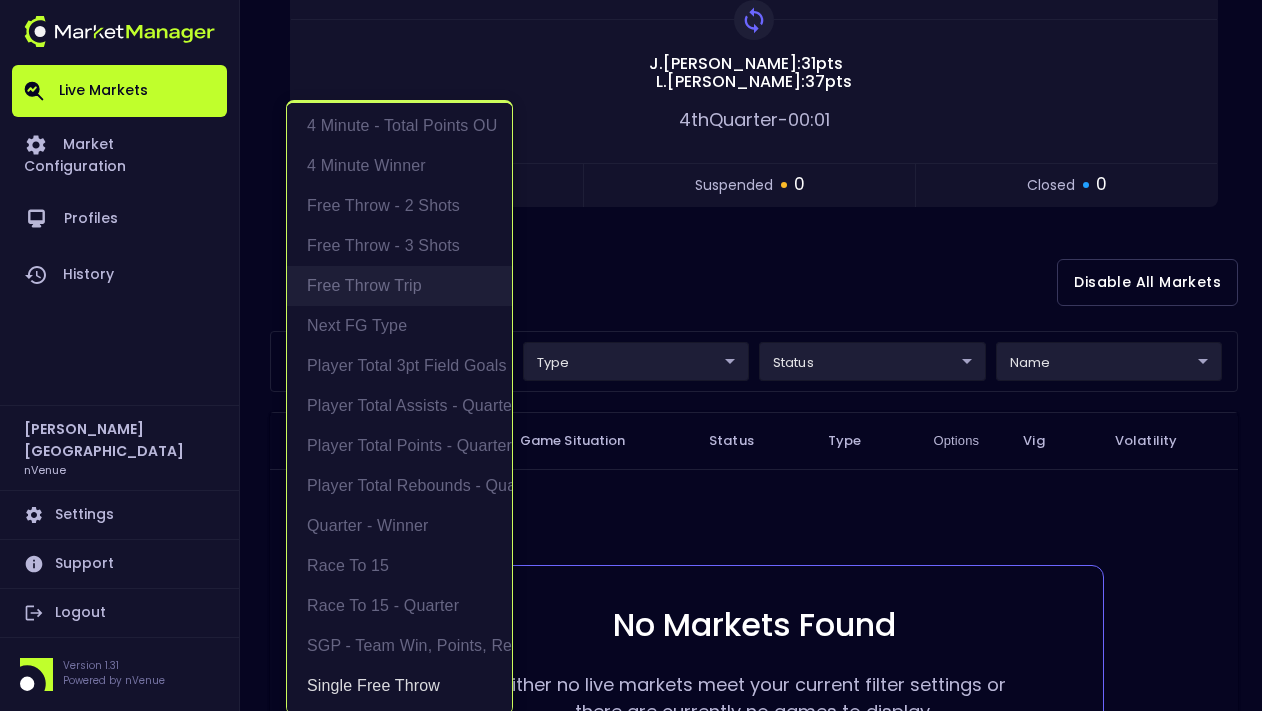 click on "Free Throw Trip" at bounding box center (399, 286) 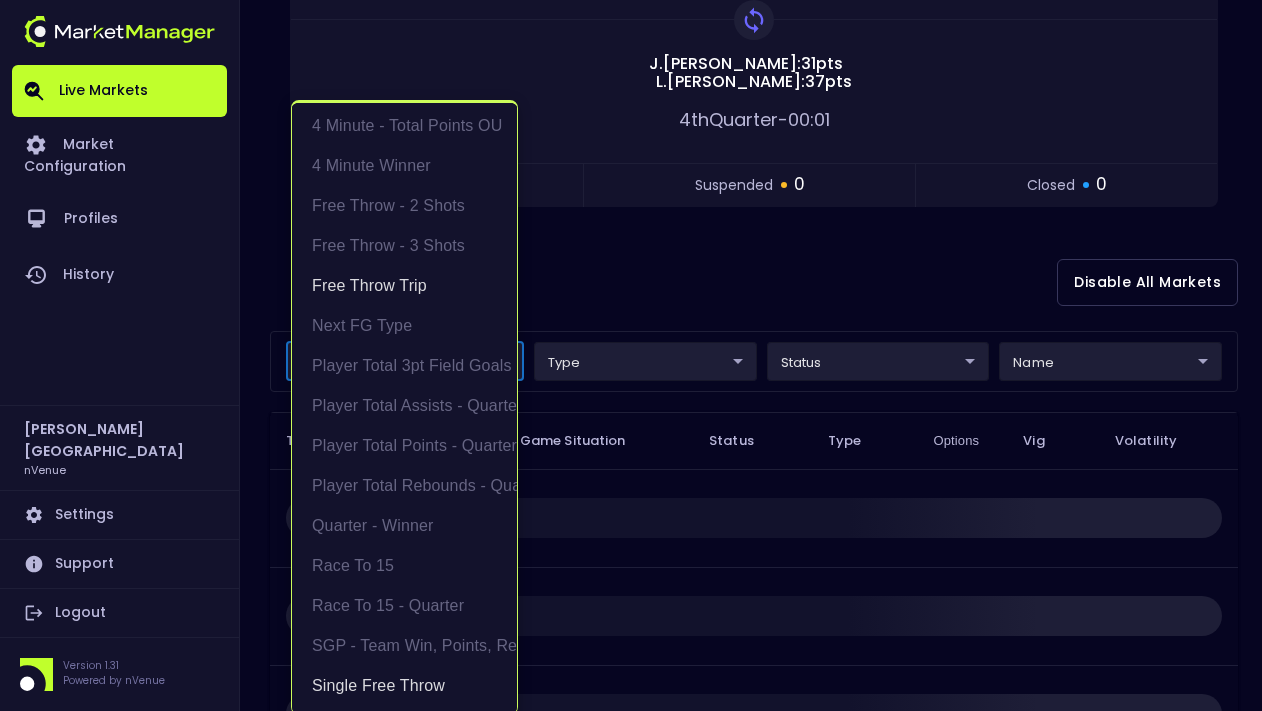 click at bounding box center [631, 355] 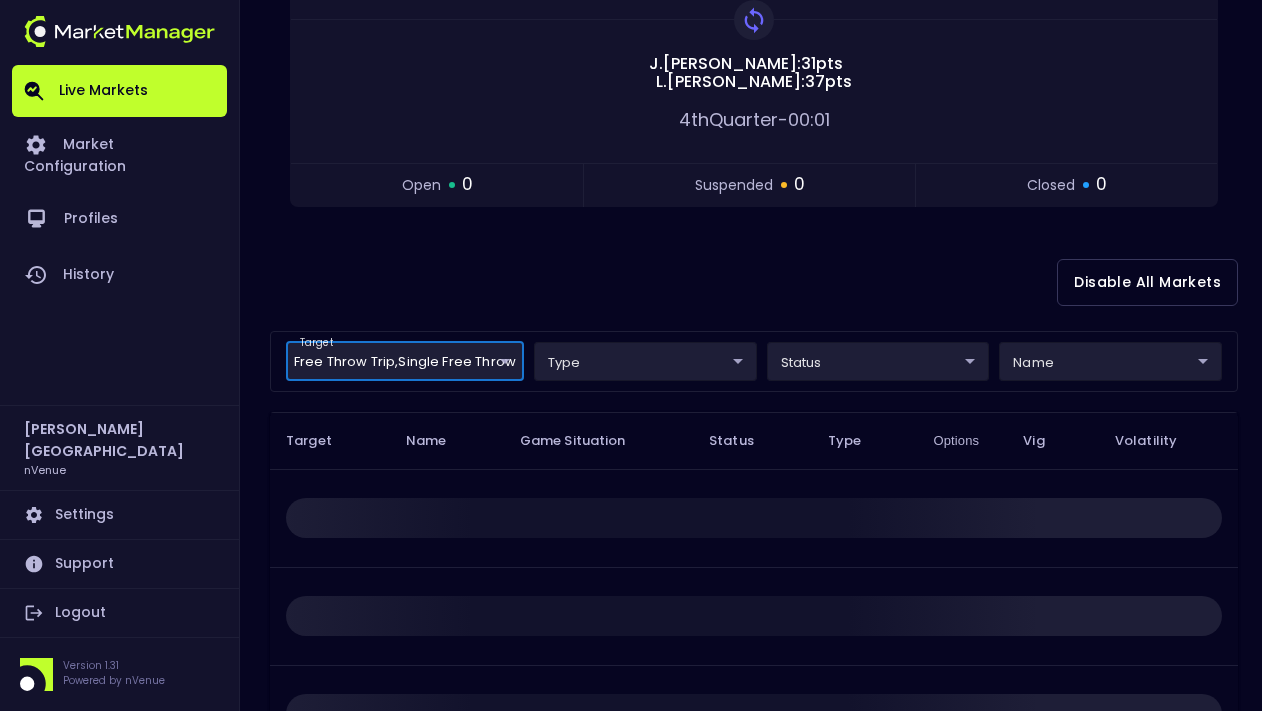 scroll, scrollTop: 0, scrollLeft: 0, axis: both 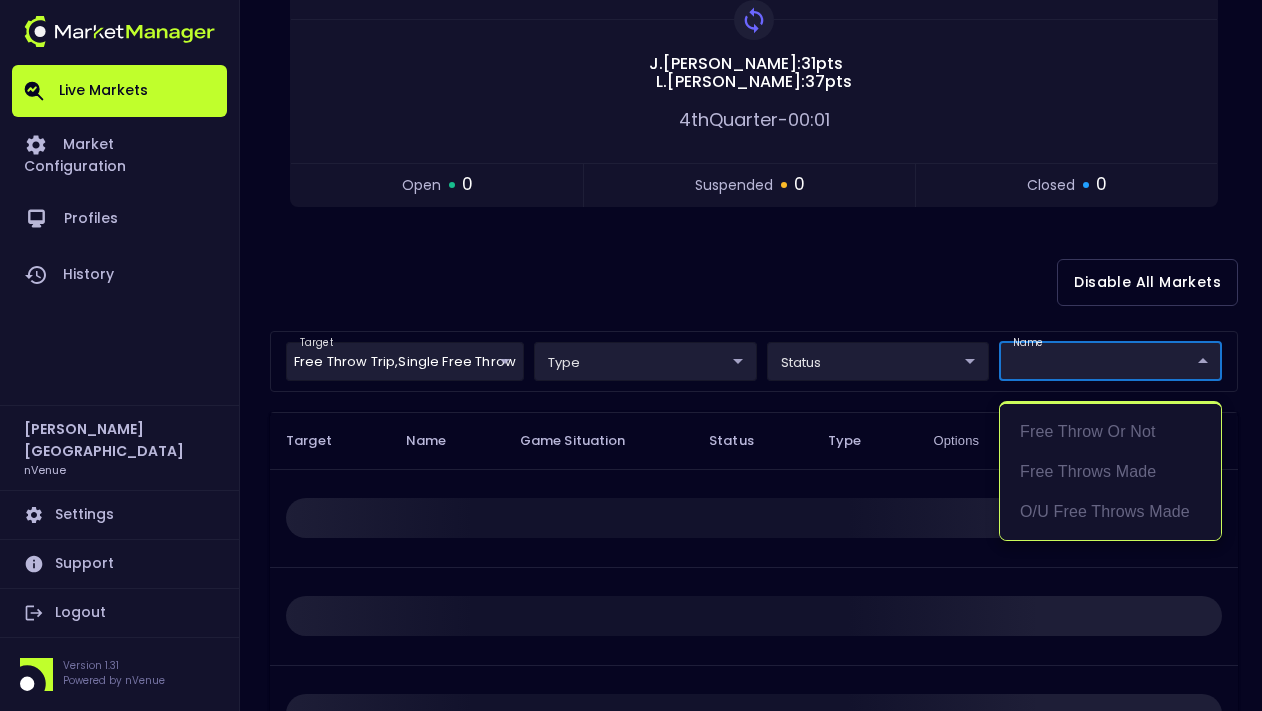 click on "Live Markets Market Configuration Profiles History [PERSON_NAME] nVenue Settings Support Logout   Version 1.31  Powered by nVenue < All Games [DATE] 1:25:36 PM Current Profile NBA only 7019aa83-cbc0-41cd-ad39-77eeccde5083 Select Target Market Status Type Vig Volatility Options Close 116 MEM Grizzlies DAL Mavericks 121 Replay Game [PERSON_NAME] :  31  pts L .  Dončić :  37  pts 4th  Quarter  -  00:01 open 0 suspended 0 closed 0 Disable All Markets target Free Throw Trip ,  Single Free Throw Single Free Throw,Free Throw Trip ​ type ​ ​ status ​ ​ name ​ ​ Target Name Game Situation Status Type Options Vig Volatility Rows per page: 25 25 0–0 of 0 Free Throw or Not Free Throws Made O/U Free Throws Made" at bounding box center (631, 320) 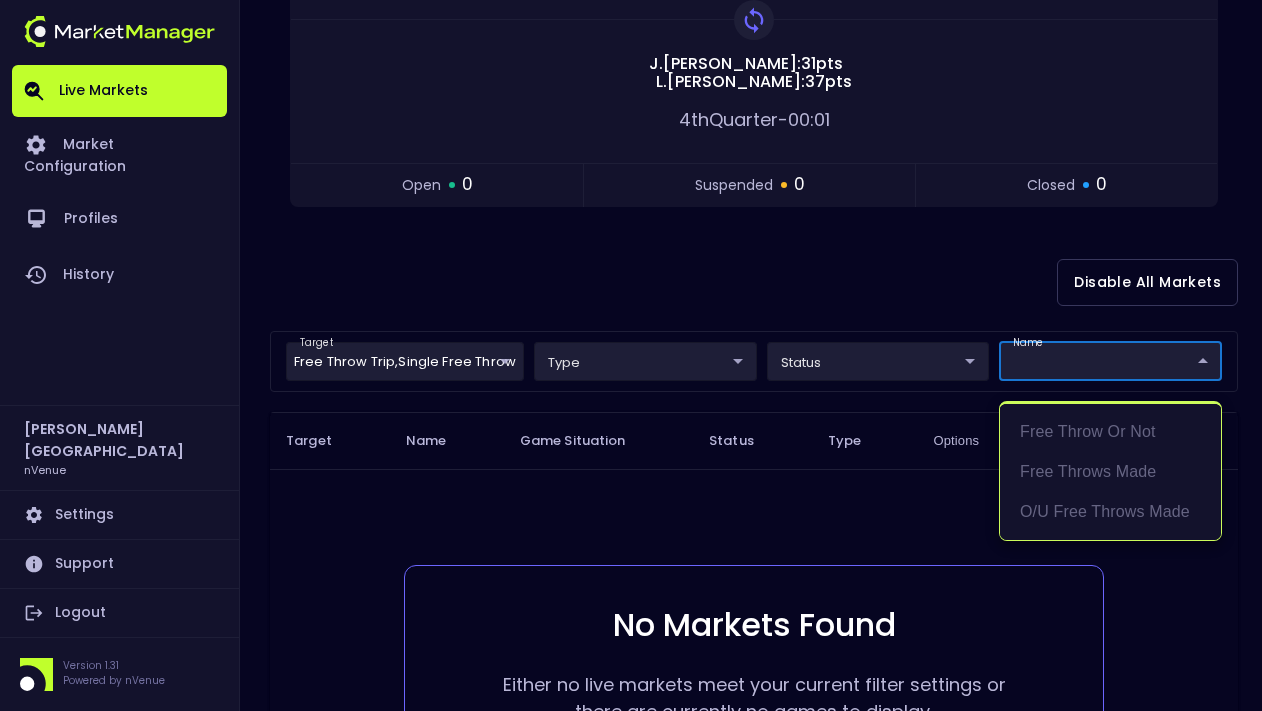 click at bounding box center [631, 355] 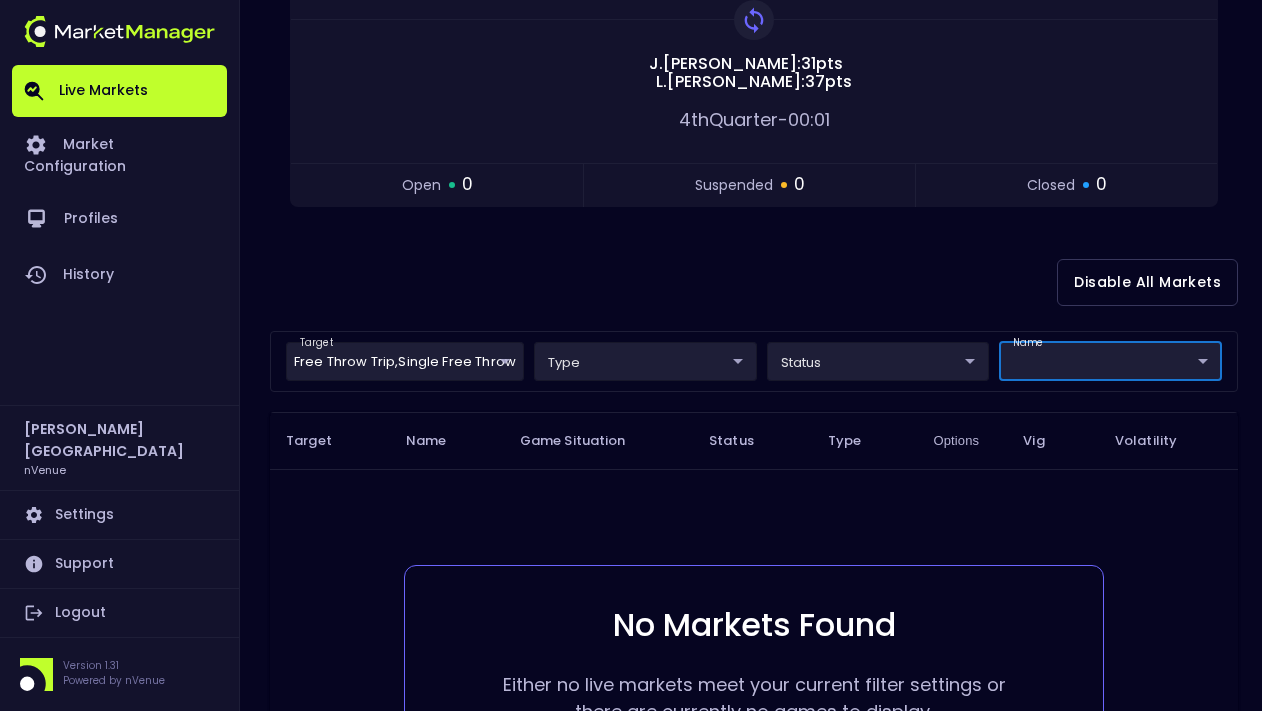 click on "Live Markets Market Configuration Profiles History [PERSON_NAME] nVenue Settings Support Logout   Version 1.31  Powered by nVenue < All Games [DATE] 1:25:39 PM Current Profile NBA only 7019aa83-cbc0-41cd-ad39-77eeccde5083 Select Target Market Status Type Vig Volatility Options Close 116 MEM Grizzlies DAL Mavericks 121 Replay Game [PERSON_NAME] :  31  pts L .  Dončić :  37  pts 4th  Quarter  -  00:01 open 0 suspended 0 closed 0 Disable All Markets target Free Throw Trip ,  Single Free Throw Single Free Throw,Free Throw Trip ​ type ​ ​ status ​ ​ name ​ ​ Target Name Game Situation Status Type Options Vig Volatility No Markets Found Either no live markets meet your current filter settings or there are currently no games to display. Rows per page: 25 25 0–0 of 0" at bounding box center [631, 320] 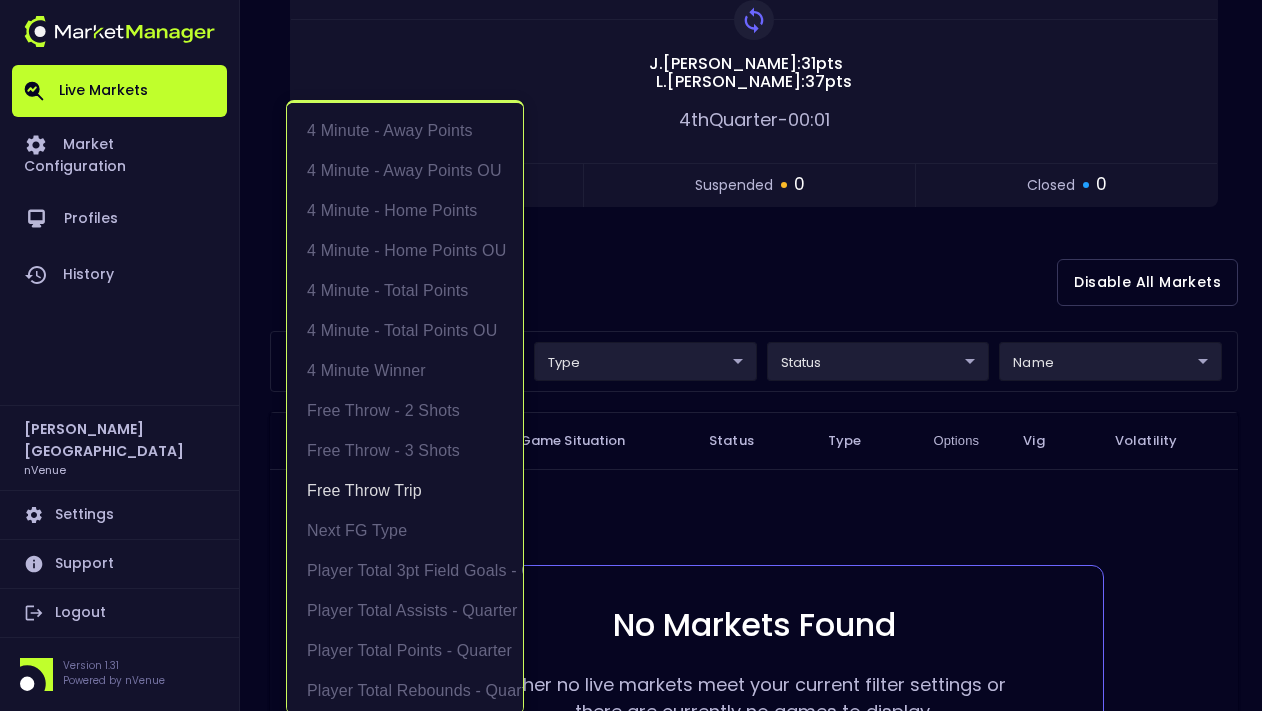 scroll, scrollTop: 205, scrollLeft: 0, axis: vertical 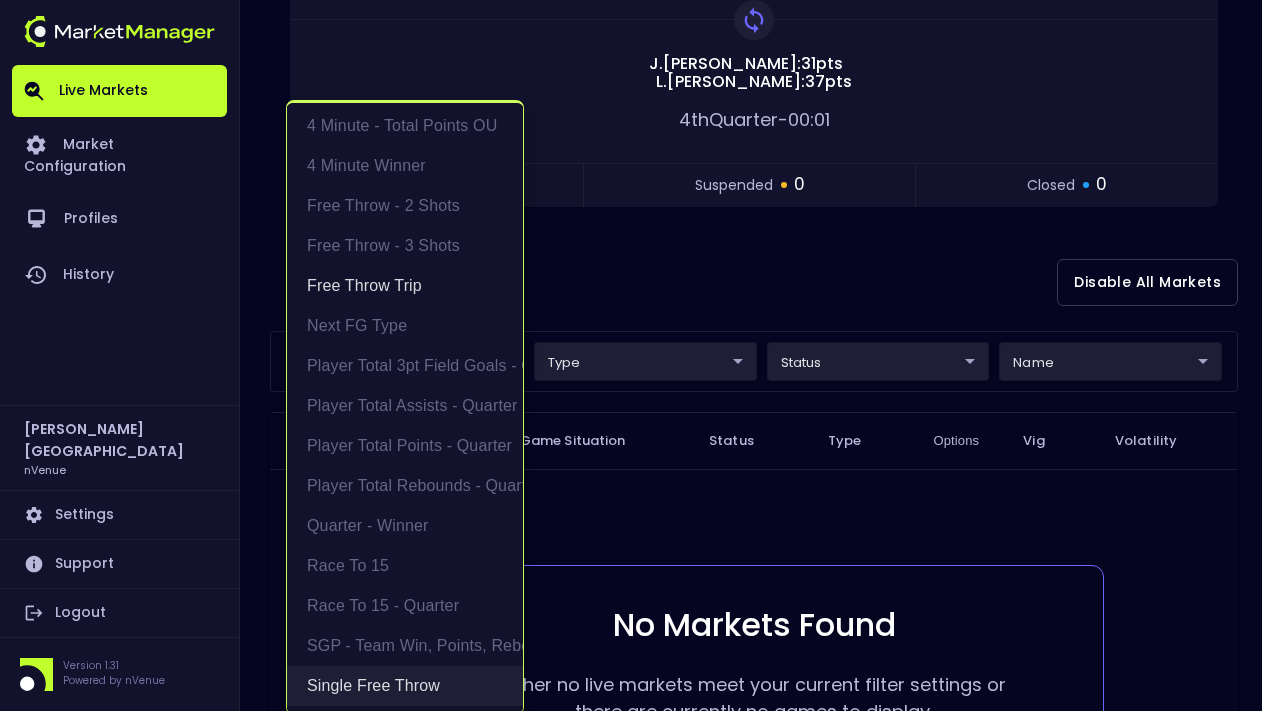 click on "Single Free Throw" at bounding box center [405, 686] 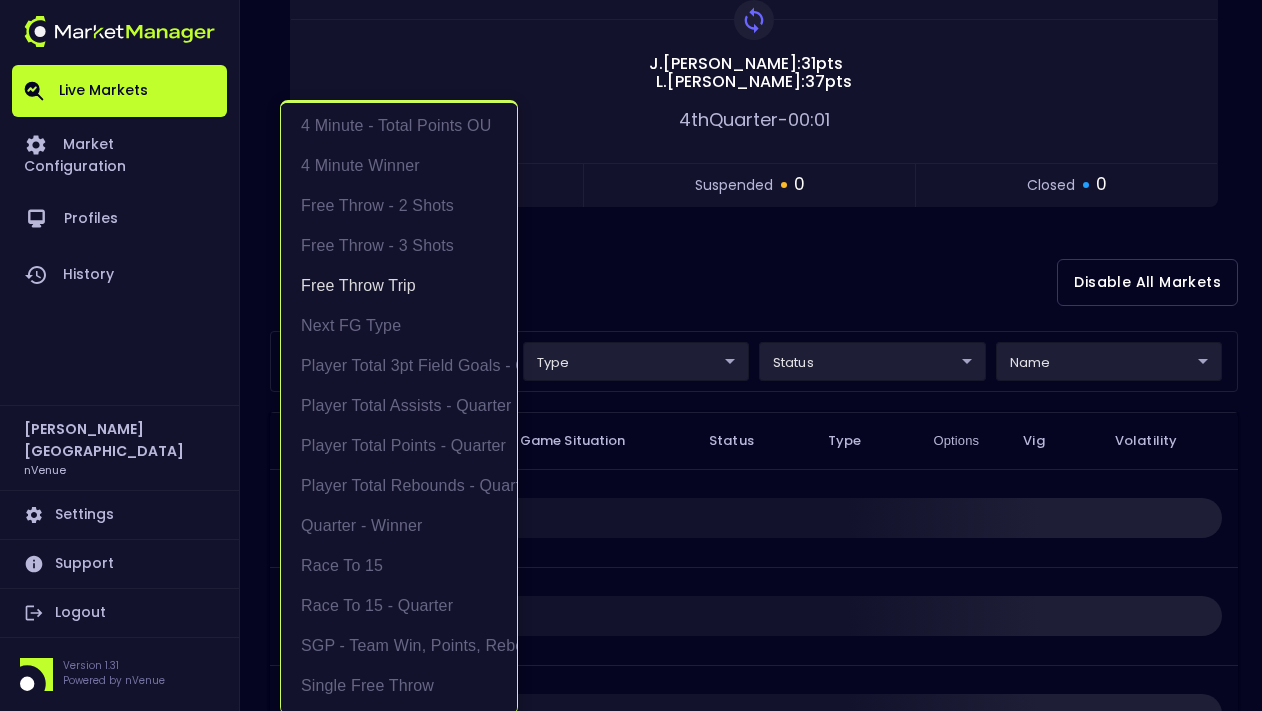 click at bounding box center [631, 355] 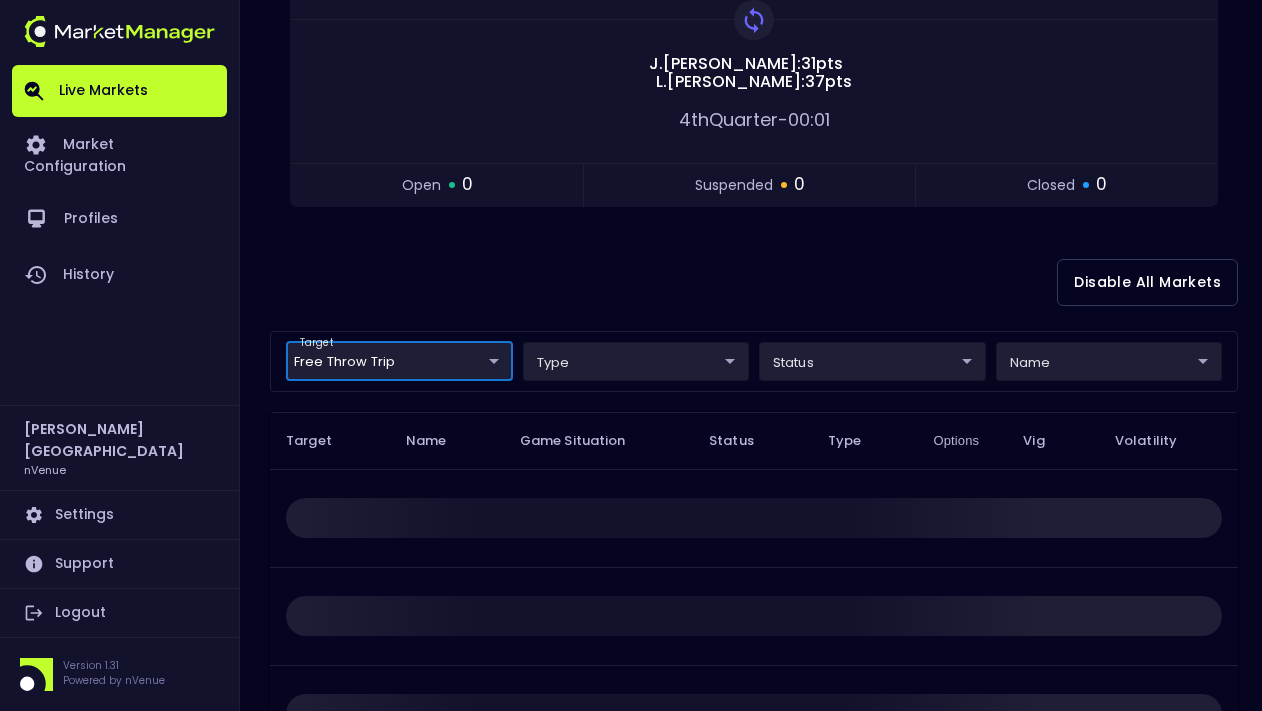 scroll, scrollTop: 0, scrollLeft: 0, axis: both 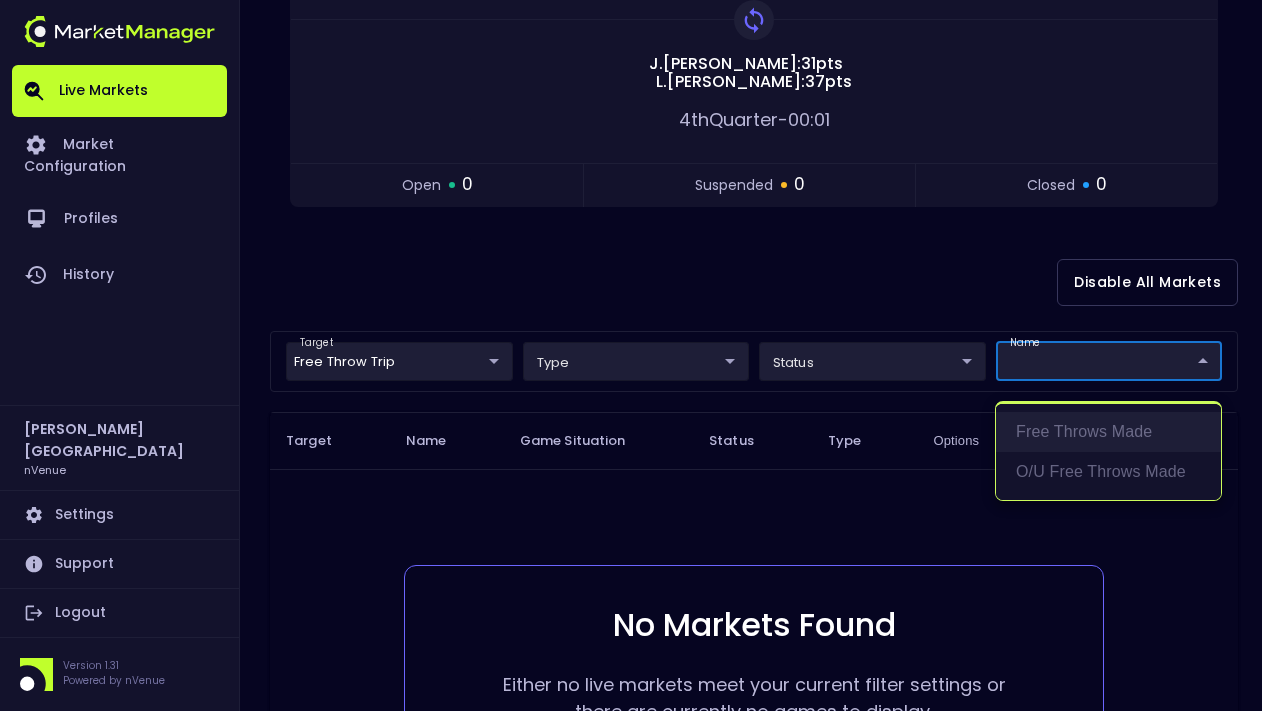 click on "Free Throws Made" at bounding box center (1108, 432) 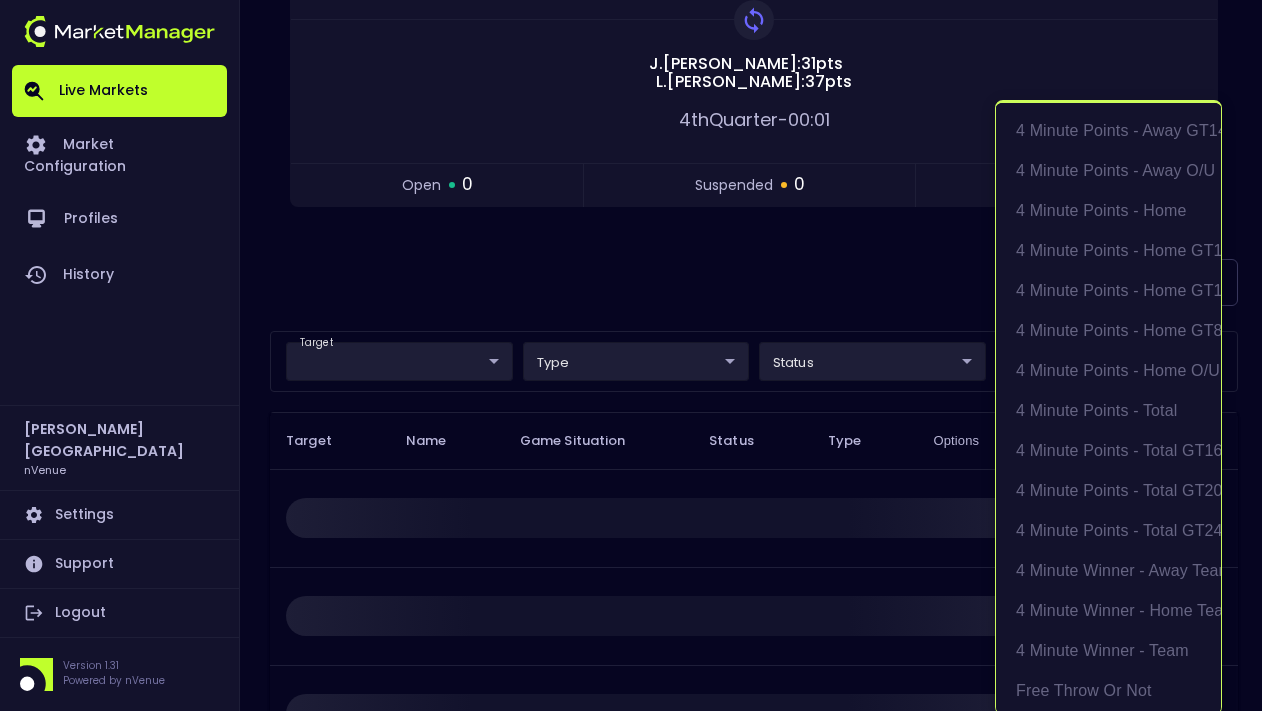 click at bounding box center (631, 355) 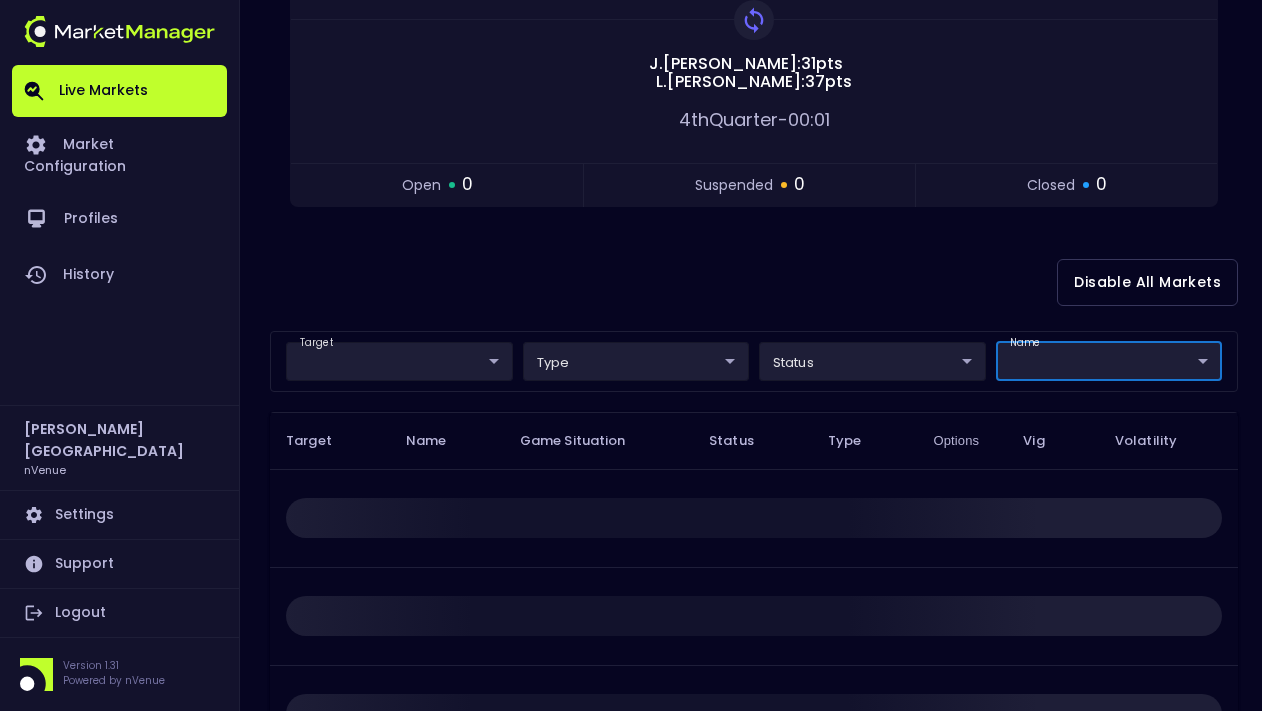 scroll, scrollTop: 0, scrollLeft: 0, axis: both 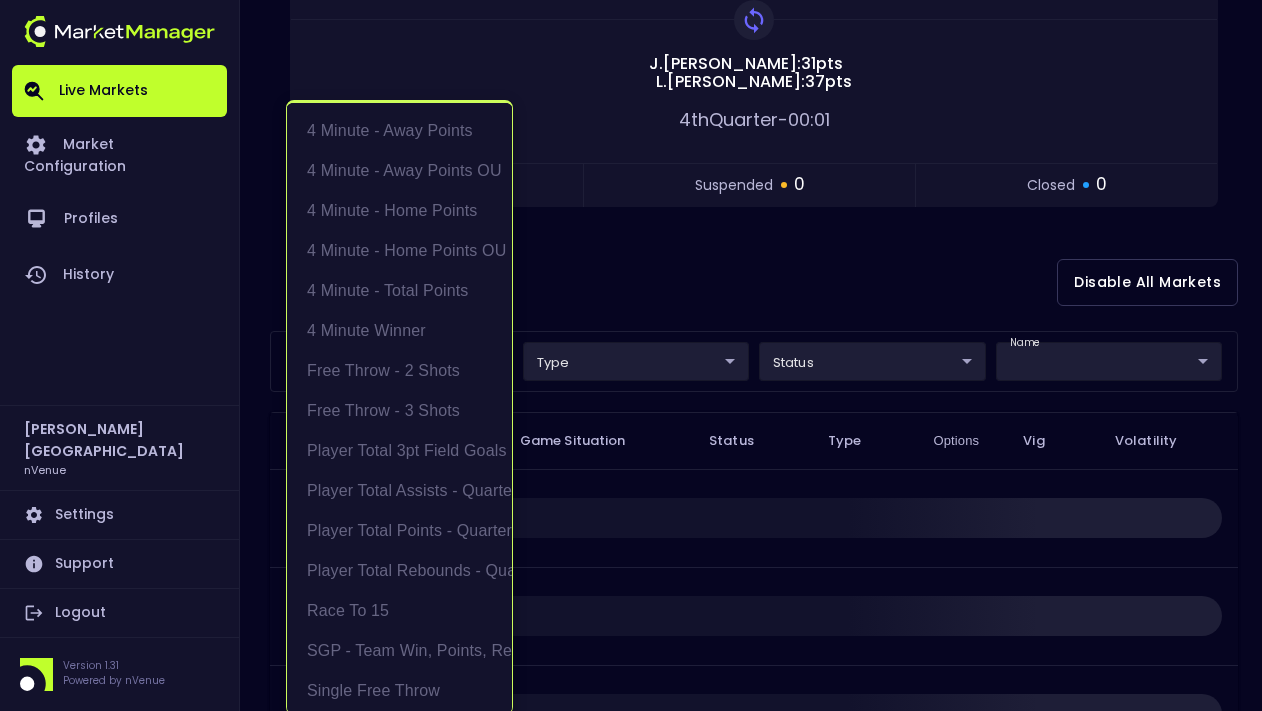click on "Live Markets Market Configuration Profiles History [PERSON_NAME] nVenue Settings Support Logout   Version 1.31  Powered by nVenue < All Games [DATE] 1:25:46 PM Current Profile NBA only 7019aa83-cbc0-41cd-ad39-77eeccde5083 Select Target Market Status Type Vig Volatility Options Close 116 MEM Grizzlies DAL Mavericks 121 Replay Game [PERSON_NAME] :  31  pts [PERSON_NAME] :  37  pts 4th  Quarter  -  00:01 open 0 suspended 0 closed 0 Disable All Markets target ​ Free Throw Trip ​ type ​ ​ status ​ ​ name ​ Free Throws Made ​ Target Name Game Situation Status Type Options Vig Volatility Rows per page: 25 25 0–0 of 0 4 Minute - Away Points 4 Minute - Away Points OU 4 Minute - Home Points 4 Minute - Home Points OU 4 Minute - Total Points 4 Minute Winner Free Throw - 2 Shots Free Throw - 3 Shots Player Total 3pt Field Goals - Quarter Player Total Assists - Quarter Player Total Points - Quarter Player Total Rebounds - Quarter Race to 15 SGP - Team Win, Points, Rebounds" at bounding box center (631, 320) 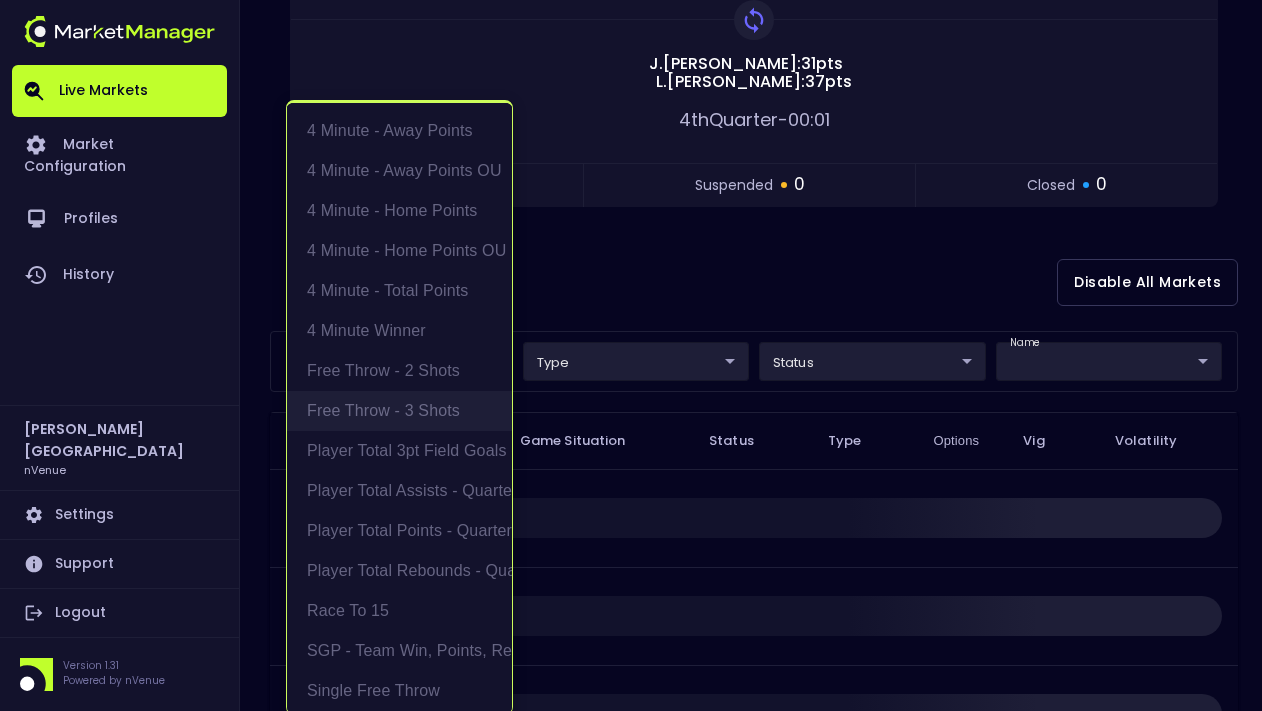scroll, scrollTop: 5, scrollLeft: 0, axis: vertical 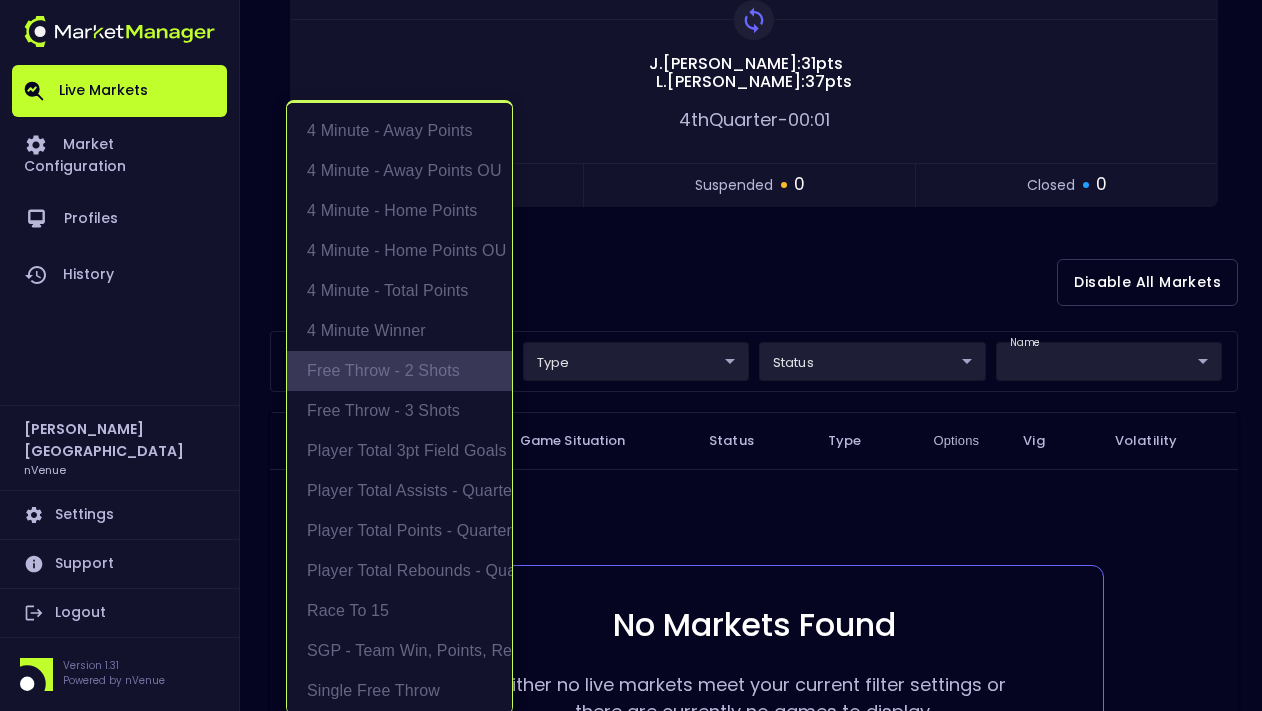 click on "Free Throw - 2 Shots" at bounding box center [399, 371] 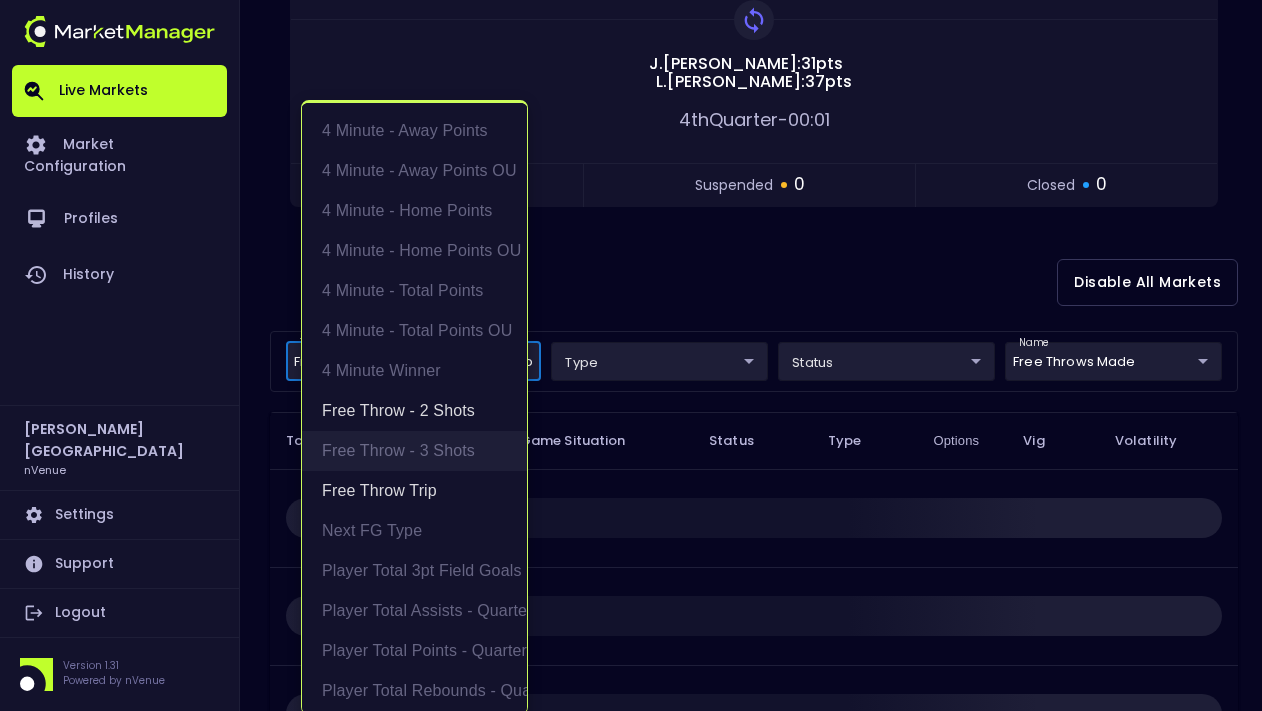 click on "Free Throw - 3 Shots" at bounding box center [414, 451] 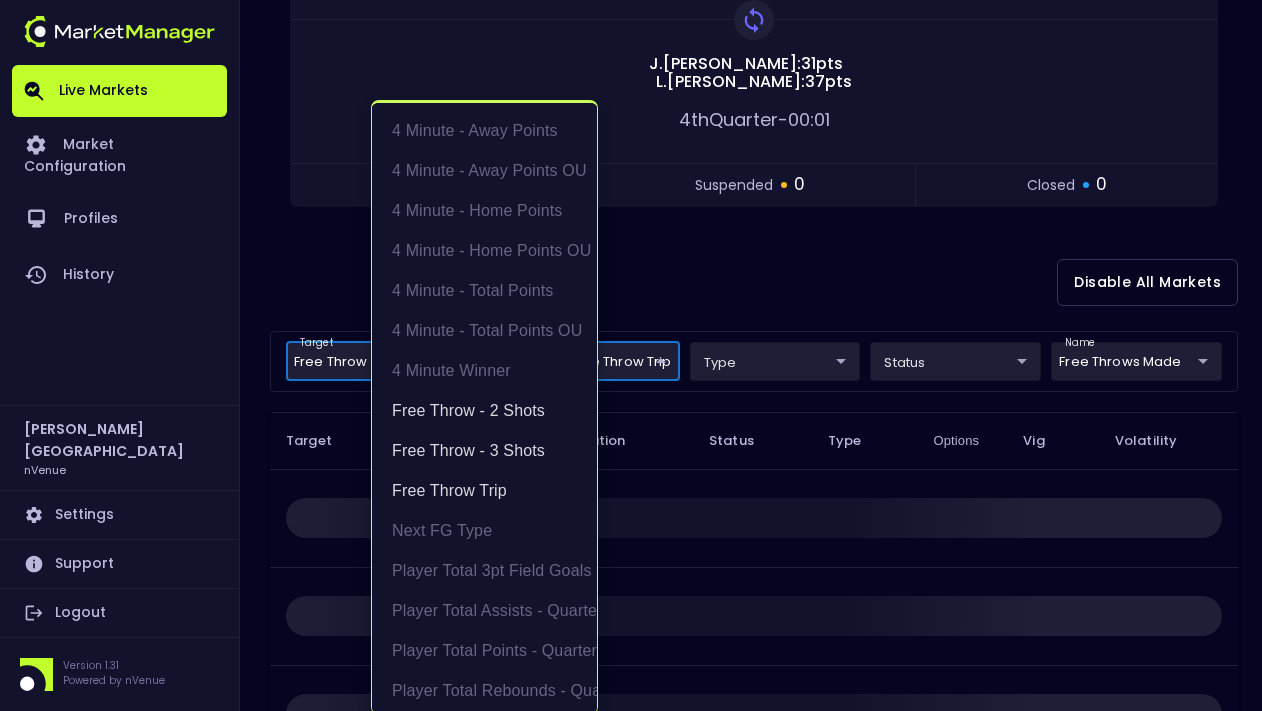 click at bounding box center (631, 355) 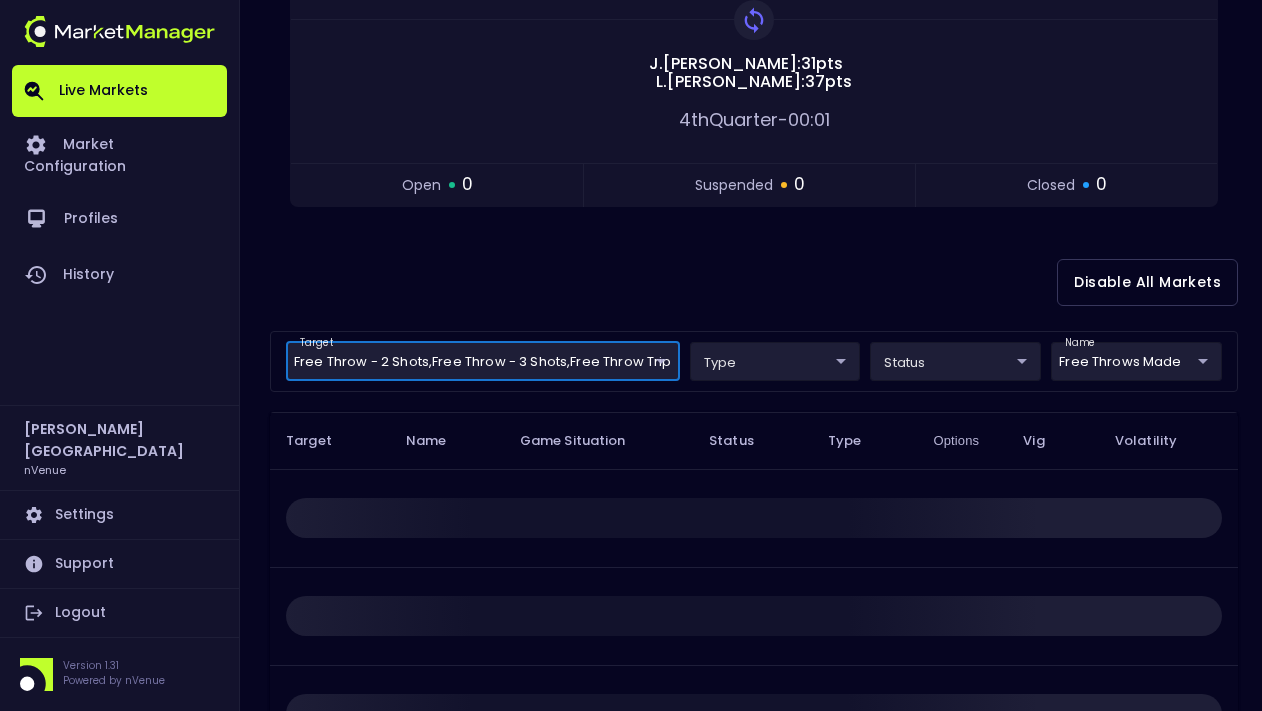 click on "Live Markets Market Configuration Profiles History [PERSON_NAME] nVenue Settings Support Logout   Version 1.31  Powered by nVenue < All Games [DATE] 1:25:57 PM Current Profile NBA only 7019aa83-cbc0-41cd-ad39-77eeccde5083 Select Target Market Status Type Vig Volatility Options Close 116 MEM Grizzlies DAL Mavericks 121 Replay Game [PERSON_NAME] :  31  pts L .  Dončić :  37  pts 4th  Quarter  -  00:01 open 0 suspended 0 closed 0 Disable All Markets target Free Throw - 2 Shots ,  Free Throw - 3 Shots ,  Free Throw Trip Free Throw Trip,Free Throw - 2 Shots,Free Throw - 3 Shots ​ type ​ ​ status ​ ​ name Free Throws Made Free Throws Made ​ Target Name Game Situation Status Type Options Vig Volatility Rows per page: 25 25 0–0 of 0" at bounding box center (631, 320) 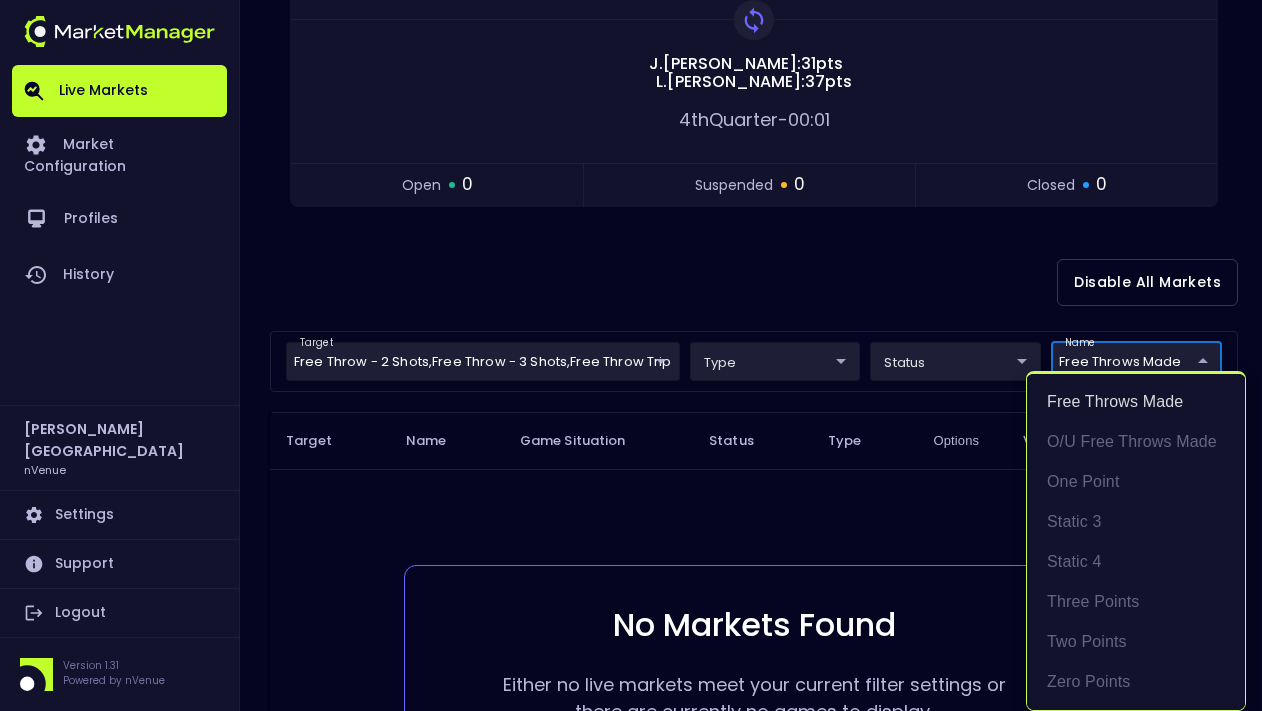 click at bounding box center [631, 355] 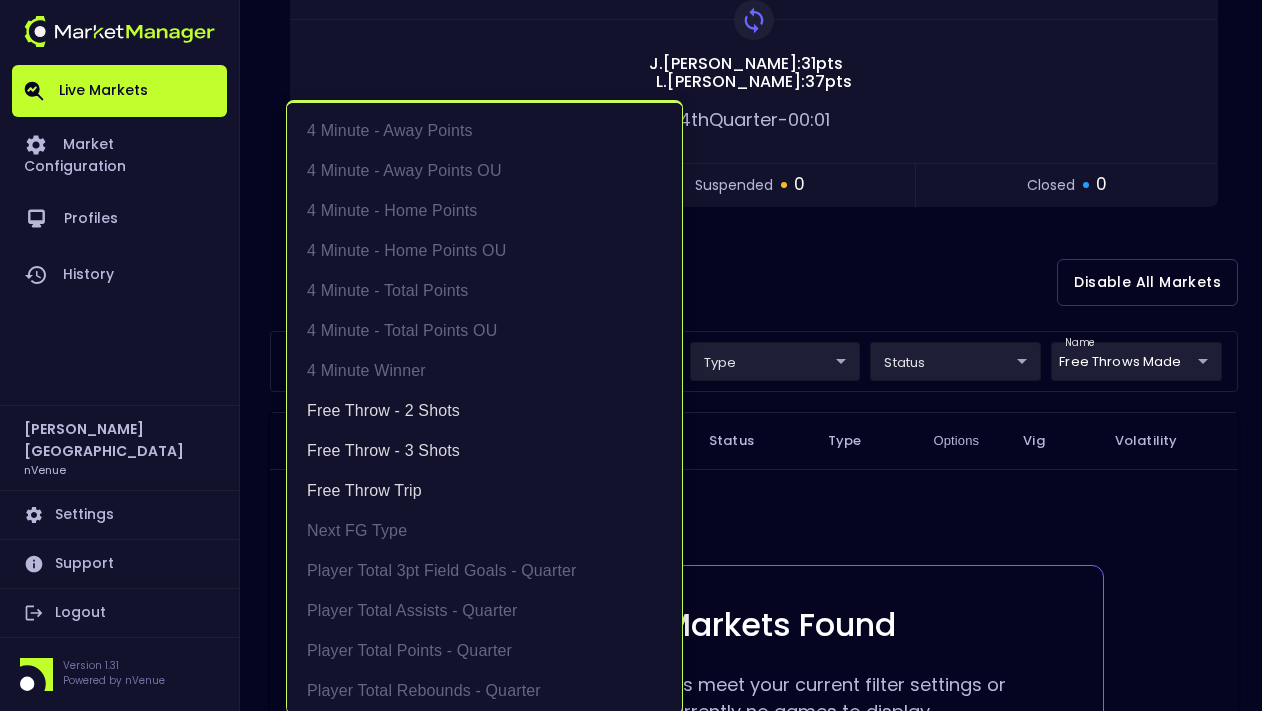 click on "Live Markets Market Configuration Profiles History [PERSON_NAME] nVenue Settings Support Logout   Version 1.31  Powered by nVenue < All Games [DATE] 1:26:00 PM Current Profile NBA only 7019aa83-cbc0-41cd-ad39-77eeccde5083 Select Target Market Status Type Vig Volatility Options Close 116 MEM Grizzlies DAL Mavericks 121 Replay Game [PERSON_NAME] :  31  pts L .  Dončić :  37  pts 4th  Quarter  -  00:01 open 0 suspended 0 closed 0 Disable All Markets target Free Throw - 2 Shots ,  Free Throw - 3 Shots ,  Free Throw Trip Free Throw Trip,Free Throw - 2 Shots,Free Throw - 3 Shots ​ type ​ ​ status ​ ​ name Free Throws Made Free Throws Made ​ Target Name Game Situation Status Type Options Vig Volatility No Markets Found Either no live markets meet your current filter settings or there are currently no games to display. Rows per page: 25 25 0–0 of 0 4 Minute - Away Points 4 Minute - Away Points OU 4 Minute - Home Points 4 Minute - Home Points OU 4 Minute - Total Points 4 Minute Winner" at bounding box center (631, 320) 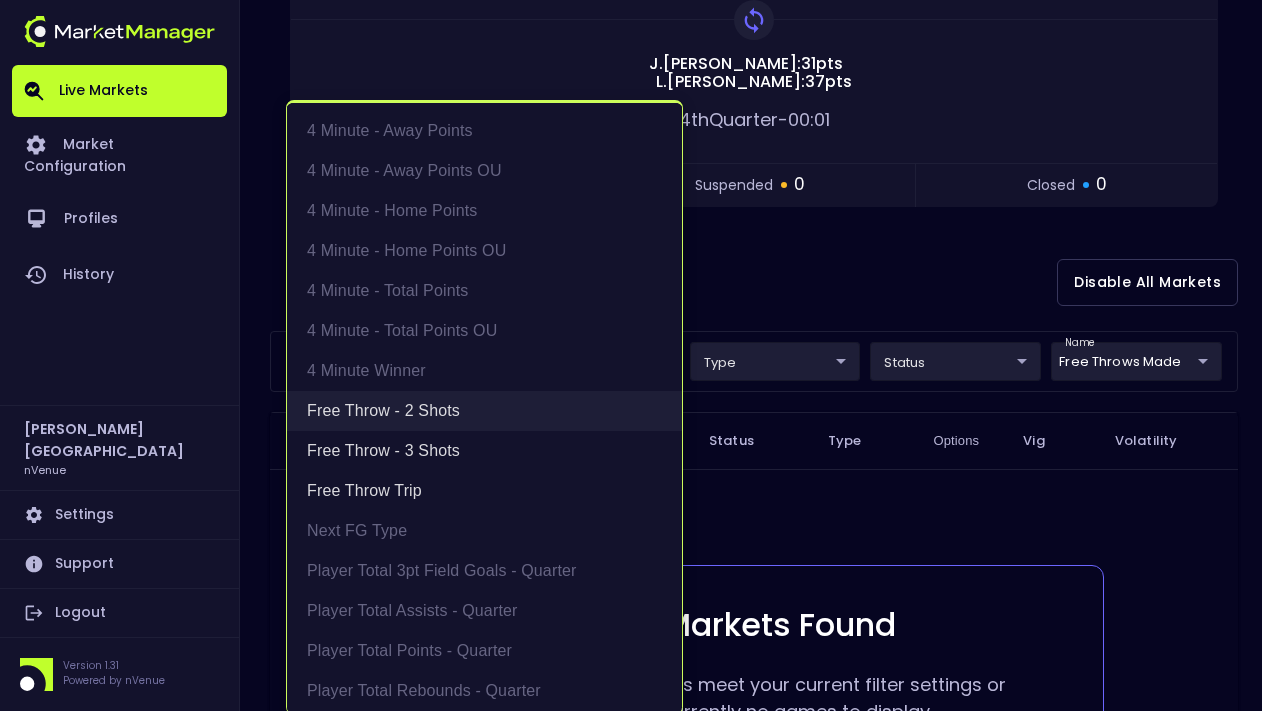 click on "Free Throw - 2 Shots" at bounding box center (484, 411) 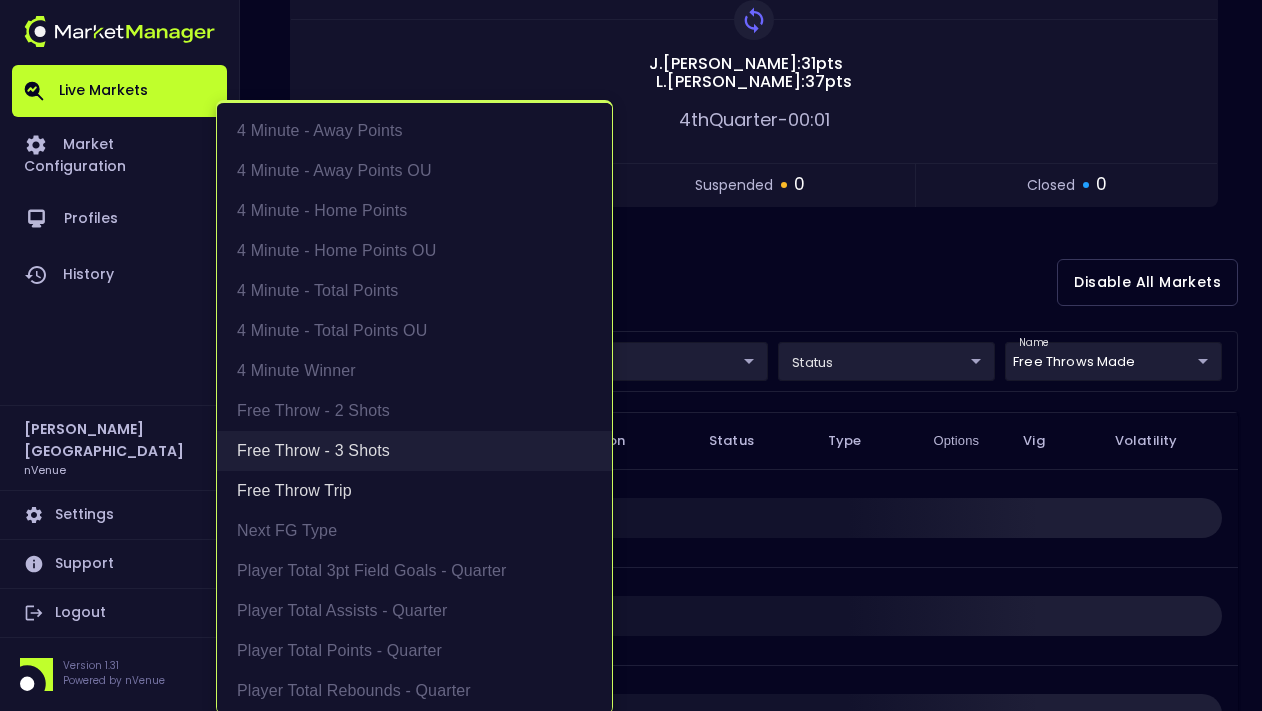 click on "Free Throw - 3 Shots" at bounding box center (414, 451) 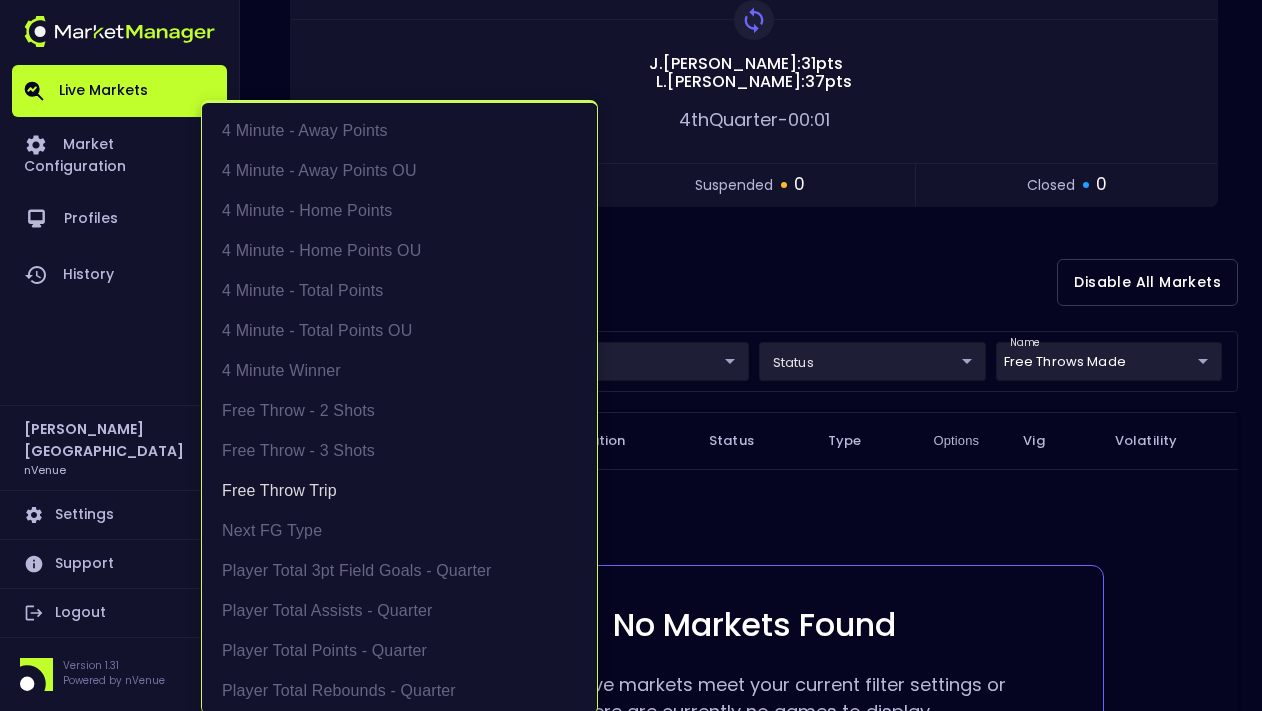 click at bounding box center [631, 355] 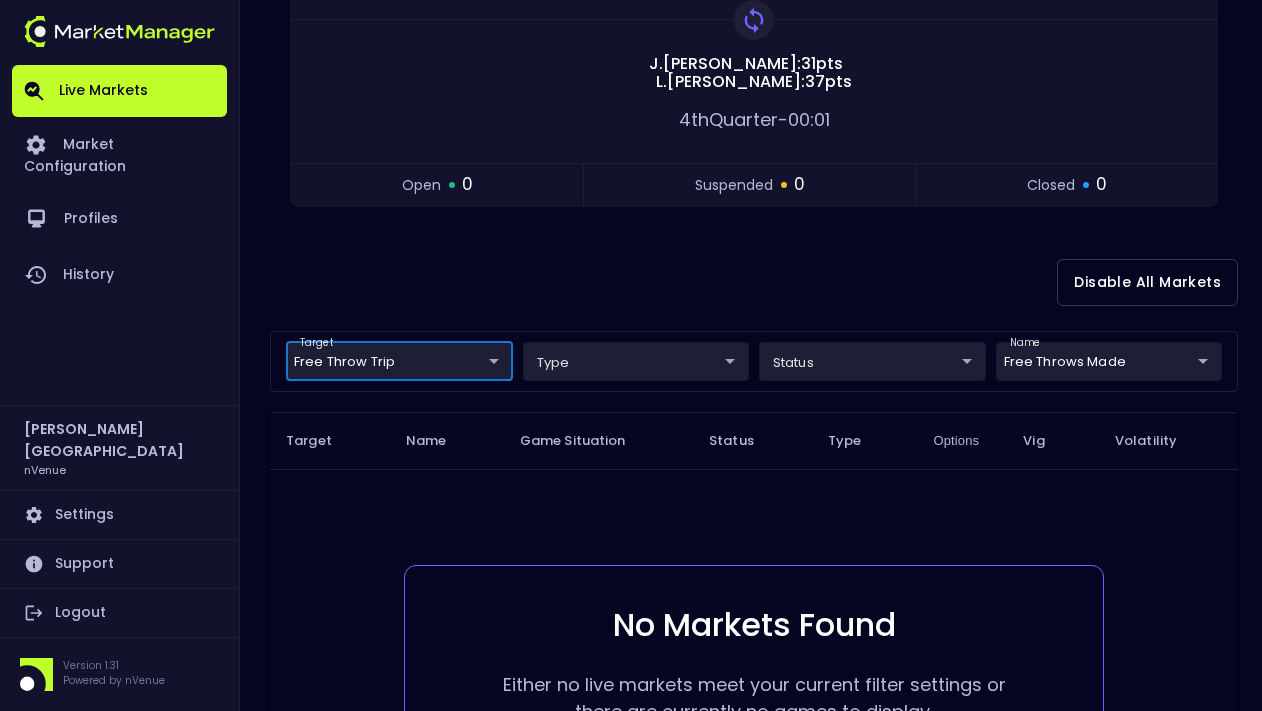 scroll, scrollTop: 0, scrollLeft: 0, axis: both 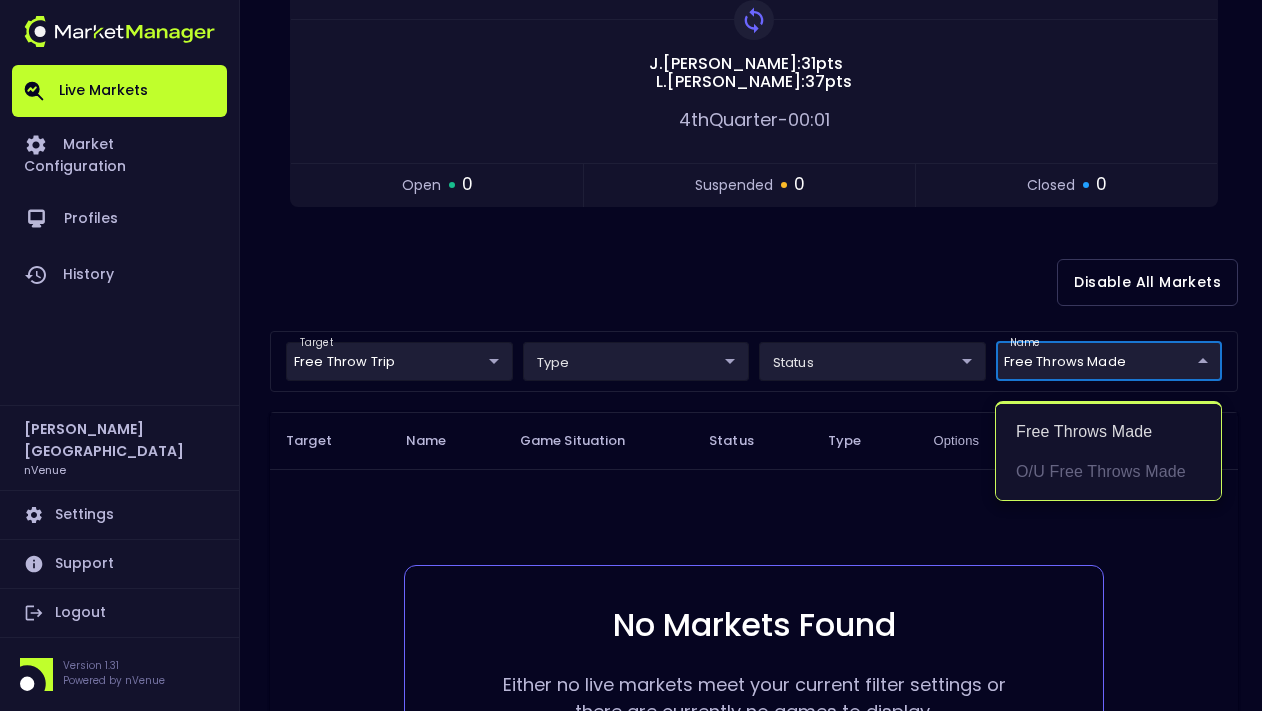 click on "Live Markets Market Configuration Profiles History [PERSON_NAME] nVenue Settings Support Logout   Version 1.31  Powered by nVenue < All Games [DATE] 1:26:08 PM Current Profile NBA only 7019aa83-cbc0-41cd-ad39-77eeccde5083 Select Target Market Status Type Vig Volatility Options Close 116 MEM Grizzlies DAL Mavericks 121 Replay Game [PERSON_NAME] :  31  pts L .  Dončić :  37  pts 4th  Quarter  -  00:01 open 0 suspended 0 closed 0 Disable All Markets target Free Throw Trip Free Throw Trip ​ type ​ ​ status ​ ​ name Free Throws Made Free Throws Made ​ Target Name Game Situation Status Type Options Vig Volatility No Markets Found Either no live markets meet your current filter settings or there are currently no games to display. Rows per page: 25 25 0–0 of 0 Free Throws Made O/U Free Throws Made" at bounding box center (631, 320) 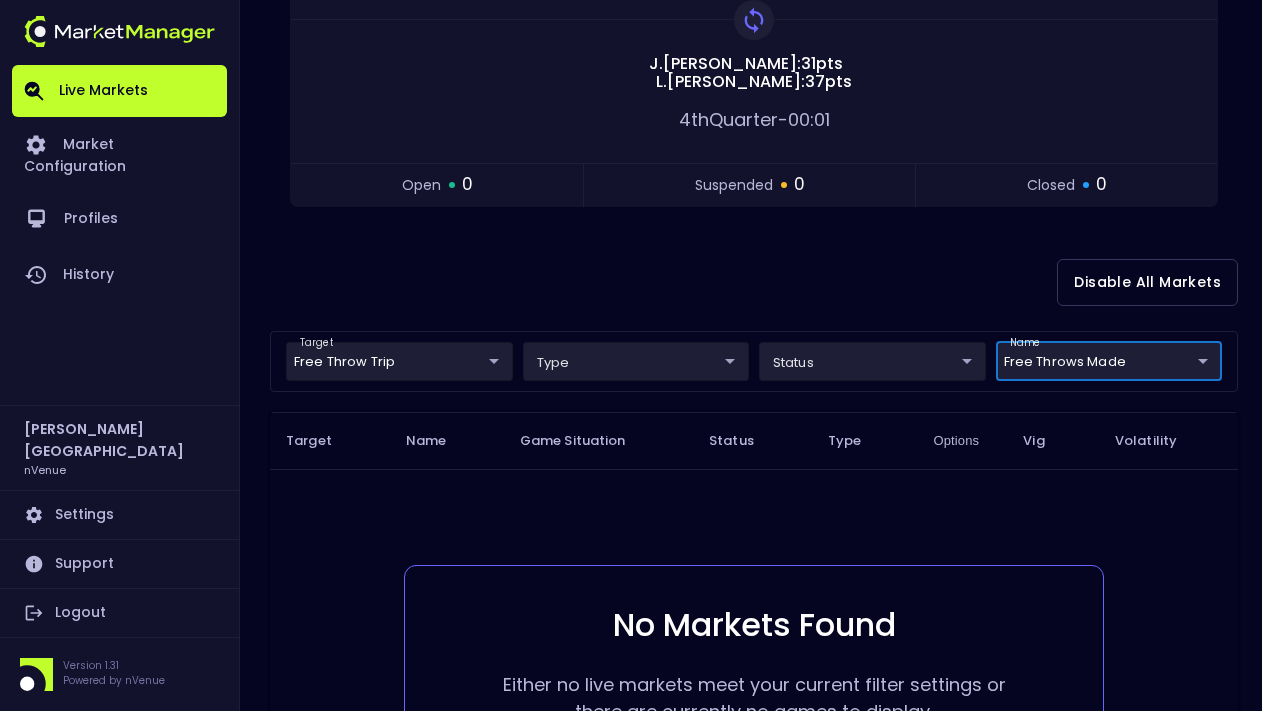 click on "Live Markets Market Configuration Profiles History [PERSON_NAME] nVenue Settings Support Logout   Version 1.31  Powered by nVenue < All Games [DATE] 1:26:42 PM Current Profile NBA only 7019aa83-cbc0-41cd-ad39-77eeccde5083 Select Target Market Status Type Vig Volatility Options Close 116 MEM Grizzlies DAL Mavericks 121 Replay Game [PERSON_NAME] :  31  pts L .  Dončić :  37  pts 4th  Quarter  -  00:01 open 0 suspended 0 closed 0 Disable All Markets target Free Throw Trip Free Throw Trip ​ type ​ ​ status ​ ​ name Free Throws Made Free Throws Made ​ Target Name Game Situation Status Type Options Vig Volatility No Markets Found Either no live markets meet your current filter settings or there are currently no games to display. Rows per page: 25 25 0–0 of 0 Free Throws Made O/U Free Throws Made" at bounding box center [631, 320] 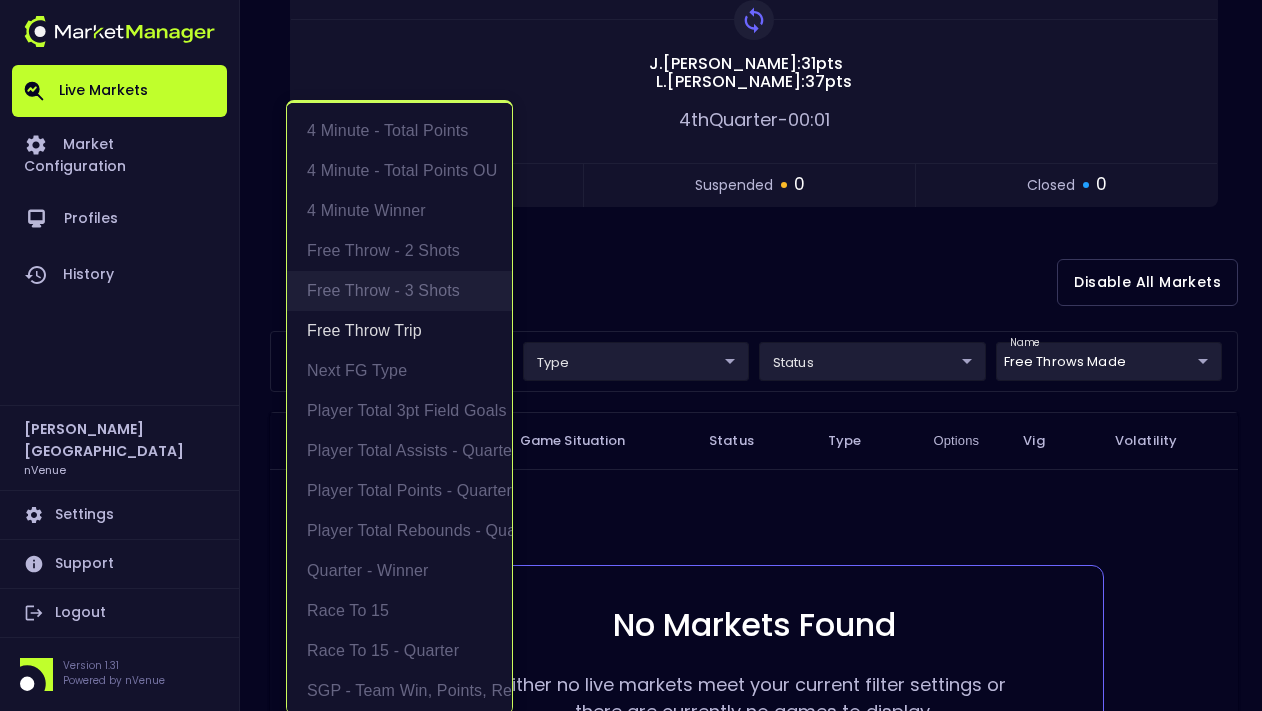 scroll, scrollTop: 205, scrollLeft: 0, axis: vertical 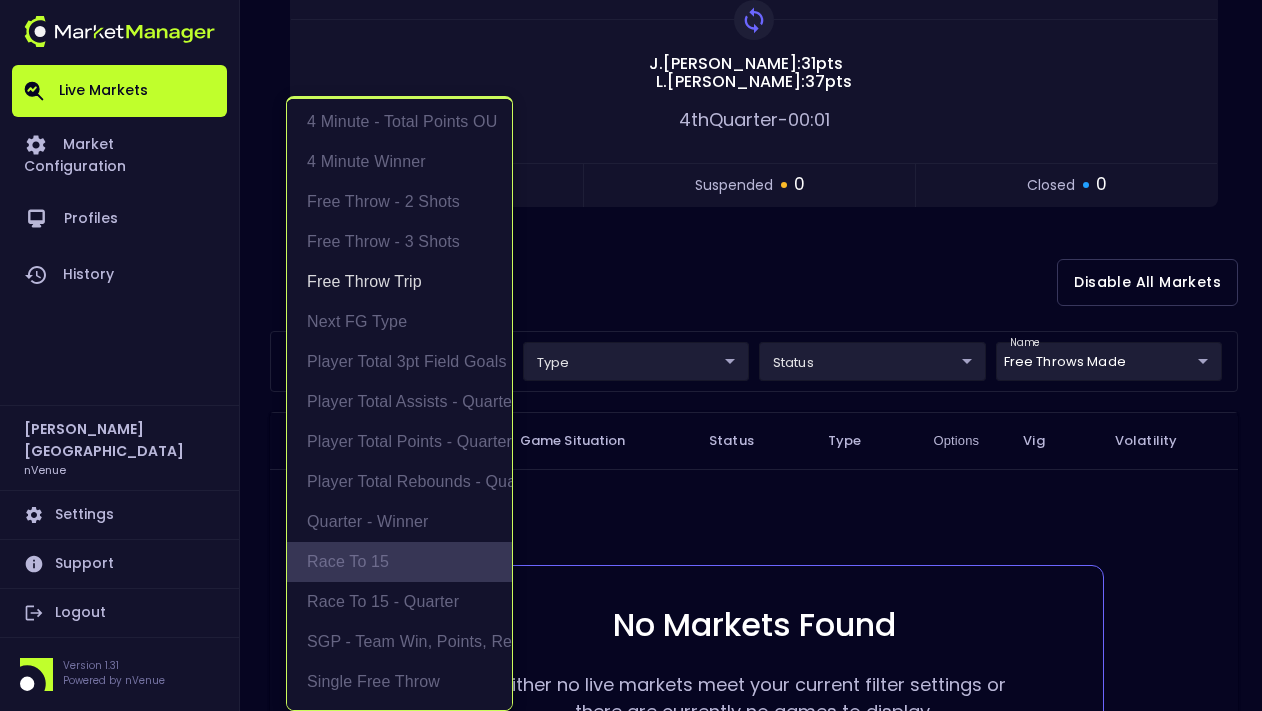 click on "Race to 15" at bounding box center [399, 562] 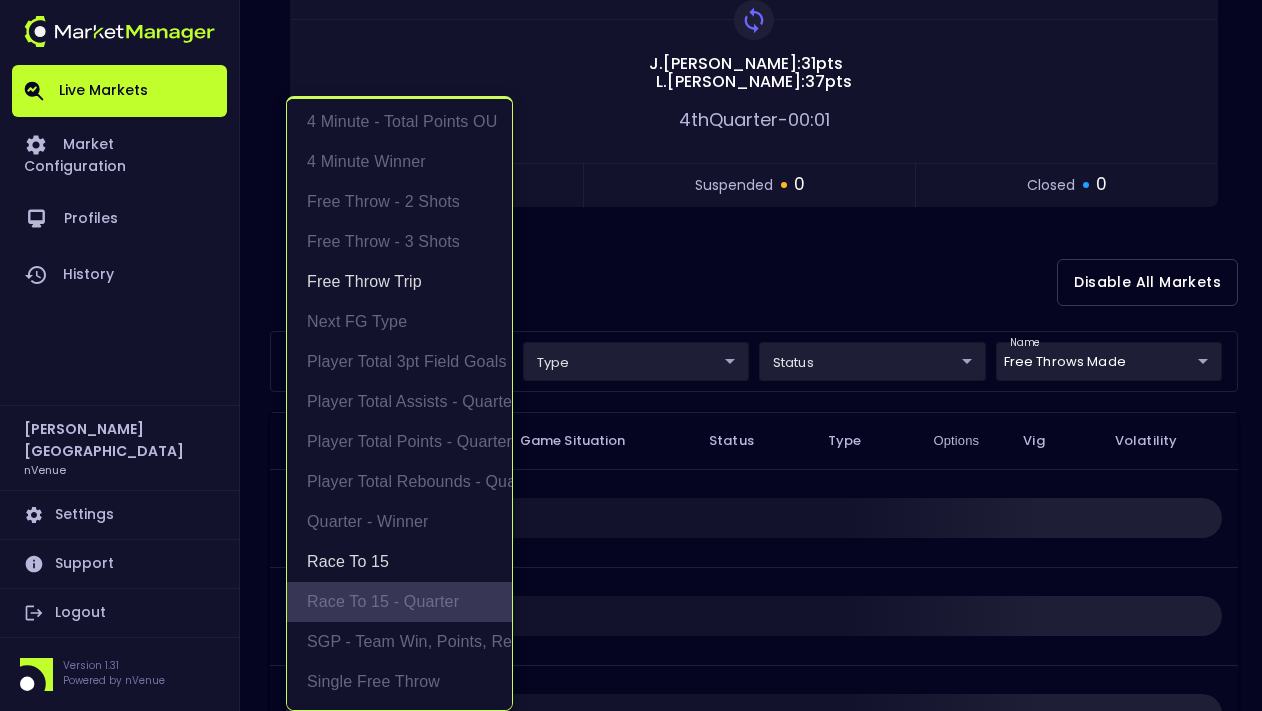 click on "Race to 15 - Quarter" at bounding box center [399, 602] 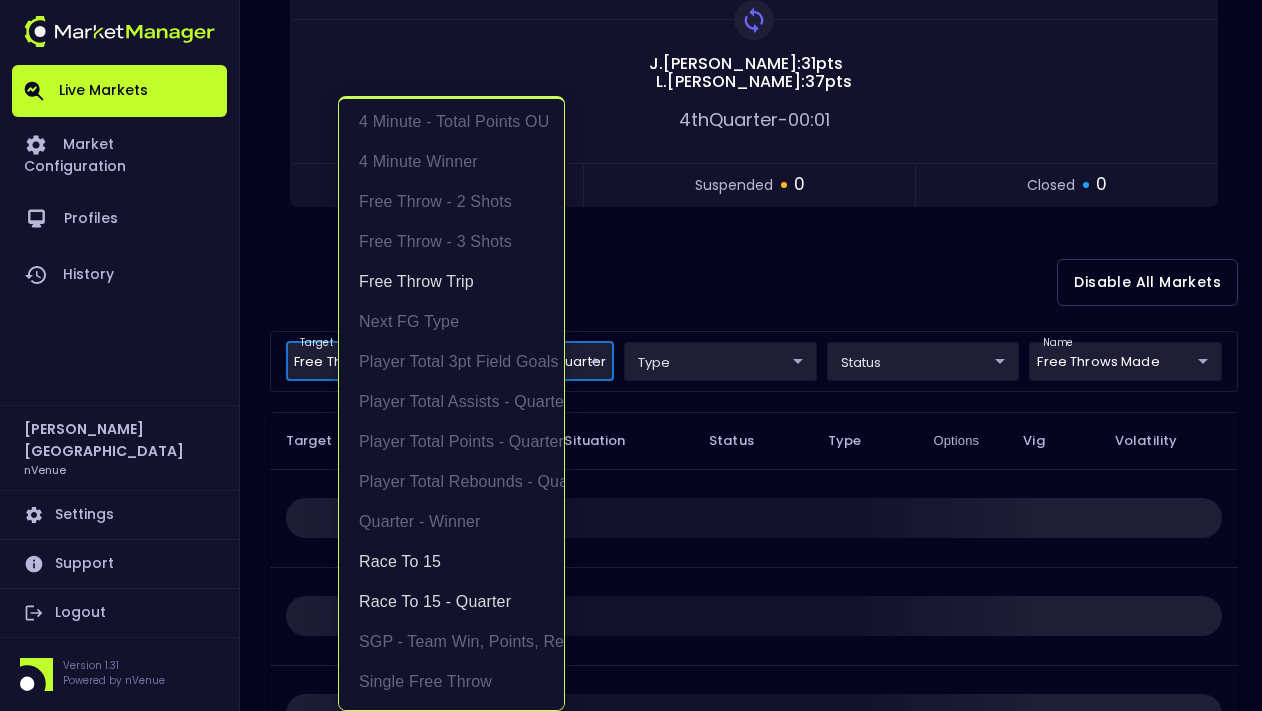 click at bounding box center (631, 355) 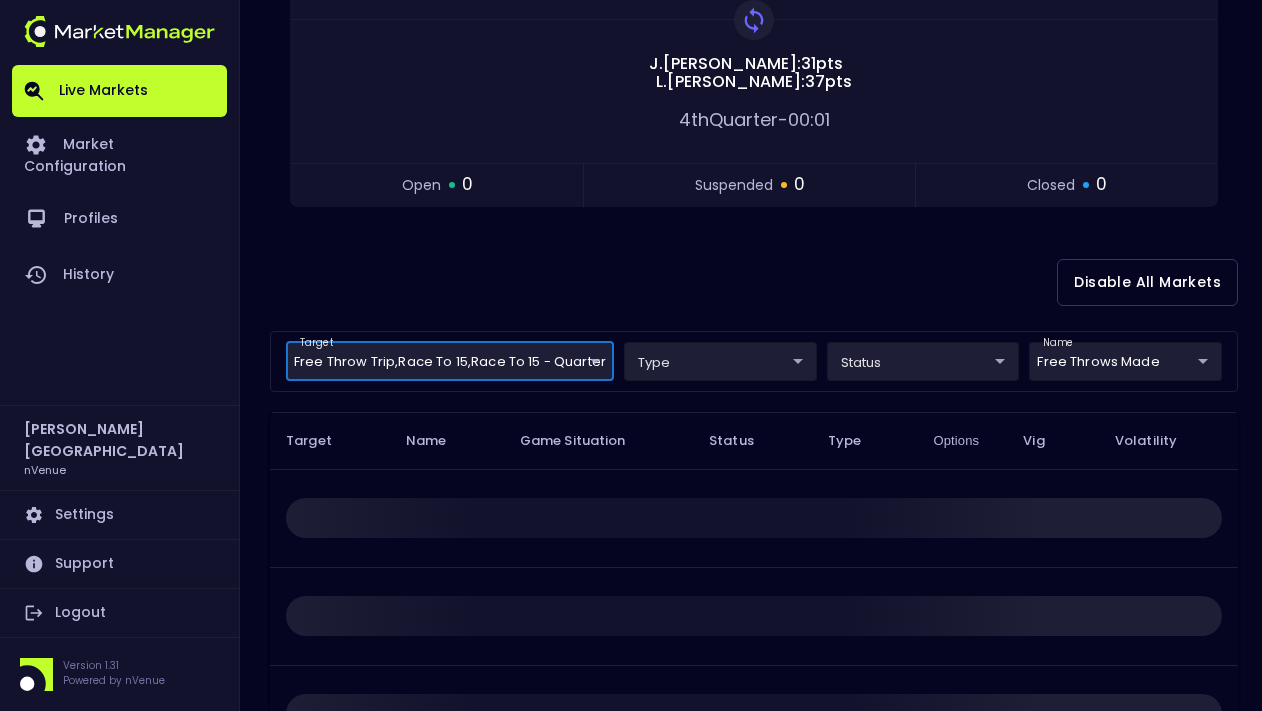 scroll, scrollTop: 0, scrollLeft: 0, axis: both 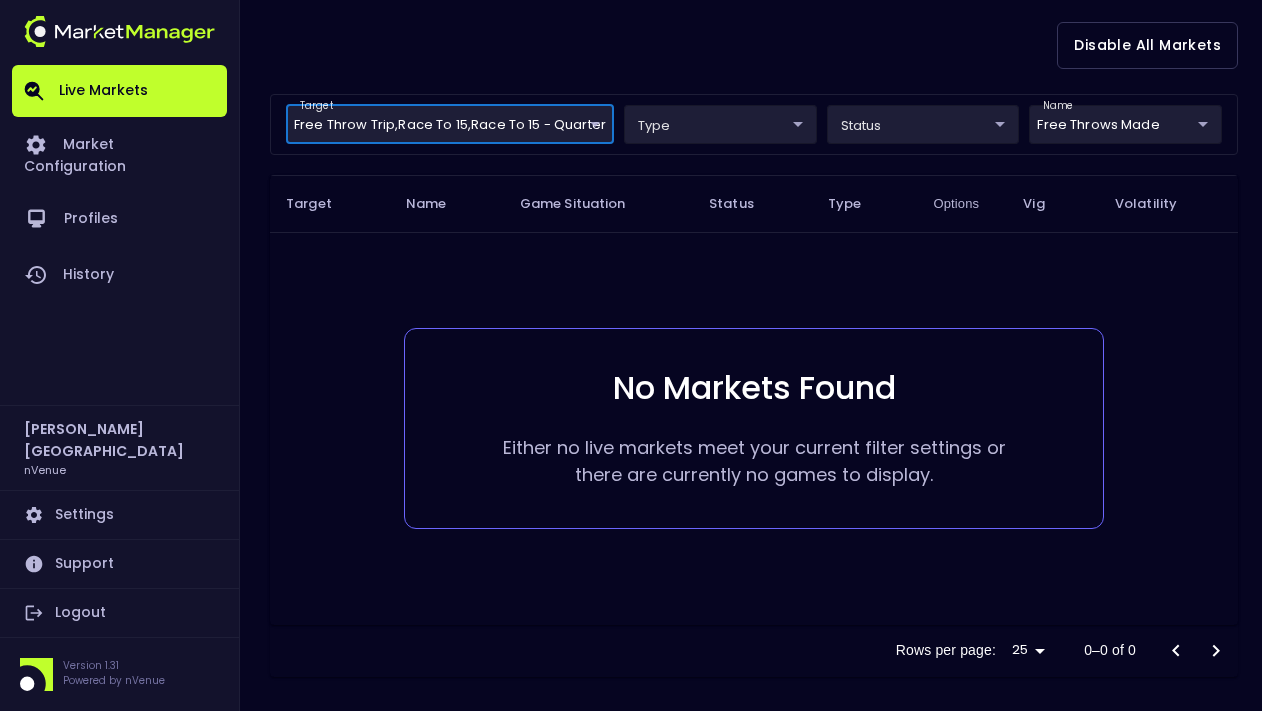 click on "Live Markets Market Configuration Profiles History [PERSON_NAME] nVenue Settings Support Logout   Version 1.31  Powered by nVenue < All Games [DATE] 1:26:51 PM Current Profile NBA only 7019aa83-cbc0-41cd-ad39-77eeccde5083 Select Target Market Status Type Vig Volatility Options Close 116 MEM Grizzlies DAL Mavericks 121 Replay Game [PERSON_NAME] :  31  pts L .  Dončić :  37  pts 4th  Quarter  -  00:01 open 0 suspended 0 closed 0 Disable All Markets target Free Throw Trip ,  Race to 15 ,  Race to 15 - Quarter Free Throw Trip,Race to 15,Race to 15 - Quarter ​ type ​ ​ status ​ ​ name Free Throws Made Free Throws Made ​ Target Name Game Situation Status Type Options Vig Volatility No Markets Found Either no live markets meet your current filter settings or there are currently no games to display. Rows per page: 25 25 0–0 of 0" at bounding box center [631, 83] 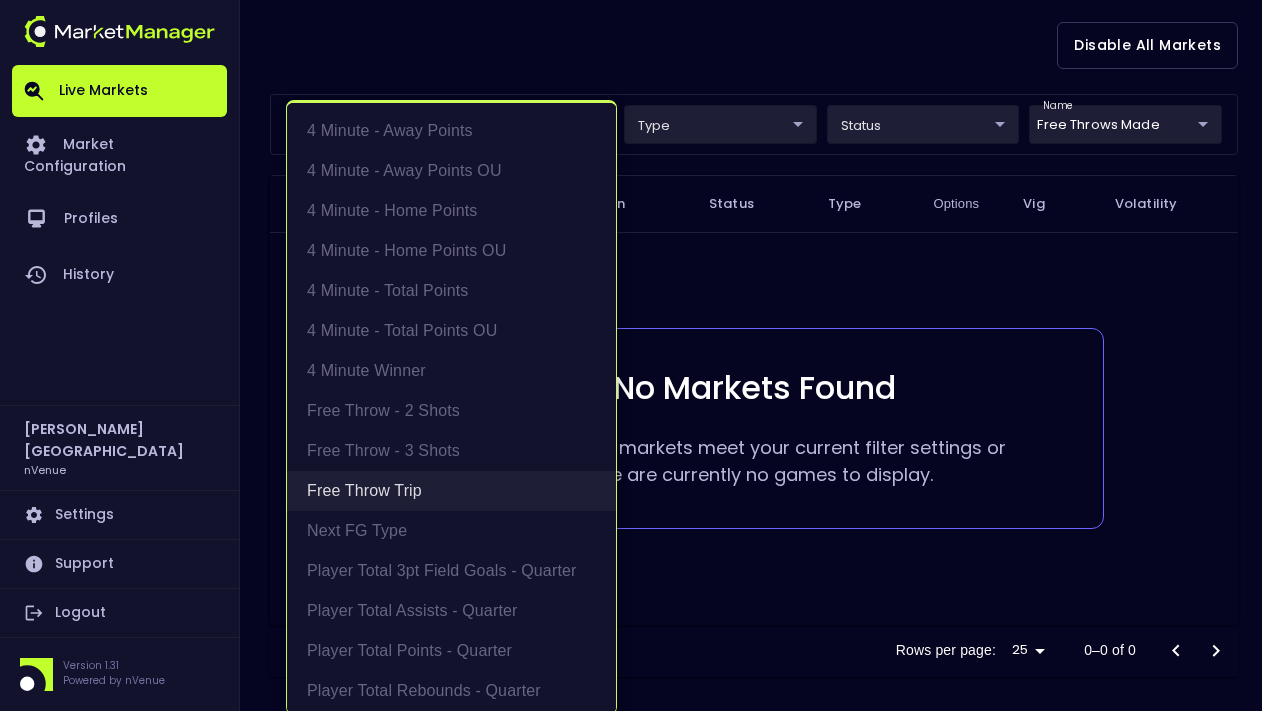scroll, scrollTop: 205, scrollLeft: 0, axis: vertical 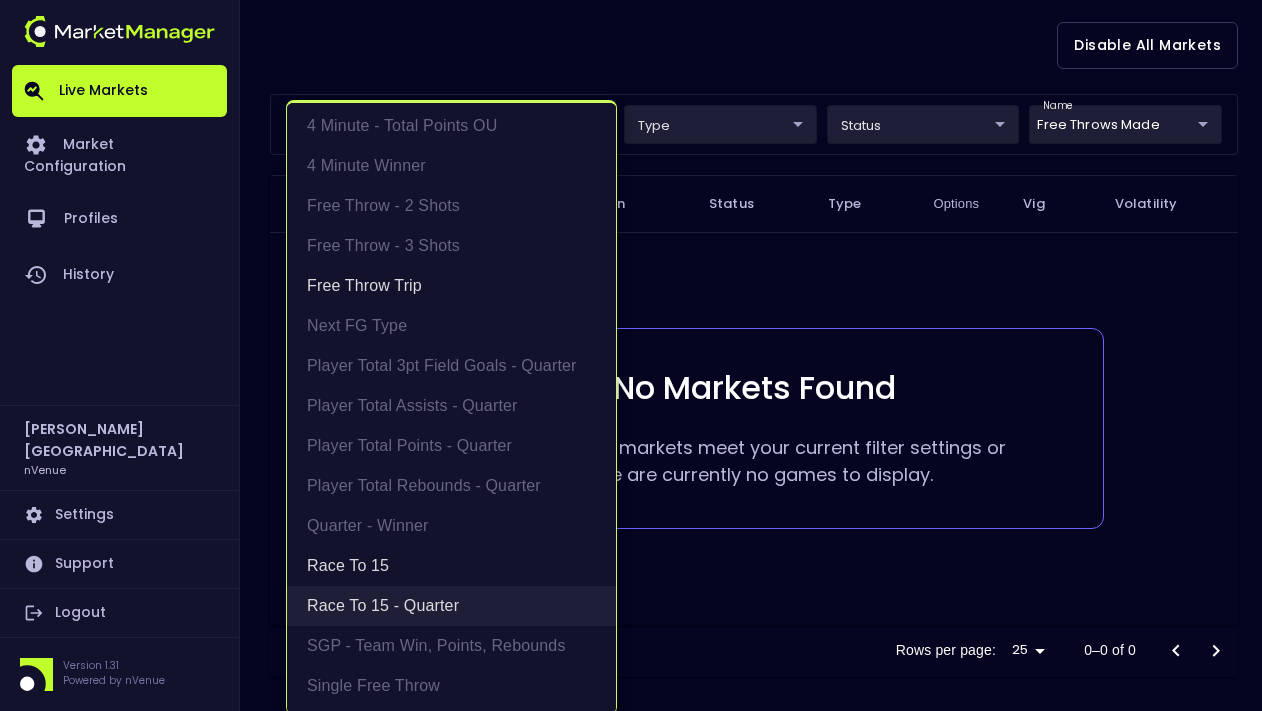 click on "Race to 15 - Quarter" at bounding box center (451, 606) 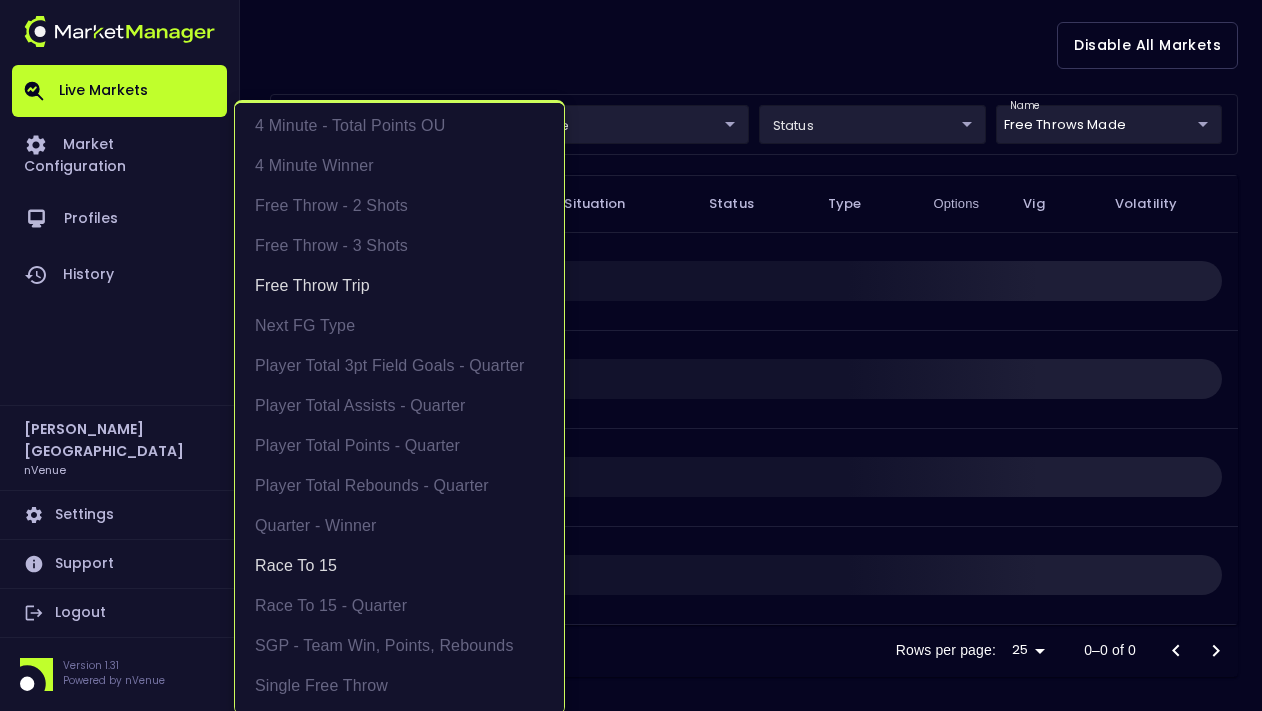 click at bounding box center [631, 355] 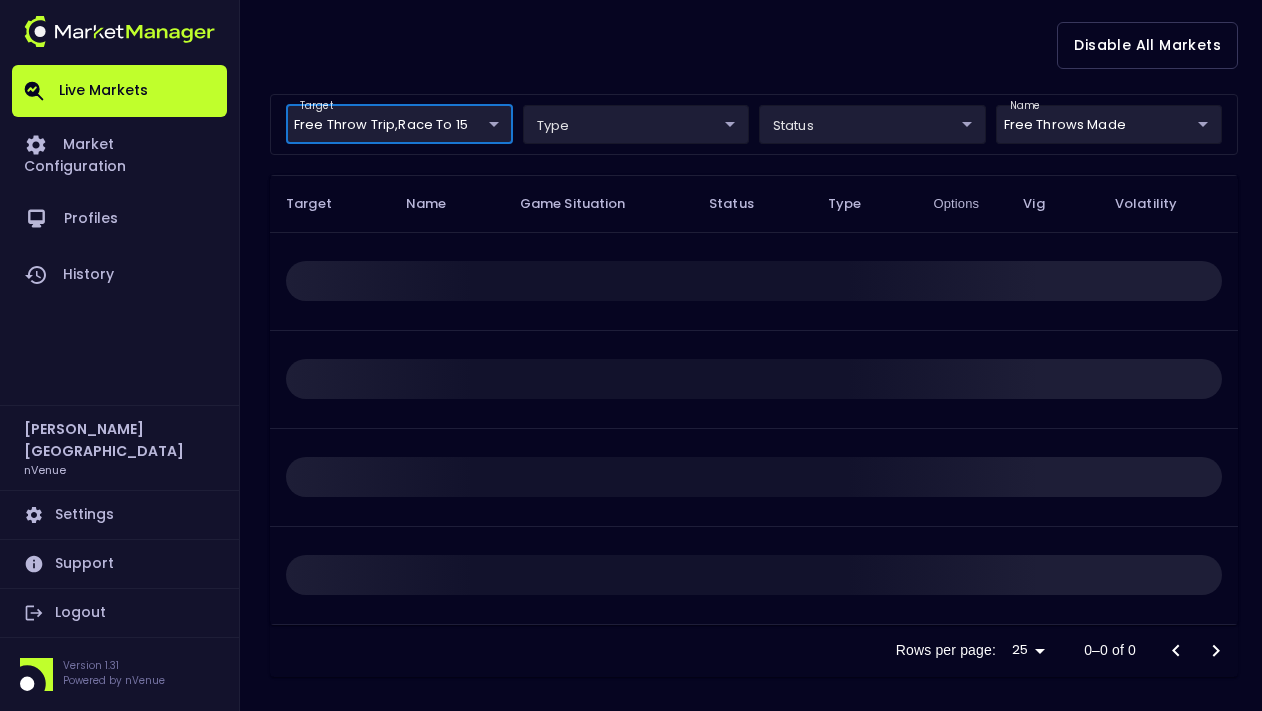 scroll, scrollTop: 0, scrollLeft: 0, axis: both 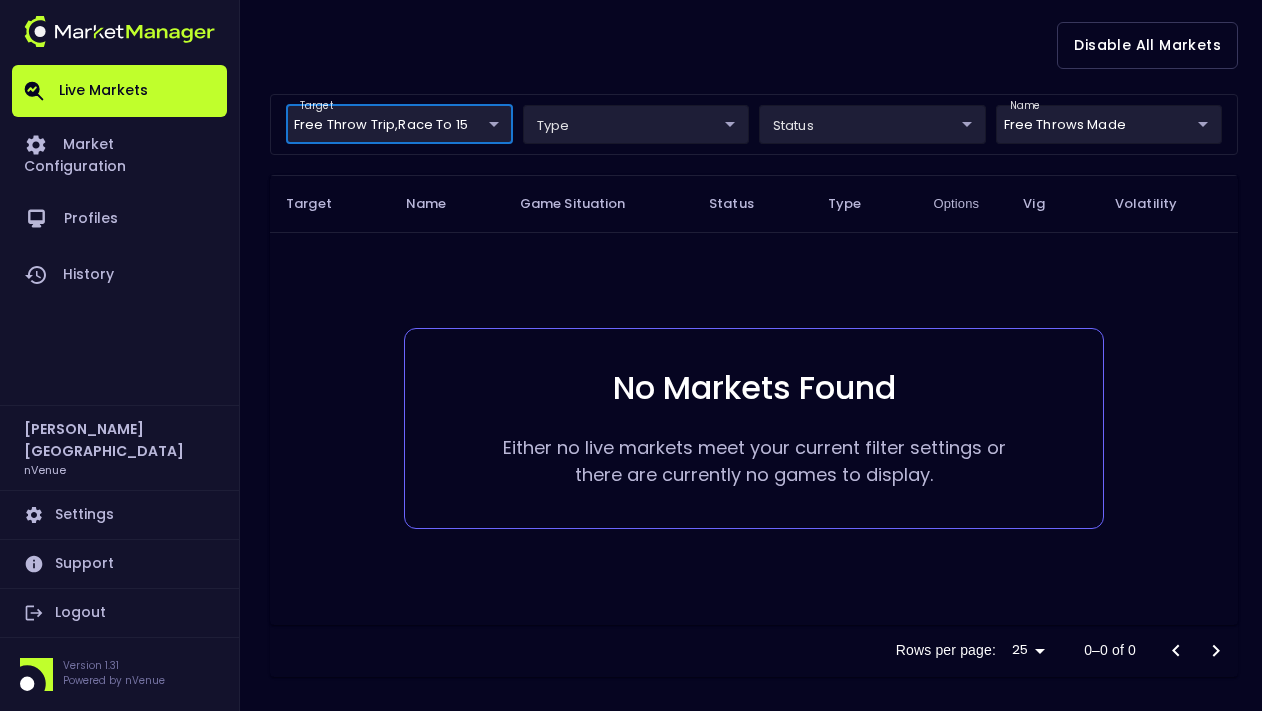 click on "Live Markets Market Configuration Profiles History [PERSON_NAME] nVenue Settings Support Logout   Version 1.31  Powered by nVenue < All Games [DATE] 1:26:56 PM Current Profile NBA only 7019aa83-cbc0-41cd-ad39-77eeccde5083 Select Target Market Status Type Vig Volatility Options Close 116 MEM Grizzlies DAL Mavericks 121 Replay Game [PERSON_NAME] :  31  pts L .  Dončić :  37  pts 4th  Quarter  -  00:01 open 0 suspended 0 closed 0 Disable All Markets target Free Throw Trip ,  Race to 15 Free Throw Trip,Race to 15 ​ type ​ ​ status ​ ​ name Free Throws Made Free Throws Made ​ Target Name Game Situation Status Type Options Vig Volatility No Markets Found Either no live markets meet your current filter settings or there are currently no games to display. Rows per page: 25 25 0–0 of 0" at bounding box center (631, 83) 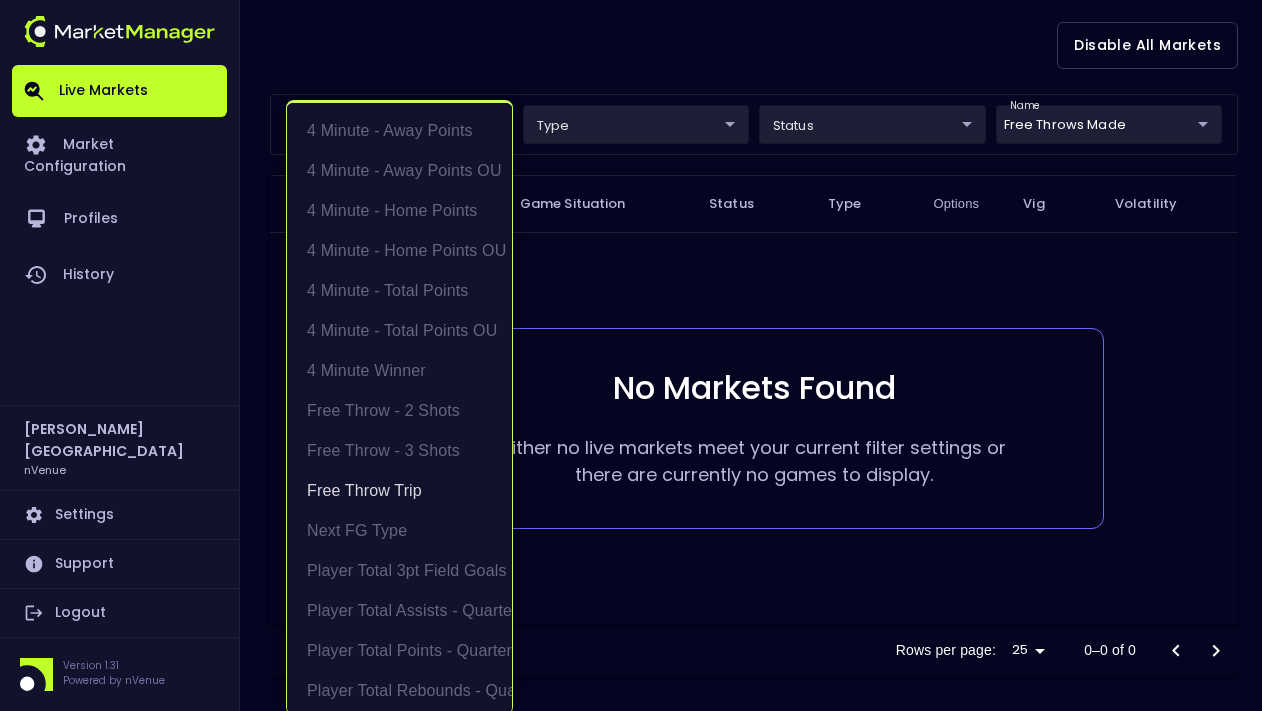 scroll, scrollTop: 205, scrollLeft: 0, axis: vertical 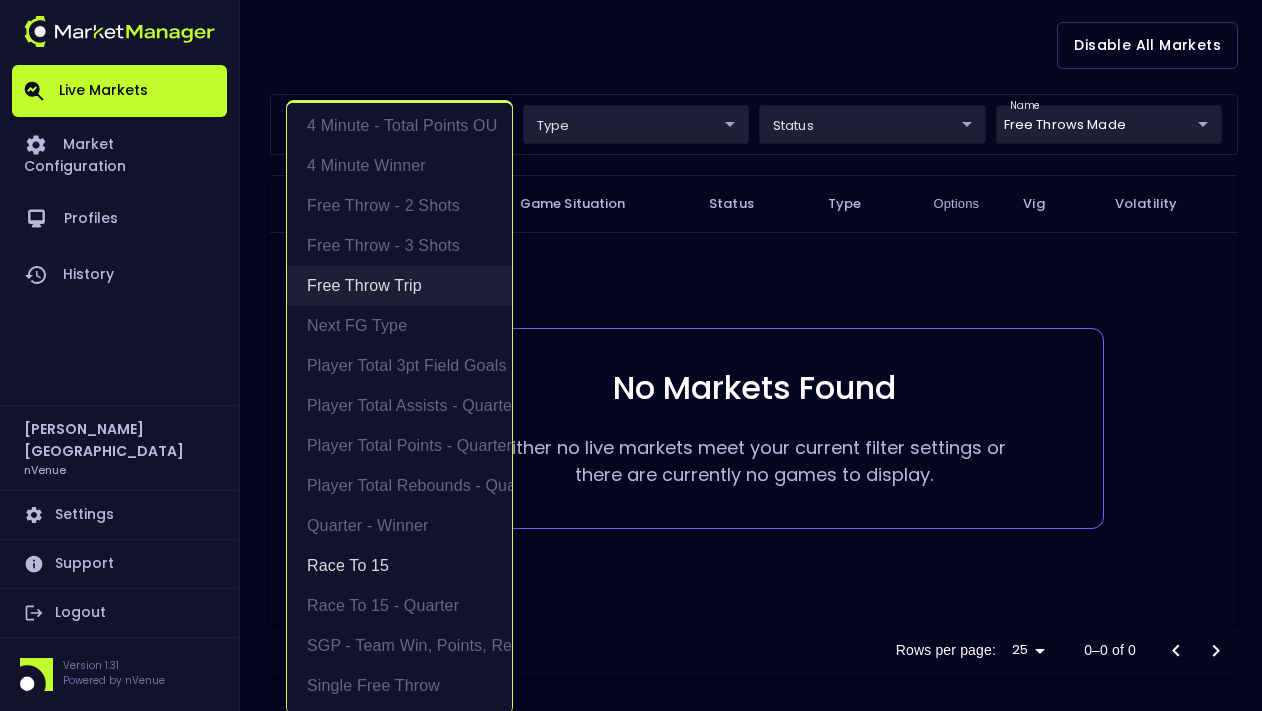 click on "Free Throw Trip" at bounding box center [399, 286] 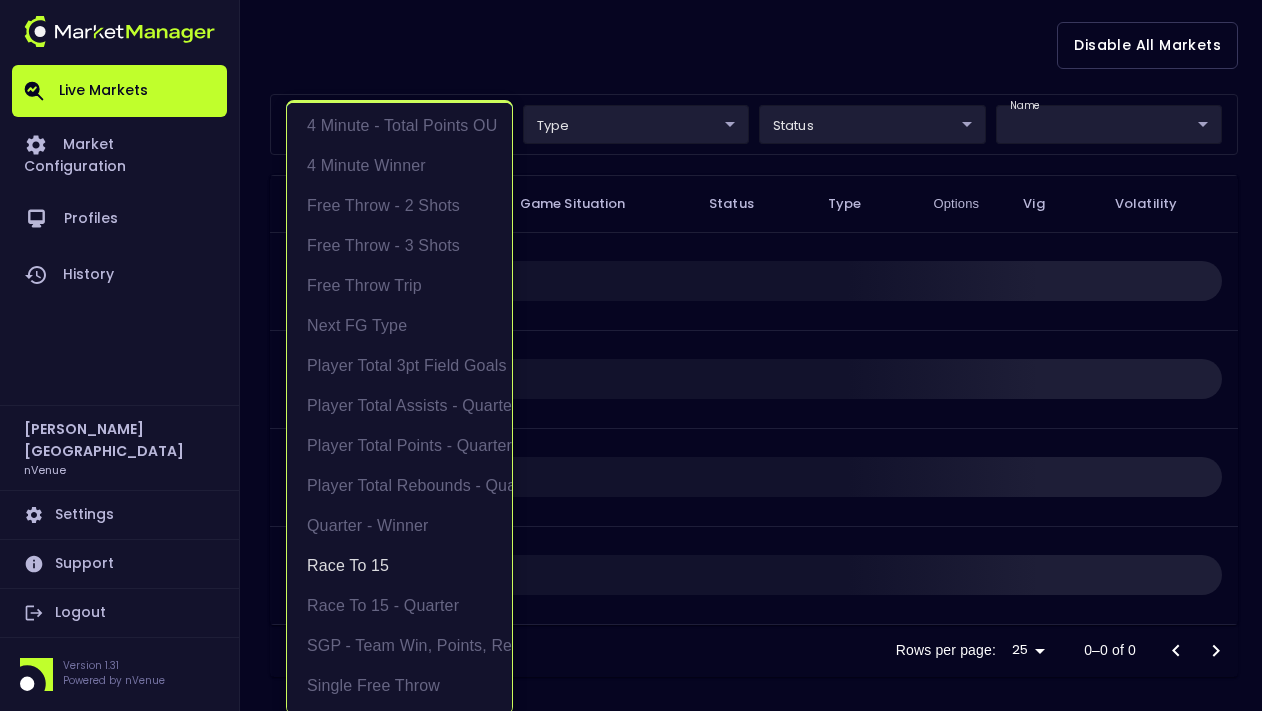 click at bounding box center (631, 355) 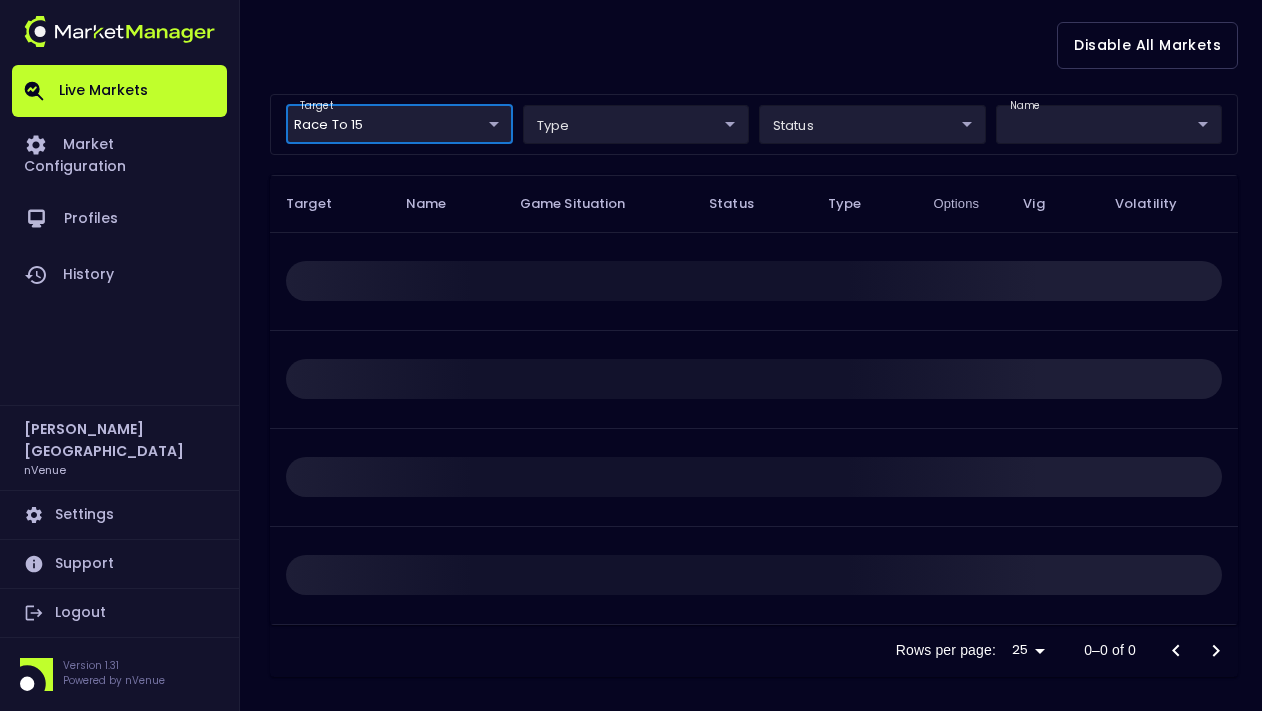 scroll, scrollTop: 0, scrollLeft: 0, axis: both 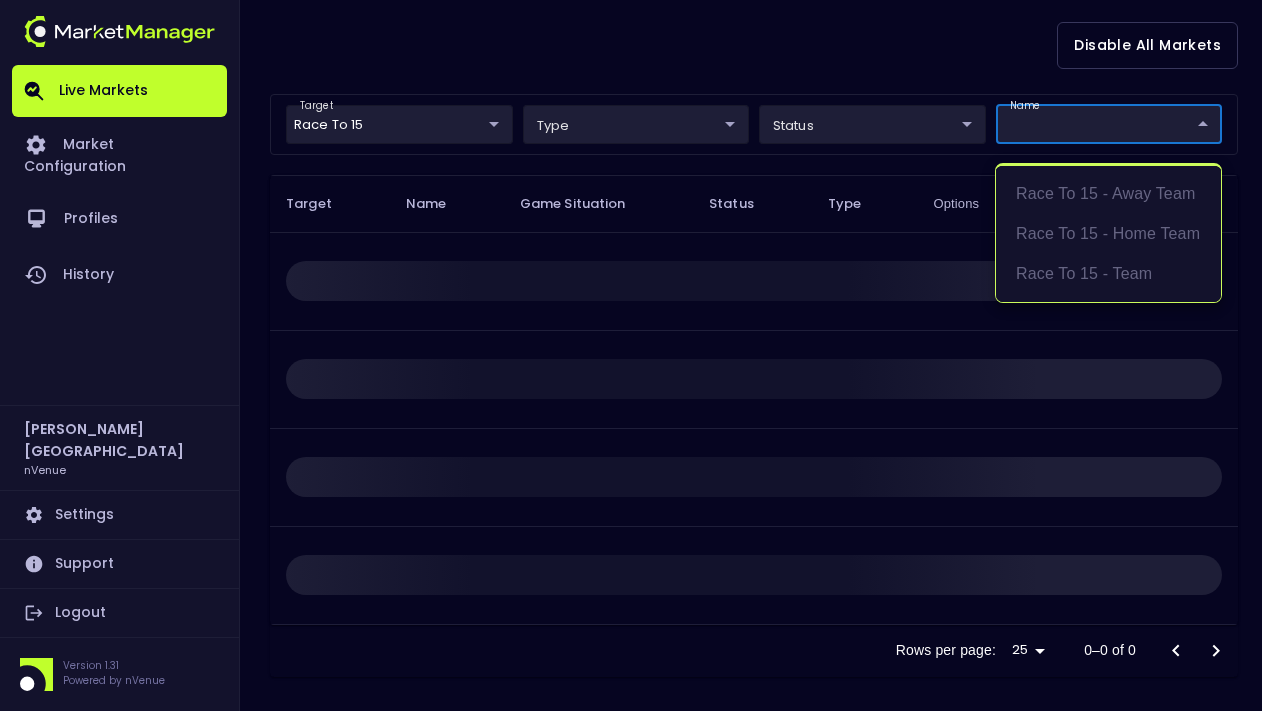 click on "Live Markets Market Configuration Profiles History [PERSON_NAME] nVenue Settings Support Logout   Version 1.31  Powered by nVenue < All Games [DATE] 1:26:59 PM Current Profile NBA only 7019aa83-cbc0-41cd-ad39-77eeccde5083 Select Target Market Status Type Vig Volatility Options Close 116 MEM Grizzlies DAL Mavericks 121 Replay Game [PERSON_NAME] :  31  pts L .  Dončić :  37  pts 4th  Quarter  -  00:01 open 0 suspended 0 closed 0 Disable All Markets target Race to 15 Race to 15 ​ type ​ ​ status ​ ​ name ​ Free Throws Made ​ Target Name Game Situation Status Type Options Vig Volatility Rows per page: 25 25 0–0 of 0 Race to 15 - away team Race to 15 - home team Race to 15 - team" at bounding box center [631, 83] 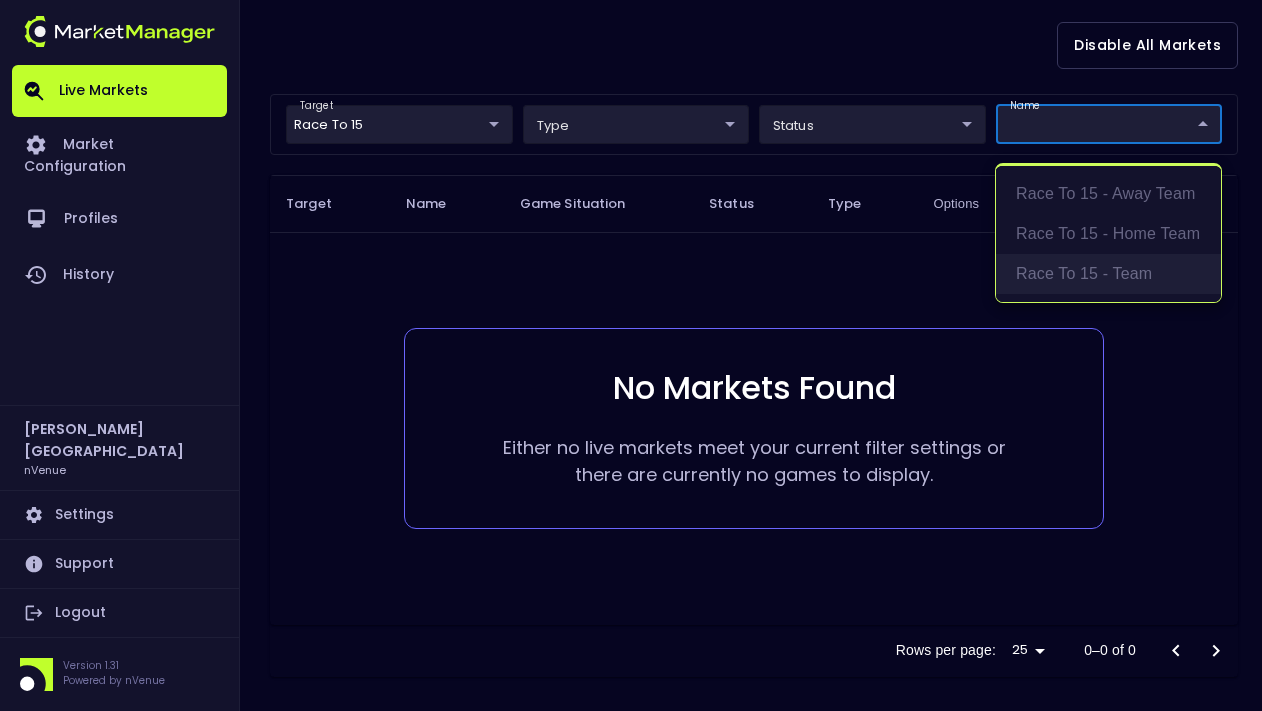 click on "Race to 15 - team" at bounding box center (1108, 274) 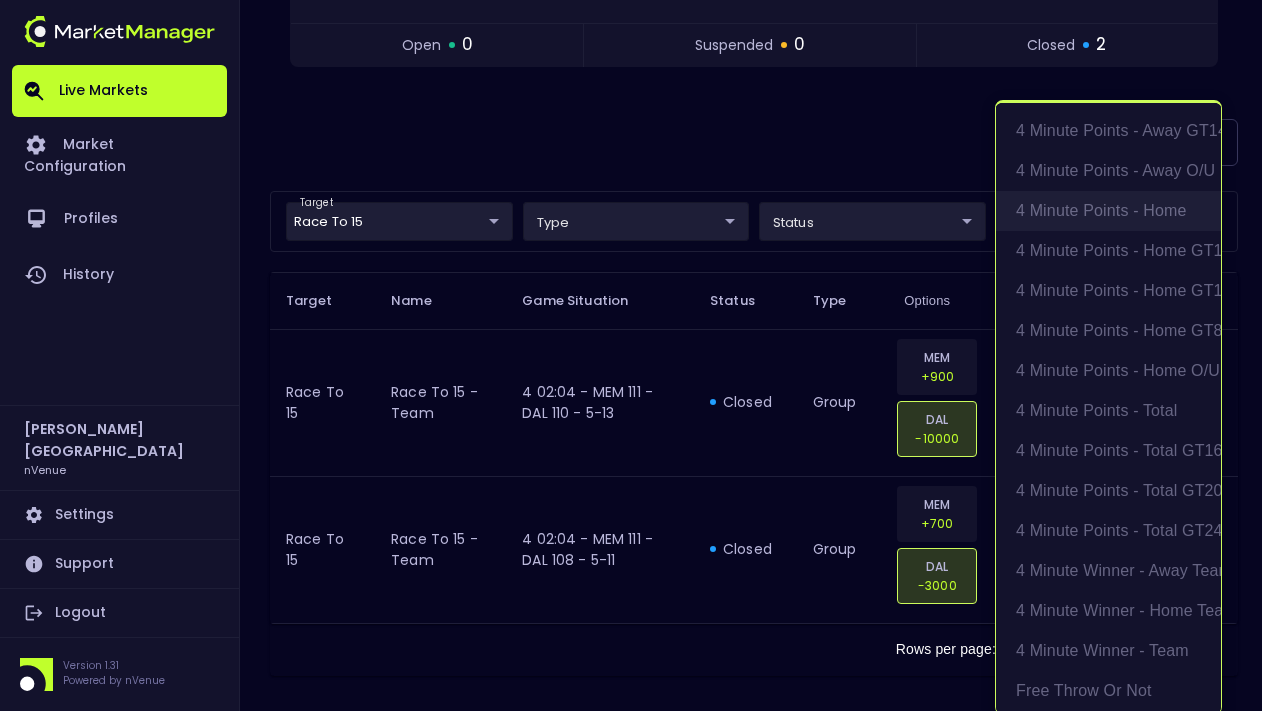 scroll, scrollTop: 447, scrollLeft: 0, axis: vertical 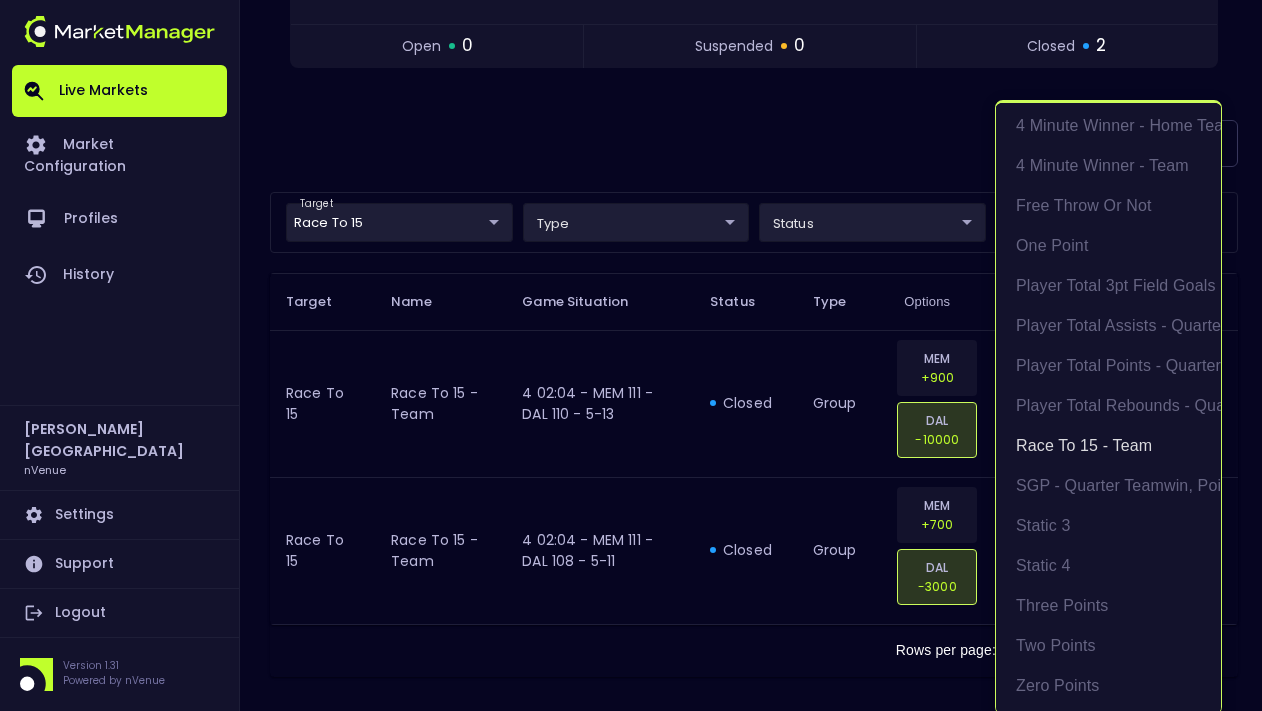 click at bounding box center [631, 355] 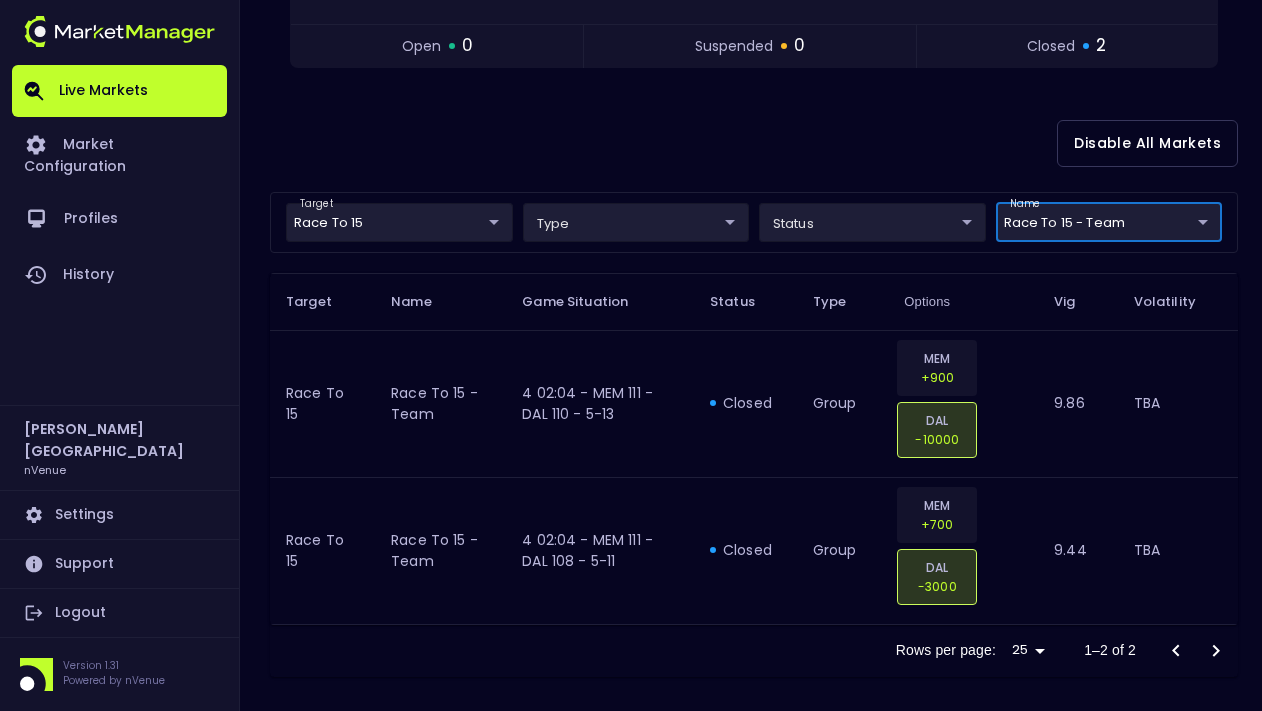 scroll, scrollTop: 0, scrollLeft: 0, axis: both 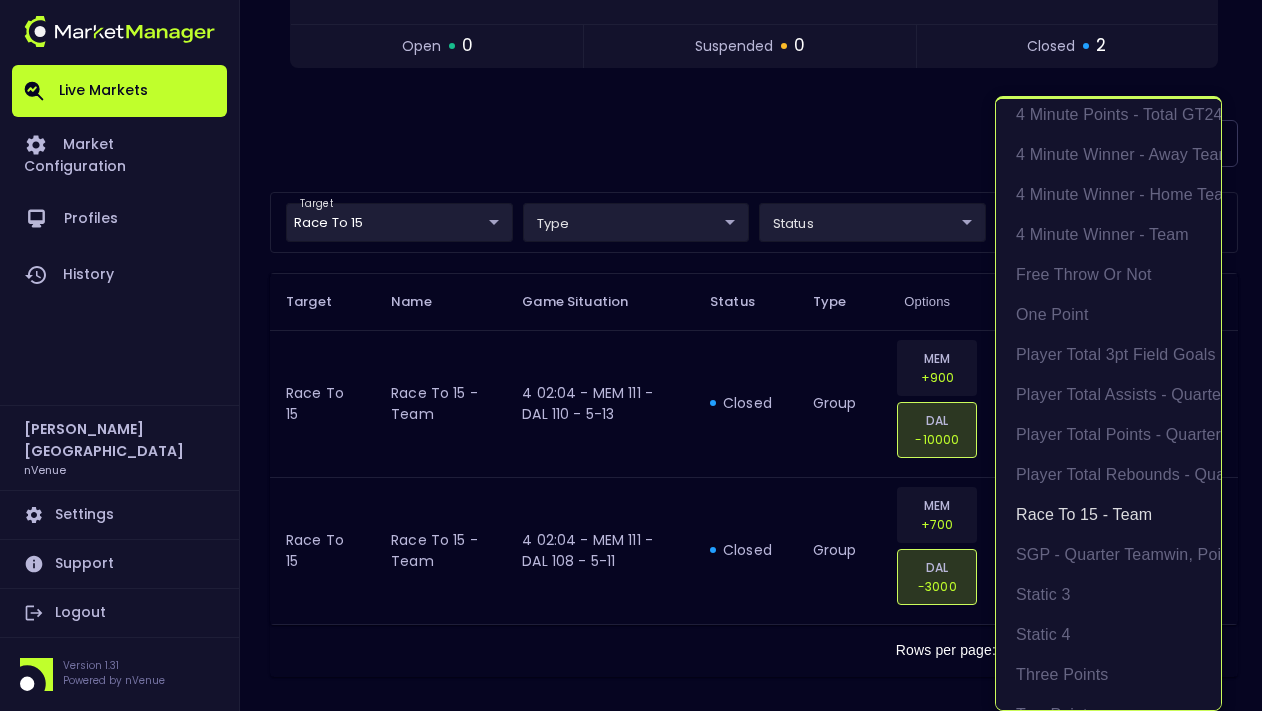 click at bounding box center (631, 355) 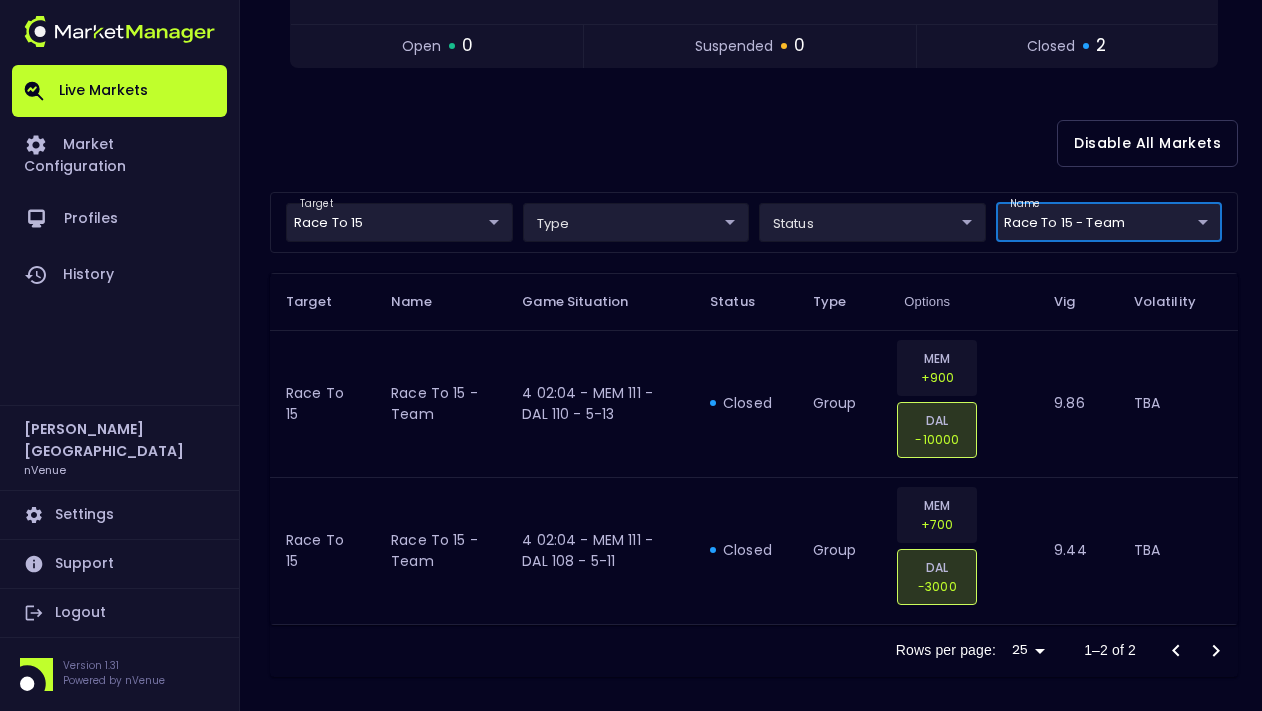 scroll, scrollTop: 0, scrollLeft: 0, axis: both 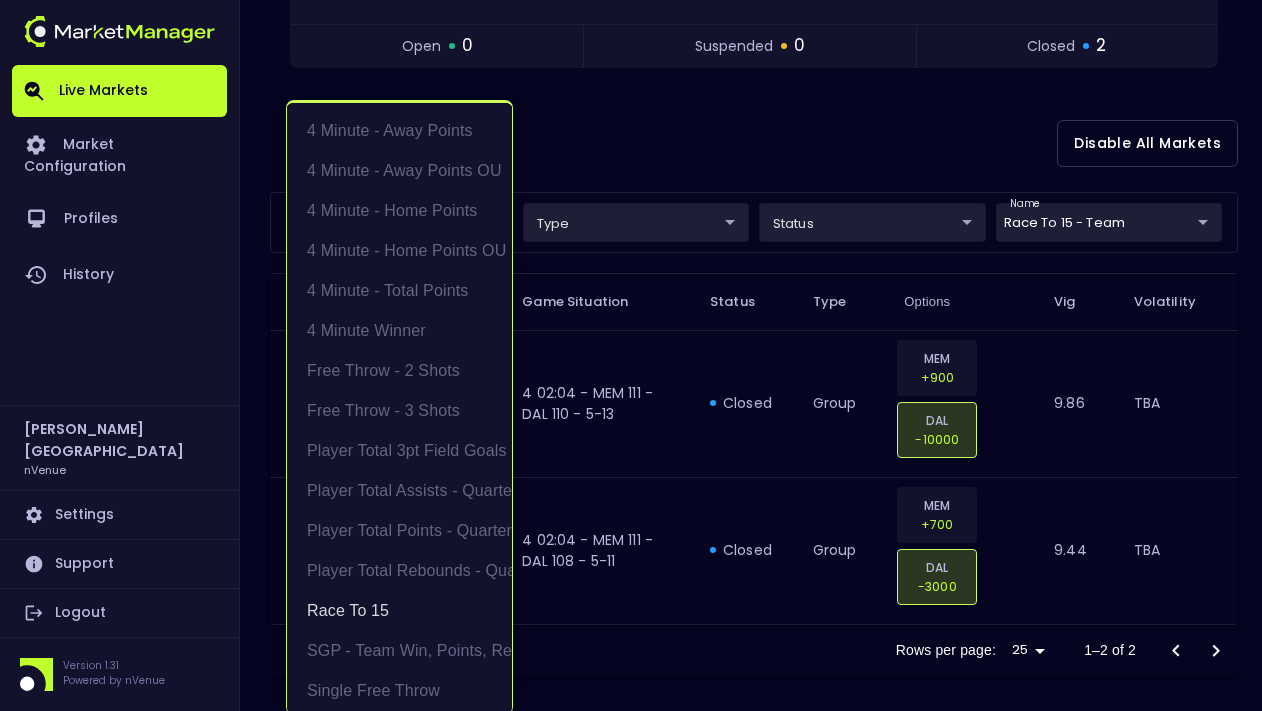 click on "Live Markets Market Configuration Profiles History [PERSON_NAME] nVenue Settings Support Logout   Version 1.31  Powered by nVenue < All Games [DATE] 1:27:23 PM Current Profile NBA only 7019aa83-cbc0-41cd-ad39-77eeccde5083 Select Target Market Status Type Vig Volatility Options Close 116 MEM Grizzlies DAL Mavericks 121 Replay Game [PERSON_NAME] :  31  pts L .  Dončić :  37  pts 4th  Quarter  -  00:01 open 0 suspended 0 closed 2 Disable All Markets target Race to 15 Race to 15 ​ type ​ ​ status ​ ​ name Race to 15 - team Free Throws Made,Race to 15 - team ​ Target Name Game Situation Status Type Options Vig Volatility Race to 15 Race to 15 - team 4 02:04 - MEM 111 - DAL 110 - 5-13  closed group MEM +900 DAL -10000 9.86 TBA Race to 15 Race to 15 - team 4 02:04 - MEM 111 - DAL 108 - 5-11  closed group MEM +700 DAL -3000 9.44 TBA Rows per page: 25 25 1–2 of 2 4 Minute - Away Points 4 Minute - Away Points OU 4 Minute - Home Points 4 Minute - Home Points OU 4 Minute - Total Points" at bounding box center [631, 132] 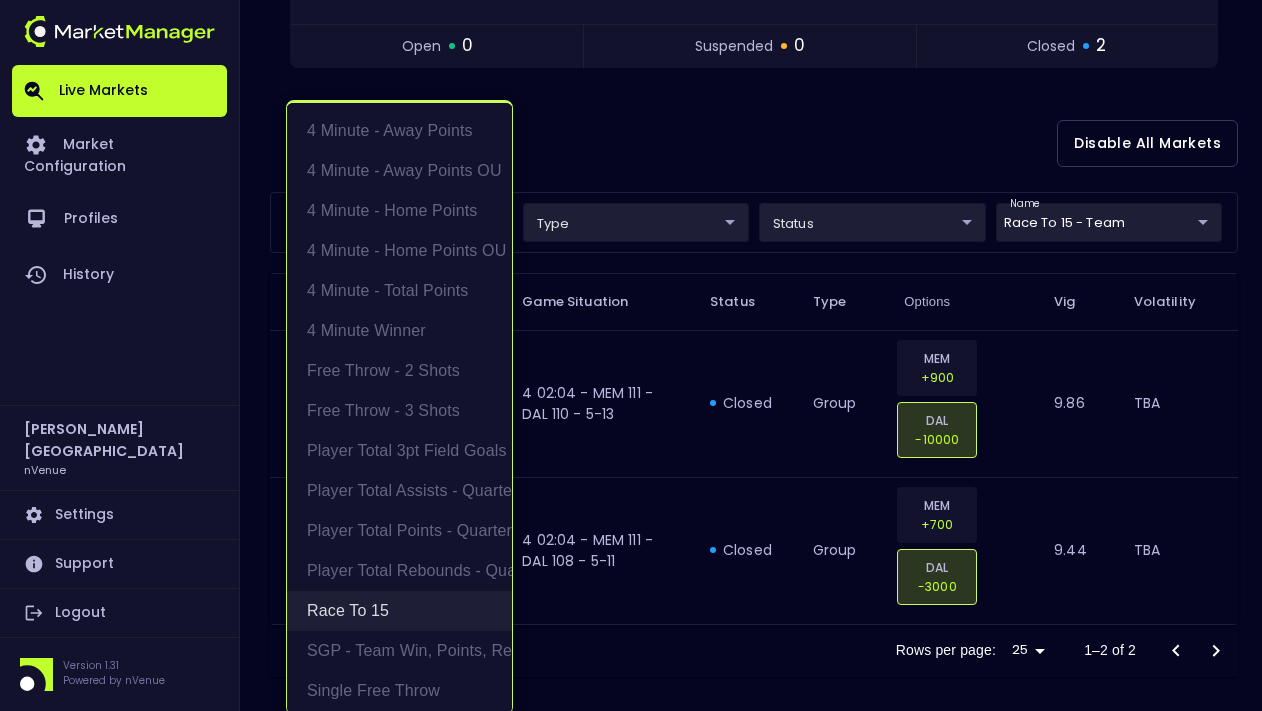 click on "Race to 15" at bounding box center (399, 611) 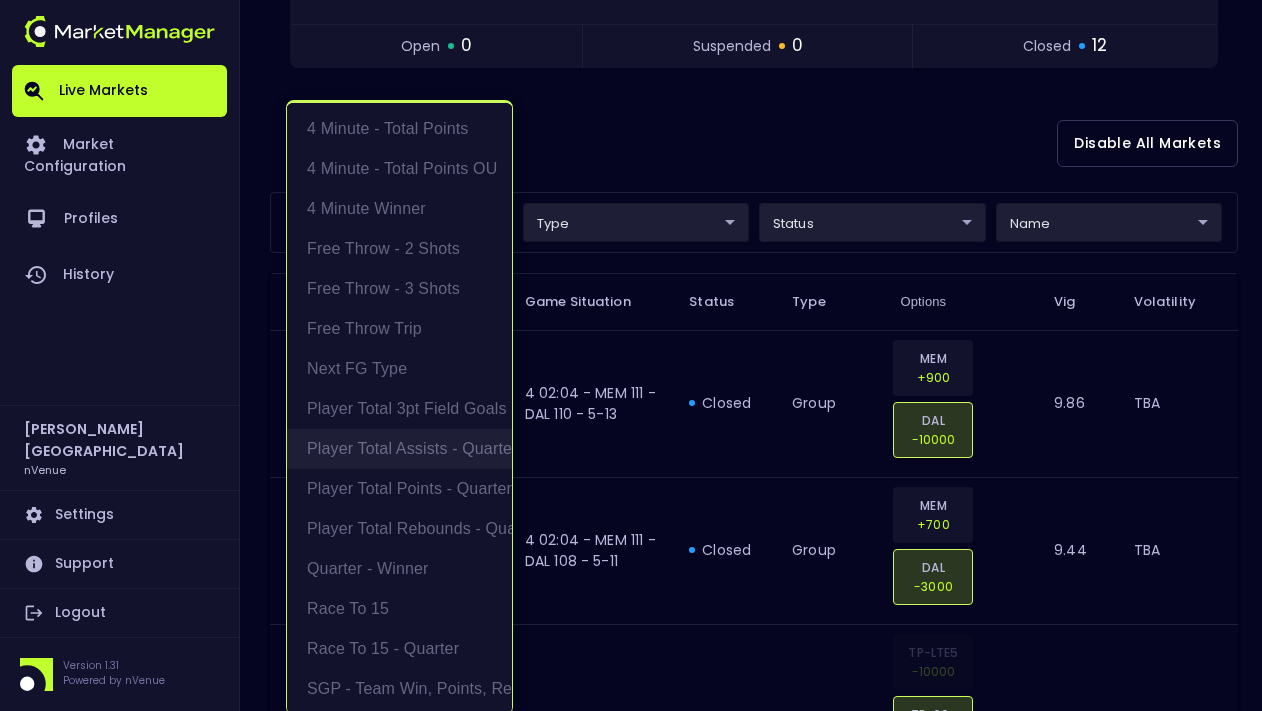 scroll, scrollTop: 205, scrollLeft: 0, axis: vertical 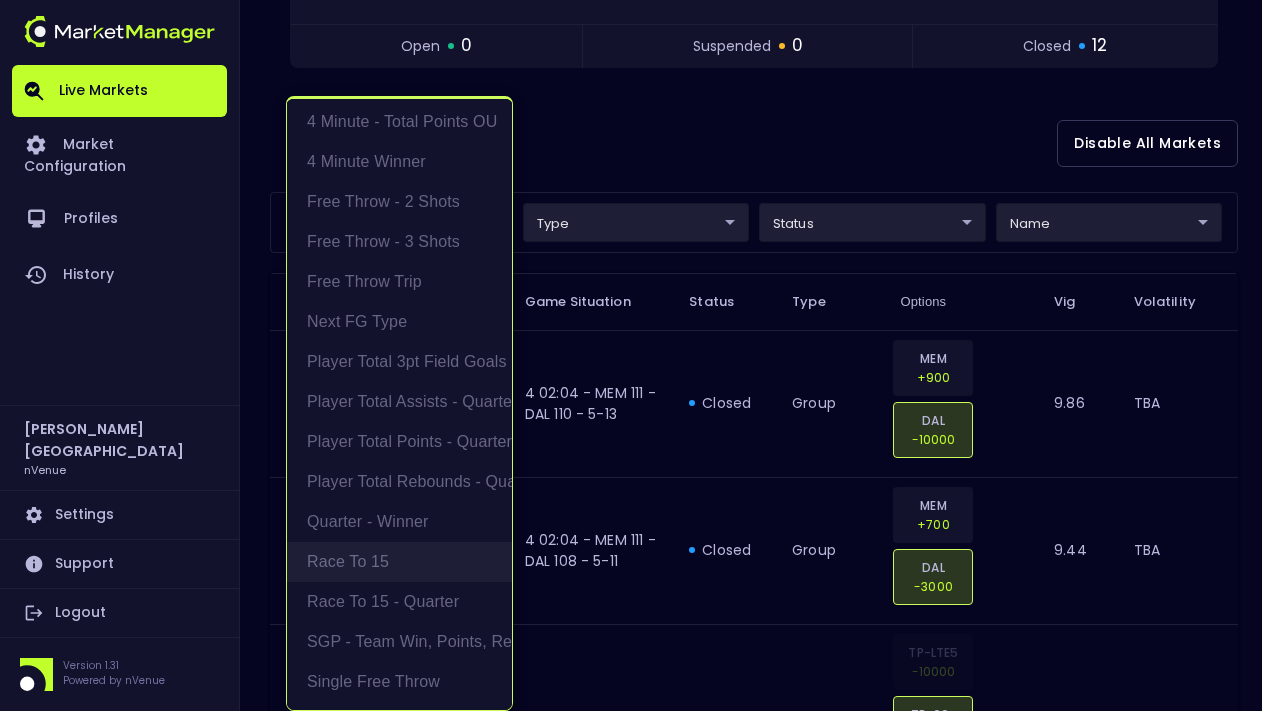 click on "Race to 15" at bounding box center (399, 562) 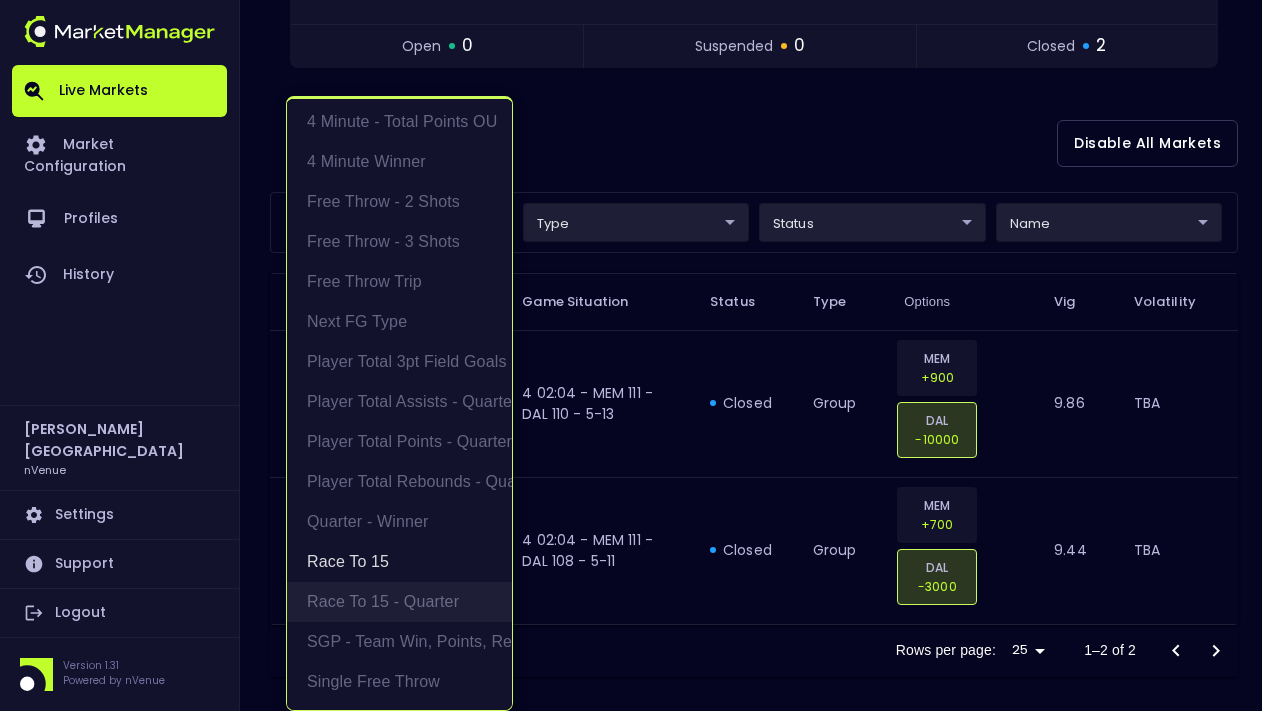 click on "Race to 15 - Quarter" at bounding box center (399, 602) 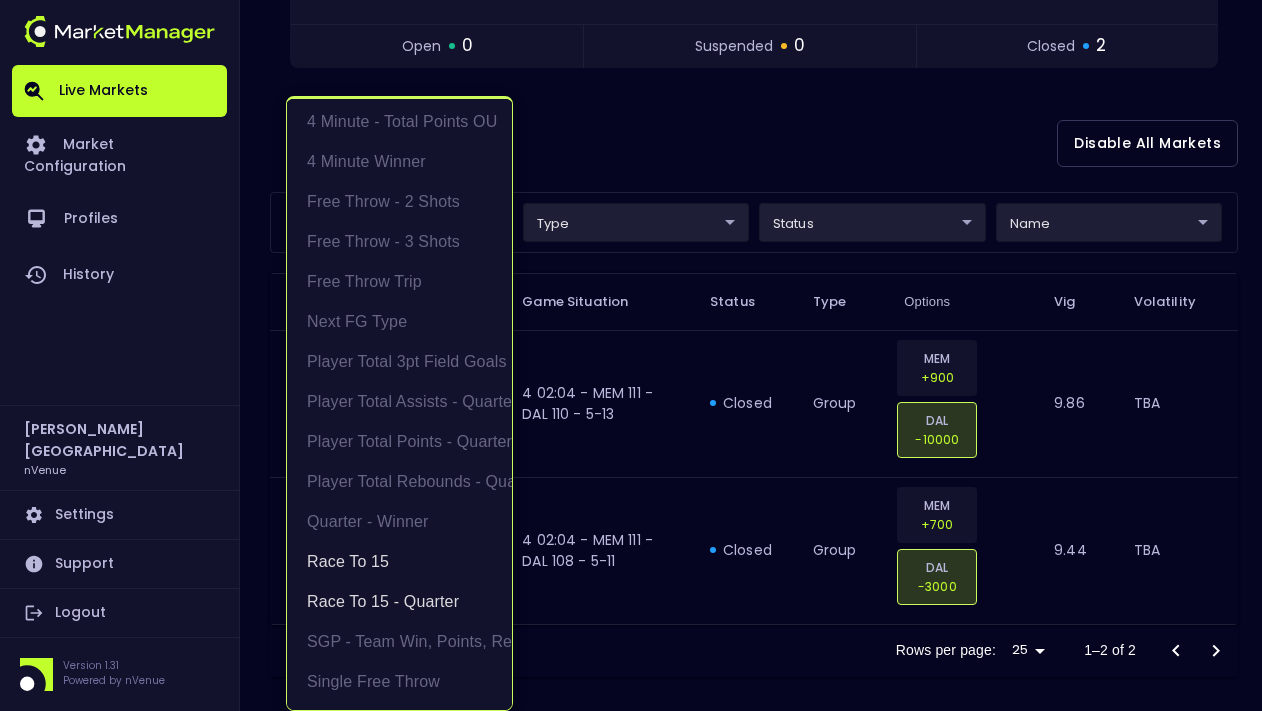 click at bounding box center (631, 355) 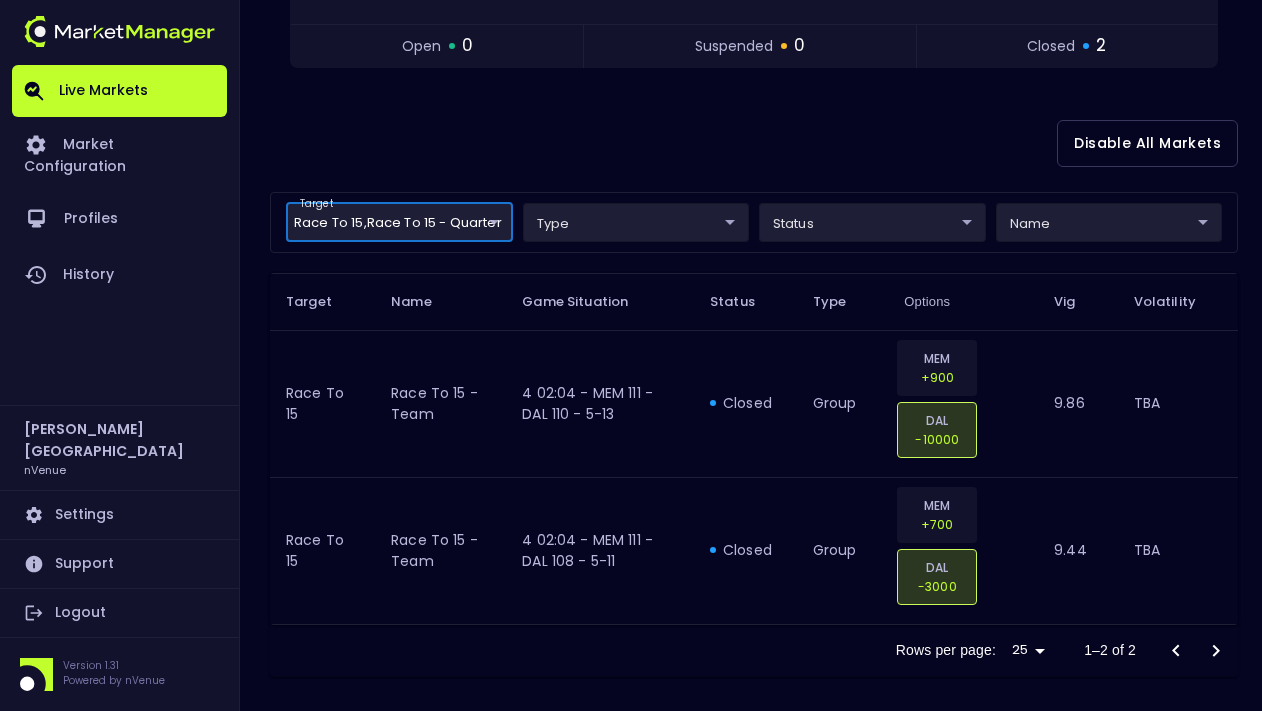 scroll, scrollTop: 0, scrollLeft: 0, axis: both 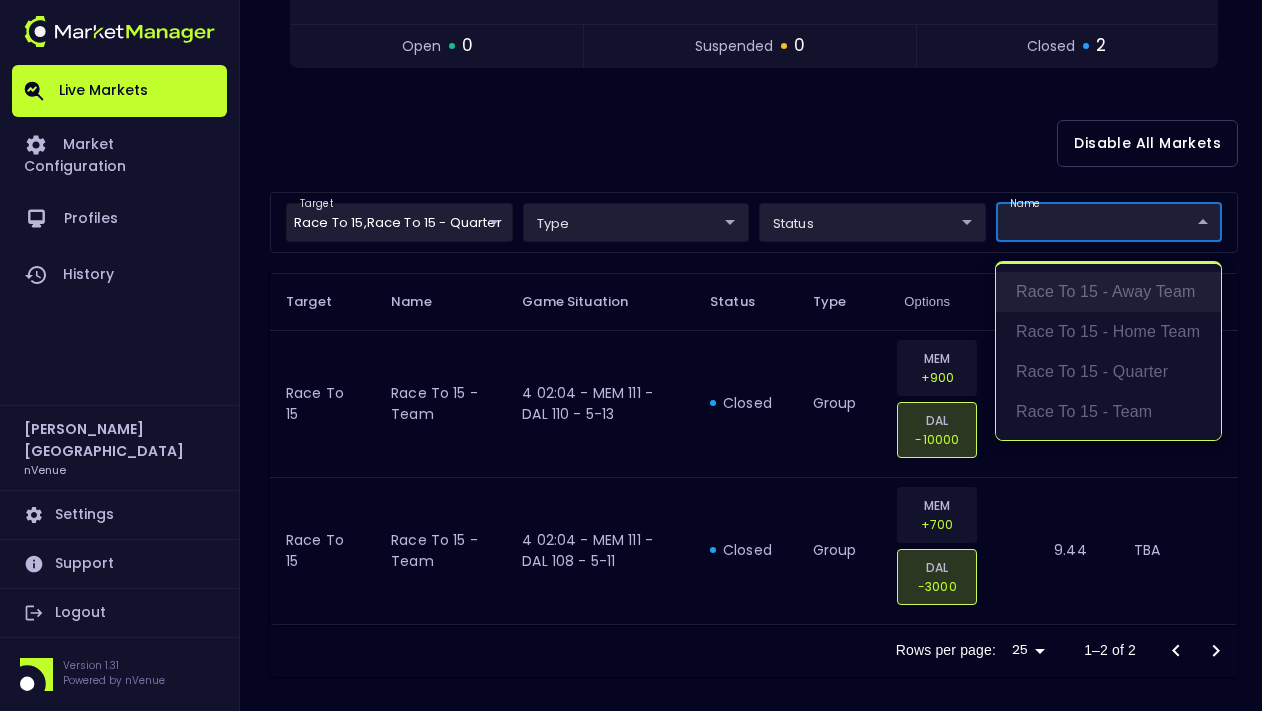 click on "Race to 15 - away team" at bounding box center [1108, 292] 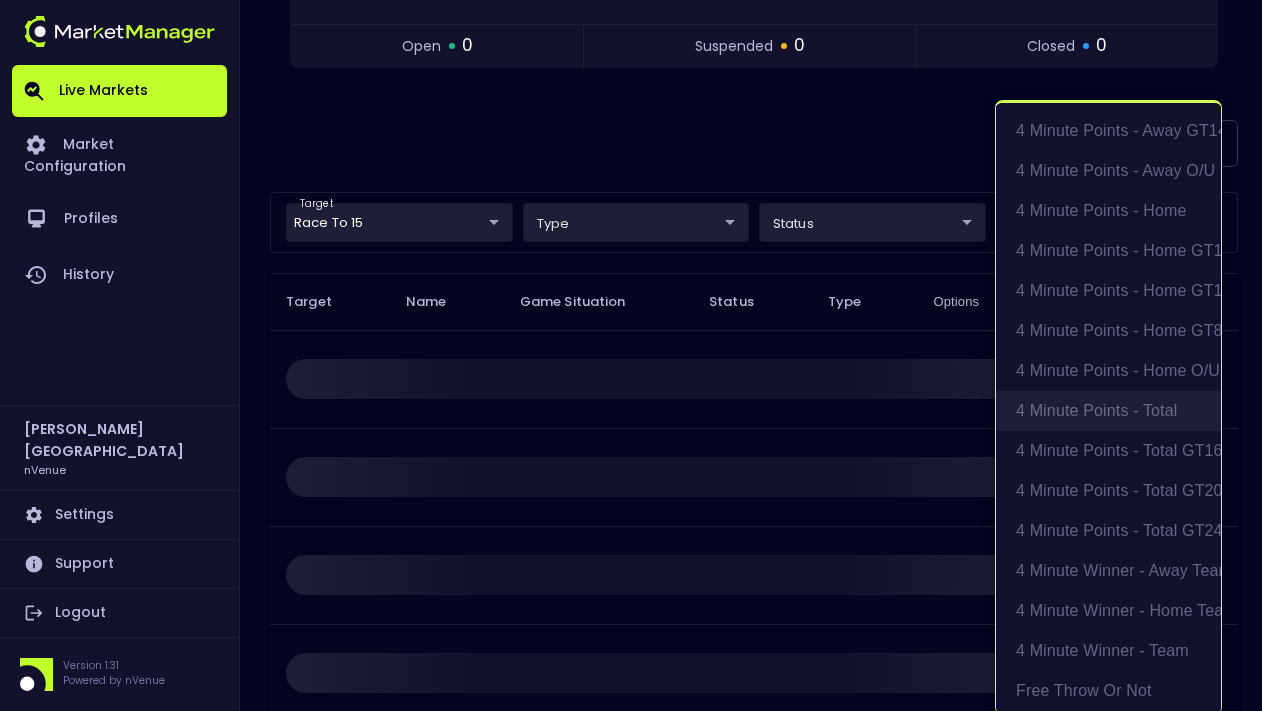 scroll, scrollTop: 485, scrollLeft: 0, axis: vertical 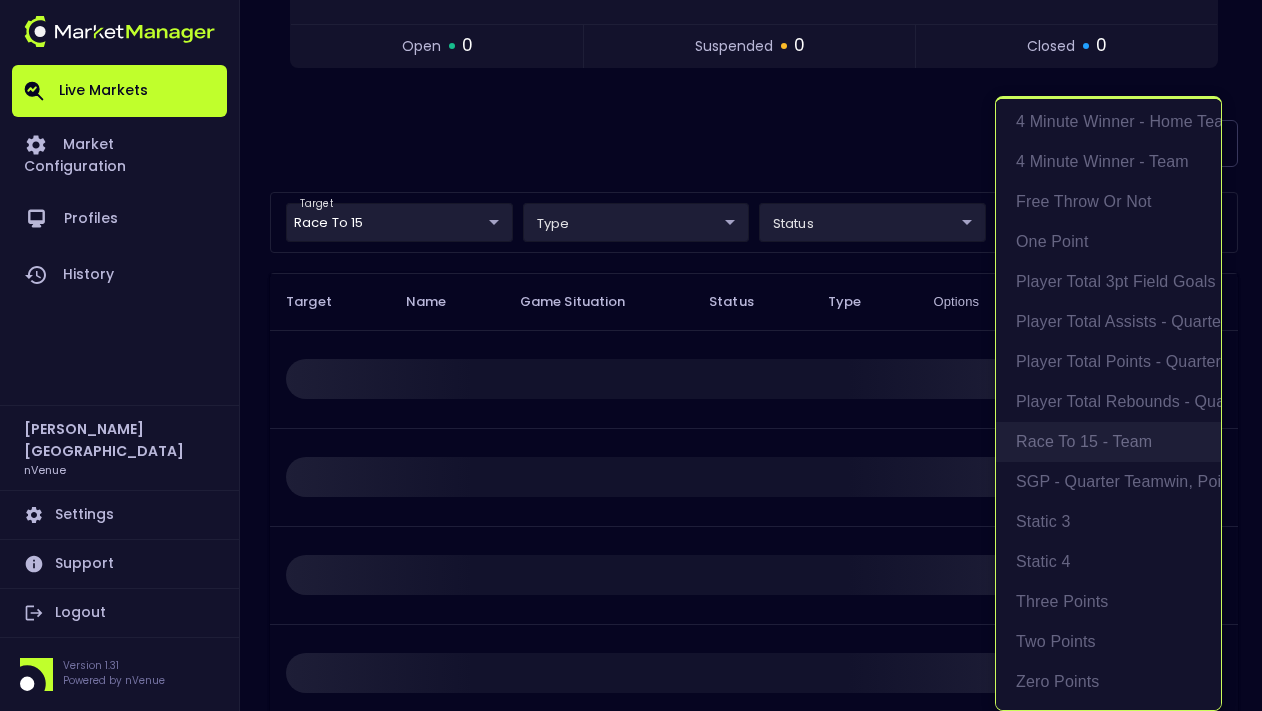click on "Race to 15 - team" at bounding box center [1108, 442] 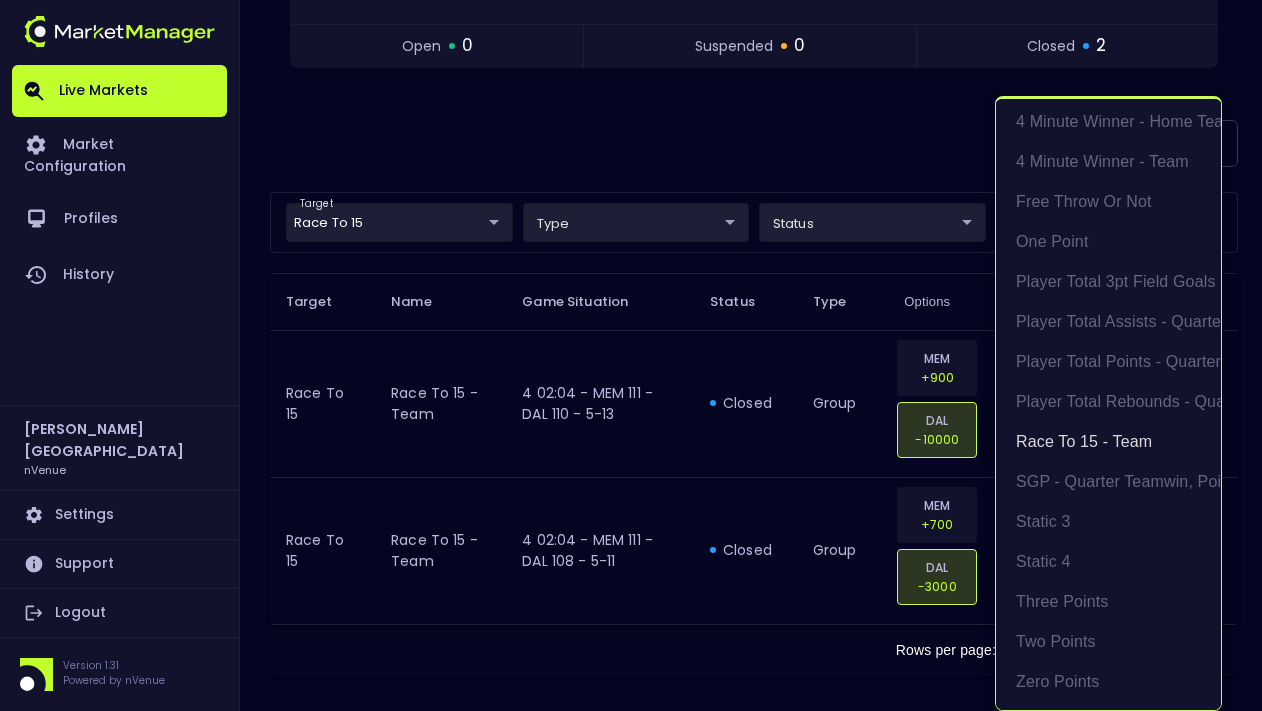 click at bounding box center [631, 355] 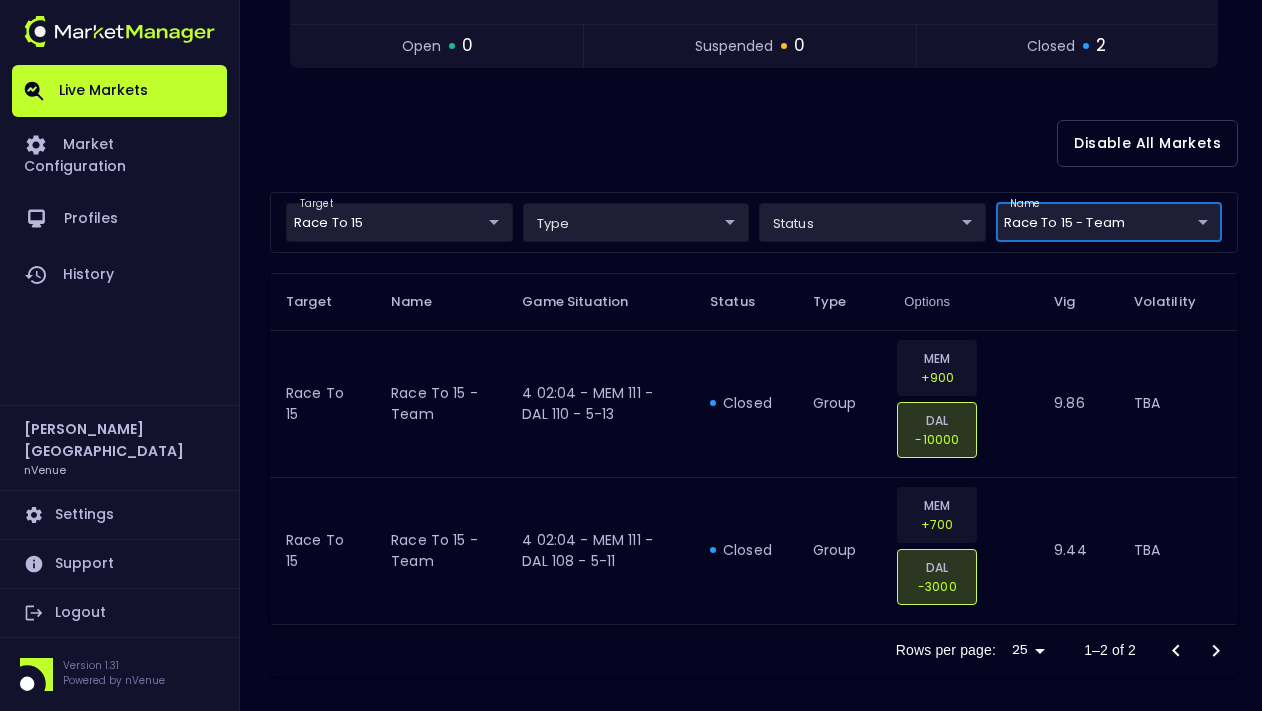 scroll, scrollTop: 0, scrollLeft: 0, axis: both 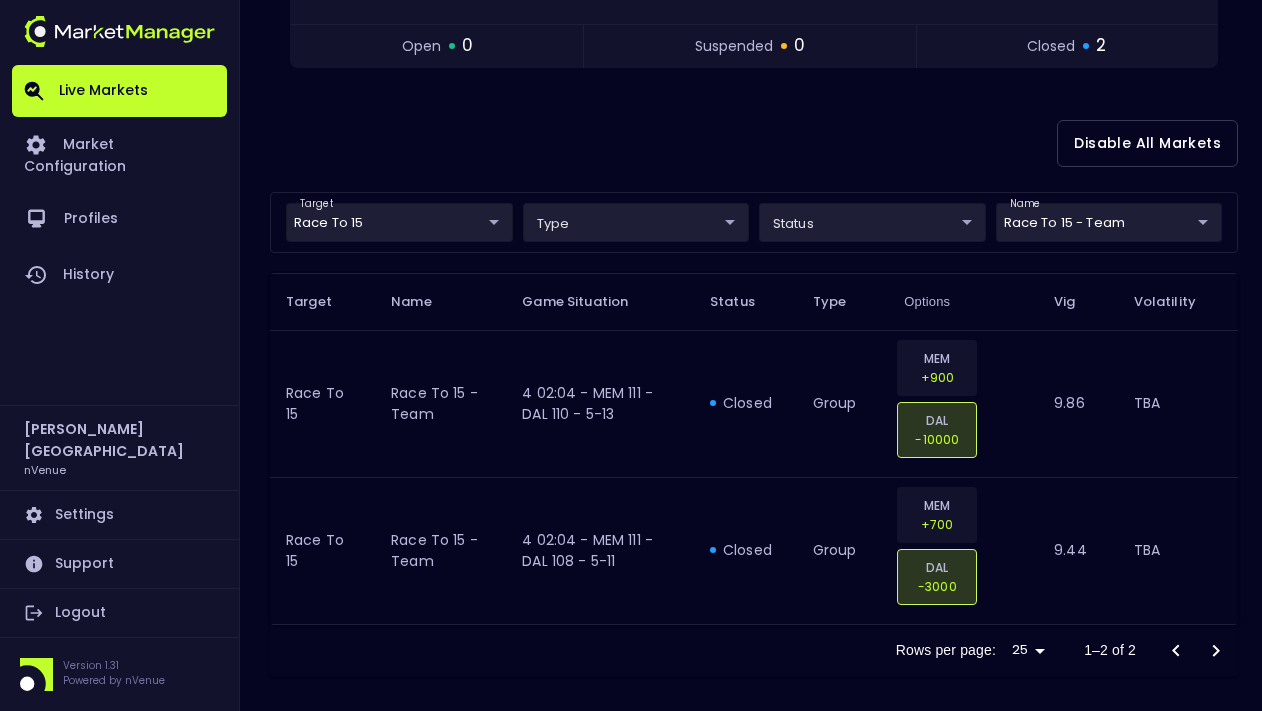 click on "Live Markets Market Configuration Profiles History [PERSON_NAME] nVenue Settings Support Logout   Version 1.31  Powered by nVenue < All Games [DATE] 1:27:34 PM Current Profile NBA only 7019aa83-cbc0-41cd-ad39-77eeccde5083 Select Target Market Status Type Vig Volatility Options Close 116 MEM Grizzlies DAL Mavericks 121 Replay Game [PERSON_NAME] :  31  pts [PERSON_NAME] :  37  pts 4th  Quarter  -  00:01 open 0 suspended 0 closed 2 Disable All Markets target Race to 15 Race to 15,Race to 15 - Quarter ​ type ​ ​ status ​ ​ name Race to 15 - team Race to 15 - away team,Race to 15 - team ​ Target Name Game Situation Status Type Options Vig Volatility Race to 15 Race to 15 - team 4 02:04 - MEM 111 - DAL 110 - 5-13  closed group MEM +900 DAL -10000 9.86 TBA Race to 15 Race to 15 - team 4 02:04 - MEM 111 - DAL 108 - 5-11  closed group MEM +700 DAL -3000 9.44 TBA Rows per page: 25 25 1–2 of 2" at bounding box center (631, 132) 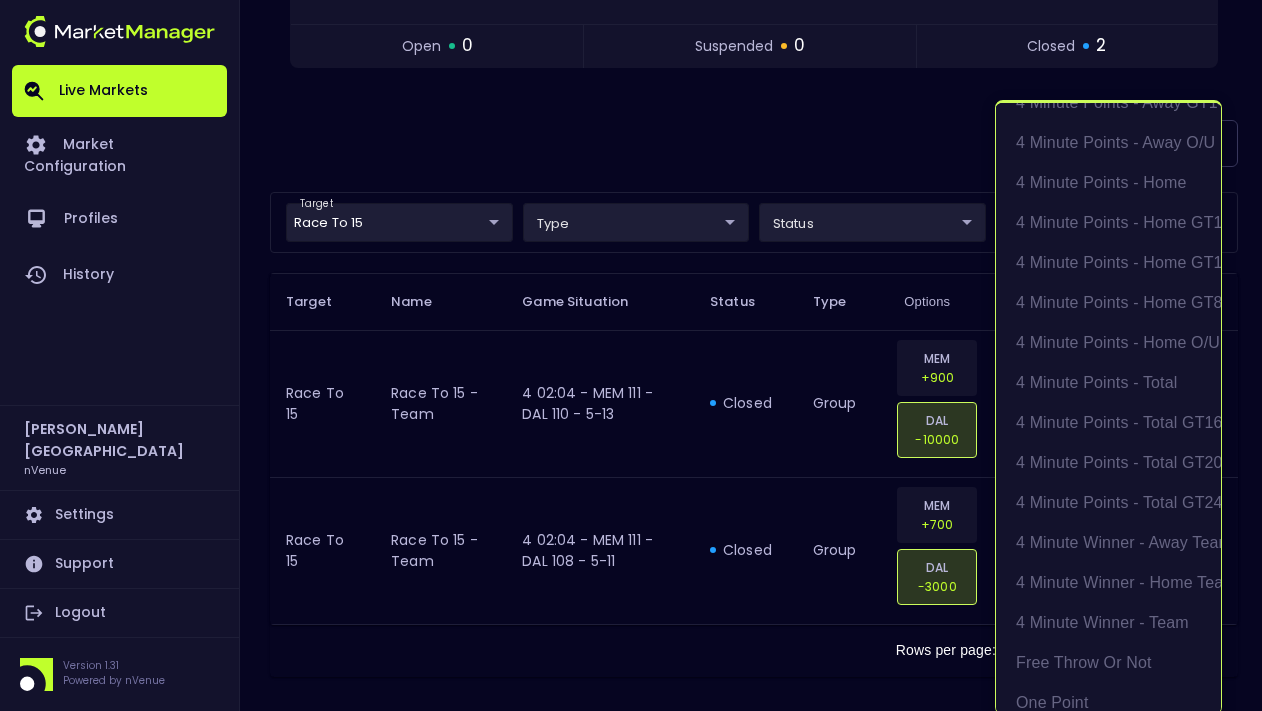 scroll, scrollTop: 0, scrollLeft: 0, axis: both 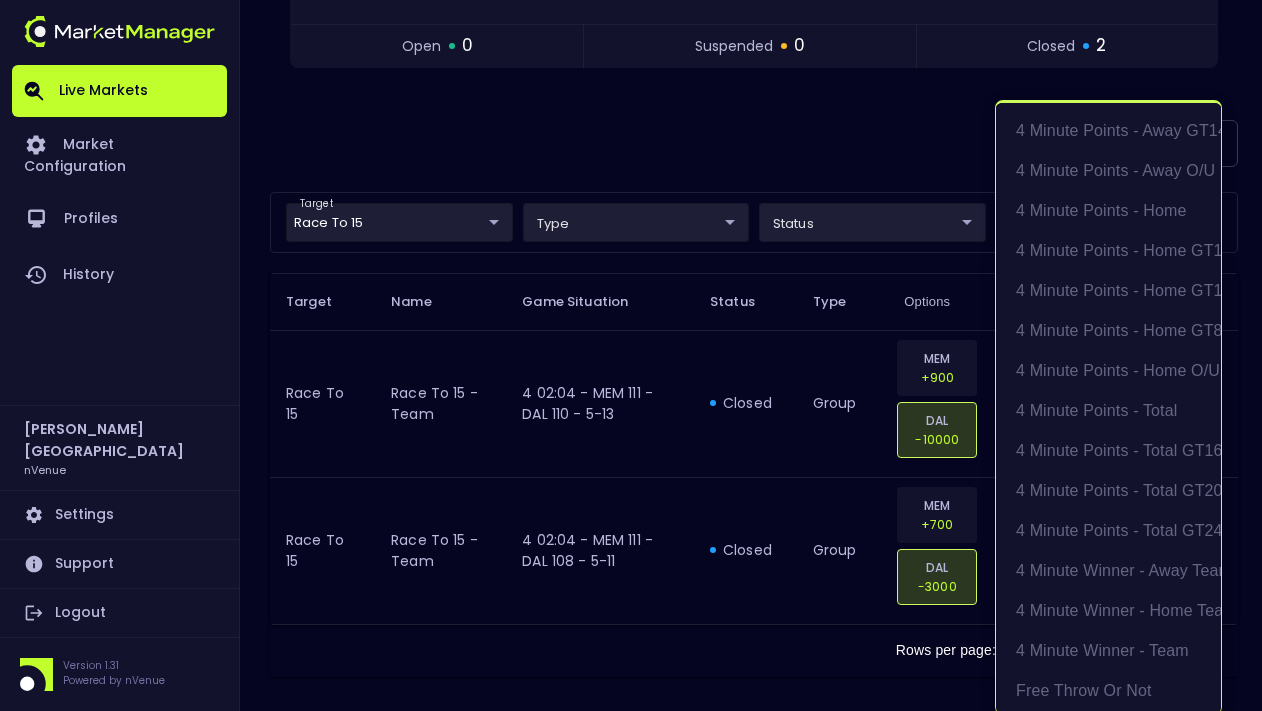 click at bounding box center (631, 355) 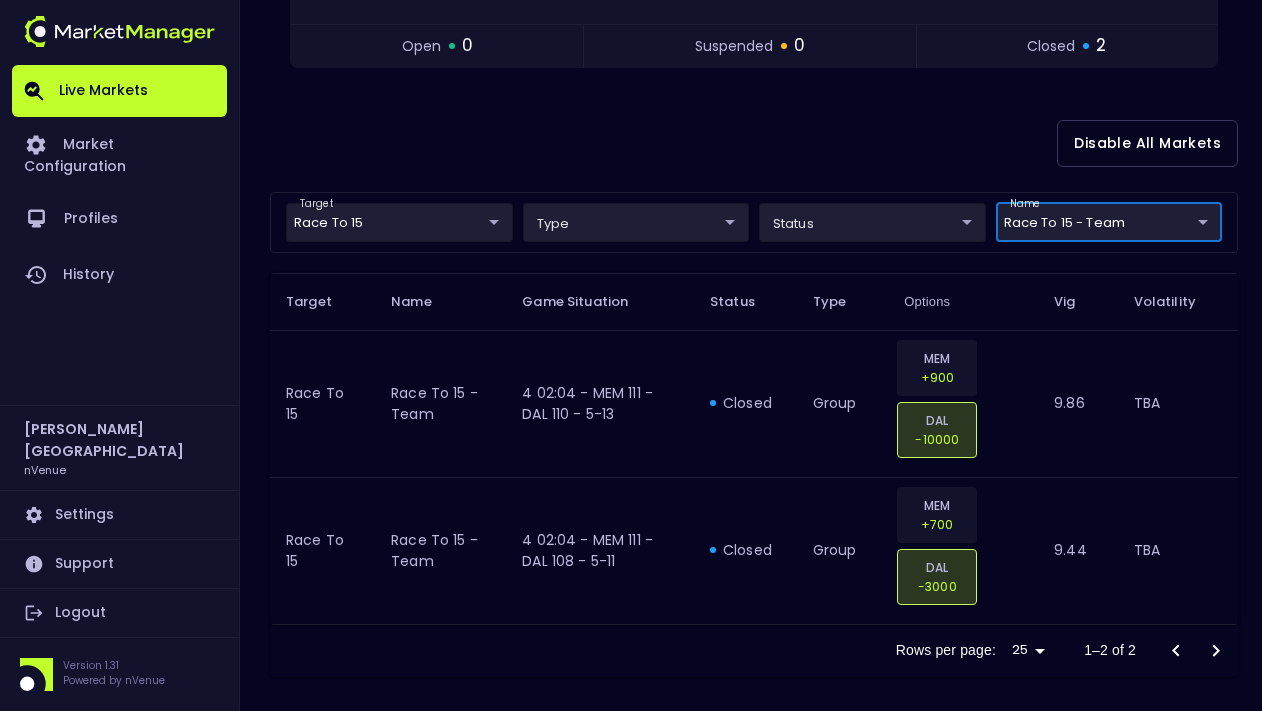 click on "Live Markets Market Configuration Profiles History [PERSON_NAME] nVenue Settings Support Logout   Version 1.31  Powered by nVenue < All Games [DATE] 1:27:37 PM Current Profile NBA only 7019aa83-cbc0-41cd-ad39-77eeccde5083 Select Target Market Status Type Vig Volatility Options Close 116 MEM Grizzlies DAL Mavericks 121 Replay Game [PERSON_NAME] :  31  pts [PERSON_NAME] :  37  pts 4th  Quarter  -  00:01 open 0 suspended 0 closed 2 Disable All Markets target Race to 15 Race to 15,Race to 15 - Quarter ​ type ​ ​ status ​ ​ name Race to 15 - team Race to 15 - away team,Race to 15 - team ​ Target Name Game Situation Status Type Options Vig Volatility Race to 15 Race to 15 - team 4 02:04 - MEM 111 - DAL 110 - 5-13  closed group MEM +900 DAL -10000 9.86 TBA Race to 15 Race to 15 - team 4 02:04 - MEM 111 - DAL 108 - 5-11  closed group MEM +700 DAL -3000 9.44 TBA Rows per page: 25 25 1–2 of 2" at bounding box center [631, 132] 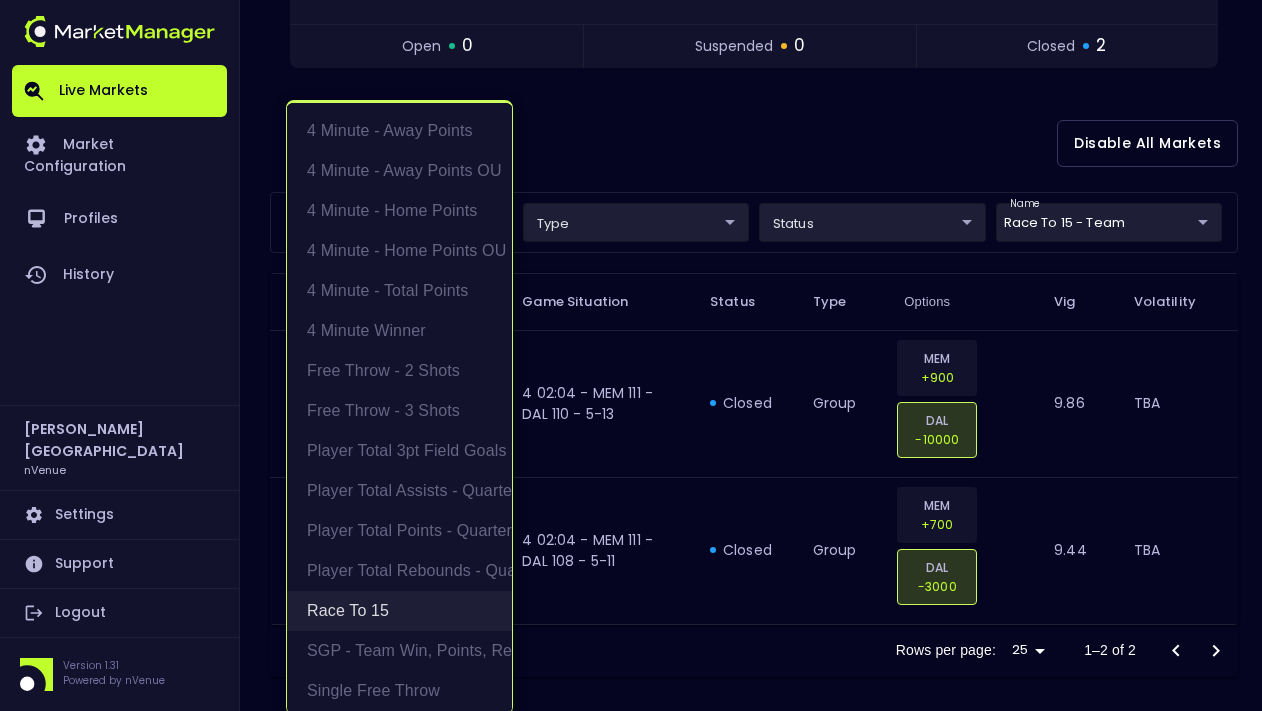 click on "Race to 15" at bounding box center (399, 611) 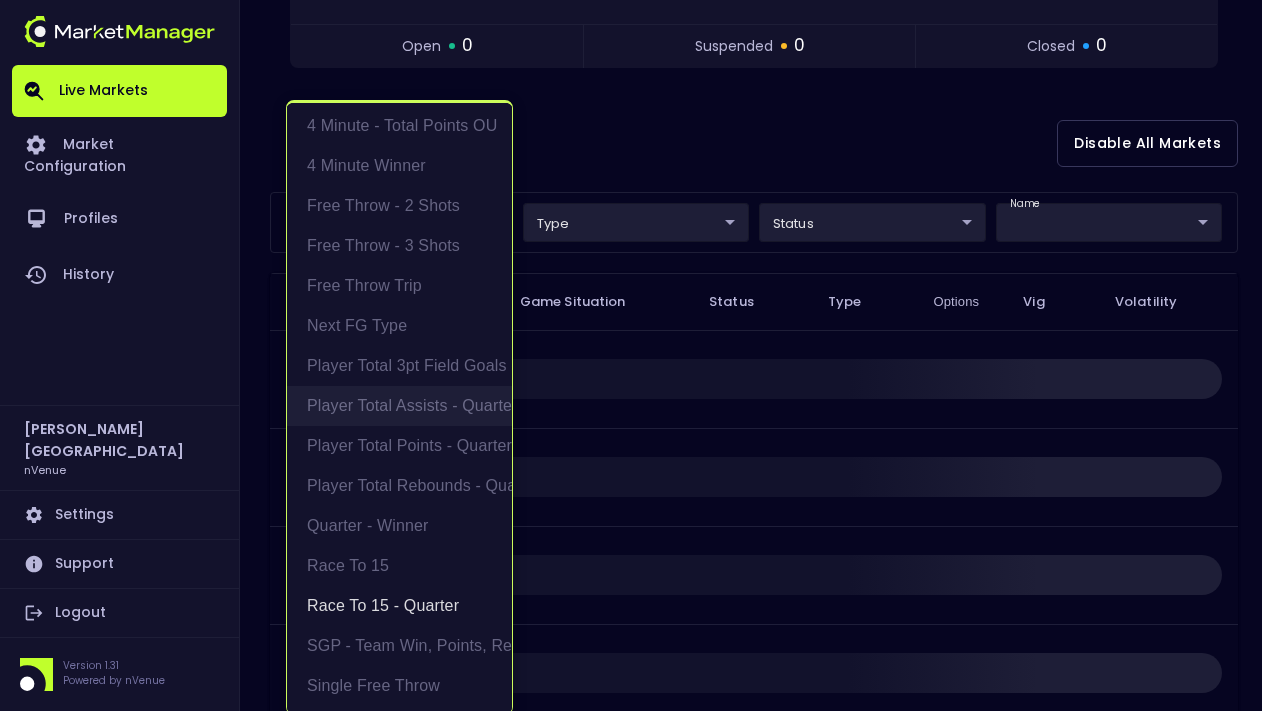 click on "Race to 15 - Quarter" at bounding box center (399, 606) 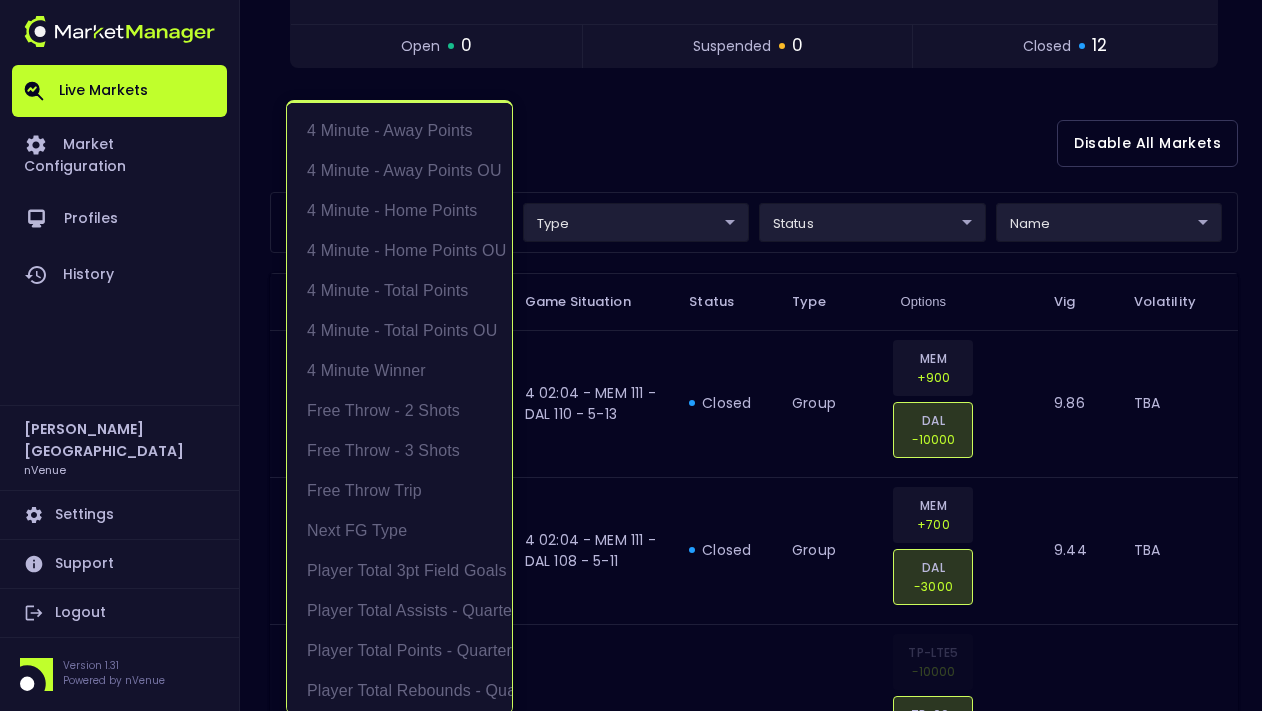 click at bounding box center (631, 355) 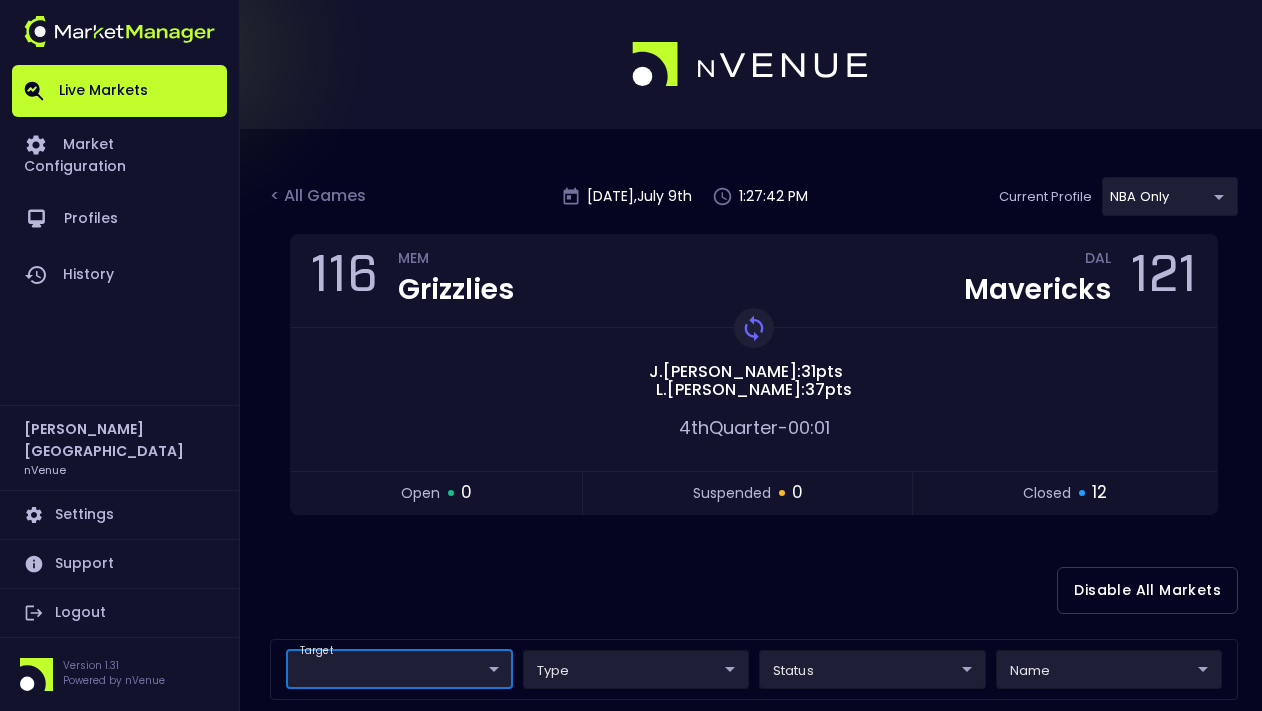 click on "Live Markets" at bounding box center [119, 91] 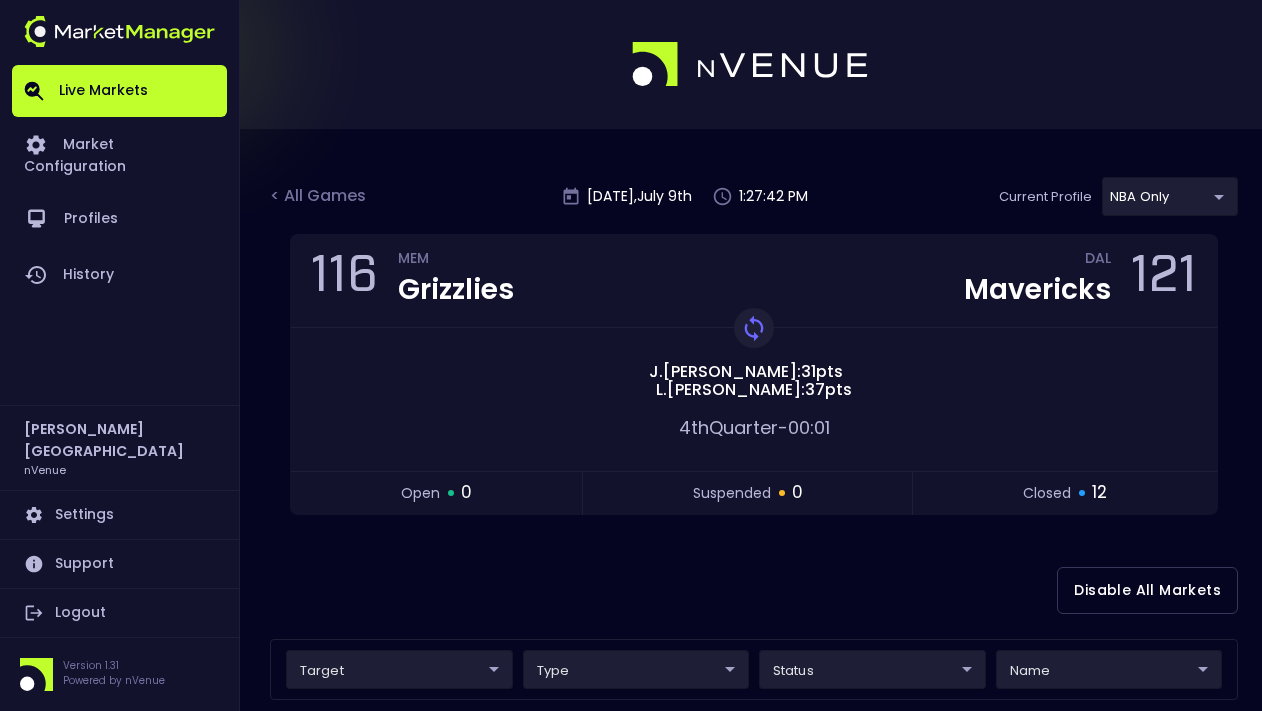 click on "Live Markets" at bounding box center (119, 91) 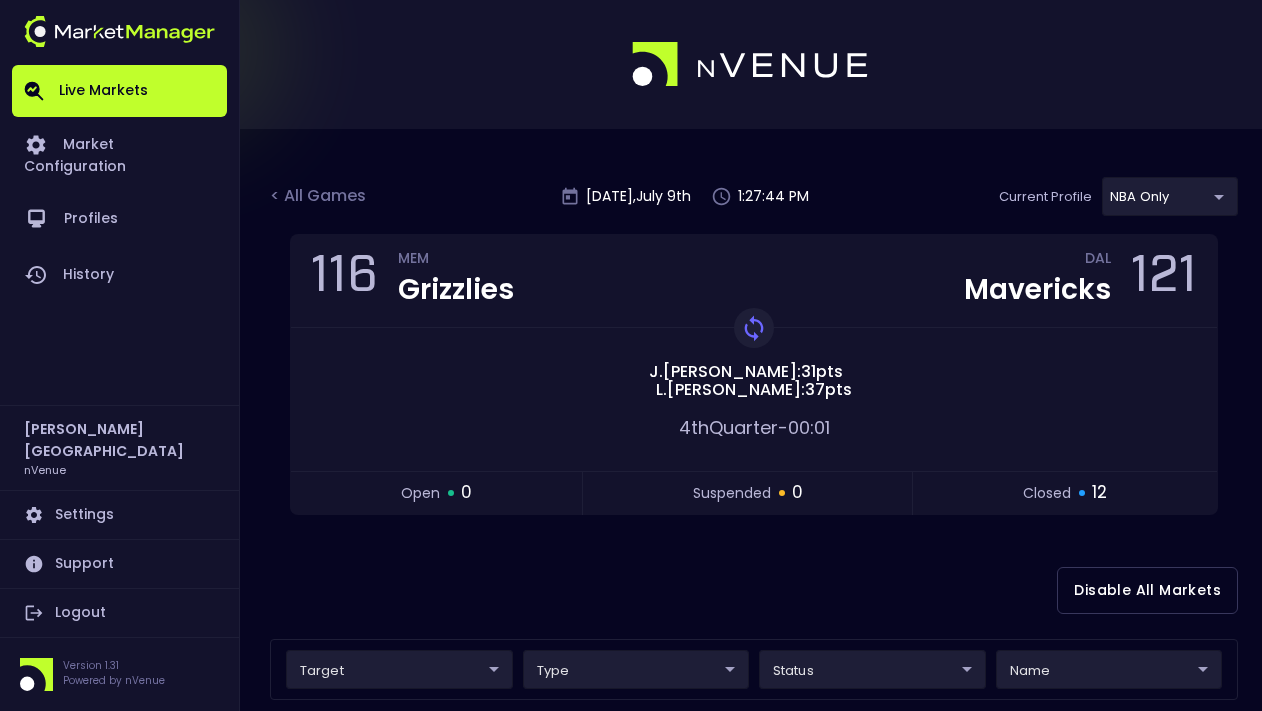 click on "< All Games" at bounding box center [320, 197] 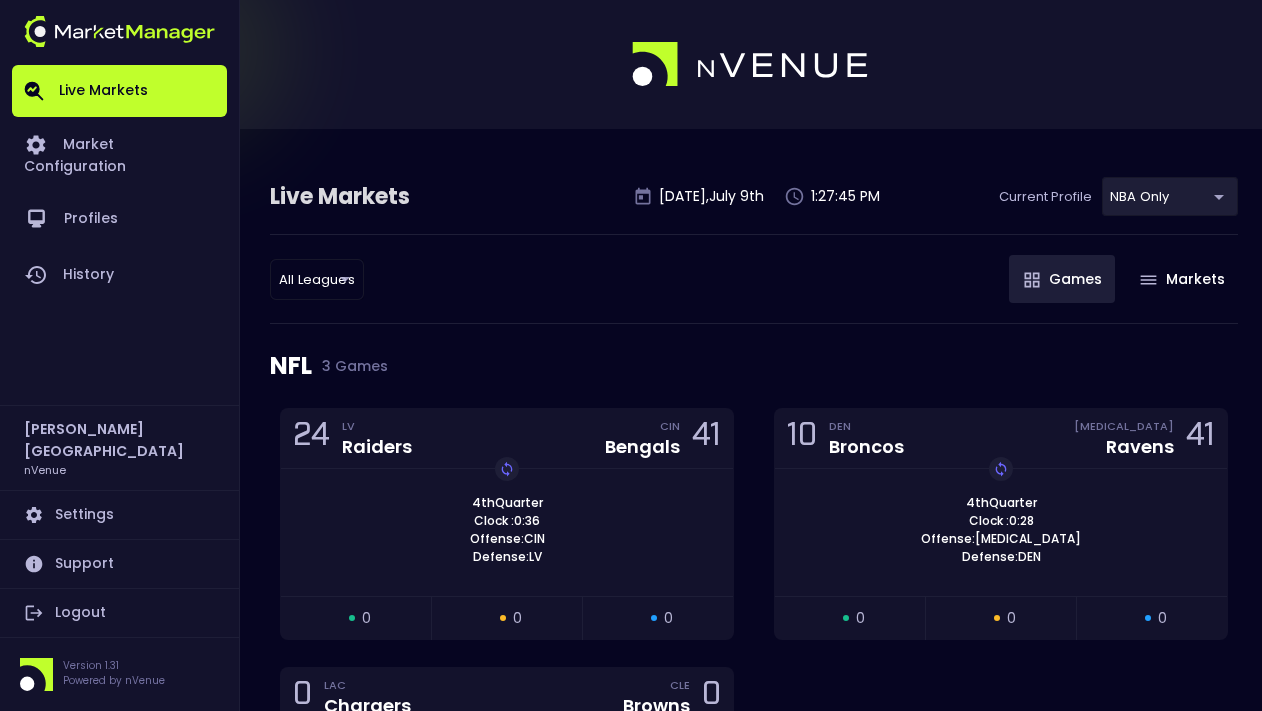 click on "Live Markets Market Configuration Profiles History [PERSON_NAME] nVenue Settings Support Logout   Version 1.31  Powered by nVenue Live Markets [DATE] 1:27:45 PM Current Profile NBA only 7019aa83-cbc0-41cd-ad39-77eeccde5083 Select All Leagues all leagues ​  Games  Markets NFL   3   Games 24 LV Raiders CIN Bengals 41 4th  Quarter Clock :  0:36 Offense:  CIN Defense:  LV Replay Game open 0 suspended 0 closed 0 10 DEN Broncos [MEDICAL_DATA] Ravens 41 4th  Quarter Clock :  0:28 Offense:  [MEDICAL_DATA] Defense:  DEN Replay Game open 0 suspended 0 closed 0 0 LAC Chargers CLE Browns 0 1st  Quarter Clock :  13:59 Offense:  LAC Defense:  CLE Replay Game open 0 suspended 0 closed 0 WNBA   9   Games 83 SEA Storm CON Sun 93 Final Event Ended open 0 suspended 0 closed 0 55 GSV Valkyries IND Fever 46 [PERSON_NAME] :  0  pts [PERSON_NAME] :  9  pts 3rd  Quarter  -  04:06 open 0 suspended 0 closed 0 93 IND Fever DAL Wings 101 Replay Game Final Event Ended open 0 suspended 0 closed 0 82 MIN Lynx CON Sun 83 Replay Game Final 0 0" at bounding box center (631, 2048) 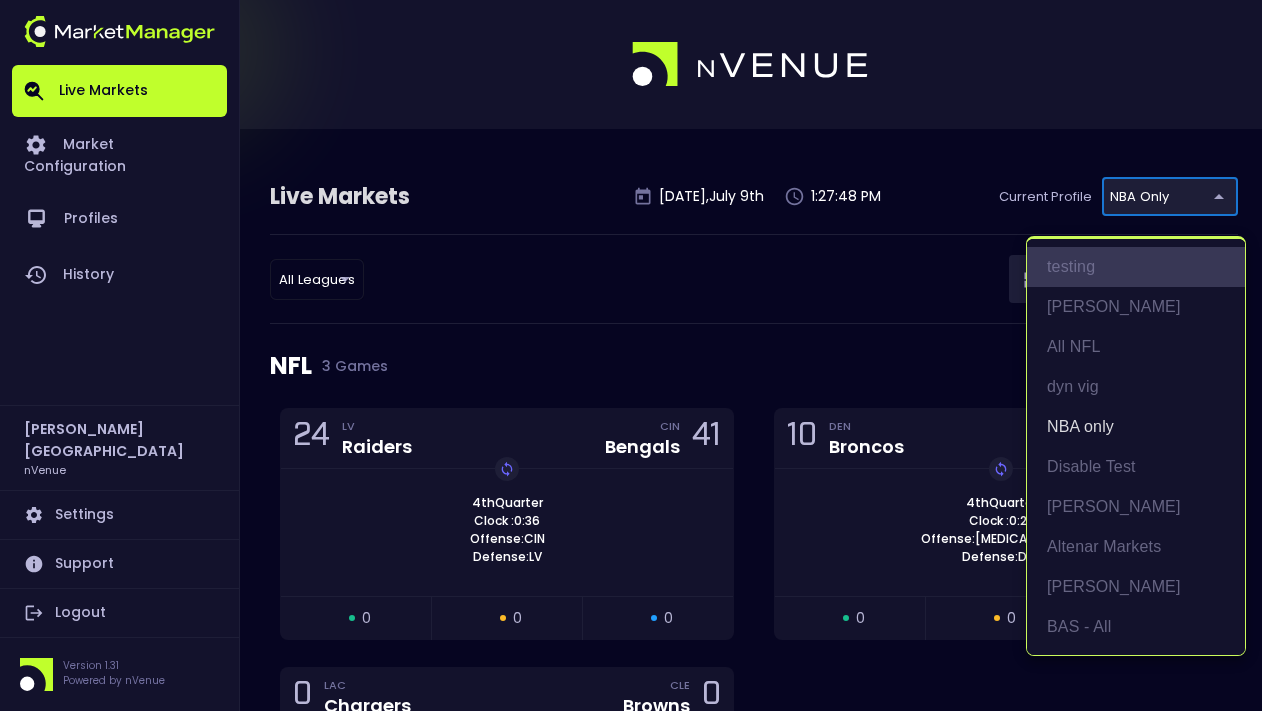 click on "testing" at bounding box center (1136, 267) 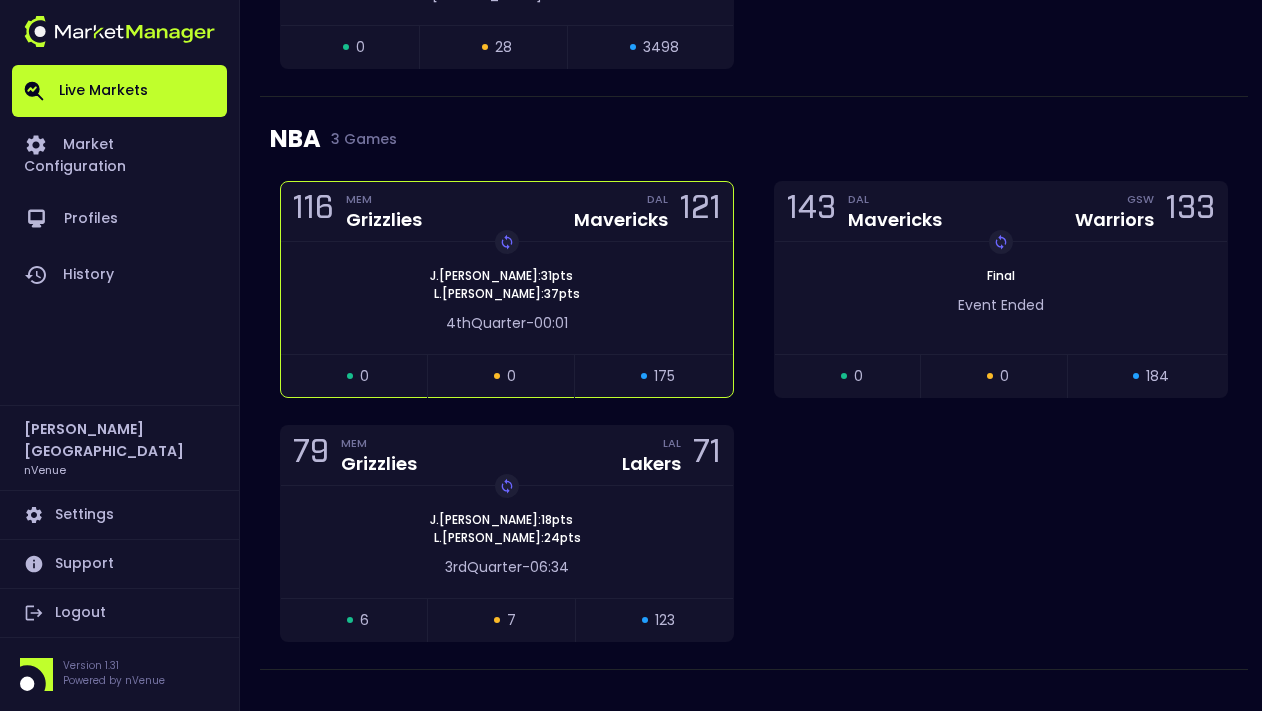 click on "4th  Quarter  -  00:01" at bounding box center [507, 323] 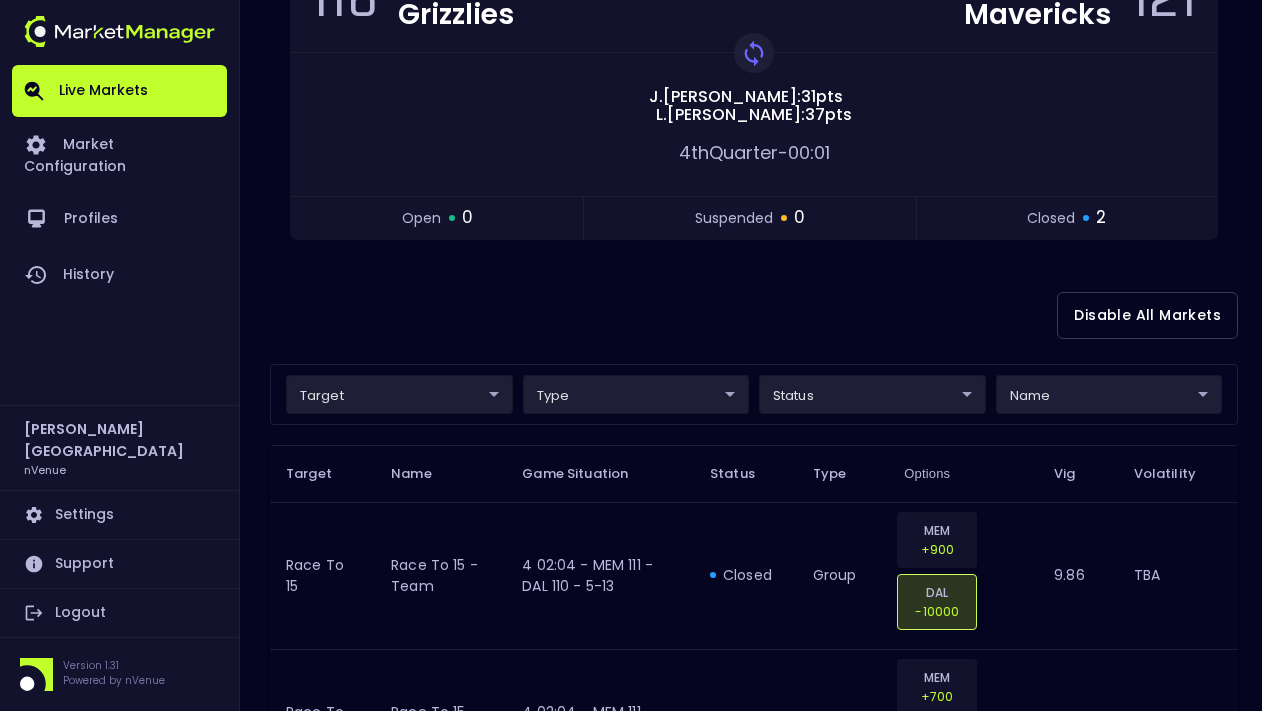 click on "Live Markets Market Configuration Profiles History [PERSON_NAME] nVenue Settings Support Logout   Version 1.31  Powered by nVenue < All Games [DATE] 1:27:54 PM Current Profile testing d66ee90f-df8e-430e-a05c-aaf70ad95ad9 Select Target Market Status Type Vig Volatility Options Close 116 MEM Grizzlies DAL Mavericks 121 Replay Game [PERSON_NAME] :  31  pts L .  Dončić :  37  pts 4th  Quarter  -  00:01 open 0 suspended 0 closed 2 Disable All Markets target ​ ​ type ​ ​ status ​ ​ name ​ ​ Target Name Game Situation Status Type Options Vig Volatility Race to 15 Race to 15 - team 4 02:04 - MEM 111 - DAL 110 - 5-13  closed group MEM +900 DAL -10000 9.86 TBA Race to 15 Race to 15 - team 4 02:04 - MEM 111 - DAL 108 - 5-11  closed group MEM +700 DAL -3000 9.44 TBA Rows per page: 25 25 1–2 of 2" at bounding box center [631, 304] 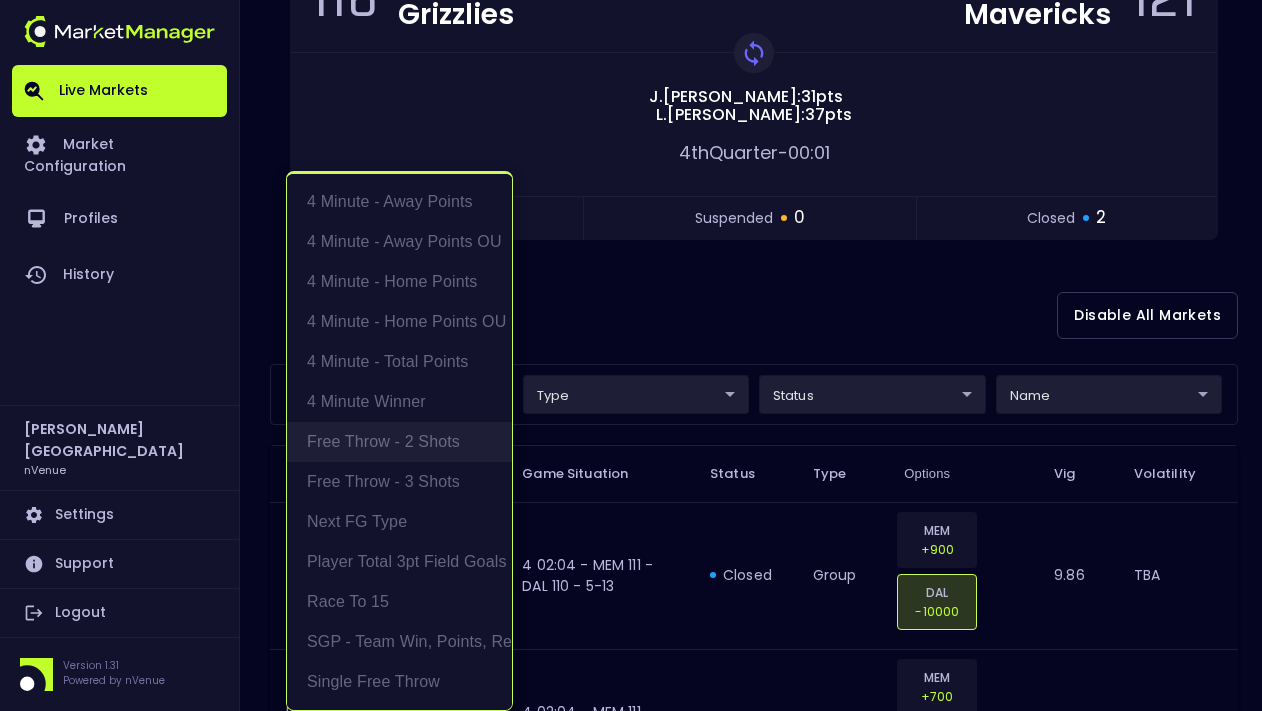 click on "Free Throw - 2 Shots" at bounding box center (399, 442) 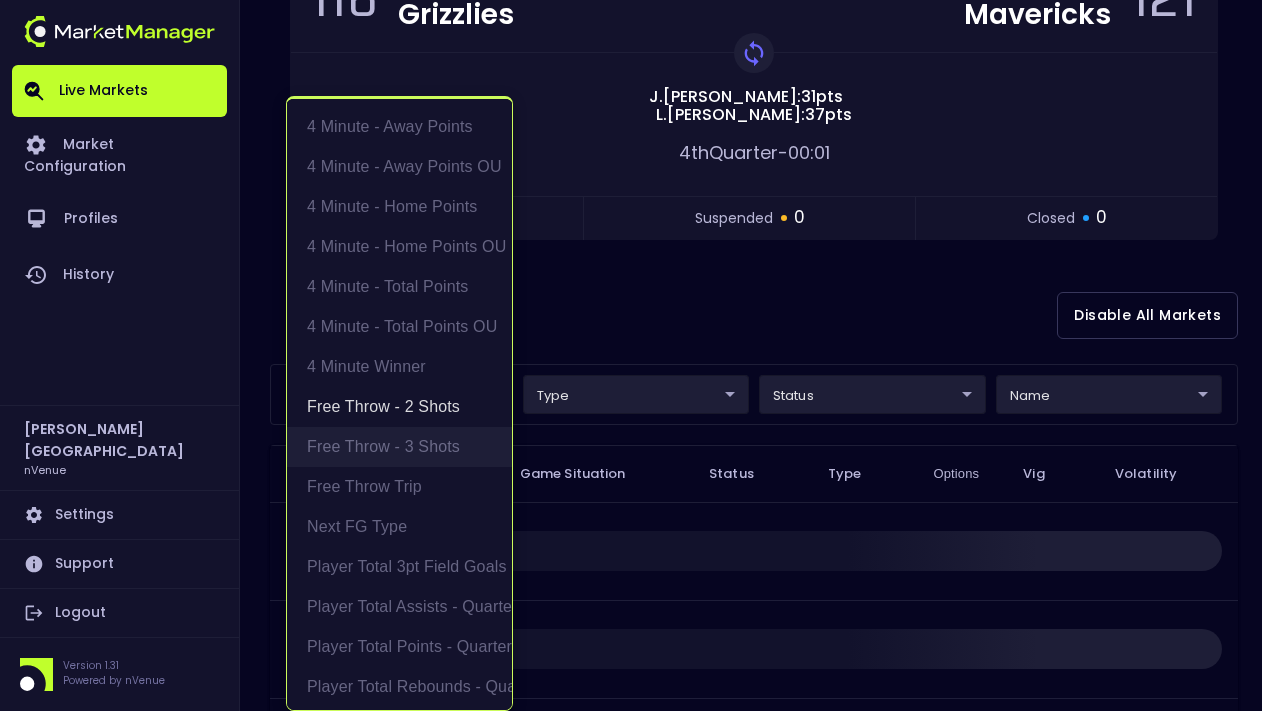 click on "Free Throw - 3 Shots" at bounding box center [399, 447] 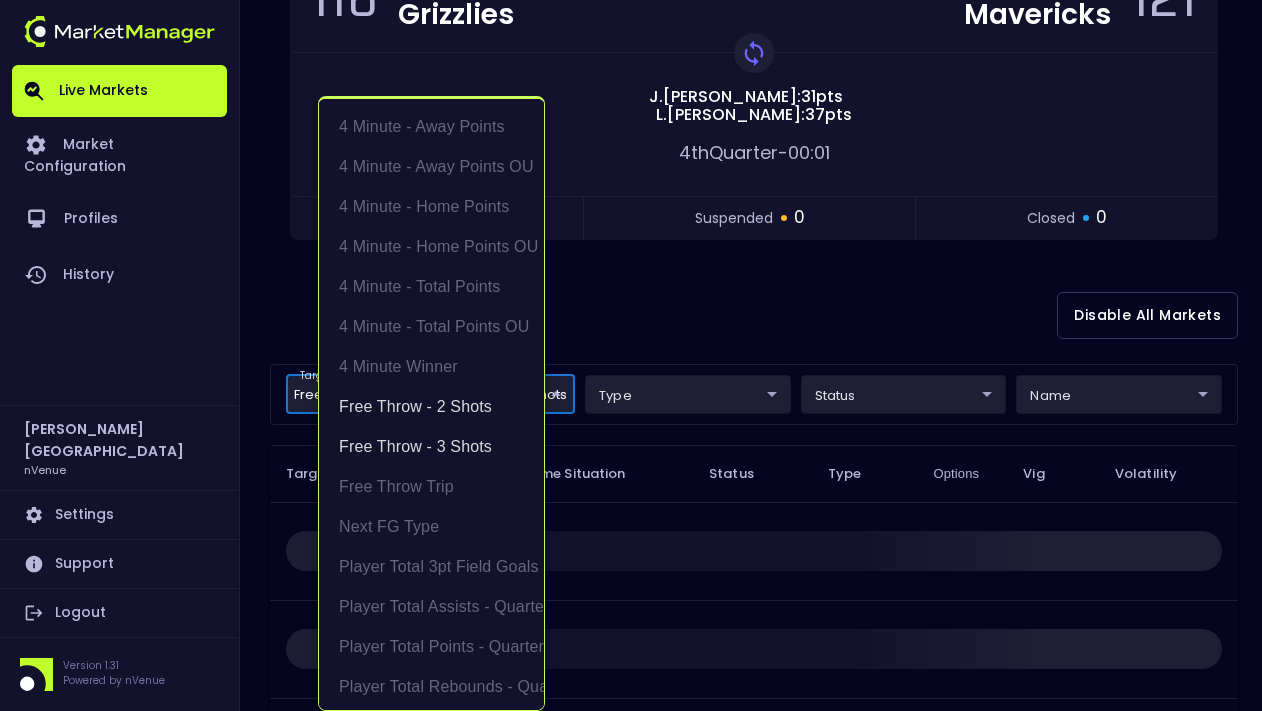 click at bounding box center [631, 355] 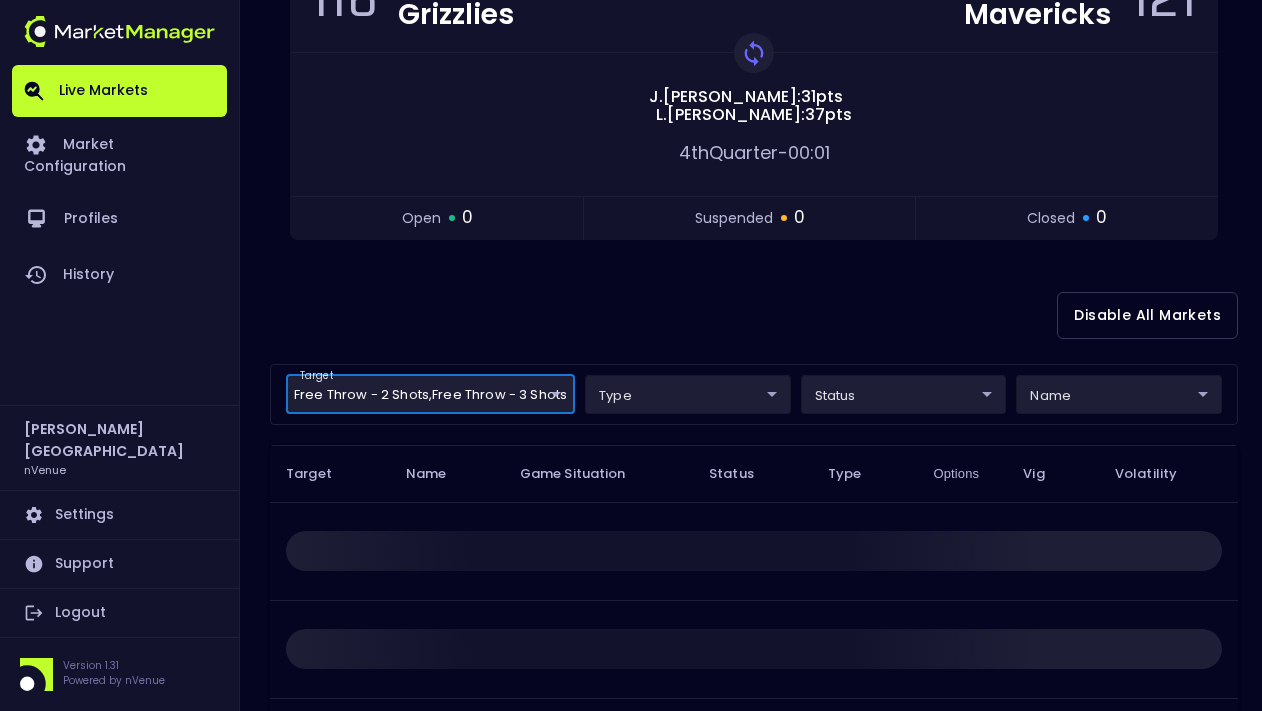 click on "Live Markets Market Configuration Profiles History [PERSON_NAME] nVenue Settings Support Logout   Version 1.31  Powered by nVenue < All Games [DATE] 1:28:03 PM Current Profile testing d66ee90f-df8e-430e-a05c-aaf70ad95ad9 Select Target Market Status Type Vig Volatility Options Close 116 MEM Grizzlies DAL Mavericks 121 Replay Game [PERSON_NAME] :  31  pts L .  Dončić :  37  pts 4th  Quarter  -  00:01 open 0 suspended 0 closed 0 Disable All Markets target Free Throw - 2 Shots ,  Free Throw - 3 Shots Free Throw - 2 Shots,Free Throw - 3 Shots ​ type ​ ​ status ​ ​ name ​ ​ Target Name Game Situation Status Type Options Vig Volatility Rows per page: 25 25 0–0 of 0" at bounding box center (631, 353) 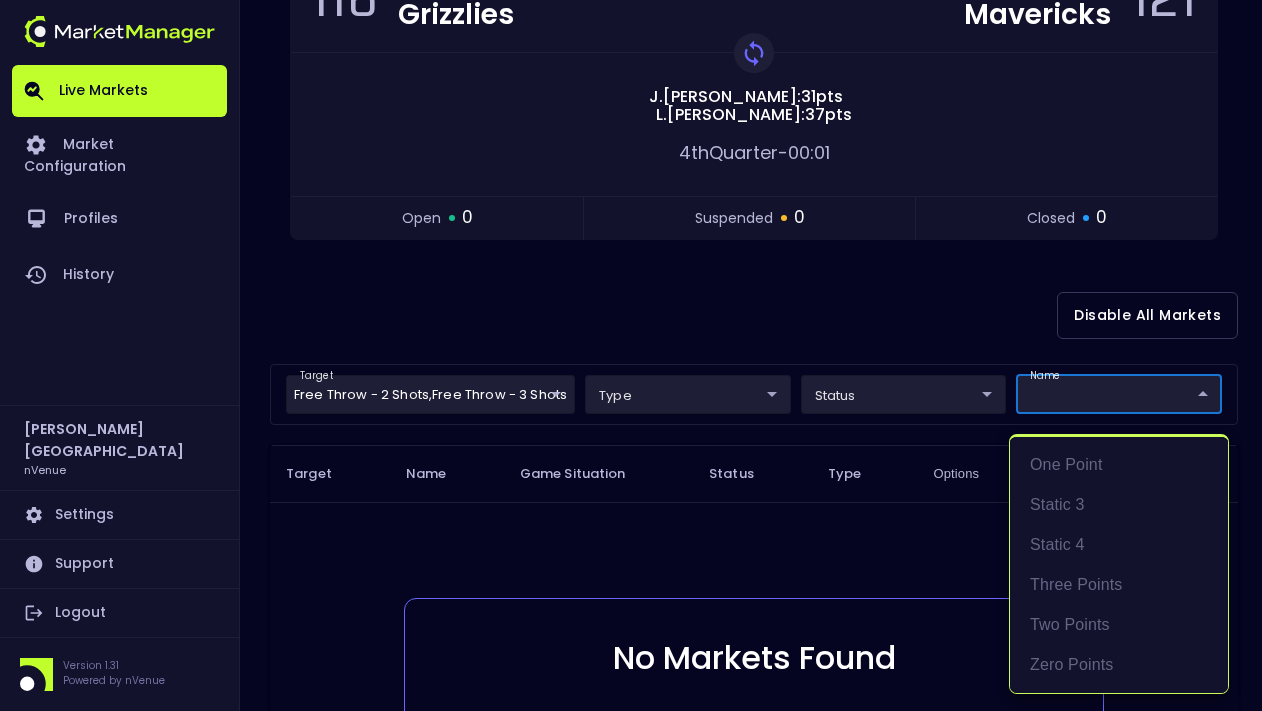 click at bounding box center [631, 355] 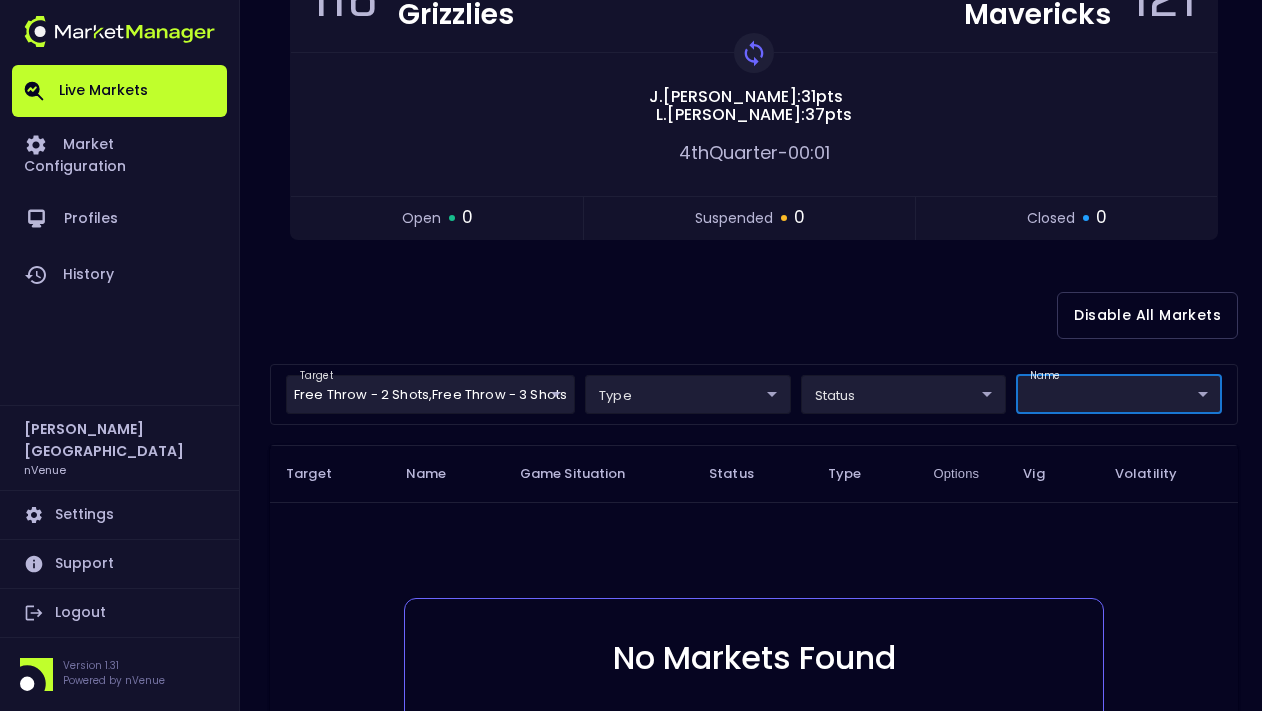click on "Live Markets Market Configuration Profiles History [PERSON_NAME] nVenue Settings Support Logout   Version 1.31  Powered by nVenue < All Games [DATE] 1:28:06 PM Current Profile testing d66ee90f-df8e-430e-a05c-aaf70ad95ad9 Select Target Market Status Type Vig Volatility Options Close 116 MEM Grizzlies DAL Mavericks 121 Replay Game [PERSON_NAME] :  31  pts L .  Dončić :  37  pts 4th  Quarter  -  00:01 open 0 suspended 0 closed 0 Disable All Markets target Free Throw - 2 Shots ,  Free Throw - 3 Shots Free Throw - 2 Shots,Free Throw - 3 Shots ​ type ​ ​ status ​ ​ name ​ ​ Target Name Game Situation Status Type Options Vig Volatility No Markets Found Either no live markets meet your current filter settings or there are currently no games to display. Rows per page: 25 25 0–0 of 0" at bounding box center [631, 353] 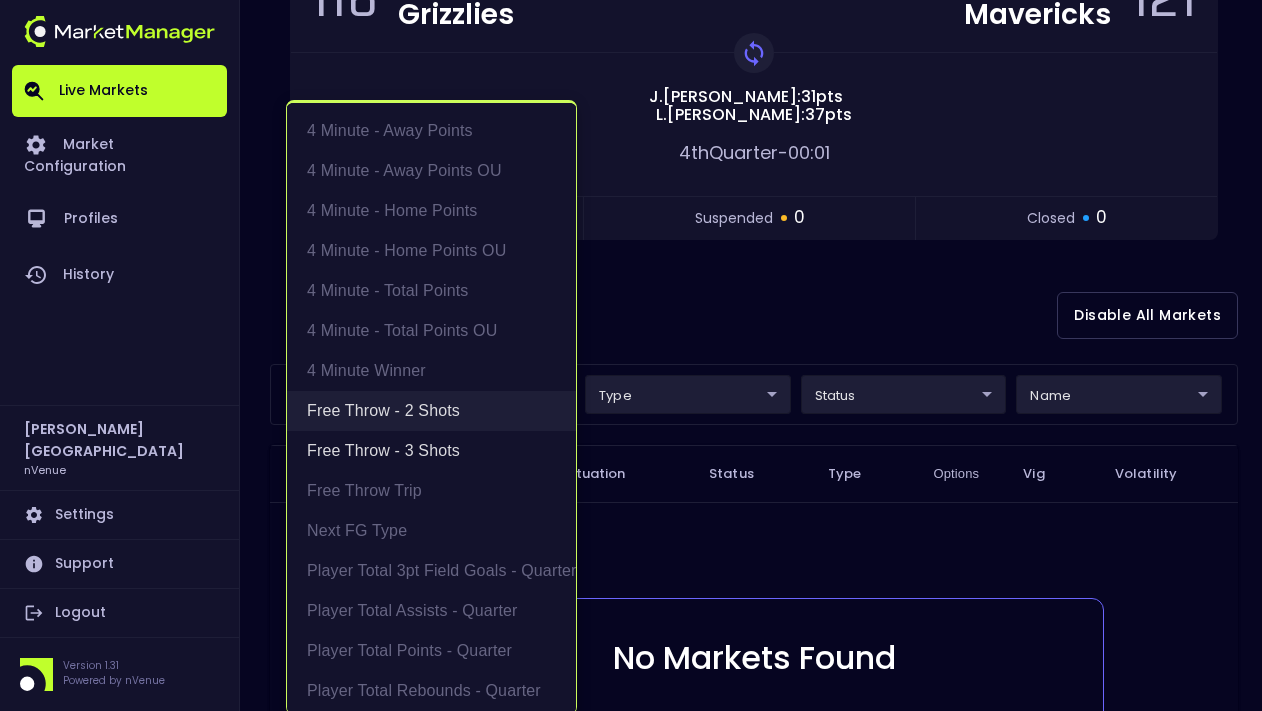 click on "Free Throw - 2 Shots" at bounding box center (431, 411) 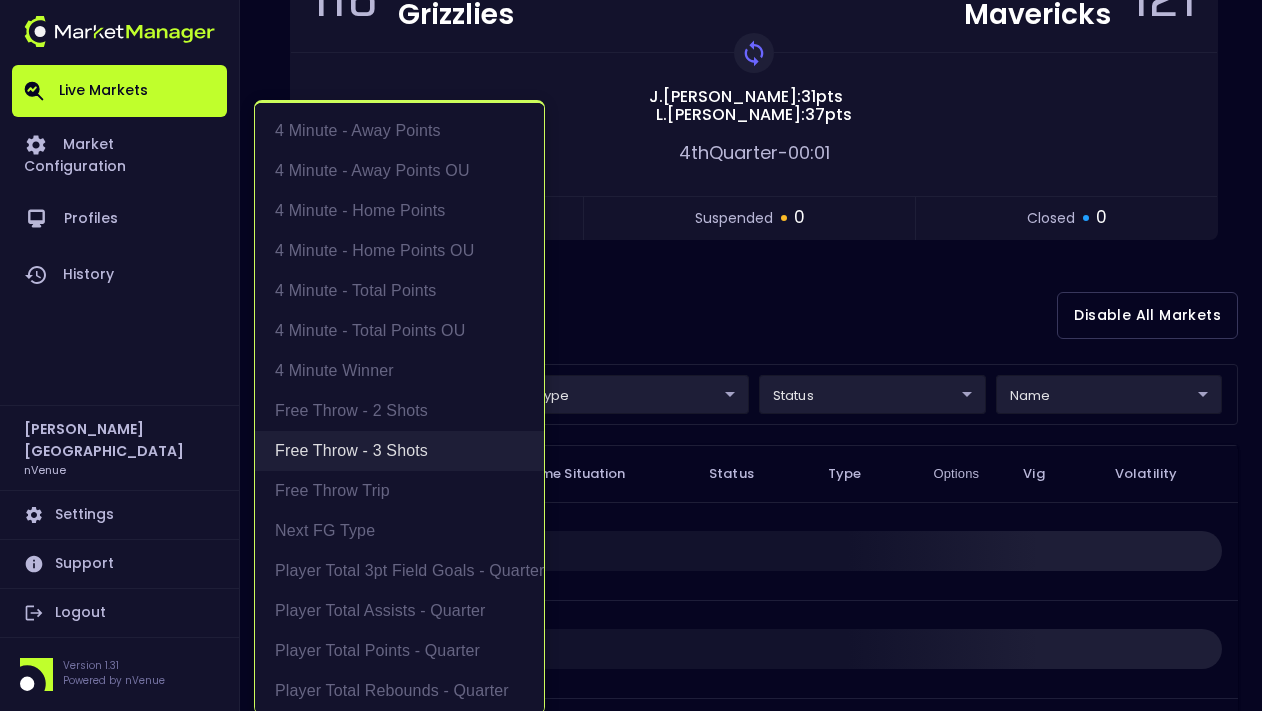 click on "Free Throw - 3 Shots" at bounding box center (399, 451) 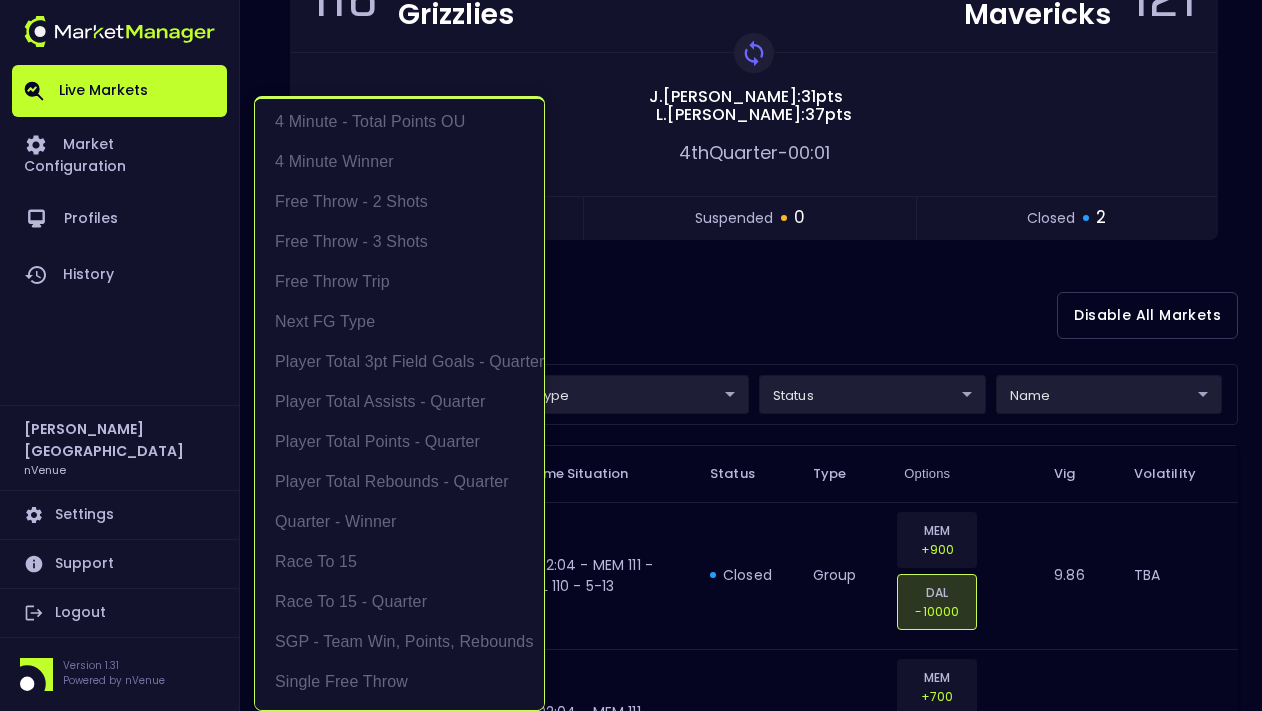 click at bounding box center (631, 355) 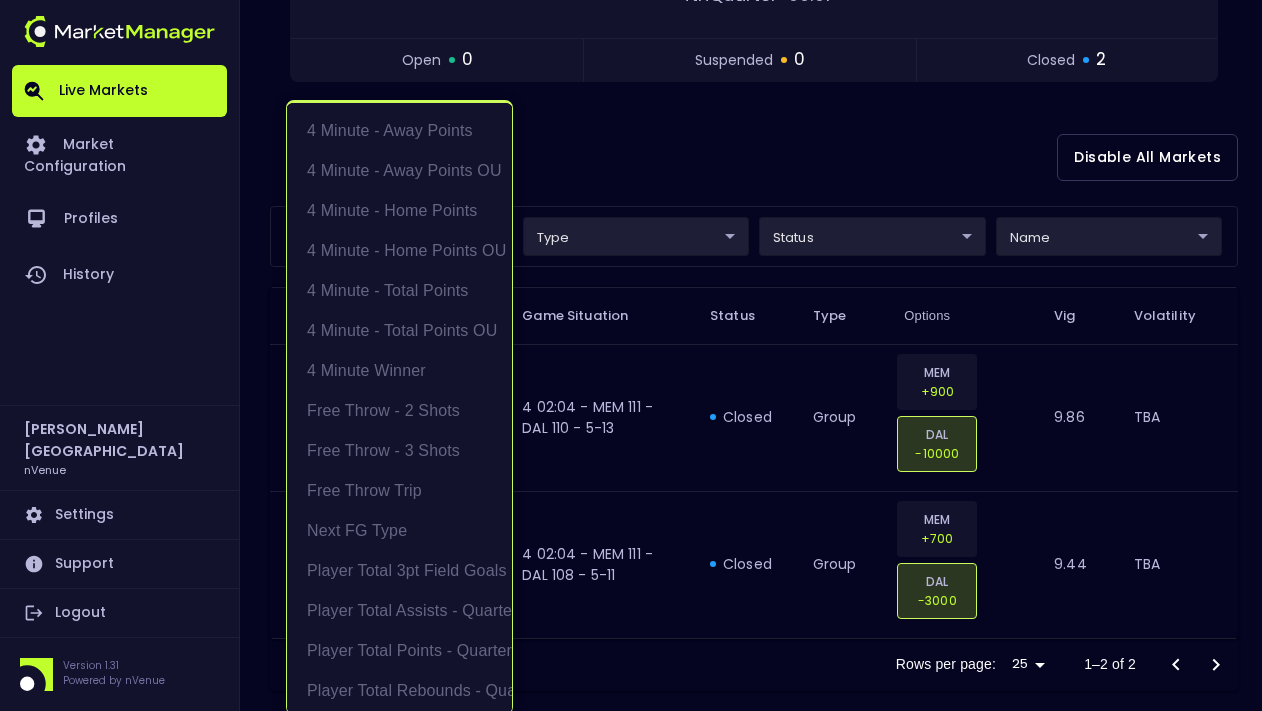 click on "Live Markets Market Configuration Profiles History [PERSON_NAME] nVenue Settings Support Logout   Version 1.31  Powered by nVenue < All Games [DATE] 1:28:15 PM Current Profile testing d66ee90f-df8e-430e-a05c-aaf70ad95ad9 Select Target Market Status Type Vig Volatility Options Close 116 MEM Grizzlies DAL Mavericks 121 Replay Game [PERSON_NAME] :  31  pts L .  Dončić :  37  pts 4th  Quarter  -  00:01 open 0 suspended 0 closed 2 Disable All Markets target ​ ​ type ​ ​ status ​ ​ name ​ ​ Target Name Game Situation Status Type Options Vig Volatility Race to 15 Race to 15 - team 4 02:04 - MEM 111 - DAL 110 - 5-13  closed group MEM +900 DAL -10000 9.86 TBA Race to 15 Race to 15 - team 4 02:04 - MEM 111 - DAL 108 - 5-11  closed group MEM +700 DAL -3000 9.44 TBA Rows per page: 25 25 1–2 of 2 4 Minute - Away Points 4 Minute - Away Points OU 4 Minute - Home Points 4 Minute - Home Points OU 4 Minute - Total Points 4 Minute - Total Points OU 4 Minute Winner Free Throw - 2 Shots" at bounding box center (631, 146) 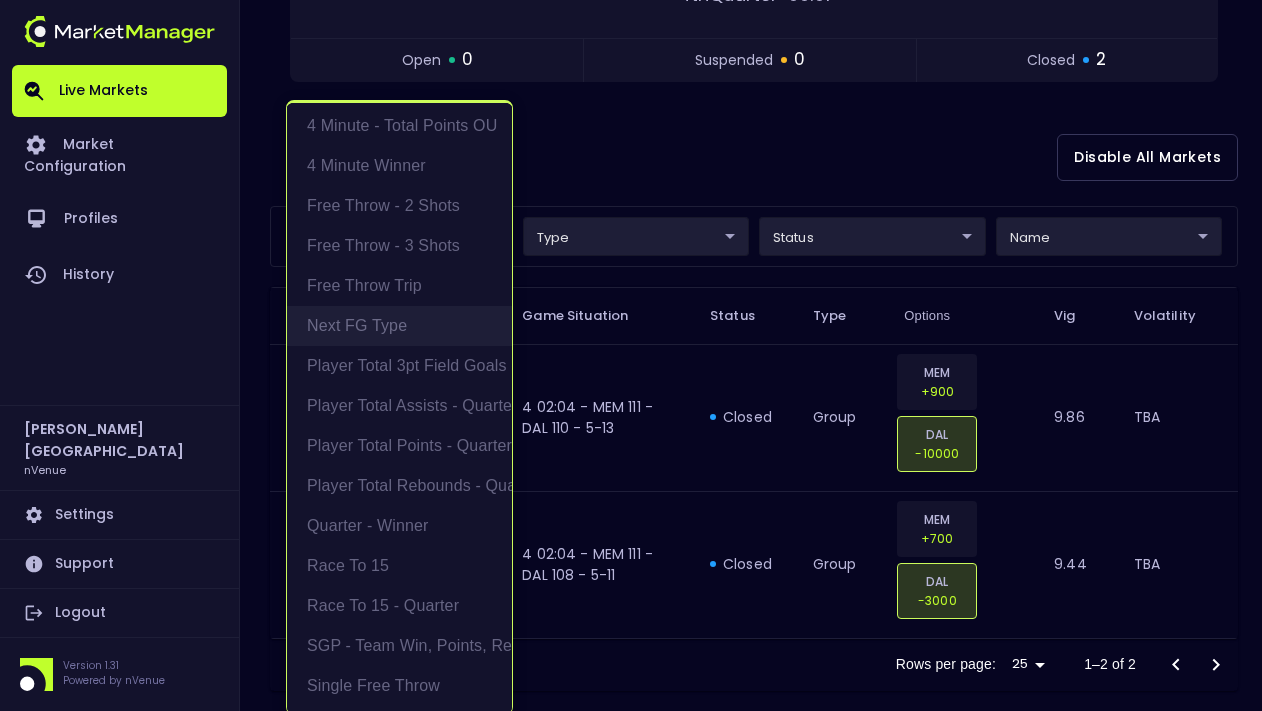scroll, scrollTop: 4, scrollLeft: 0, axis: vertical 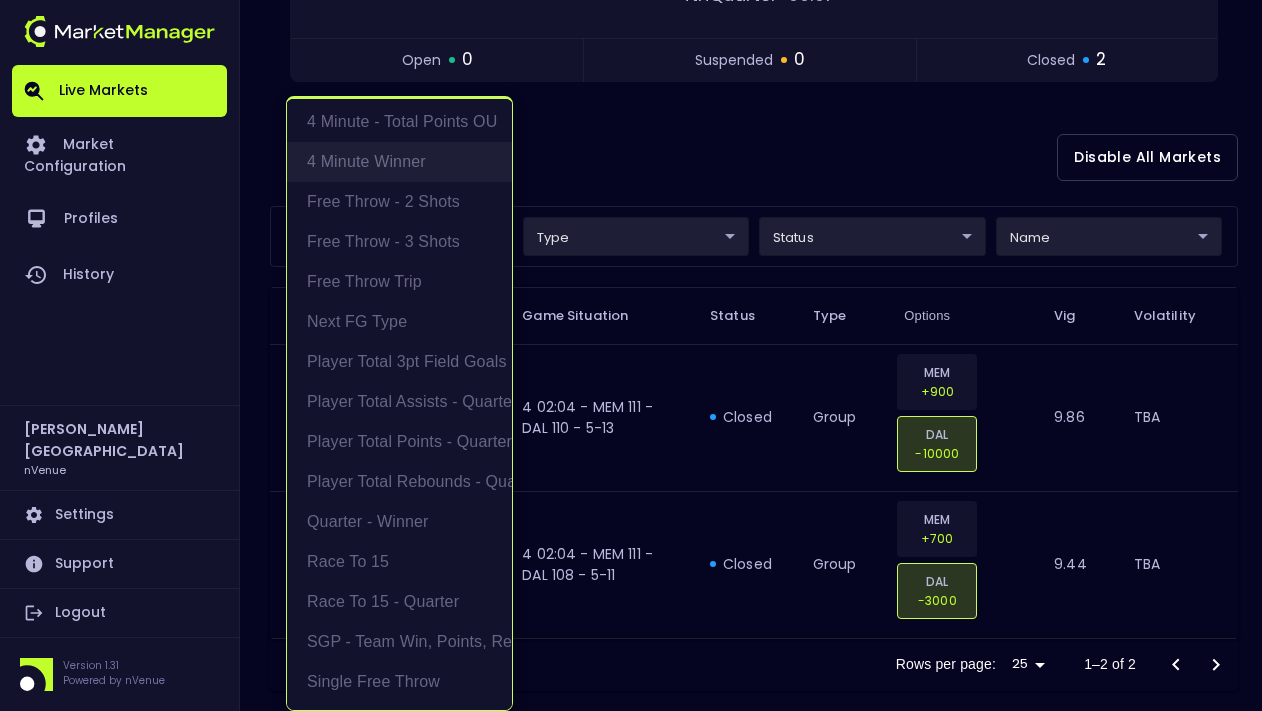 click on "4 Minute Winner" at bounding box center [399, 162] 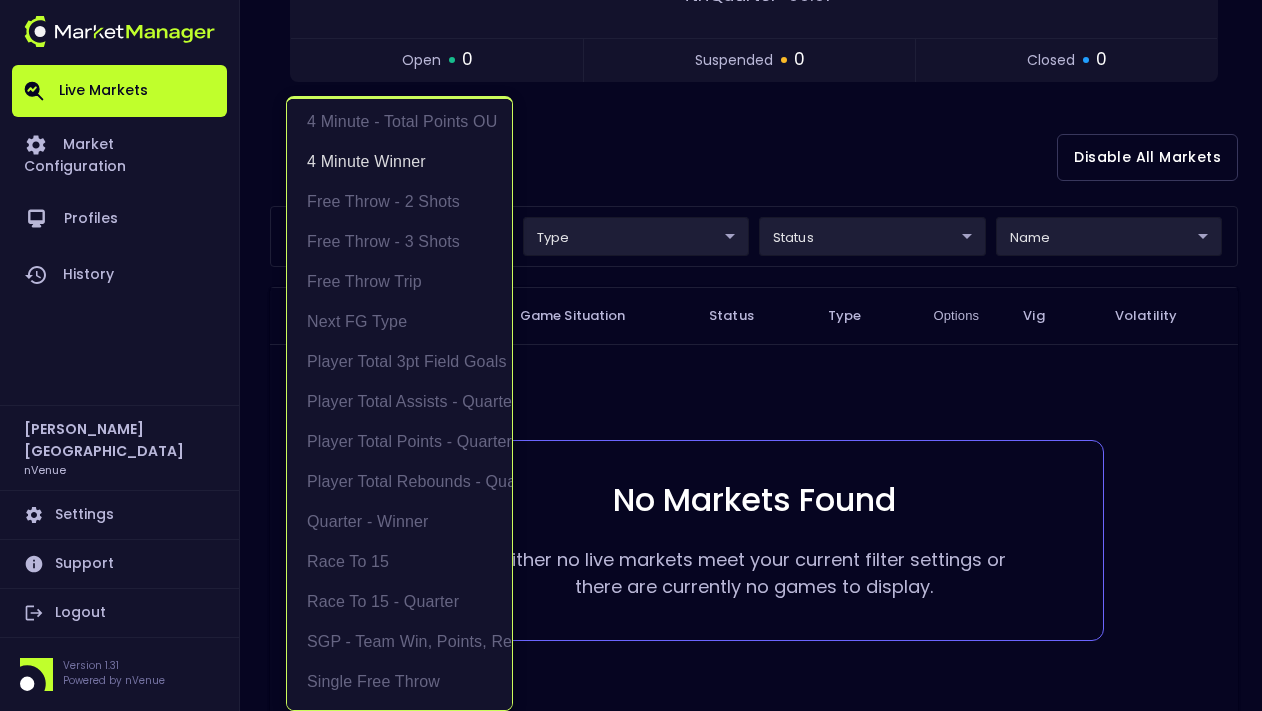 click at bounding box center [631, 355] 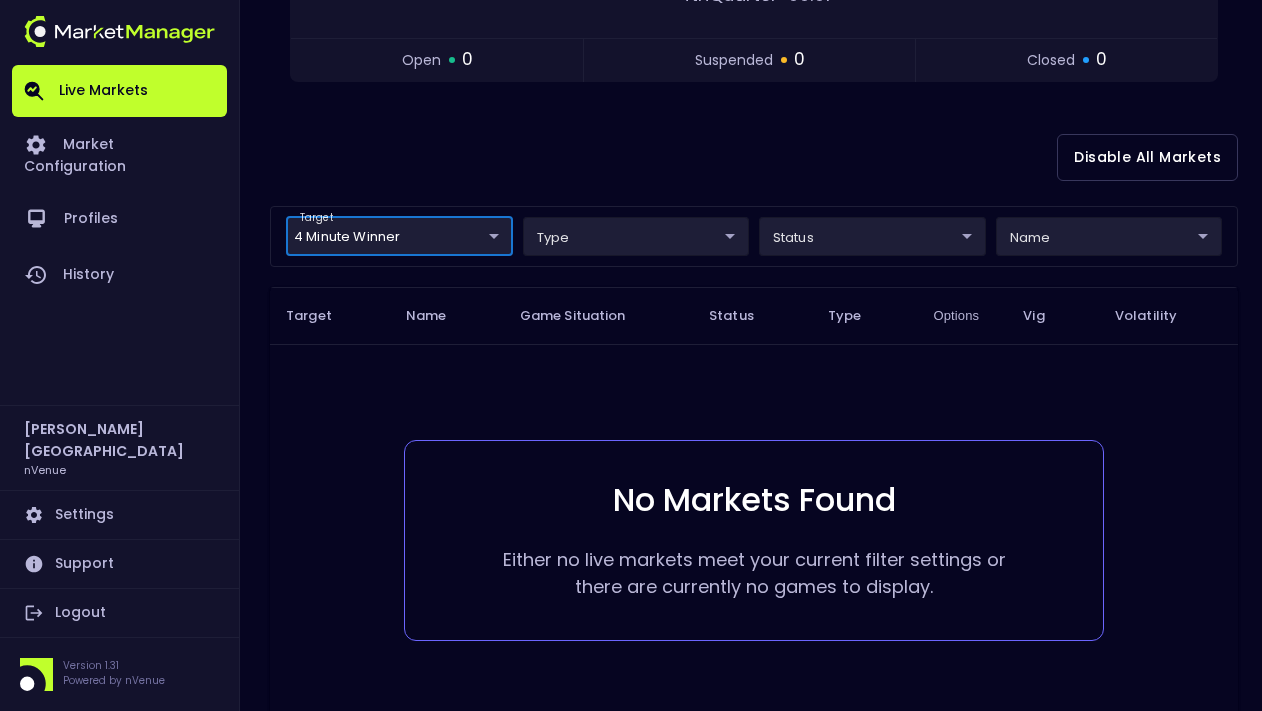scroll, scrollTop: 0, scrollLeft: 0, axis: both 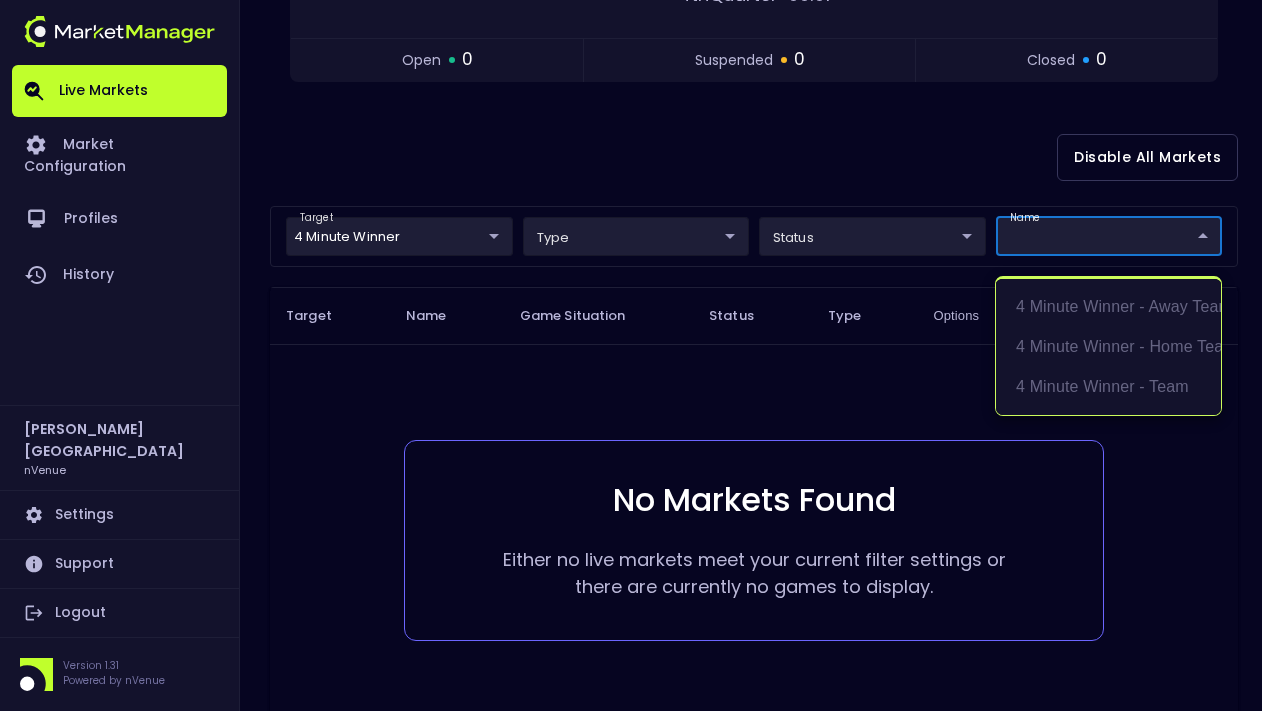 click at bounding box center [631, 355] 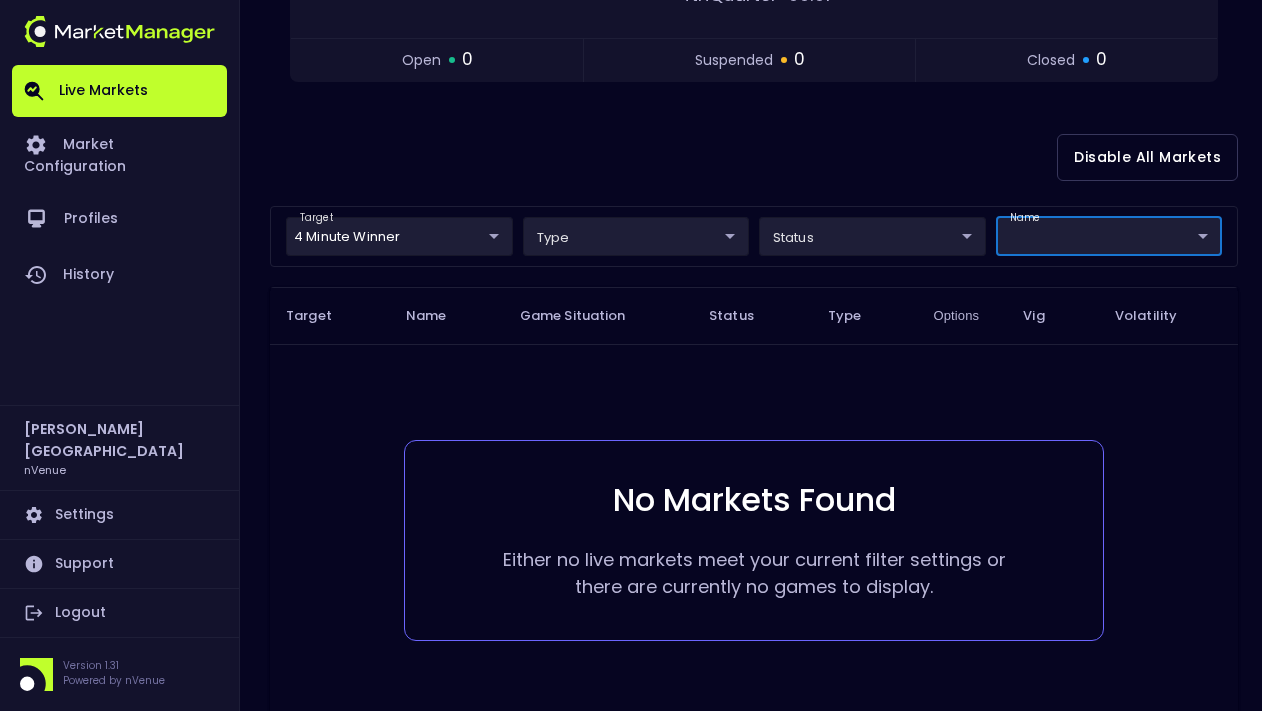 click on "Live Markets Market Configuration Profiles History [PERSON_NAME] nVenue Settings Support Logout   Version 1.31  Powered by nVenue < All Games [DATE] 1:31:31 PM Current Profile testing d66ee90f-df8e-430e-a05c-aaf70ad95ad9 Select Target Market Status Type Vig Volatility Options Close 116 MEM Grizzlies DAL Mavericks 121 Replay Game [PERSON_NAME] :  31  pts [PERSON_NAME] :  37  pts 4th  Quarter  -  00:01 open 0 suspended 0 closed 0 Disable All Markets target 4 Minute Winner 4 Minute Winner ​ type ​ ​ status ​ ​ name ​ ​ Target Name Game Situation Status Type Options Vig Volatility No Markets Found Either no live markets meet your current filter settings or there are currently no games to display. Rows per page: 25 25 0–0 of 0 4 minute winner - away team 4 minute winner - home team 4 minute winner - team" at bounding box center (631, 195) 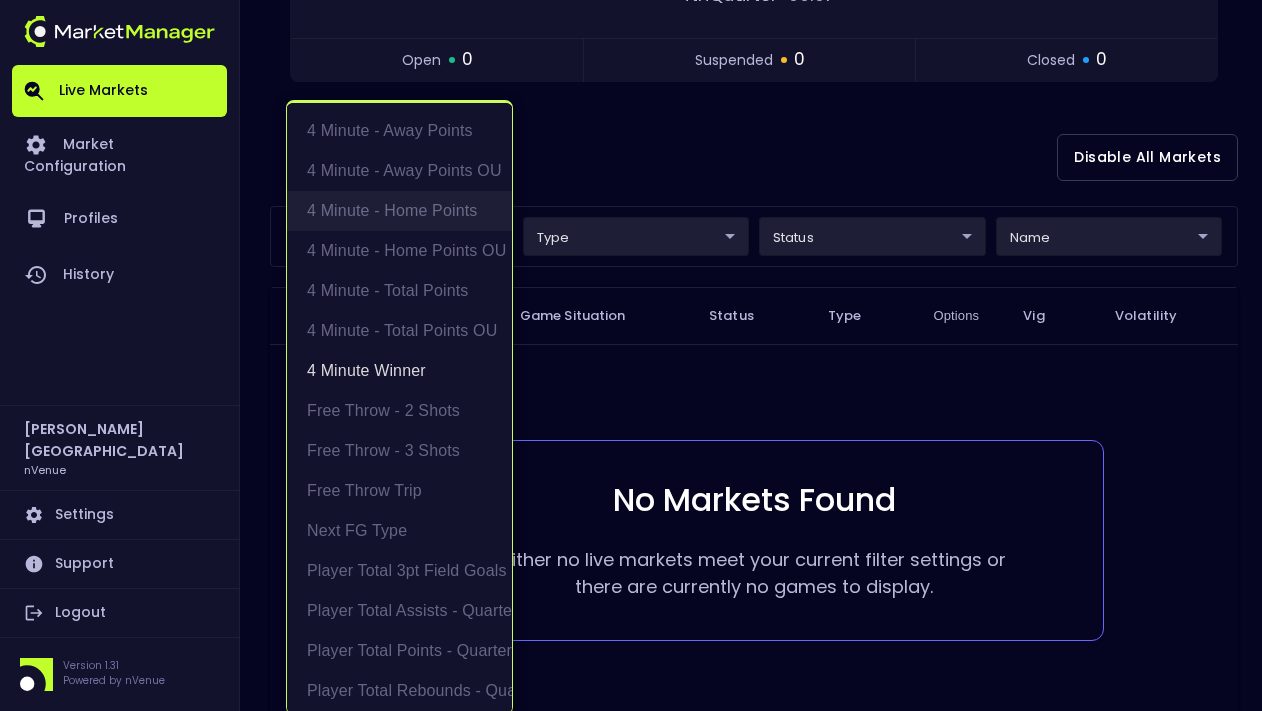 click on "4 Minute - Home Points" at bounding box center (399, 211) 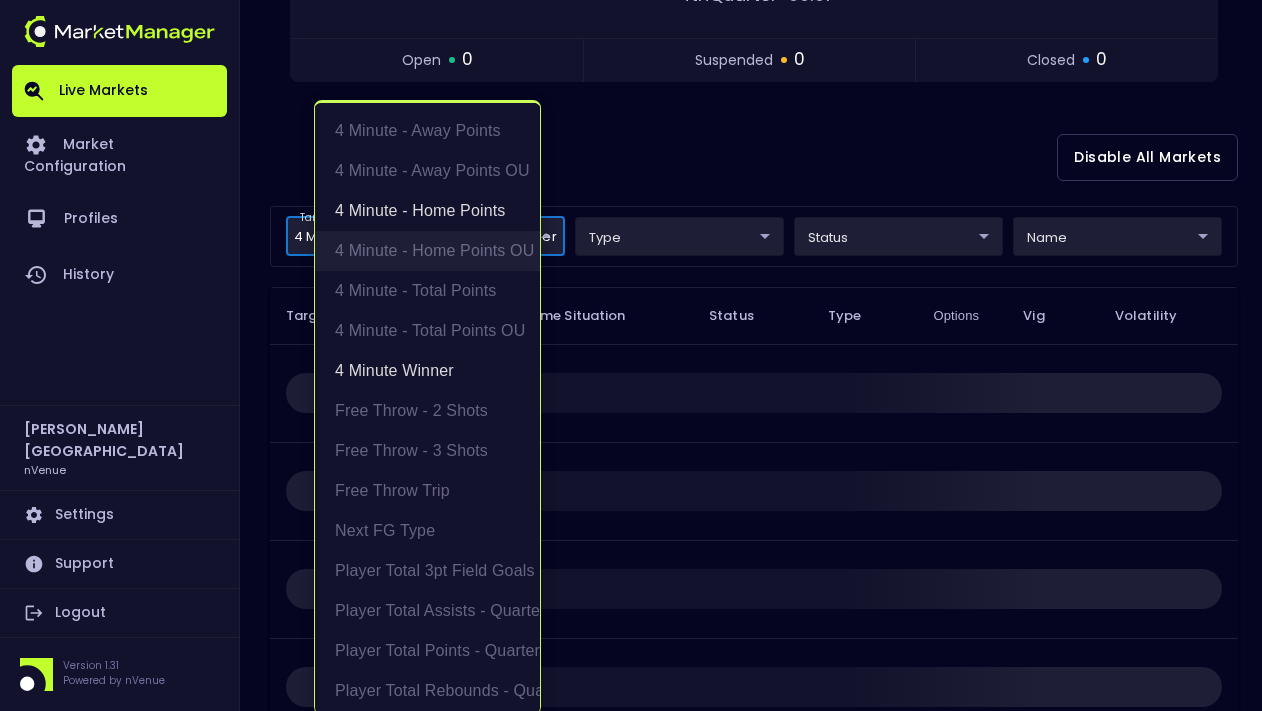 click on "4 Minute - Home Points OU" at bounding box center [427, 251] 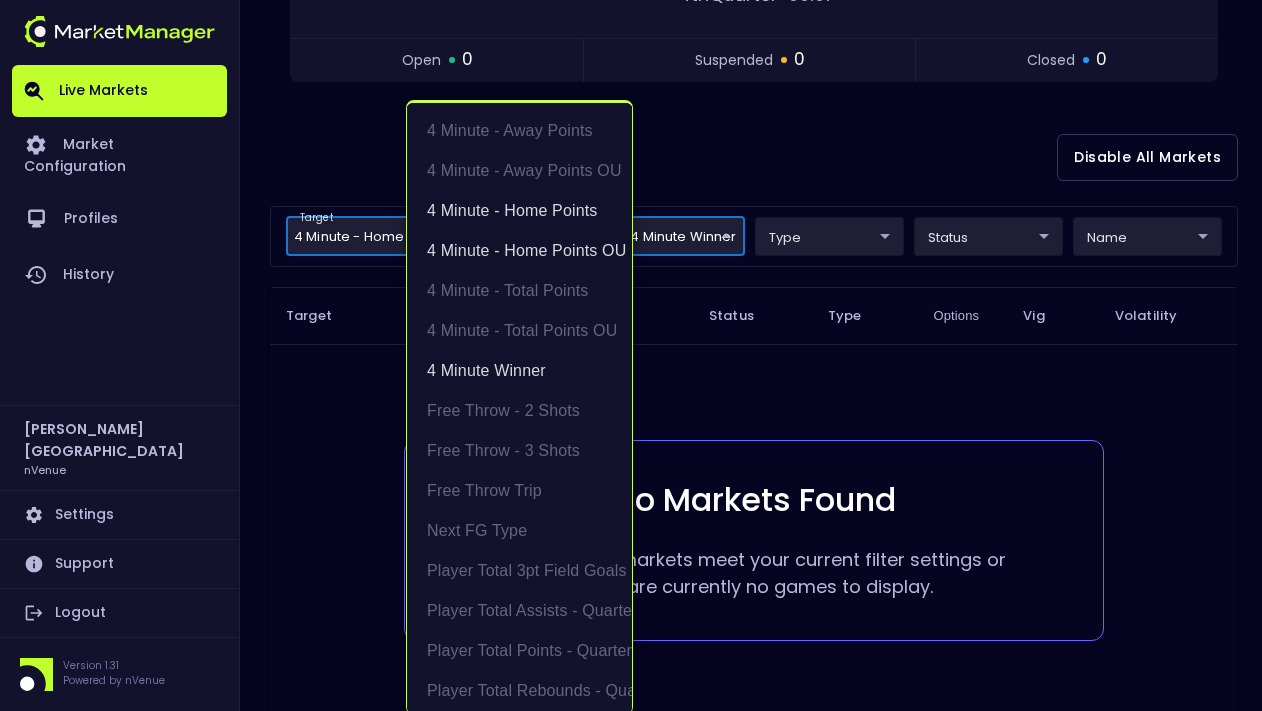 click at bounding box center [631, 355] 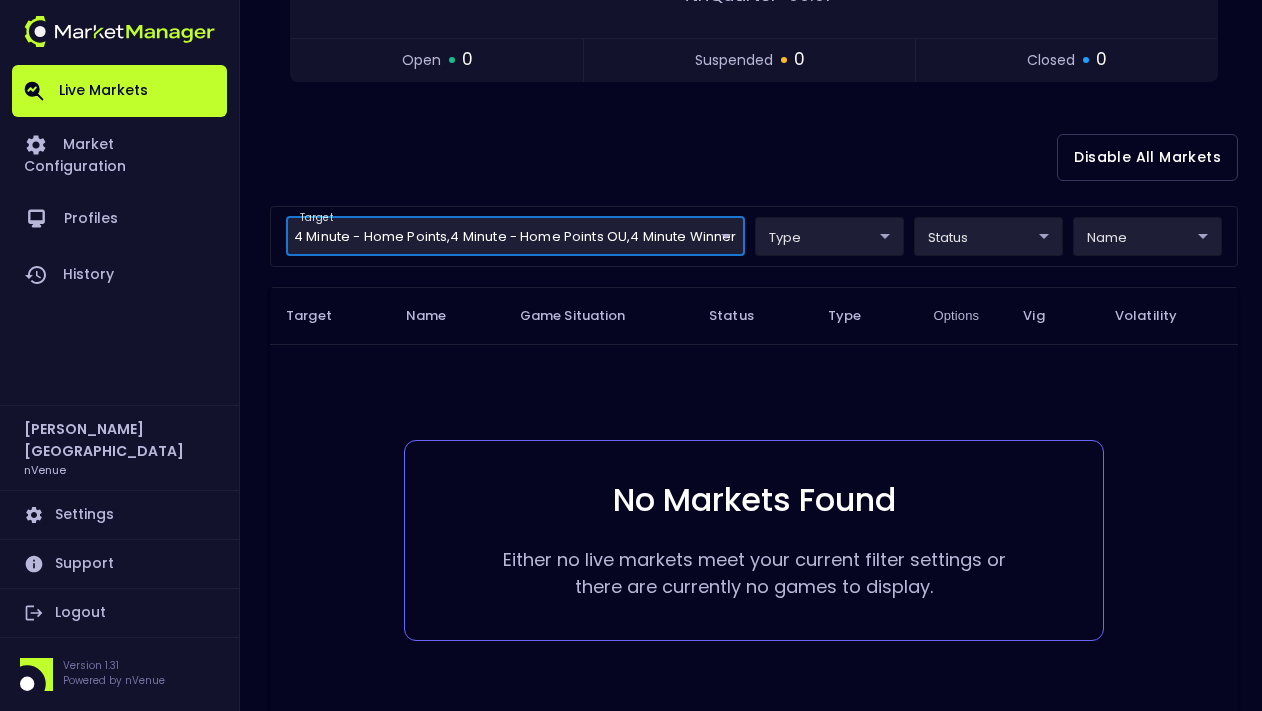 scroll, scrollTop: 0, scrollLeft: 0, axis: both 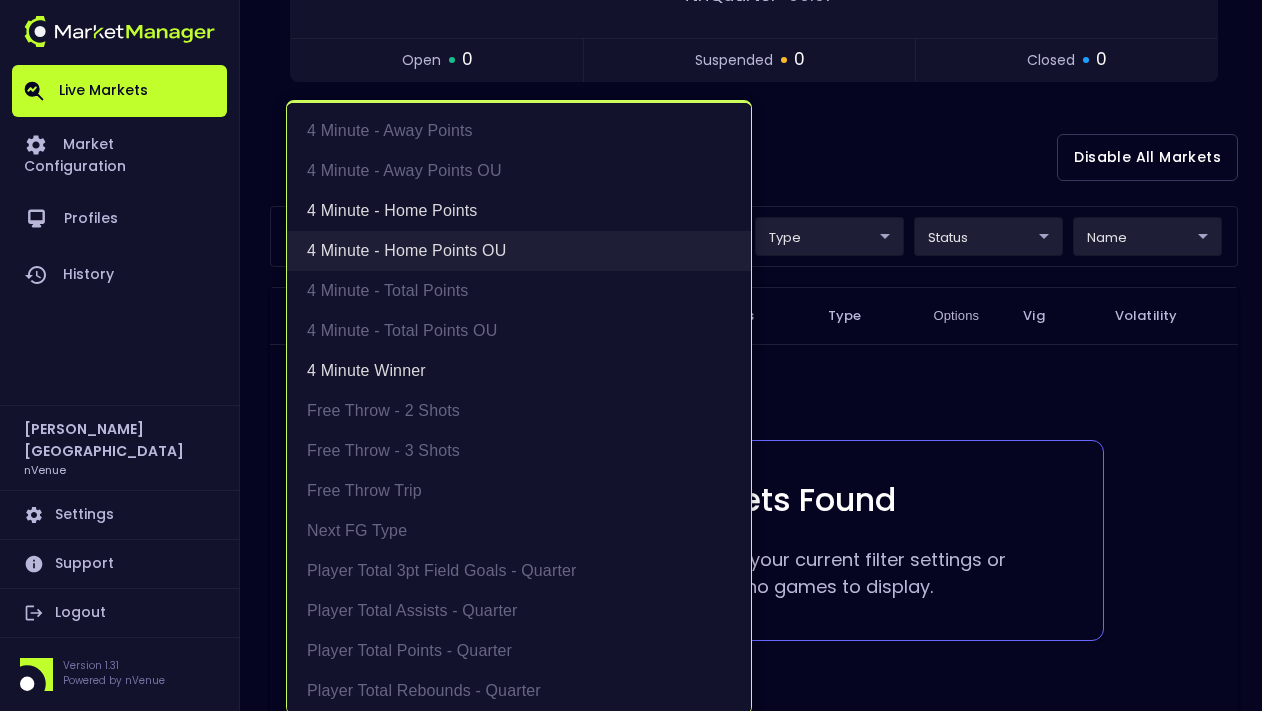 click on "4 Minute - Home Points OU" at bounding box center [519, 251] 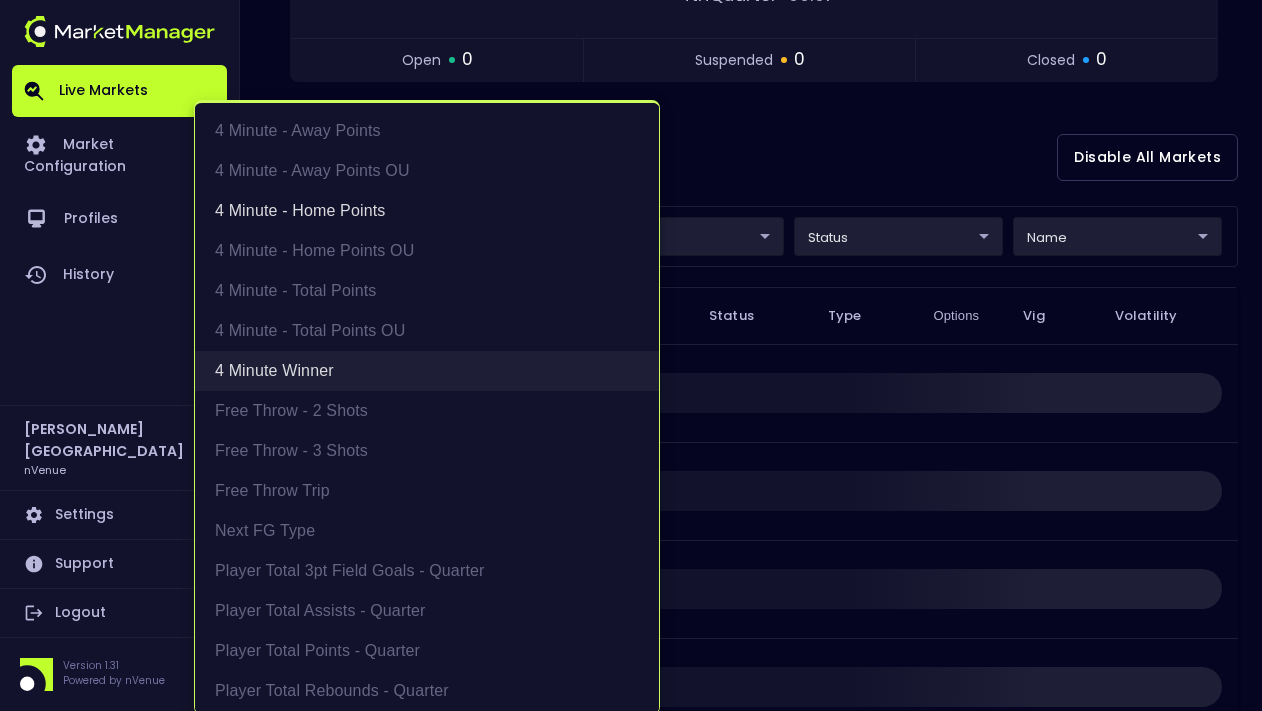 click on "4 Minute Winner" at bounding box center (427, 371) 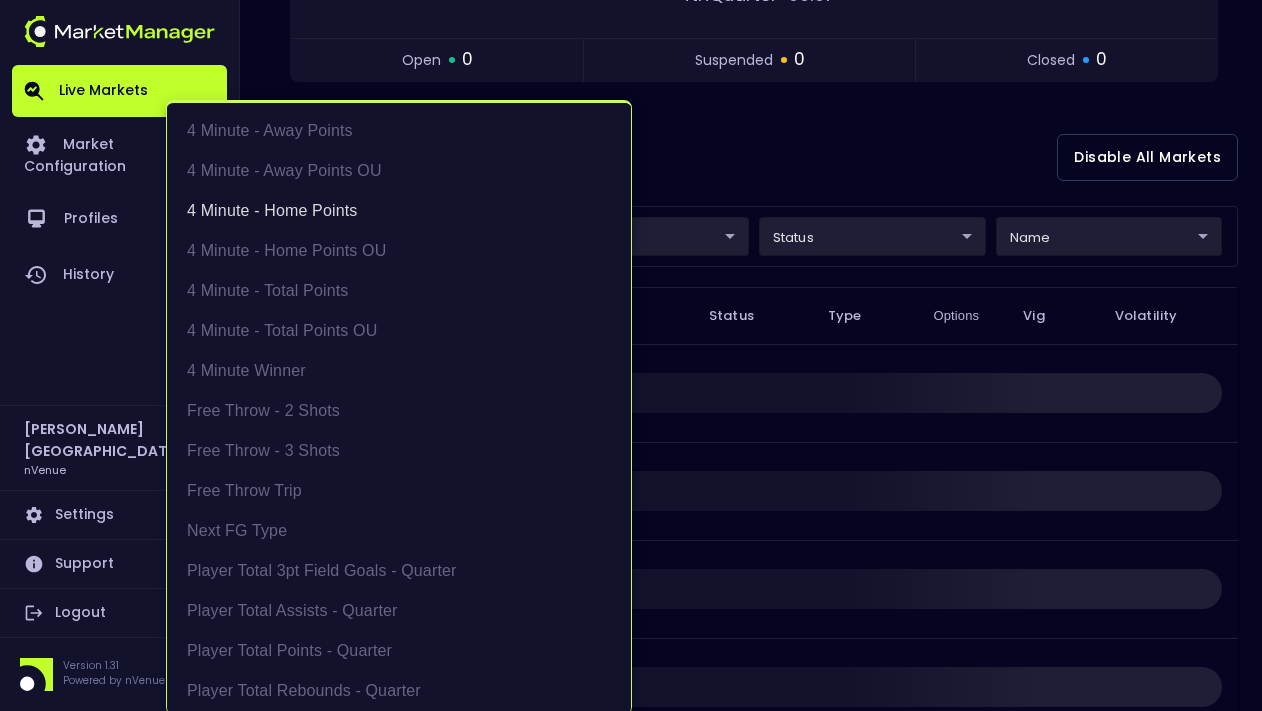 click at bounding box center (631, 355) 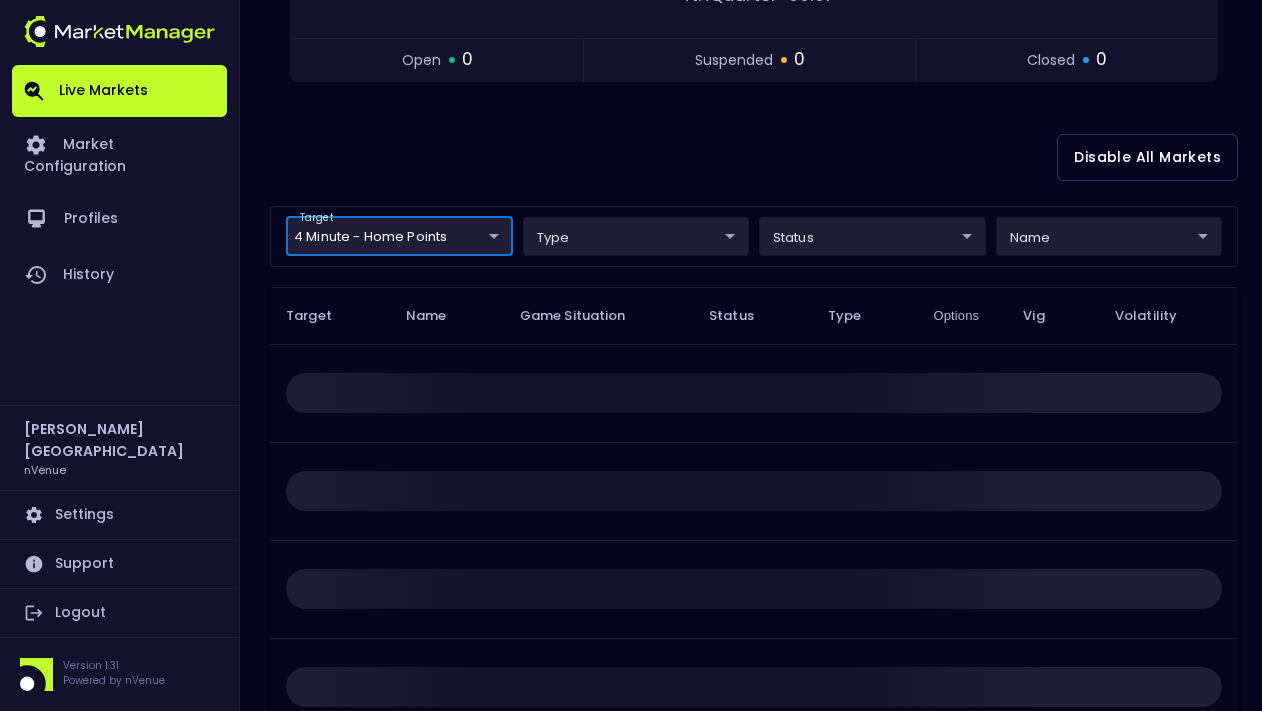 scroll, scrollTop: 0, scrollLeft: 0, axis: both 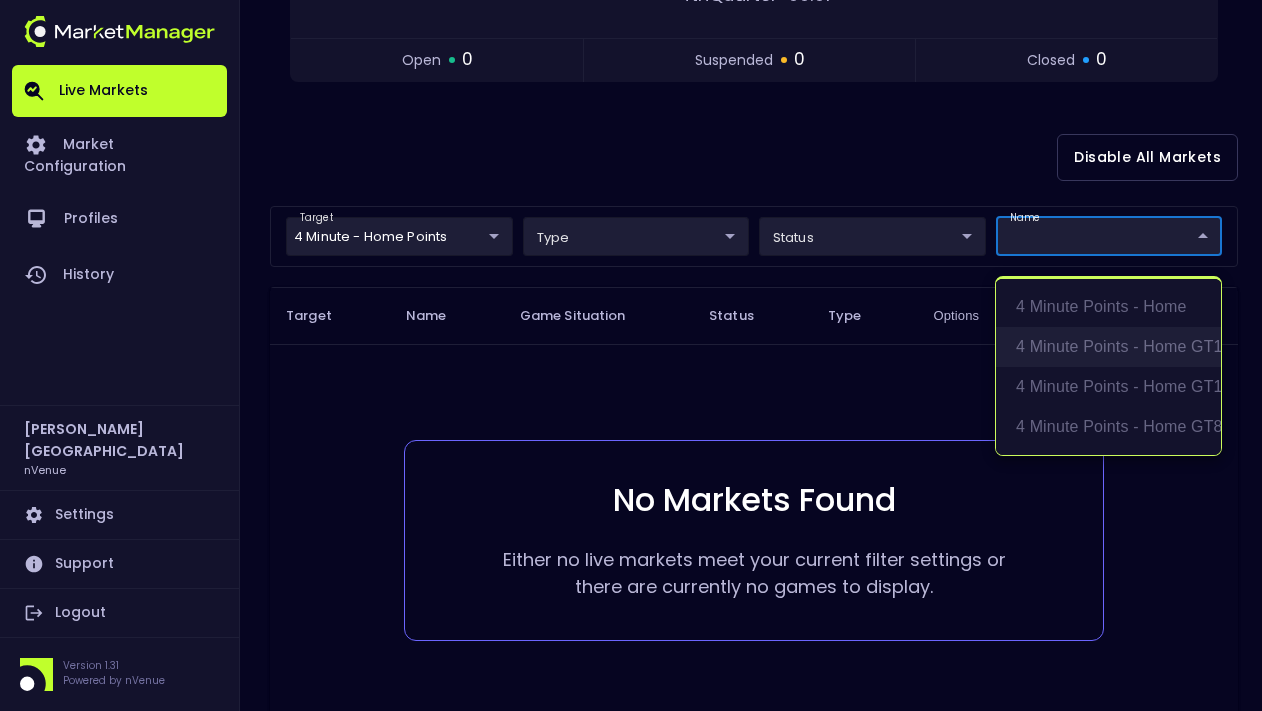 click on "4 minute points - home GT11" at bounding box center (1108, 347) 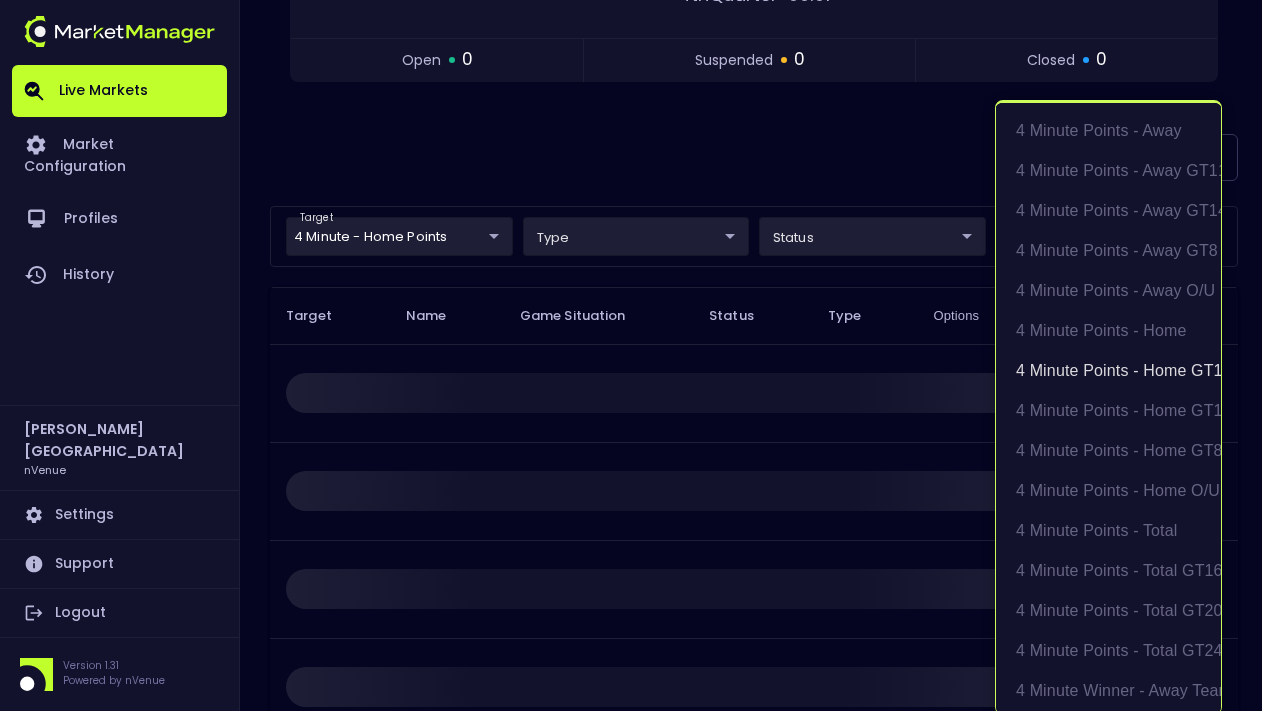 click at bounding box center [631, 355] 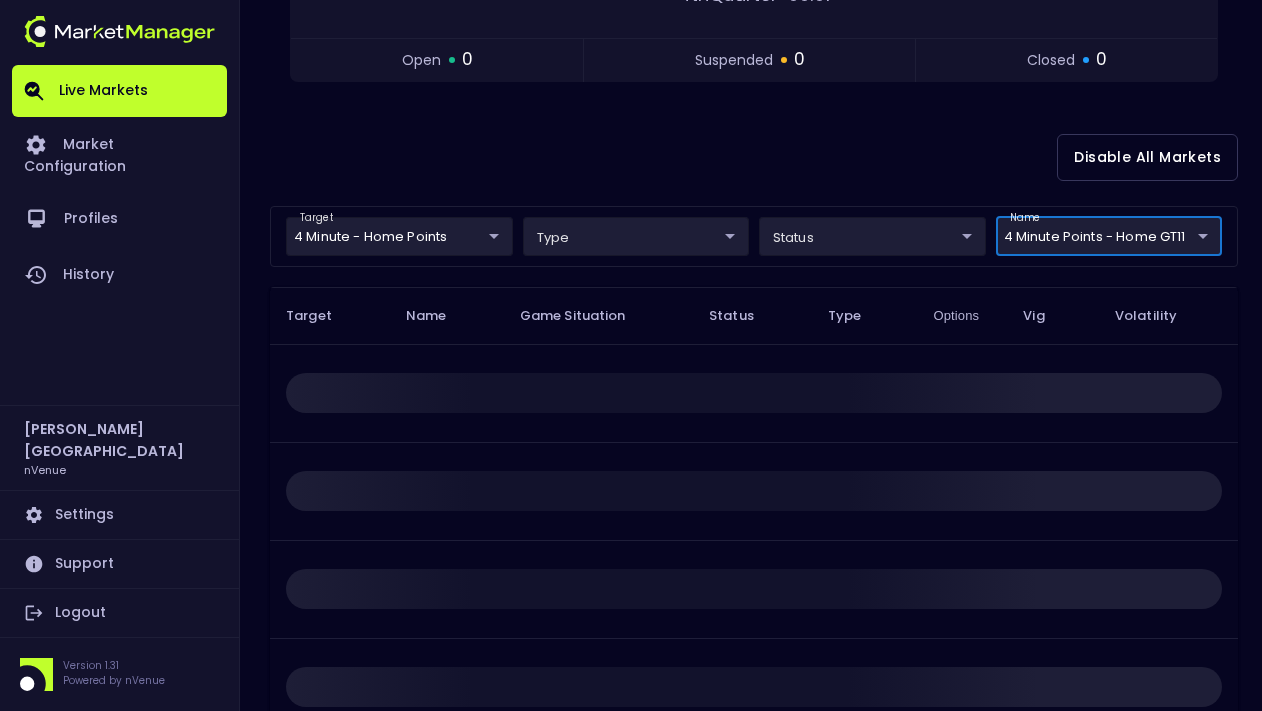 scroll, scrollTop: 0, scrollLeft: 0, axis: both 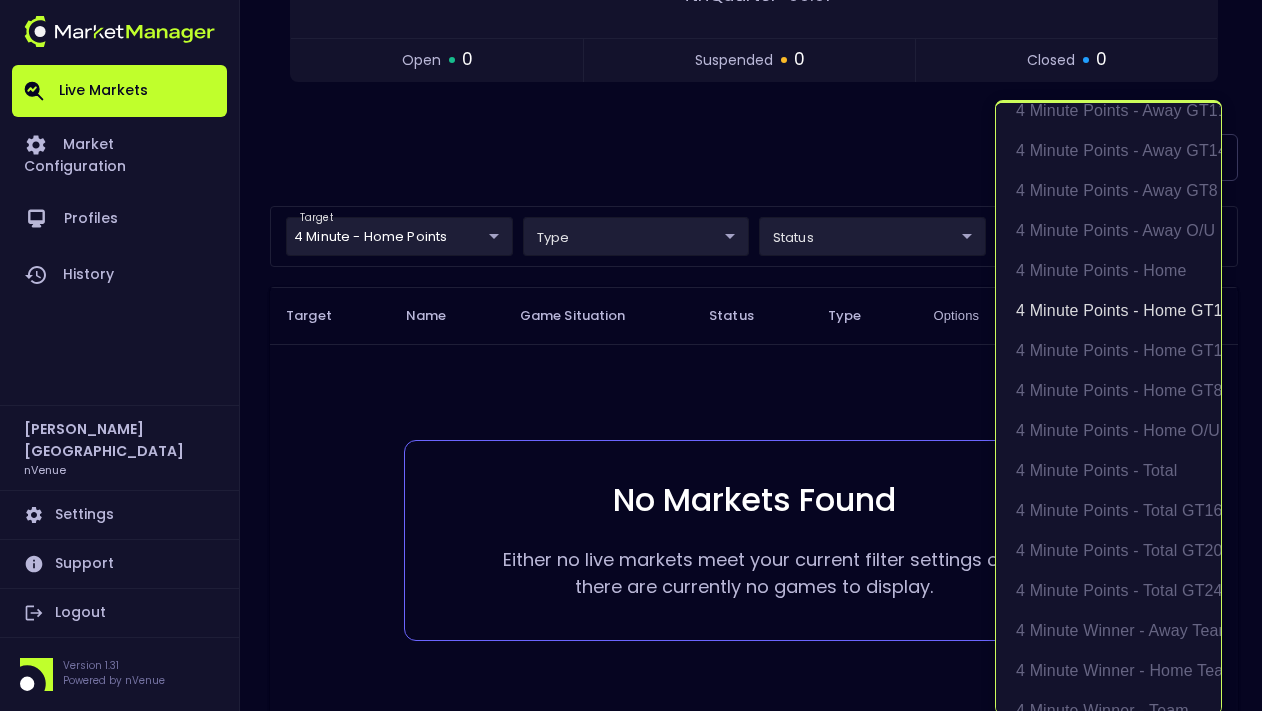 click at bounding box center (631, 355) 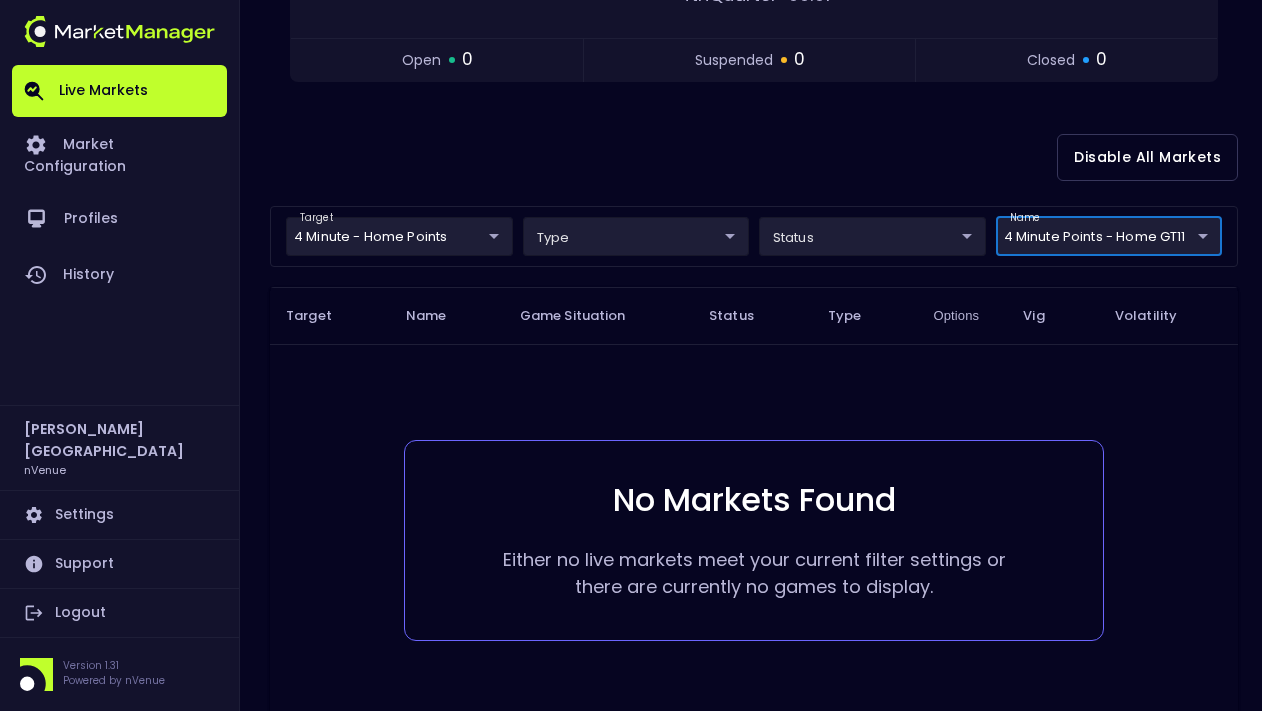 scroll, scrollTop: 0, scrollLeft: 0, axis: both 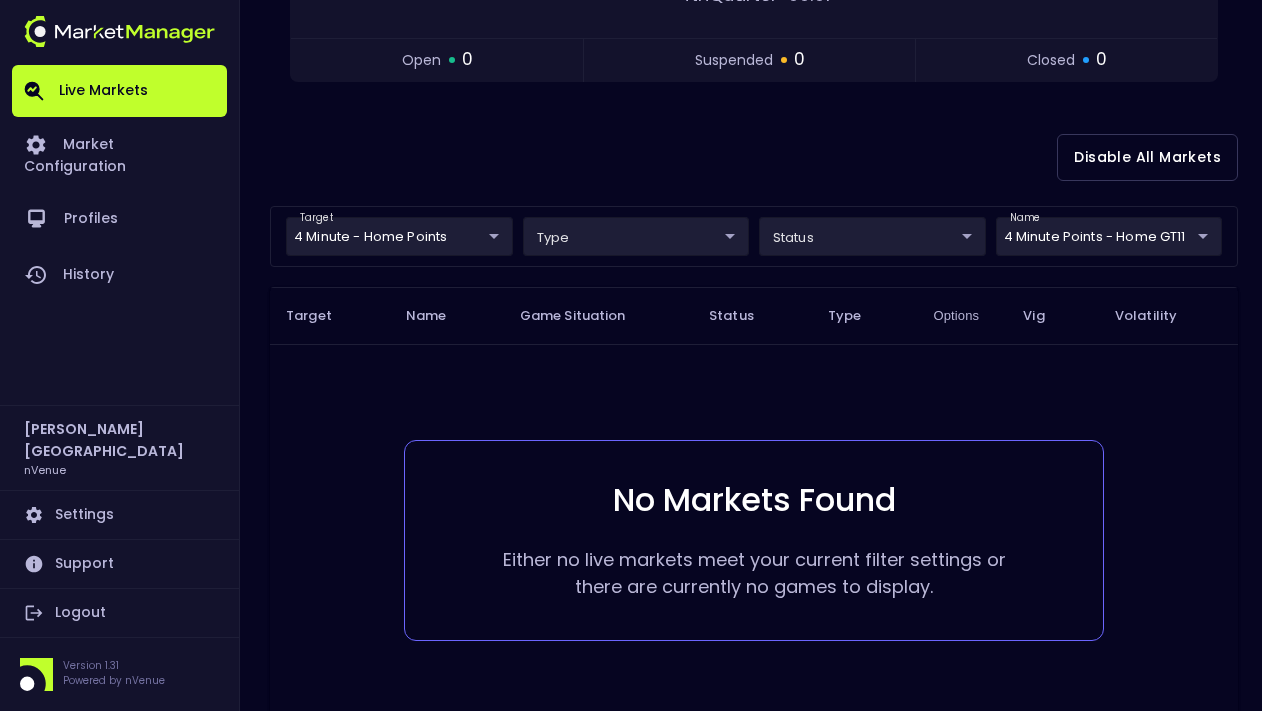 click on "target 4 Minute - Home Points 4 Minute - Home Points ​ type ​ ​ status ​ ​ name 4 minute points - home GT11 4 minute points - home GT11 ​" at bounding box center (754, 236) 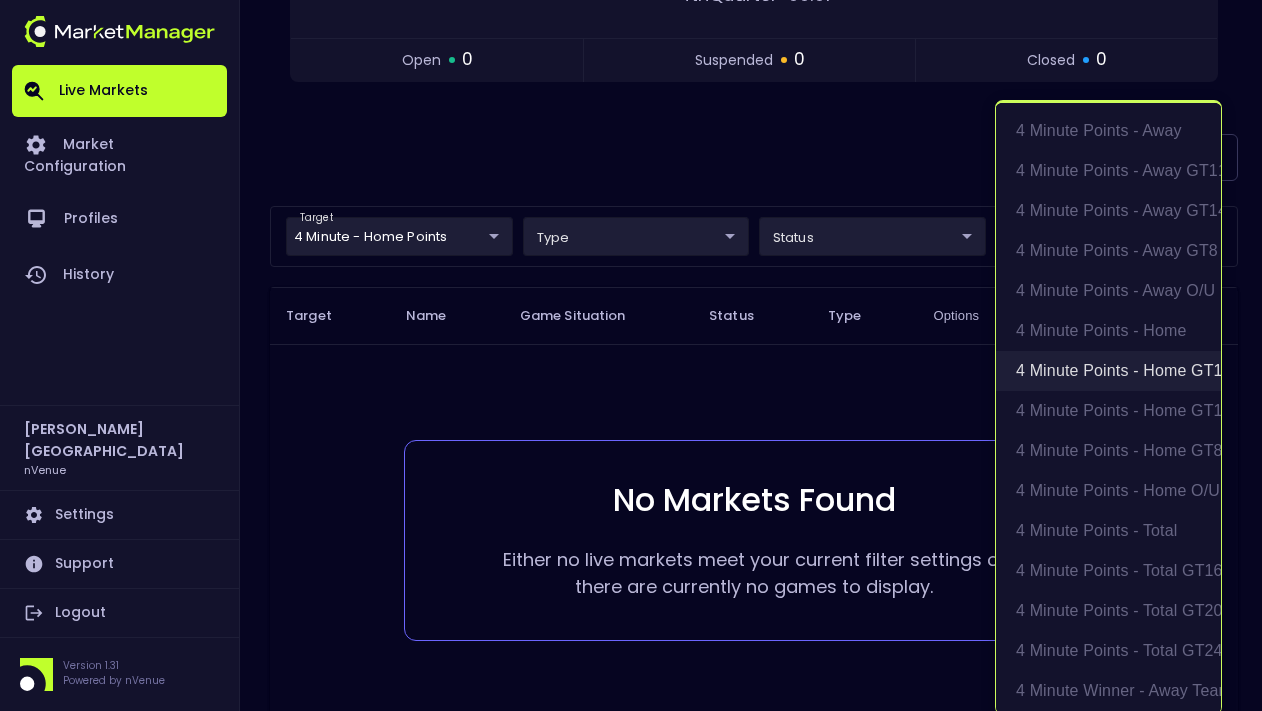 click on "4 minute points - home GT11" at bounding box center (1108, 371) 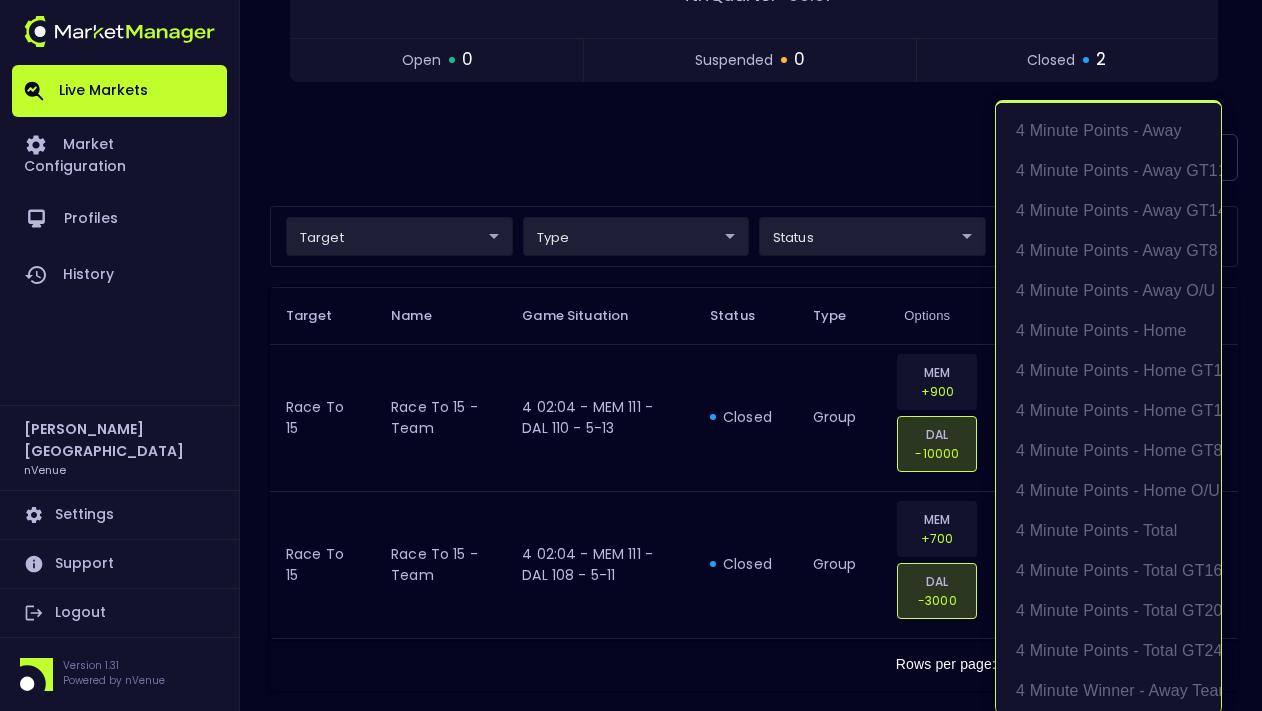 click at bounding box center [631, 355] 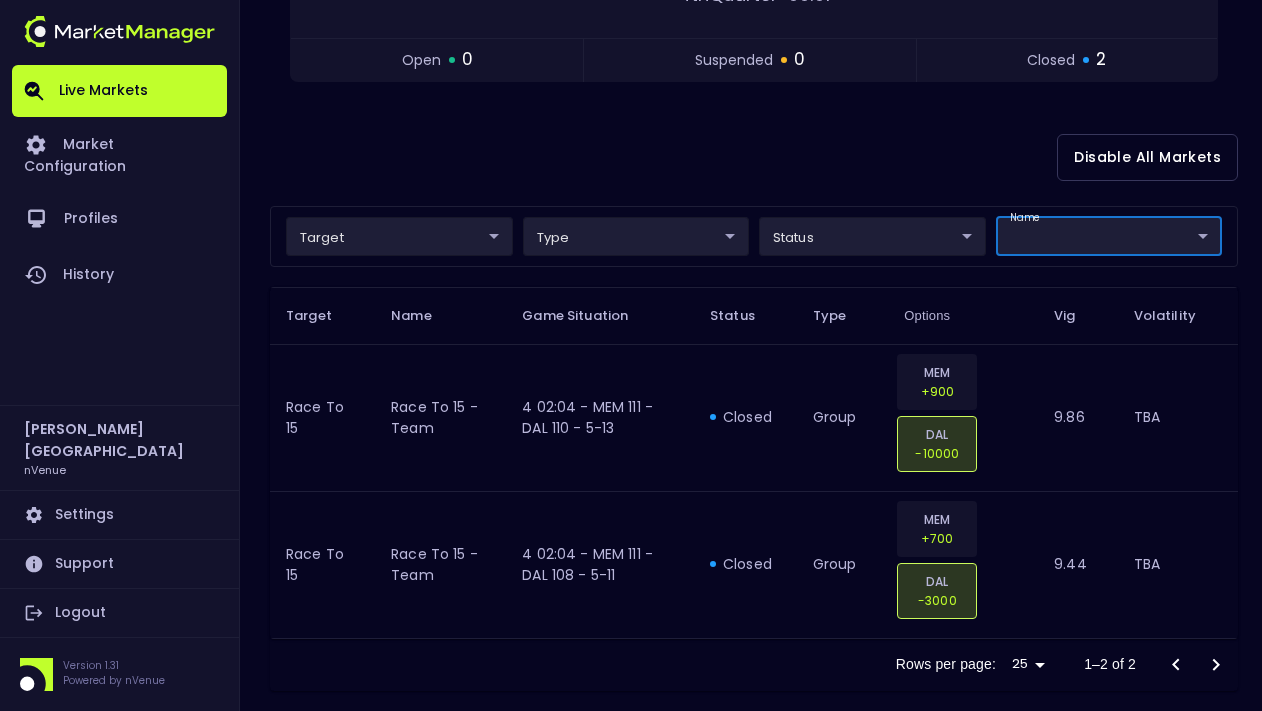 scroll, scrollTop: 0, scrollLeft: 0, axis: both 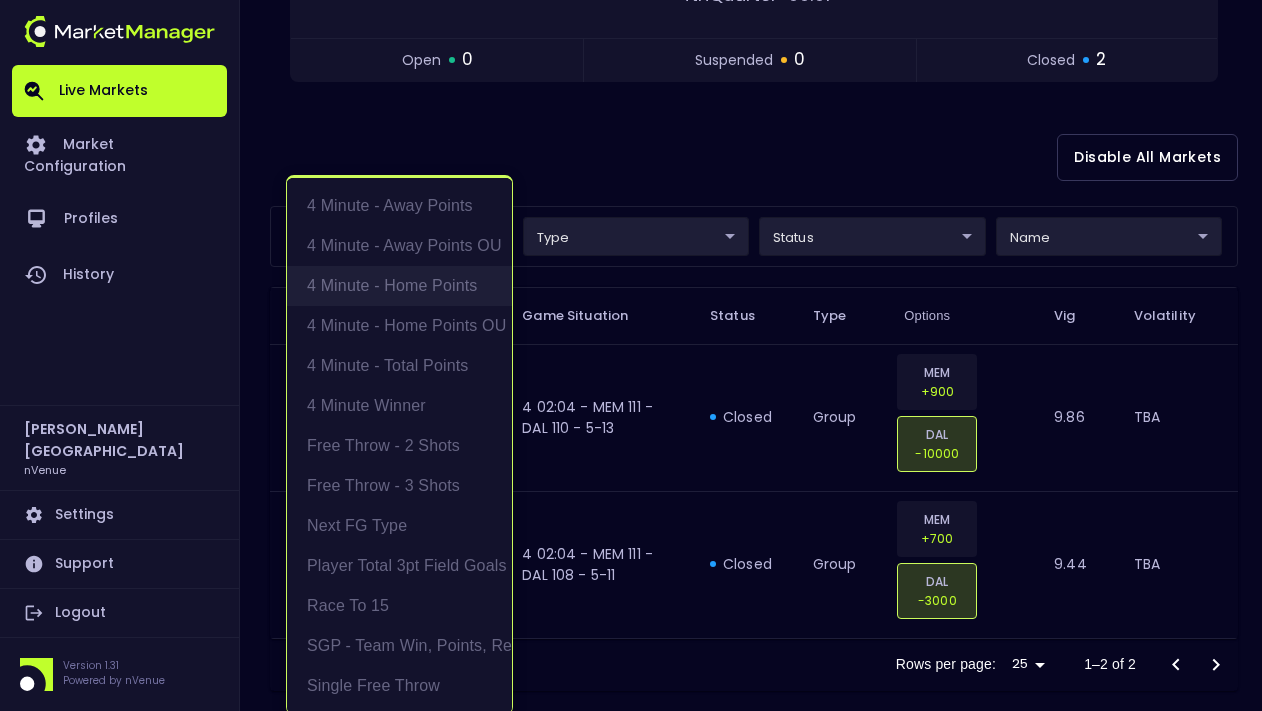 click on "4 Minute - Home Points" at bounding box center [399, 286] 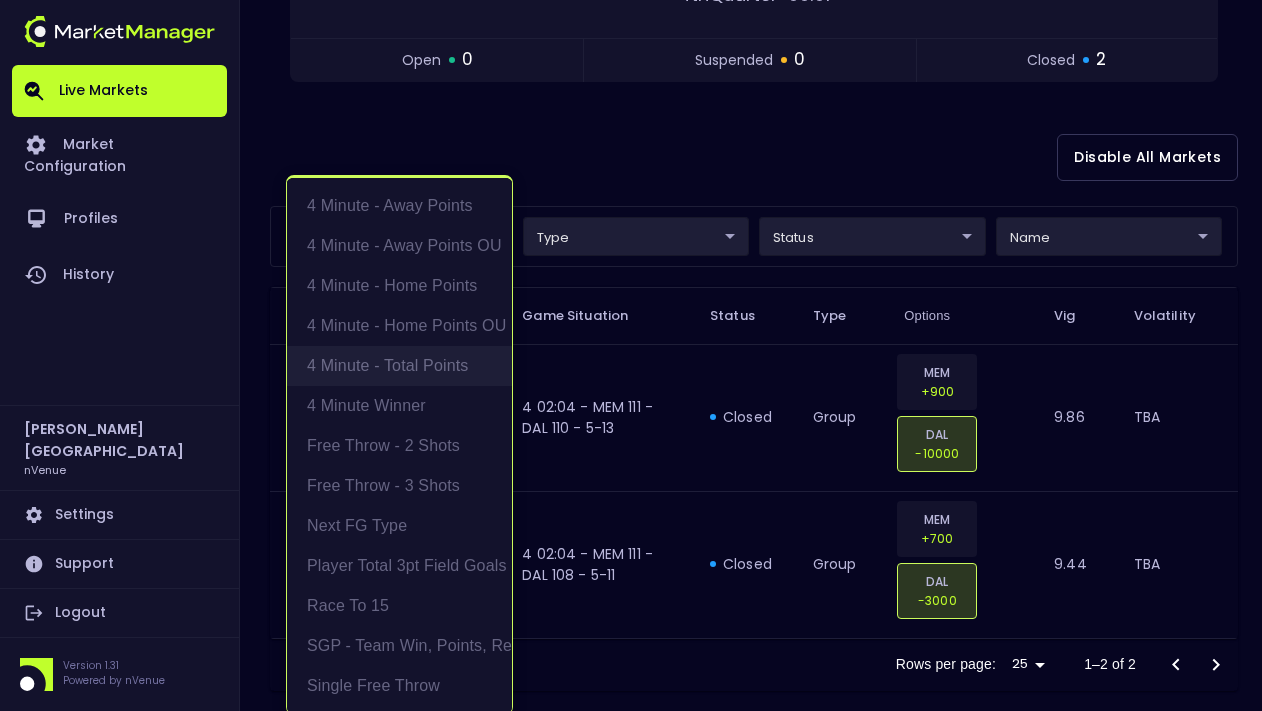 type on "4 Minute - Home Points" 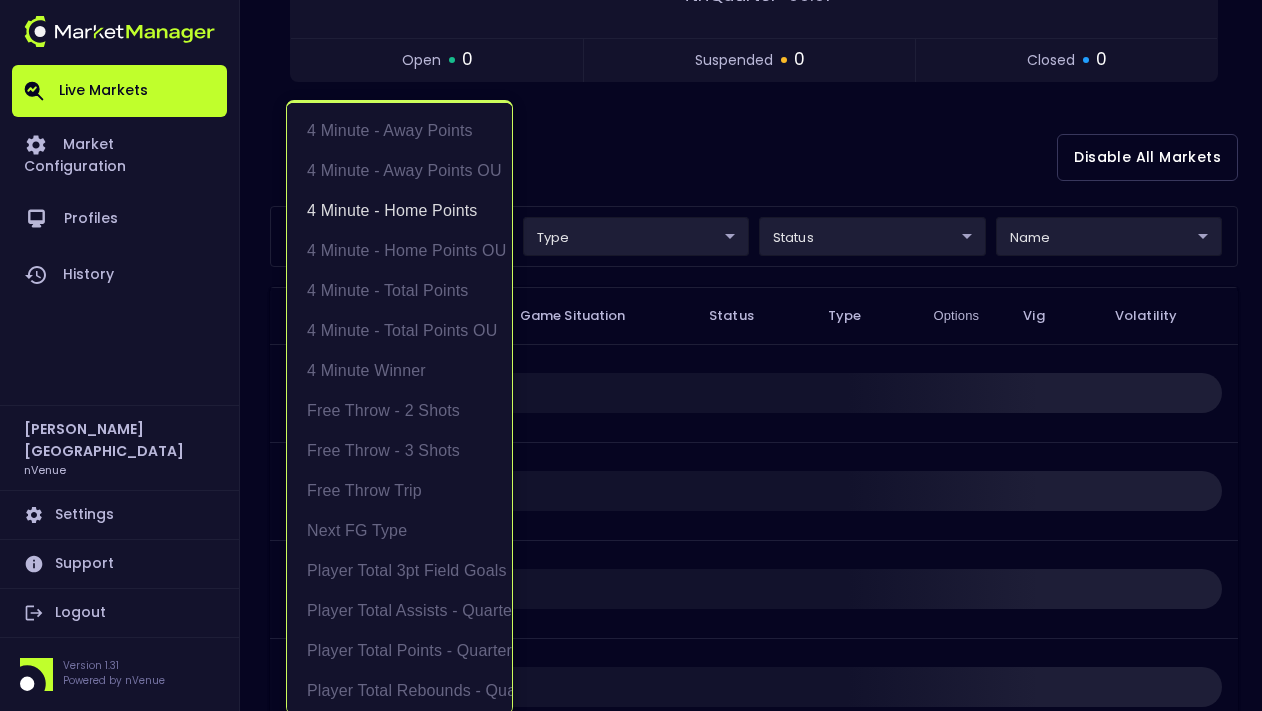 click at bounding box center (631, 355) 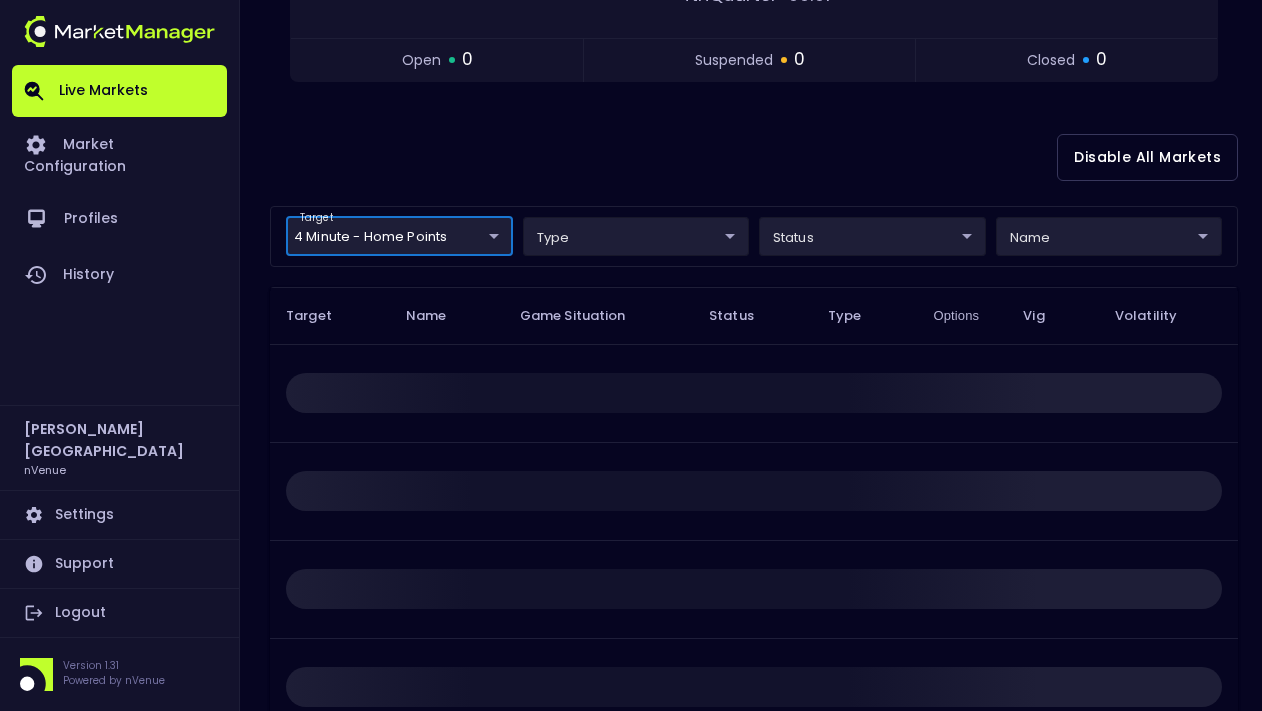 scroll, scrollTop: 0, scrollLeft: 0, axis: both 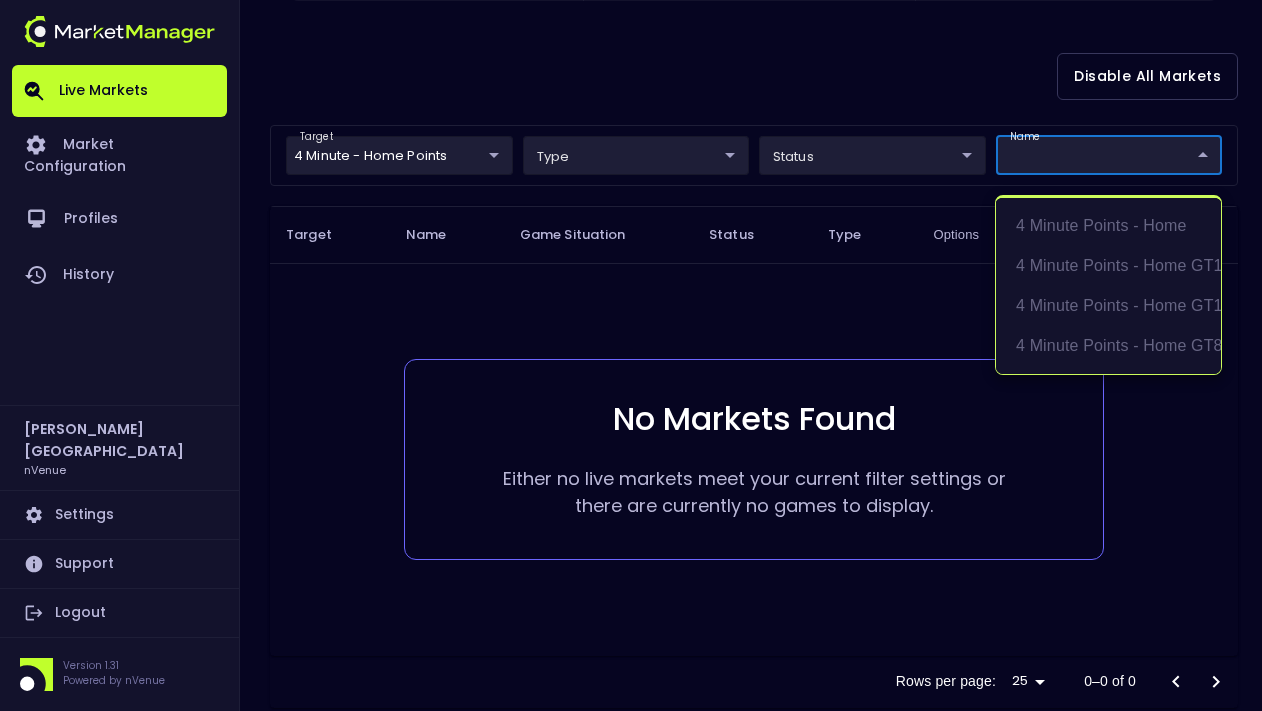 click on "Live Markets Market Configuration Profiles History [PERSON_NAME] nVenue Settings Support Logout   Version 1.31  Powered by nVenue < All Games [DATE] 1:32:06 PM Current Profile testing d66ee90f-df8e-430e-a05c-aaf70ad95ad9 Select Target Market Status Type Vig Volatility Options Close 116 MEM Grizzlies DAL Mavericks 121 Replay Game [PERSON_NAME] :  31  pts [PERSON_NAME] :  37  pts 4th  Quarter  -  00:01 open 0 suspended 0 closed 0 Disable All Markets target 4 Minute - Home Points 4 Minute - Home Points ​ type ​ ​ status ​ ​ name ​ ​ Target Name Game Situation Status Type Options Vig Volatility No Markets Found Either no live markets meet your current filter settings or there are currently no games to display. Rows per page: 25 25 0–0 of 0 4 minute points - home 4 minute points - home GT11 4 minute points - home GT14 4 minute points - home GT8" at bounding box center (631, 114) 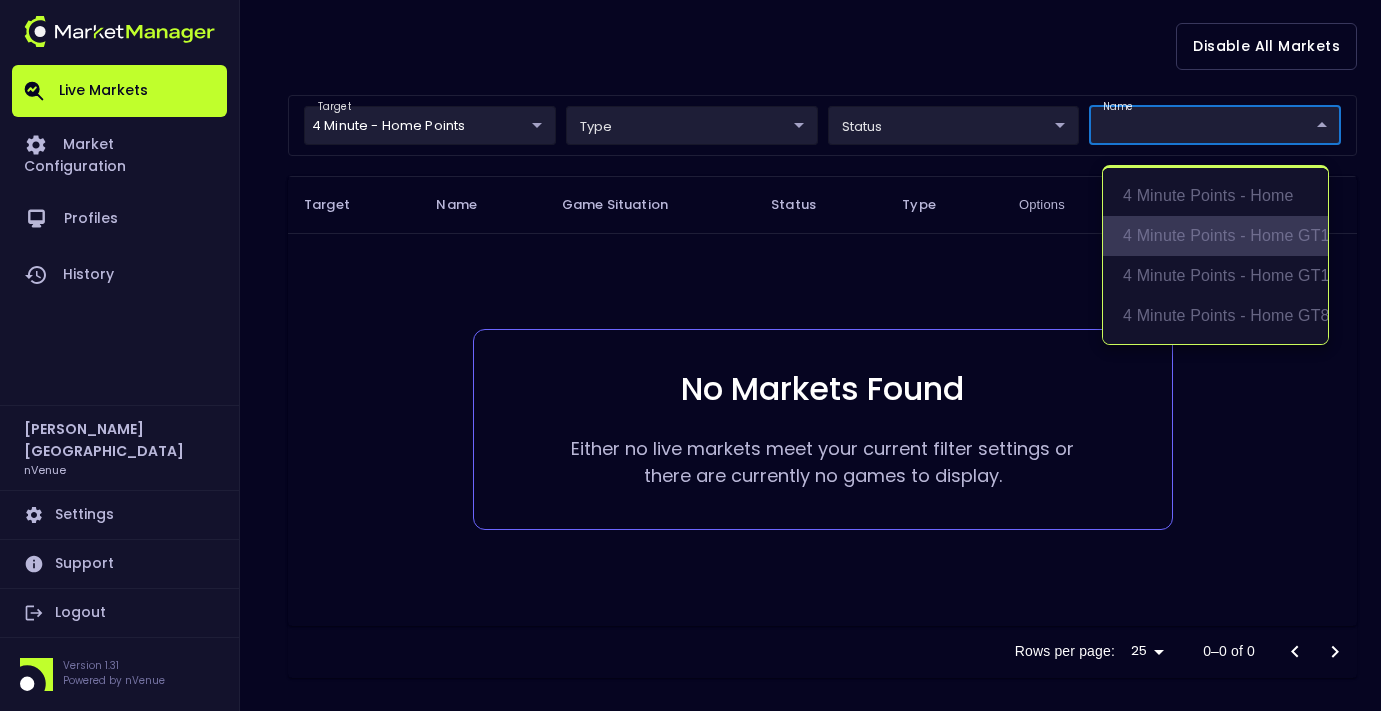 click on "4 minute points - home GT11" at bounding box center [1215, 236] 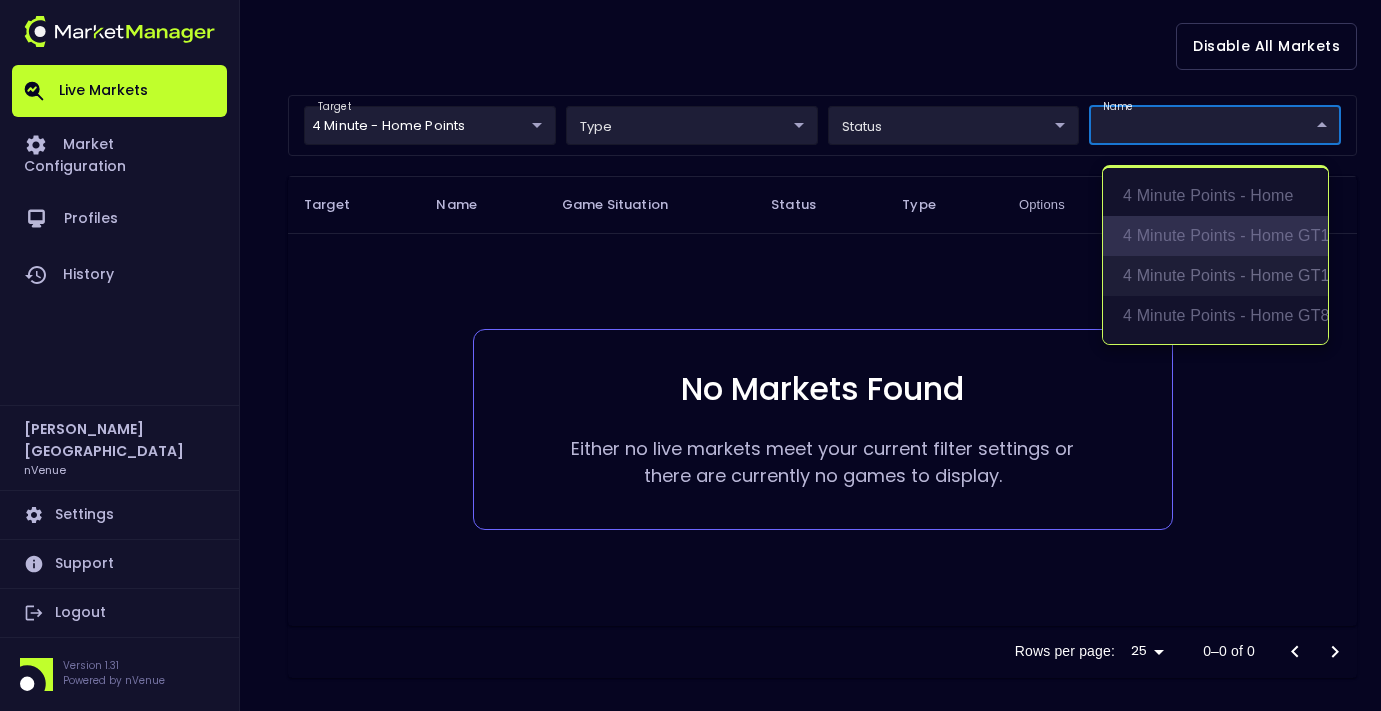 type on "4 minute points - home GT11" 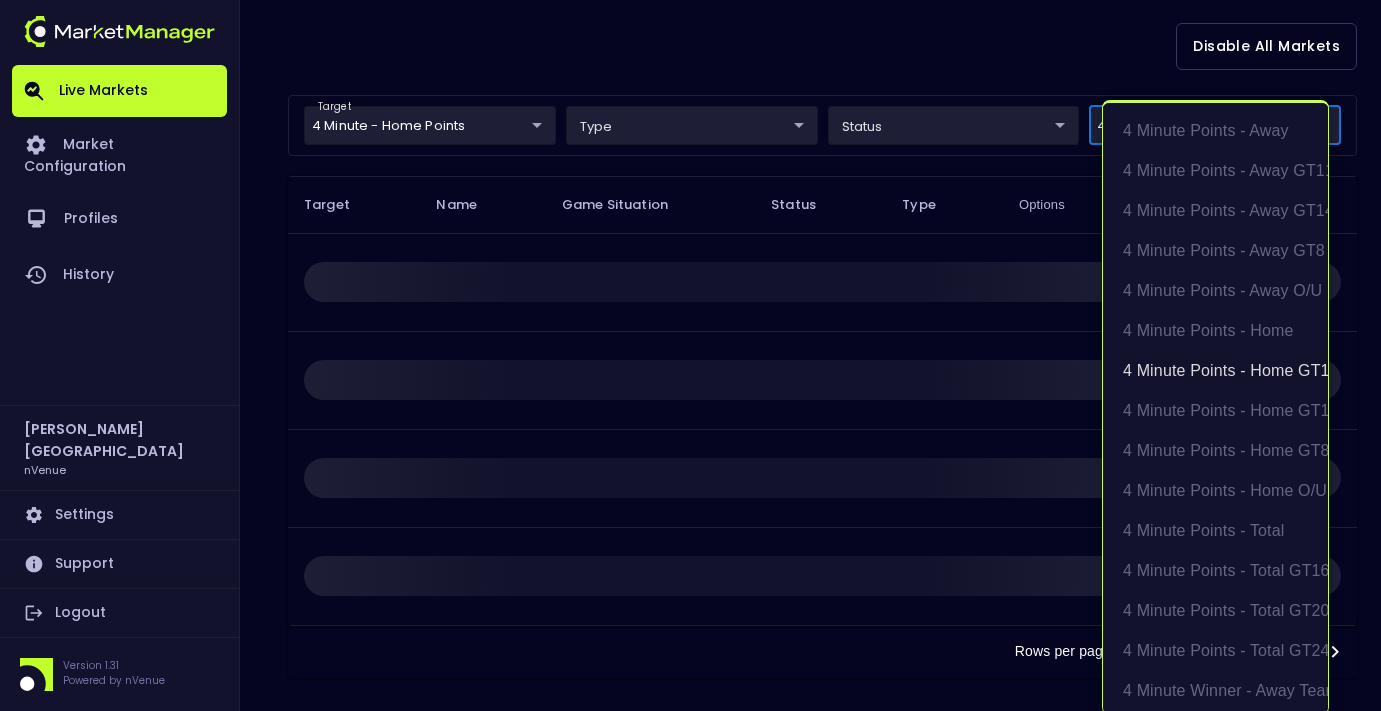 click at bounding box center (690, 355) 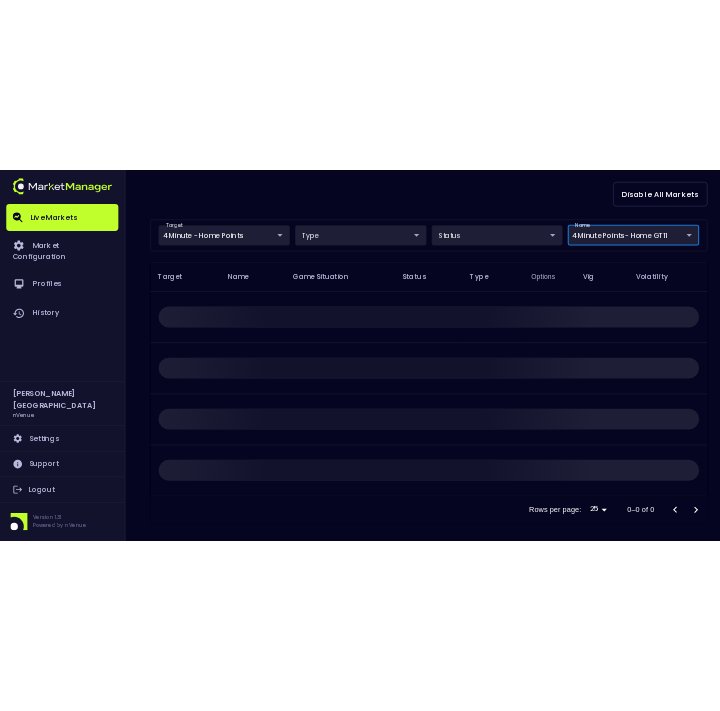 scroll, scrollTop: 0, scrollLeft: 0, axis: both 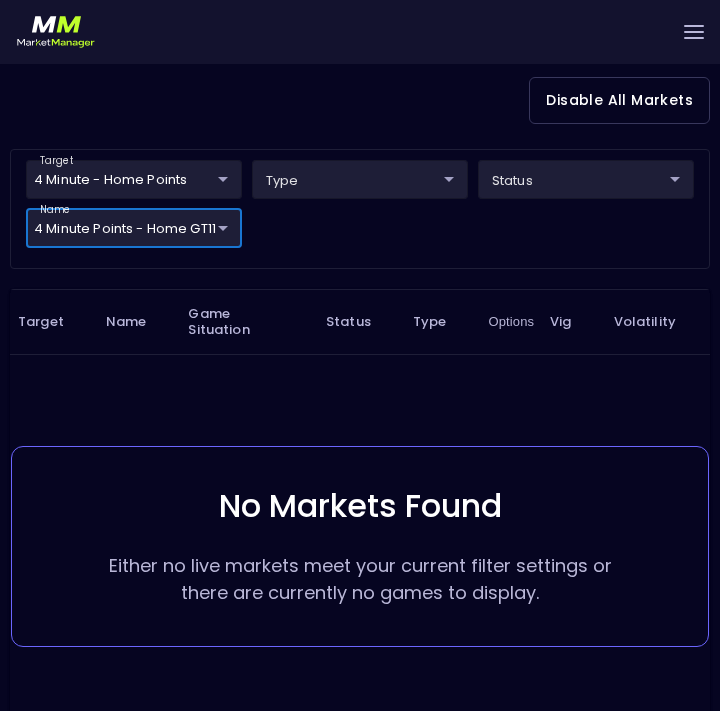 click on "Live Markets Market Configuration Profiles History [PERSON_NAME] nVenue Settings Support Logout   Version 1.31  Powered by nVenue < All Games [DATE] 1:33:05 PM Current Profile testing d66ee90f-df8e-430e-a05c-aaf70ad95ad9 Select Target Market Status Type Vig Volatility Options Close 116 MEM Grizzlies DAL Mavericks 121 Replay Game [PERSON_NAME] :  31  pts L .  Dončić :  37  pts 4th  Quarter  -  00:01 open 0 suspended 0 closed 0 Disable All Markets target 4 Minute - Home Points 4 Minute - Home Points ​ type ​ ​ status ​ ​ name 4 minute points - home GT11 4 minute points - home GT11 ​ Target Name Game Situation Status Type Options Vig Volatility No Markets Found Either no live markets meet your current filter settings or there are currently no games to display. Rows per page: 25 25 0–0 of 0" at bounding box center (360, 174) 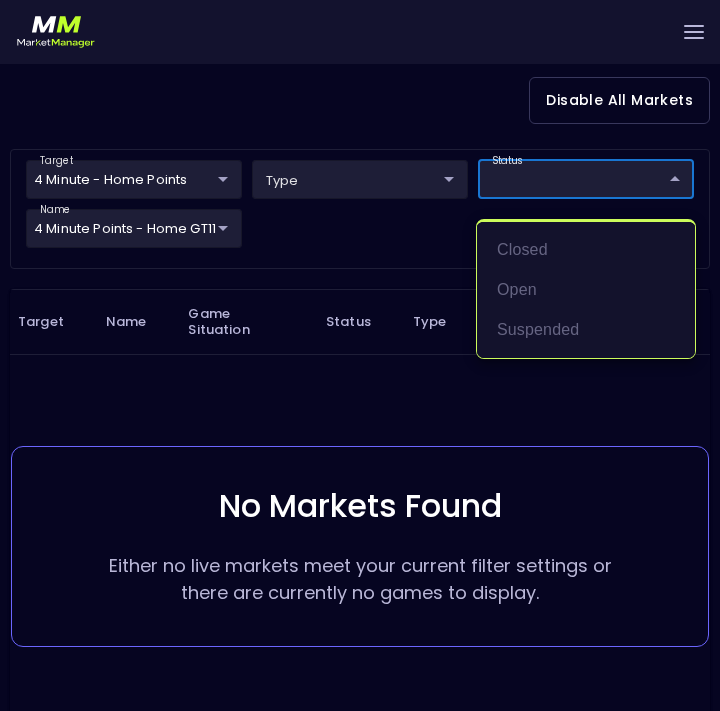 click at bounding box center [360, 355] 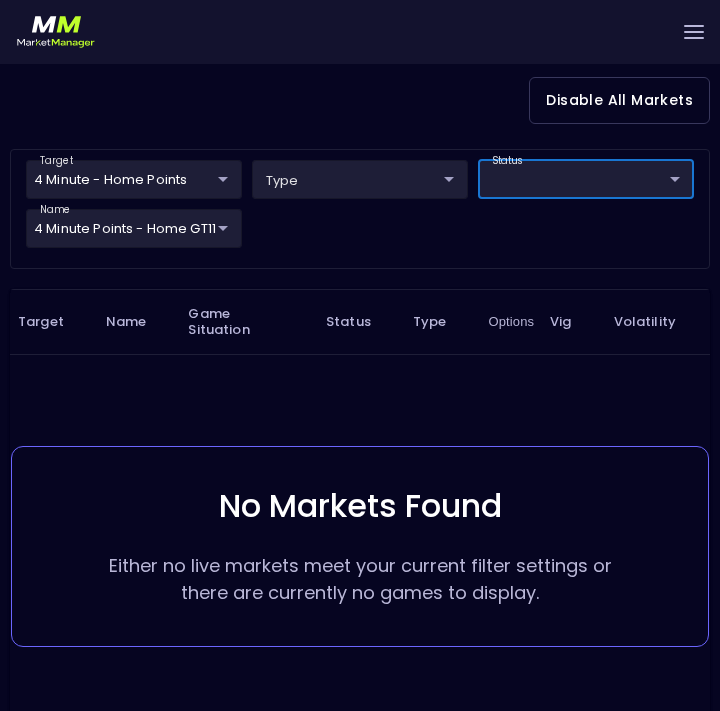 click on "Live Markets Market Configuration Profiles History [PERSON_NAME] nVenue Settings Support Logout   Version 1.31  Powered by nVenue < All Games [DATE] 1:33:06 PM Current Profile testing d66ee90f-df8e-430e-a05c-aaf70ad95ad9 Select Target Market Status Type Vig Volatility Options Close 116 MEM Grizzlies DAL Mavericks 121 Replay Game [PERSON_NAME] :  31  pts L .  Dončić :  37  pts 4th  Quarter  -  00:01 open 0 suspended 0 closed 0 Disable All Markets target 4 Minute - Home Points 4 Minute - Home Points ​ type ​ ​ status ​ ​ name 4 minute points - home GT11 4 minute points - home GT11 ​ Target Name Game Situation Status Type Options Vig Volatility No Markets Found Either no live markets meet your current filter settings or there are currently no games to display. Rows per page: 25 25 0–0 of 0" at bounding box center (360, 174) 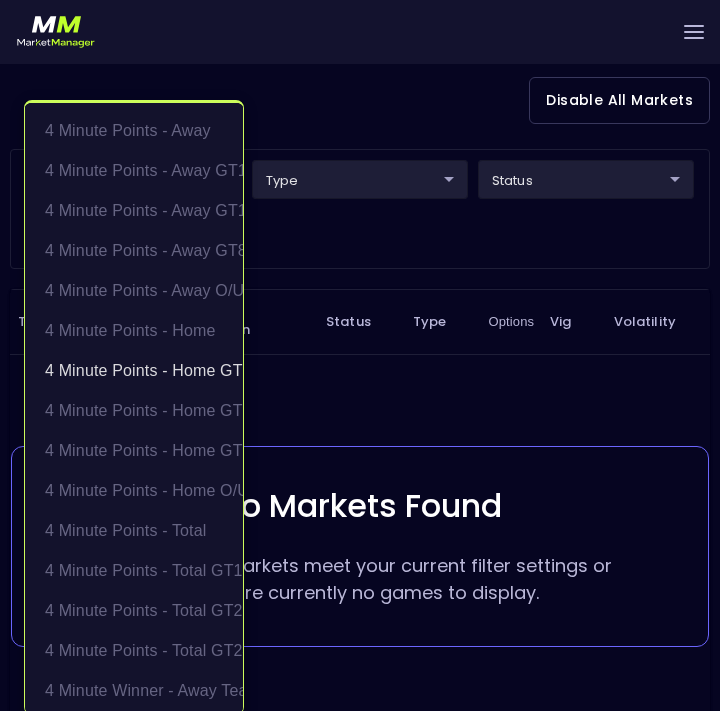 click at bounding box center (360, 355) 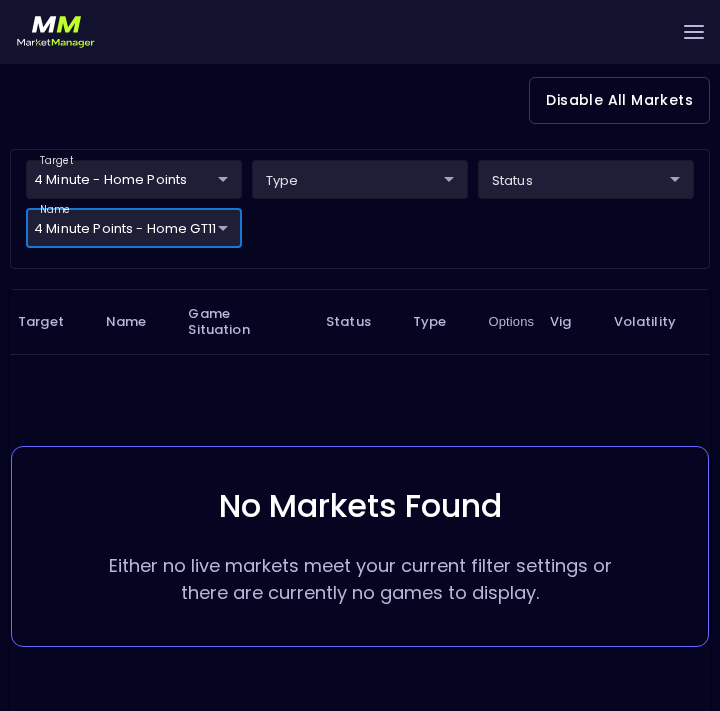 scroll, scrollTop: 0, scrollLeft: 0, axis: both 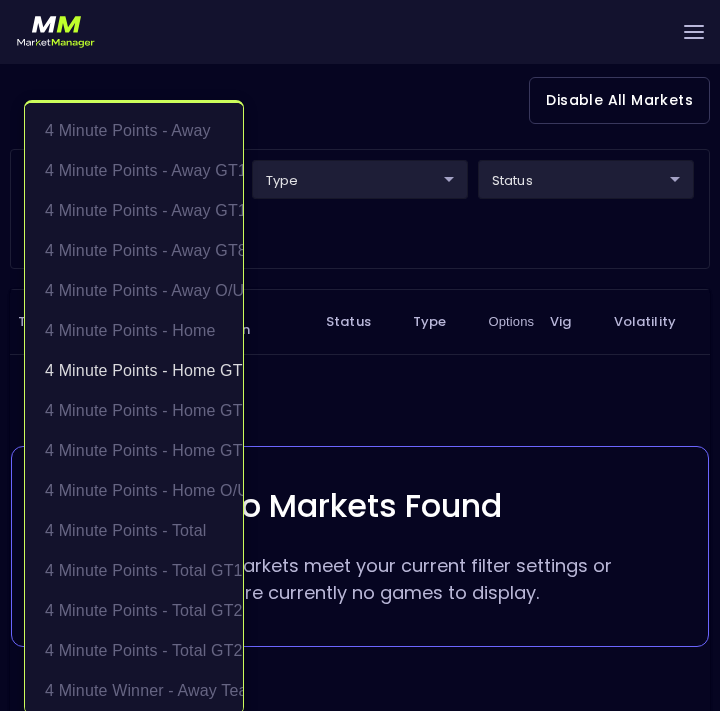 click on "Live Markets Market Configuration Profiles History [PERSON_NAME] nVenue Settings Support Logout   Version 1.31  Powered by nVenue < All Games [DATE] 1:33:08 PM Current Profile testing d66ee90f-df8e-430e-a05c-aaf70ad95ad9 Select Target Market Status Type Vig Volatility Options Close 116 MEM Grizzlies DAL Mavericks 121 Replay Game [PERSON_NAME] :  31  pts L .  Dončić :  37  pts 4th  Quarter  -  00:01 open 0 suspended 0 closed 0 Disable All Markets target 4 Minute - Home Points 4 Minute - Home Points ​ type ​ ​ status ​ ​ name 4 minute points - home GT11 4 minute points - home GT11 ​ Target Name Game Situation Status Type Options Vig Volatility No Markets Found Either no live markets meet your current filter settings or there are currently no games to display. Rows per page: 25 25 0–0 of 0 4 minute points - away 4 minute points - away GT11 4 minute points - away GT14 4 minute points - away GT8 4 minute points - away O/U 4 minute points - home 4 minute points - home GT11 One Point" at bounding box center (360, 174) 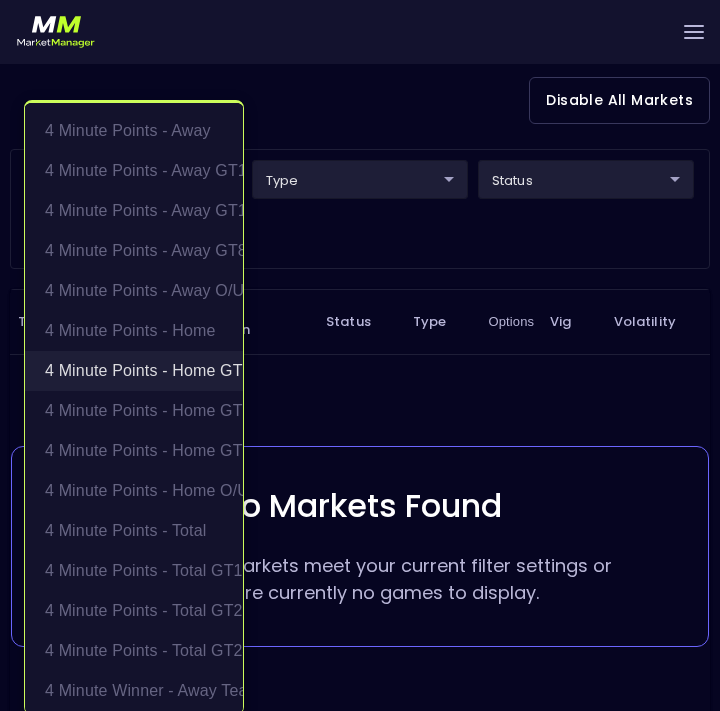 click on "4 minute points - home GT11" at bounding box center (134, 371) 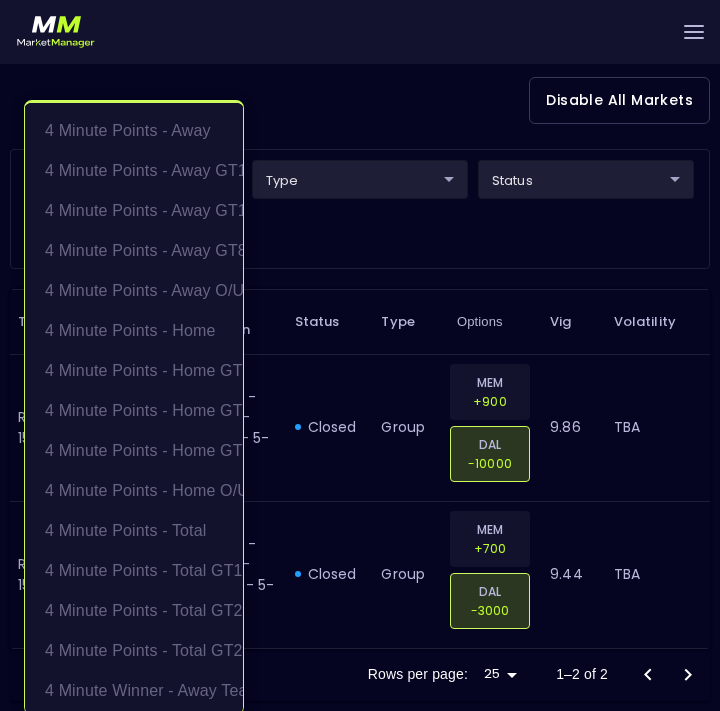 scroll, scrollTop: 513, scrollLeft: 0, axis: vertical 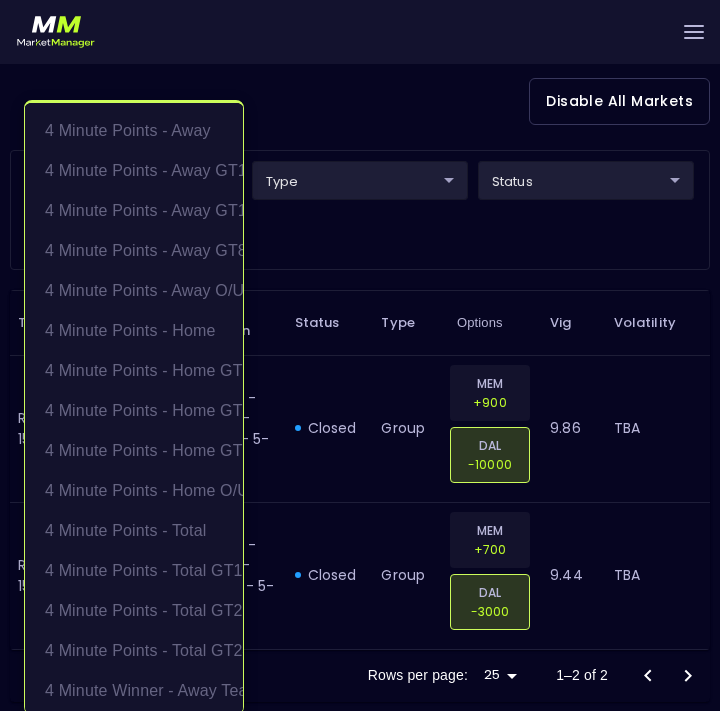 click at bounding box center [360, 355] 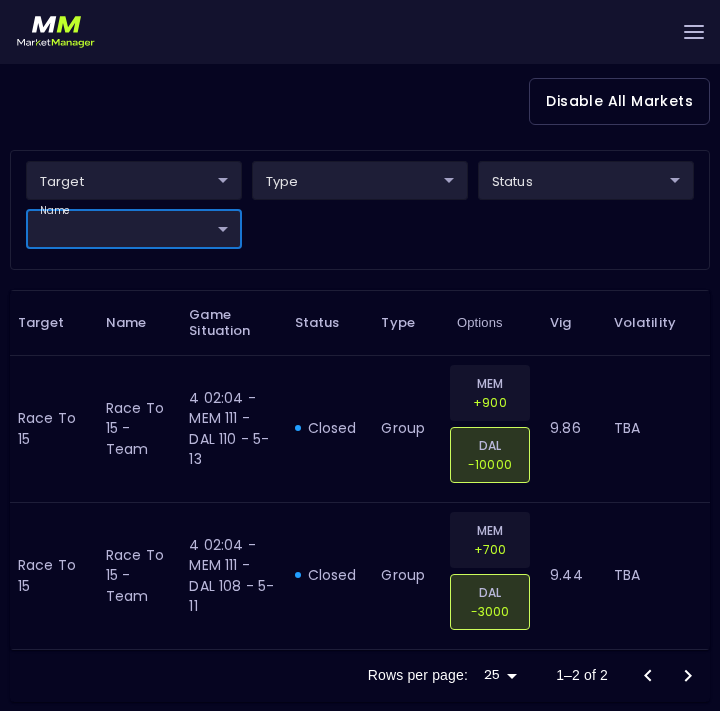 scroll, scrollTop: 0, scrollLeft: 0, axis: both 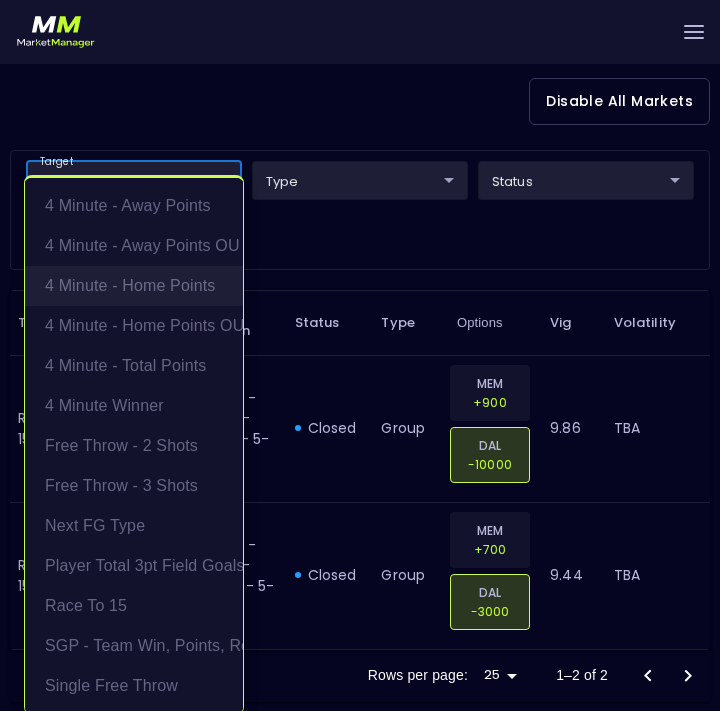 click on "4 Minute - Home Points" at bounding box center [134, 286] 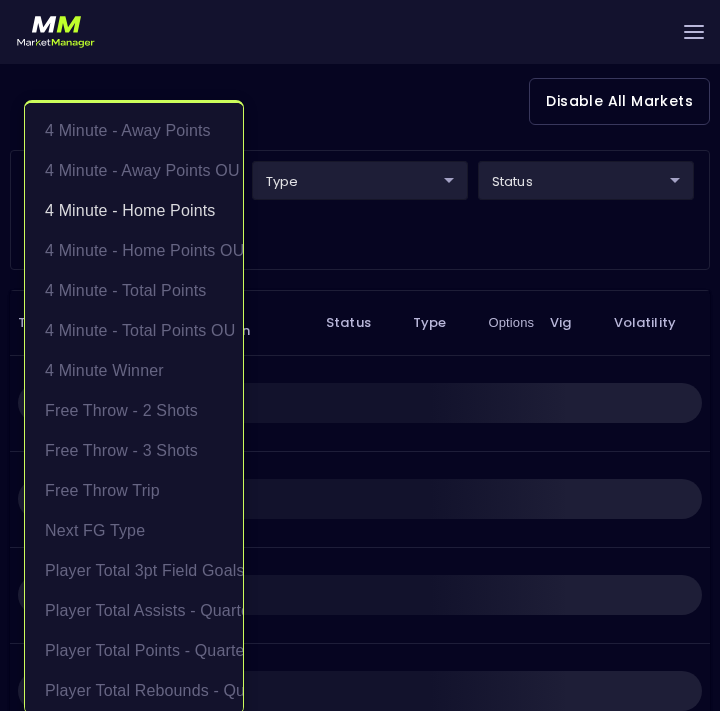 click at bounding box center [360, 355] 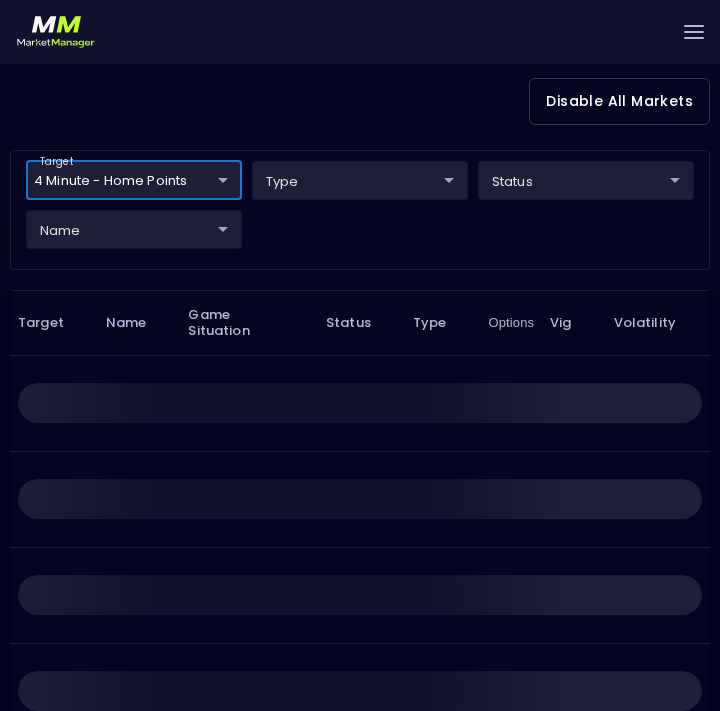 scroll, scrollTop: 0, scrollLeft: 0, axis: both 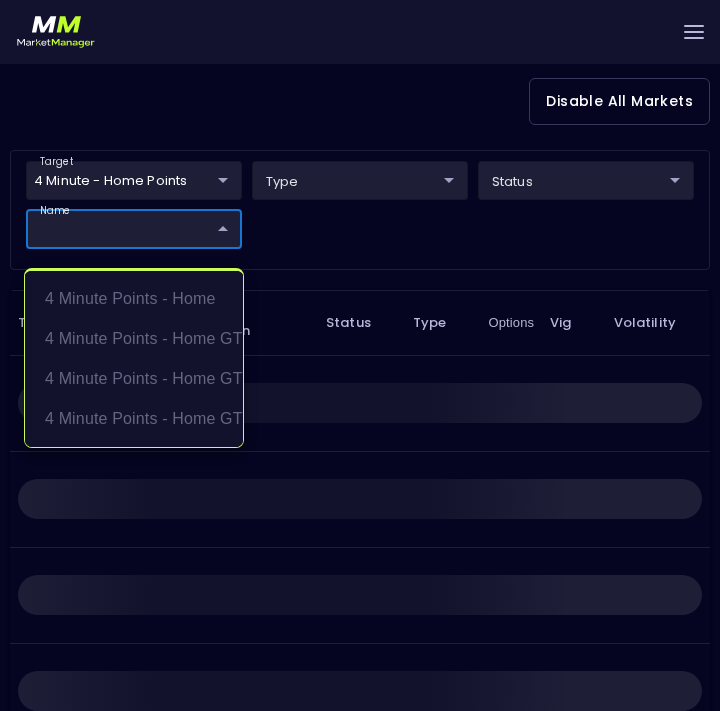 click on "Live Markets Market Configuration Profiles History [PERSON_NAME] nVenue Settings Support Logout   Version 1.31  Powered by nVenue < All Games [DATE] 1:33:13 PM Current Profile testing d66ee90f-df8e-430e-a05c-aaf70ad95ad9 Select Target Market Status Type Vig Volatility Options Close 116 MEM Grizzlies DAL Mavericks 121 Replay Game [PERSON_NAME] :  31  pts L .  Dončić :  37  pts 4th  Quarter  -  00:01 open 0 suspended 0 closed 0 Disable All Markets target 4 Minute - Home Points 4 Minute - Home Points ​ type ​ ​ status ​ ​ name ​ ​ Target Name Game Situation Status Type Options Vig Volatility Rows per page: 25 25 0–0 of 0 4 minute points - home 4 minute points - home GT11 4 minute points - home GT14 4 minute points - home GT8" at bounding box center (360, 175) 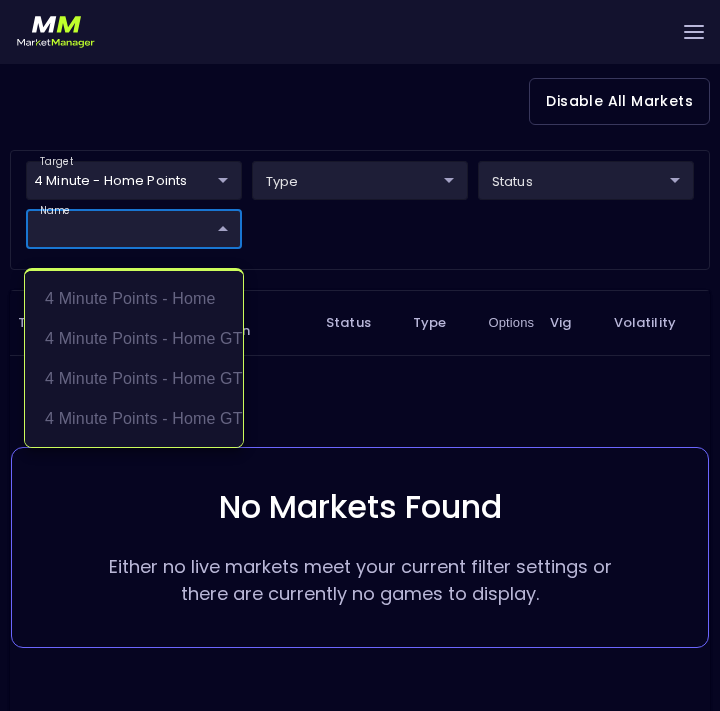 click at bounding box center (360, 355) 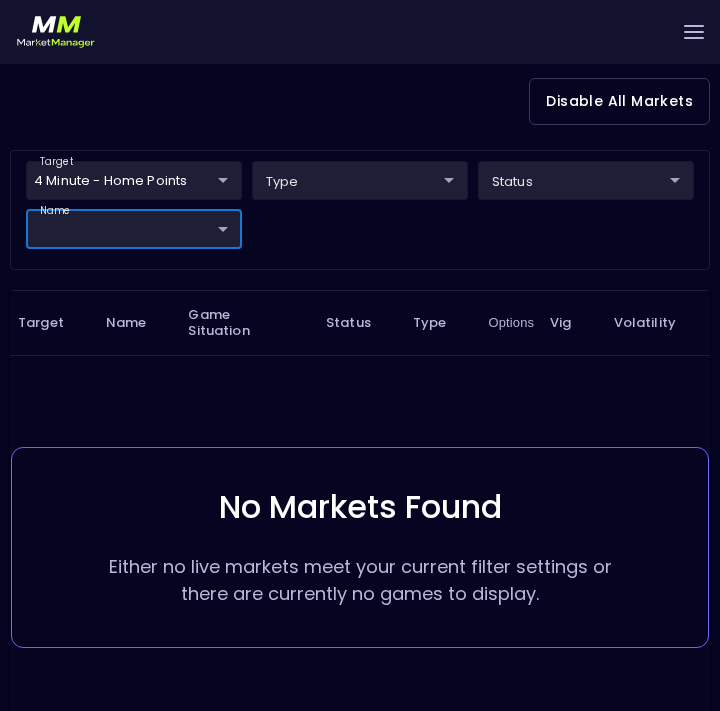 click on "Live Markets Market Configuration Profiles History [PERSON_NAME] nVenue Settings Support Logout   Version 1.31  Powered by nVenue < All Games [DATE] 1:35:22 PM Current Profile testing d66ee90f-df8e-430e-a05c-aaf70ad95ad9 Select Target Market Status Type Vig Volatility Options Close 116 MEM Grizzlies DAL Mavericks 121 Replay Game [PERSON_NAME] :  31  pts [PERSON_NAME] :  37  pts 4th  Quarter  -  00:01 open 0 suspended 0 closed 0 Disable All Markets target 4 Minute - Home Points 4 Minute - Home Points ​ type ​ ​ status ​ ​ name ​ ​ Target Name Game Situation Status Type Options Vig Volatility No Markets Found Either no live markets meet your current filter settings or there are currently no games to display. Rows per page: 25 25 0–0 of 0" at bounding box center (360, 175) 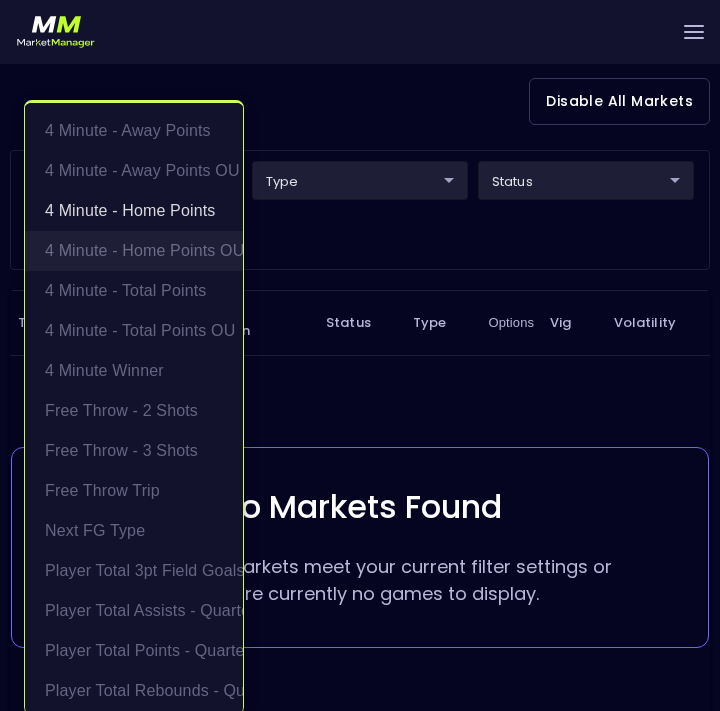 click on "4 Minute - Home Points OU" at bounding box center (134, 251) 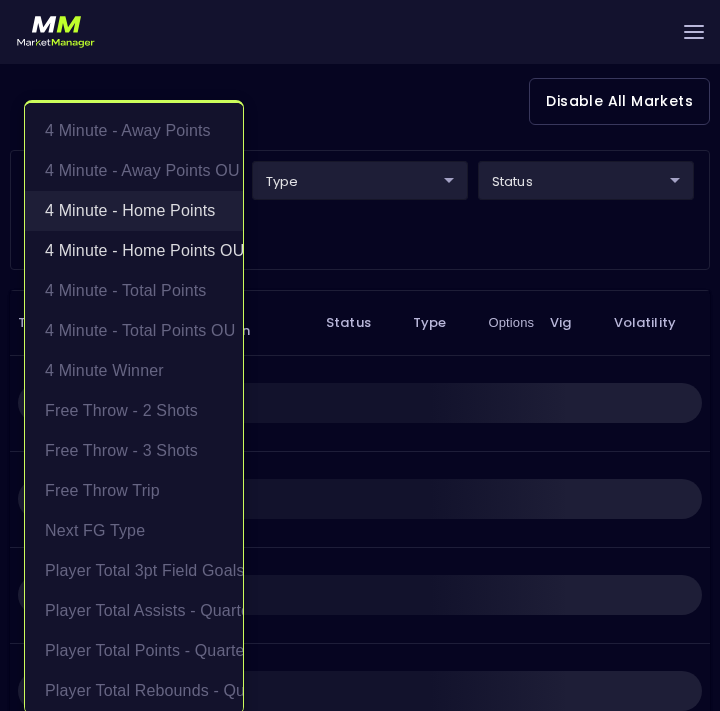 click on "4 Minute - Home Points" at bounding box center [134, 211] 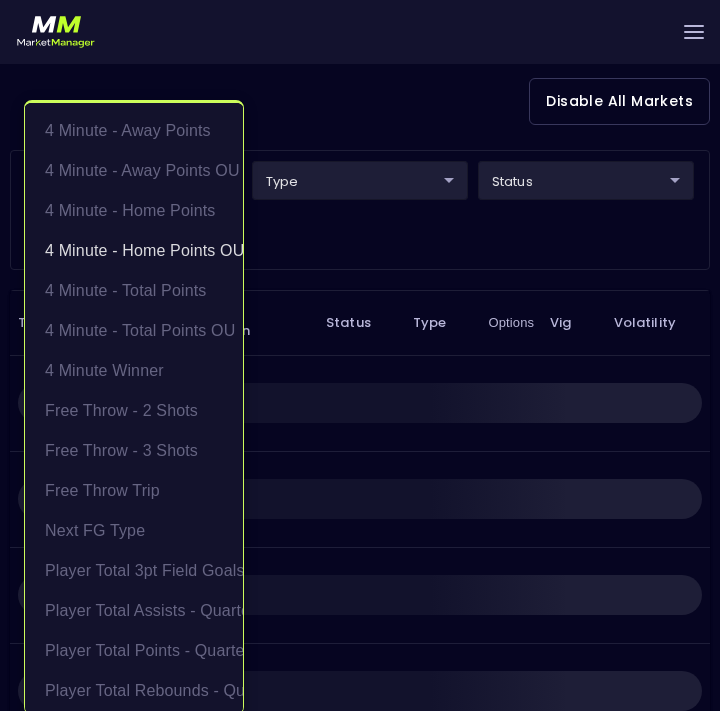 click at bounding box center [360, 355] 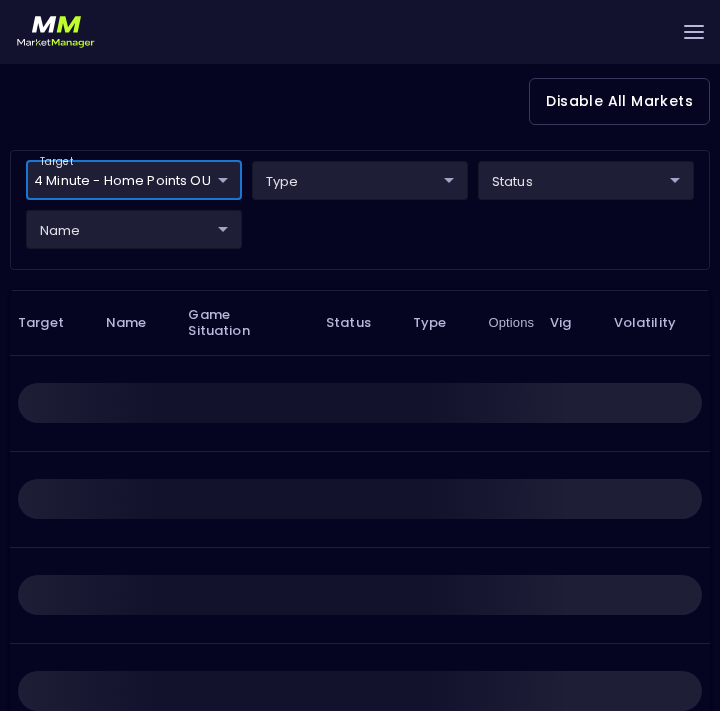 scroll, scrollTop: 0, scrollLeft: 0, axis: both 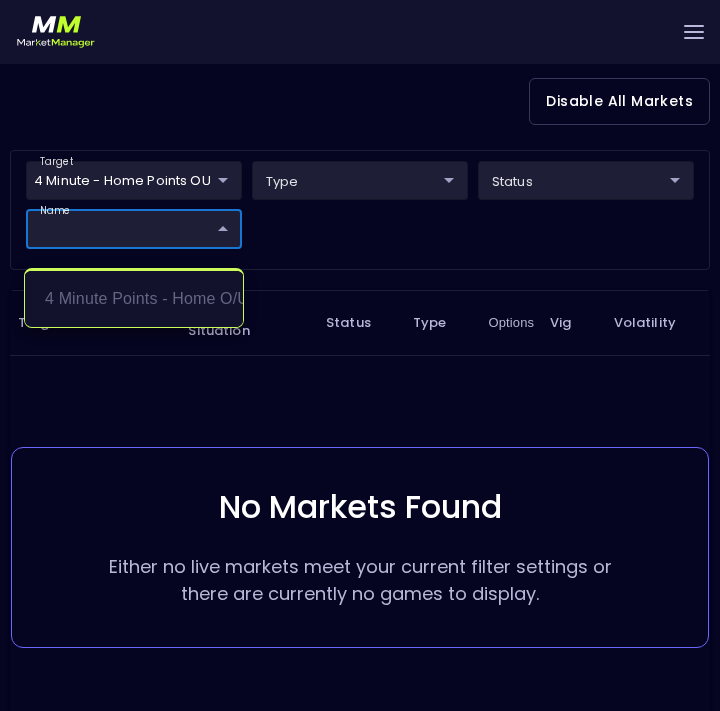 click at bounding box center (360, 355) 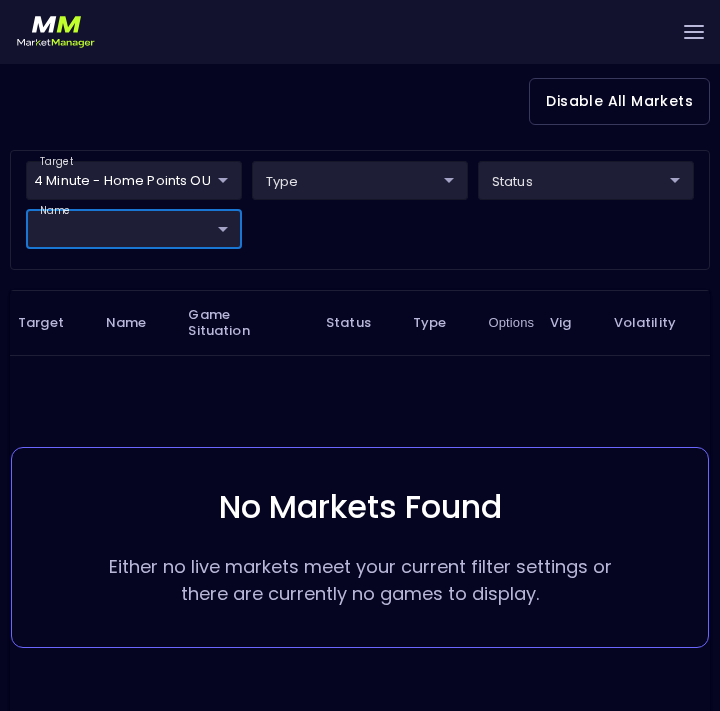 click on "Live Markets Market Configuration Profiles History [PERSON_NAME] nVenue Settings Support Logout   Version 1.31  Powered by nVenue < All Games [DATE] 1:36:01 PM Current Profile testing d66ee90f-df8e-430e-a05c-aaf70ad95ad9 Select Target Market Status Type Vig Volatility Options Close 116 MEM Grizzlies DAL Mavericks 121 Replay Game [PERSON_NAME] :  31  pts L .  Dončić :  37  pts 4th  Quarter  -  00:01 open 0 suspended 0 closed 0 Disable All Markets target 4 Minute - Home Points OU 4 Minute - Home Points OU ​ type ​ ​ status ​ ​ name ​ ​ Target Name Game Situation Status Type Options Vig Volatility No Markets Found Either no live markets meet your current filter settings or there are currently no games to display. Rows per page: 25 25 0–0 of 0" at bounding box center (360, 175) 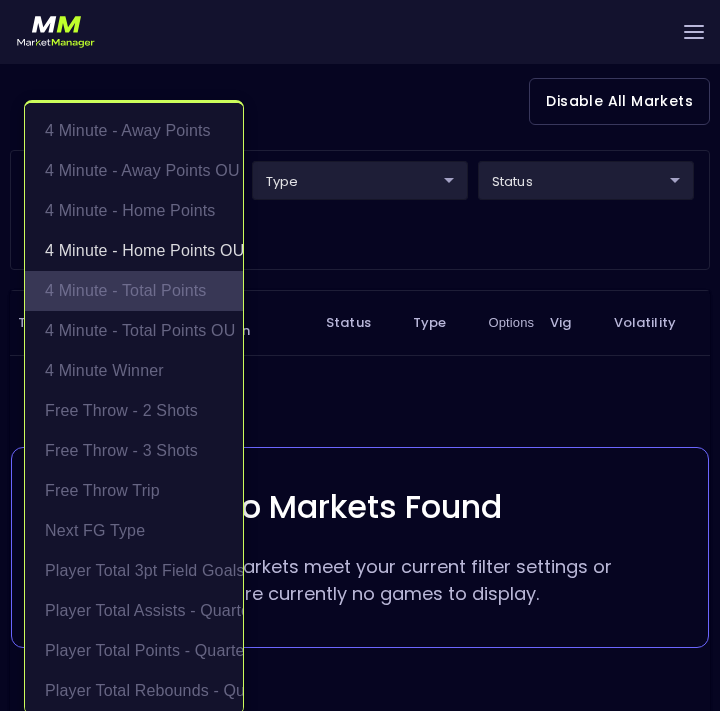 click on "4 Minute - Total Points" at bounding box center [134, 291] 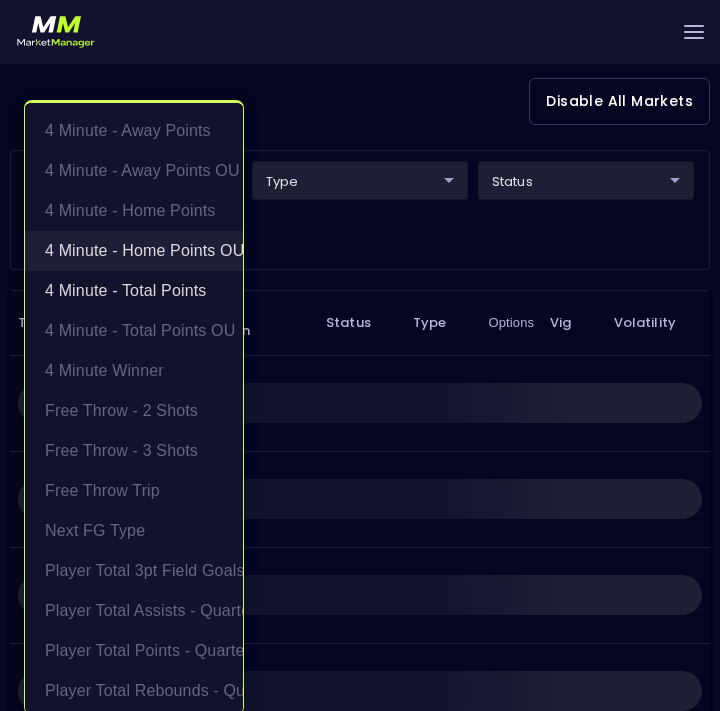 click on "4 Minute - Home Points OU" at bounding box center [134, 251] 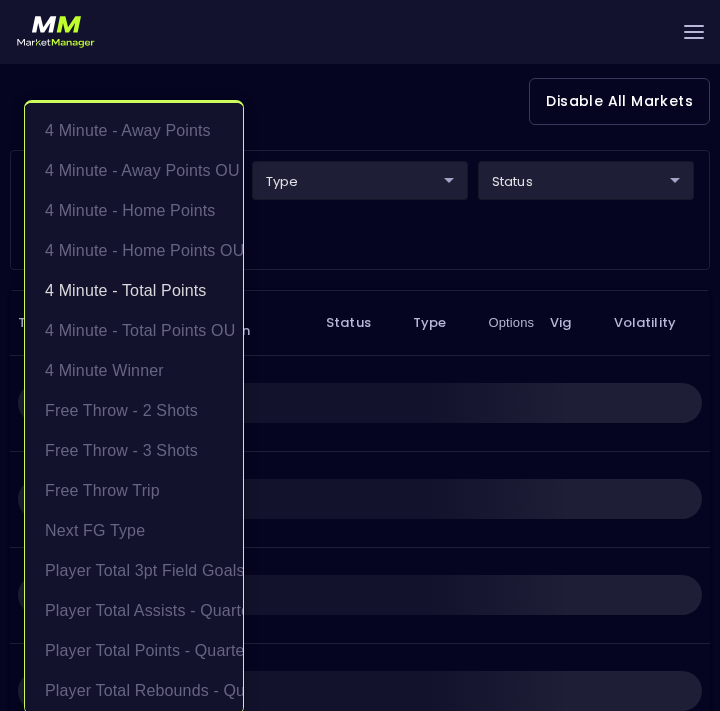 click at bounding box center [360, 355] 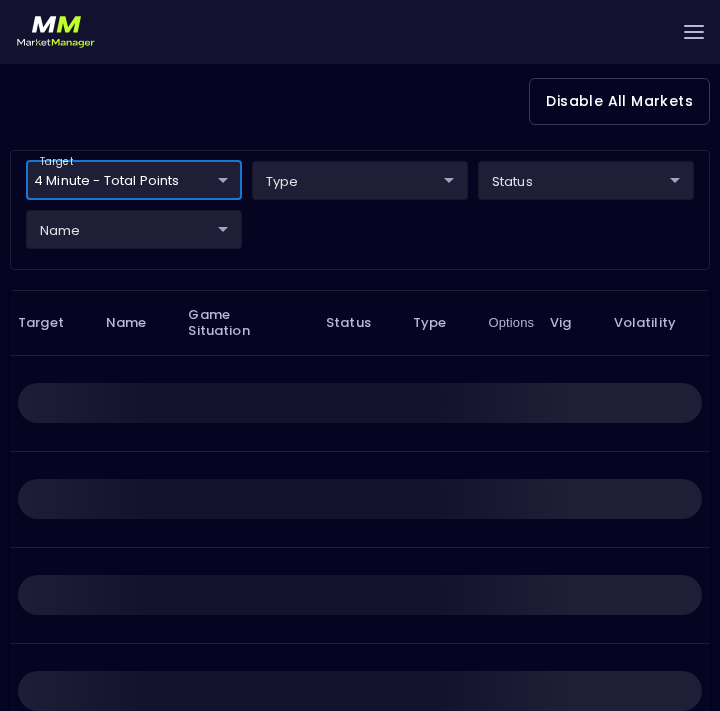 scroll, scrollTop: 0, scrollLeft: 0, axis: both 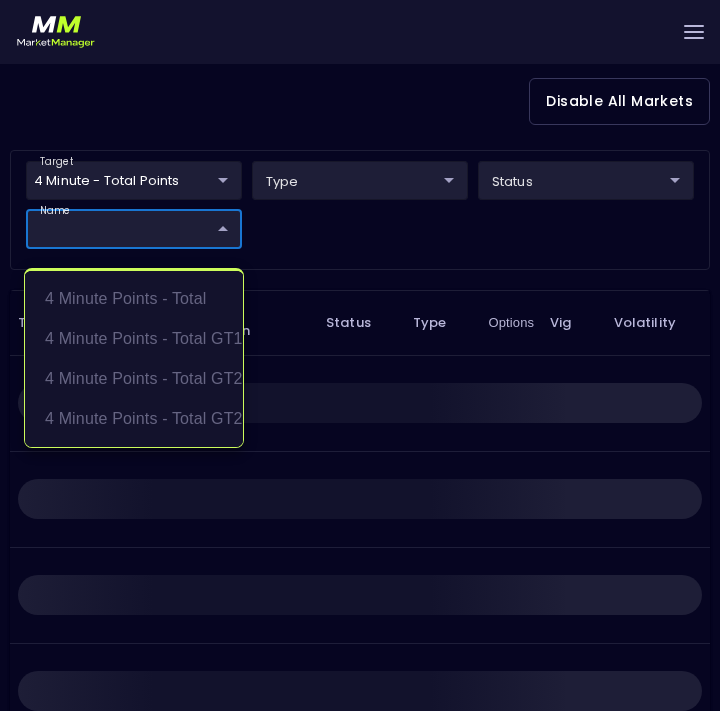 click on "Live Markets Market Configuration Profiles History [PERSON_NAME] nVenue Settings Support Logout   Version 1.31  Powered by nVenue < All Games [DATE] 1:36:11 PM Current Profile testing d66ee90f-df8e-430e-a05c-aaf70ad95ad9 Select Target Market Status Type Vig Volatility Options Close 116 MEM Grizzlies DAL Mavericks 121 Replay Game [PERSON_NAME] :  31  pts L .  Dončić :  37  pts 4th  Quarter  -  00:01 open 0 suspended 0 closed 0 Disable All Markets target 4 Minute - Total Points 4 Minute - Total Points ​ type ​ ​ status ​ ​ name ​ ​ Target Name Game Situation Status Type Options Vig Volatility Rows per page: 25 25 0–0 of 0 4 minute points - total 4 minute points - total GT16 4 minute points - total GT20 4 minute points - total GT24" at bounding box center (360, 175) 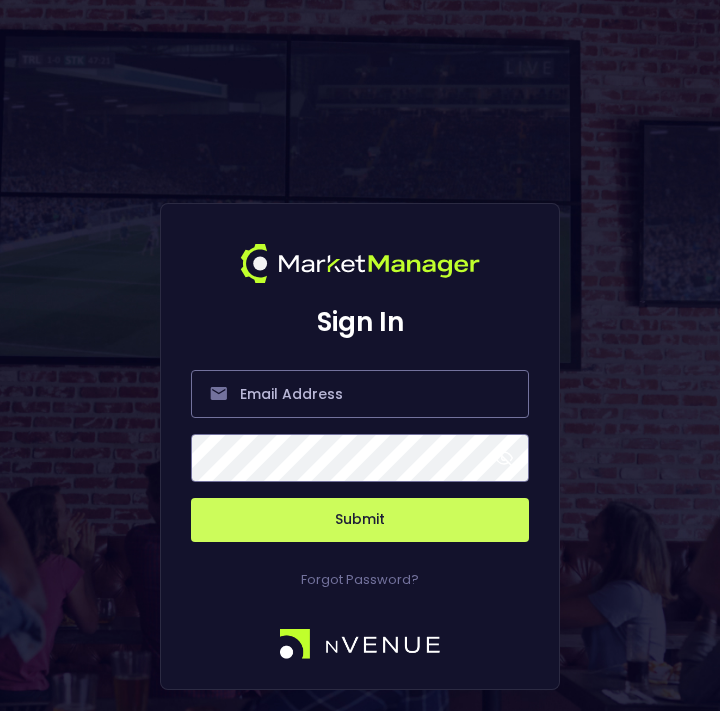 scroll, scrollTop: 0, scrollLeft: 0, axis: both 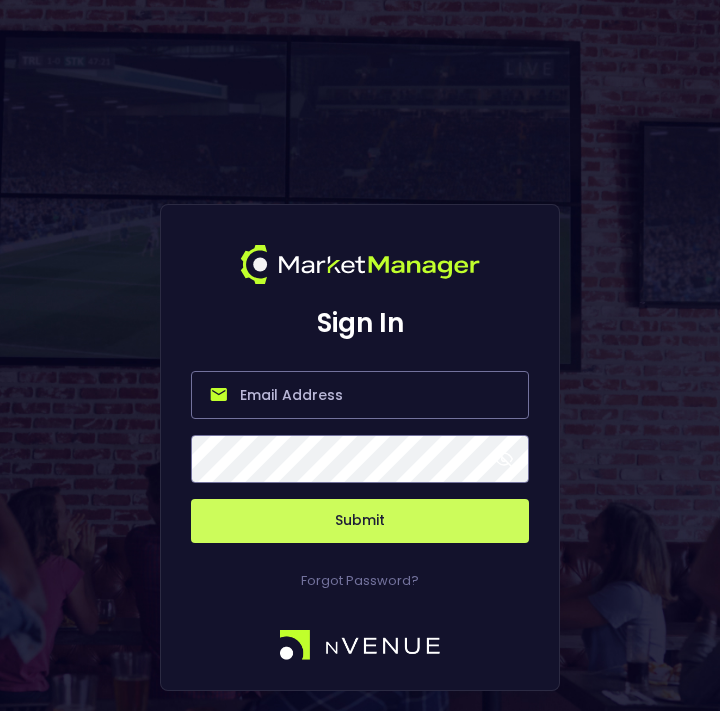 click at bounding box center (360, 395) 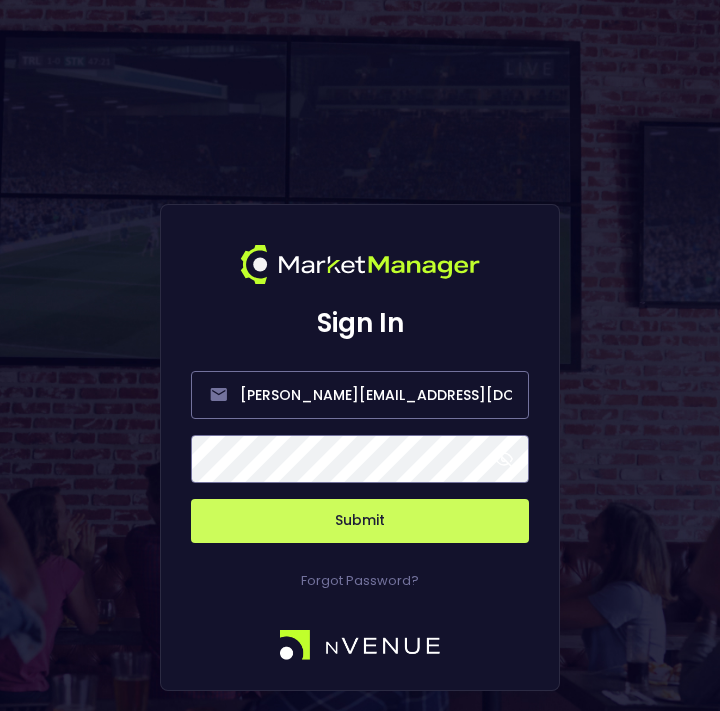 click on "Submit" at bounding box center (360, 521) 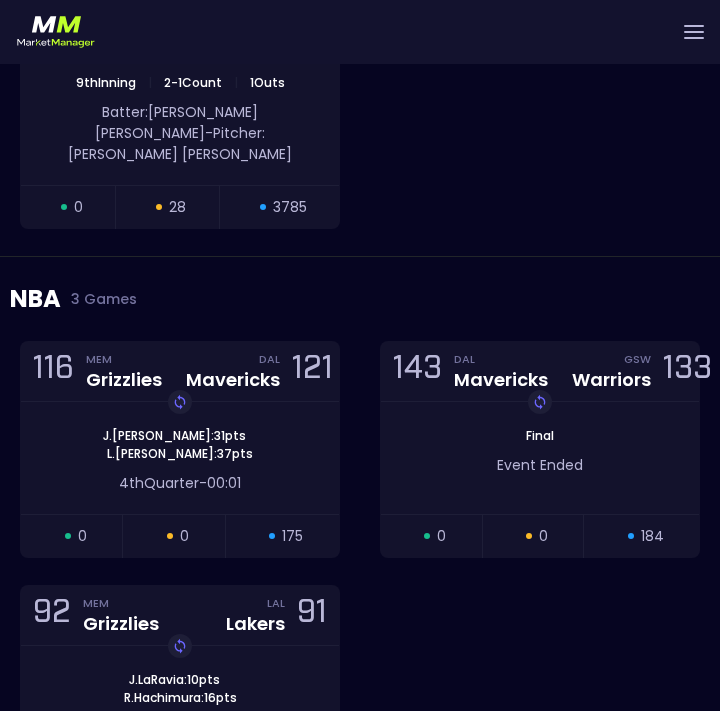 scroll, scrollTop: 3204, scrollLeft: 0, axis: vertical 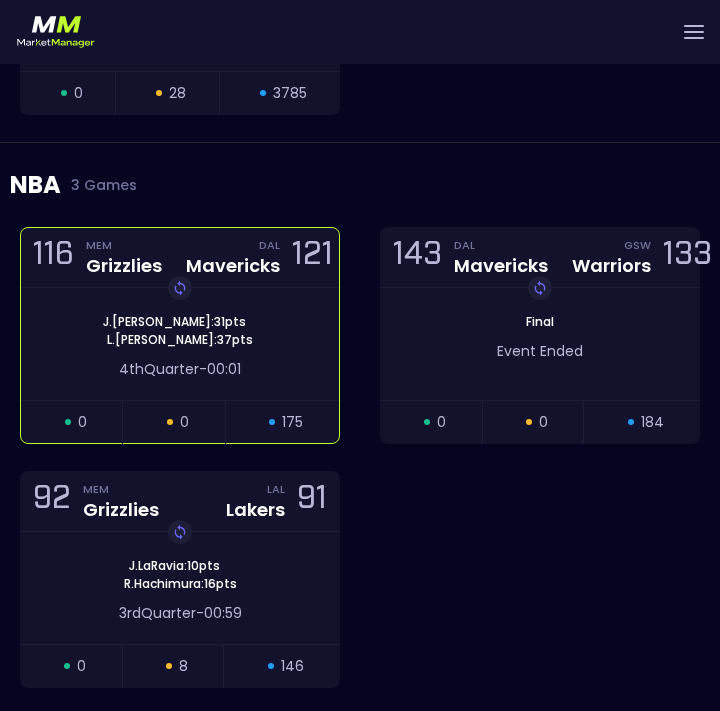 click on "Replay Game [PERSON_NAME] :  31  pts [PERSON_NAME] :  37  pts 4th  Quarter  -  00:01" at bounding box center (180, 344) 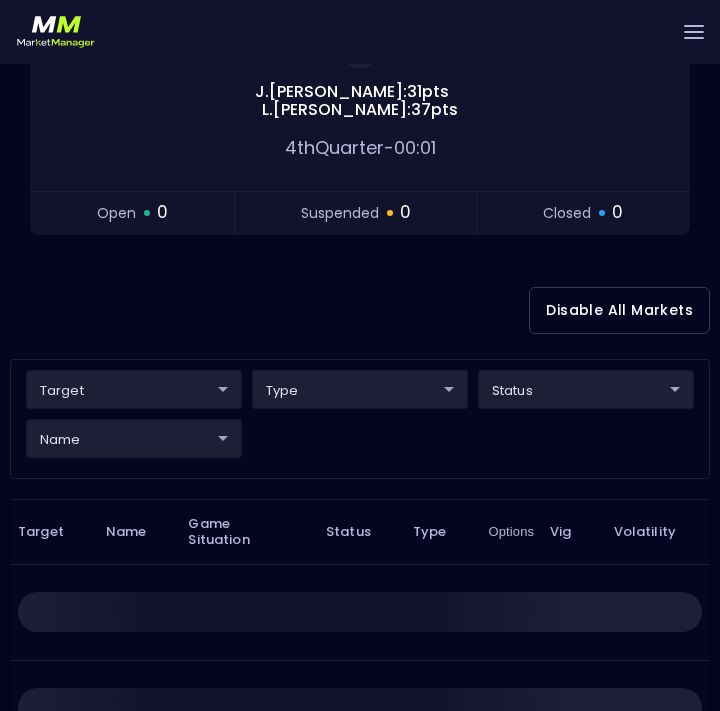 scroll, scrollTop: 306, scrollLeft: 0, axis: vertical 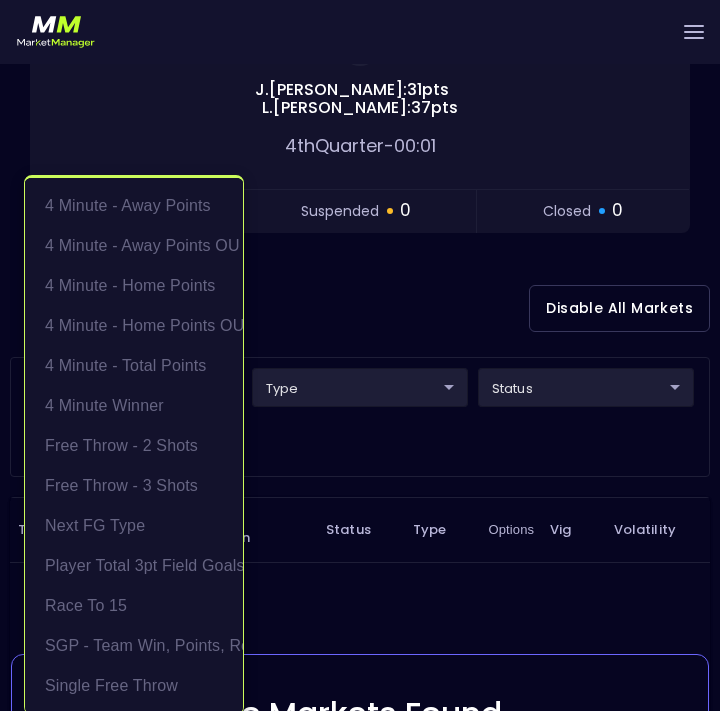 click on "Live Markets Market Configuration Profiles History [PERSON_NAME] nVenue Settings Support Logout   Version 1.31  Powered by nVenue < All Games [DATE] 1:44:19 PM Current Profile testing d66ee90f-df8e-430e-a05c-aaf70ad95ad9 Select Target Market Status Type Vig Volatility Options Close 116 MEM Grizzlies DAL Mavericks 121 Replay Game [PERSON_NAME] :  31  pts L .  Dončić :  37  pts 4th  Quarter  -  00:01 open 0 suspended 0 closed 0 Disable All Markets target ​ ​ type ​ ​ status ​ ​ name ​ ​ Target Name Game Situation Status Type Options Vig Volatility No Markets Found Either no live markets meet your current filter settings or there are currently no games to display. Rows per page: 25 25 0–0 of 0 4 Minute - Away Points 4 Minute - Away Points OU 4 Minute - Home Points 4 Minute - Home Points OU 4 Minute - Total Points 4 Minute Winner Free Throw - 2 Shots Free Throw - 3 Shots Next FG Type Player Total 3pt Field Goals - Quarter Race to 15 SGP - Team Win, Points, Rebounds" at bounding box center (360, 382) 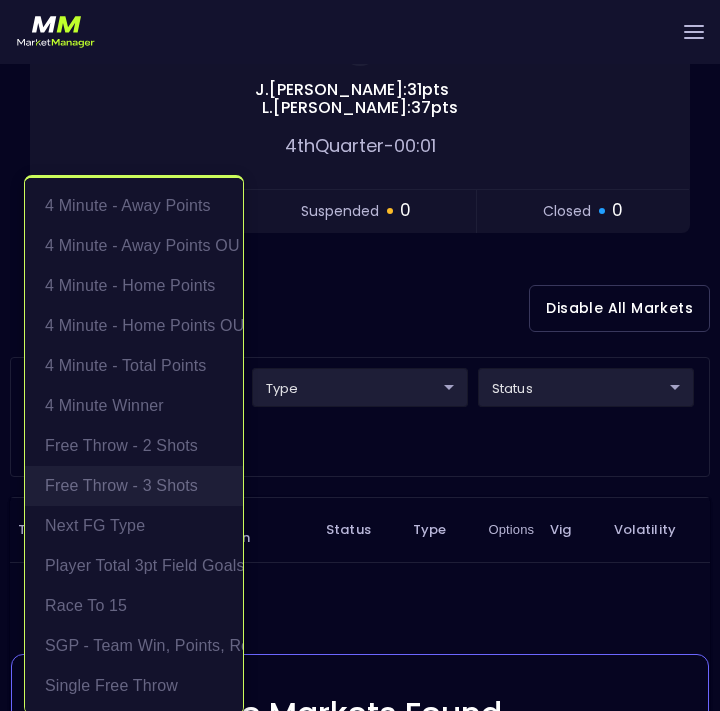scroll, scrollTop: 4, scrollLeft: 0, axis: vertical 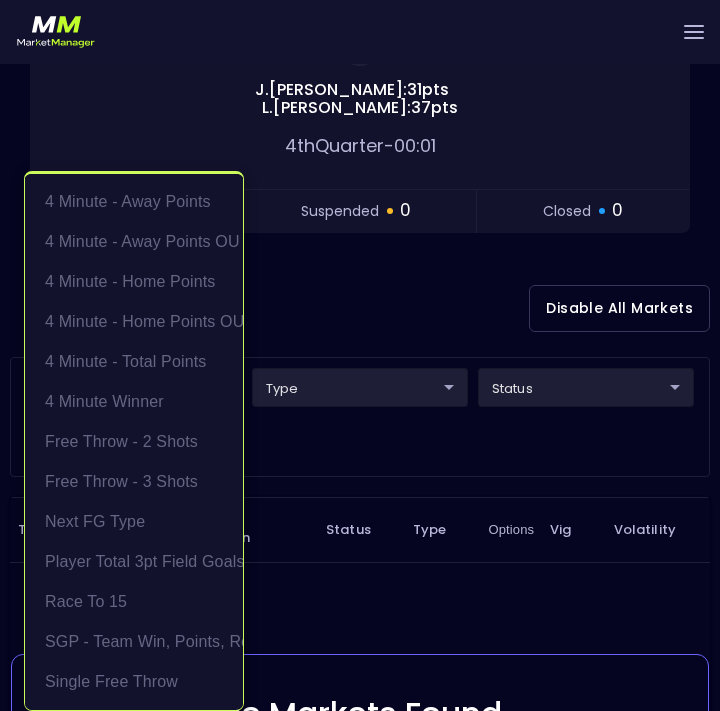 click at bounding box center (360, 355) 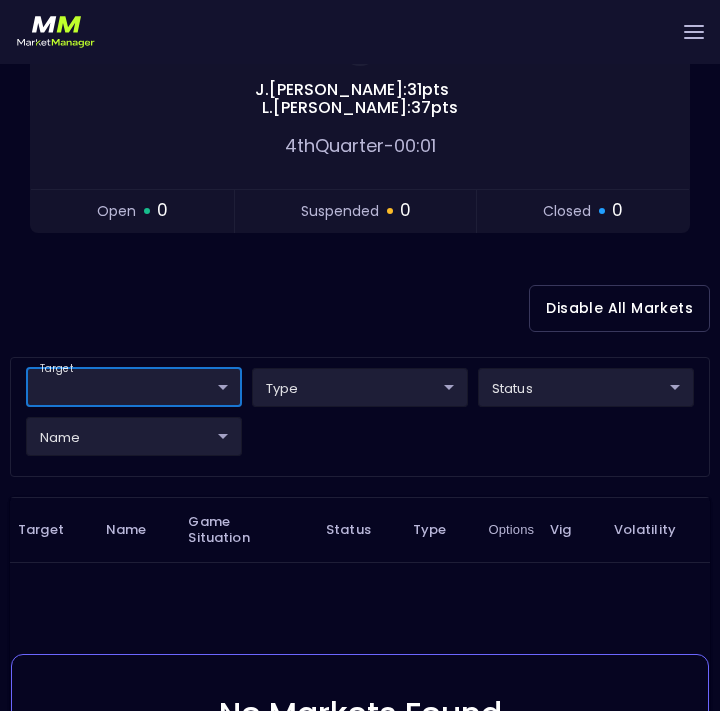 scroll, scrollTop: 0, scrollLeft: 0, axis: both 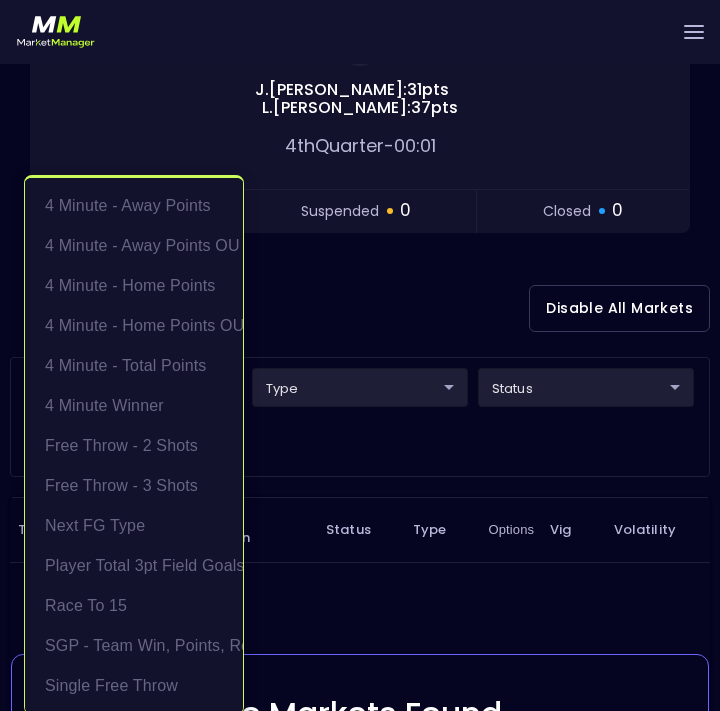 click at bounding box center (360, 355) 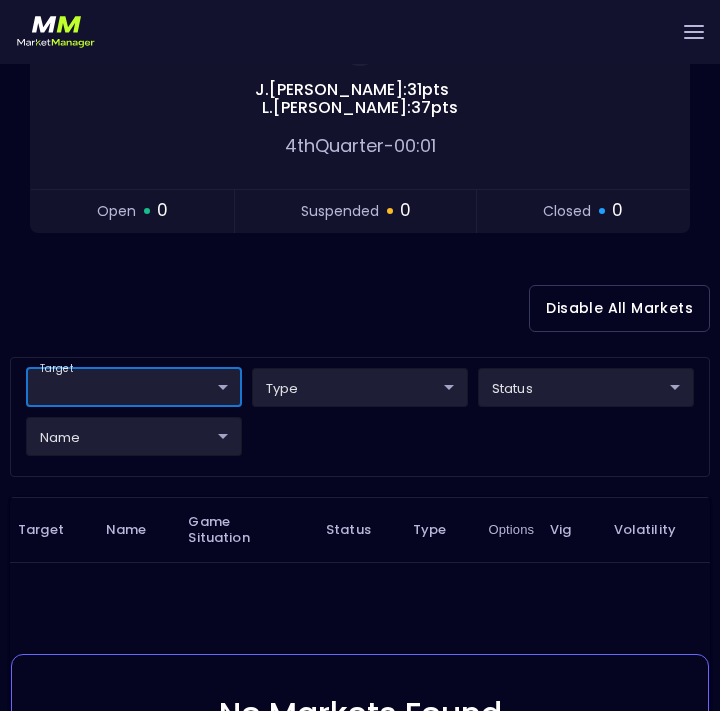 scroll, scrollTop: 0, scrollLeft: 0, axis: both 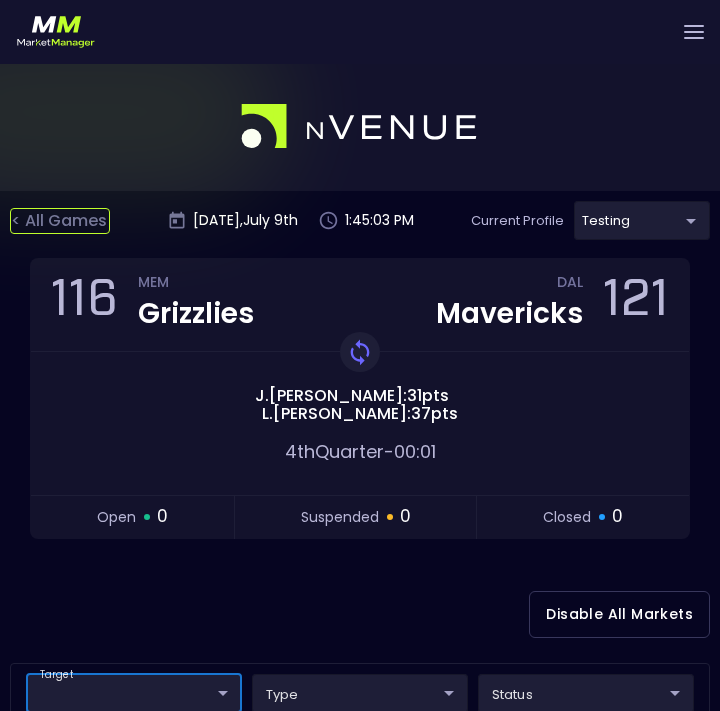 click on "< All Games" at bounding box center (60, 221) 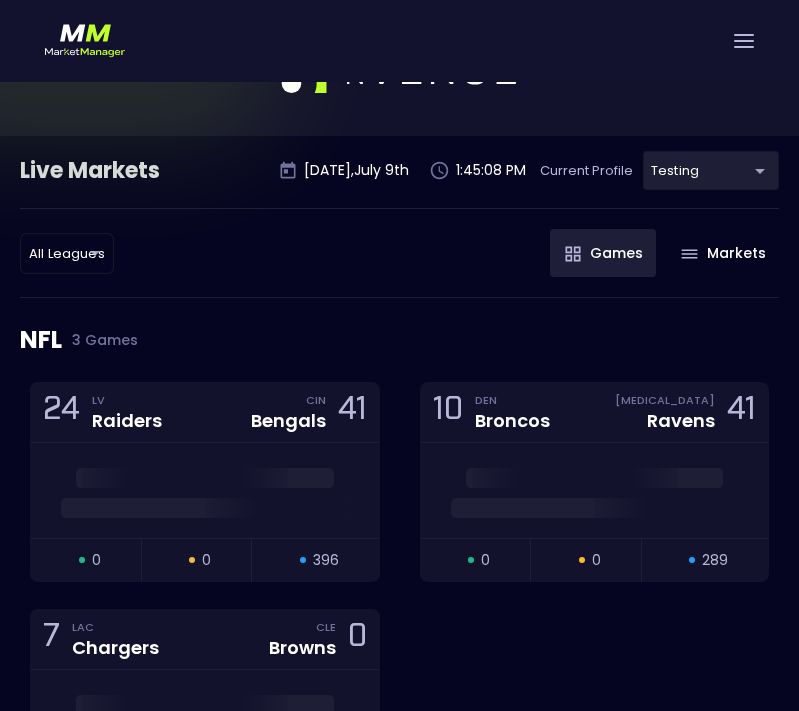 scroll, scrollTop: 67, scrollLeft: 0, axis: vertical 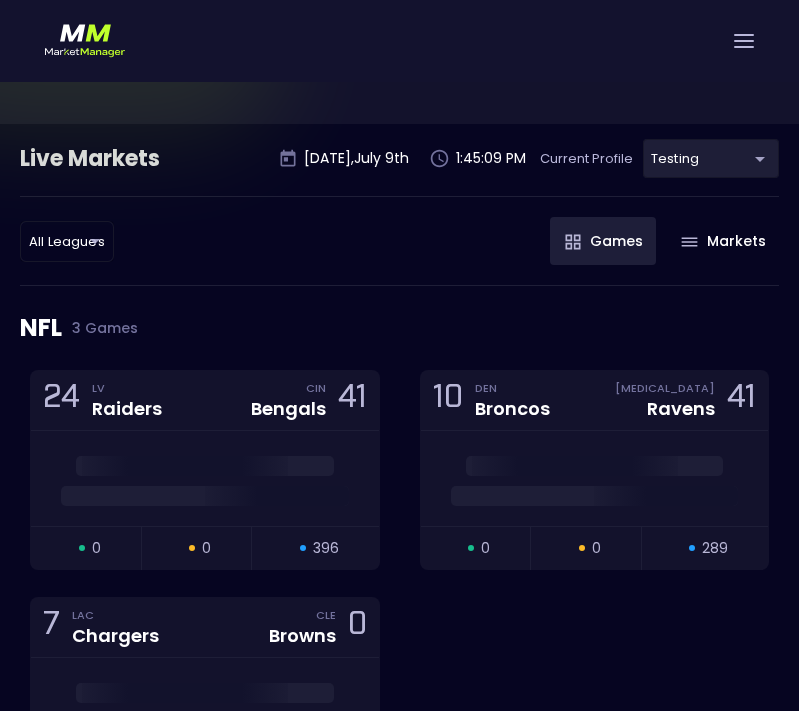 click on "Live Markets Market Configuration Profiles History [PERSON_NAME] nVenue Settings Support Logout   Version 1.31  Powered by nVenue Live Markets [DATE] 1:45:09 PM Current Profile testing d66ee90f-df8e-430e-a05c-aaf70ad95ad9 Select All Leagues all leagues ​  Games  Markets NFL   3   Games 24 LV Raiders CIN Bengals 41 open 0 suspended 0 closed 396 10 DEN Broncos [MEDICAL_DATA] Ravens 41 open 0 suspended 0 closed 289 7 LAC Chargers CLE Browns 0 open 21 suspended 21 closed 64 WNBA   9   Games 83 SEA Storm CON Sun 93 Final Event Ended open 0 suspended 0 closed 237 67 GSV Valkyries IND Fever 51 T .  Fágbénlé :  0  pts [PERSON_NAME] :  8  pts 4th  Quarter  -  07:14 open 6 suspended 8 closed 188 93 IND Fever DAL Wings 101 Replay Game Final Event Ended open 0 suspended 0 closed 206 82 MIN Lynx CON Sun 83 Replay Game Final Event Ended open 0 suspended 0 closed 210 84 MIN Lynx NYL Liberty 83 Replay Game Final Event Ended open 0 suspended 0 closed [GEOGRAPHIC_DATA] Liberty 93 Replay Game Final Event Ended open" at bounding box center (399, 1982) 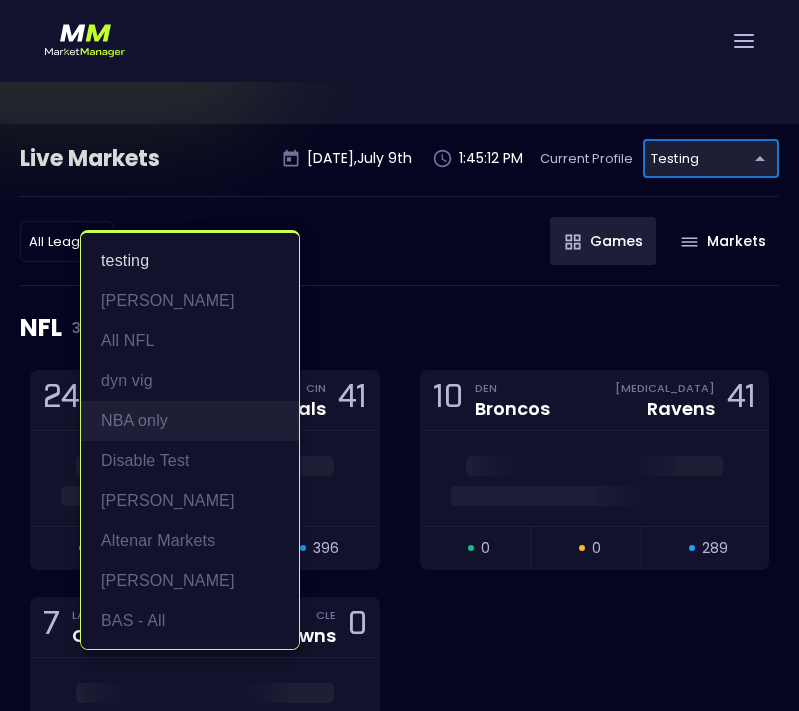 click on "NBA only" at bounding box center [190, 421] 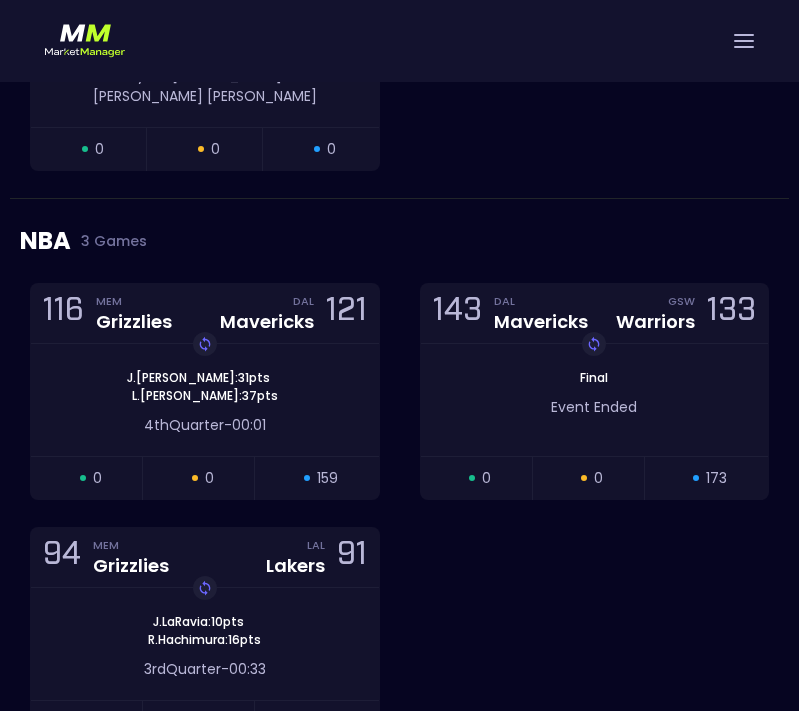 scroll, scrollTop: 3358, scrollLeft: 0, axis: vertical 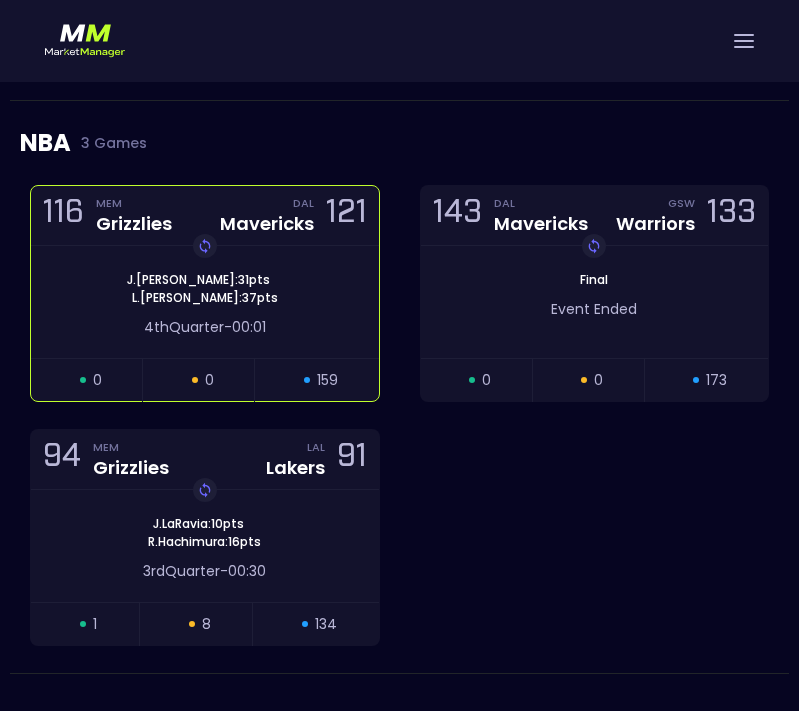 click on "Replay Game [PERSON_NAME] :  31  pts L .  Dončić :  37  pts" at bounding box center (205, 289) 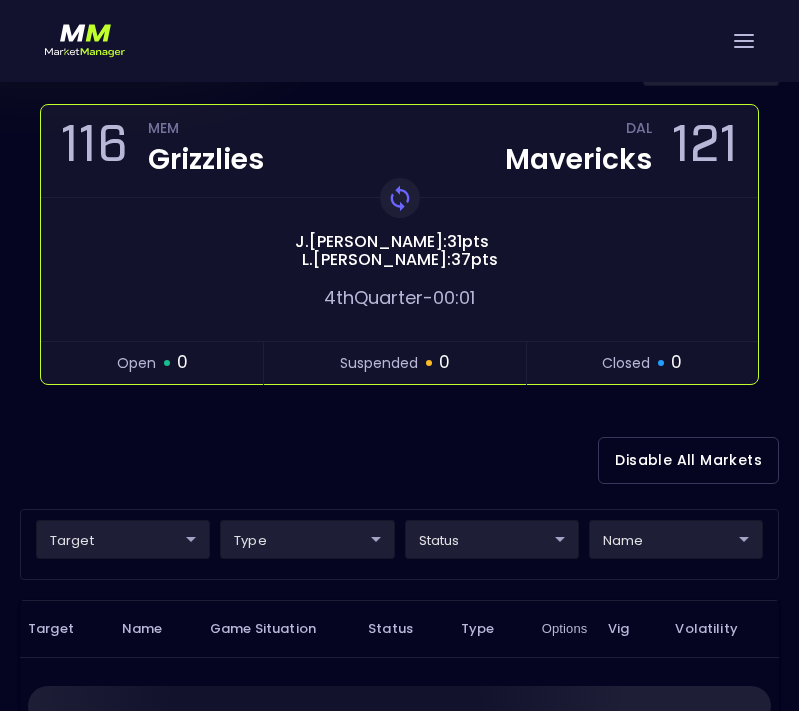 scroll, scrollTop: 320, scrollLeft: 0, axis: vertical 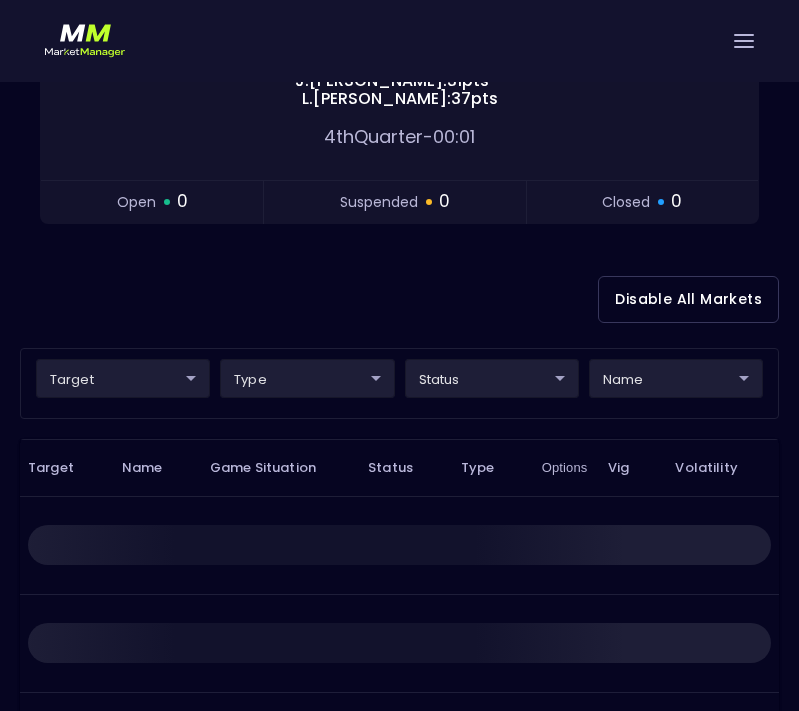 click on "Live Markets Market Configuration Profiles History [PERSON_NAME] nVenue Settings Support Logout   Version 1.31  Powered by nVenue < All Games [DATE] 1:45:19 PM Current Profile NBA only 7019aa83-cbc0-41cd-ad39-77eeccde5083 Select Target Market Status Type Vig Volatility Options Close 116 MEM Grizzlies DAL Mavericks 121 Replay Game [PERSON_NAME] :  31  pts L .  Dončić :  37  pts 4th  Quarter  -  00:01 open 0 suspended 0 closed 0 Disable All Markets target ​ ​ type ​ ​ status ​ ​ name ​ ​ Target Name Game Situation Status Type Options Vig Volatility Rows per page: 25 25 0–0 of 0" at bounding box center [399, 346] 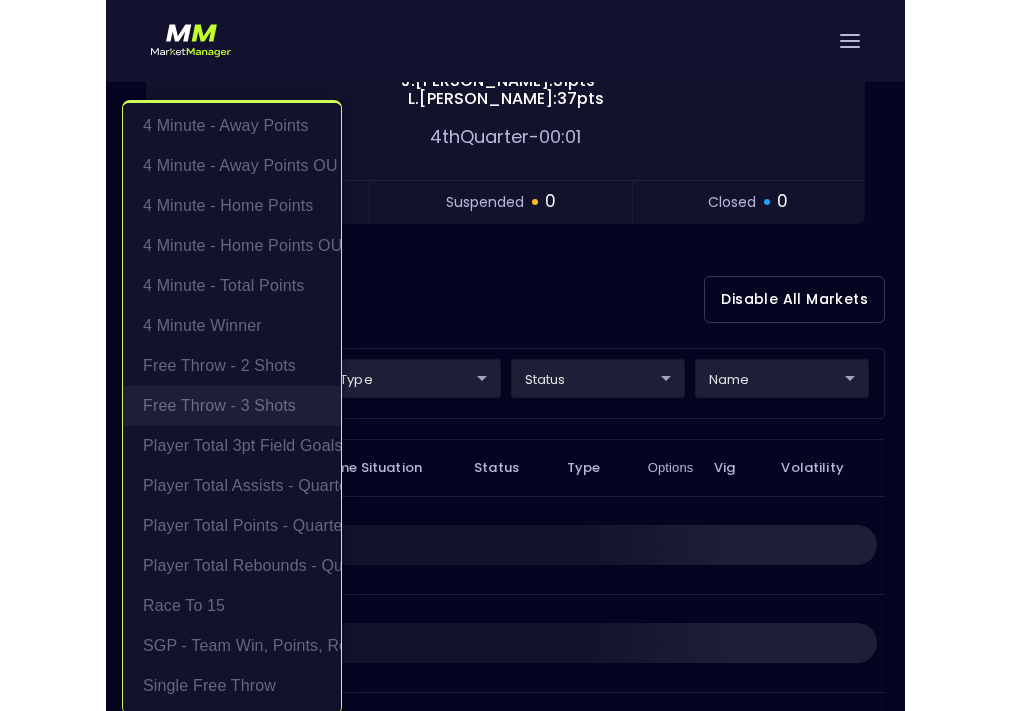 scroll, scrollTop: 0, scrollLeft: 0, axis: both 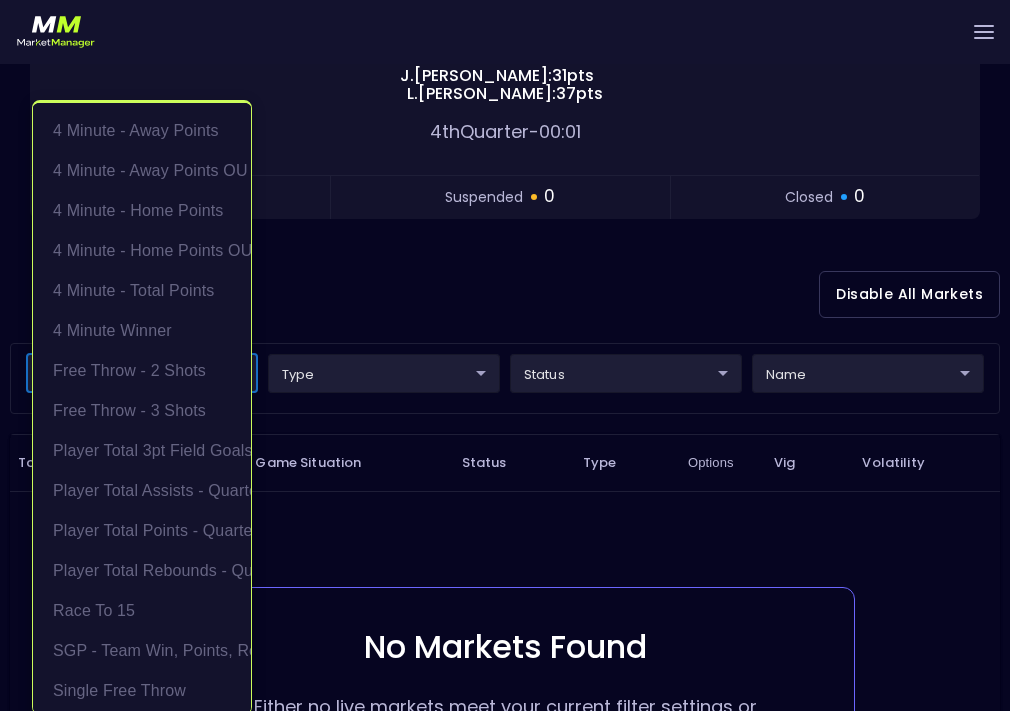 click at bounding box center [505, 355] 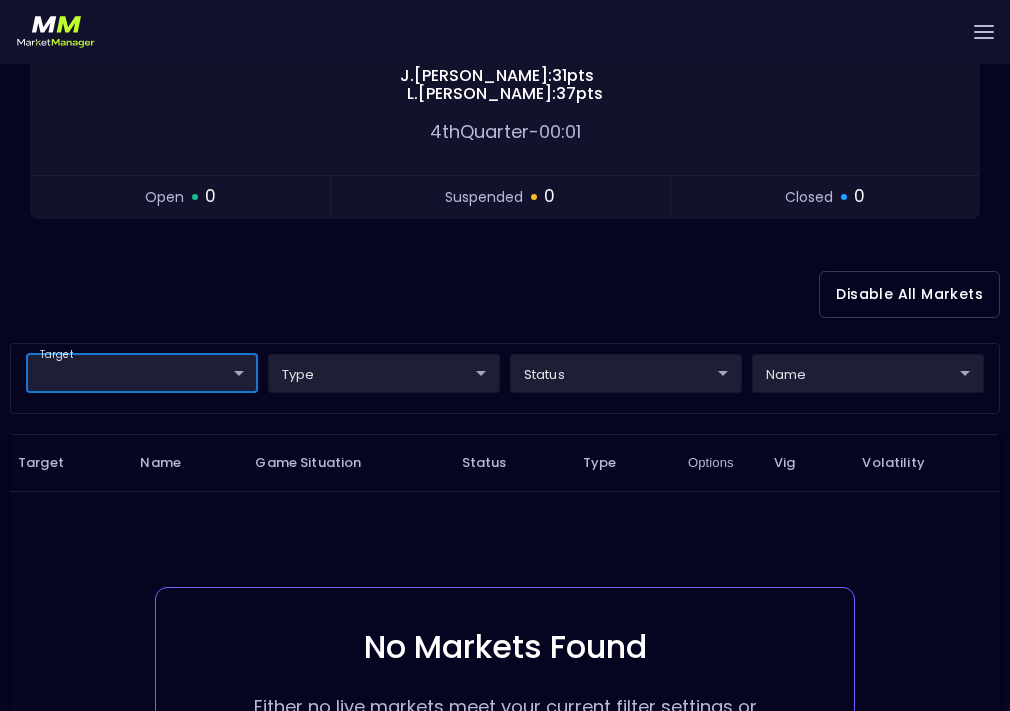 scroll, scrollTop: 0, scrollLeft: 0, axis: both 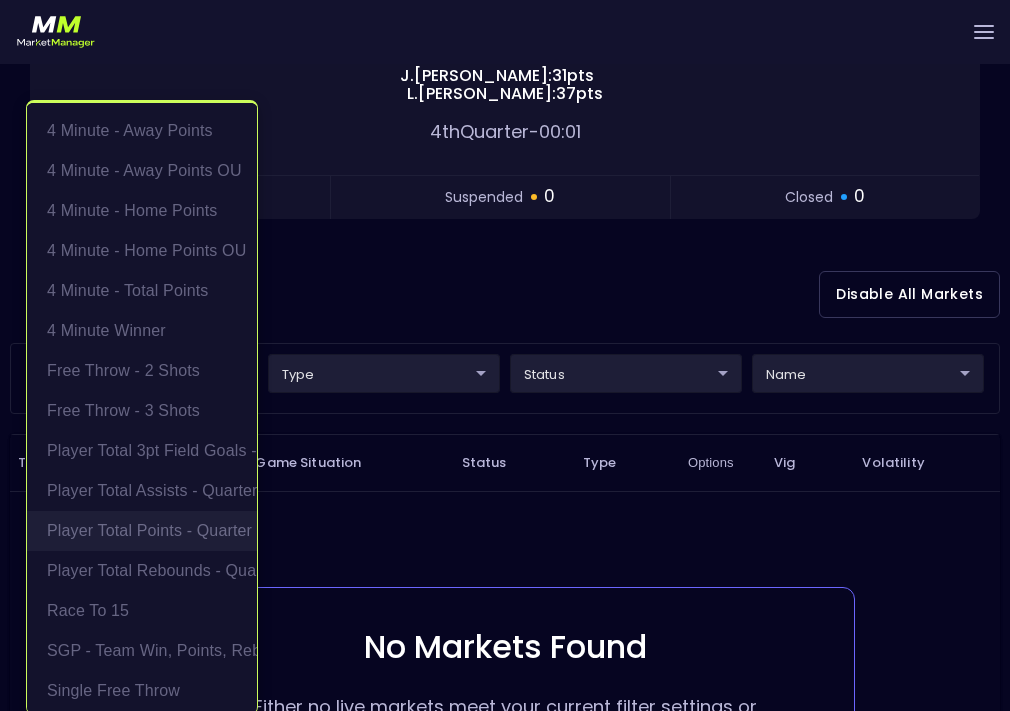 click on "Player Total Points - Quarter" at bounding box center (142, 531) 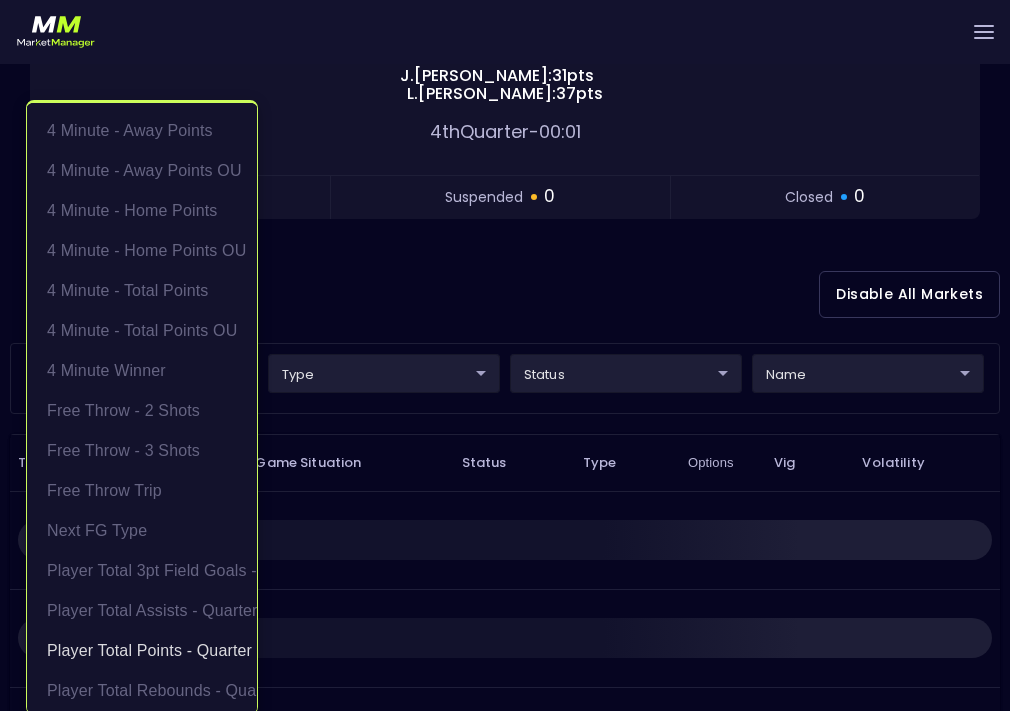 click at bounding box center (505, 355) 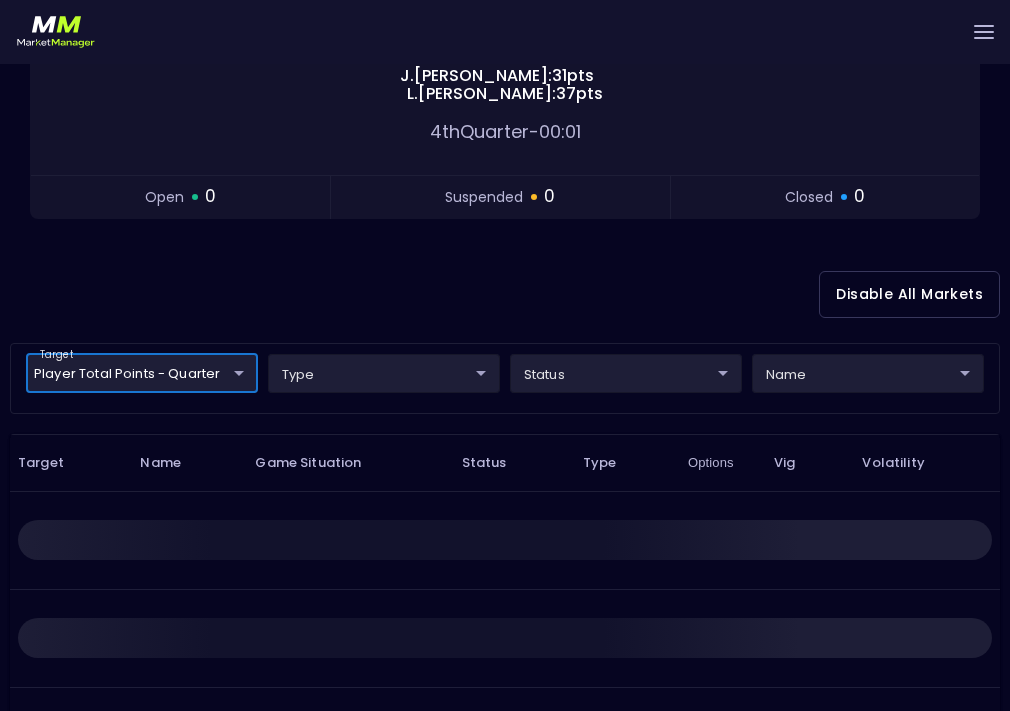 scroll, scrollTop: 0, scrollLeft: 0, axis: both 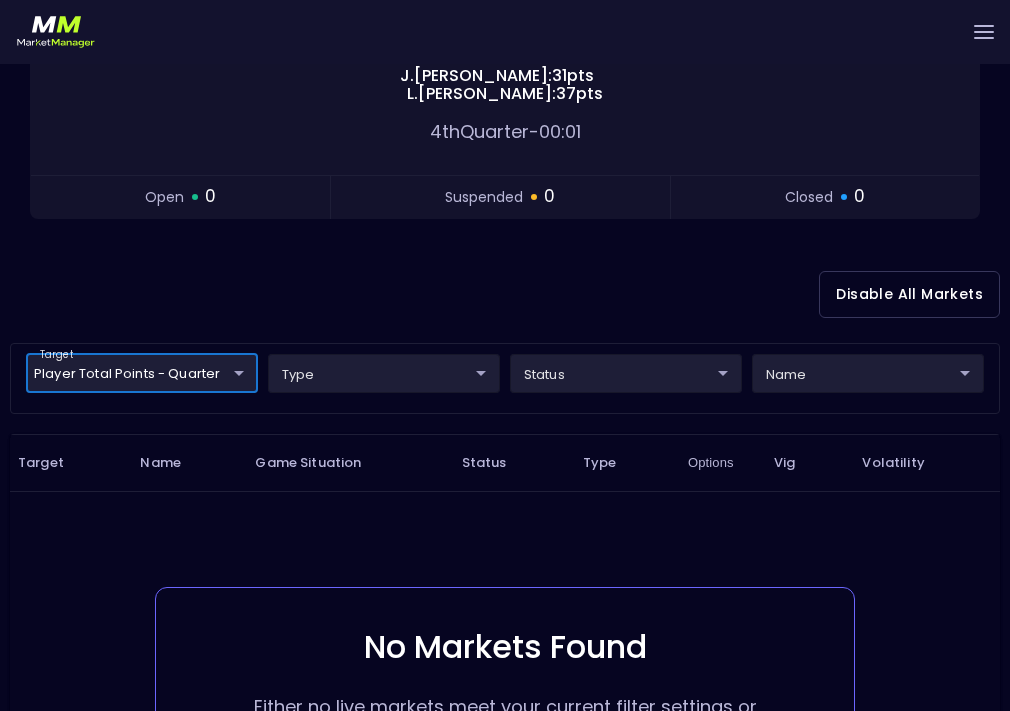click on "Live Markets Market Configuration Profiles History [PERSON_NAME] nVenue Settings Support Logout   Version 1.31  Powered by nVenue < All Games [DATE] 1:45:35 PM Current Profile NBA only 7019aa83-cbc0-41cd-ad39-77eeccde5083 Select Target Market Status Type Vig Volatility Options Close 116 MEM Grizzlies DAL Mavericks 121 Replay Game [PERSON_NAME] :  31  pts [PERSON_NAME] :  37  pts 4th  Quarter  -  00:01 open 0 suspended 0 closed 0 Disable All Markets target Player Total Points - Quarter Player Total Points - Quarter ​ type ​ ​ status ​ ​ name ​ ​ Target Name Game Situation Status Type Options Vig Volatility No Markets Found Either no live markets meet your current filter settings or there are currently no games to display. Rows per page: 25 25 0–0 of 0" at bounding box center [505, 344] 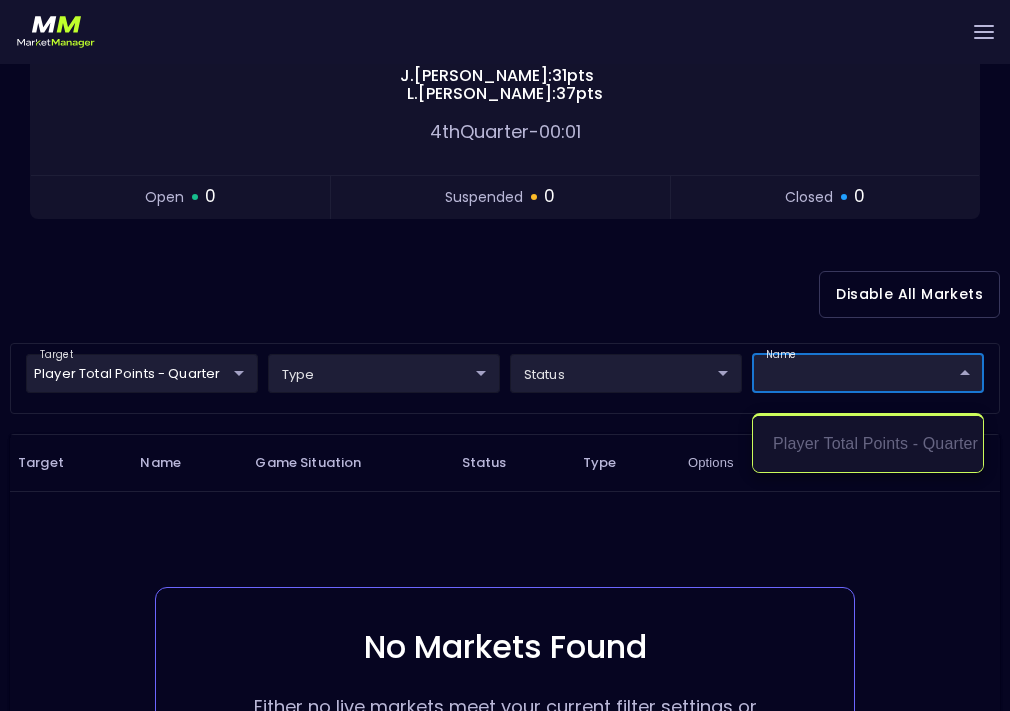 click at bounding box center [505, 355] 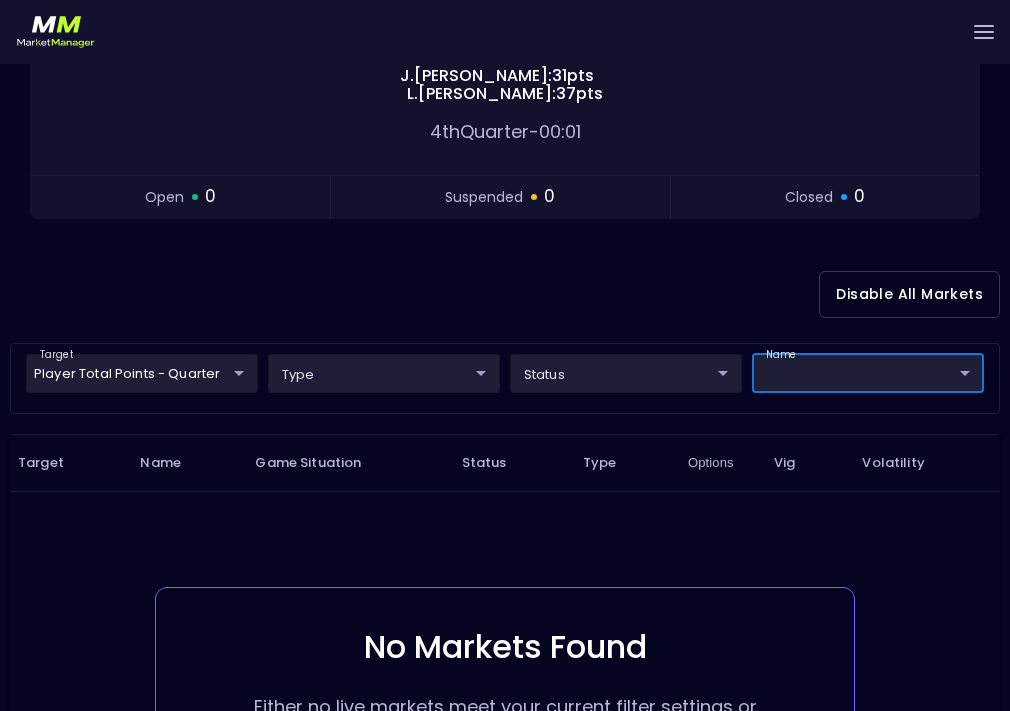 click on "Live Markets Market Configuration Profiles History [PERSON_NAME] nVenue Settings Support Logout   Version 1.31  Powered by nVenue < All Games [DATE] 1:46:30 PM Current Profile NBA only 7019aa83-cbc0-41cd-ad39-77eeccde5083 Select Target Market Status Type Vig Volatility Options Close 116 MEM Grizzlies DAL Mavericks 121 Replay Game [PERSON_NAME] :  31  pts [PERSON_NAME] :  37  pts 4th  Quarter  -  00:01 open 0 suspended 0 closed 0 Disable All Markets target Player Total Points - Quarter Player Total Points - Quarter ​ type ​ ​ status ​ ​ name ​ ​ Target Name Game Situation Status Type Options Vig Volatility No Markets Found Either no live markets meet your current filter settings or there are currently no games to display. Rows per page: 25 25 0–0 of 0" at bounding box center (505, 344) 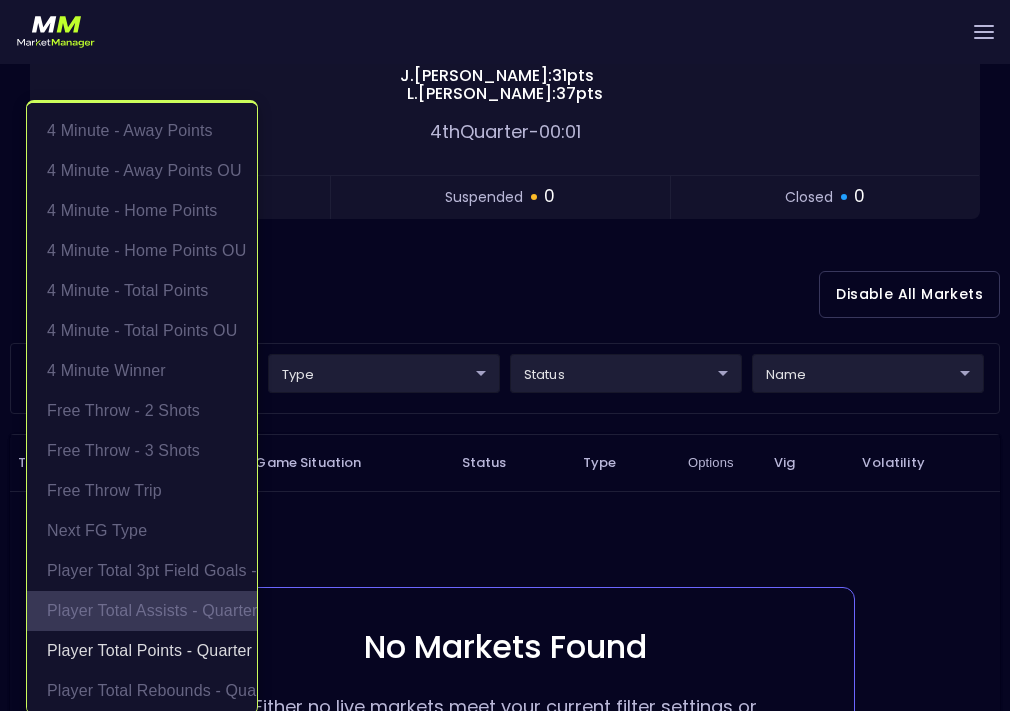 click on "Player Total Assists - Quarter" at bounding box center (142, 611) 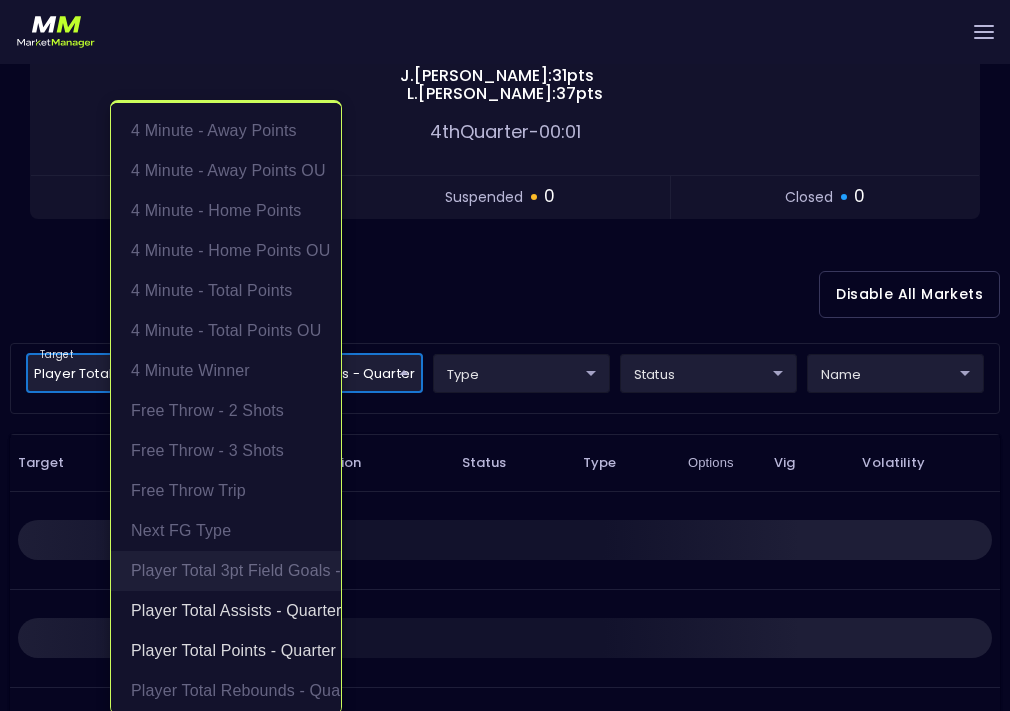 click on "Player Total 3pt Field Goals - Quarter" at bounding box center (226, 571) 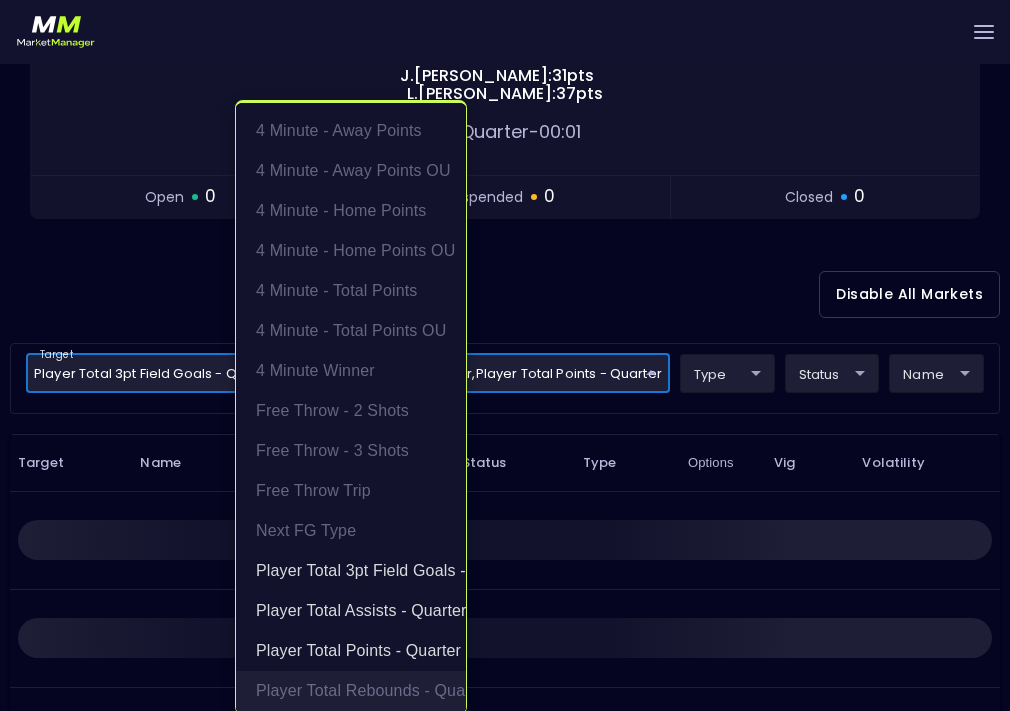 click on "Player Total Rebounds - Quarter" at bounding box center [351, 691] 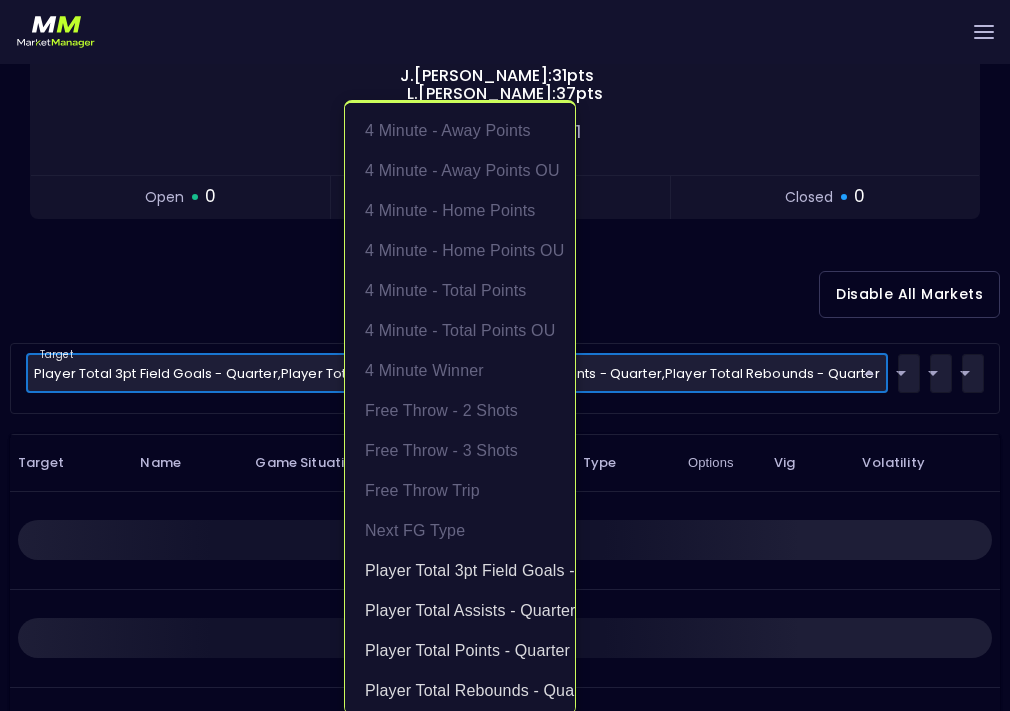 click at bounding box center (505, 355) 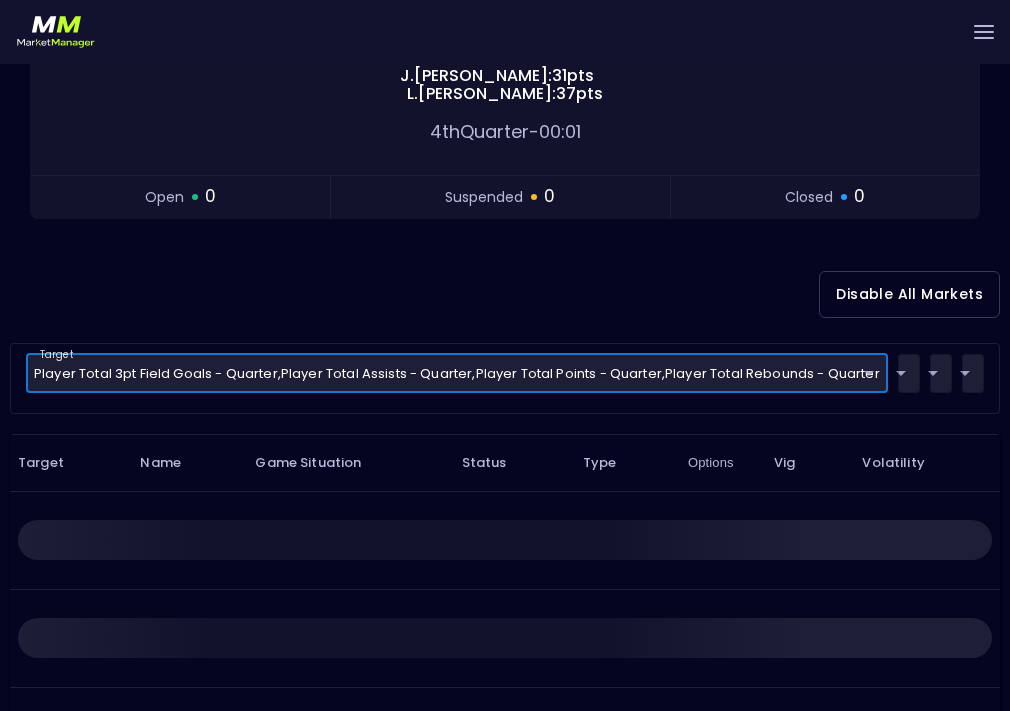 scroll, scrollTop: 0, scrollLeft: 0, axis: both 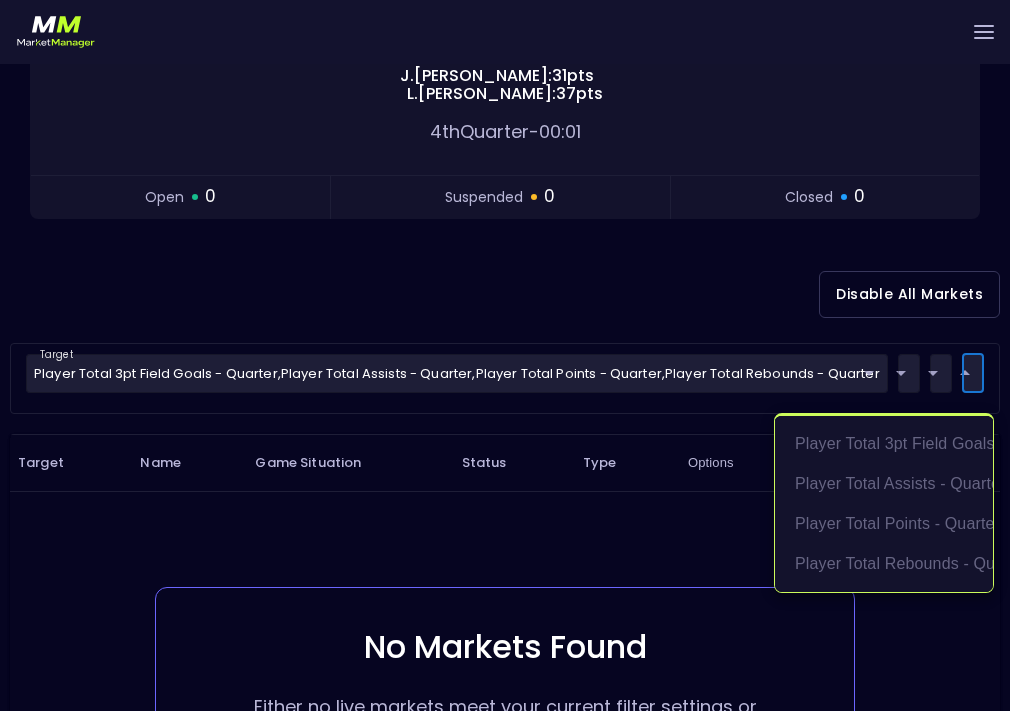 click at bounding box center (505, 355) 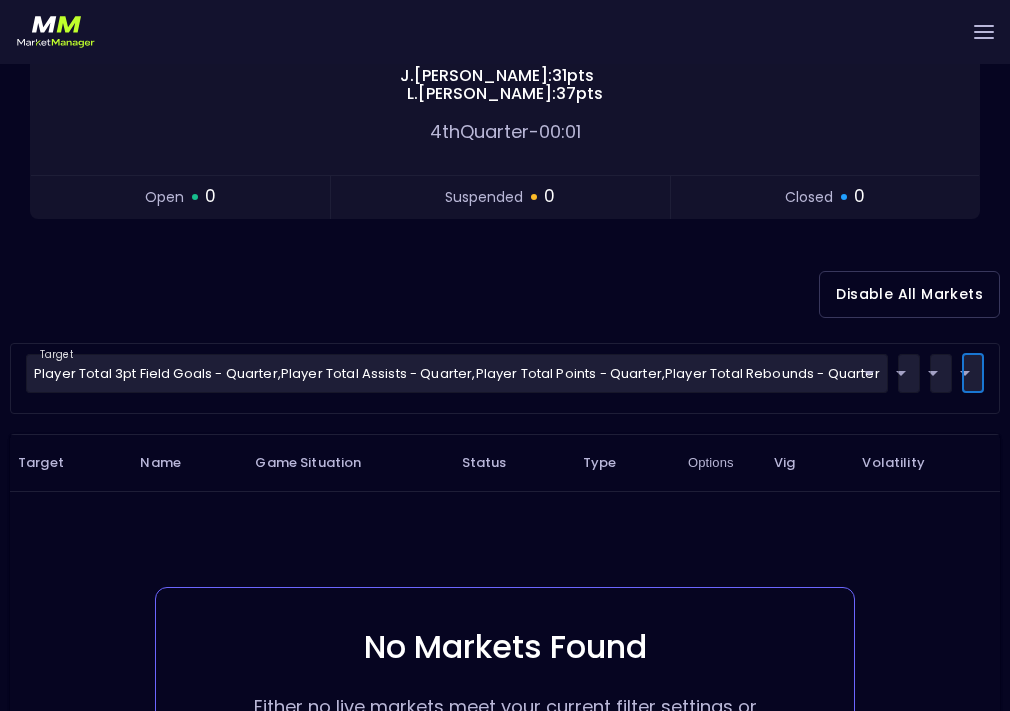 click on "Live Markets Market Configuration Profiles History [PERSON_NAME] nVenue Settings Support Logout   Version 1.31  Powered by nVenue < All Games [DATE] 1:47:04 PM Current Profile NBA only 7019aa83-cbc0-41cd-ad39-77eeccde5083 Select Target Market Status Type Vig Volatility Options Close 116 MEM Grizzlies DAL Mavericks 121 Replay Game [PERSON_NAME] :  31  pts L .  Dončić :  37  pts 4th  Quarter  -  00:01 open 0 suspended 0 closed 0 Disable All Markets target Player Total 3pt Field Goals - Quarter ,  Player Total Assists - Quarter ,  Player Total Points - Quarter ,  Player Total Rebounds - Quarter Player Total Points - Quarter,Player Total Assists - Quarter,Player Total 3pt Field Goals - Quarter,Player Total Rebounds - Quarter ​ type ​ ​ status ​ ​ name ​ ​ Target Name Game Situation Status Type Options Vig Volatility No Markets Found Either no live markets meet your current filter settings or there are currently no games to display. Rows per page: 25 25 0–0 of 0" at bounding box center [505, 344] 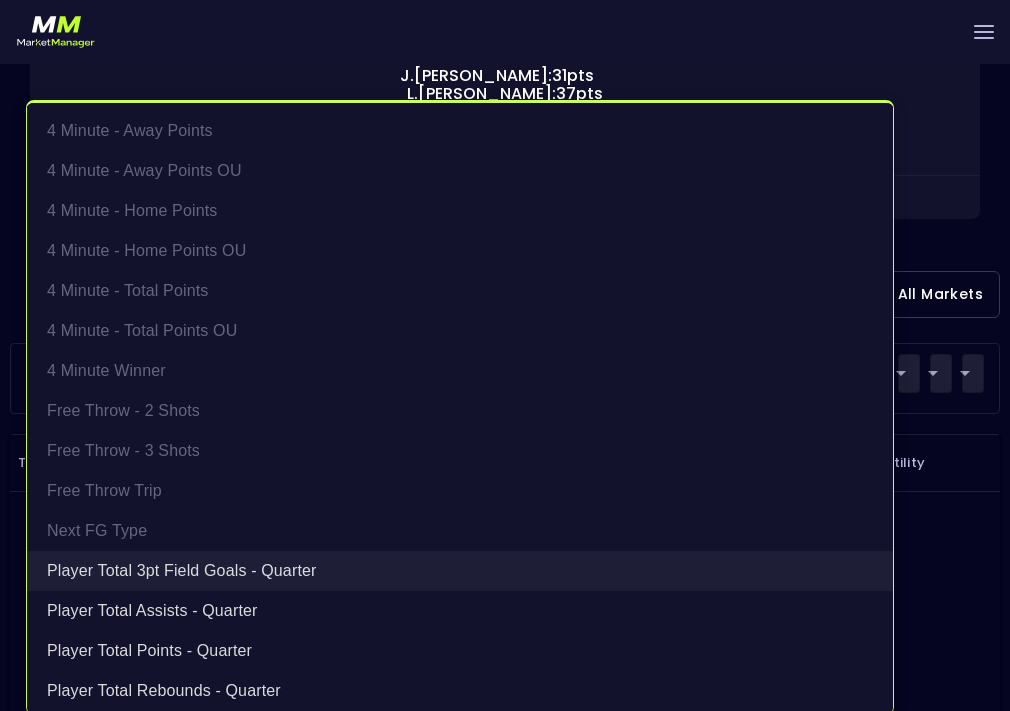 click on "Player Total 3pt Field Goals - Quarter" at bounding box center [460, 571] 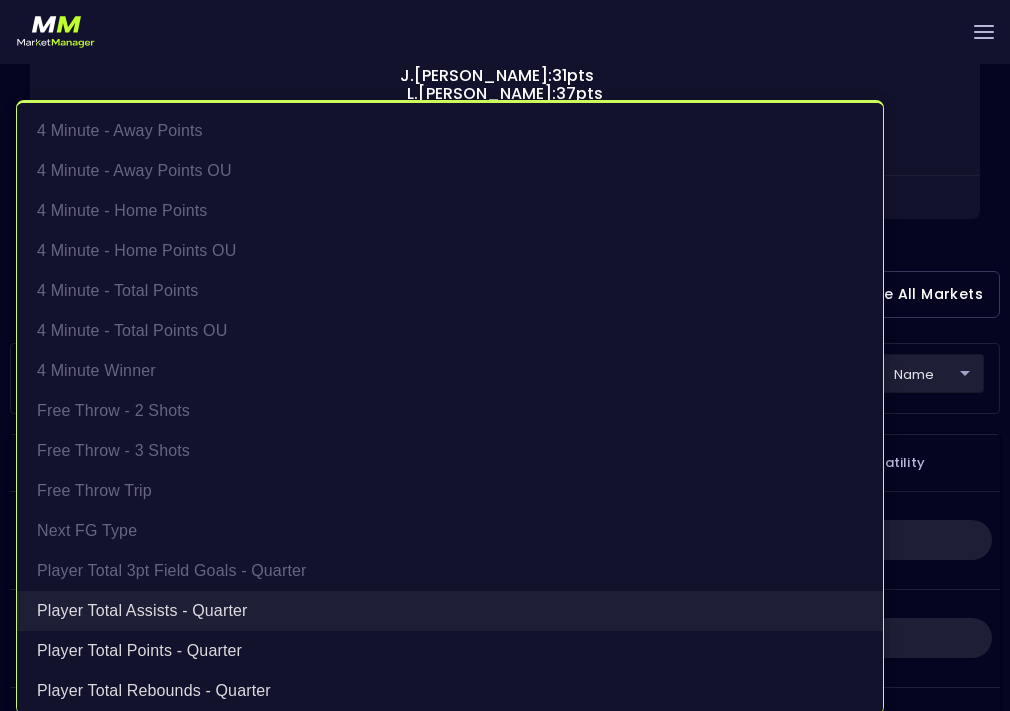 click on "Player Total Assists - Quarter" at bounding box center (450, 611) 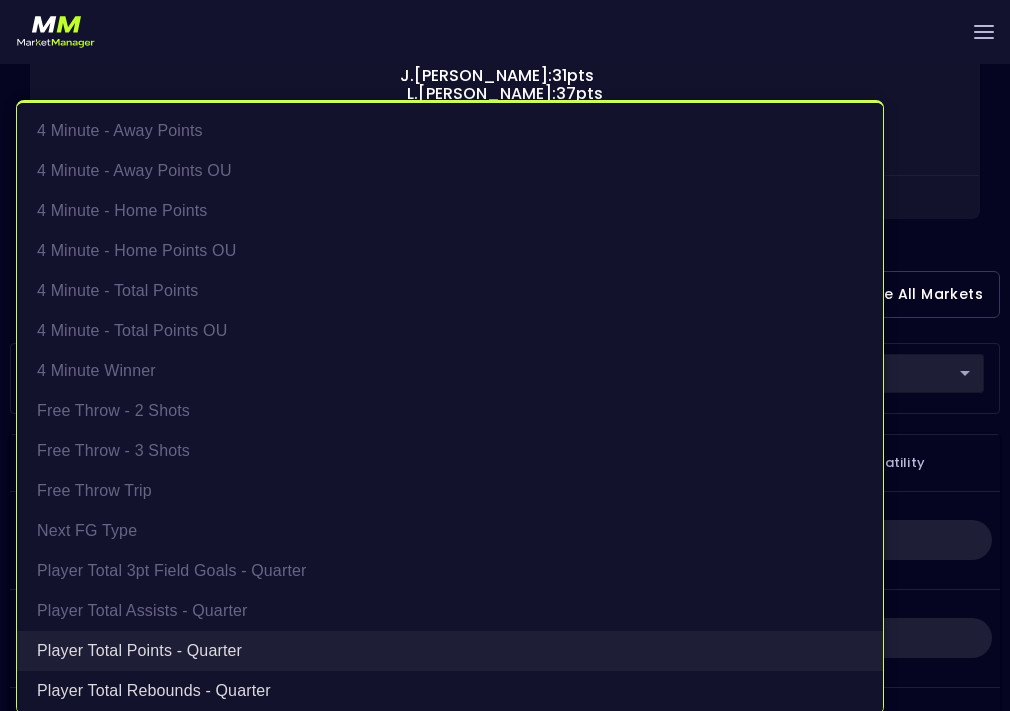 click on "Player Total Points - Quarter" at bounding box center [450, 651] 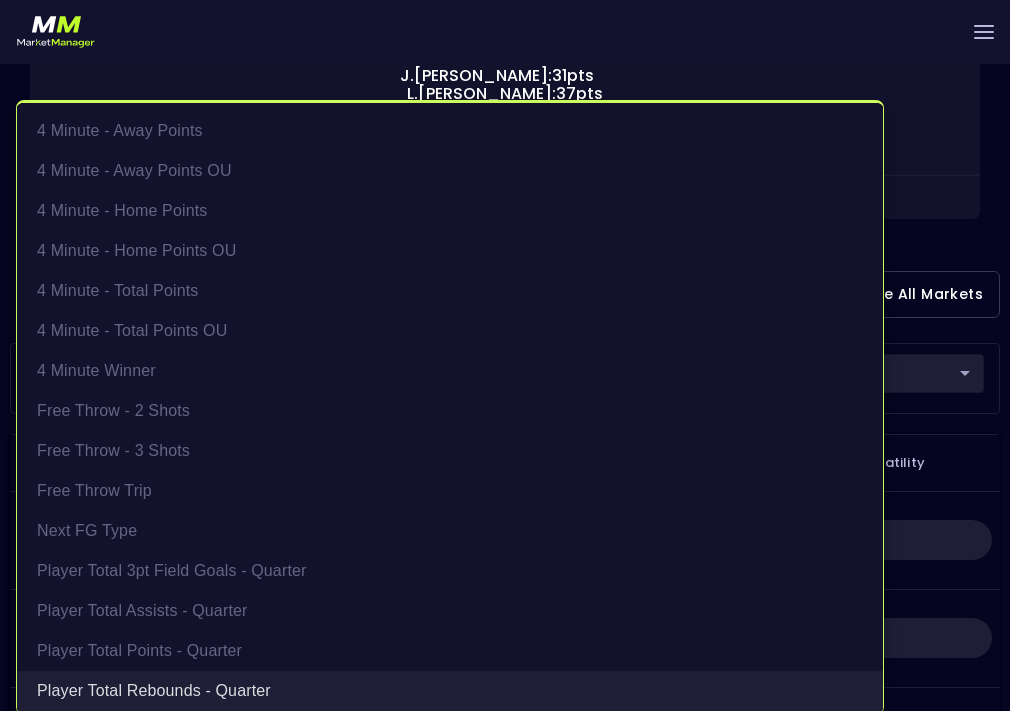 click on "Player Total Rebounds - Quarter" at bounding box center (450, 691) 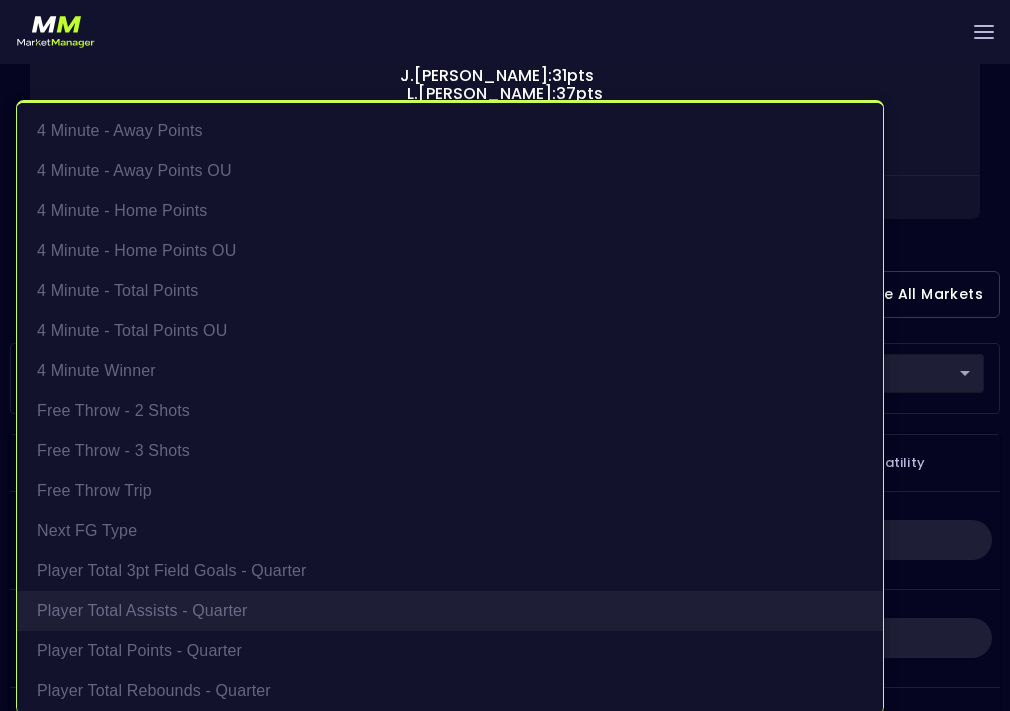 scroll, scrollTop: 205, scrollLeft: 0, axis: vertical 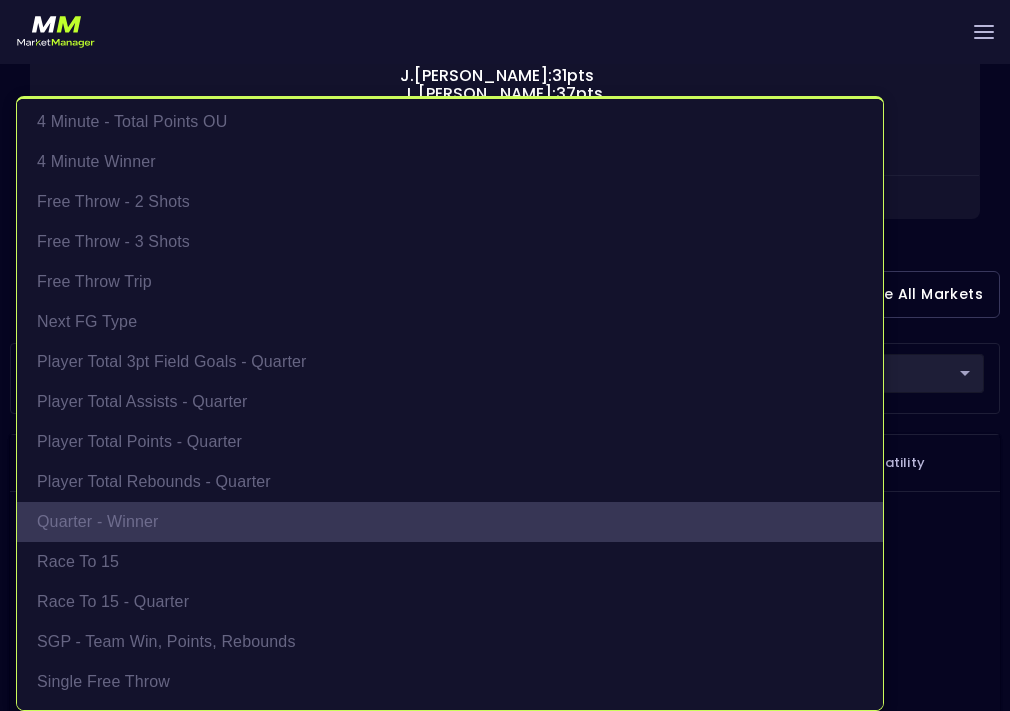 click on "Quarter - Winner" at bounding box center (450, 522) 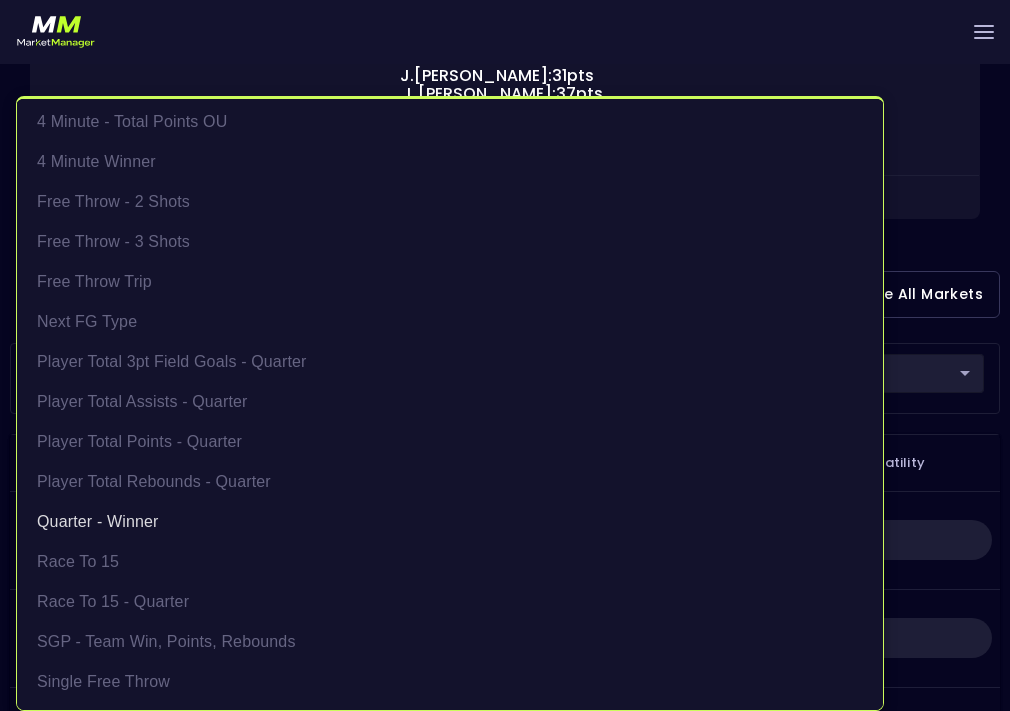 click at bounding box center [505, 355] 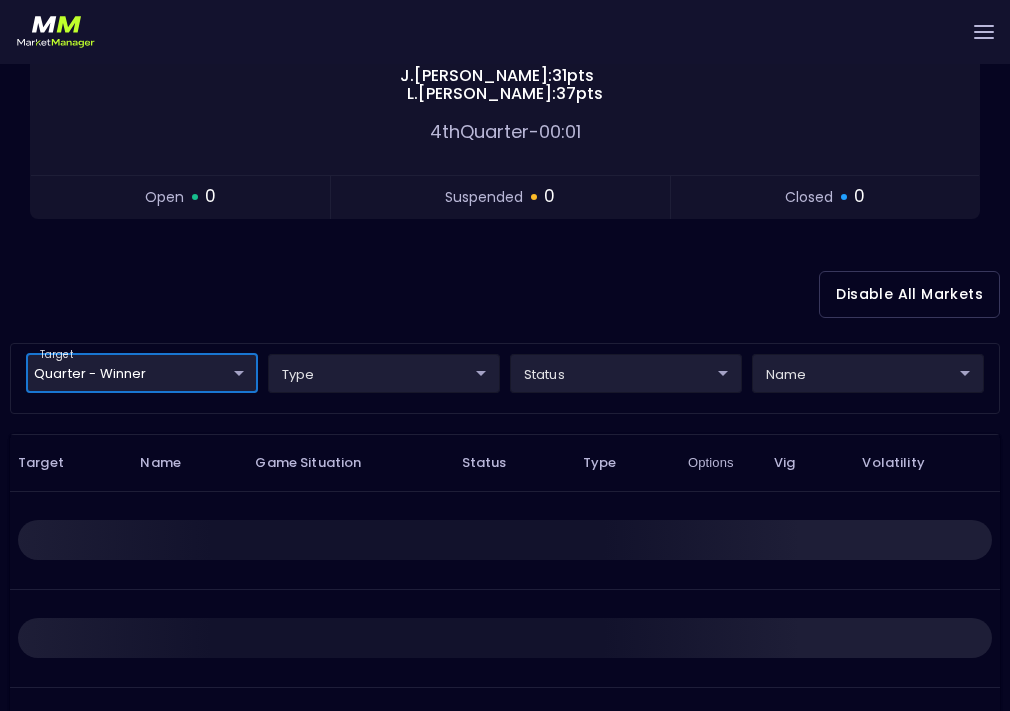 scroll, scrollTop: 0, scrollLeft: 0, axis: both 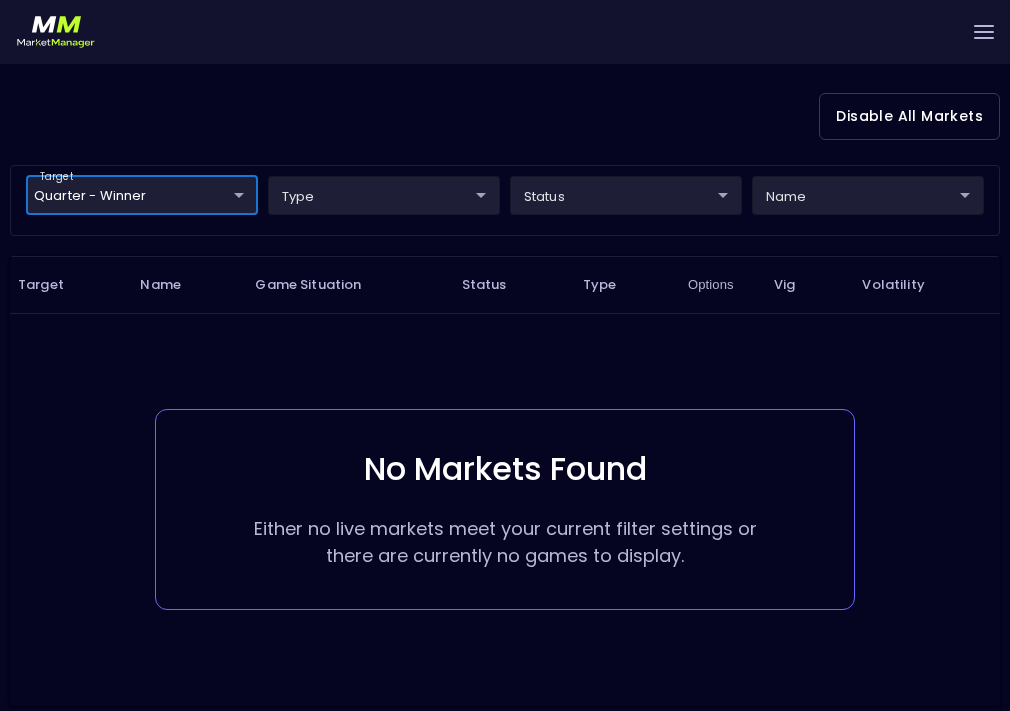click on "Live Markets Market Configuration Profiles History [PERSON_NAME] nVenue Settings Support Logout   Version 1.31  Powered by nVenue < All Games [DATE] 1:47:21 PM Current Profile NBA only 7019aa83-cbc0-41cd-ad39-77eeccde5083 Select Target Market Status Type Vig Volatility Options Close 116 MEM Grizzlies DAL Mavericks 121 Replay Game [PERSON_NAME] :  31  pts [PERSON_NAME] :  37  pts 4th  Quarter  -  00:01 open 0 suspended 0 closed 0 Disable All Markets target Quarter - Winner Quarter - Winner ​ type ​ ​ status ​ ​ name ​ ​ Target Name Game Situation Status Type Options Vig Volatility No Markets Found Either no live markets meet your current filter settings or there are currently no games to display. Rows per page: 25 25 0–0 of 0" at bounding box center [505, 166] 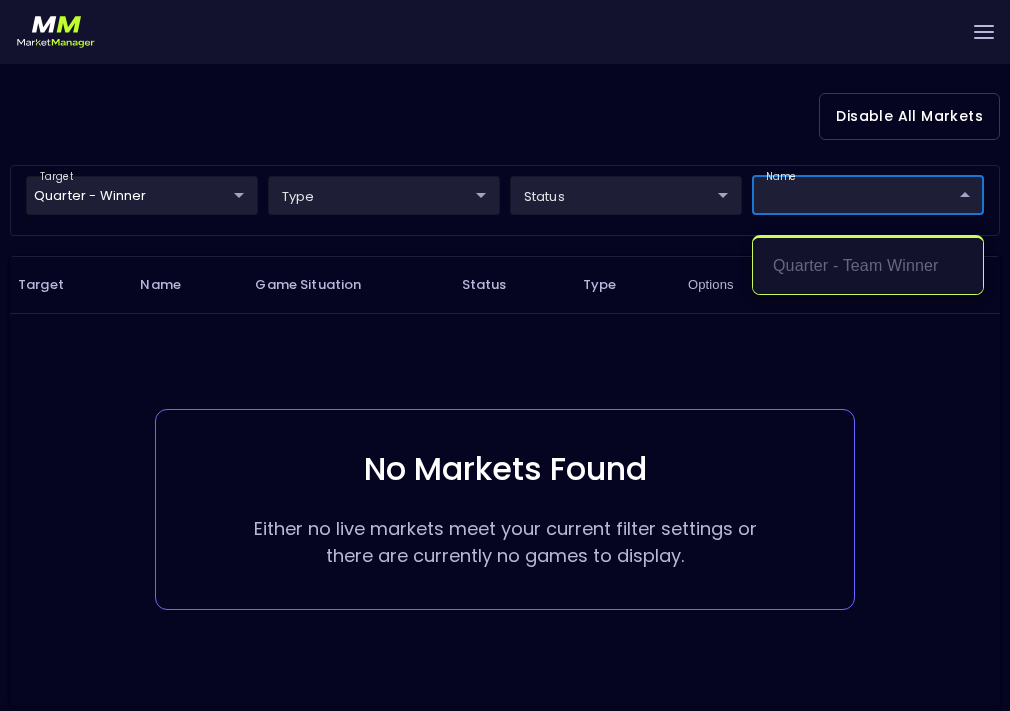 click at bounding box center (505, 355) 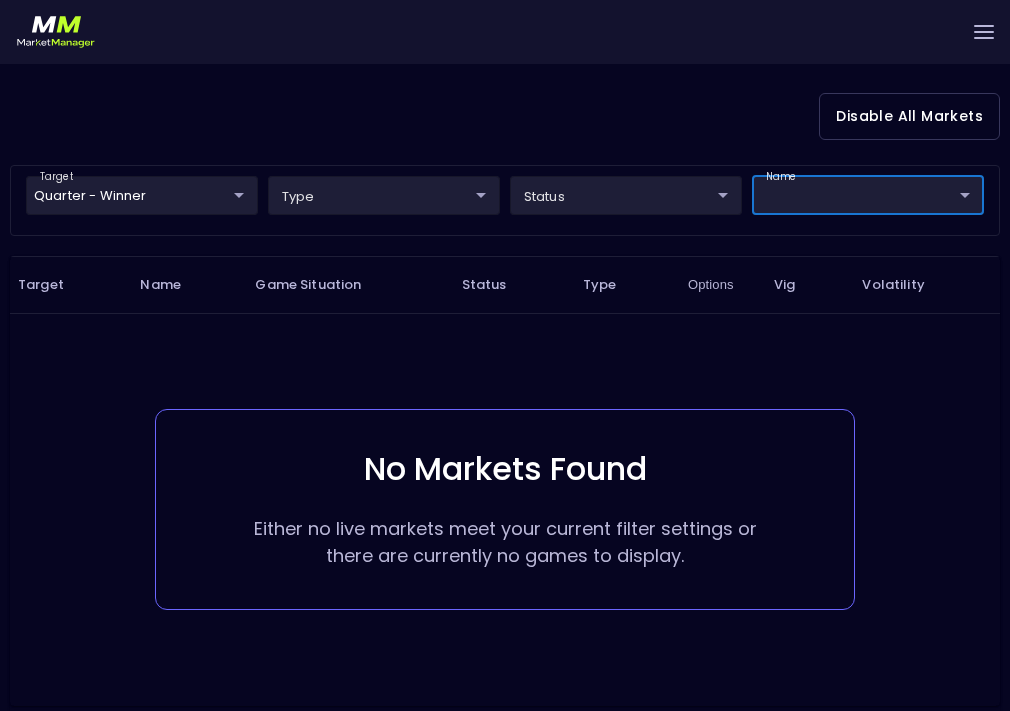 click on "Live Markets Market Configuration Profiles History [PERSON_NAME] nVenue Settings Support Logout   Version 1.31  Powered by nVenue < All Games [DATE] 1:47:29 PM Current Profile NBA only 7019aa83-cbc0-41cd-ad39-77eeccde5083 Select Target Market Status Type Vig Volatility Options Close 116 MEM Grizzlies DAL Mavericks 121 Replay Game [PERSON_NAME] :  31  pts [PERSON_NAME] :  37  pts 4th  Quarter  -  00:01 open 0 suspended 0 closed 0 Disable All Markets target Quarter - Winner Quarter - Winner ​ type ​ ​ status ​ ​ name ​ ​ Target Name Game Situation Status Type Options Vig Volatility No Markets Found Either no live markets meet your current filter settings or there are currently no games to display. Rows per page: 25 25 0–0 of 0 Quarter - Team Winner" at bounding box center [505, 166] 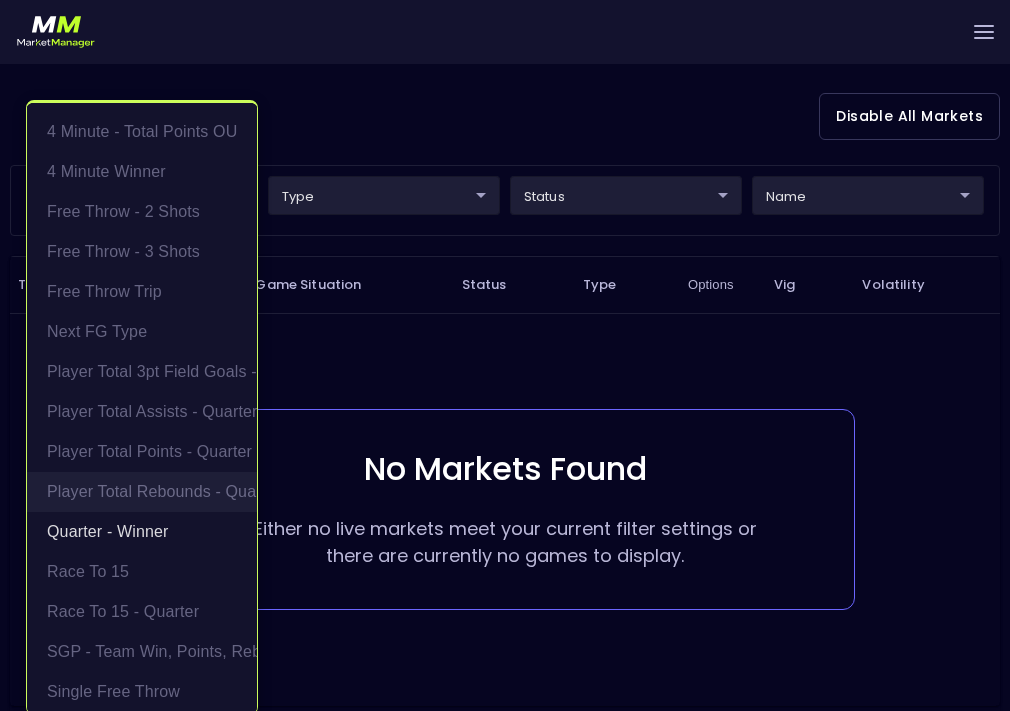 scroll, scrollTop: 205, scrollLeft: 0, axis: vertical 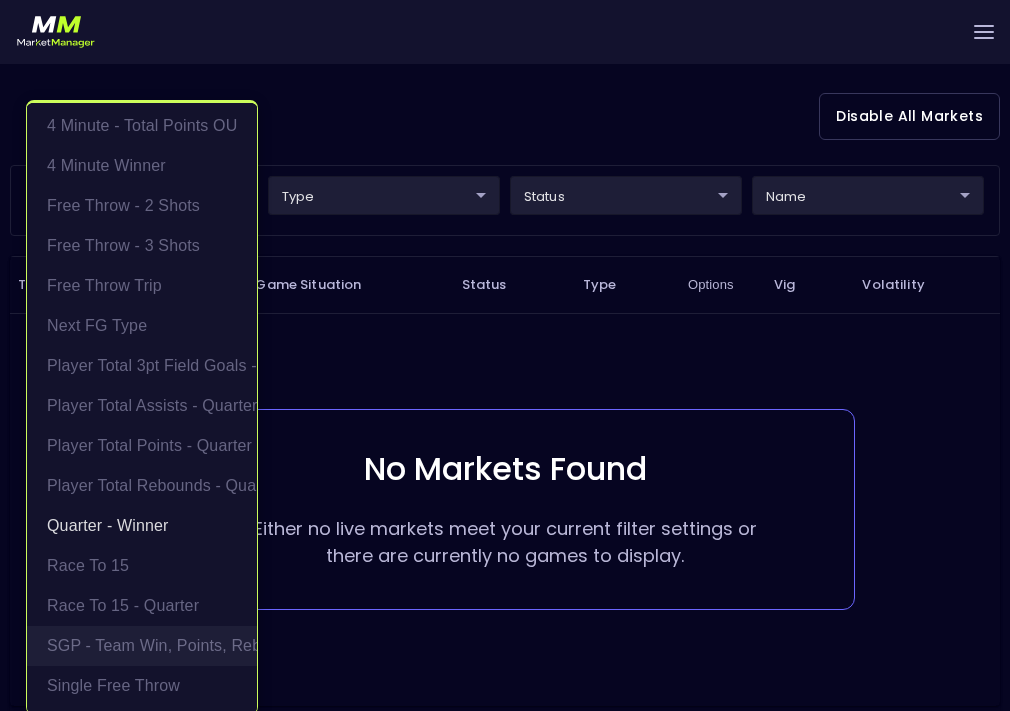 click on "SGP - Team Win, Points, Rebounds" at bounding box center [142, 646] 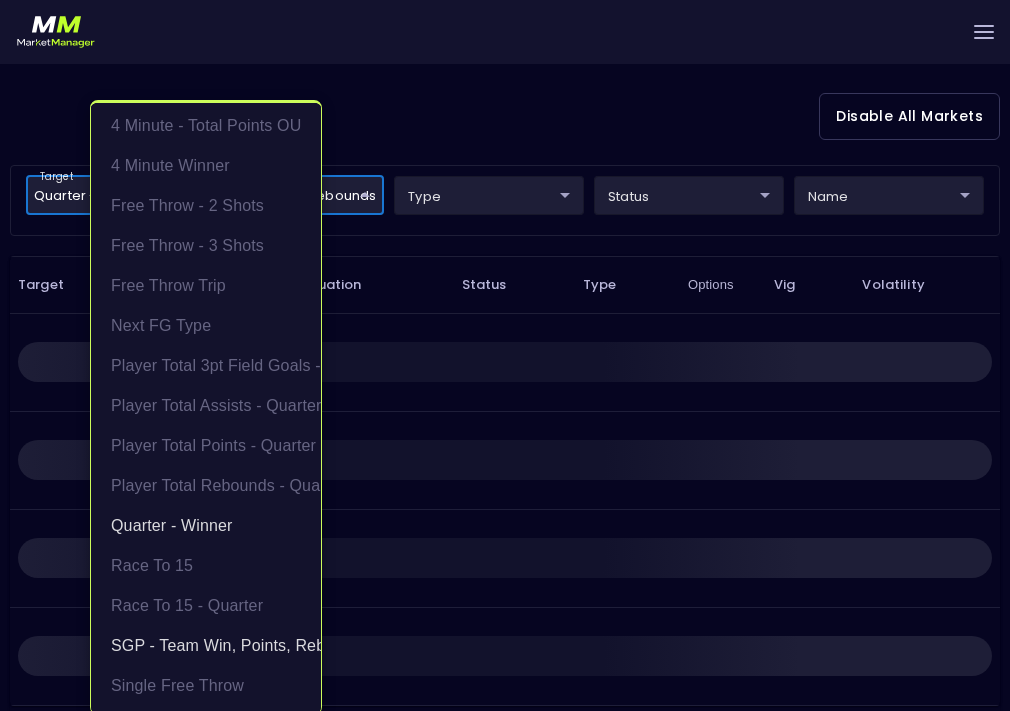 click at bounding box center [505, 355] 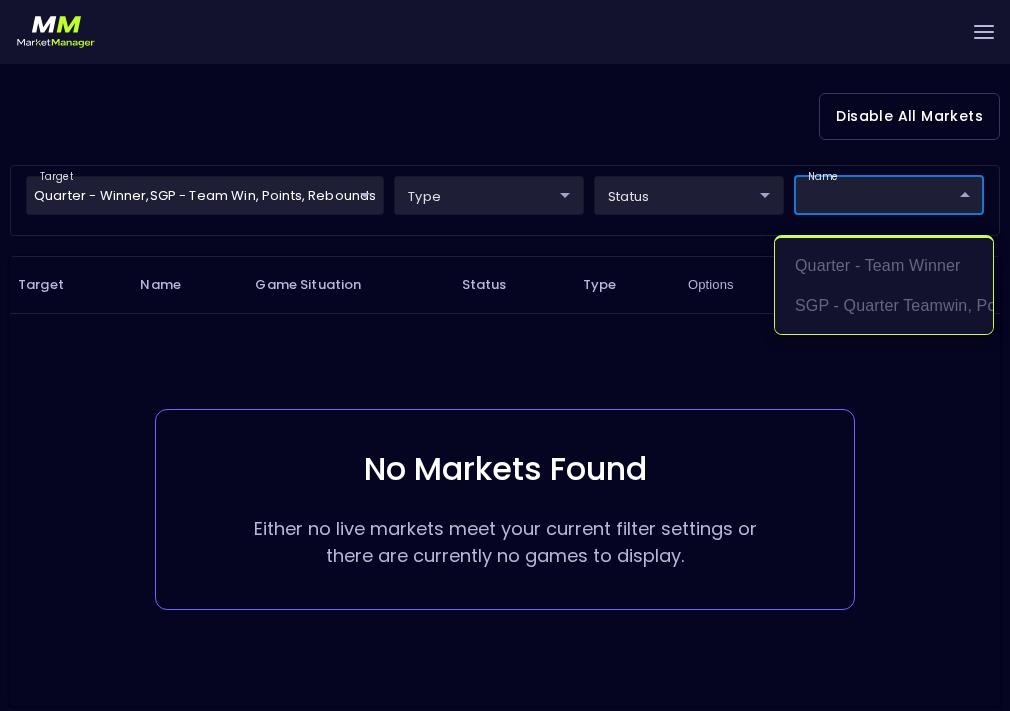click on "Live Markets Market Configuration Profiles History [PERSON_NAME] nVenue Settings Support Logout   Version 1.31  Powered by nVenue < All Games [DATE] 1:47:35 PM Current Profile NBA only 7019aa83-cbc0-41cd-ad39-77eeccde5083 Select Target Market Status Type Vig Volatility Options Close 116 MEM Grizzlies DAL Mavericks 121 Replay Game [PERSON_NAME] :  31  pts L .  Dončić :  37  pts 4th  Quarter  -  00:01 open 0 suspended 0 closed 0 Disable All Markets target Quarter - Winner ,  SGP - Team Win, Points, Rebounds Quarter - Winner,SGP - Team Win, Points, Rebounds ​ type ​ ​ status ​ ​ name ​ ​ Target Name Game Situation Status Type Options Vig Volatility No Markets Found Either no live markets meet your current filter settings or there are currently no games to display. Rows per page: 25 25 0–0 of 0 Quarter - Team Winner SGP - Quarter Teamwin, Points, Rebounds" at bounding box center (505, 166) 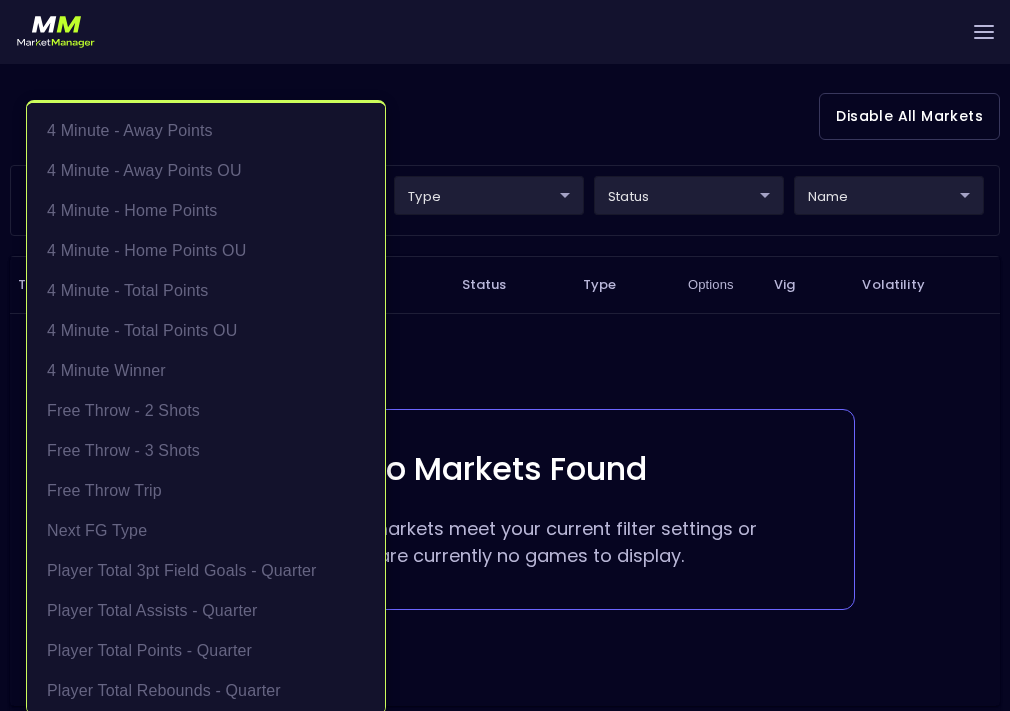 click on "Live Markets Market Configuration Profiles History [PERSON_NAME] nVenue Settings Support Logout   Version 1.31  Powered by nVenue < All Games [DATE] 1:47:41 PM Current Profile NBA only 7019aa83-cbc0-41cd-ad39-77eeccde5083 Select Target Market Status Type Vig Volatility Options Close 116 MEM Grizzlies DAL Mavericks 121 Replay Game [PERSON_NAME] :  31  pts L .  Dončić :  37  pts 4th  Quarter  -  00:01 open 0 suspended 0 closed 0 Disable All Markets target Quarter - Winner ,  SGP - Team Win, Points, Rebounds Quarter - Winner,SGP - Team Win, Points, Rebounds ​ type ​ ​ status ​ ​ name ​ ​ Target Name Game Situation Status Type Options Vig Volatility No Markets Found Either no live markets meet your current filter settings or there are currently no games to display. Rows per page: 25 25 0–0 of 0 4 Minute - Away Points 4 Minute - Away Points OU 4 Minute - Home Points 4 Minute - Home Points OU 4 Minute - Total Points 4 Minute - Total Points OU 4 Minute Winner Free Throw - 2 Shots" at bounding box center (505, 166) 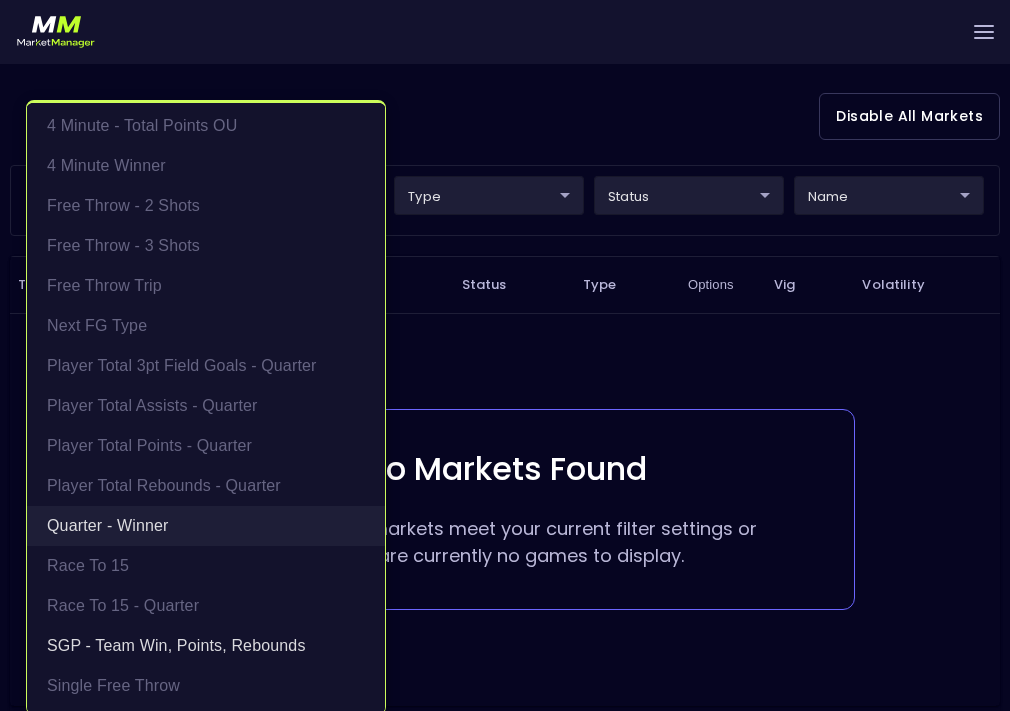 click on "Quarter - Winner" at bounding box center [206, 526] 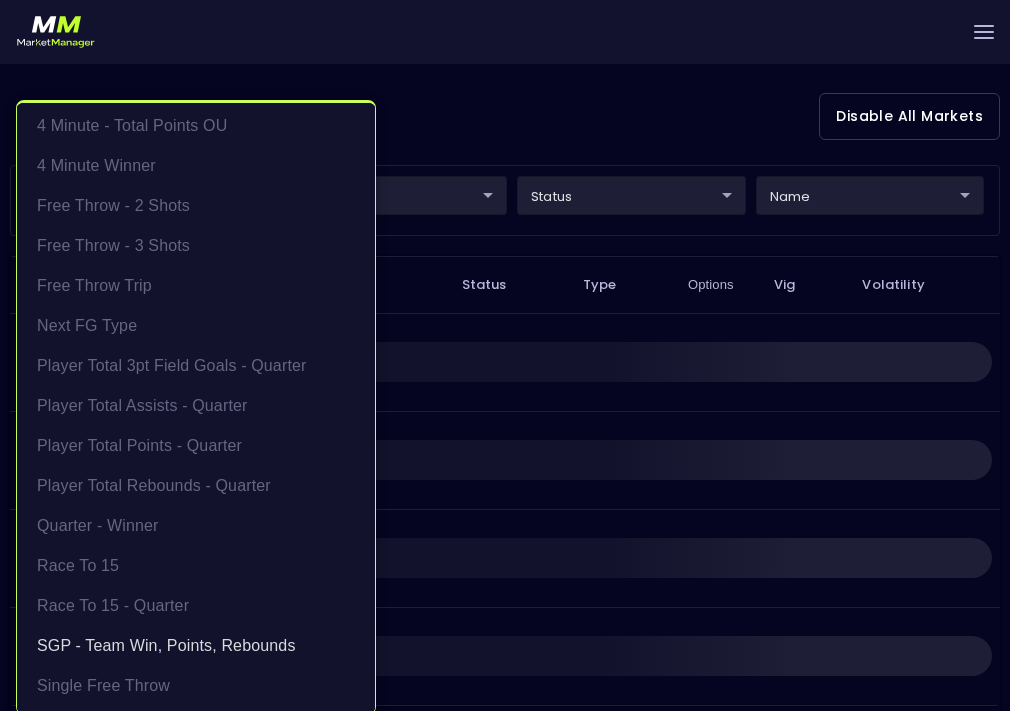 click at bounding box center [505, 355] 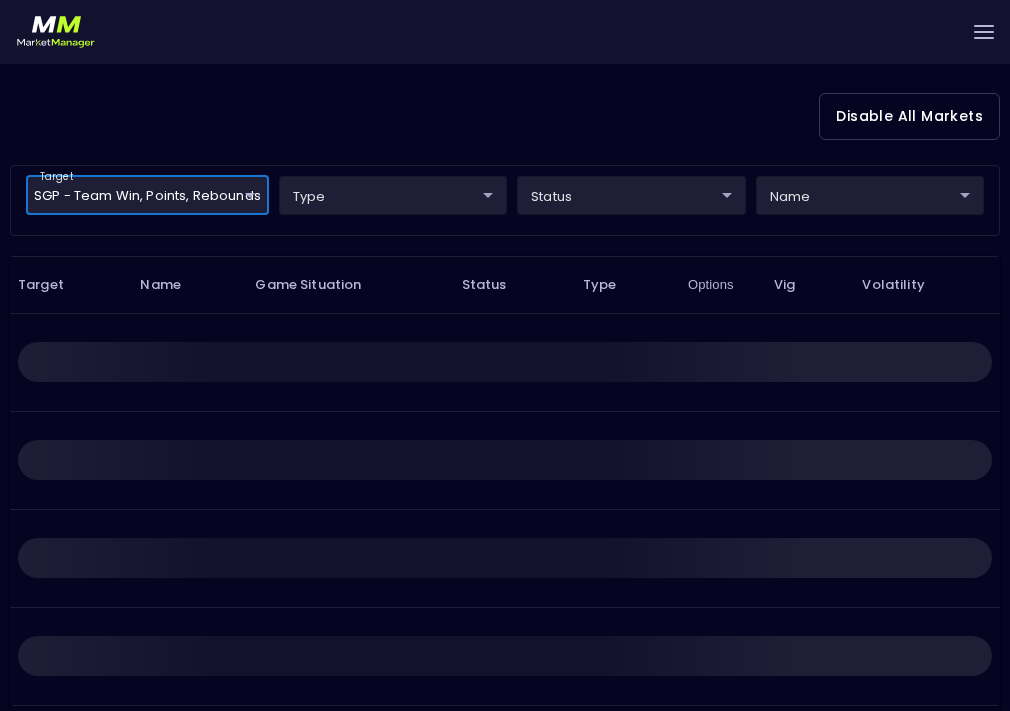 click on "Live Markets Market Configuration Profiles History [PERSON_NAME] nVenue Settings Support Logout   Version 1.31  Powered by nVenue < All Games [DATE] 1:47:43 PM Current Profile NBA only 7019aa83-cbc0-41cd-ad39-77eeccde5083 Select Target Market Status Type Vig Volatility Options Close 116 MEM Grizzlies DAL Mavericks 121 Replay Game [PERSON_NAME] :  31  pts L .  Dončić :  37  pts 4th  Quarter  -  00:01 open 0 suspended 0 closed 0 Disable All Markets target SGP - Team Win, Points, Rebounds SGP - Team Win, Points, Rebounds ​ type ​ ​ status ​ ​ name ​ ​ Target Name Game Situation Status Type Options Vig Volatility Rows per page: 25 25 0–0 of 0" at bounding box center [505, 166] 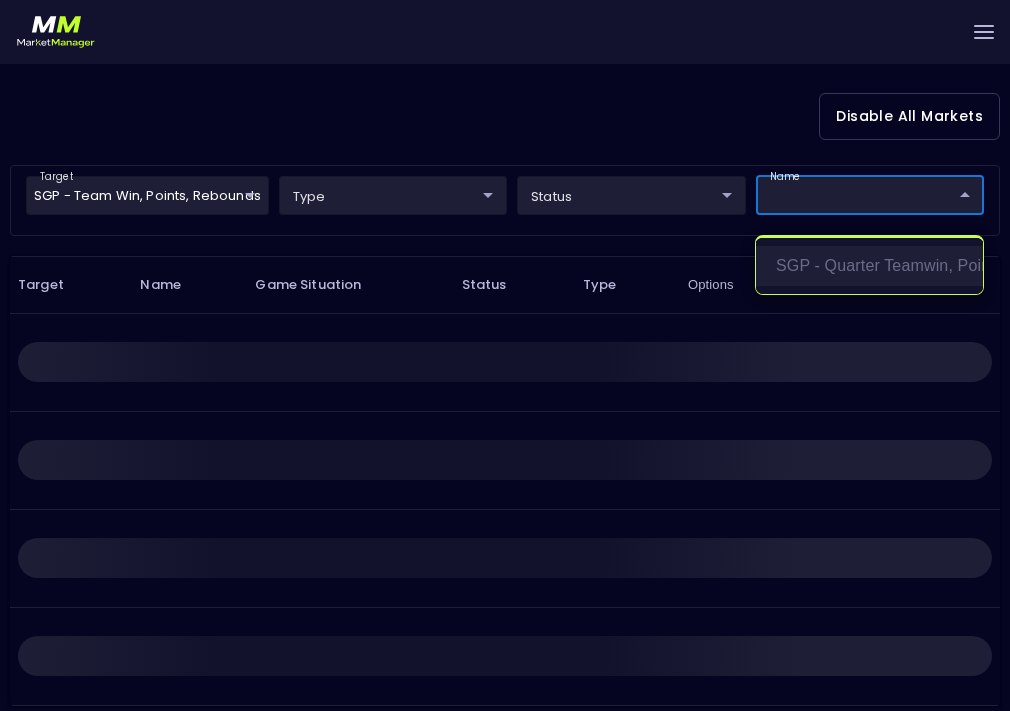 click on "SGP - Quarter Teamwin, Points, Rebounds" at bounding box center [869, 266] 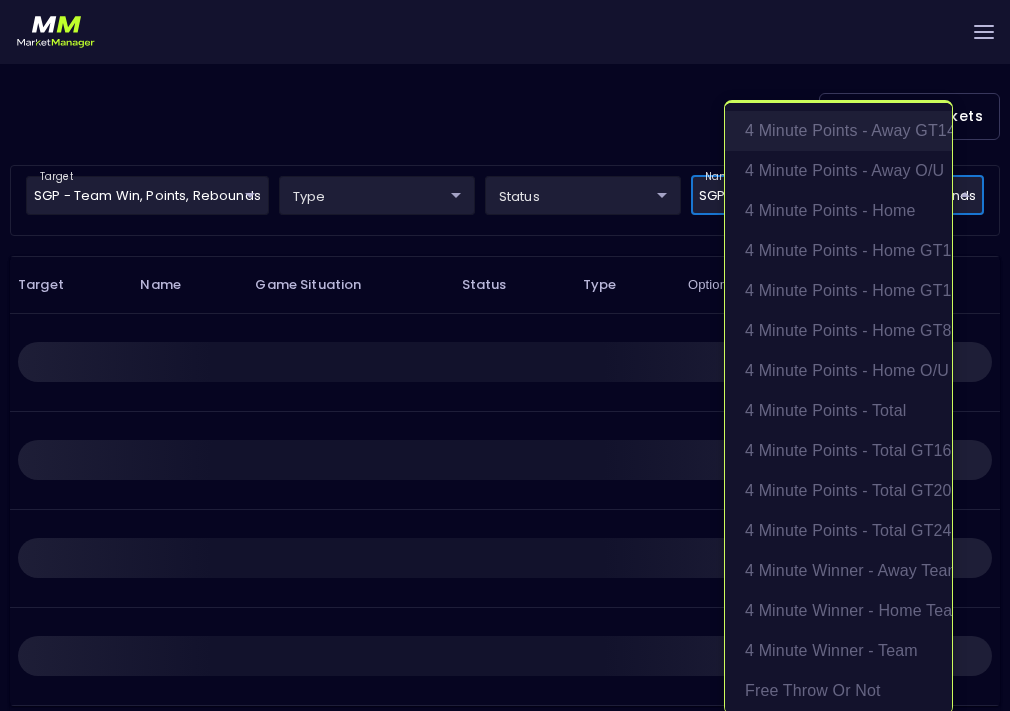 scroll, scrollTop: 485, scrollLeft: 0, axis: vertical 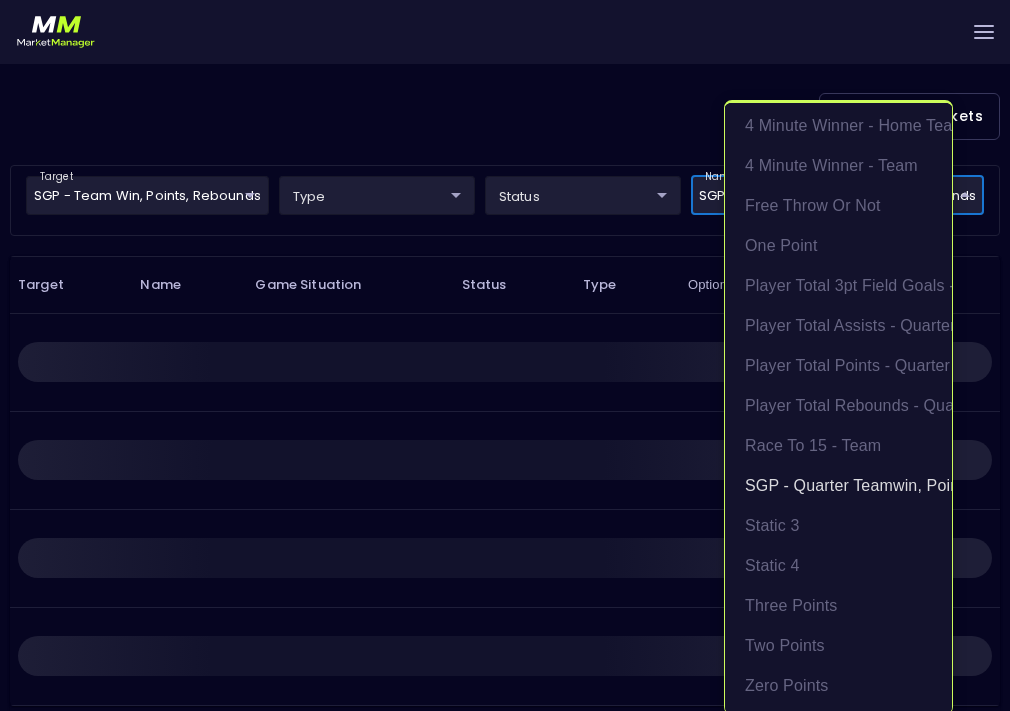 click at bounding box center [505, 355] 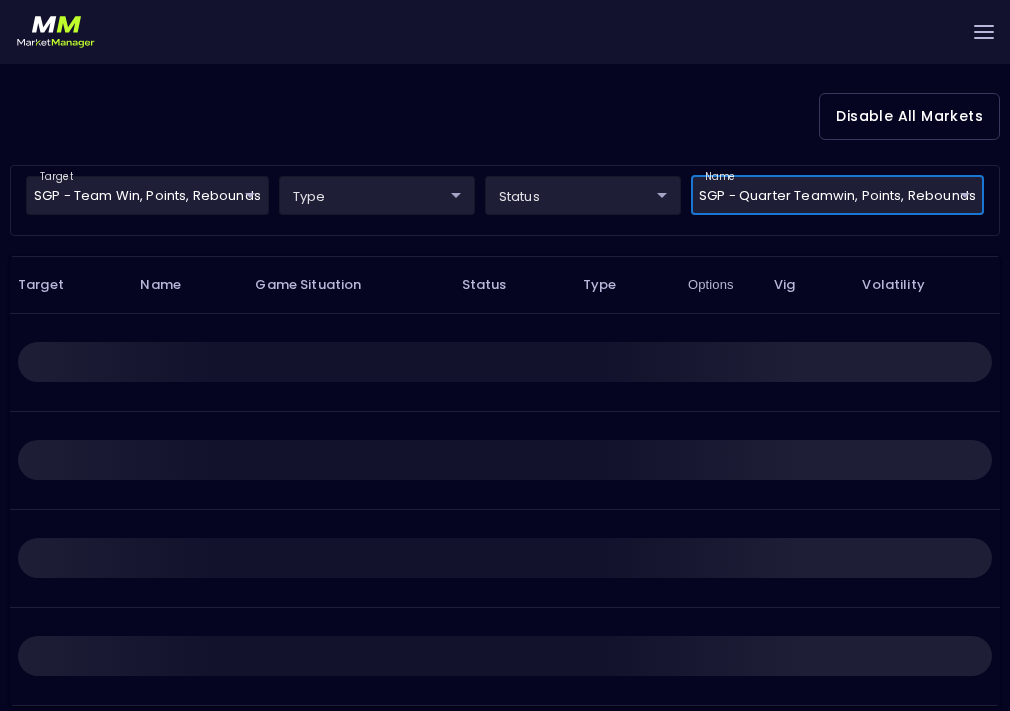 scroll, scrollTop: 0, scrollLeft: 0, axis: both 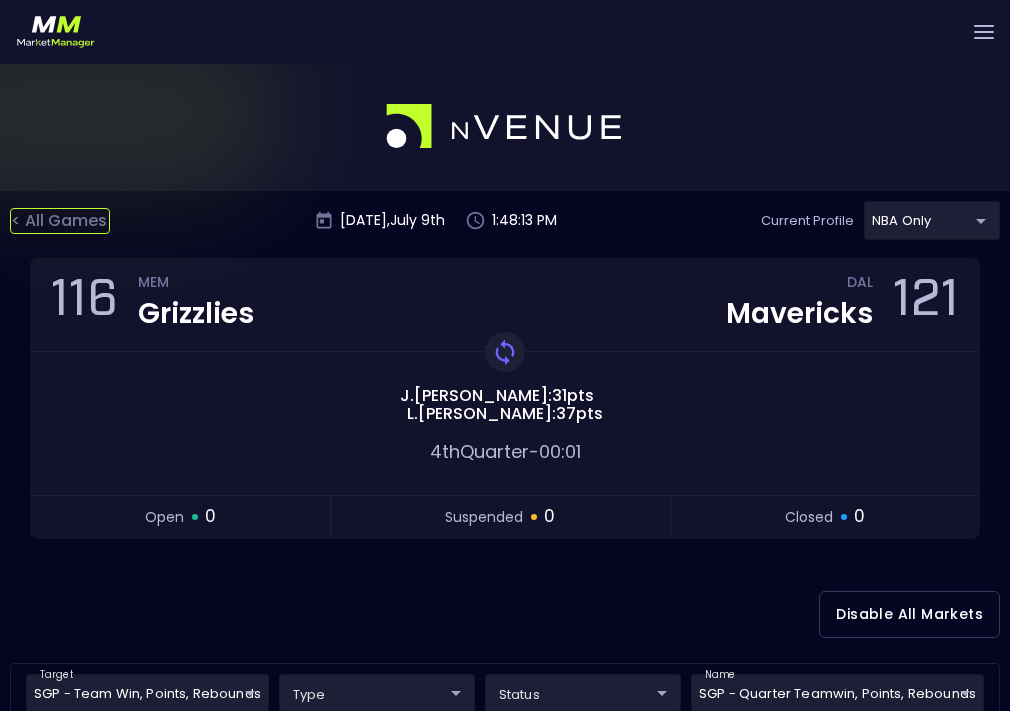 click on "< All Games" at bounding box center [60, 221] 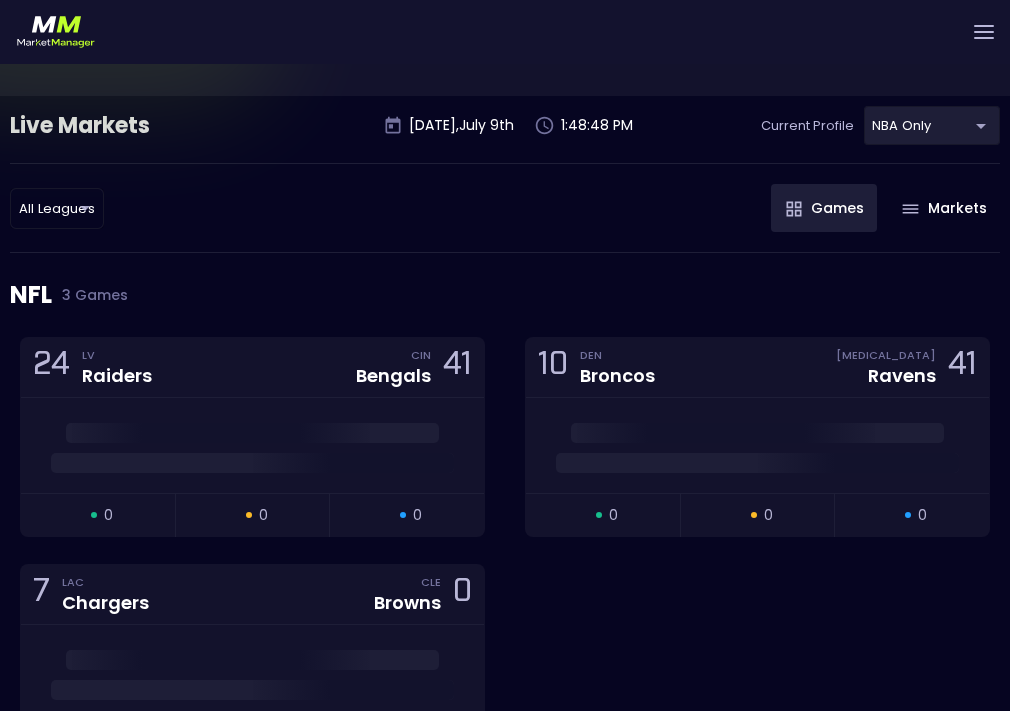 scroll, scrollTop: 277, scrollLeft: 0, axis: vertical 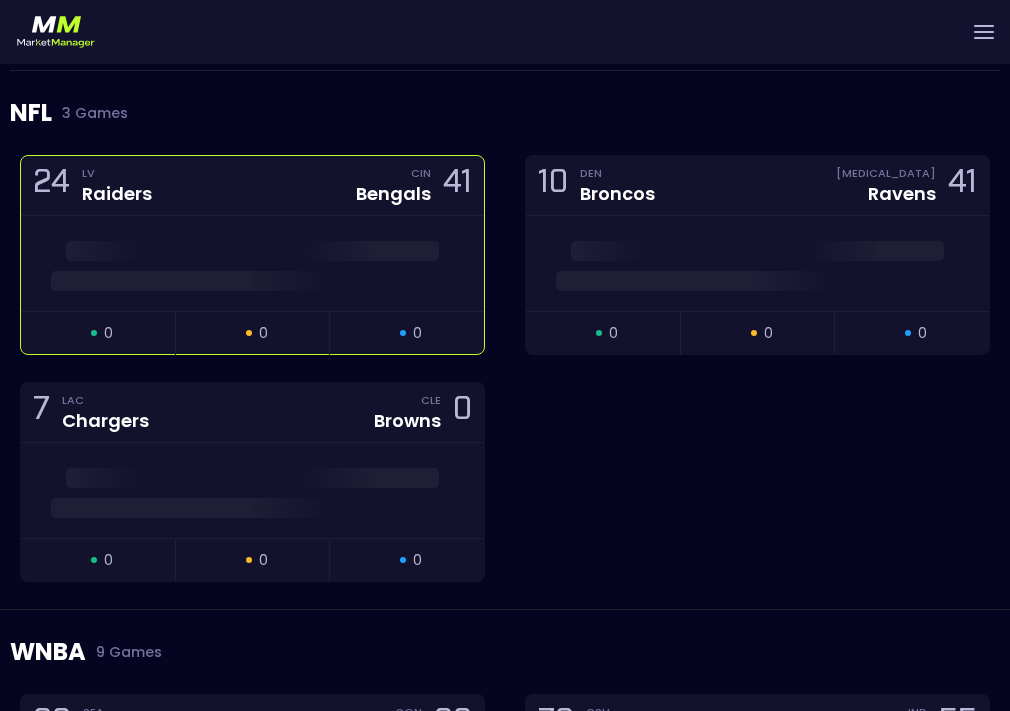 click at bounding box center [252, 263] 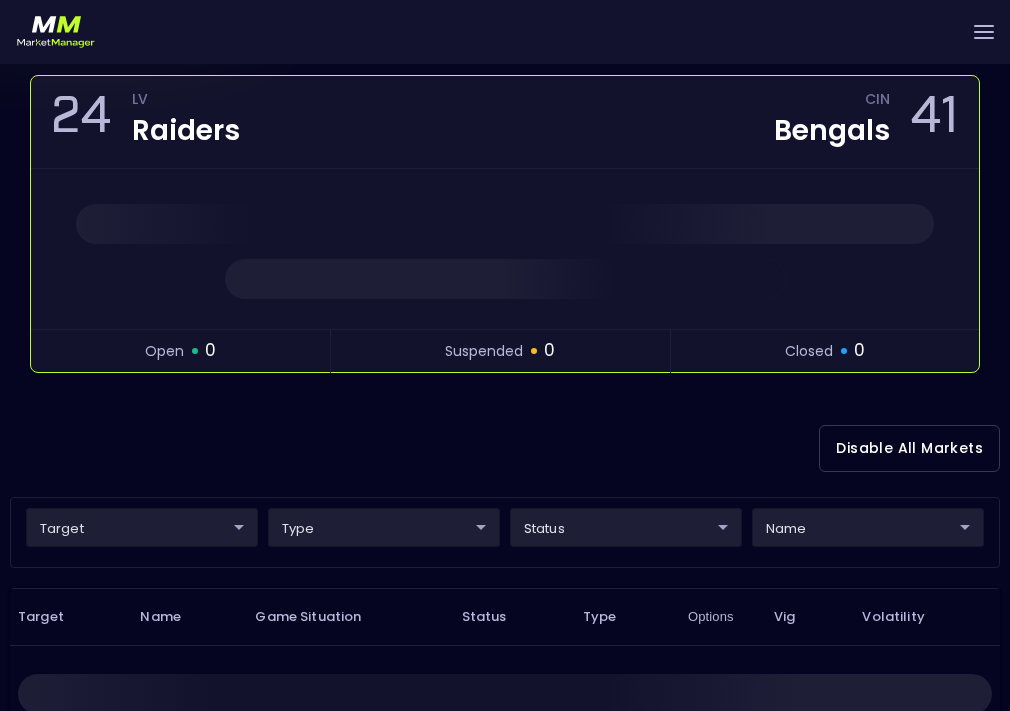 scroll, scrollTop: 239, scrollLeft: 0, axis: vertical 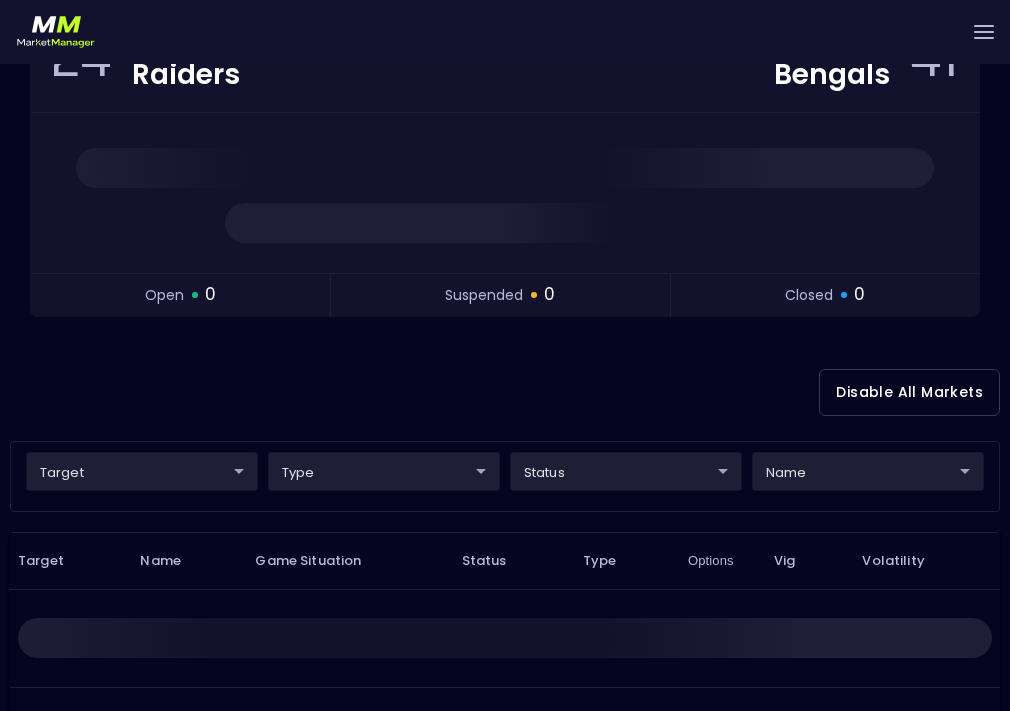 click on "Live Markets Market Configuration Profiles History [PERSON_NAME] nVenue Settings Support Logout   Version 1.31  Powered by nVenue < All Games [DATE] 1:48:51 PM Current Profile NBA only 7019aa83-cbc0-41cd-ad39-77eeccde5083 Select Target Market Status Type Vig Volatility Options Close 24 LV Raiders CIN Bengals 41 open 0 suspended 0 closed 0 Disable All Markets target ​ ​ type ​ ​ status ​ ​ name ​ ​ Target Name Game Situation Status Type Options Vig Volatility Rows per page: 25 25 0–0 of 0" at bounding box center (505, 433) 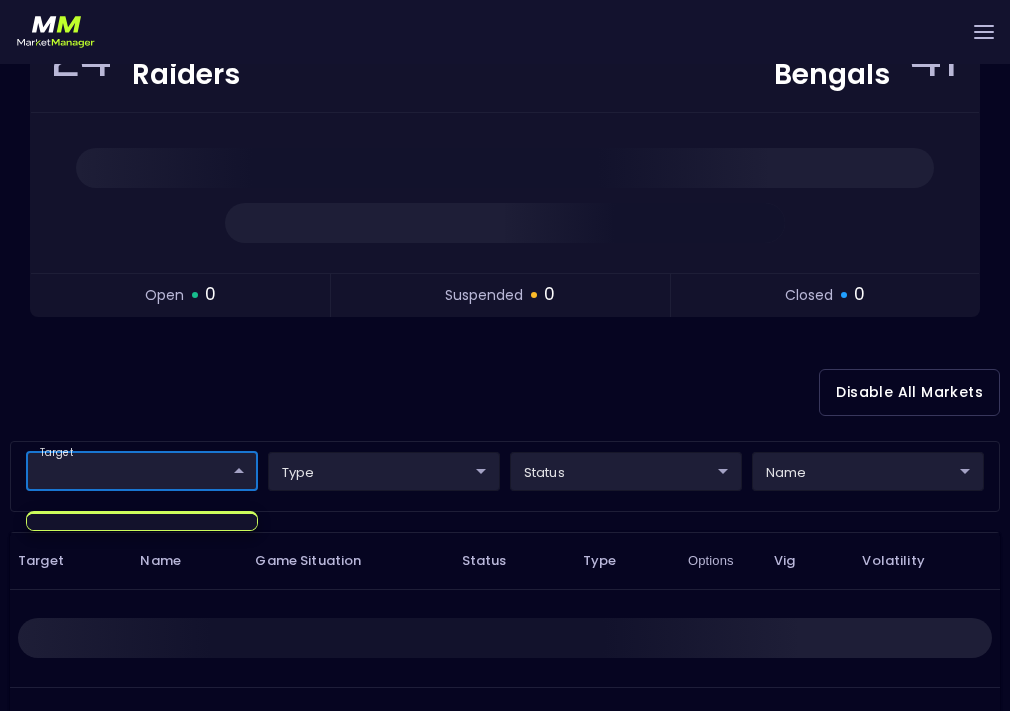 click at bounding box center [505, 355] 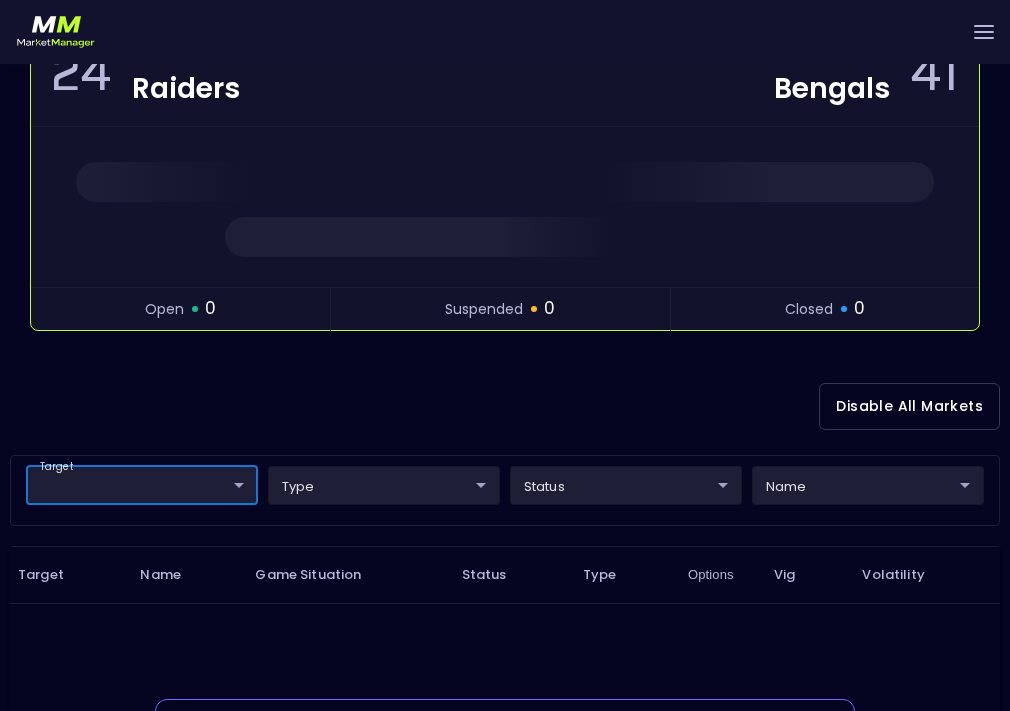 scroll, scrollTop: 23, scrollLeft: 0, axis: vertical 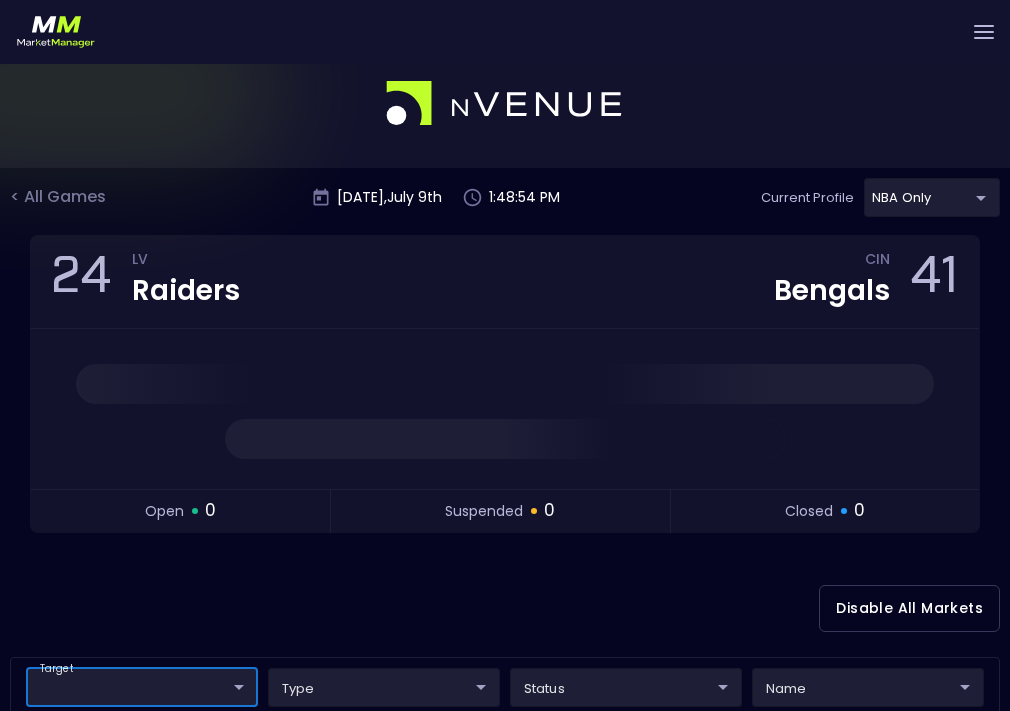click on "< All Games [DATE] 1:48:54 PM Current Profile NBA only 7019aa83-cbc0-41cd-ad39-77eeccde5083 Select" at bounding box center [505, 206] 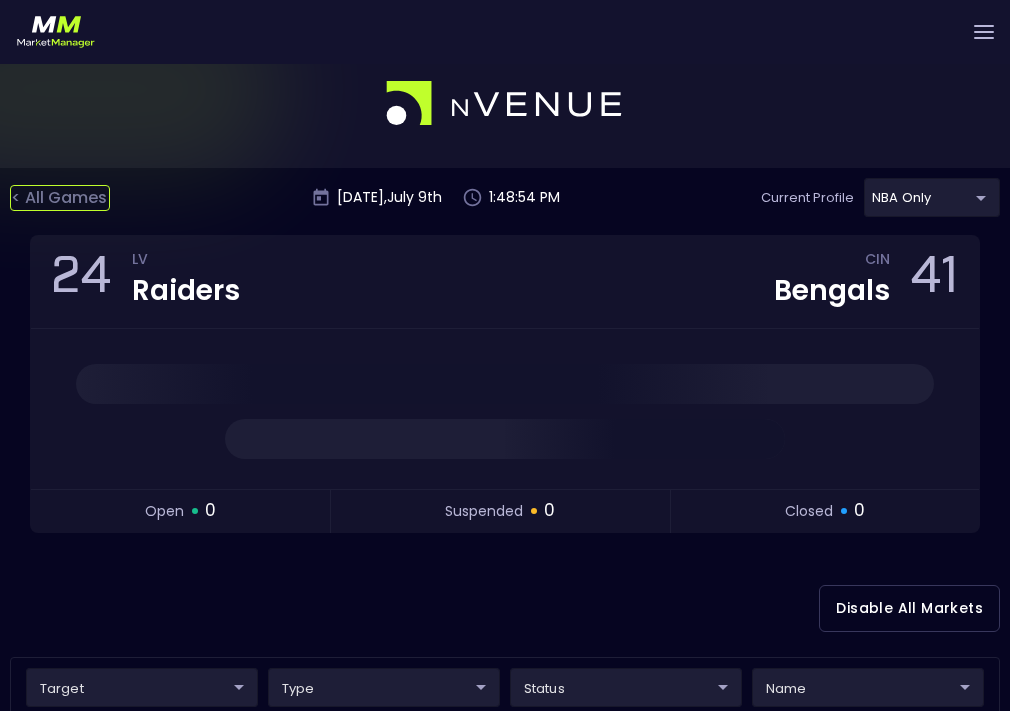 click on "< All Games" at bounding box center [60, 198] 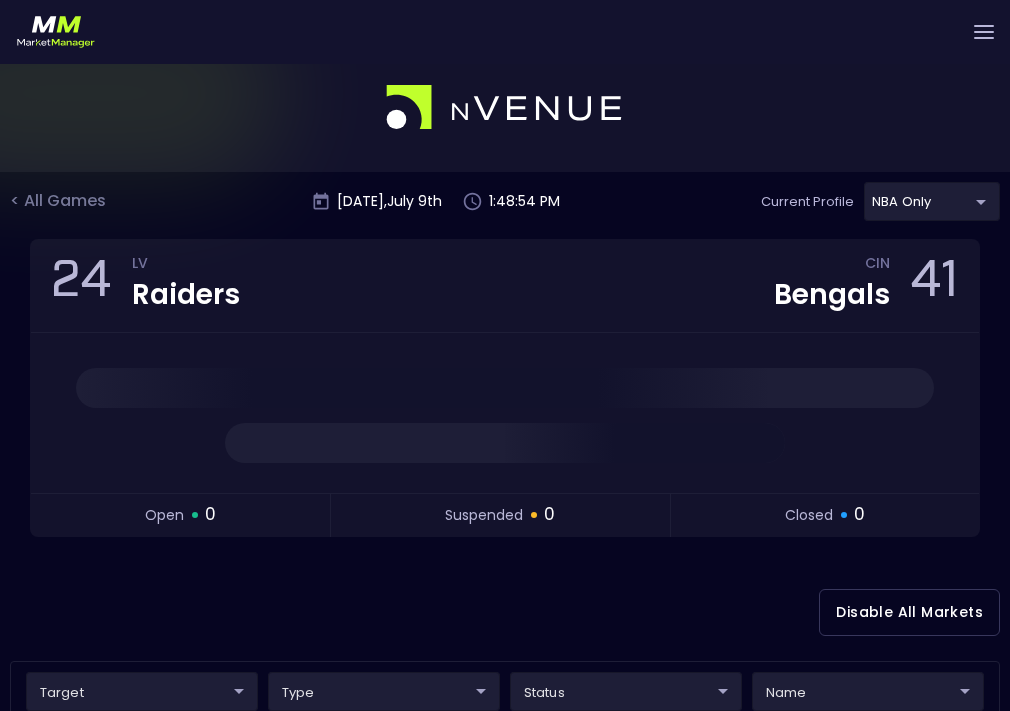 scroll, scrollTop: 0, scrollLeft: 0, axis: both 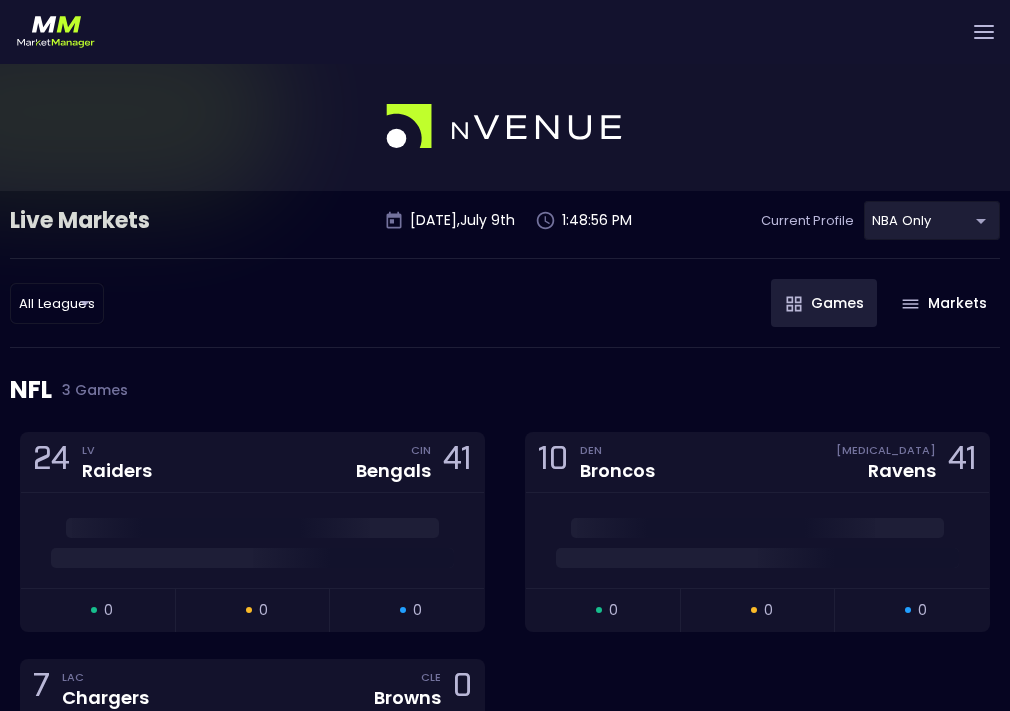 click on "Live Markets Market Configuration Profiles History [PERSON_NAME] nVenue Settings Support Logout   Version 1.31  Powered by nVenue Live Markets [DATE] 1:48:56 PM Current Profile NBA only 7019aa83-cbc0-41cd-ad39-77eeccde5083 Select All Leagues all leagues ​  Games  Markets NFL   3   Games 24 LV Raiders CIN Bengals 41 open 0 suspended 0 closed 0 10 DEN Broncos [MEDICAL_DATA] Ravens 41 open 0 suspended 0 closed 0 7 LAC Chargers CLE Browns 0 open 0 suspended 0 closed 0 WNBA   9   Games 83 SEA Storm CON Sun 93 Final Event Ended open 0 suspended 0 closed 0 73 GSV Valkyries IND Fever 55 T .  Fágbénlé :  0  pts [PERSON_NAME] :  10  pts 4th  Quarter  -  04:51 open 0 suspended 0 closed 0 93 IND Fever DAL Wings 101 Replay Game Final Event Ended open 0 suspended 0 closed 0 82 MIN Lynx CON Sun 83 Replay Game Final Event Ended open 0 suspended 0 closed 0 84 MIN Lynx NYL Liberty 83 Replay Game Final Event Ended open 0 suspended 0 closed 0 80 LAS Sparks NYL Liberty 93 Replay Game Final Event Ended open 0 suspended 0" at bounding box center (505, 2047) 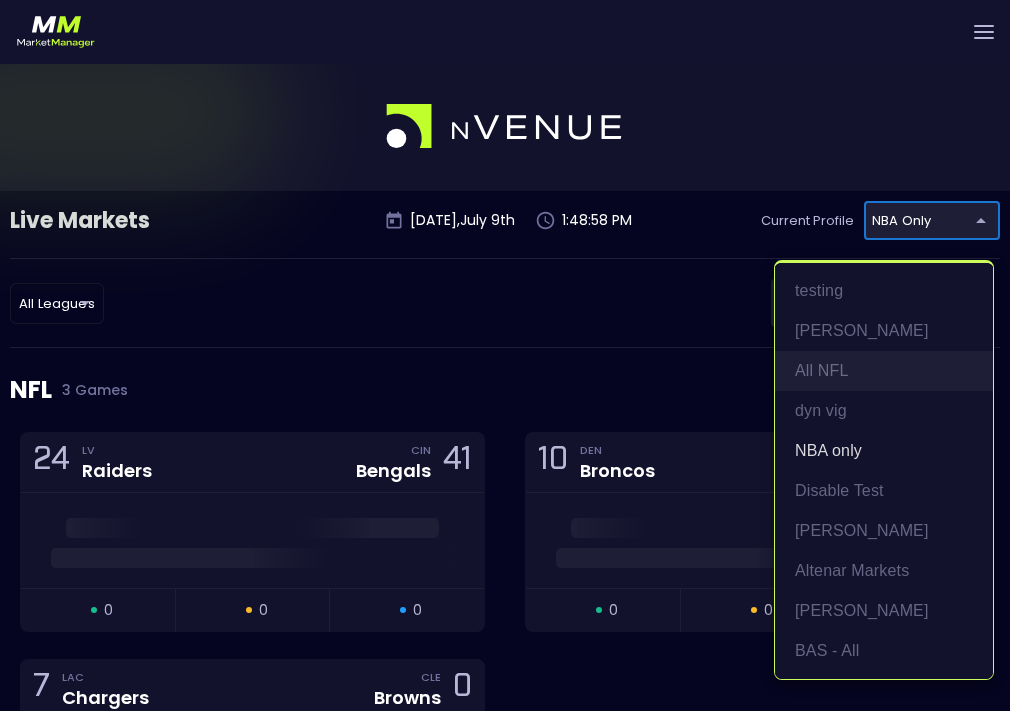 click on "All NFL" at bounding box center [884, 371] 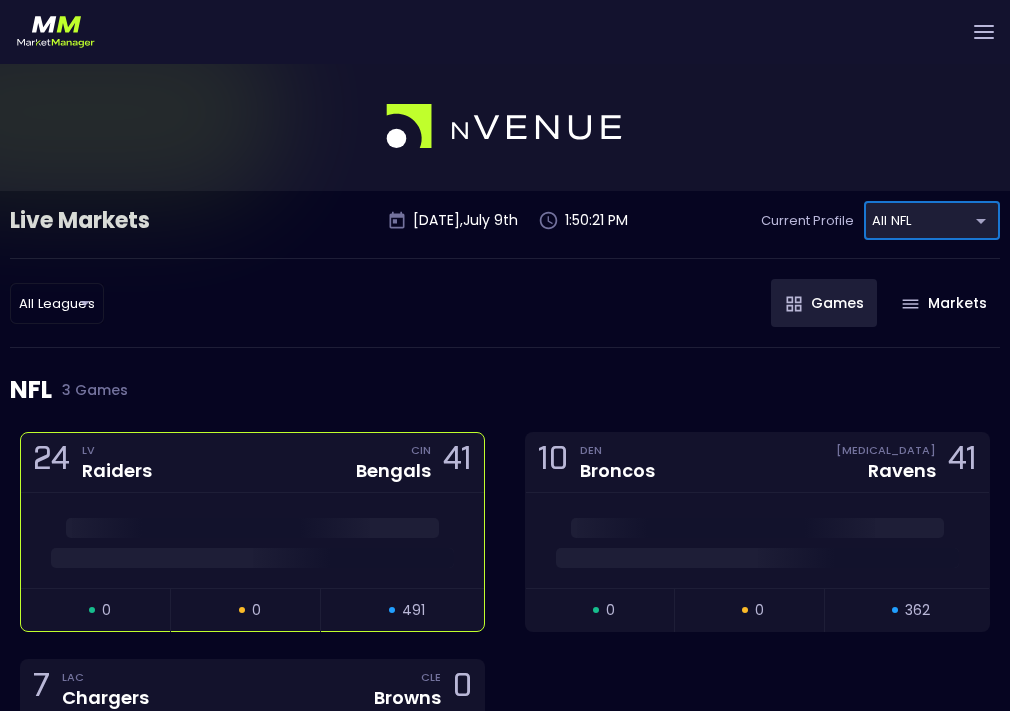 click on "open 0 suspended 0 closed 491" at bounding box center [252, 609] 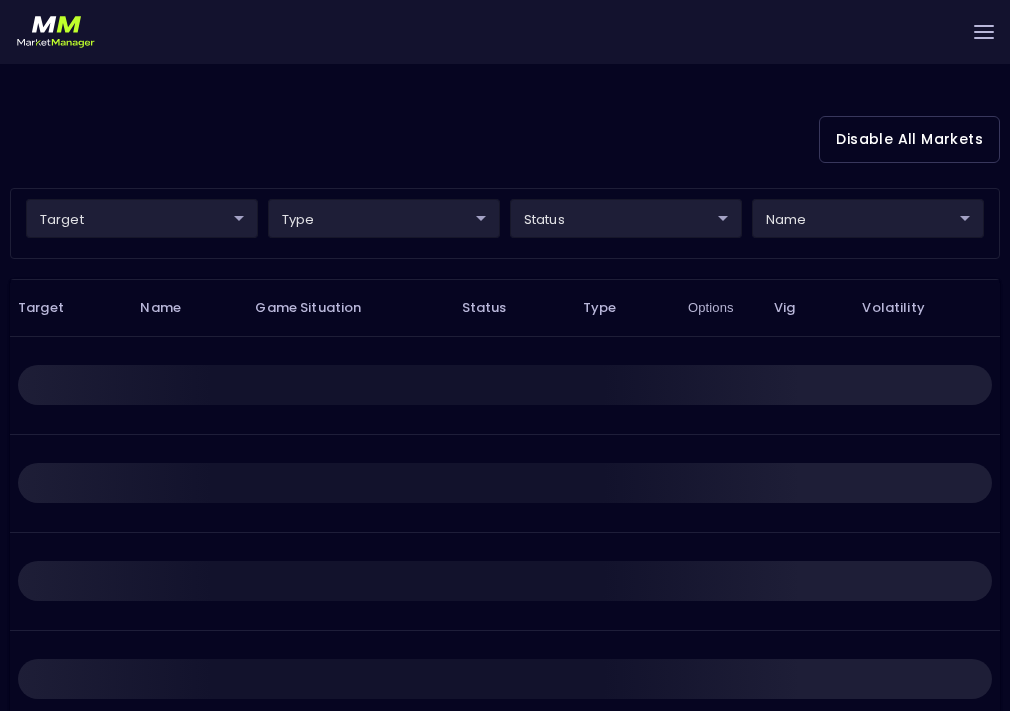 scroll, scrollTop: 473, scrollLeft: 0, axis: vertical 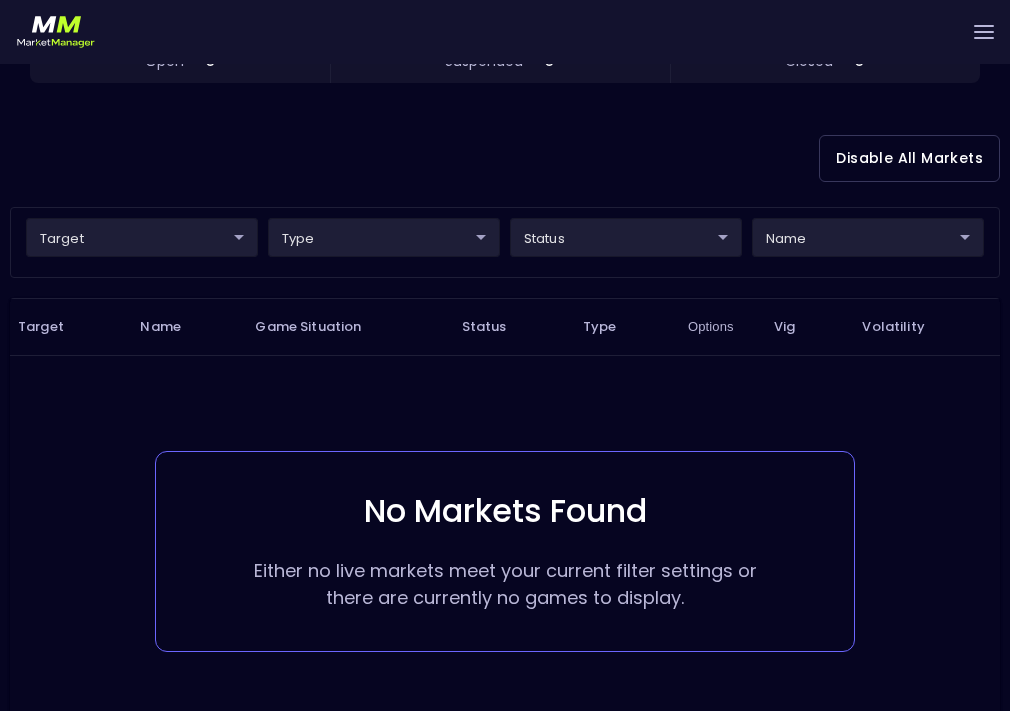 click on "Live Markets Market Configuration Profiles History [PERSON_NAME] nVenue Settings Support Logout   Version 1.31  Powered by nVenue < All Games [DATE] 1:50:25 PM Current Profile All NFL 9d8bad92-567c-44a6-ba12-e9bc101fa057 Select Target Market Status Type Vig Volatility Options Close 24 LV Raiders CIN Bengals 41 open 0 suspended 0 closed 0 Disable All Markets target ​ ​ type ​ ​ status ​ ​ name ​ ​ Target Name Game Situation Status Type Options Vig Volatility No Markets Found Either no live markets meet your current filter settings or there are currently no games to display. Rows per page: 25 25 0–0 of 0" at bounding box center [505, 199] 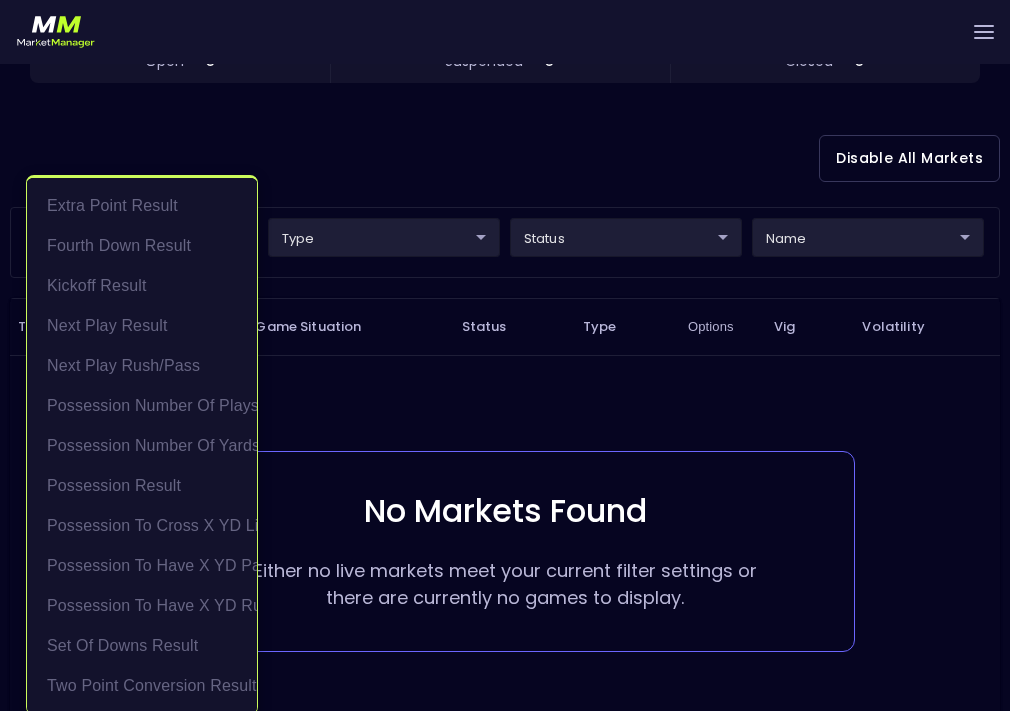 click at bounding box center [505, 355] 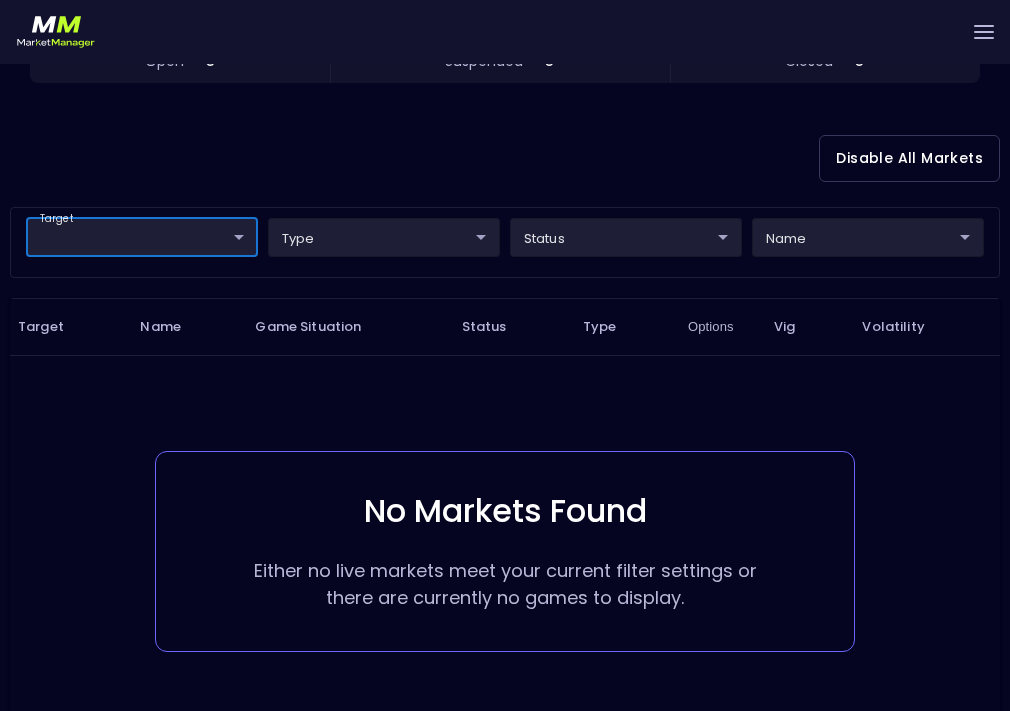 scroll, scrollTop: 0, scrollLeft: 0, axis: both 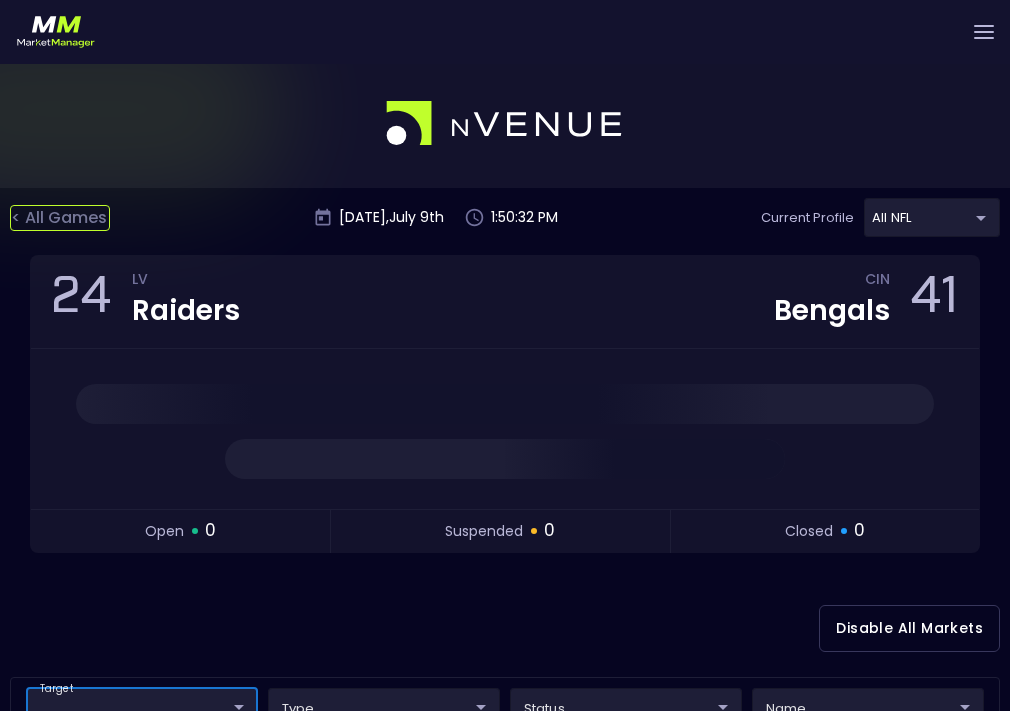 click on "< All Games" at bounding box center (60, 218) 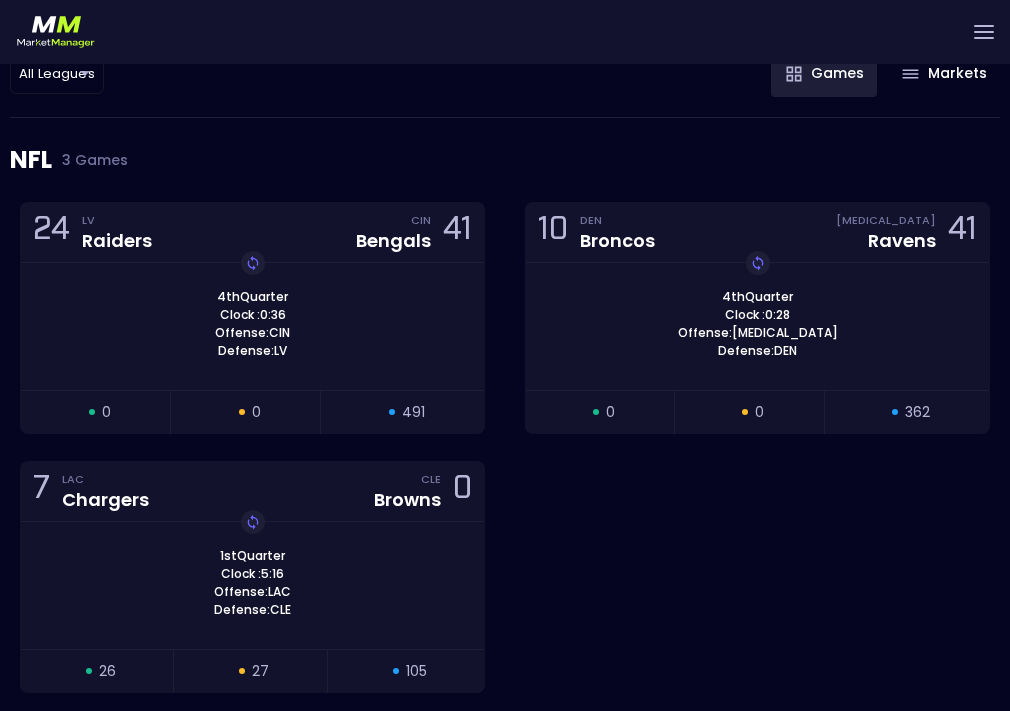 scroll, scrollTop: 0, scrollLeft: 0, axis: both 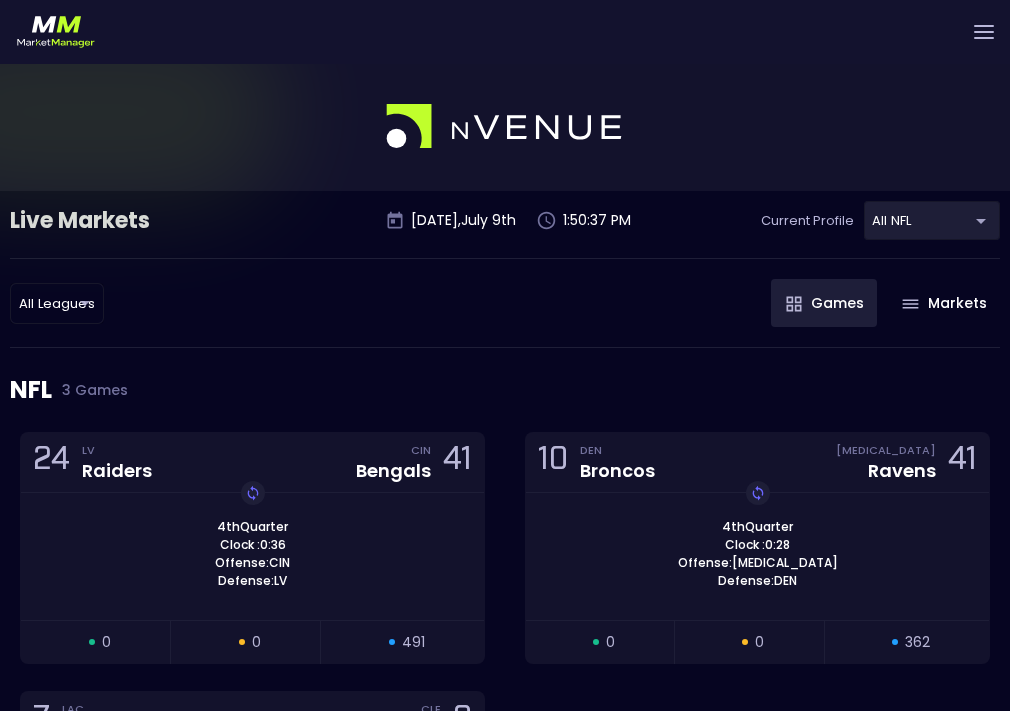click on "Live Markets Market Configuration Profiles History [PERSON_NAME] nVenue Settings Support Logout   Version 1.31  Powered by nVenue Live Markets [DATE] 1:50:37 PM Current Profile All NFL 9d8bad92-567c-44a6-ba12-e9bc101fa057 Select All Leagues all leagues ​  Games  Markets NFL   3   Games 24 LV Raiders CIN Bengals 41 4th  Quarter Clock :  0:36 Offense:  CIN Defense:  LV Replay Game open 0 suspended 0 closed 491 10 DEN Broncos [MEDICAL_DATA] Ravens 41 4th  Quarter Clock :  0:28 Offense:  [MEDICAL_DATA] Defense:  DEN Replay Game open 0 suspended 0 closed 362 7 LAC Chargers CLE Browns 0 1st  Quarter Clock :  5:16 Offense:  LAC Defense:  CLE Replay Game open 26 suspended 27 closed 105 WNBA   9   Games 83 SEA Storm CON Sun 93 Final Event Ended open 0 suspended 0 closed 0 73 GSV Valkyries IND Fever 55 T .  Fágbénlé :  0  pts [PERSON_NAME] :  10  pts 4th  Quarter  -  04:35 open 0 suspended 0 closed 0 93 IND Fever DAL Wings 101 Replay Game Final Event Ended open 0 suspended 0 closed 0 82 MIN Lynx CON Sun 83 Replay Game 0" at bounding box center (505, 2079) 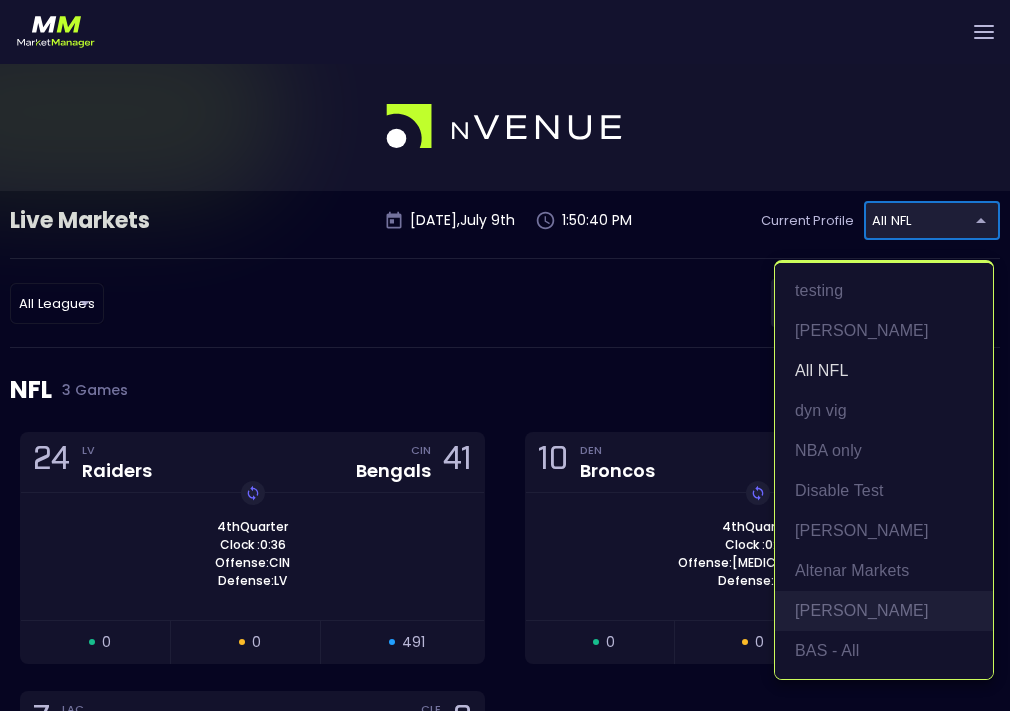 click on "[PERSON_NAME]" at bounding box center [884, 611] 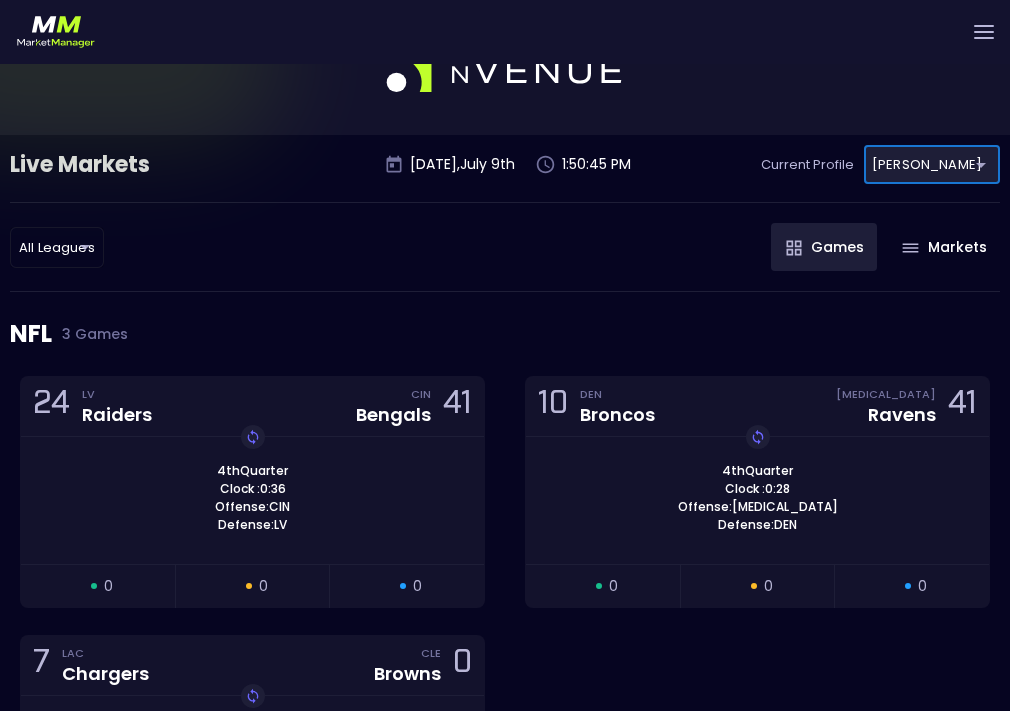 scroll, scrollTop: 0, scrollLeft: 0, axis: both 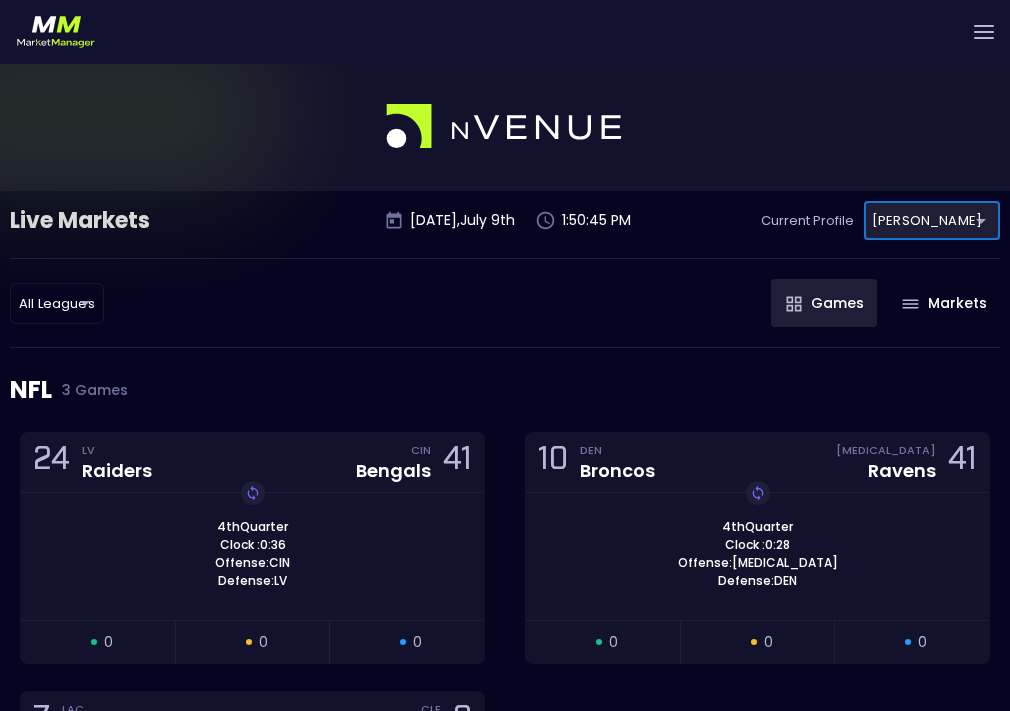 click on "Live Markets Market Configuration Profiles History [PERSON_NAME] nVenue Settings Support Logout   Version 1.31  Powered by nVenue Live Markets [DATE] 1:50:45 PM Current Profile [PERSON_NAME] 3bcb2e22-15bb-4b59-90ce-64c3eb33ae80 Select All Leagues all leagues ​  Games  Markets NFL   3   Games 24 LV Raiders CIN Bengals 41 4th  Quarter Clock :  0:36 Offense:  CIN Defense:  LV Replay Game open 0 suspended 0 closed 0 10 DEN Broncos [MEDICAL_DATA] Ravens 41 4th  Quarter Clock :  0:28 Offense:  [MEDICAL_DATA] Defense:  DEN Replay Game open 0 suspended 0 closed 0 7 LAC Chargers CLE Browns 0 1st  Quarter Clock :  5:16 Offense:  LAC Defense:  CLE Replay Game open 0 suspended 0 closed 0 WNBA   9   Games 83 SEA Storm CON Sun 93 Final Event Ended open 0 suspended 0 closed 0 73 GSV Valkyries IND Fever 55 T .  Fágbénlé :  0  pts [PERSON_NAME] :  10  pts 4th  Quarter  -  04:35 open 0 suspended 0 closed 0 93 IND Fever DAL Wings 101 Replay Game Final Event Ended open 0 suspended 0 closed 0 82 MIN Lynx CON Sun 83 Replay Game Final open" at bounding box center [505, 2079] 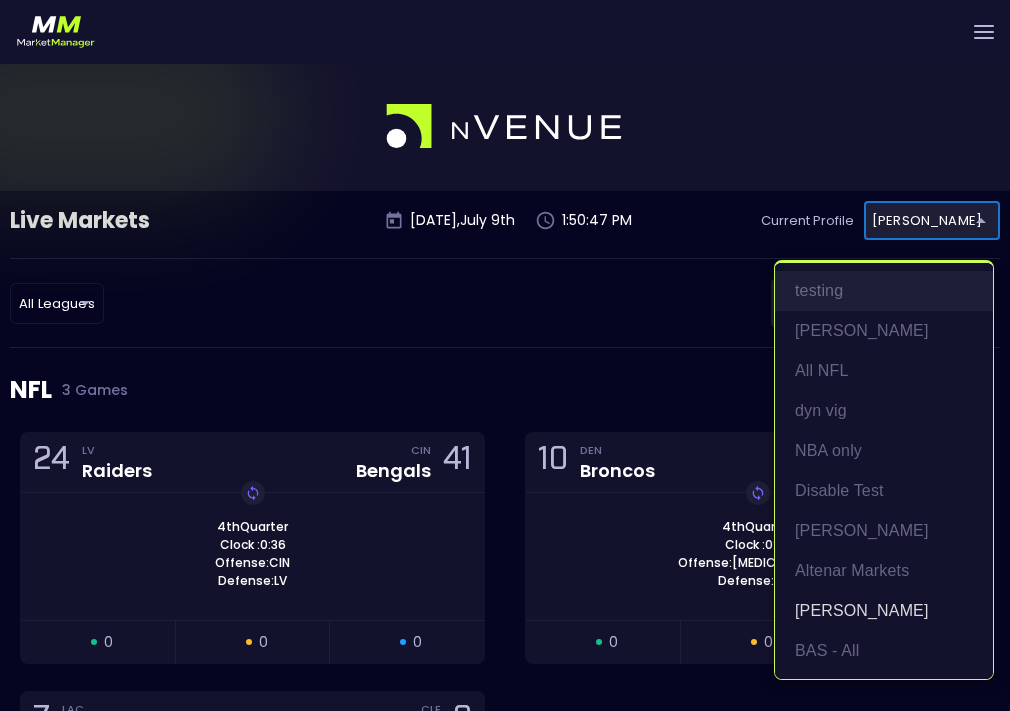 click on "testing" at bounding box center (884, 291) 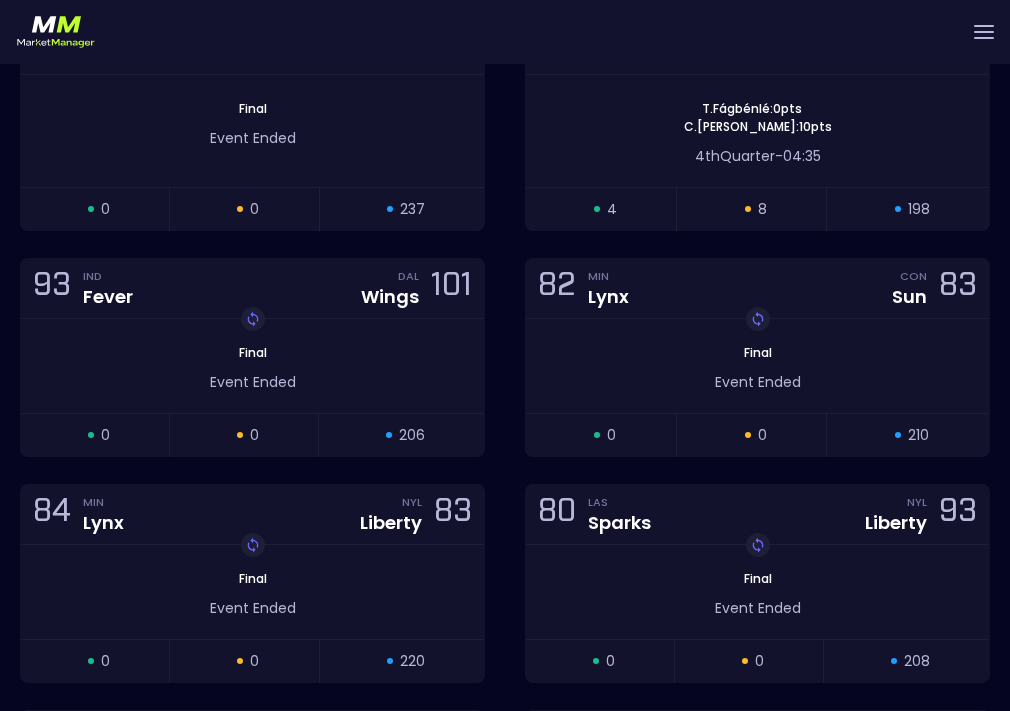 click on "Final Event Ended" at bounding box center [252, 131] 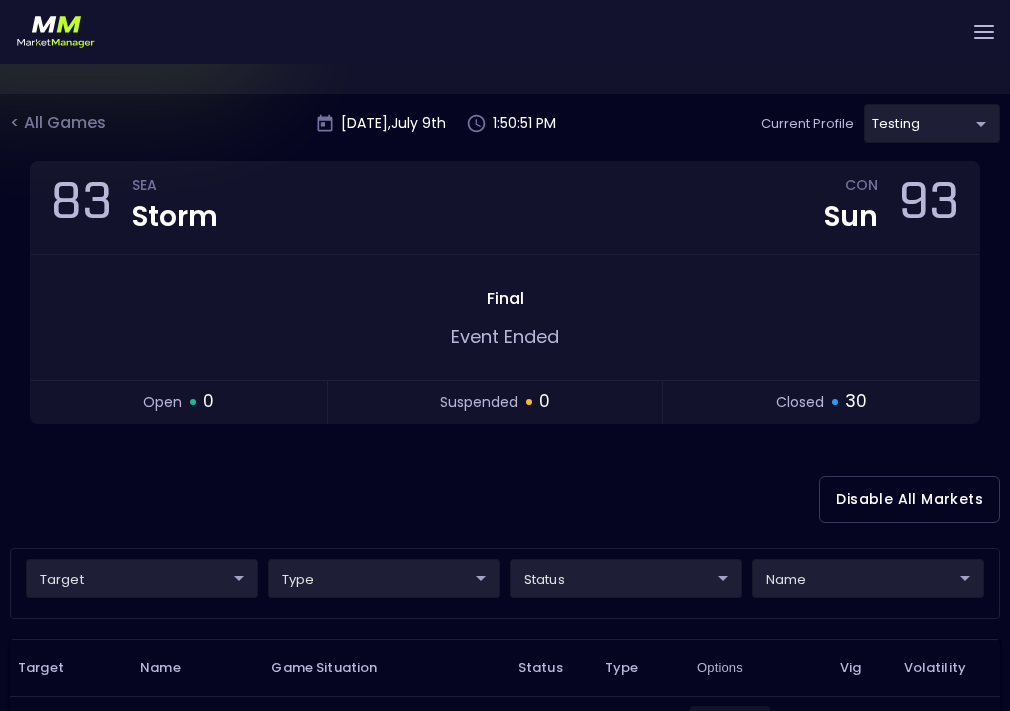 scroll, scrollTop: 179, scrollLeft: 0, axis: vertical 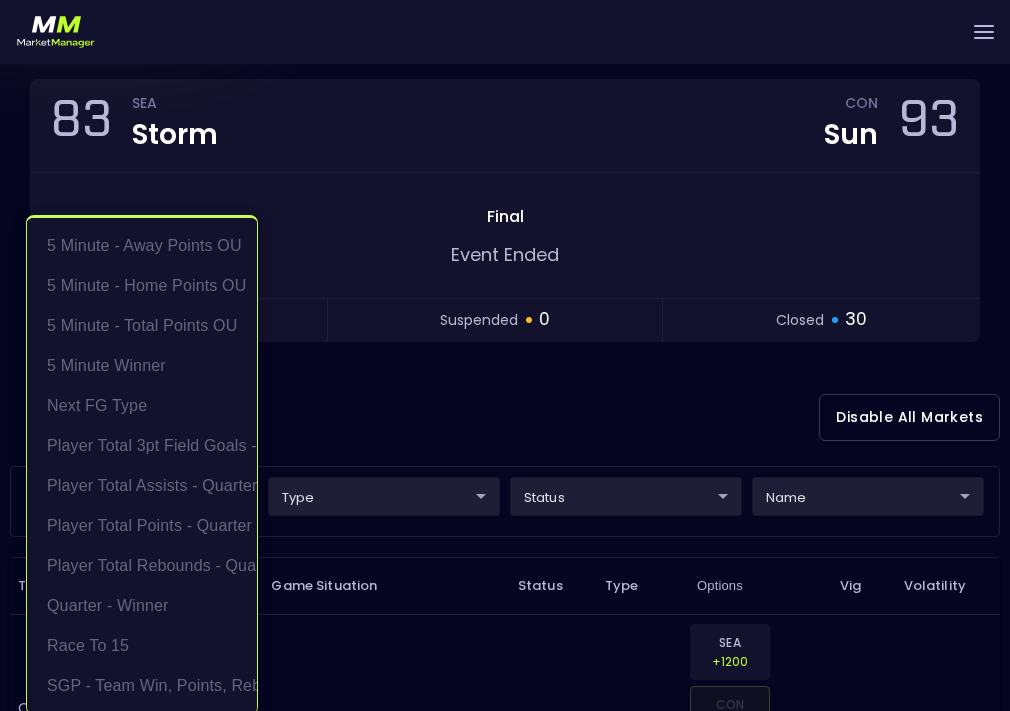 click on "Live Markets Market Configuration Profiles History [PERSON_NAME] nVenue Settings Support Logout   Version 1.31  Powered by nVenue < All Games [DATE] 1:50:51 PM Current Profile testing d66ee90f-df8e-430e-a05c-aaf70ad95ad9 Select Target Market Status Type Vig Volatility Options Close 83 SEA Storm CON Sun 93 Final Event Ended open 0 suspended 0 closed 30 Disable All Markets target ​ ​ type ​ ​ status ​ ​ name ​ ​ Target Name Game Situation Status Type Options Vig Volatility Quarter - Winner Quarter - Team Winner Quarter 4 Winner  closed group SEA +1200 CON +10000 NEITHER +1200 15 TBA Quarter - Winner Quarter - Team Winner Quarter 4 Winner  closed group SEA +1300 CON +10000 7 TBA Quarter - Winner Quarter - Team Winner Quarter 4 Winner  closed group SEA +1200 CON +10000 NEITHER +1200 15 TBA Quarter - Winner Quarter - Team Winner Quarter 4 Winner  closed group SEA +1300 CON +10000 7 TBA 5 Minute Winner 5 minute winner - team closed group SEA +1100 CON [PHONE_NUMBER] TBA" at bounding box center [505, 2216] 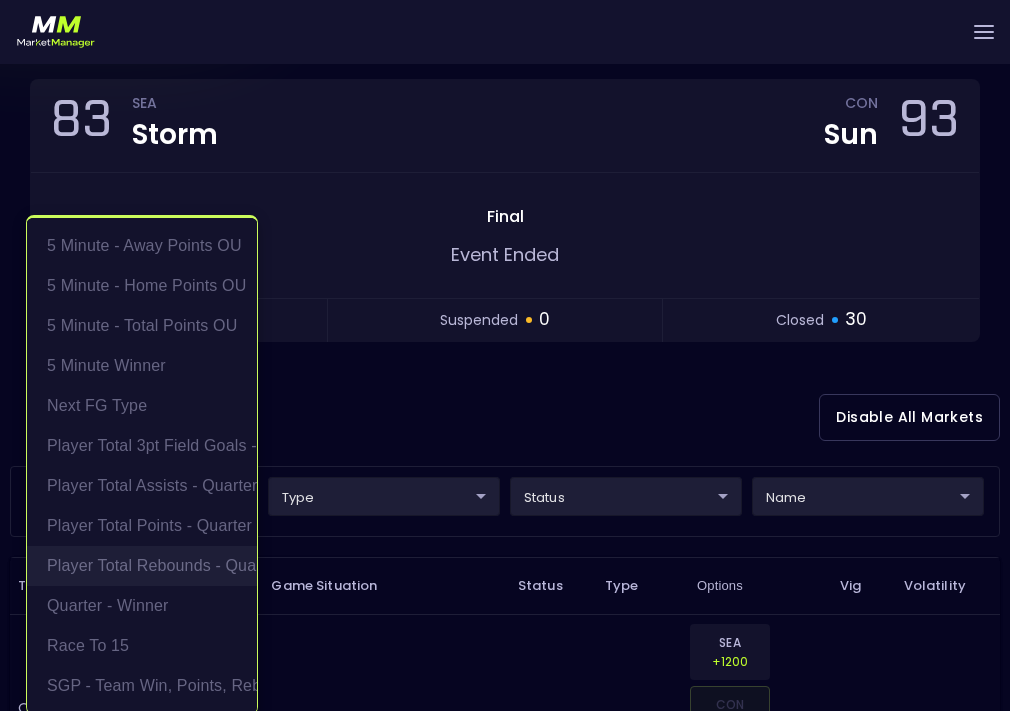 scroll, scrollTop: 4, scrollLeft: 0, axis: vertical 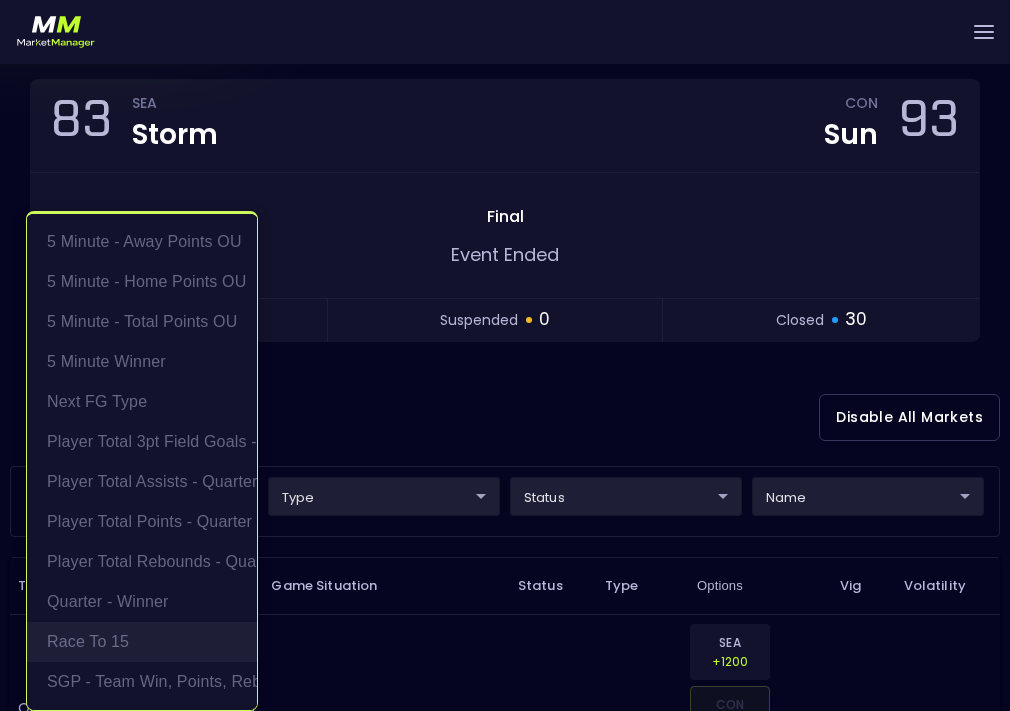 click on "Race to 15" at bounding box center [142, 642] 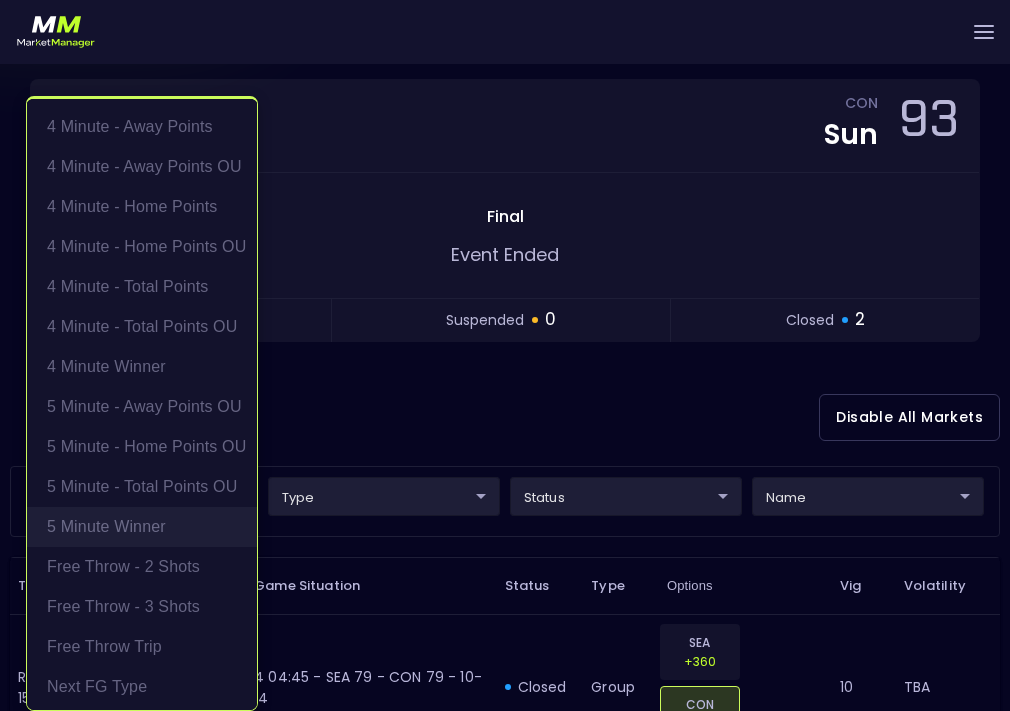 scroll, scrollTop: 365, scrollLeft: 0, axis: vertical 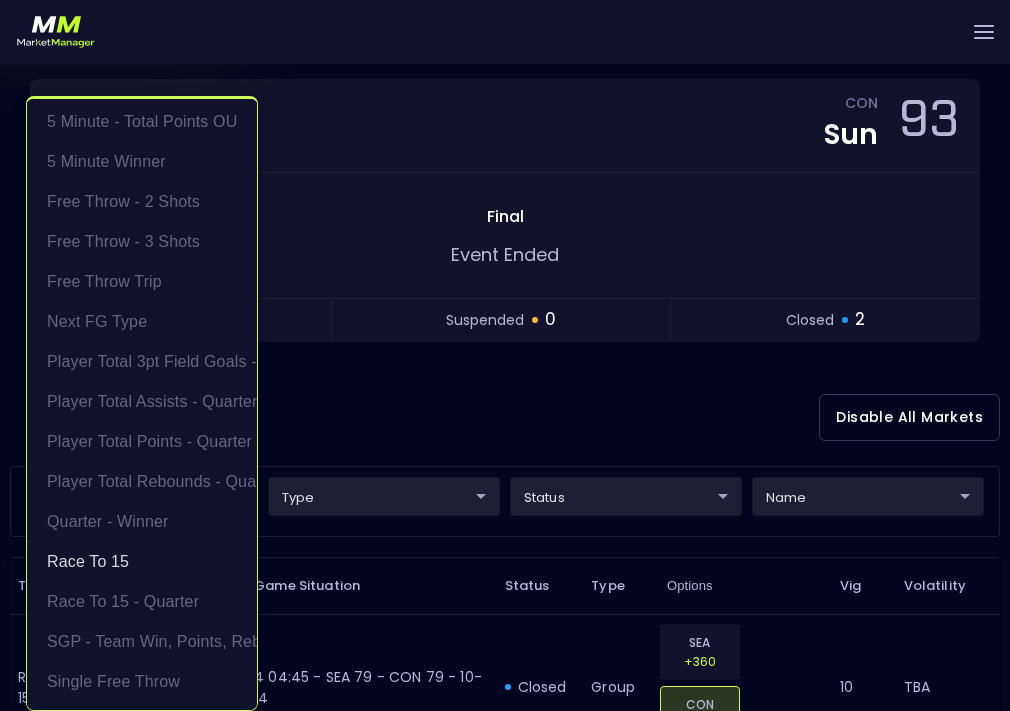 click at bounding box center (505, 355) 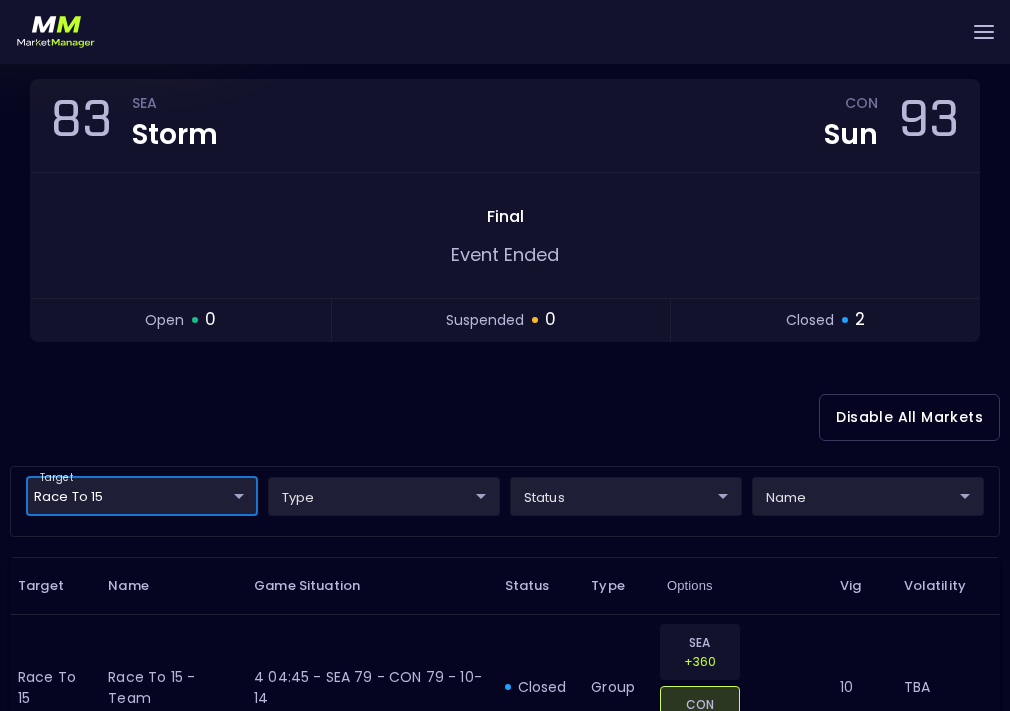 scroll, scrollTop: 0, scrollLeft: 0, axis: both 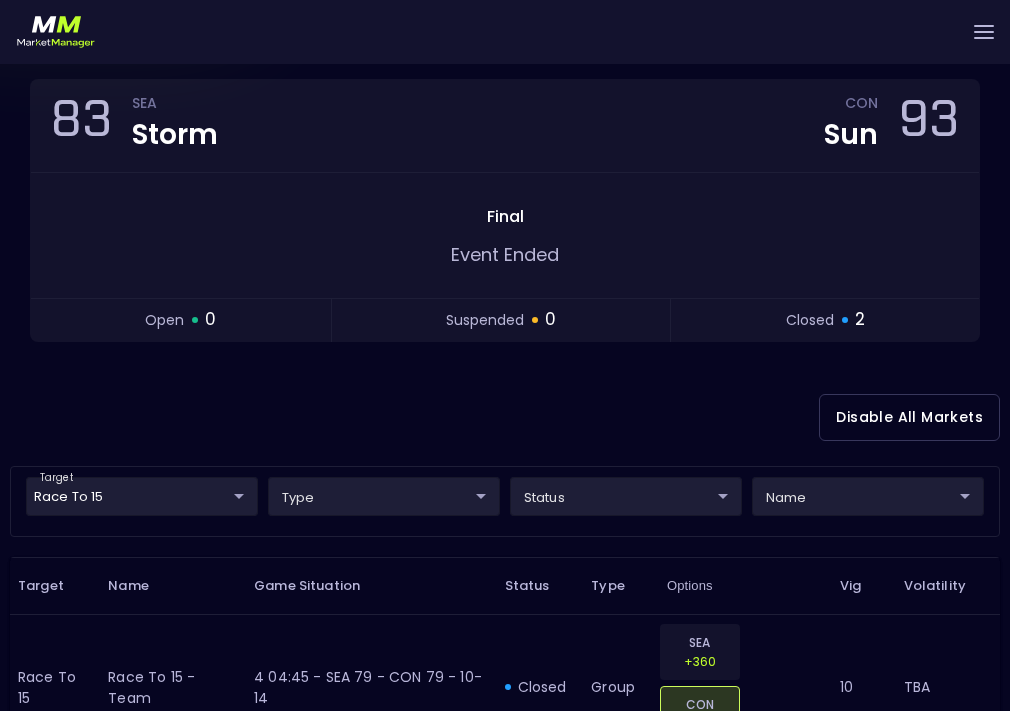 click on "Live Markets Market Configuration Profiles History [PERSON_NAME] nVenue Settings Support Logout   Version 1.31  Powered by nVenue < All Games [DATE] 1:50:57 PM Current Profile testing d66ee90f-df8e-430e-a05c-aaf70ad95ad9 Select Target Market Status Type Vig Volatility Options Close 83 SEA Storm CON Sun 93 Final Event Ended open 0 suspended 0 closed 2 Disable All Markets target Race to 15 Race to 15 ​ type ​ ​ status ​ ​ name ​ ​ Target Name Game Situation Status Type Options Vig Volatility Race to 15 Race to 15 - team 4 04:45 - SEA 79 - CON 79 - 10-14  closed group SEA +360 CON -700 10 TBA Race to 15 Race to 15 - team 4 04:47 - SEA 79 - CON 79 - 10-14  closed group SEA +225 CON -385 10 TBA Rows per page: 25 25 1–2 of 2" at bounding box center [505, 427] 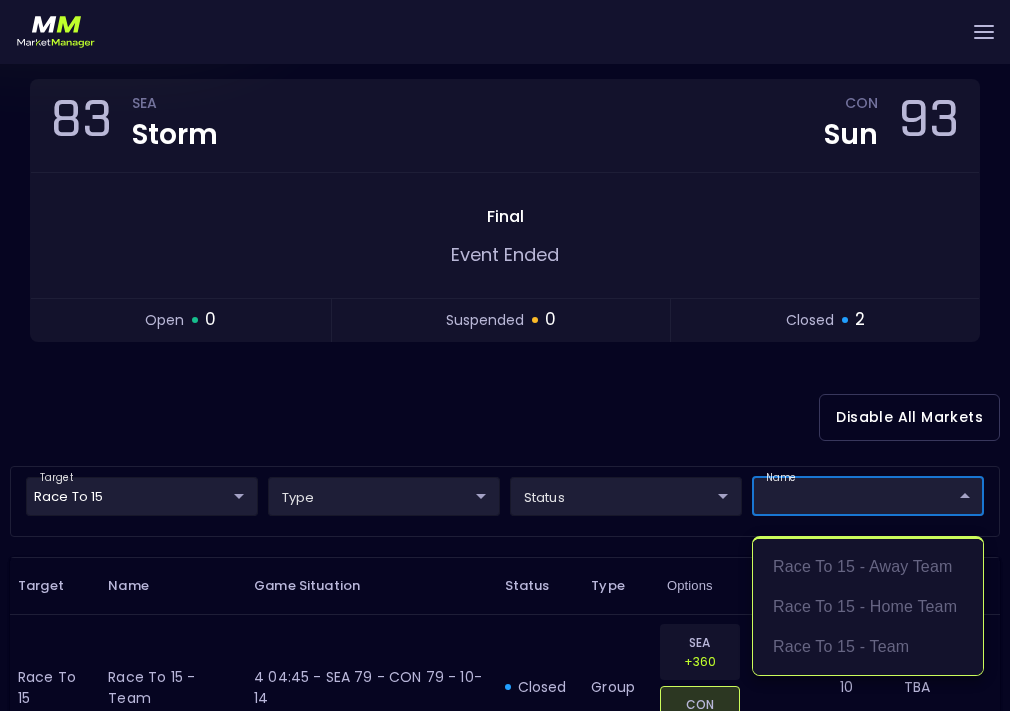 click at bounding box center [505, 355] 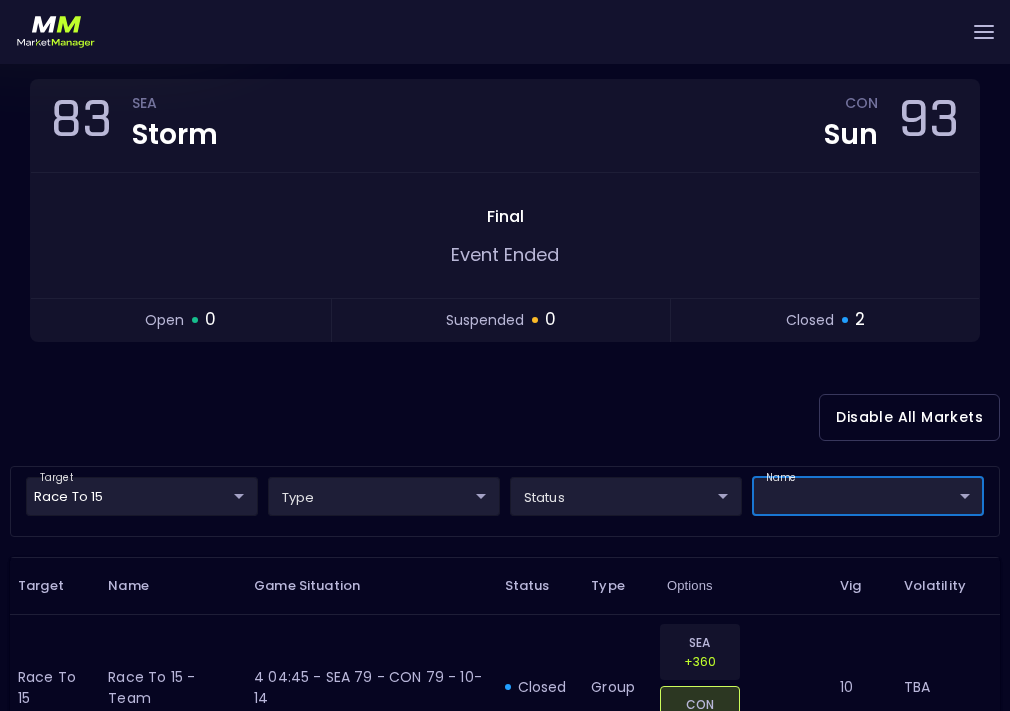 click on "Live Markets Market Configuration Profiles History [PERSON_NAME] nVenue Settings Support Logout   Version 1.31  Powered by nVenue < All Games [DATE] 1:51:32 PM Current Profile testing d66ee90f-df8e-430e-a05c-aaf70ad95ad9 Select Target Market Status Type Vig Volatility Options Close 83 SEA Storm CON Sun 93 Final Event Ended open 0 suspended 0 closed 2 Disable All Markets target Race to 15 Race to 15 ​ type ​ ​ status ​ ​ name ​ ​ Target Name Game Situation Status Type Options Vig Volatility Race to 15 Race to 15 - team 4 04:45 - SEA 79 - CON 79 - 10-14  closed group SEA +360 CON -700 10 TBA Race to 15 Race to 15 - team 4 04:47 - SEA 79 - CON 79 - 10-14  closed group SEA +225 CON -385 10 TBA Rows per page: 25 25 1–2 of 2 Race to 15 - away team Race to 15 - home team Race to 15 - team" at bounding box center (505, 427) 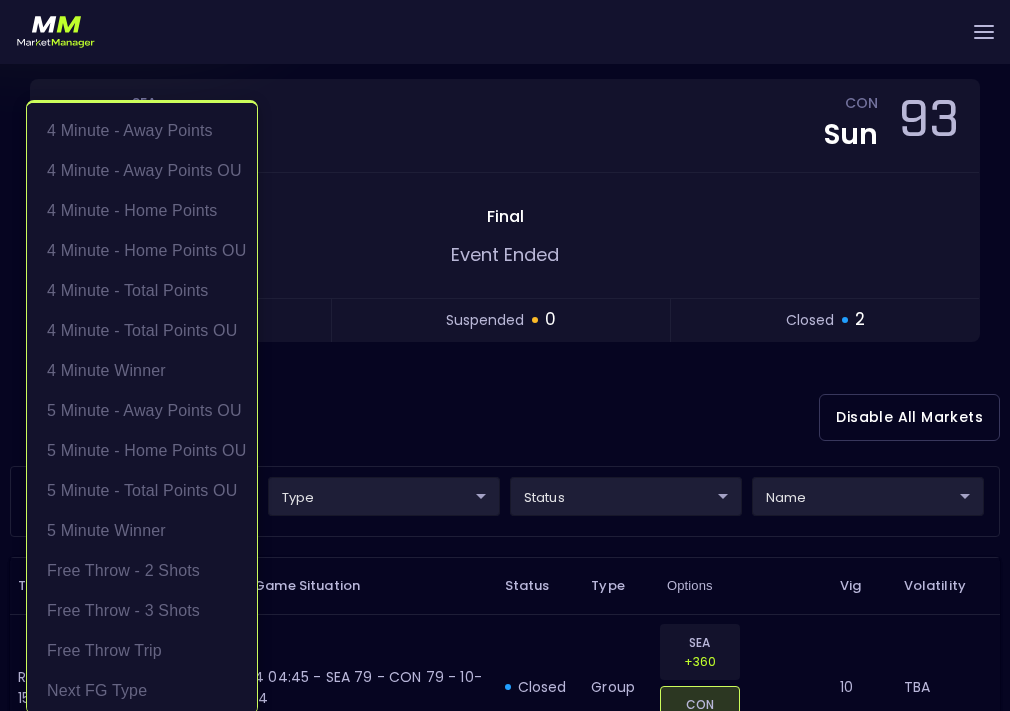 scroll, scrollTop: 365, scrollLeft: 0, axis: vertical 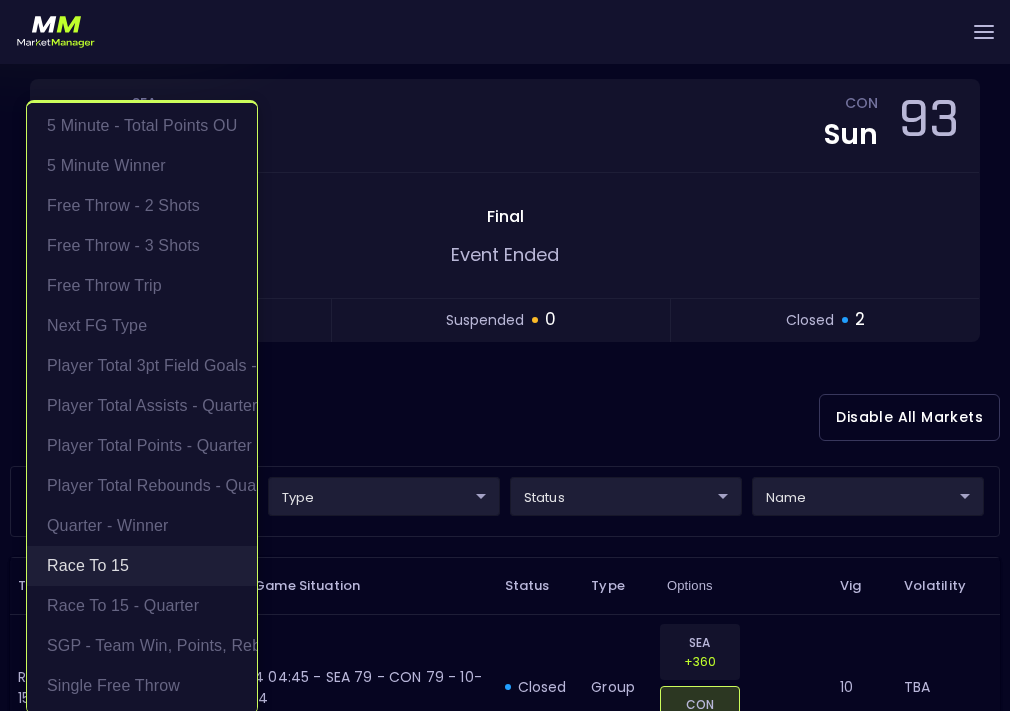 click on "Race to 15" at bounding box center [142, 566] 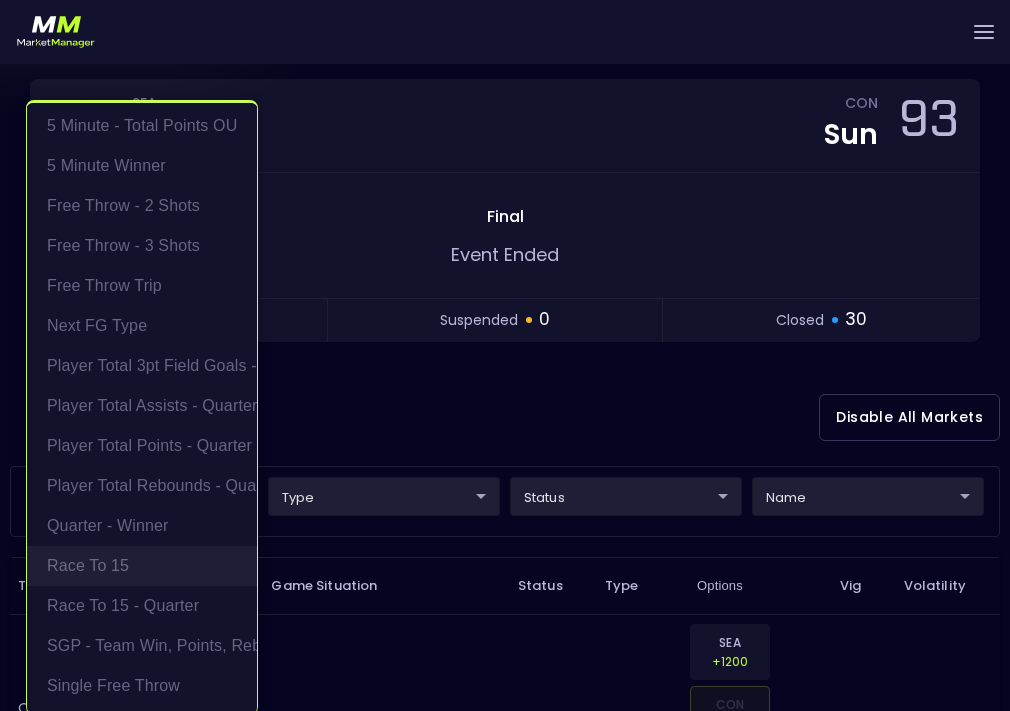 scroll, scrollTop: 0, scrollLeft: 0, axis: both 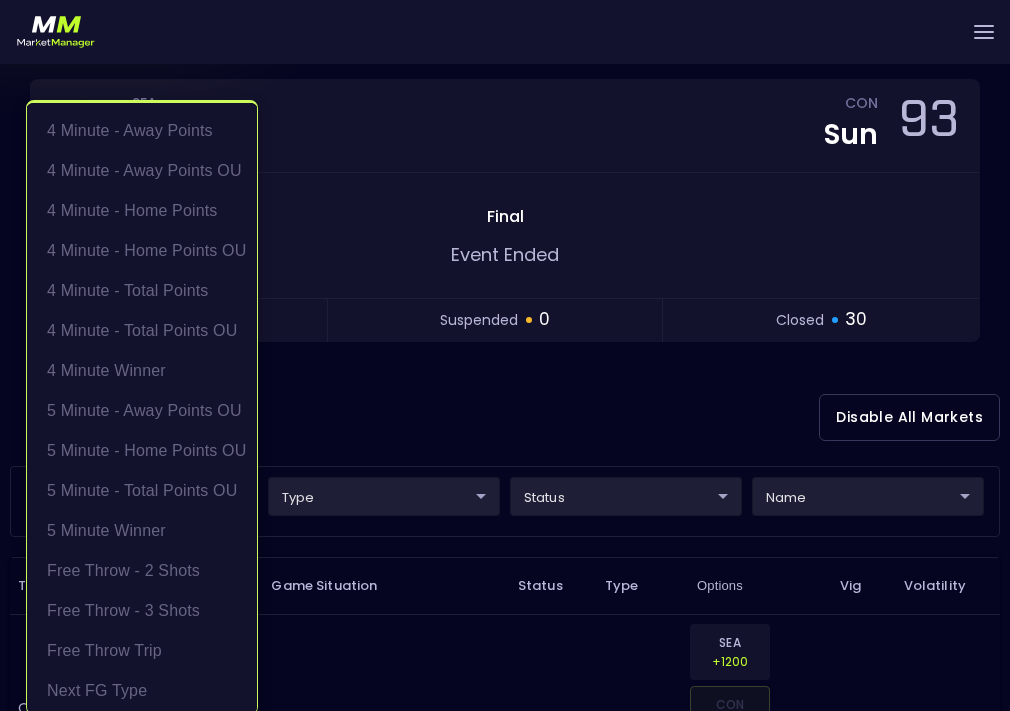 click at bounding box center (505, 355) 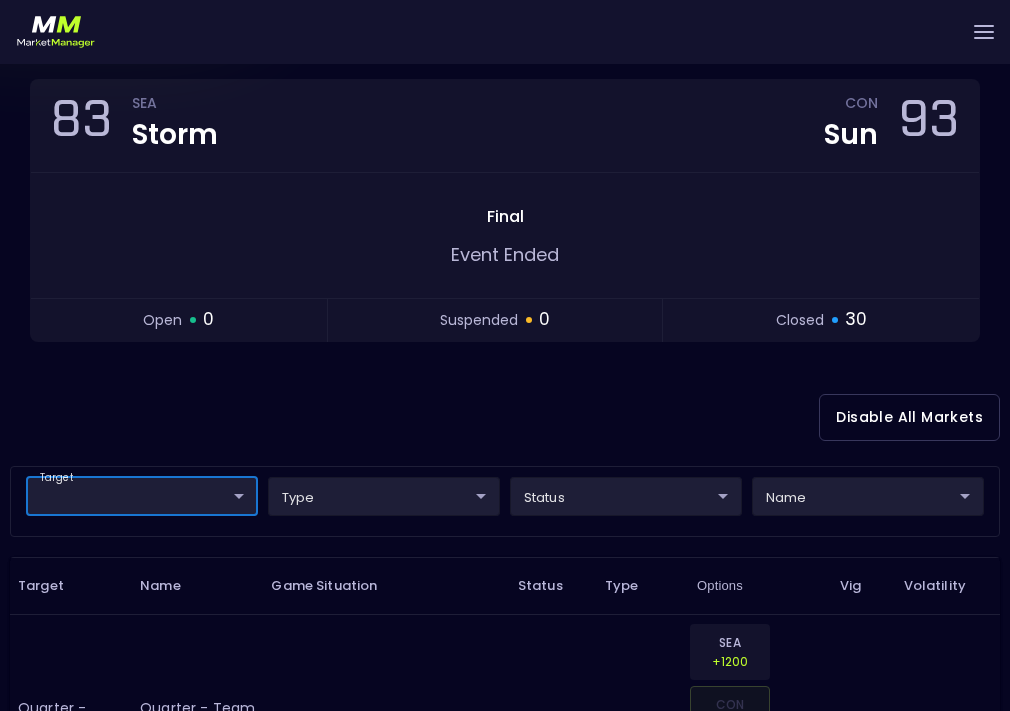 scroll, scrollTop: 0, scrollLeft: 0, axis: both 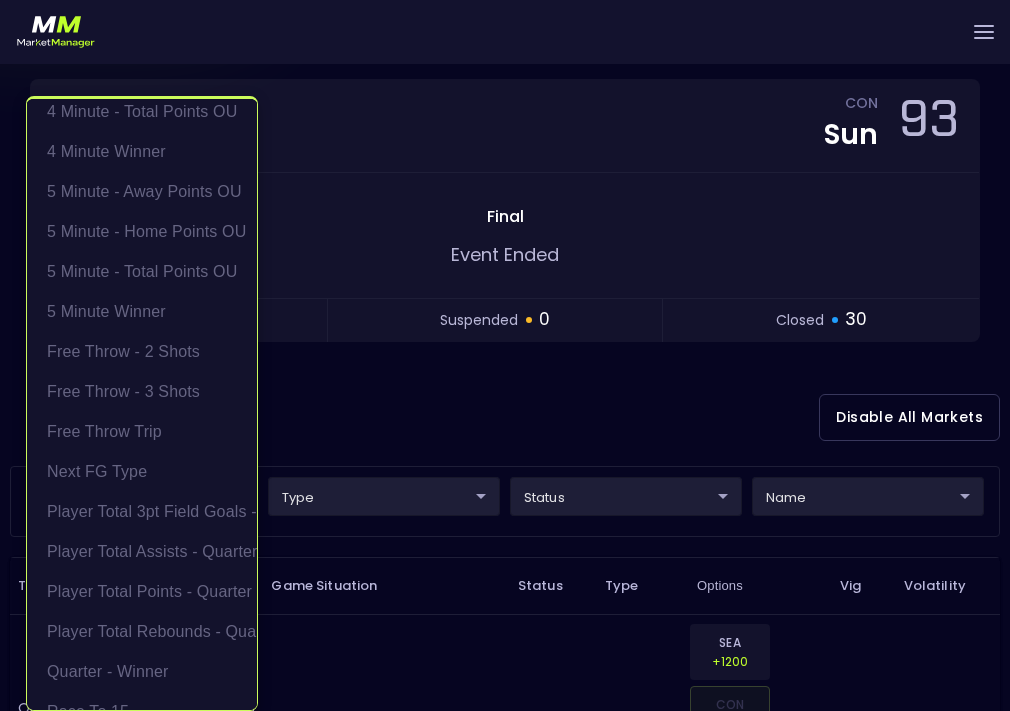 click at bounding box center [505, 355] 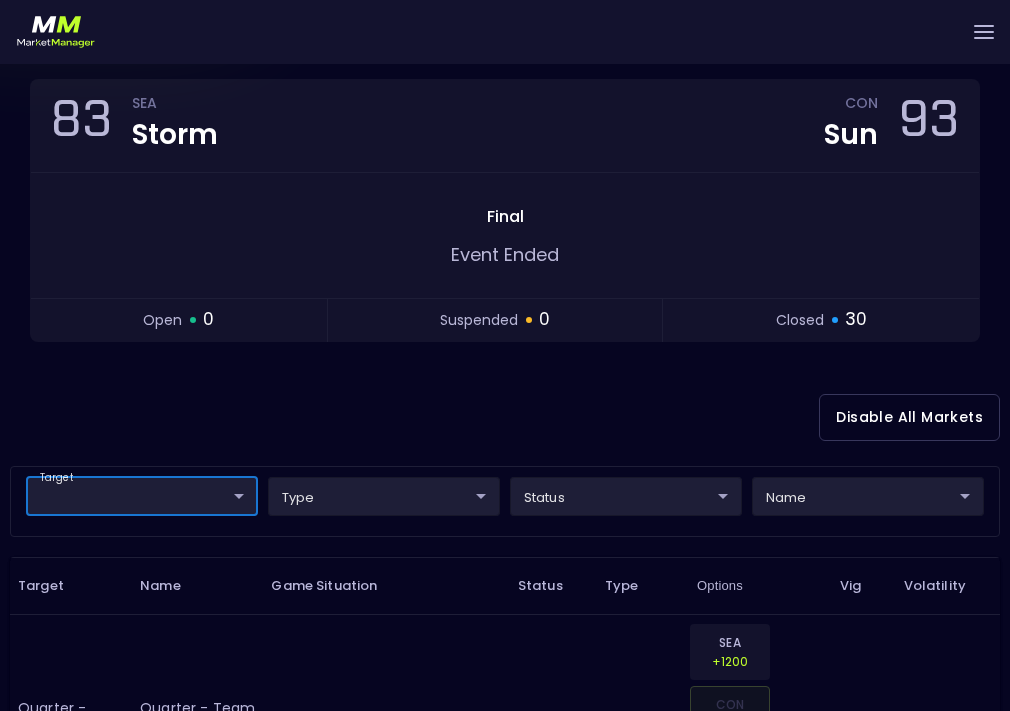 scroll, scrollTop: 0, scrollLeft: 0, axis: both 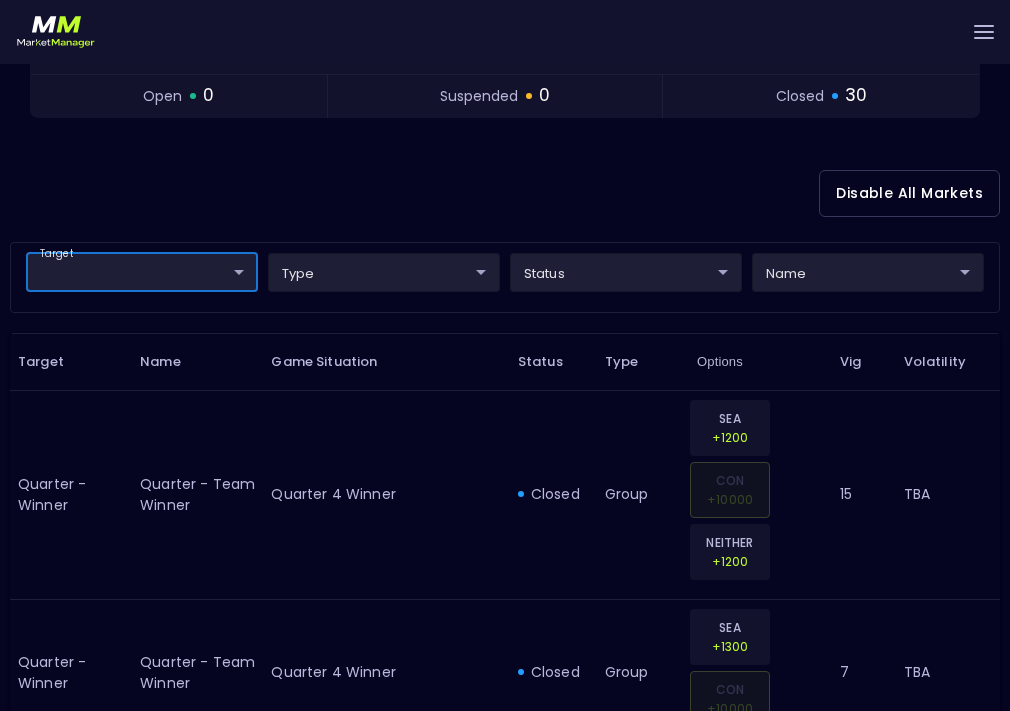 click on "Live Markets Market Configuration Profiles History [PERSON_NAME] nVenue Settings Support Logout   Version 1.31  Powered by nVenue < All Games [DATE] 1:51:43 PM Current Profile testing d66ee90f-df8e-430e-a05c-aaf70ad95ad9 Select Target Market Status Type Vig Volatility Options Close 83 SEA Storm CON Sun 93 Final Event Ended open 0 suspended 0 closed 30 Disable All Markets target ​ ​ type ​ ​ status ​ ​ name ​ ​ Target Name Game Situation Status Type Options Vig Volatility Quarter - Winner Quarter - Team Winner Quarter 4 Winner  closed group SEA +1200 CON +10000 NEITHER +1200 15 TBA Quarter - Winner Quarter - Team Winner Quarter 4 Winner  closed group SEA +1300 CON +10000 7 TBA Quarter - Winner Quarter - Team Winner Quarter 4 Winner  closed group SEA +1200 CON +10000 NEITHER +1200 15 TBA Quarter - Winner Quarter - Team Winner Quarter 4 Winner  closed group SEA +1300 CON +10000 7 TBA 5 Minute Winner 5 minute winner - team closed group SEA +1100 CON [PHONE_NUMBER] TBA" at bounding box center (505, 1992) 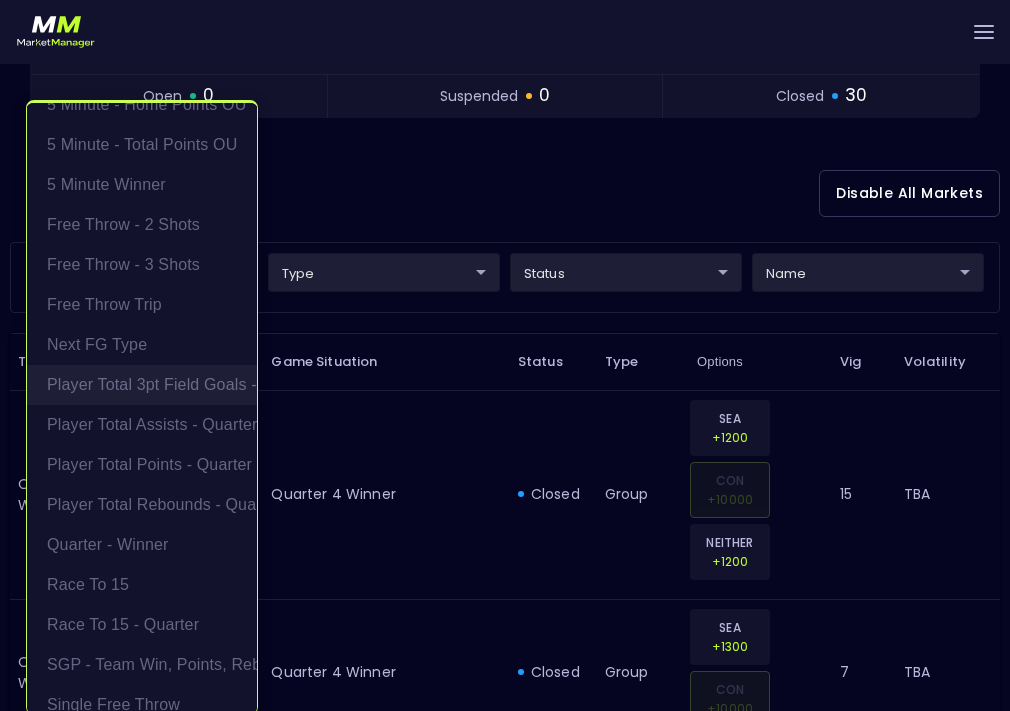 scroll, scrollTop: 351, scrollLeft: 0, axis: vertical 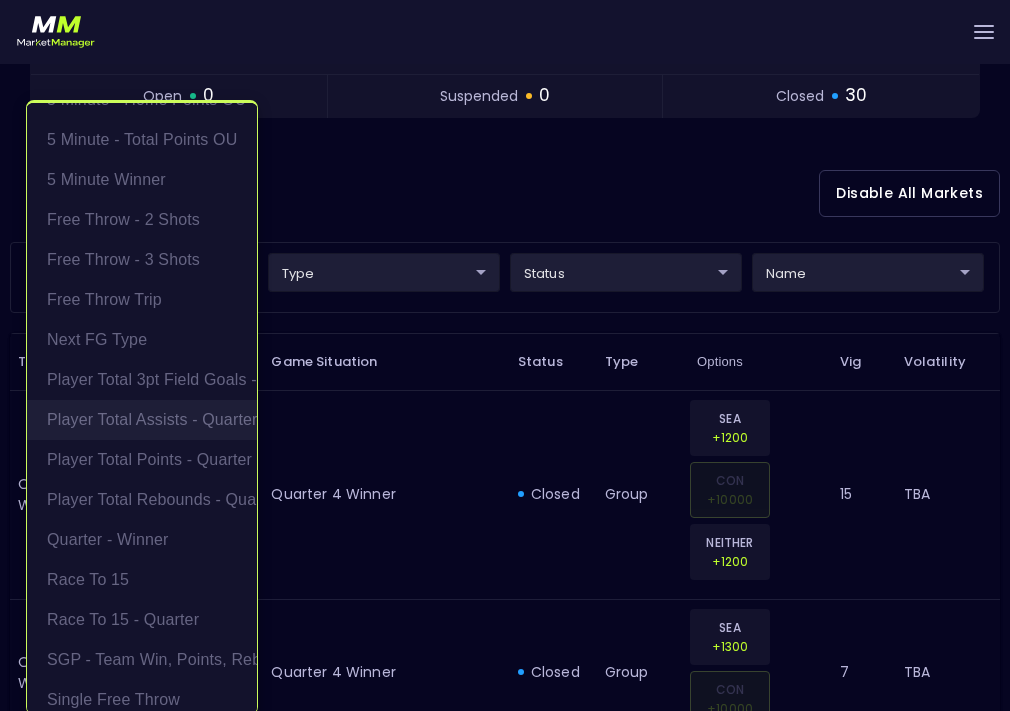 click on "Player Total Assists - Quarter" at bounding box center [142, 420] 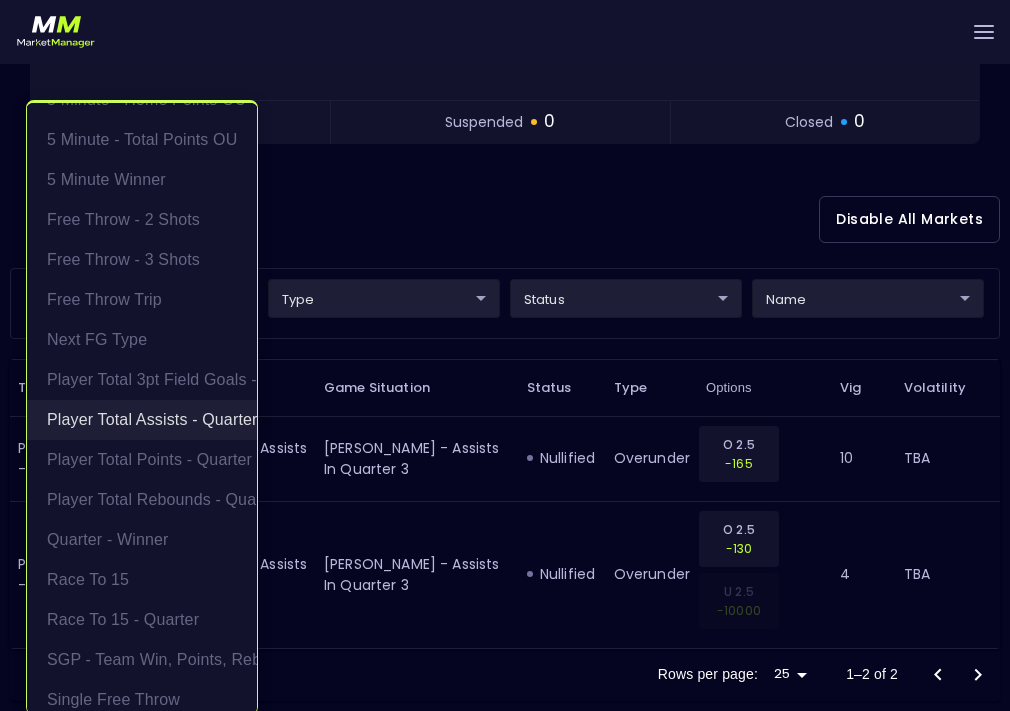 scroll, scrollTop: 376, scrollLeft: 0, axis: vertical 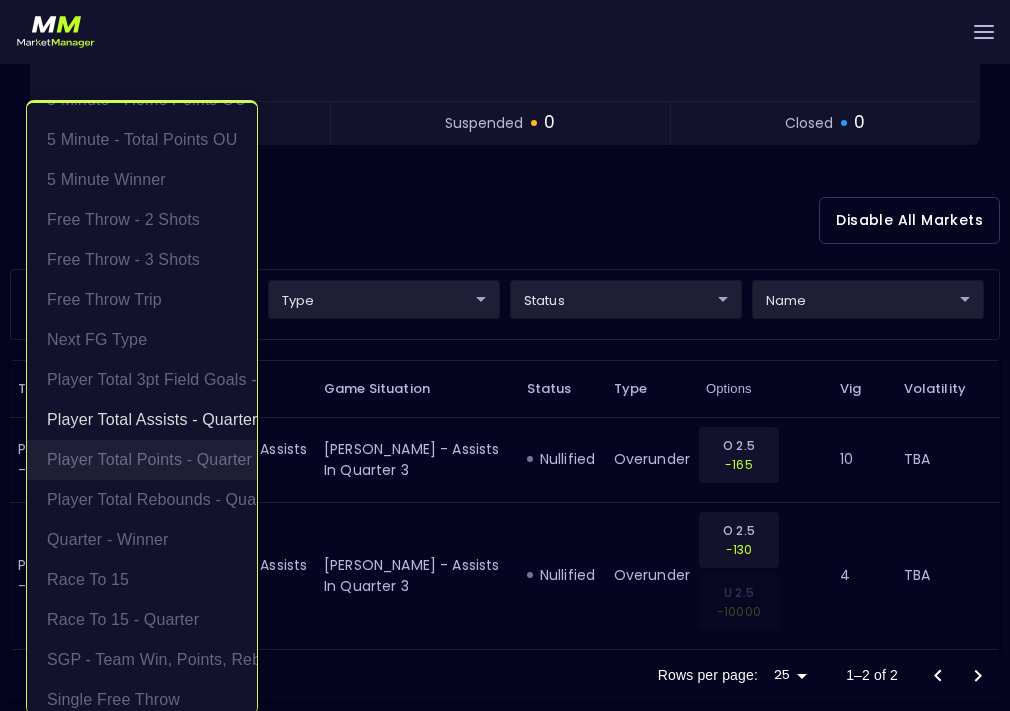 click on "Player Total Points - Quarter" at bounding box center (142, 460) 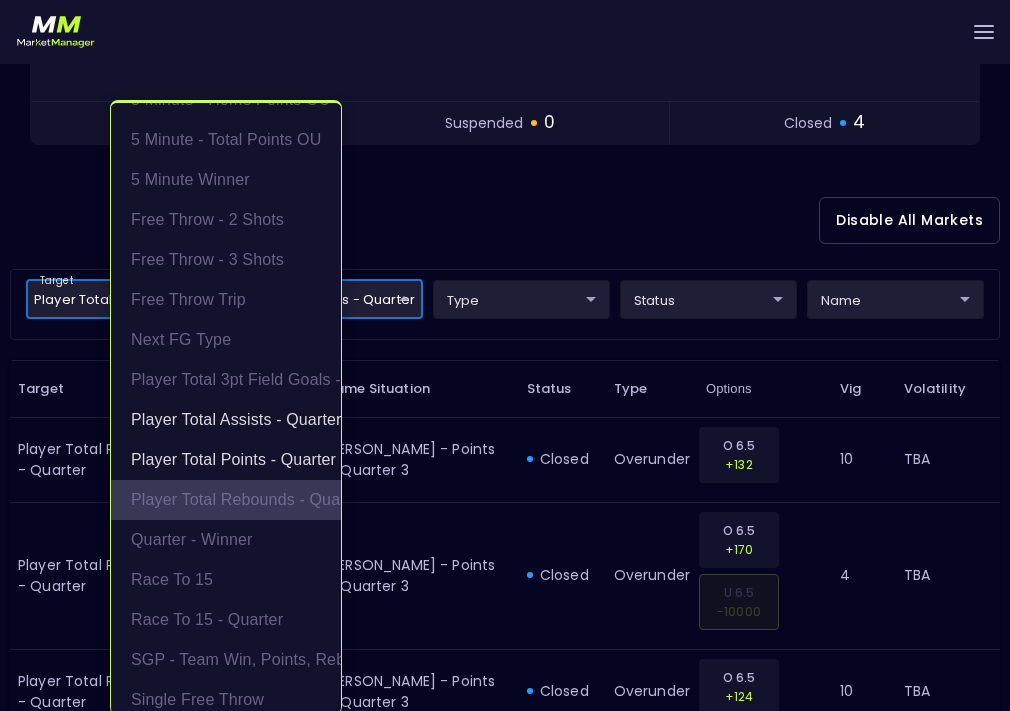click on "Player Total Rebounds - Quarter" at bounding box center [226, 500] 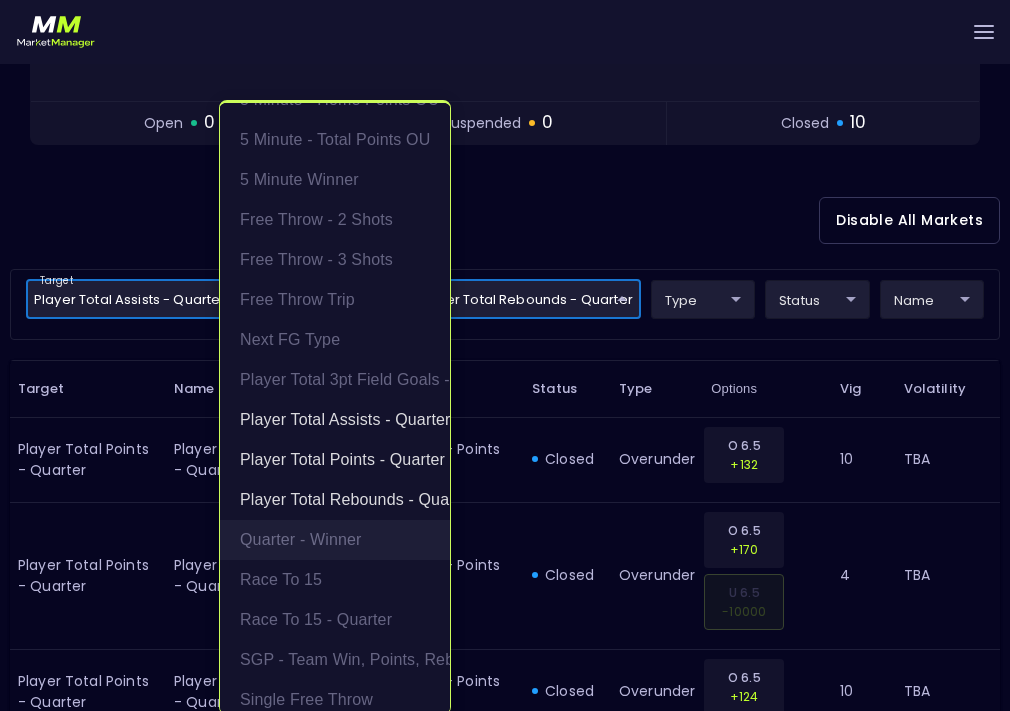 click on "Quarter - Winner" at bounding box center (335, 540) 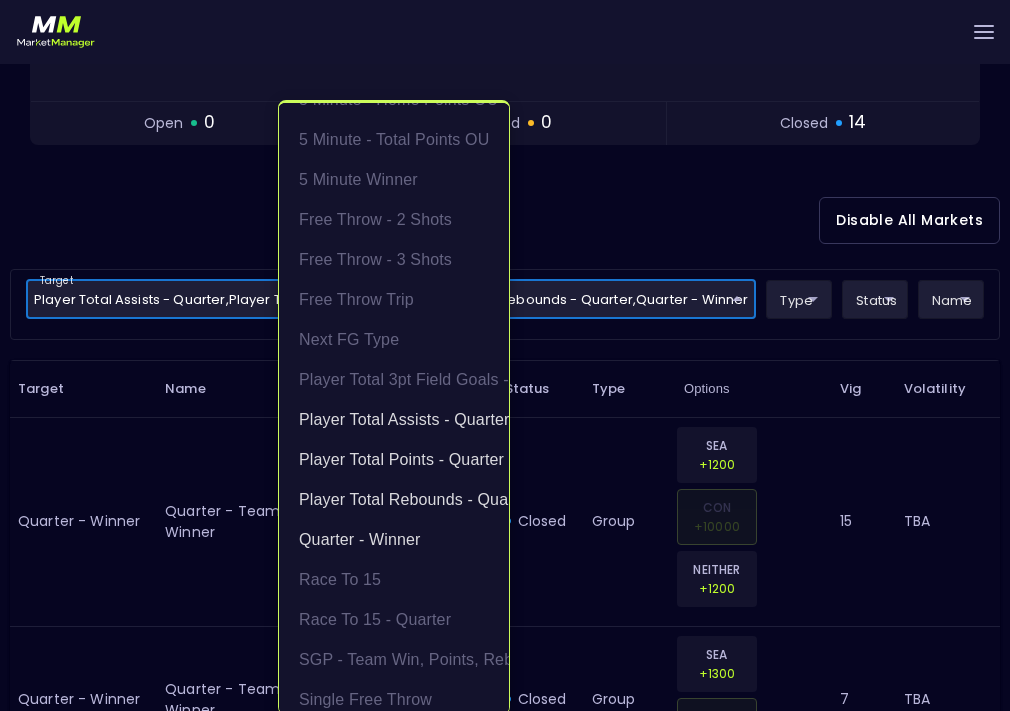 click at bounding box center (505, 355) 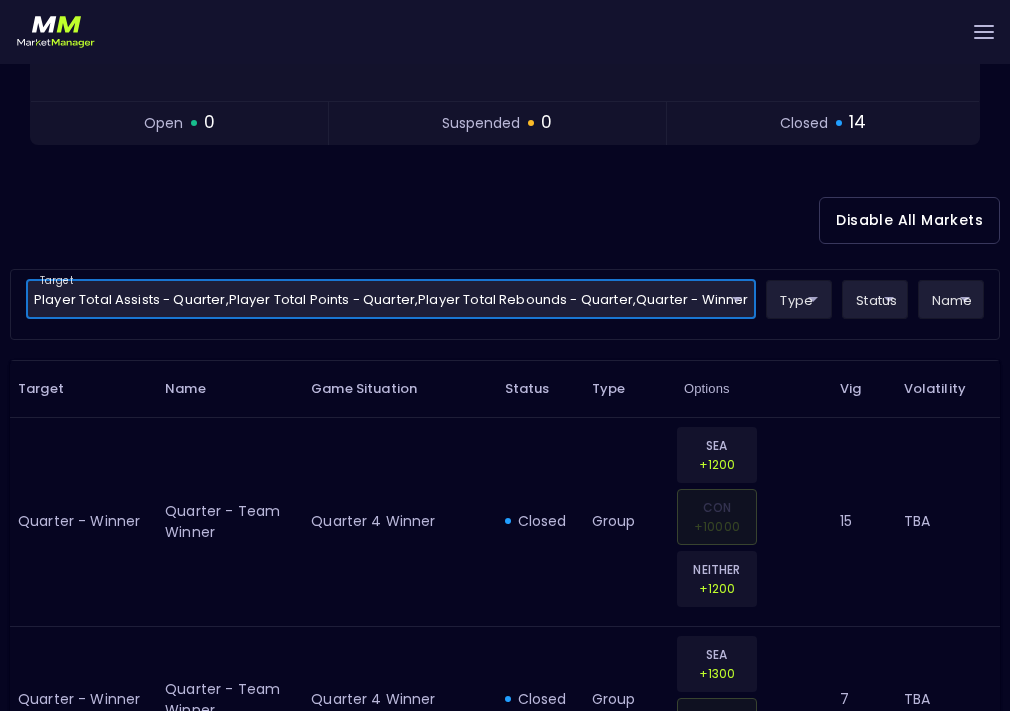 scroll, scrollTop: 0, scrollLeft: 0, axis: both 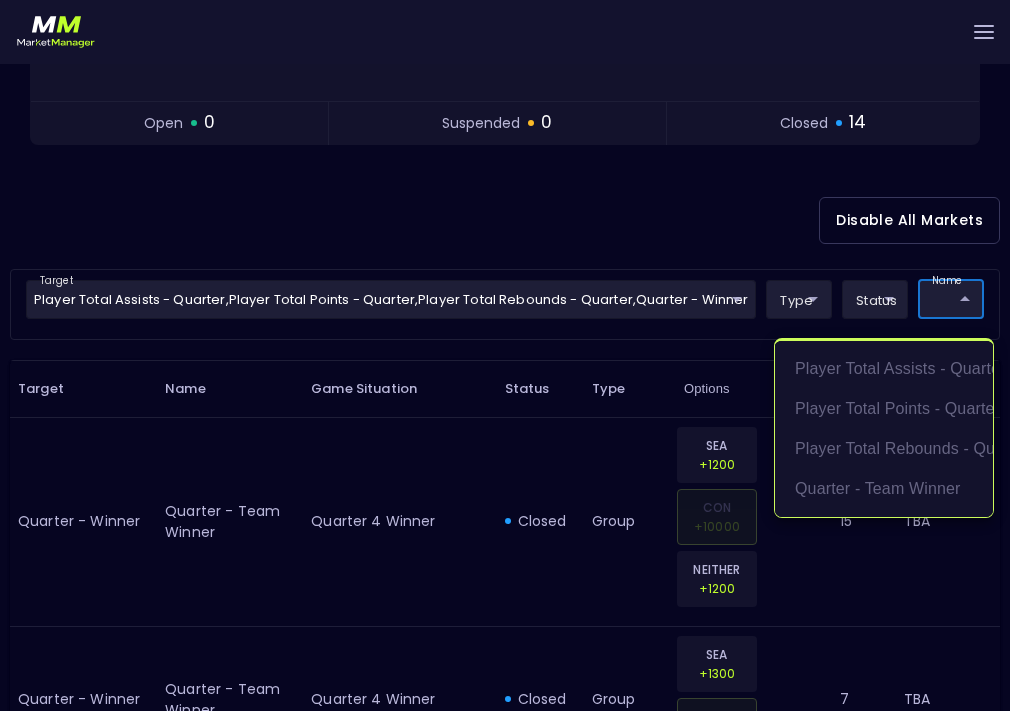 click at bounding box center (505, 355) 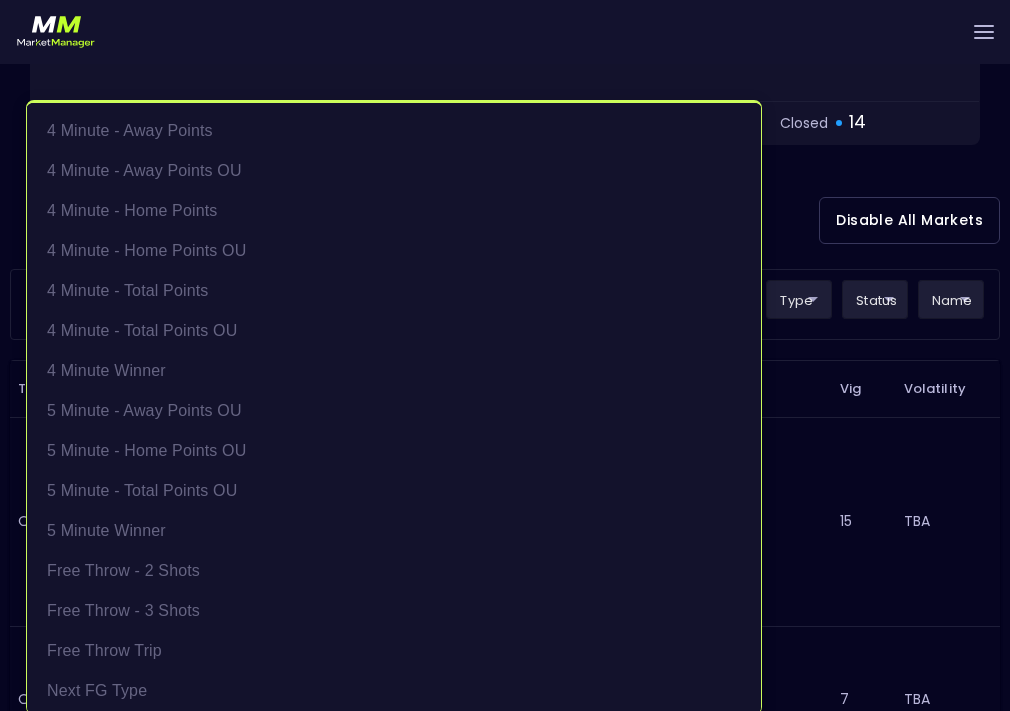 click on "Live Markets Market Configuration Profiles History [PERSON_NAME] nVenue Settings Support Logout   Version 1.31  Powered by nVenue < All Games [DATE] 1:53:13 PM Current Profile testing d66ee90f-df8e-430e-a05c-aaf70ad95ad9 Select Target Market Status Type Vig Volatility Options Close 83 SEA Storm CON Sun 93 Final Event Ended open 0 suspended 0 closed 14 Disable All Markets target Player Total Assists - Quarter ,  Player Total Points - Quarter ,  Player Total Rebounds - Quarter ,  Quarter - Winner Player Total Assists - Quarter,Player Total Points - Quarter,Player Total Rebounds - Quarter,Quarter - Winner ​ type ​ ​ status ​ ​ name ​ ​ Target Name Game Situation Status Type Options Vig Volatility Quarter - Winner Quarter - Team Winner Quarter 4 Winner  closed group SEA +1200 CON +10000 NEITHER +1200 15 TBA Quarter - Winner Quarter - Team Winner Quarter 4 Winner  closed group SEA +1300 CON +10000 7 TBA Quarter - Winner Quarter - Team Winner Quarter 4 Winner  closed group SEA +1200" at bounding box center [505, 1147] 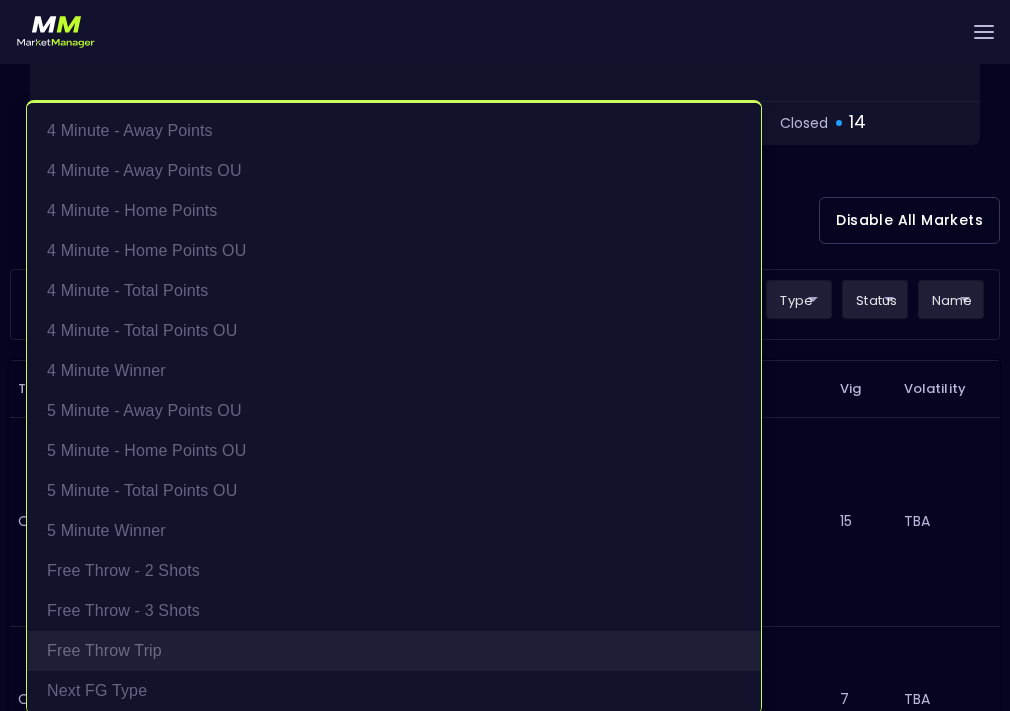 scroll, scrollTop: 365, scrollLeft: 0, axis: vertical 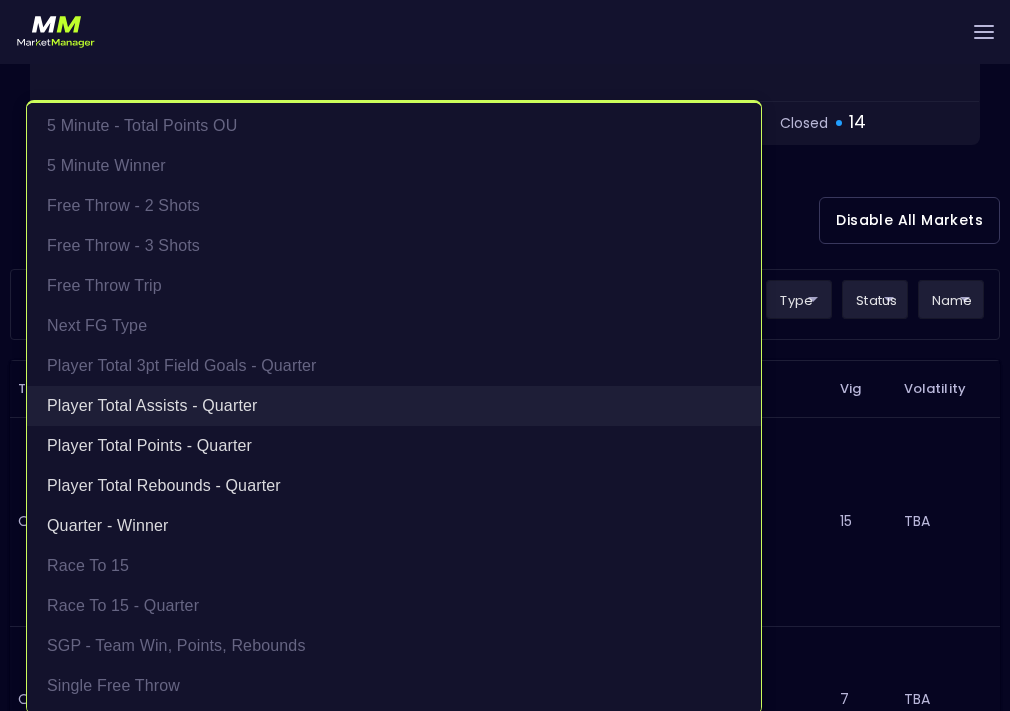 click on "Player Total Assists - Quarter" at bounding box center [394, 406] 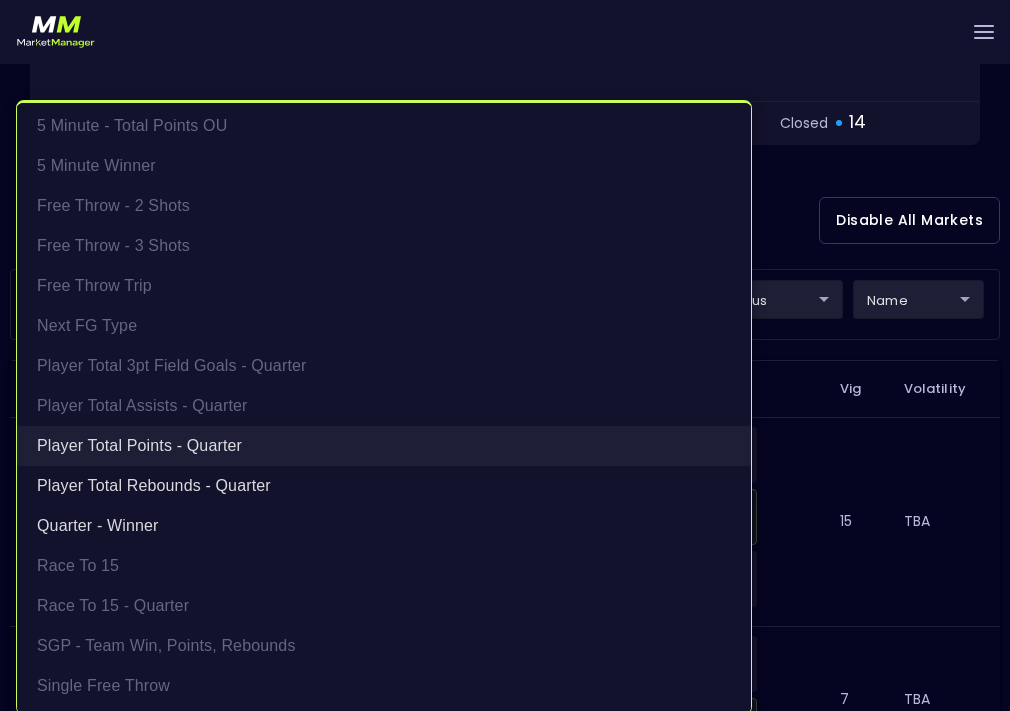 click on "Player Total Points - Quarter" at bounding box center [384, 446] 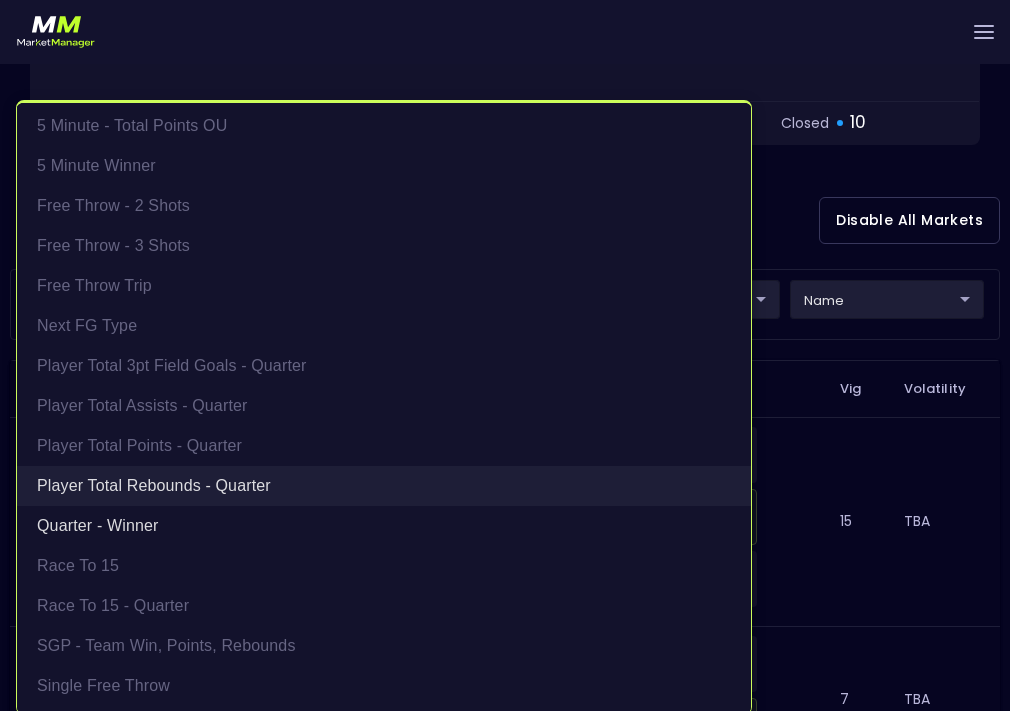 click on "Player Total Rebounds - Quarter" at bounding box center [384, 486] 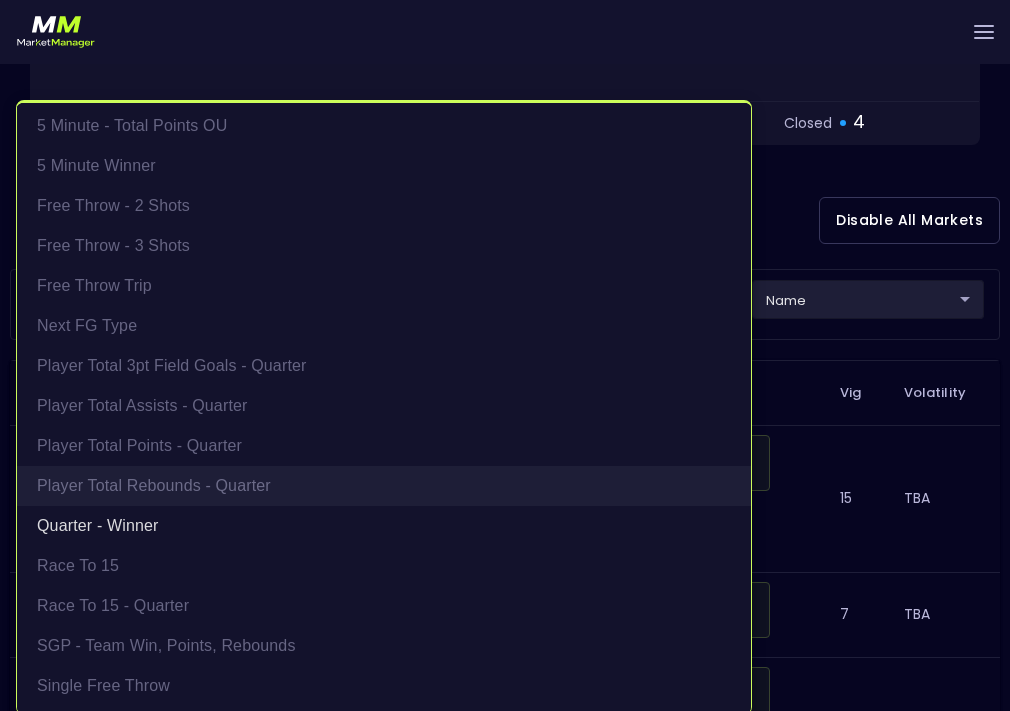 click on "Player Total Rebounds - Quarter" at bounding box center (384, 486) 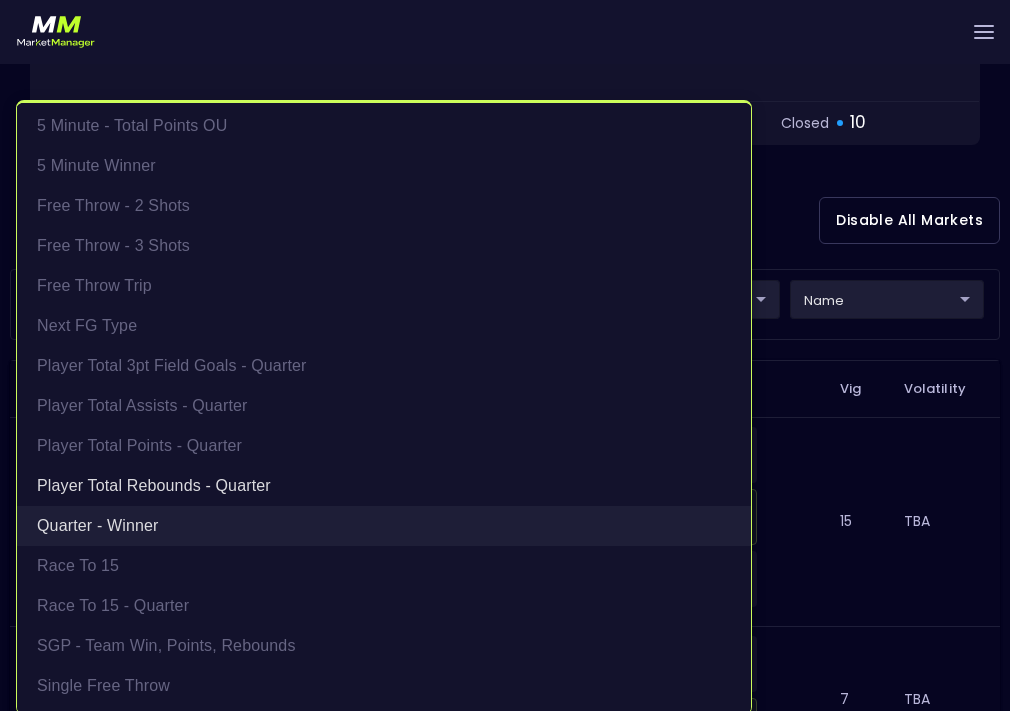 click on "Quarter - Winner" at bounding box center (384, 526) 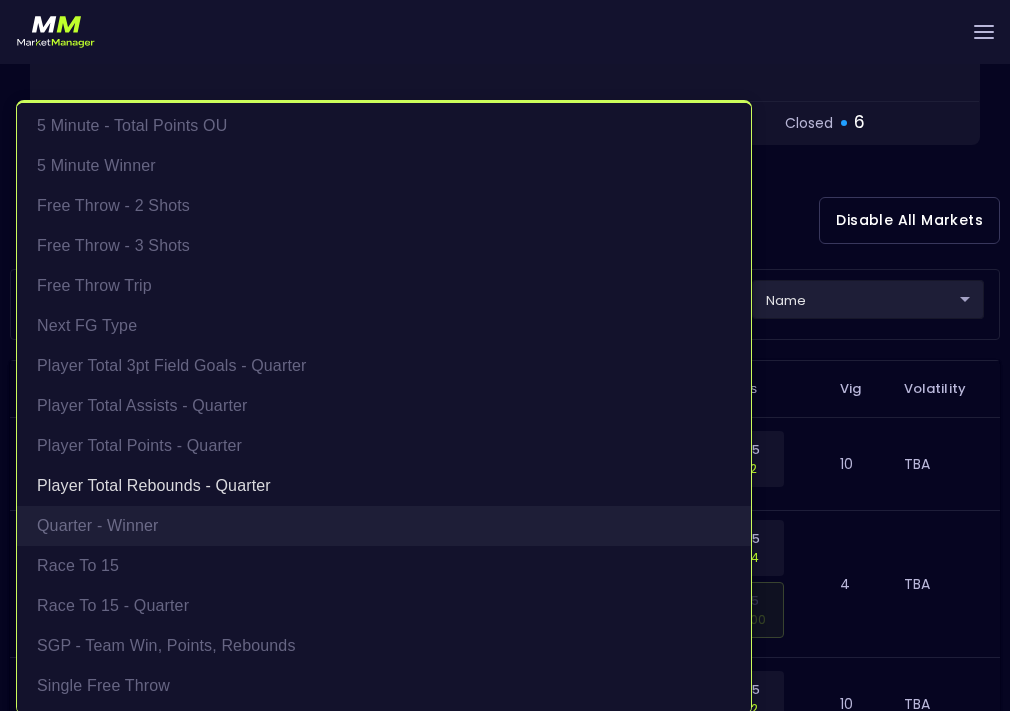 click on "Quarter - Winner" at bounding box center (384, 526) 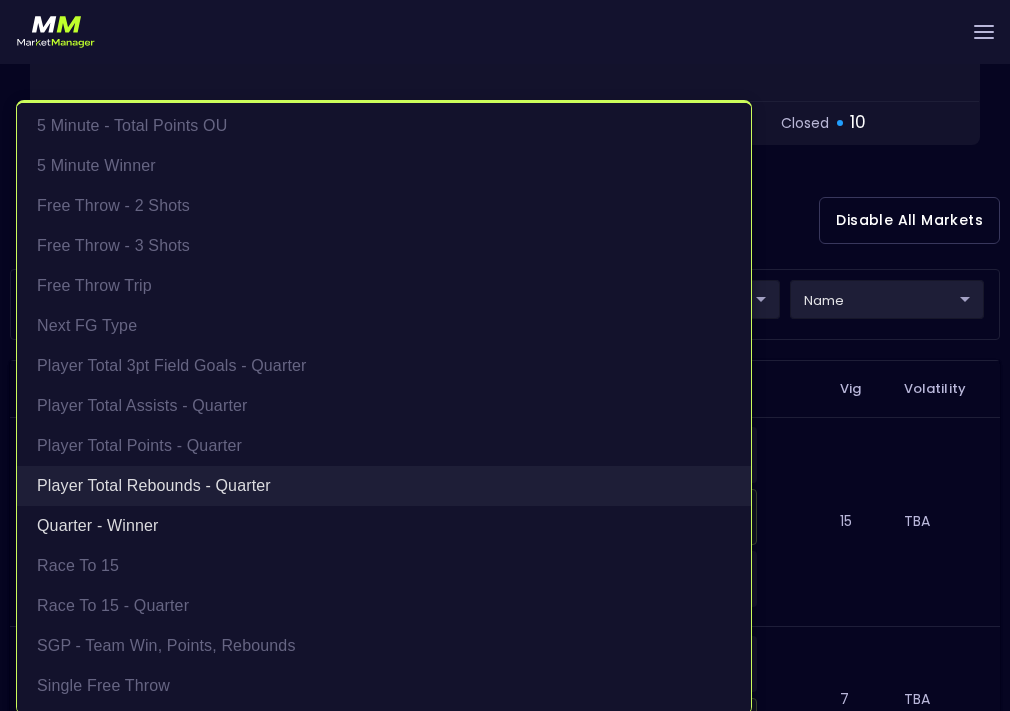 click on "Player Total Rebounds - Quarter" at bounding box center [384, 486] 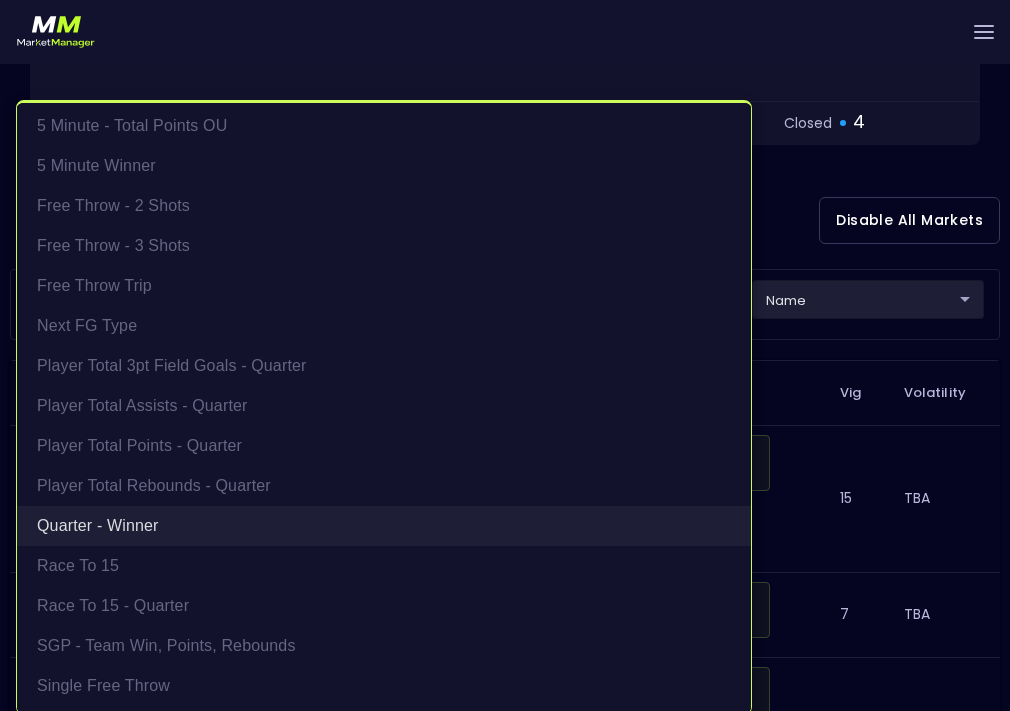 click on "Quarter - Winner" at bounding box center [384, 526] 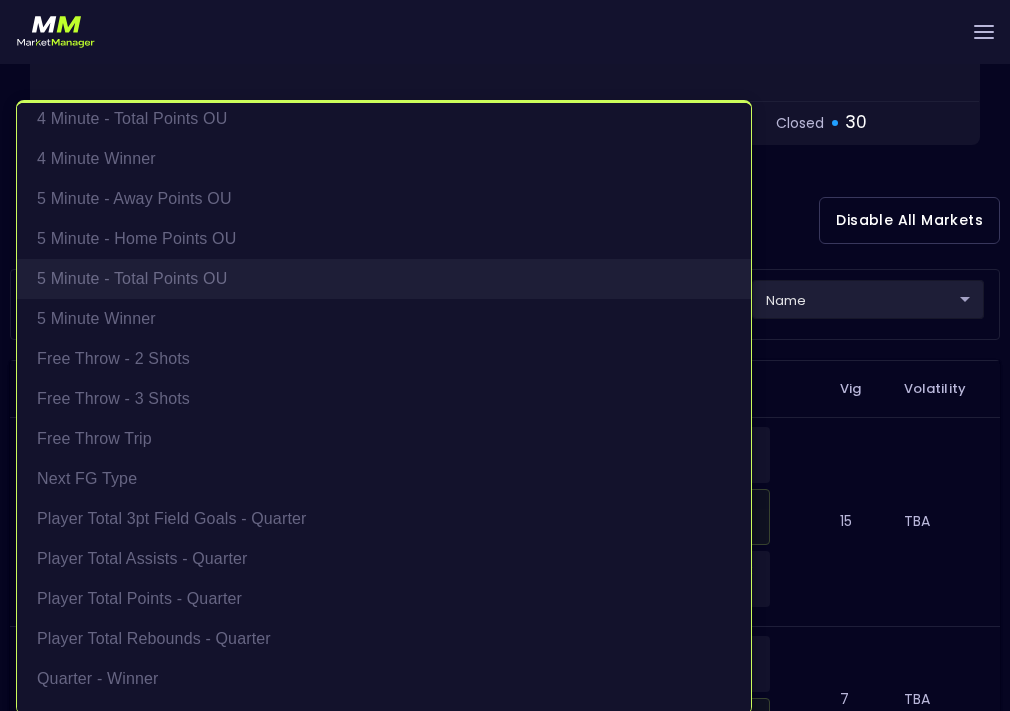 scroll, scrollTop: 365, scrollLeft: 0, axis: vertical 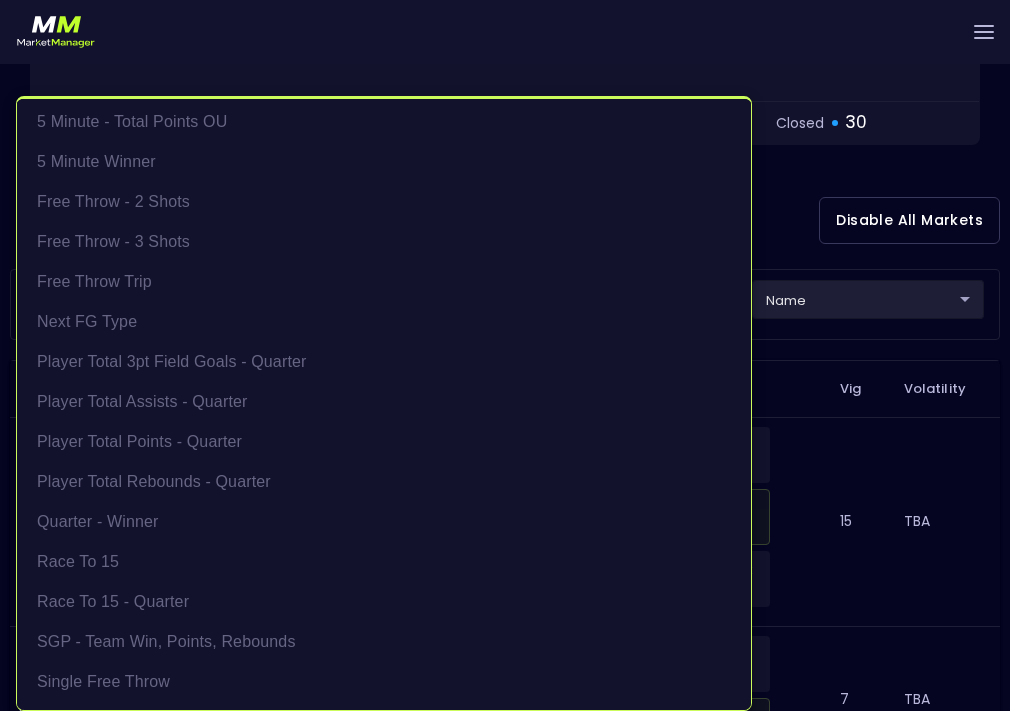 click at bounding box center (505, 355) 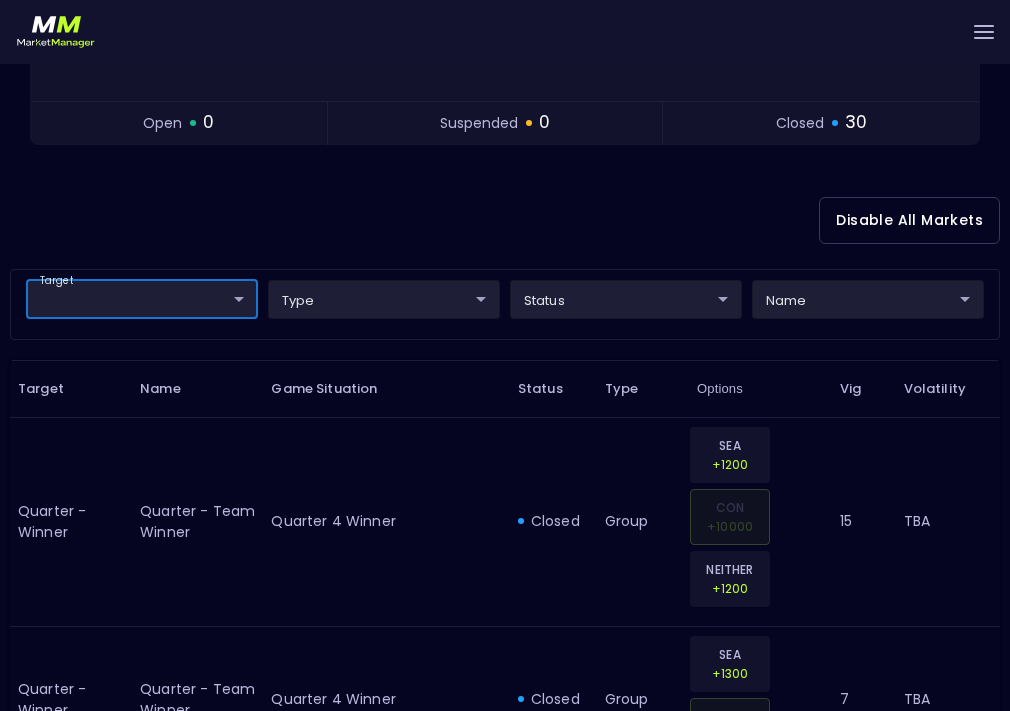 scroll, scrollTop: 0, scrollLeft: 0, axis: both 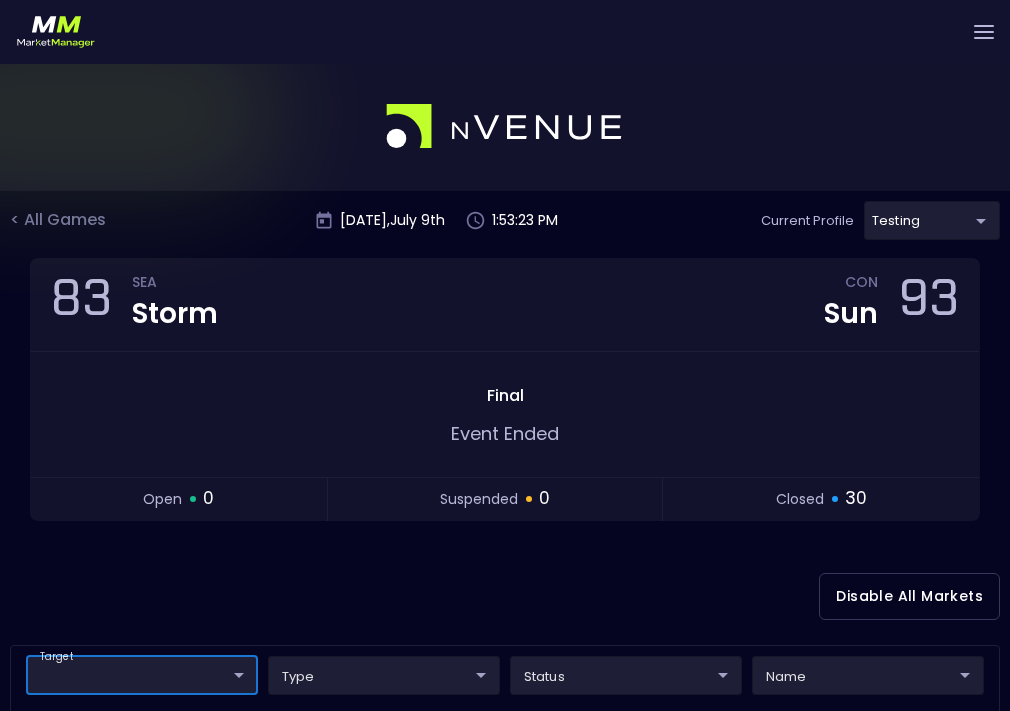 click at bounding box center (505, 126) 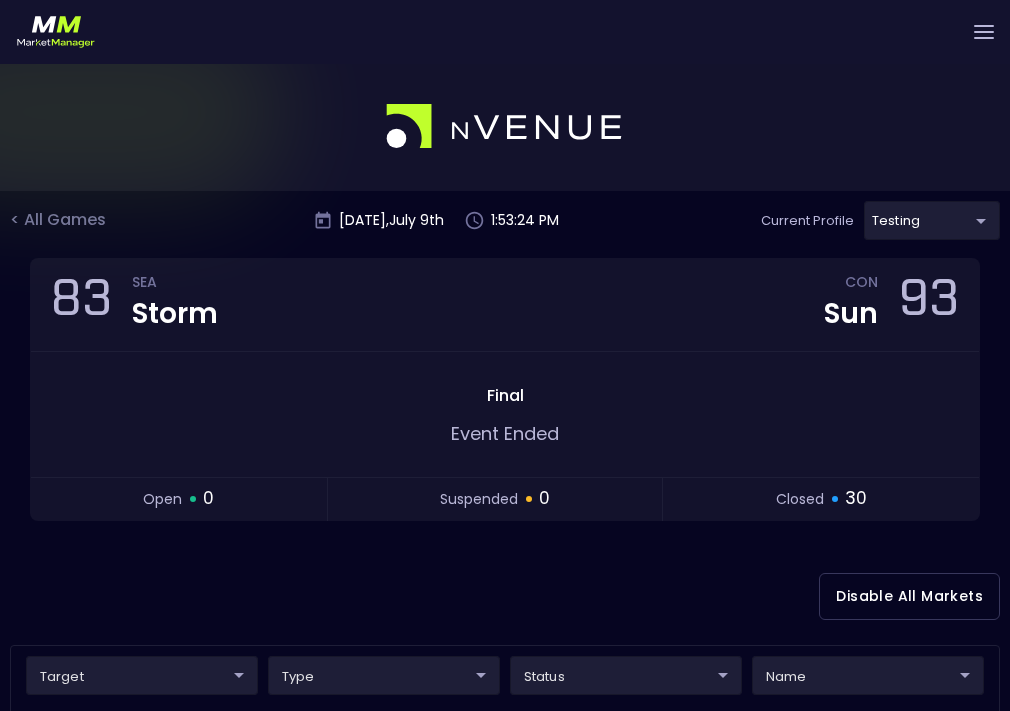 click on "< All Games" at bounding box center [60, 221] 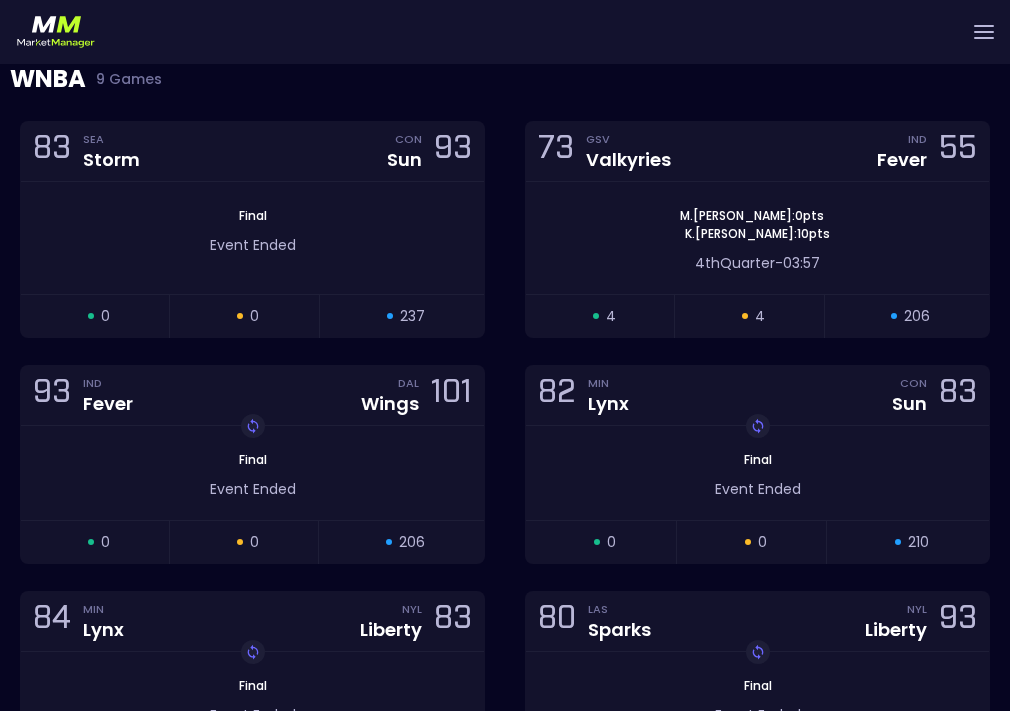 scroll, scrollTop: 942, scrollLeft: 0, axis: vertical 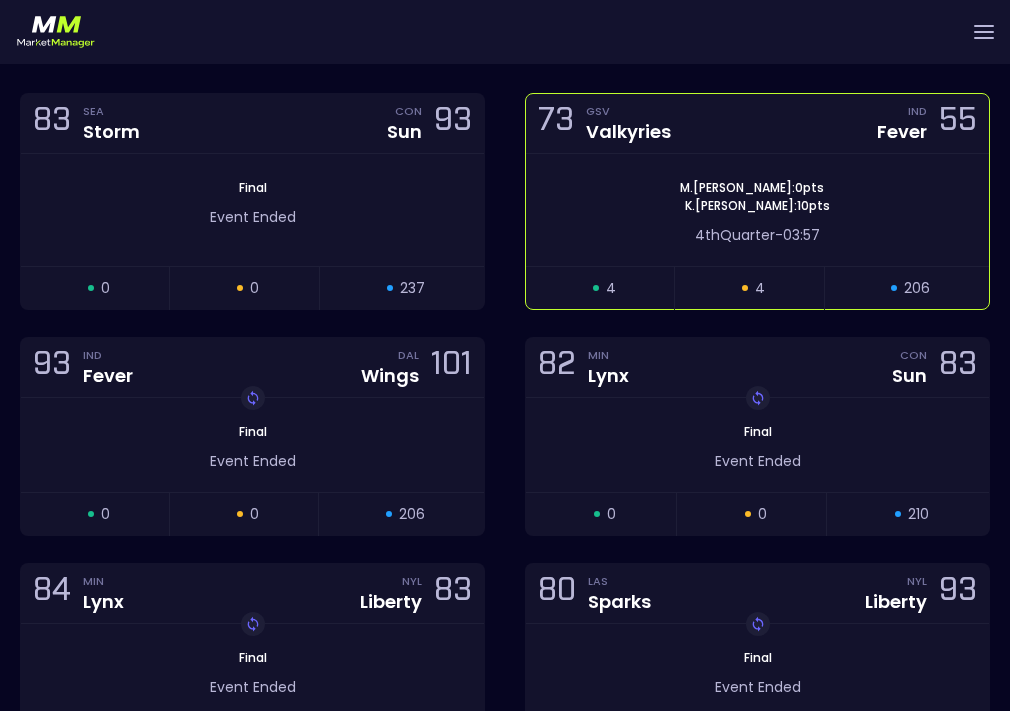 click on "[PERSON_NAME] :  0  pts [PERSON_NAME] :  10  pts" at bounding box center (757, 197) 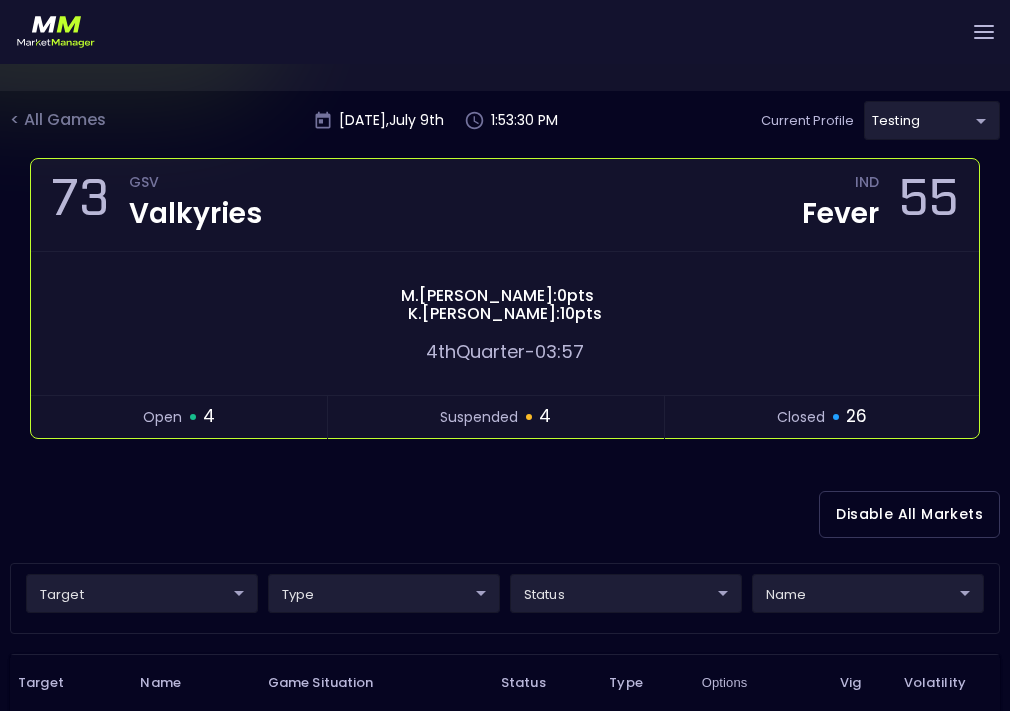 scroll, scrollTop: 240, scrollLeft: 0, axis: vertical 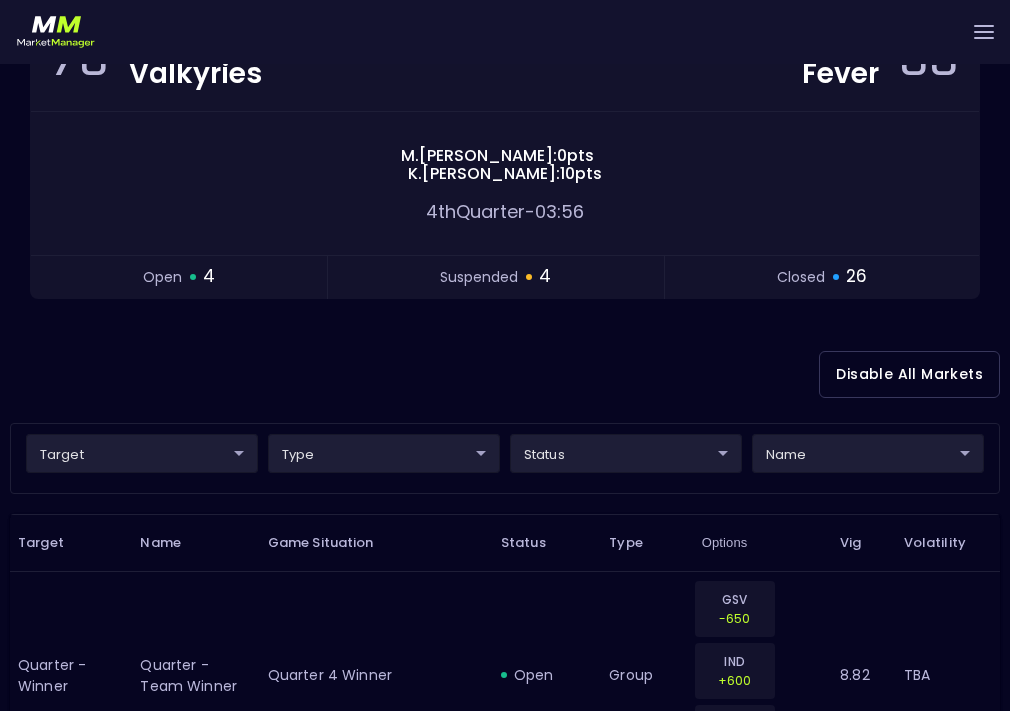 click on "Live Markets Market Configuration Profiles History [PERSON_NAME] nVenue Settings Support Logout   Version 1.31  Powered by nVenue < All Games [DATE] 1:53:31 PM Current Profile testing d66ee90f-df8e-430e-a05c-aaf70ad95ad9 Select Target Market Status Type Vig Volatility Options Close 76 GSV Valkyries IND Fever 55 [PERSON_NAME] :  0  pts [PERSON_NAME] :  10  pts 4th  Quarter  -  03:56 open 4 suspended 4 closed 26 Disable All Markets target ​ ​ type ​ ​ status ​ ​ name ​ ​ Target Name Game Situation Status Type Options Vig Volatility Quarter - Winner Quarter - Team Winner Quarter 4 Winner  open group GSV -650 IND +600 NEITHER +1200 8.82 TBA Quarter - Winner Quarter - Team Winner Quarter 4 Winner  open group GSV -1000 IND +450 8.82 TBA Quarter - Winner Quarter - Team Winner Quarter 4 Winner  suspended group GSV -300 IND +310 NEITHER +1000 8.24 TBA Quarter - Winner Quarter - Team Winner Quarter 4 Winner  suspended group GSV -400 IND +260 8.24 TBA 5 Minute Winner closed group GSV 8" at bounding box center [505, 2164] 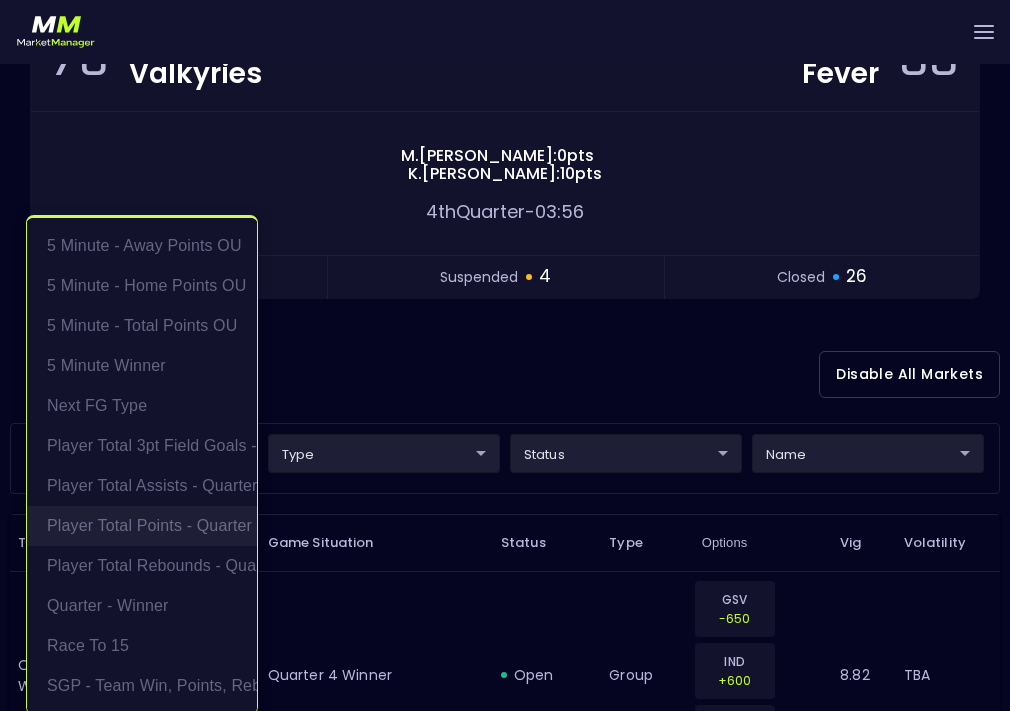 scroll, scrollTop: 4, scrollLeft: 0, axis: vertical 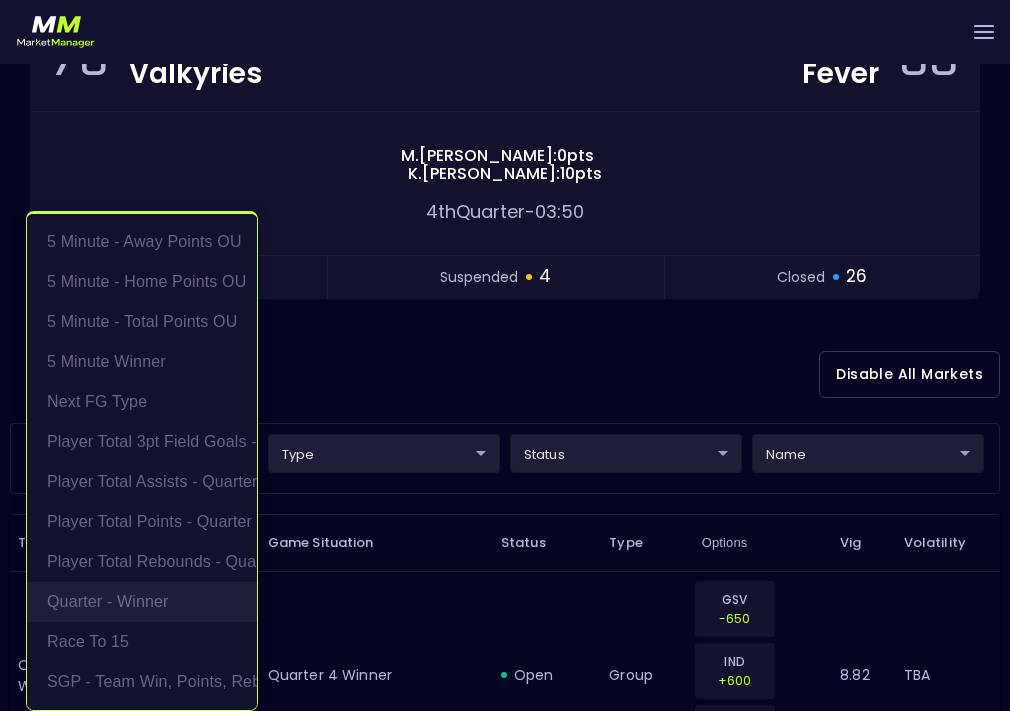 click on "Quarter - Winner" at bounding box center [142, 602] 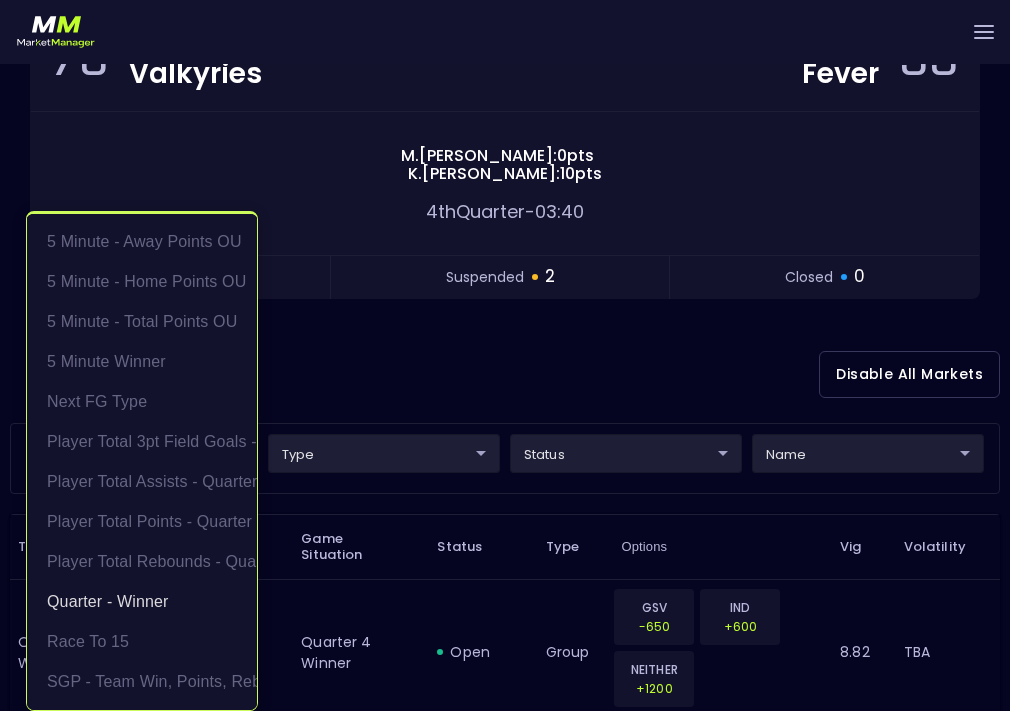 click at bounding box center (505, 355) 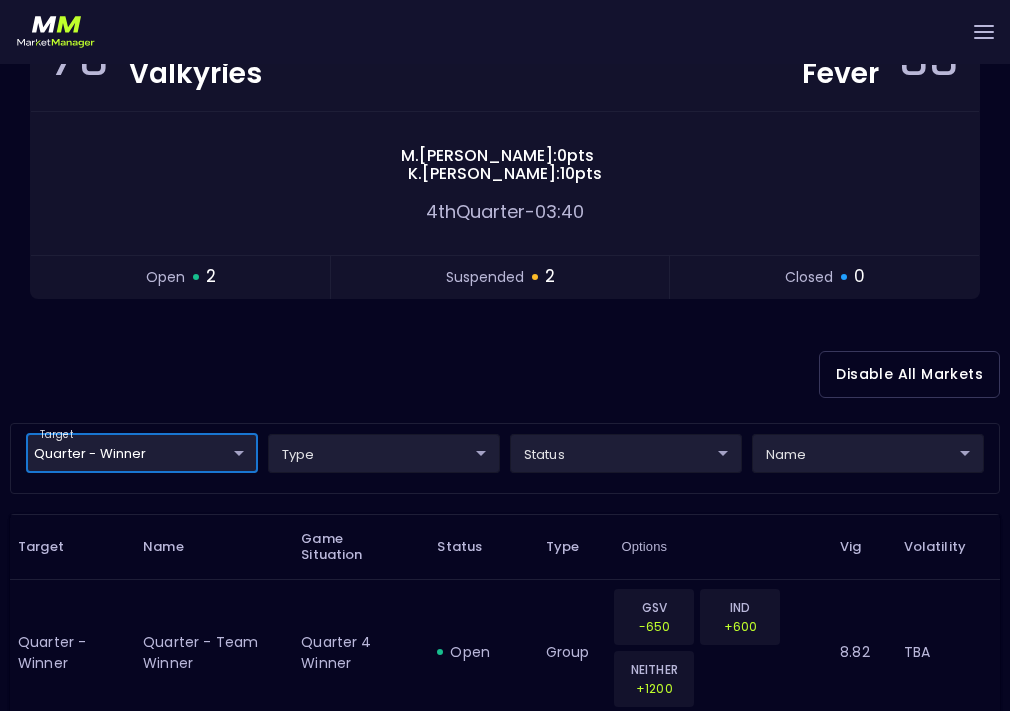 scroll, scrollTop: 0, scrollLeft: 0, axis: both 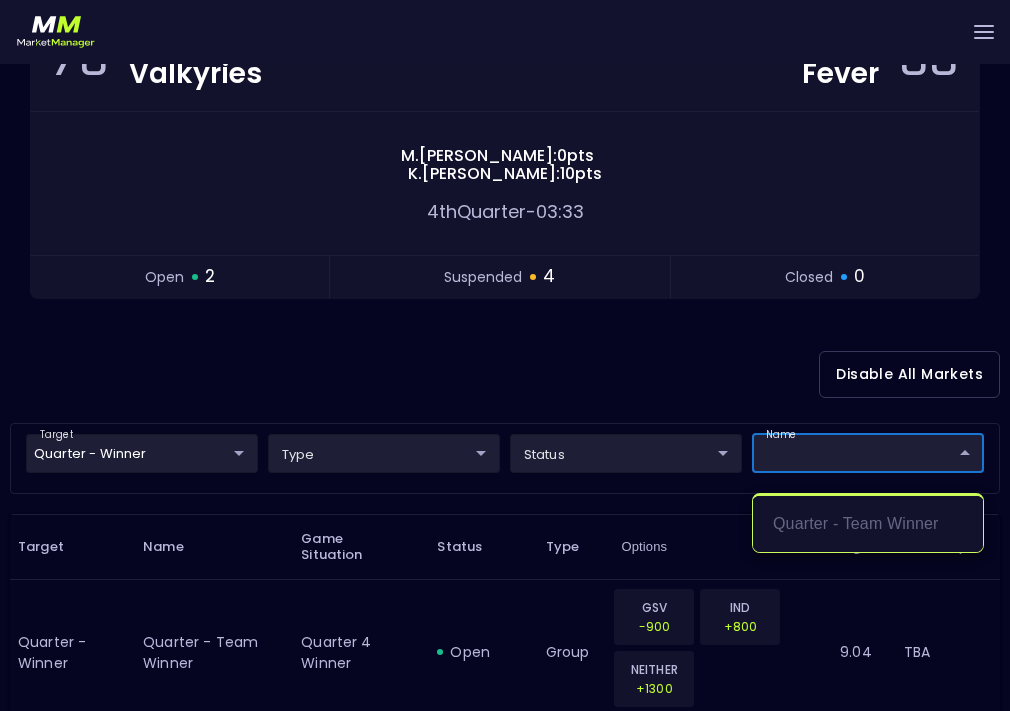 click at bounding box center (505, 355) 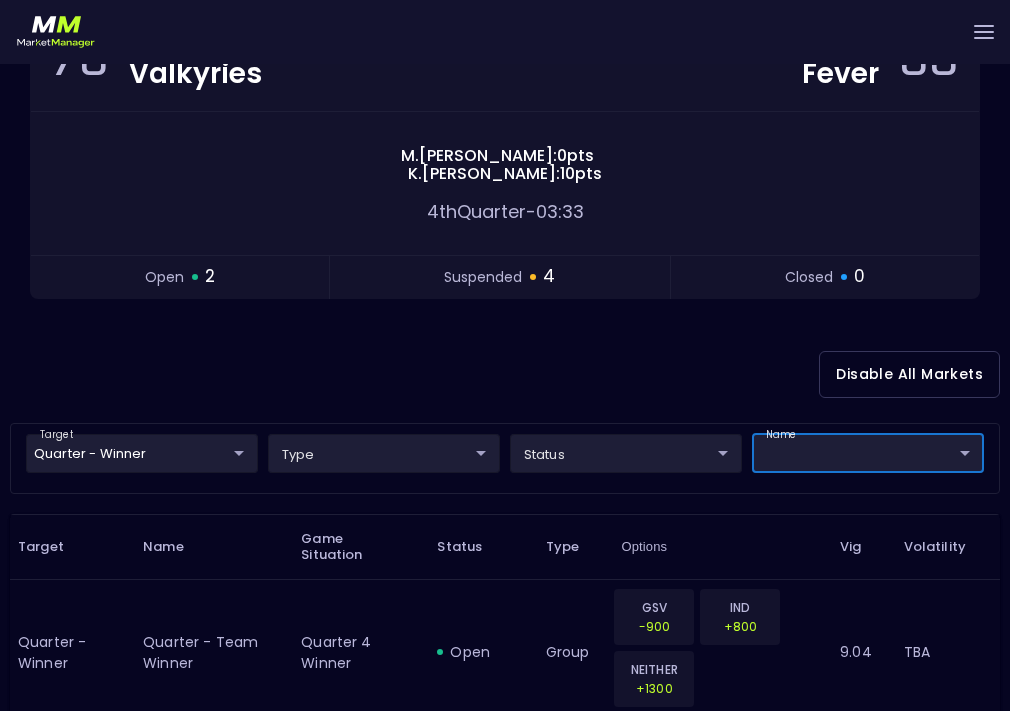 click on "Live Markets Market Configuration Profiles History [PERSON_NAME] nVenue Settings Support Logout   Version 1.31  Powered by nVenue < All Games [DATE] 1:53:55 PM Current Profile testing d66ee90f-df8e-430e-a05c-aaf70ad95ad9 Select Target Market Status Type Vig Volatility Options Close 76 GSV Valkyries IND Fever 55 [PERSON_NAME] :  0  pts [PERSON_NAME] :  10  pts 4th  Quarter  -  03:33 open 2 suspended 4 closed 0 Disable All Markets target Quarter - Winner Quarter - Winner ​ type ​ ​ status ​ ​ name ​ ​ Target Name Game Situation Status Type Options Vig Volatility Quarter - Winner Quarter - Team Winner Quarter 4 Winner  open group GSV -900 IND +800 NEITHER +1300 9.04 TBA Quarter - Winner Quarter - Team Winner Quarter 4 Winner  open group GSV -1700 IND +600 9.04 TBA Quarter - Winner Quarter - Team Winner Quarter 4 Winner  suspended group GSV -650 IND +600 NEITHER +1200 8.82 TBA Quarter - Winner Quarter - Team Winner Quarter 4 Winner  suspended group GSV -1000 IND +450 8.82 TBA group" at bounding box center [505, 580] 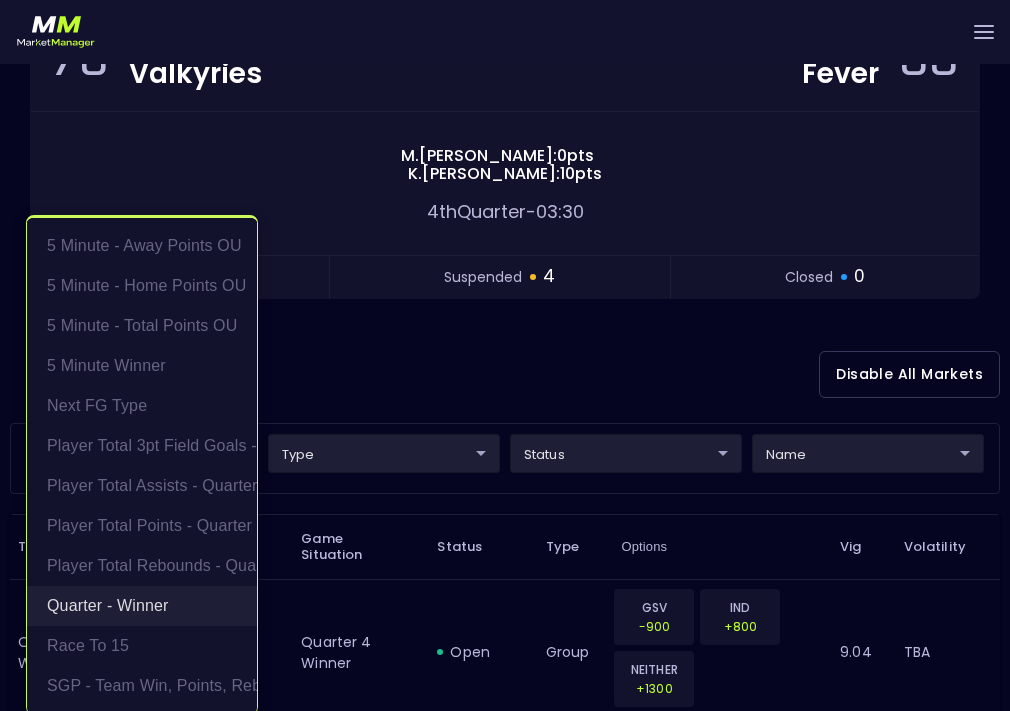 click on "Quarter - Winner" at bounding box center [142, 606] 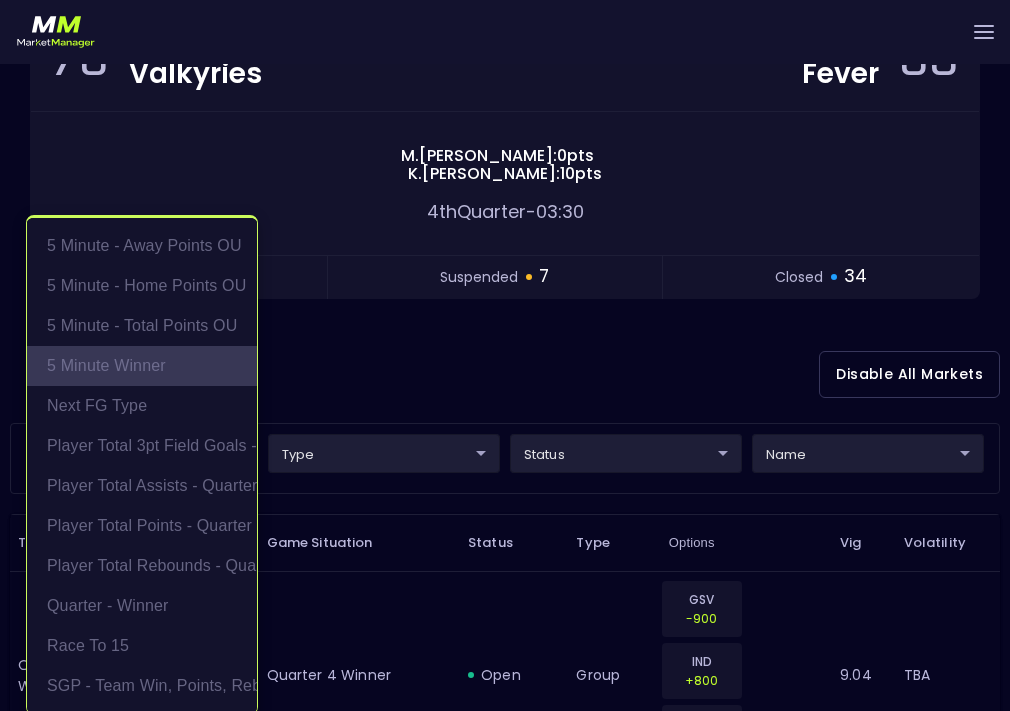 click on "5 Minute Winner" at bounding box center (142, 366) 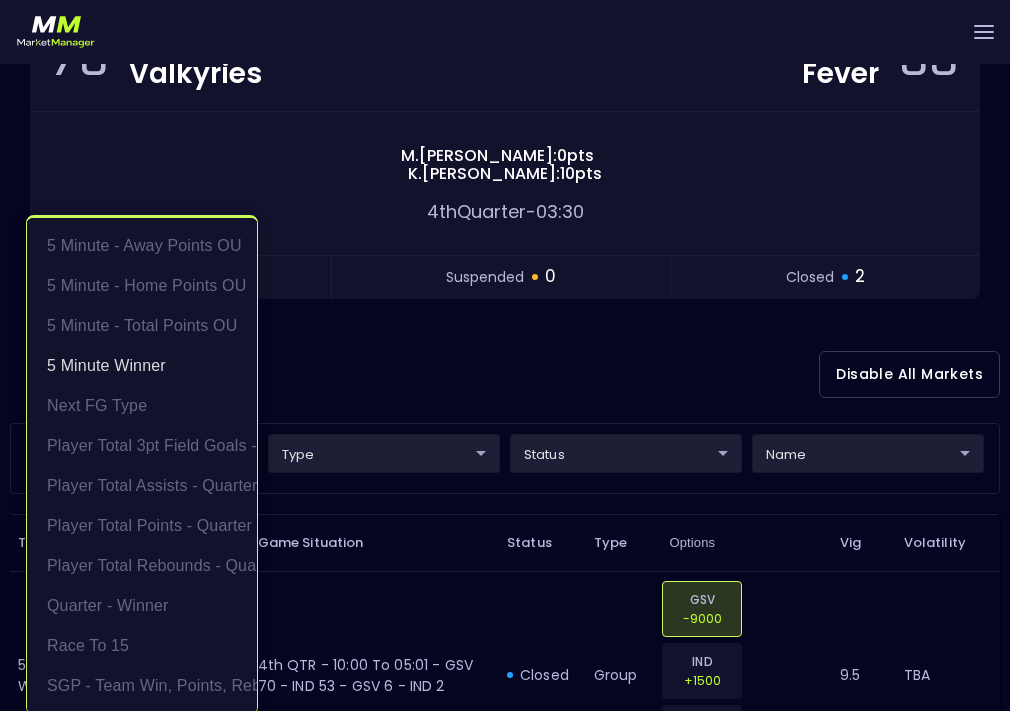 click at bounding box center [505, 355] 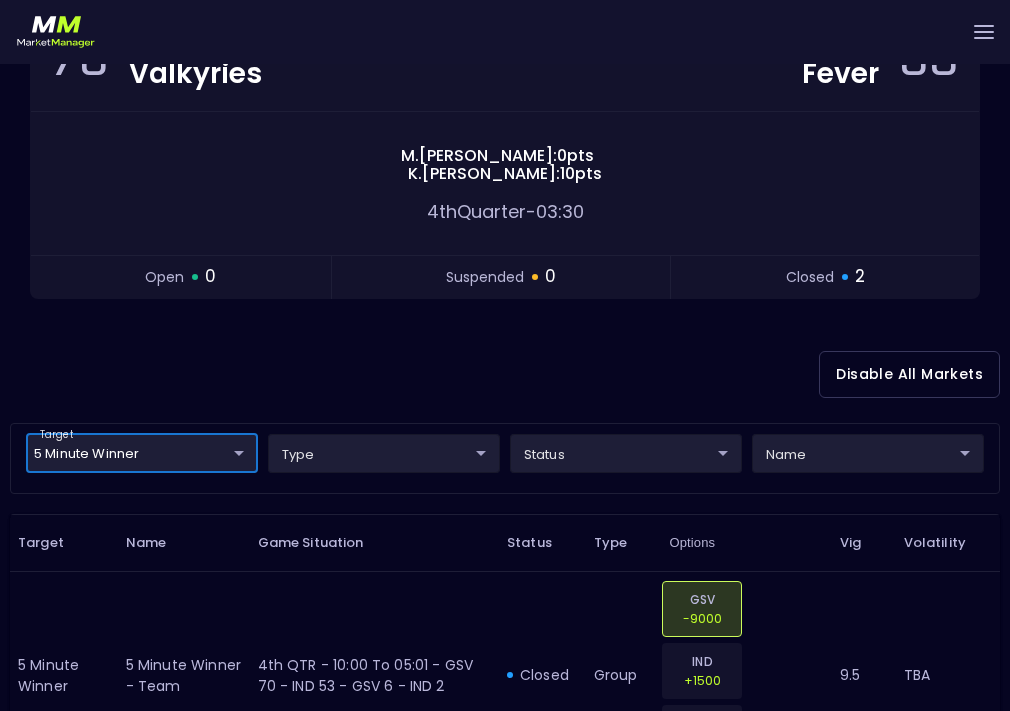 scroll, scrollTop: 0, scrollLeft: 0, axis: both 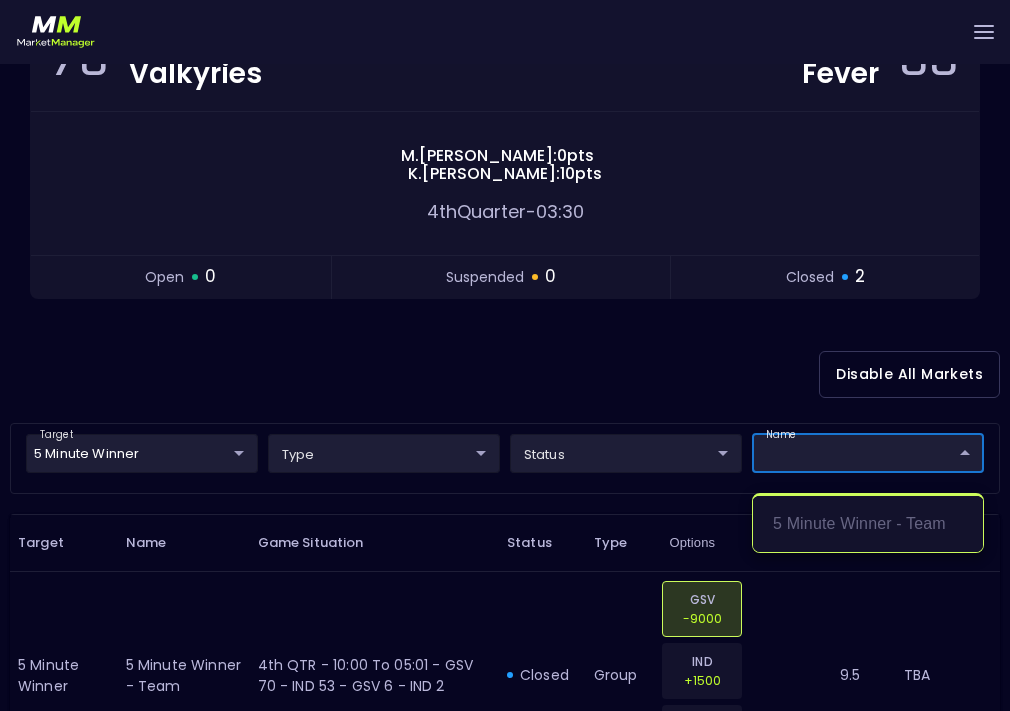 click at bounding box center [505, 355] 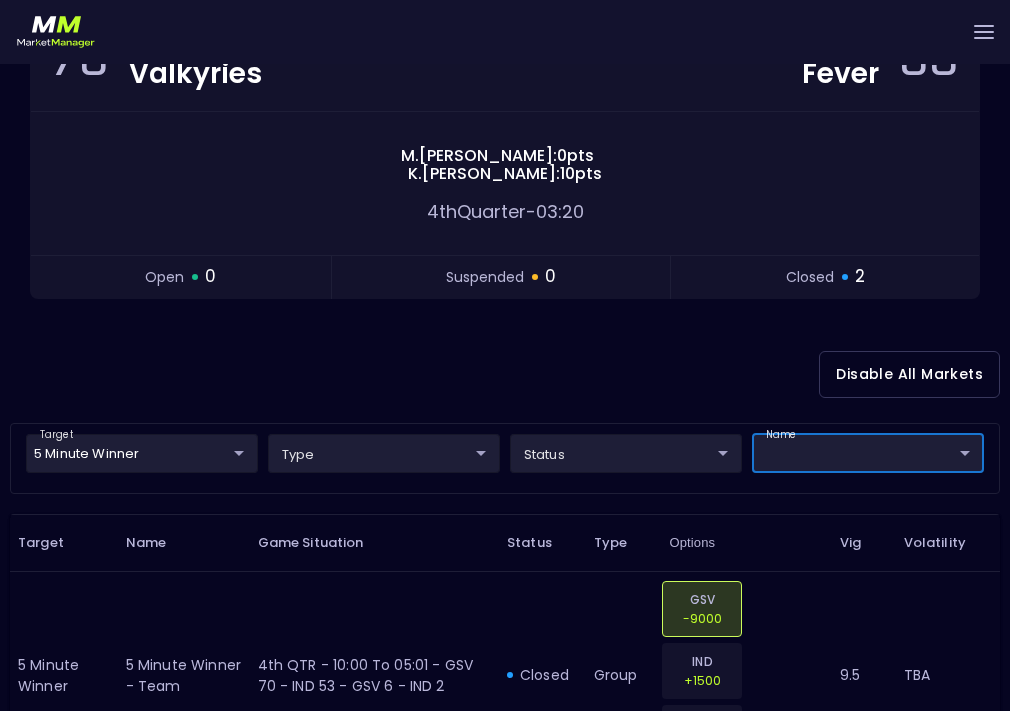 click on "Live Markets Market Configuration Profiles History [PERSON_NAME] nVenue Settings Support Logout   Version 1.31  Powered by nVenue < All Games [DATE] 1:54:08 PM Current Profile testing d66ee90f-df8e-430e-a05c-aaf70ad95ad9 Select Target Market Status Type Vig Volatility Options Close 76 GSV Valkyries IND Fever 55 [PERSON_NAME] :  0  pts [PERSON_NAME] :  10  pts 4th  Quarter  -  03:20 open 0 suspended 0 closed 2 Disable All Markets target 5 Minute Winner 5 Minute Winner ​ type ​ ​ status ​ ​ name ​ ​ Target Name Game Situation Status Type Options Vig Volatility 5 Minute Winner 5 minute winner - team 4th QTR - 10:00 to 05:01 - GSV 70 - IND 53 - GSV 6 - IND 2  closed group GSV -9000 IND +1500 NEITHER +2000 9.5 TBA 5 Minute Winner 5 minute winner - team 4th QTR - 10:00 to 05:01 - GSV 70 - IND 53 - GSV 6 - IND 2  closed group GSV -1000 IND +900 NEITHER +1100 9.5 TBA Rows per page: 25 25 1–2 of 2" at bounding box center [505, 437] 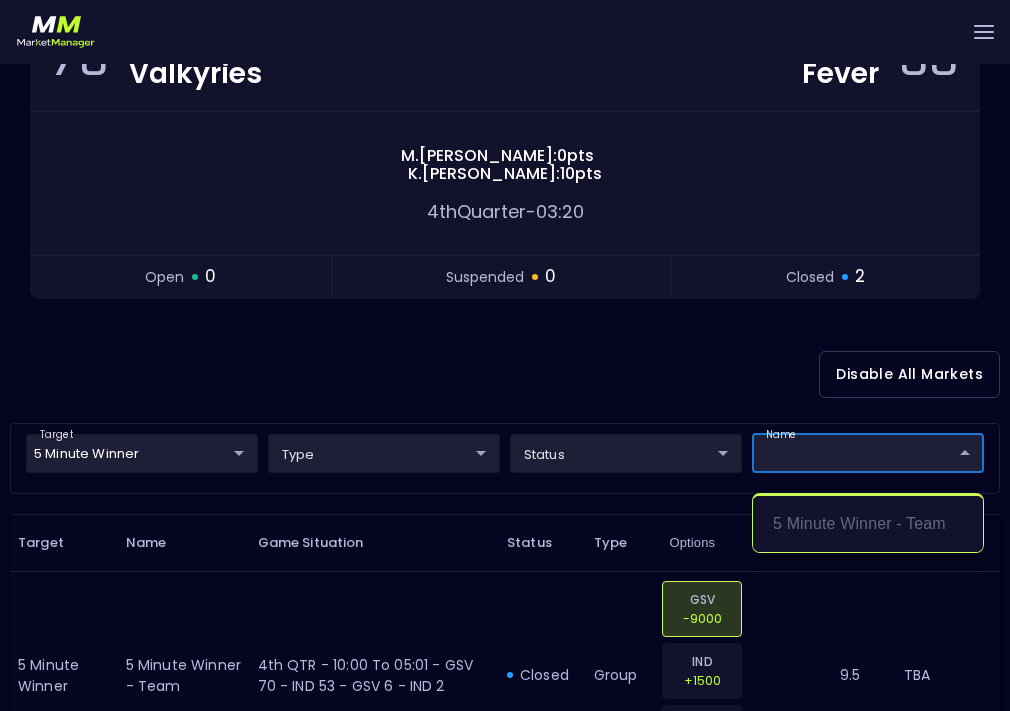 click at bounding box center (505, 355) 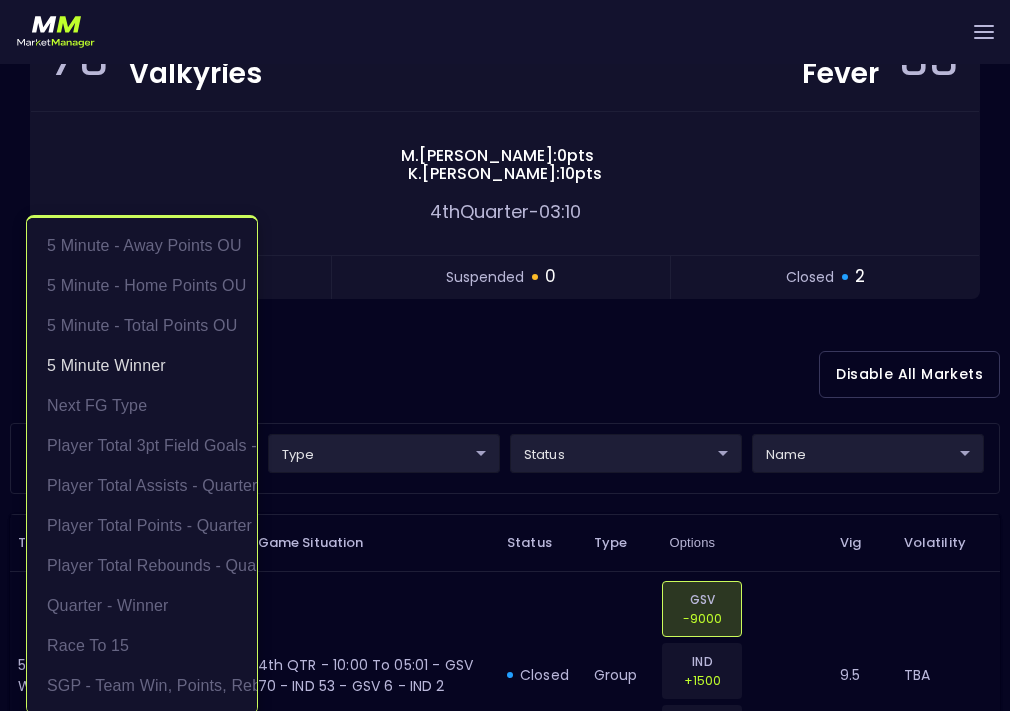 click on "Live Markets Market Configuration Profiles History [PERSON_NAME] nVenue Settings Support Logout   Version 1.31  Powered by nVenue < All Games [DATE] 1:54:16 PM Current Profile testing d66ee90f-df8e-430e-a05c-aaf70ad95ad9 Select Target Market Status Type Vig Volatility Options Close 76 GSV Valkyries IND Fever 55 [PERSON_NAME] :  0  pts [PERSON_NAME] :  10  pts 4th  Quarter  -  03:10 open 0 suspended 0 closed 2 Disable All Markets target 5 Minute Winner 5 Minute Winner ​ type ​ ​ status ​ ​ name ​ ​ Target Name Game Situation Status Type Options Vig Volatility 5 Minute Winner 5 minute winner - team 4th QTR - 10:00 to 05:01 - GSV 70 - IND 53 - GSV 6 - IND 2  closed group GSV -9000 IND +1500 NEITHER +2000 9.5 TBA 5 Minute Winner 5 minute winner - team 4th QTR - 10:00 to 05:01 - GSV 70 - IND 53 - GSV 6 - IND 2  closed group GSV -1000 IND +900 NEITHER +1100 9.5 TBA Rows per page: 25 25 1–2 of 2 5 Minute - Away Points OU 5 Minute - Home Points OU 5 Minute - Total Points OU" at bounding box center (505, 437) 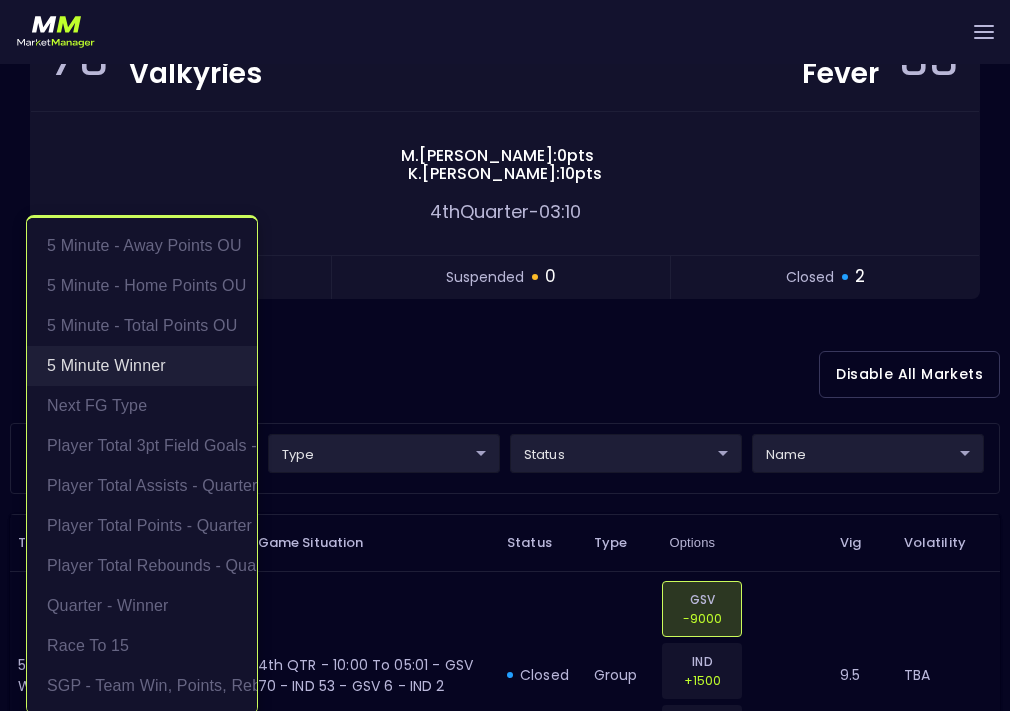 click on "5 Minute Winner" at bounding box center (142, 366) 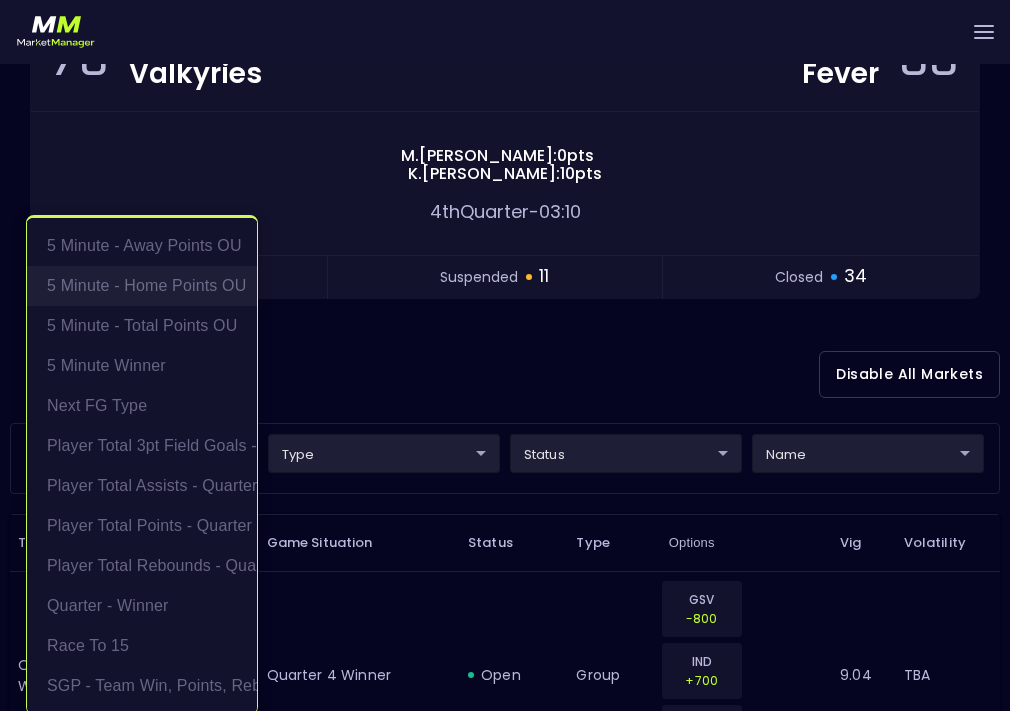 click on "5 Minute - Home Points OU" at bounding box center [142, 286] 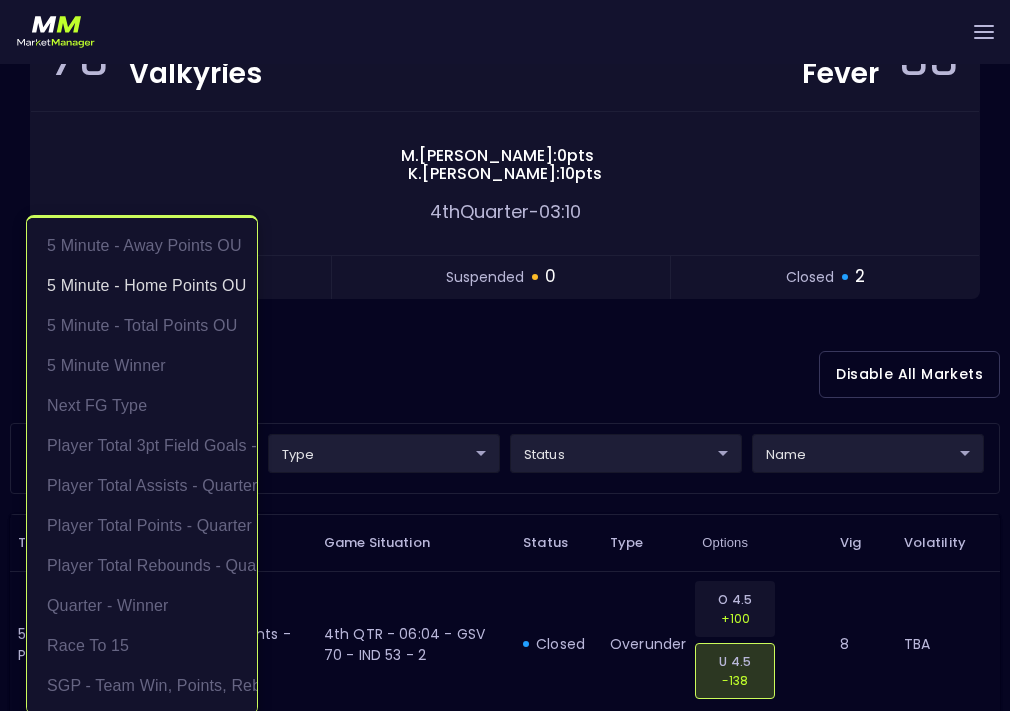 click at bounding box center (505, 355) 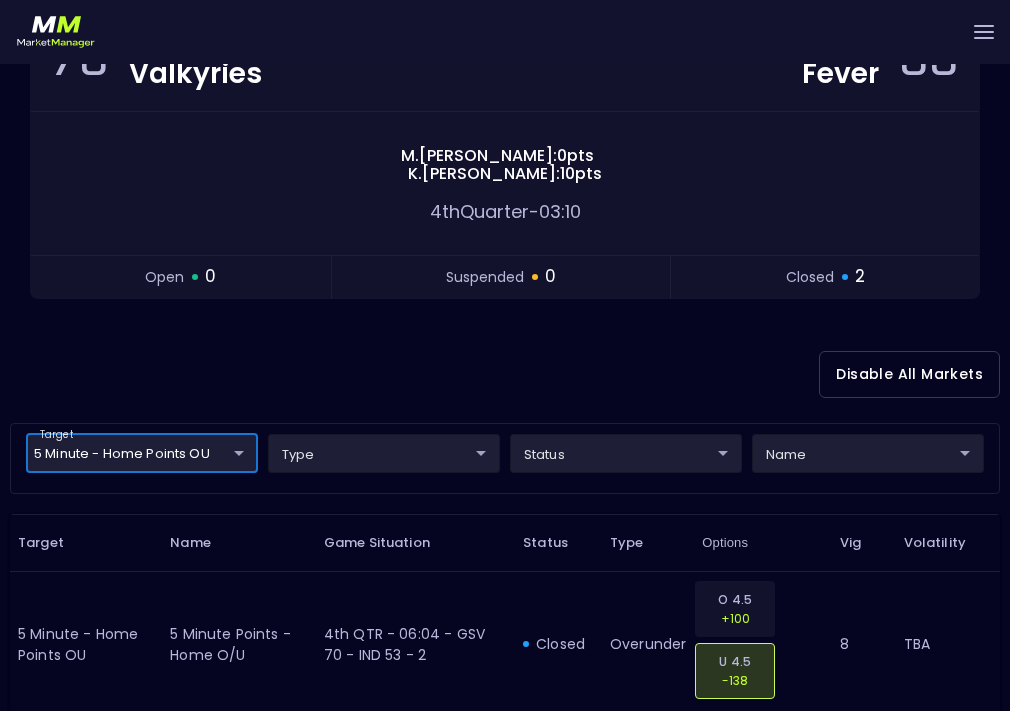 scroll, scrollTop: 0, scrollLeft: 0, axis: both 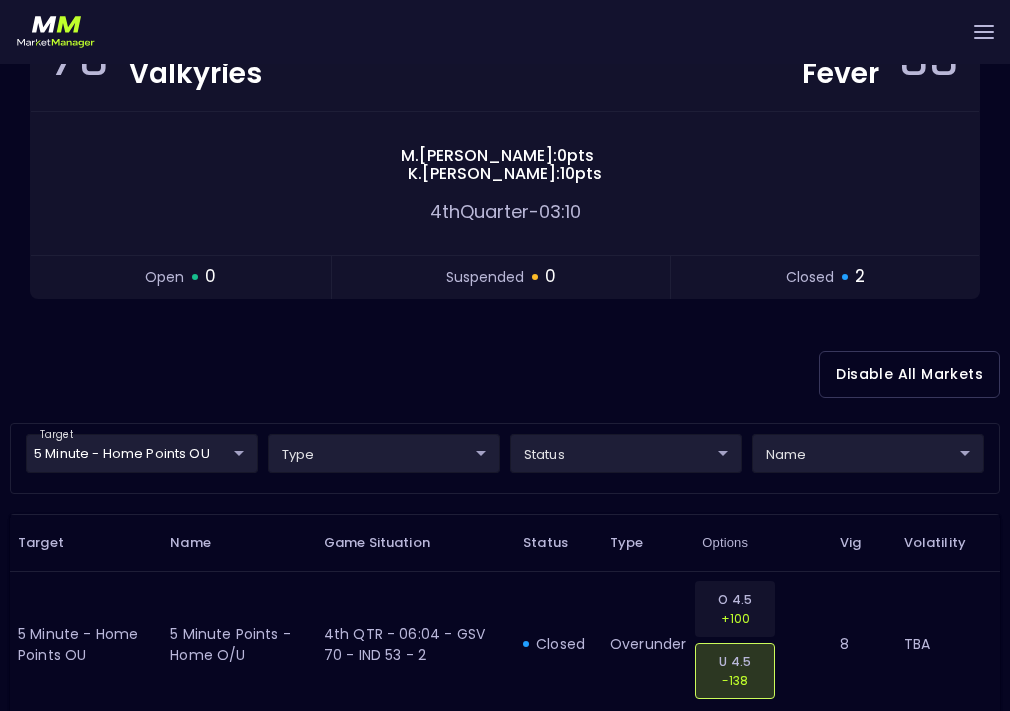 click on "Live Markets Market Configuration Profiles History [PERSON_NAME] nVenue Settings Support Logout   Version 1.31  Powered by nVenue < All Games [DATE] 1:54:19 PM Current Profile testing d66ee90f-df8e-430e-a05c-aaf70ad95ad9 Select Target Market Status Type Vig Volatility Options Close 76 GSV Valkyries IND Fever 55 [PERSON_NAME] :  0  pts [PERSON_NAME] :  10  pts 4th  Quarter  -  03:10 open 0 suspended 0 closed 2 Disable All Markets target 5 Minute - Home Points OU 5 Minute - Home Points OU ​ type ​ ​ status ​ ​ name ​ ​ Target Name Game Situation Status Type Options Vig Volatility 5 Minute - Home Points OU 5 minute points - home O/U 4th QTR - 06:04 - GSV 70 - IND 53 - 2  closed overunder O 4.5 +100 U 4.5 -138 8 TBA 5 Minute - Home Points OU 5 minute points - home O/U 4th QTR - 06:16 - GSV 70 - IND 53 - 2  closed overunder O 5.5 -104 U 5.5 -132 8 TBA Rows per page: 25 25 1–2 of 2" at bounding box center [505, 375] 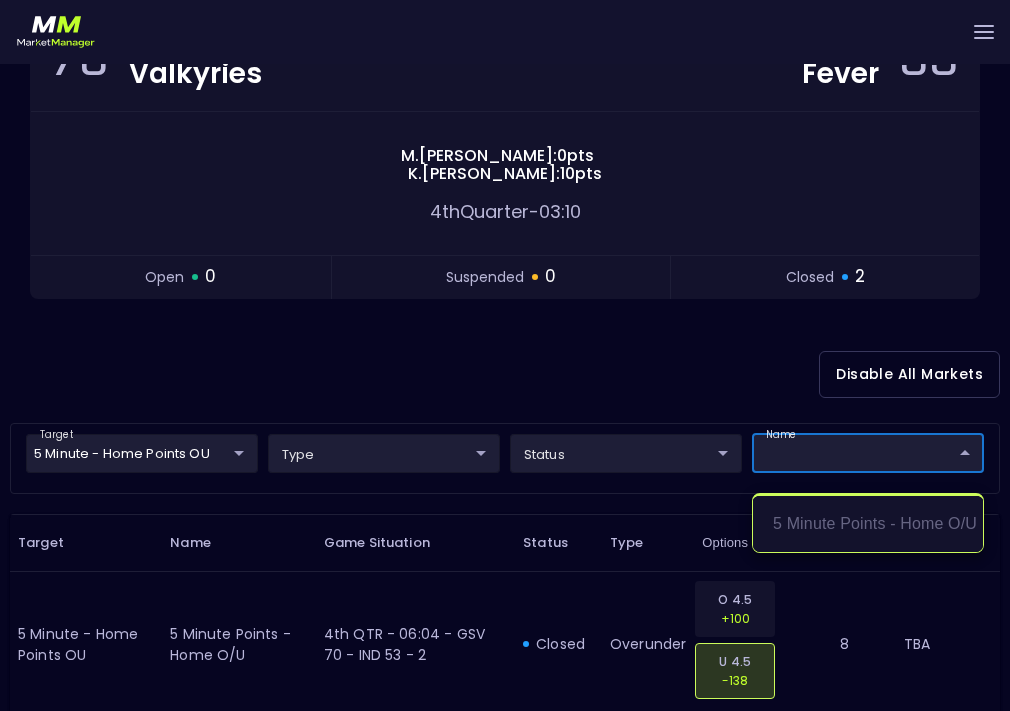 click at bounding box center [505, 355] 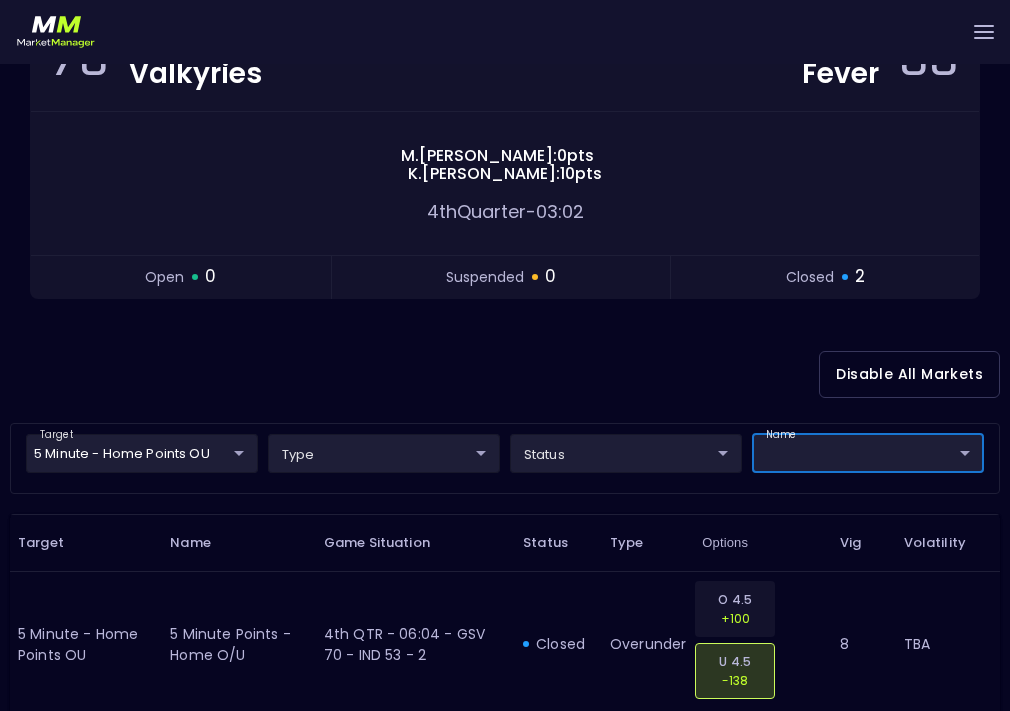 click on "name ​ ​" at bounding box center [868, 458] 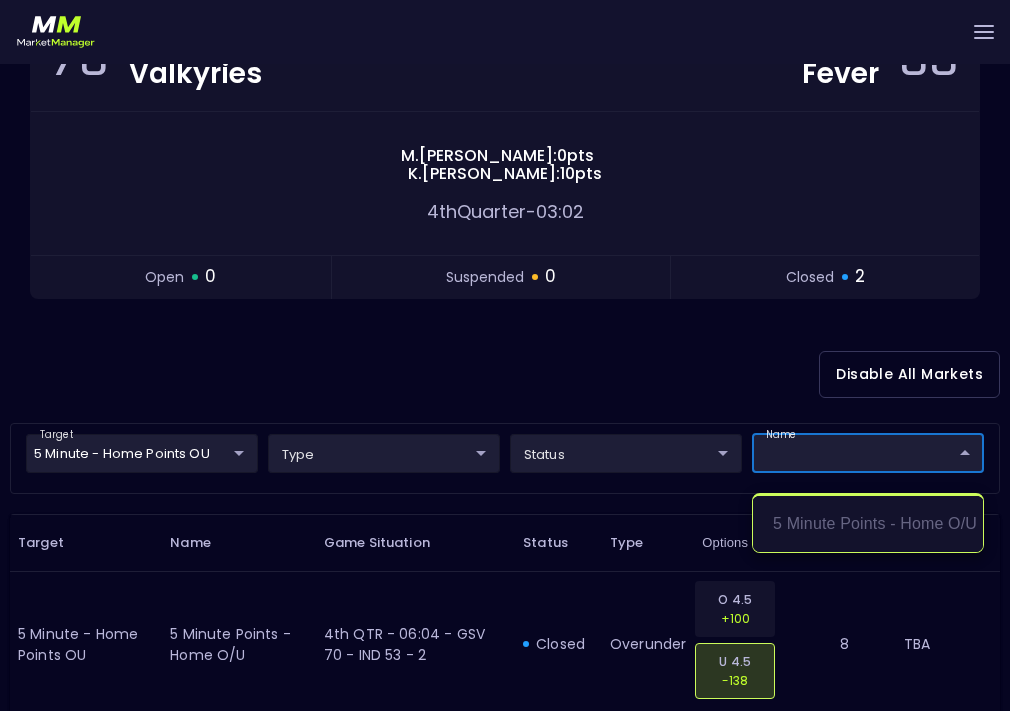 click on "Live Markets Market Configuration Profiles History [PERSON_NAME] nVenue Settings Support Logout   Version 1.31  Powered by nVenue < All Games [DATE] 1:54:24 PM Current Profile testing d66ee90f-df8e-430e-a05c-aaf70ad95ad9 Select Target Market Status Type Vig Volatility Options Close 76 GSV Valkyries IND Fever 55 [PERSON_NAME] :  0  pts [PERSON_NAME] :  10  pts 4th  Quarter  -  03:02 open 0 suspended 0 closed 2 Disable All Markets target 5 Minute - Home Points OU 5 Minute - Home Points OU ​ type ​ ​ status ​ ​ name ​ ​ Target Name Game Situation Status Type Options Vig Volatility 5 Minute - Home Points OU 5 minute points - home O/U 4th QTR - 06:04 - GSV 70 - IND 53 - 2  closed overunder O 4.5 +100 U 4.5 -138 8 TBA 5 Minute - Home Points OU 5 minute points - home O/U 4th QTR - 06:16 - GSV 70 - IND 53 - 2  closed overunder O 5.5 -104 U 5.5 -132 8 TBA Rows per page: 25 25 1–2 of 2 5 minute points - home O/U" at bounding box center (505, 375) 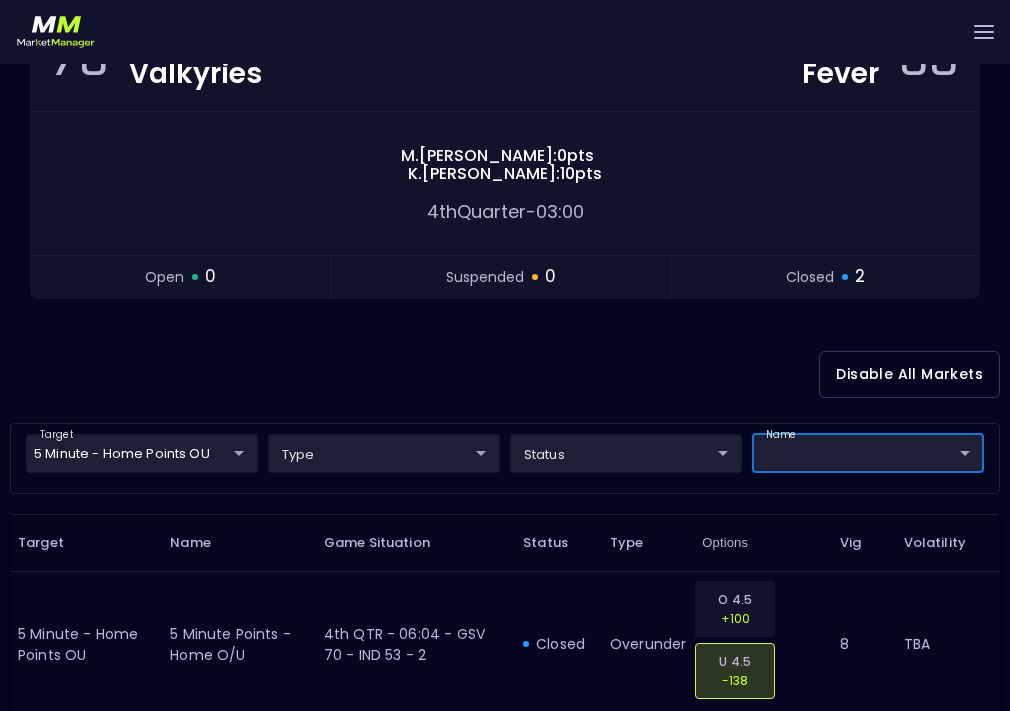 click on "Live Markets Market Configuration Profiles History [PERSON_NAME] nVenue Settings Support Logout   Version 1.31  Powered by nVenue < All Games [DATE] 1:54:29 PM Current Profile testing d66ee90f-df8e-430e-a05c-aaf70ad95ad9 Select Target Market Status Type Vig Volatility Options Close 76 GSV Valkyries IND Fever 55 [PERSON_NAME] :  0  pts [PERSON_NAME] :  10  pts 4th  Quarter  -  03:00 open 0 suspended 0 closed 2 Disable All Markets target 5 Minute - Home Points OU 5 Minute - Home Points OU ​ type ​ ​ status ​ ​ name ​ ​ Target Name Game Situation Status Type Options Vig Volatility 5 Minute - Home Points OU 5 minute points - home O/U 4th QTR - 06:04 - GSV 70 - IND 53 - 2  closed overunder O 4.5 +100 U 4.5 -138 8 TBA 5 Minute - Home Points OU 5 minute points - home O/U 4th QTR - 06:16 - GSV 70 - IND 53 - 2  closed overunder O 5.5 -104 U 5.5 -132 8 TBA Rows per page: 25 25 1–2 of 2" at bounding box center (505, 375) 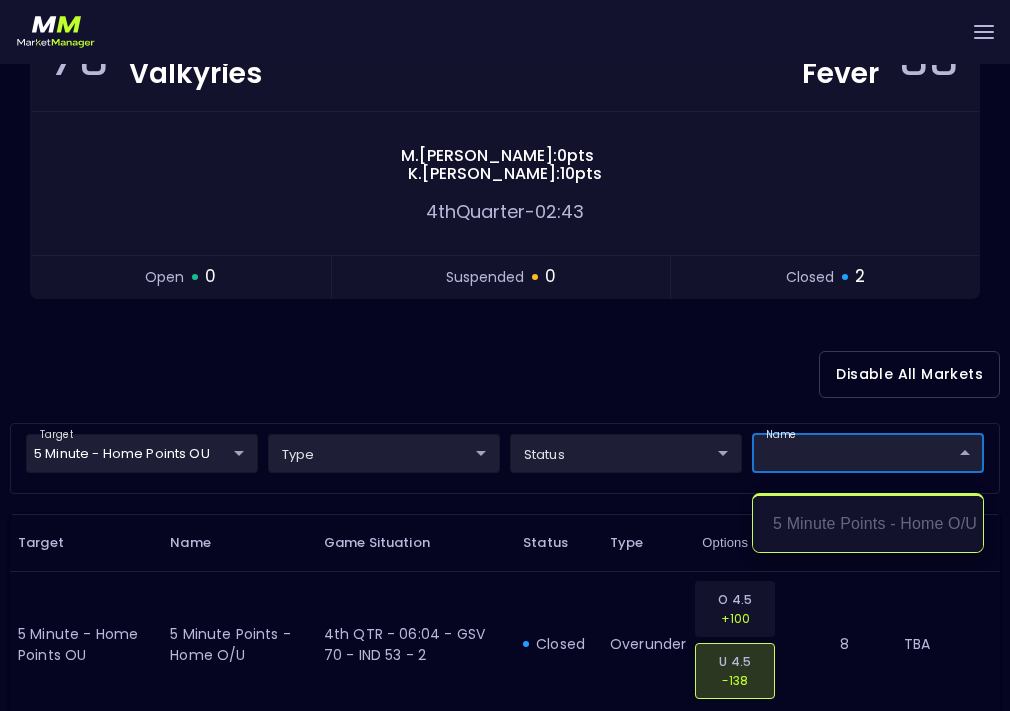 click at bounding box center [505, 355] 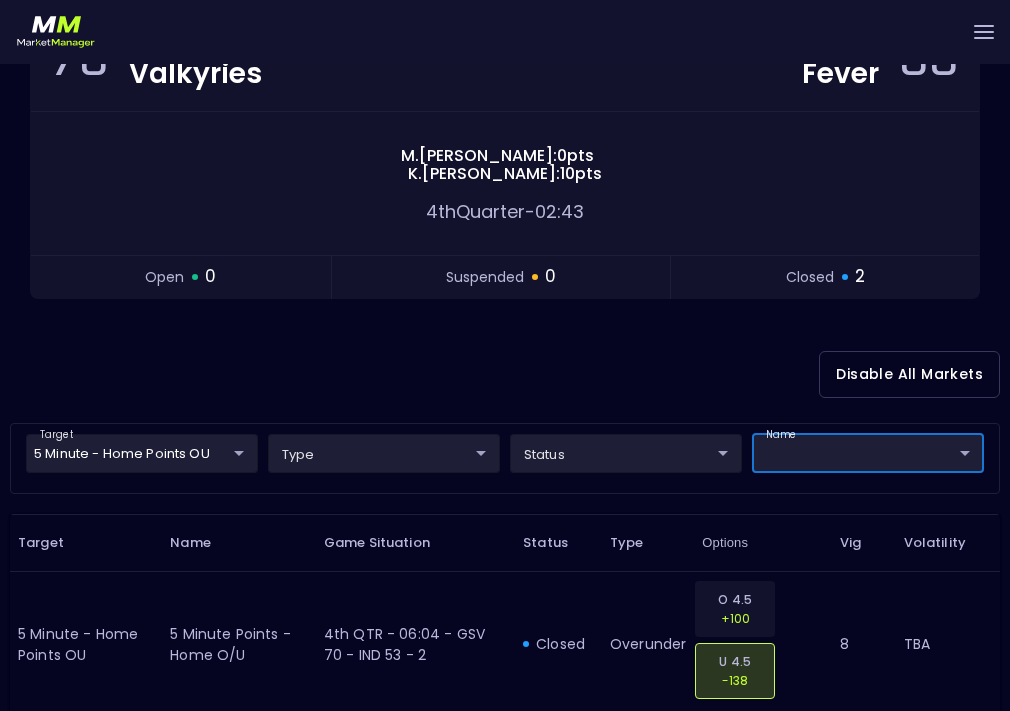 click on "Live Markets Market Configuration Profiles History [PERSON_NAME] nVenue Settings Support Logout   Version 1.31  Powered by nVenue < All Games [DATE] 1:54:45 PM Current Profile testing d66ee90f-df8e-430e-a05c-aaf70ad95ad9 Select Target Market Status Type Vig Volatility Options Close 76 GSV Valkyries IND Fever 55 [PERSON_NAME] :  0  pts [PERSON_NAME] :  10  pts 4th  Quarter  -  02:43 open 0 suspended 0 closed 2 Disable All Markets target 5 Minute - Home Points OU 5 Minute - Home Points OU ​ type ​ ​ status ​ ​ name ​ ​ Target Name Game Situation Status Type Options Vig Volatility 5 Minute - Home Points OU 5 minute points - home O/U 4th QTR - 06:04 - GSV 70 - IND 53 - 2  closed overunder O 4.5 +100 U 4.5 -138 8 TBA 5 Minute - Home Points OU 5 minute points - home O/U 4th QTR - 06:16 - GSV 70 - IND 53 - 2  closed overunder O 5.5 -104 U 5.5 -132 8 TBA Rows per page: 25 25 1–2 of 2" at bounding box center (505, 375) 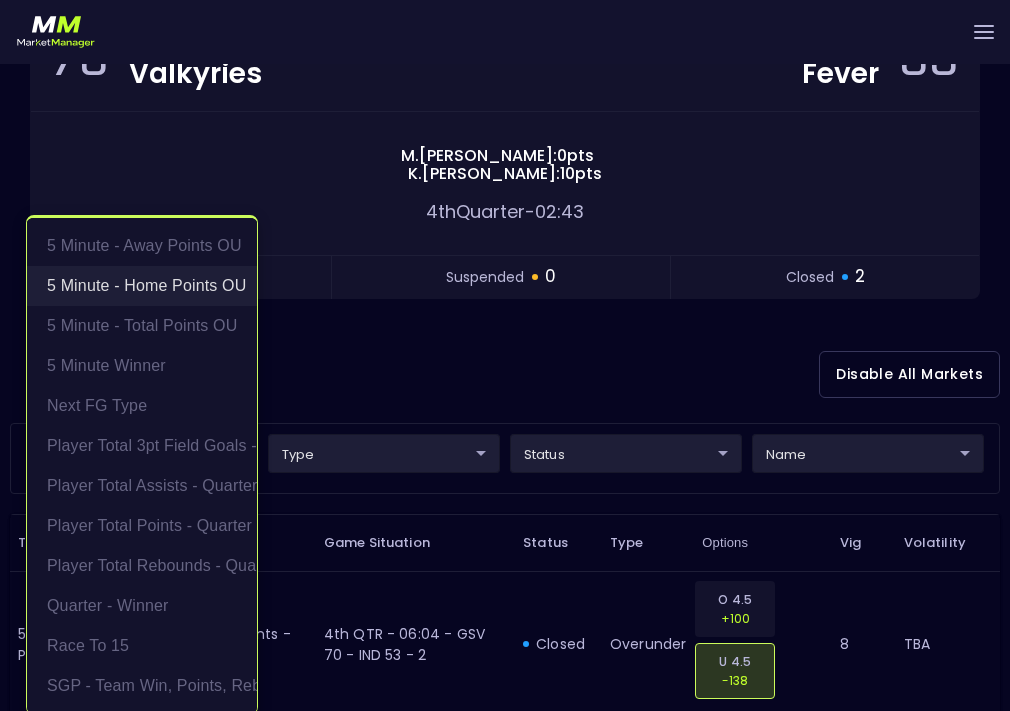 click on "5 Minute - Home Points OU" at bounding box center (142, 286) 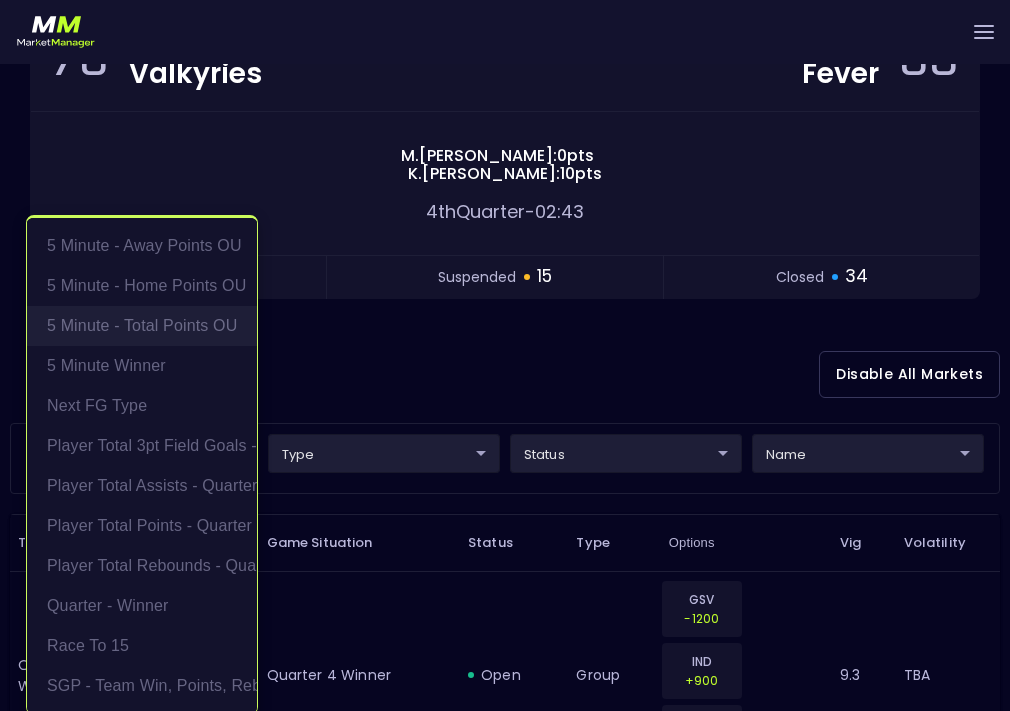 click on "5 Minute - Total Points OU" at bounding box center [142, 326] 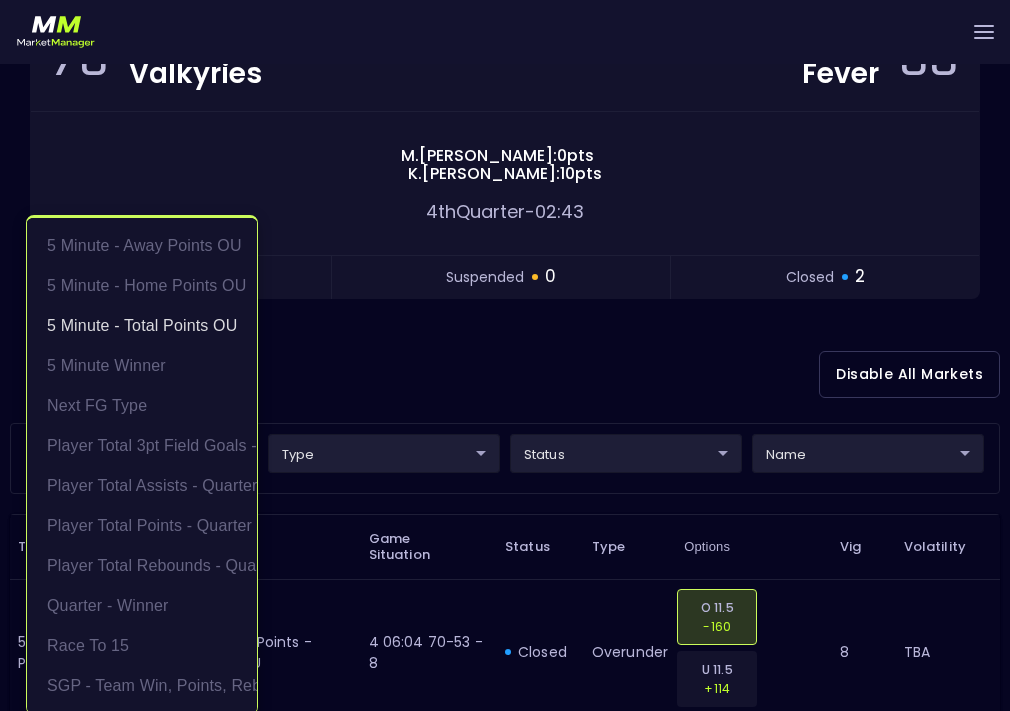 click at bounding box center [505, 355] 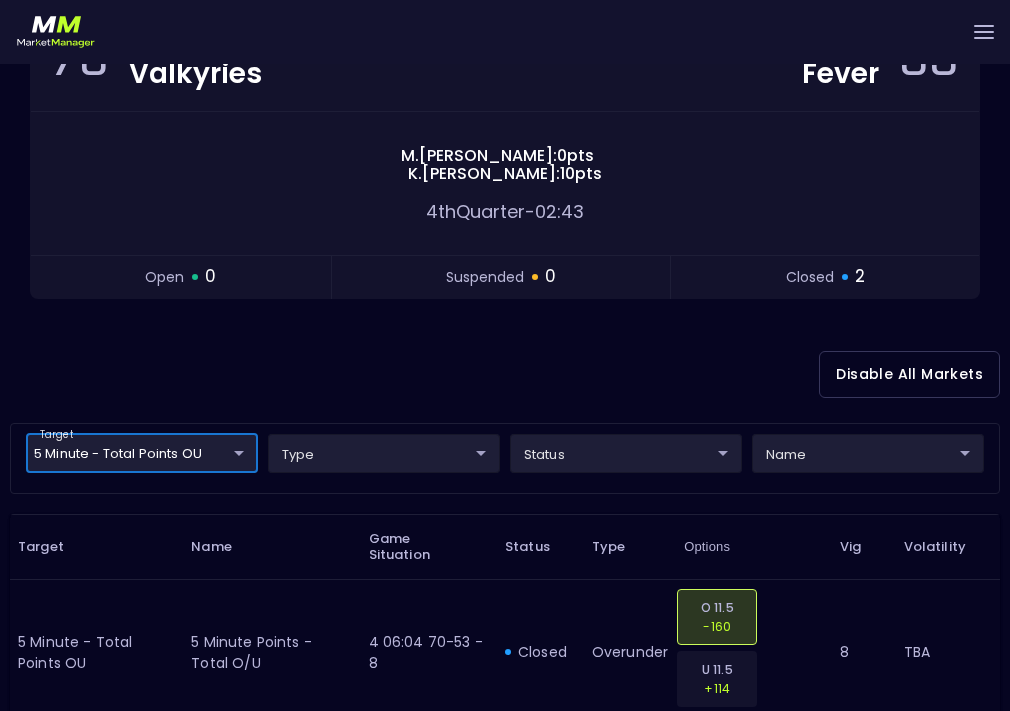 scroll, scrollTop: 0, scrollLeft: 0, axis: both 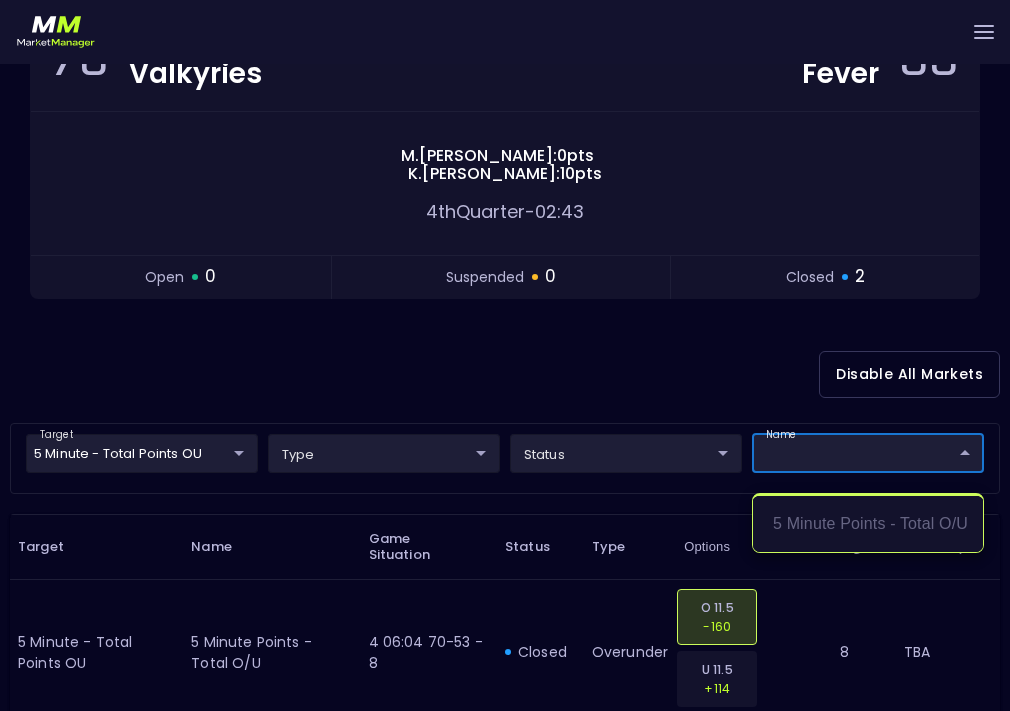 click on "Live Markets Market Configuration Profiles History [PERSON_NAME] nVenue Settings Support Logout   Version 1.31  Powered by nVenue < All Games [DATE] 1:54:48 PM Current Profile testing d66ee90f-df8e-430e-a05c-aaf70ad95ad9 Select Target Market Status Type Vig Volatility Options Close 76 GSV Valkyries IND Fever 55 [PERSON_NAME] :  0  pts [PERSON_NAME] :  10  pts 4th  Quarter  -  02:43 open 0 suspended 0 closed 2 Disable All Markets target 5 Minute - Total Points OU 5 Minute - Total Points OU ​ type ​ ​ status ​ ​ name ​ ​ Target Name Game Situation Status Type Options Vig Volatility 5 Minute - Total Points OU 5 minute points - total O/U 4 06:04 70-53 - 8  closed overunder O 11.5 -160 U 11.5 +114 8 TBA 5 Minute - Total Points OU 5 minute points - total O/U 4 06:16 70-53 - 8  closed overunder O 12.5 -165 U 12.5 +120 8 TBA Rows per page: 25 25 1–2 of 2 5 minute points - total O/U" at bounding box center [505, 379] 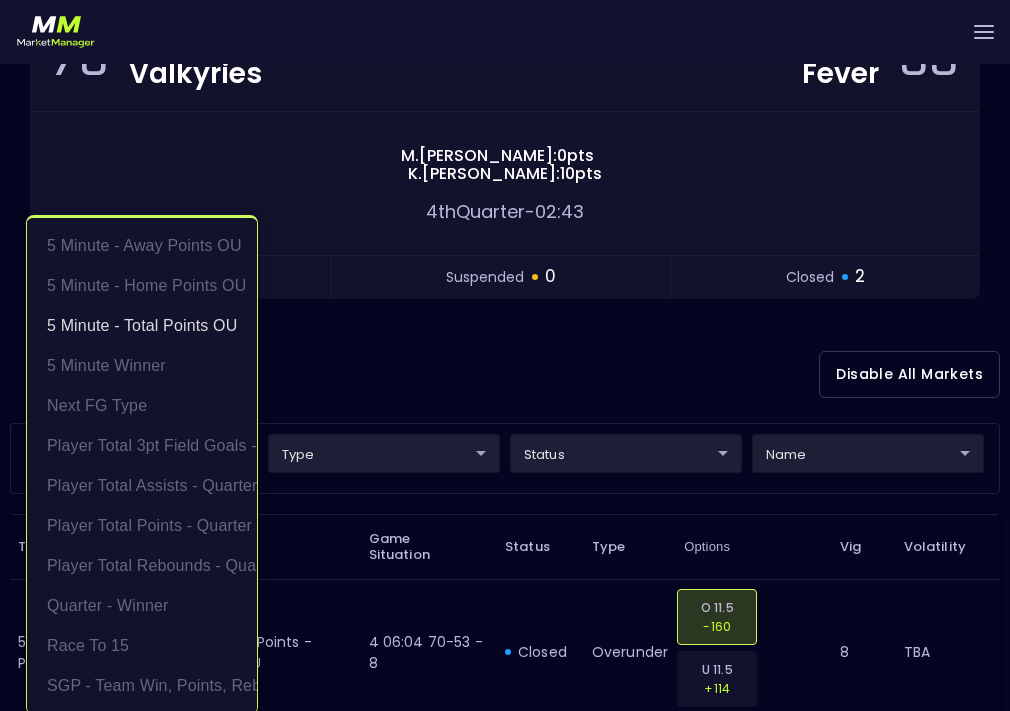 click on "Live Markets Market Configuration Profiles History [PERSON_NAME] nVenue Settings Support Logout   Version 1.31  Powered by nVenue < All Games [DATE] 1:55:03 PM Current Profile testing d66ee90f-df8e-430e-a05c-aaf70ad95ad9 Select Target Market Status Type Vig Volatility Options Close 76 GSV Valkyries IND Fever 55 [PERSON_NAME] :  0  pts [PERSON_NAME] :  10  pts 4th  Quarter  -  02:43 open 0 suspended 0 closed 2 Disable All Markets target 5 Minute - Total Points OU 5 Minute - Total Points OU ​ type ​ ​ status ​ ​ name ​ ​ Target Name Game Situation Status Type Options Vig Volatility 5 Minute - Total Points OU 5 minute points - total O/U 4 06:04 70-53 - 8  closed overunder O 11.5 -160 U 11.5 +114 8 TBA 5 Minute - Total Points OU 5 minute points - total O/U 4 06:16 70-53 - 8  closed overunder O 12.5 -165 U 12.5 +120 8 TBA Rows per page: 25 25 1–2 of 2 5 Minute - Away Points OU 5 Minute - Home Points OU 5 Minute - Total Points OU 5 Minute Winner Next FG Type Quarter - Winner" at bounding box center [505, 379] 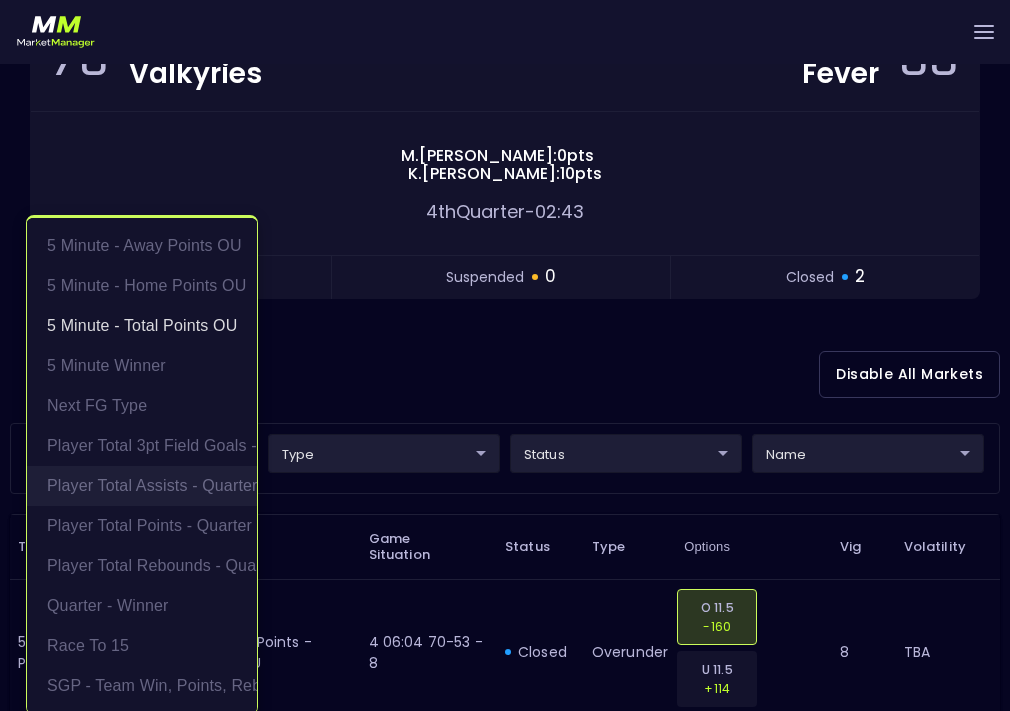 scroll, scrollTop: 4, scrollLeft: 0, axis: vertical 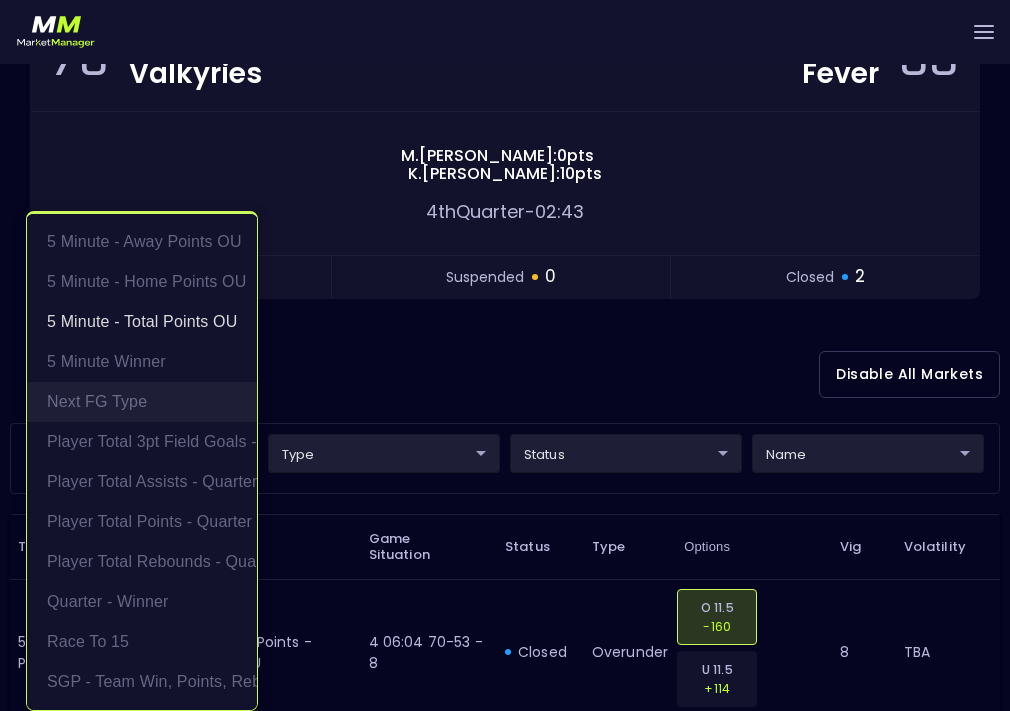 click on "Next FG Type" at bounding box center (142, 402) 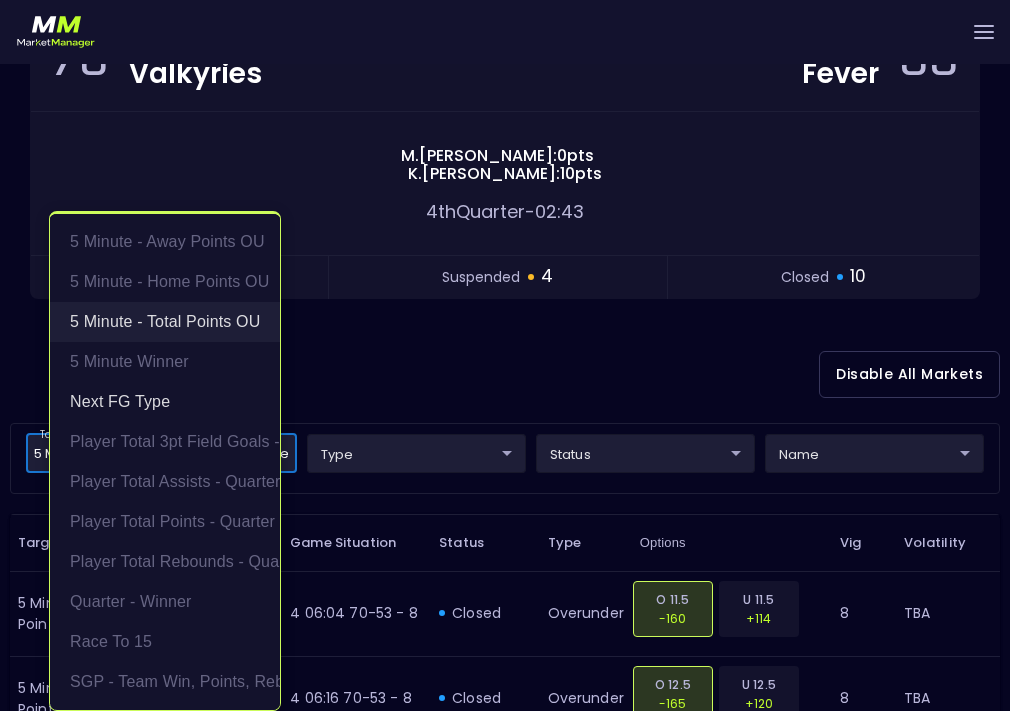 click on "5 Minute - Total Points OU" at bounding box center [165, 322] 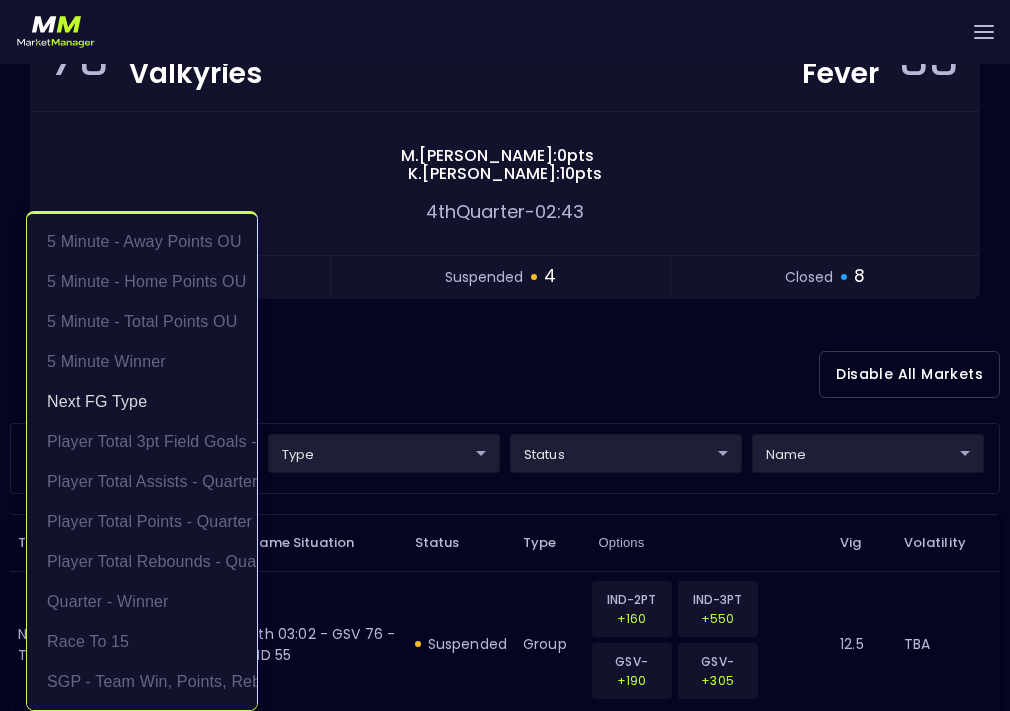 click at bounding box center (505, 355) 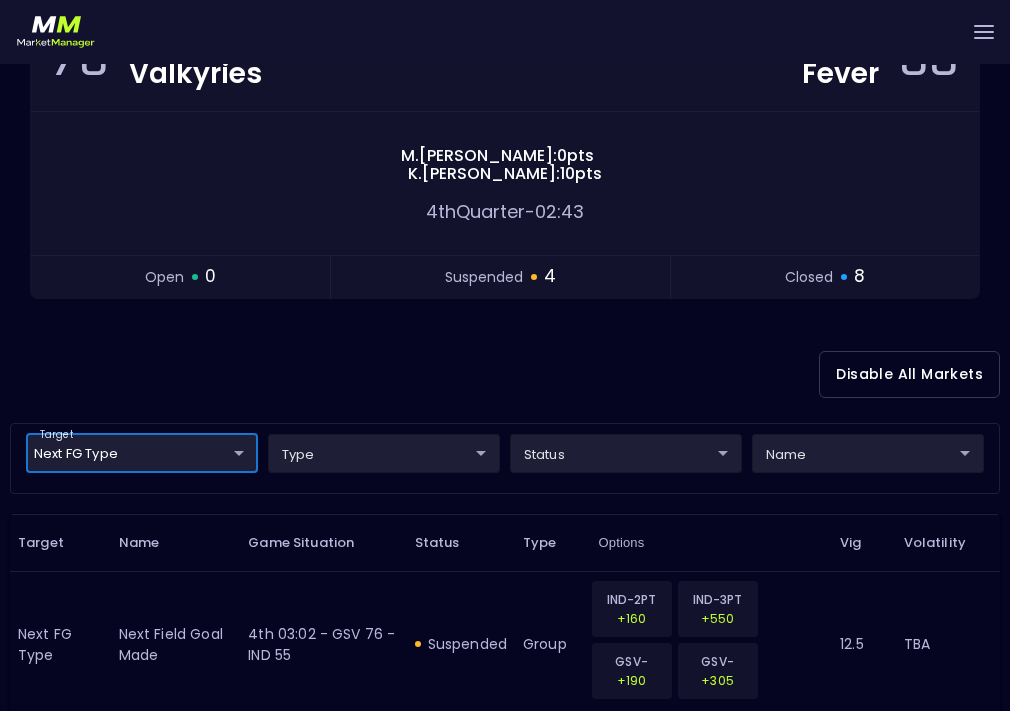 scroll, scrollTop: 0, scrollLeft: 0, axis: both 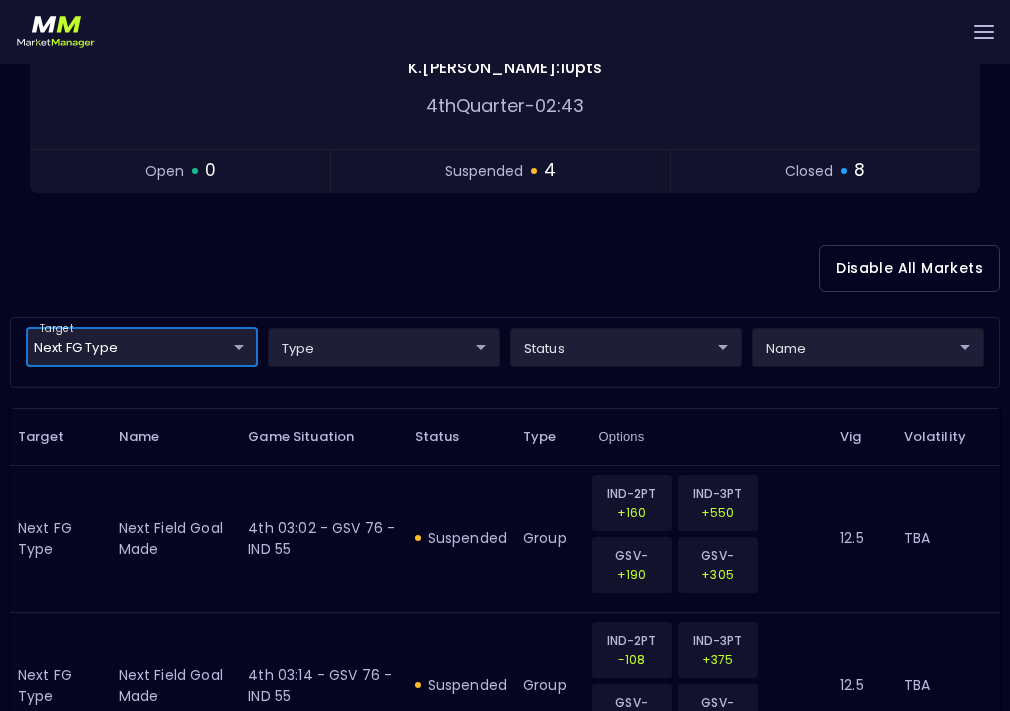 click on "Live Markets Market Configuration Profiles History [PERSON_NAME] nVenue Settings Support Logout   Version 1.31  Powered by nVenue < All Games [DATE] 1:55:09 PM Current Profile testing d66ee90f-df8e-430e-a05c-aaf70ad95ad9 Select Target Market Status Type Vig Volatility Options Close 76 GSV Valkyries IND Fever 55 [PERSON_NAME] :  0  pts [PERSON_NAME] :  10  pts 4th  Quarter  -  02:43 open 0 suspended 4 closed 8 Disable All Markets target Next FG Type Next FG Type ​ type ​ ​ status ​ ​ name ​ ​ Target Name Game Situation Status Type Options Vig Volatility Next FG Type Next Field Goal Made 4th 03:02 - GSV 76 - IND 55  suspended group IND-2PT +160 IND-3PT +550 GSV-2PT +190 GSV-3PT +305 12.5 TBA Next FG Type Next Field Goal Made 4th 03:14 - GSV 76 - IND 55  suspended group IND-2PT -108 IND-3PT +375 GSV-2PT +320 GSV-3PT +550 12.5 TBA Next FG Type Next Field Goal Made 4th 03:33 - GSV 76 - IND 55  suspended group IND-2PT +160 IND-3PT +550 GSV-2PT +190 GSV-3PT +305 12.5 TBA Next FG Type" at bounding box center [505, 1004] 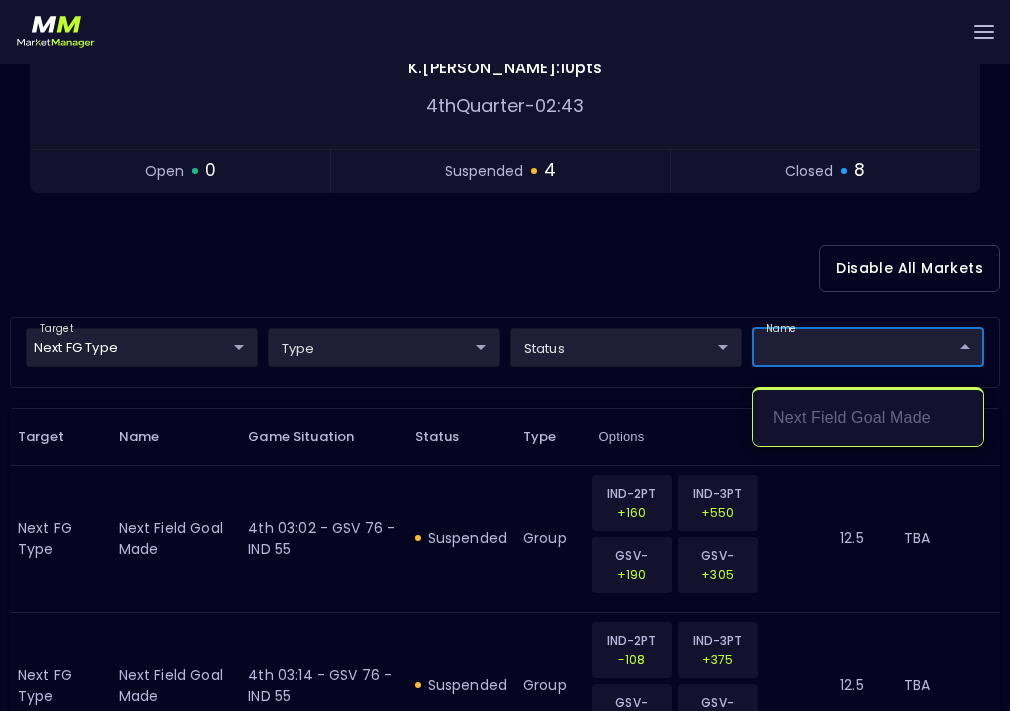 click at bounding box center [505, 355] 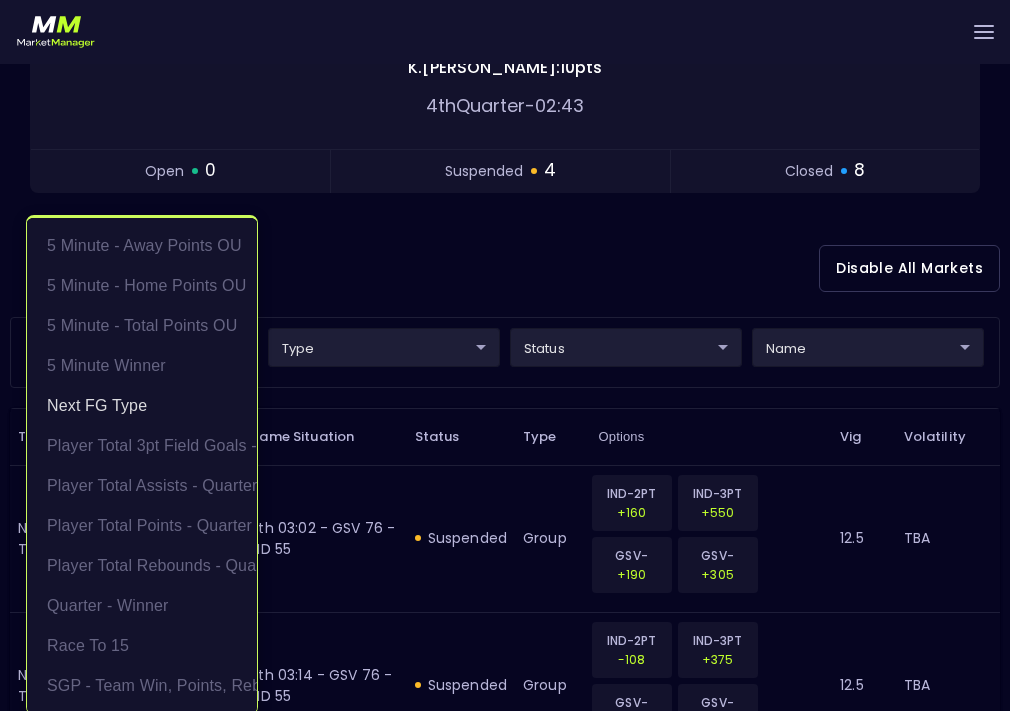 click on "Live Markets Market Configuration Profiles History [PERSON_NAME] nVenue Settings Support Logout   Version 1.31  Powered by nVenue < All Games [DATE] 1:55:18 PM Current Profile testing d66ee90f-df8e-430e-a05c-aaf70ad95ad9 Select Target Market Status Type Vig Volatility Options Close 77 GSV Valkyries IND Fever 55 [PERSON_NAME] :  0  pts [PERSON_NAME] :  10  pts 4th  Quarter  -  02:43 open 0 suspended 4 closed 8 Disable All Markets target Next FG Type Next FG Type ​ type ​ ​ status ​ ​ name ​ ​ Target Name Game Situation Status Type Options Vig Volatility Next FG Type Next Field Goal Made 4th 03:02 - GSV 76 - IND 55  suspended group IND-2PT +160 IND-3PT +550 GSV-2PT +190 GSV-3PT +305 12.5 TBA Next FG Type Next Field Goal Made 4th 03:14 - GSV 76 - IND 55  suspended group IND-2PT -108 IND-3PT +375 GSV-2PT +320 GSV-3PT +550 12.5 TBA Next FG Type Next Field Goal Made 4th 03:33 - GSV 76 - IND 55  suspended group IND-2PT +160 IND-3PT +550 GSV-2PT +190 GSV-3PT +305 12.5 TBA Next FG Type" at bounding box center [505, 1004] 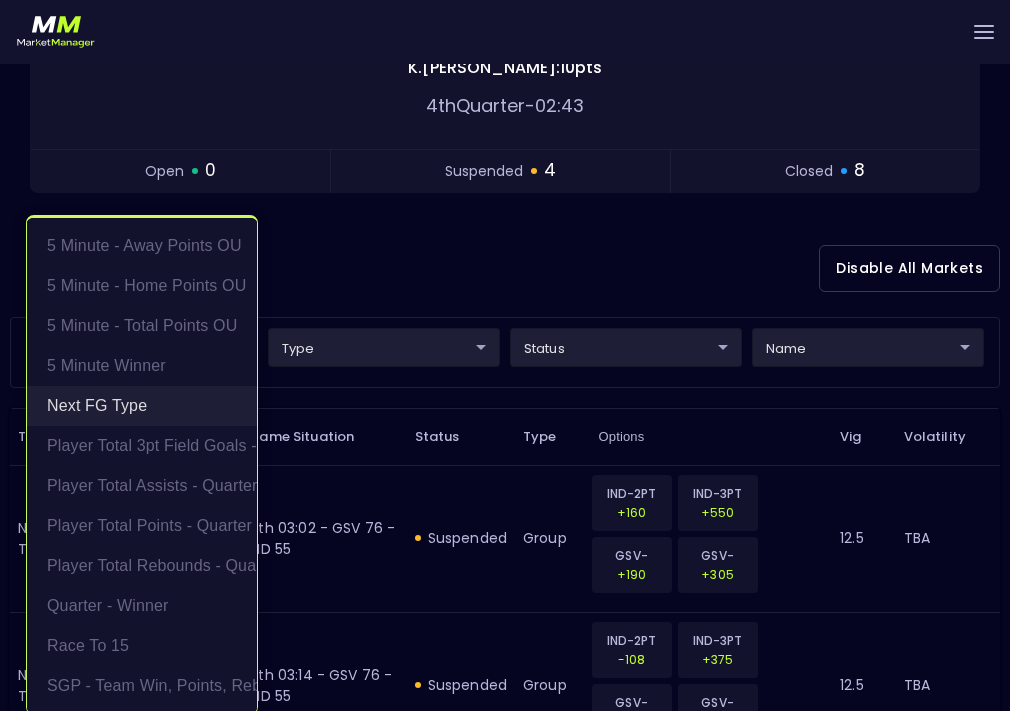 click on "Next FG Type" at bounding box center (142, 406) 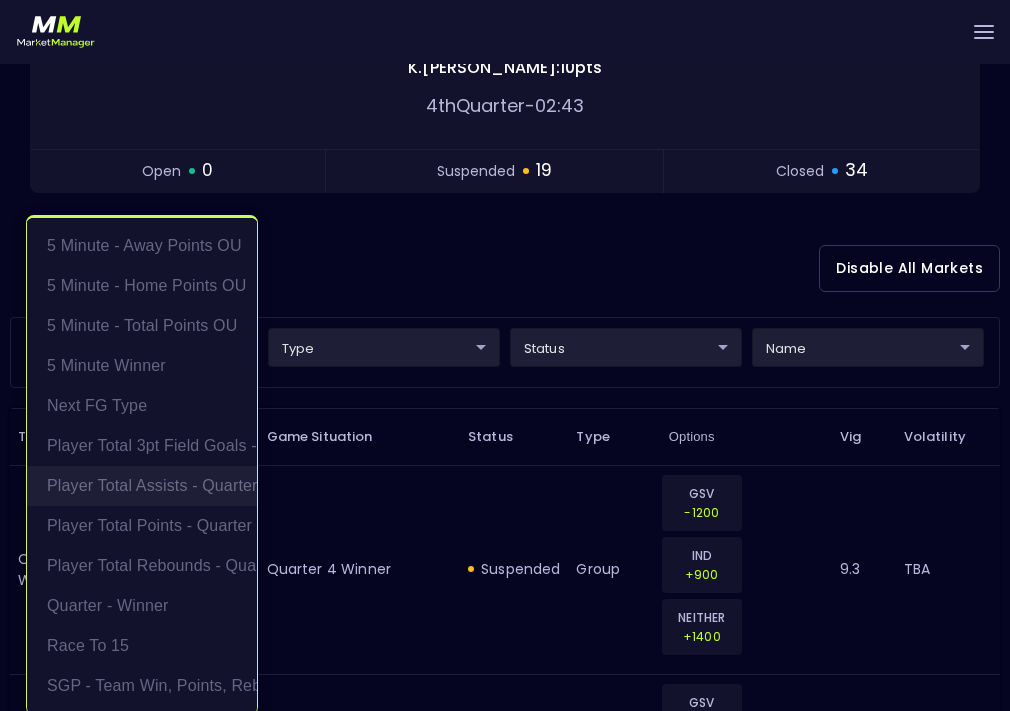 scroll, scrollTop: 4, scrollLeft: 0, axis: vertical 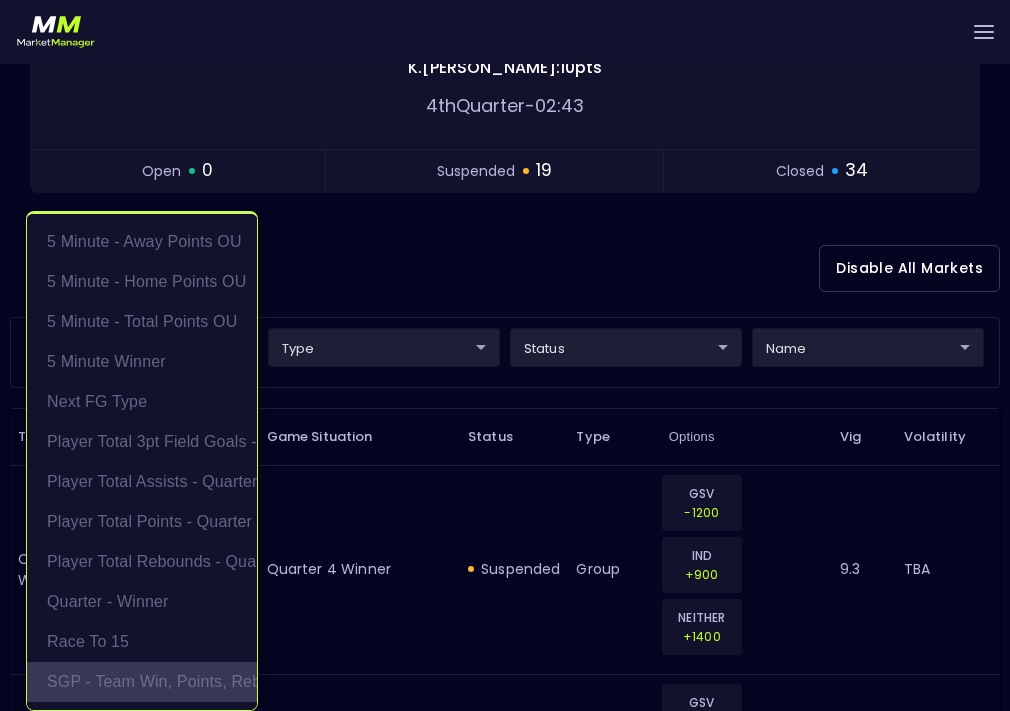 click on "SGP - Team Win, Points, Rebounds" at bounding box center [142, 682] 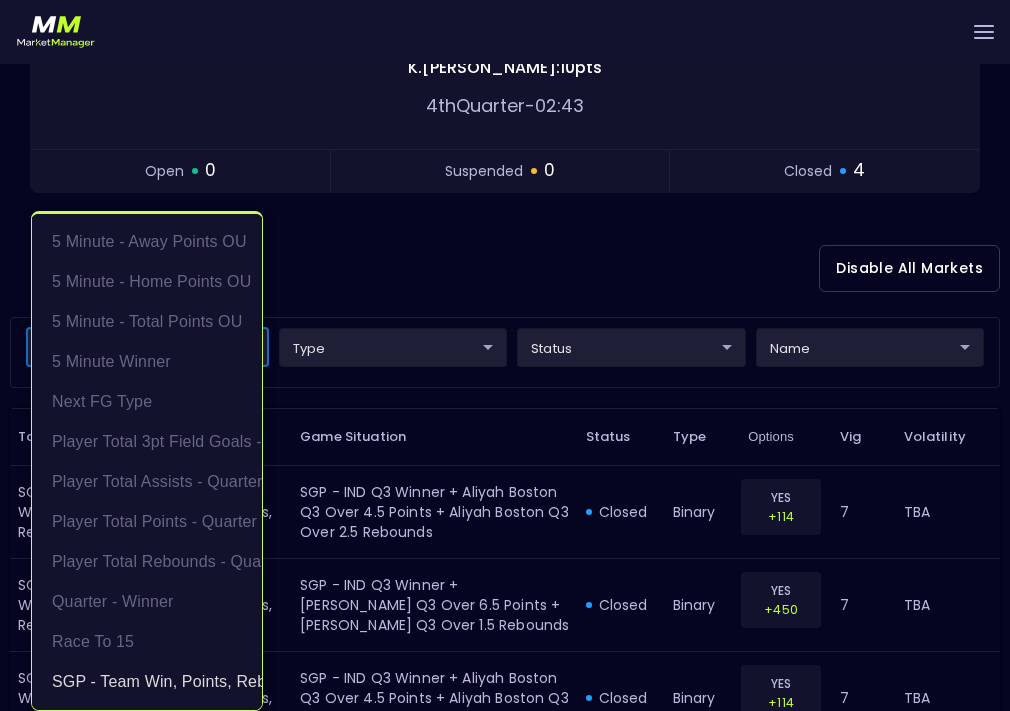 click at bounding box center (505, 355) 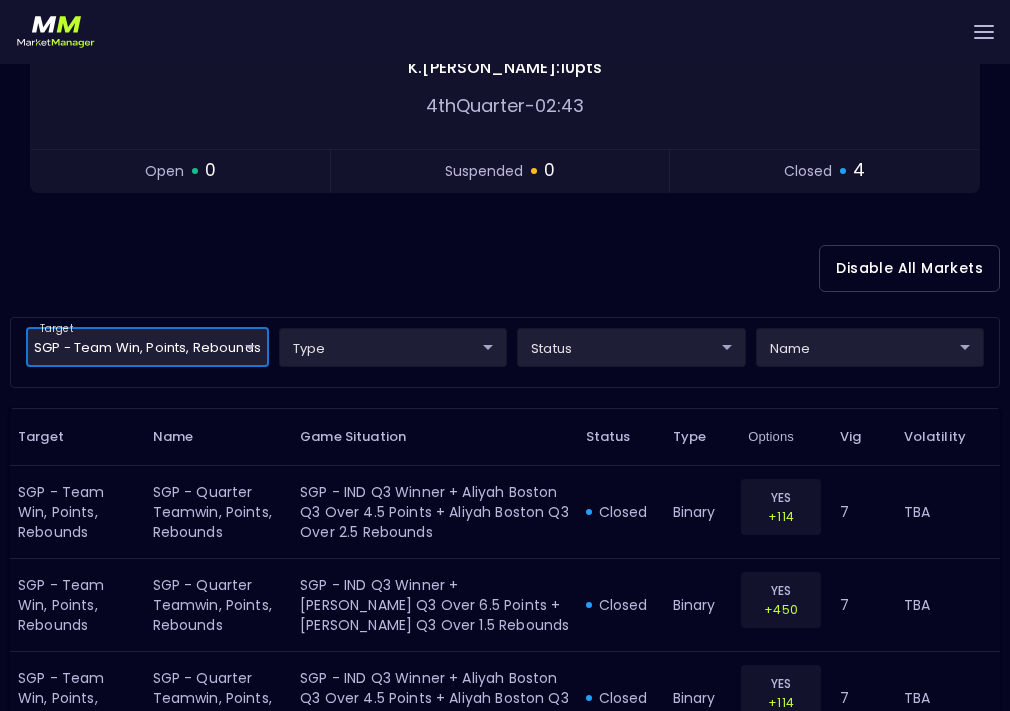 scroll, scrollTop: 0, scrollLeft: 0, axis: both 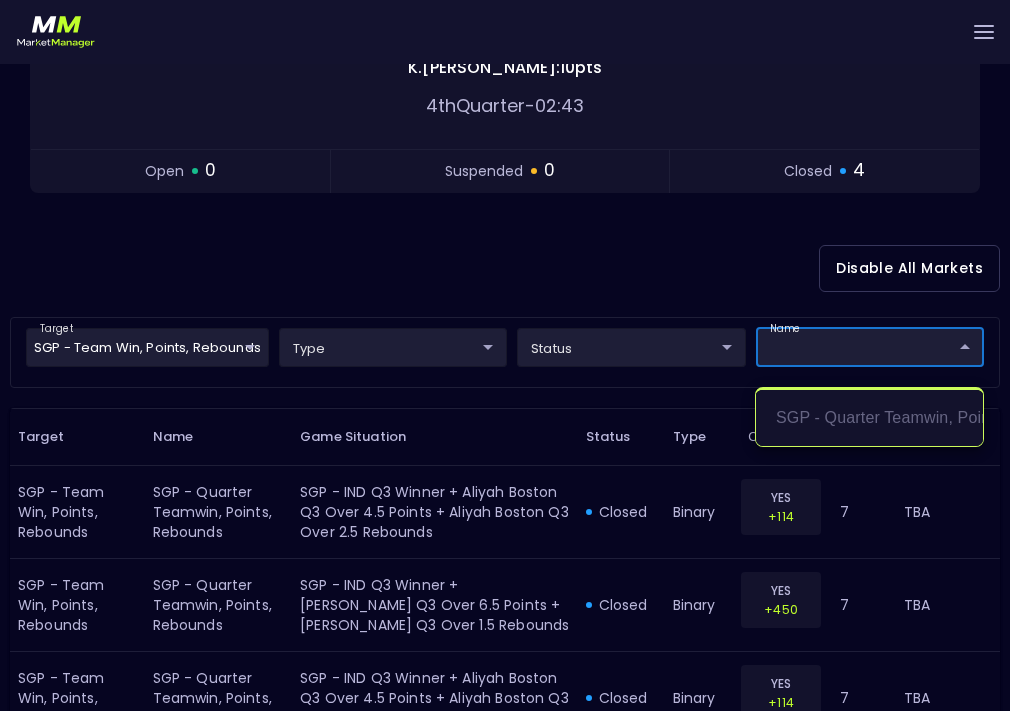 click on "Live Markets Market Configuration Profiles History [PERSON_NAME] nVenue Settings Support Logout   Version 1.31  Powered by nVenue < All Games [DATE] 1:55:21 PM Current Profile testing d66ee90f-df8e-430e-a05c-aaf70ad95ad9 Select Target Market Status Type Vig Volatility Options Close 77 GSV Valkyries IND Fever 55 [PERSON_NAME] :  0  pts [PERSON_NAME] :  10  pts 4th  Quarter  -  02:43 open 0 suspended 0 closed 4 Disable All Markets target SGP - Team Win, Points, Rebounds SGP - Team Win, Points, Rebounds ​ type ​ ​ status ​ ​ name ​ ​ Target Name Game Situation Status Type Options Vig Volatility SGP - Team Win, Points, Rebounds SGP - Quarter Teamwin, Points, Rebounds SGP - IND Q3 Winner + Aliyah Boston Q3 Over 4.5 Points + Aliyah Boston Q3 Over 2.5 Rebounds  closed binary YES +114 7 TBA SGP - Team Win, Points, Rebounds SGP - Quarter Teamwin, Points, Rebounds SGP - IND Q3 Winner + [PERSON_NAME] Q3 Over 6.5 Points + [PERSON_NAME] Q3 Over 1.5 Rebounds  closed binary YES +450 7 TBA YES" at bounding box center (505, 308) 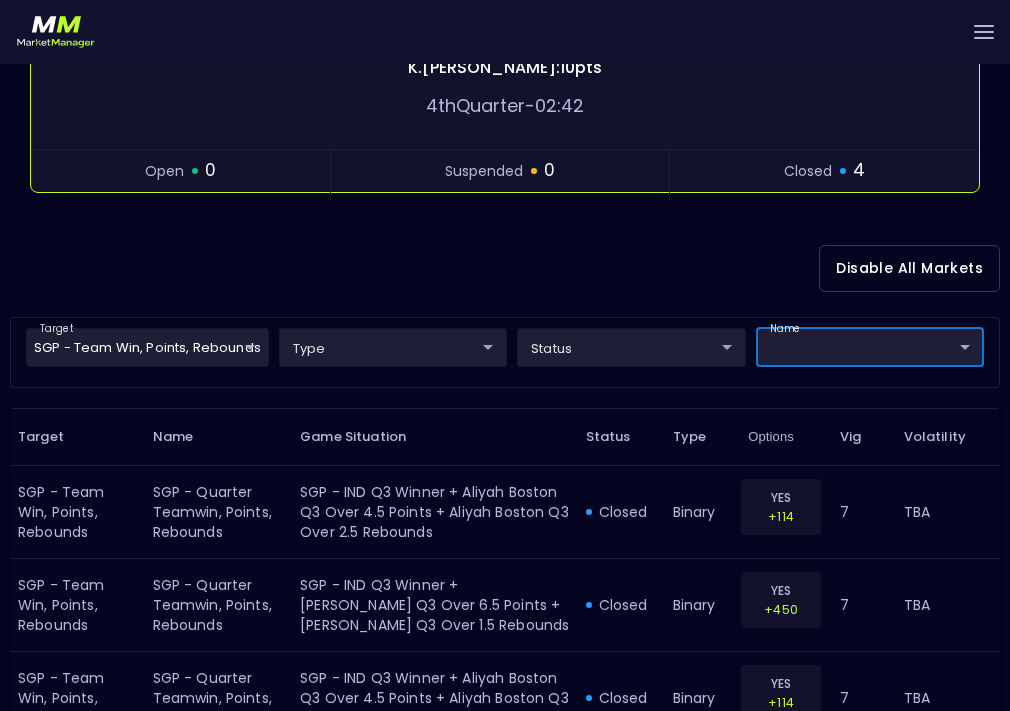 scroll, scrollTop: 0, scrollLeft: 0, axis: both 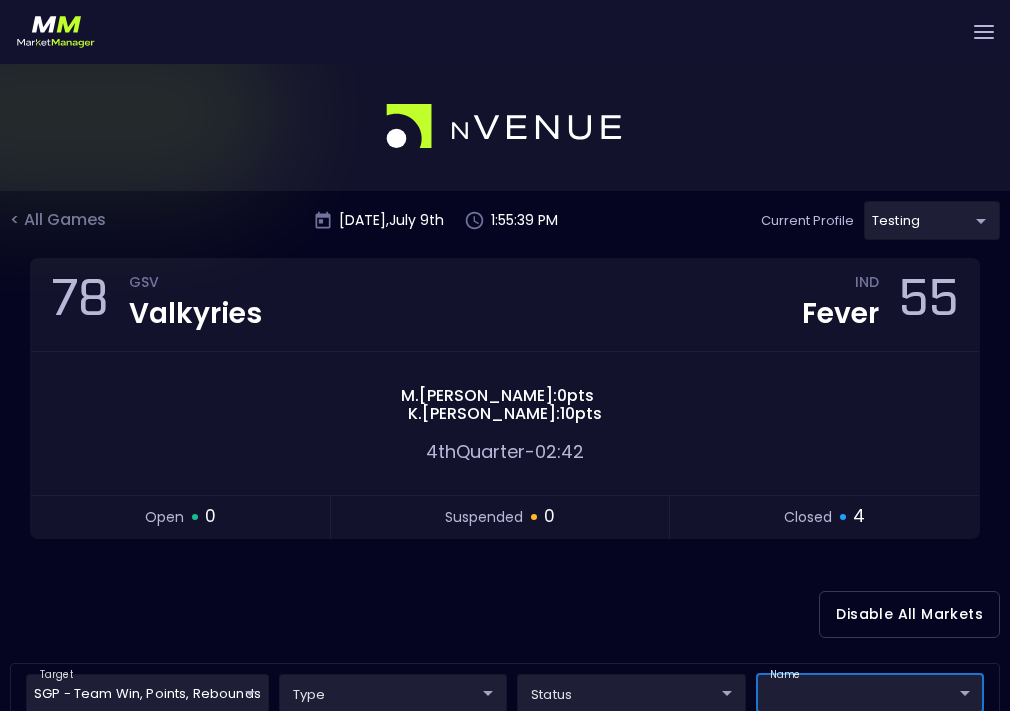 click on "< All Games" at bounding box center [60, 221] 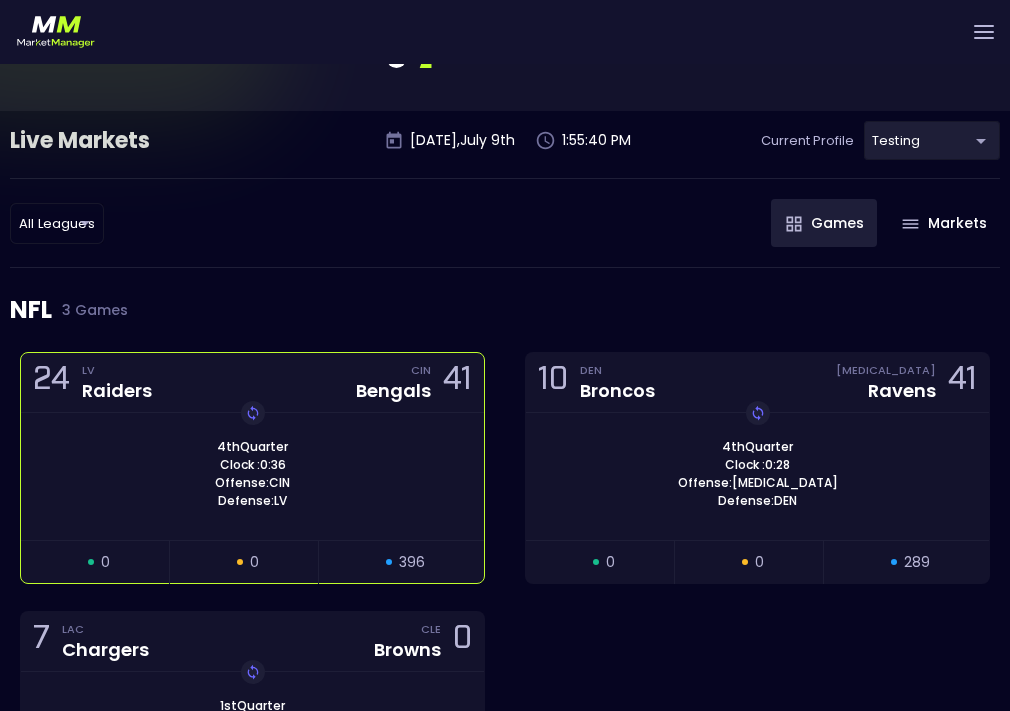 scroll, scrollTop: 96, scrollLeft: 0, axis: vertical 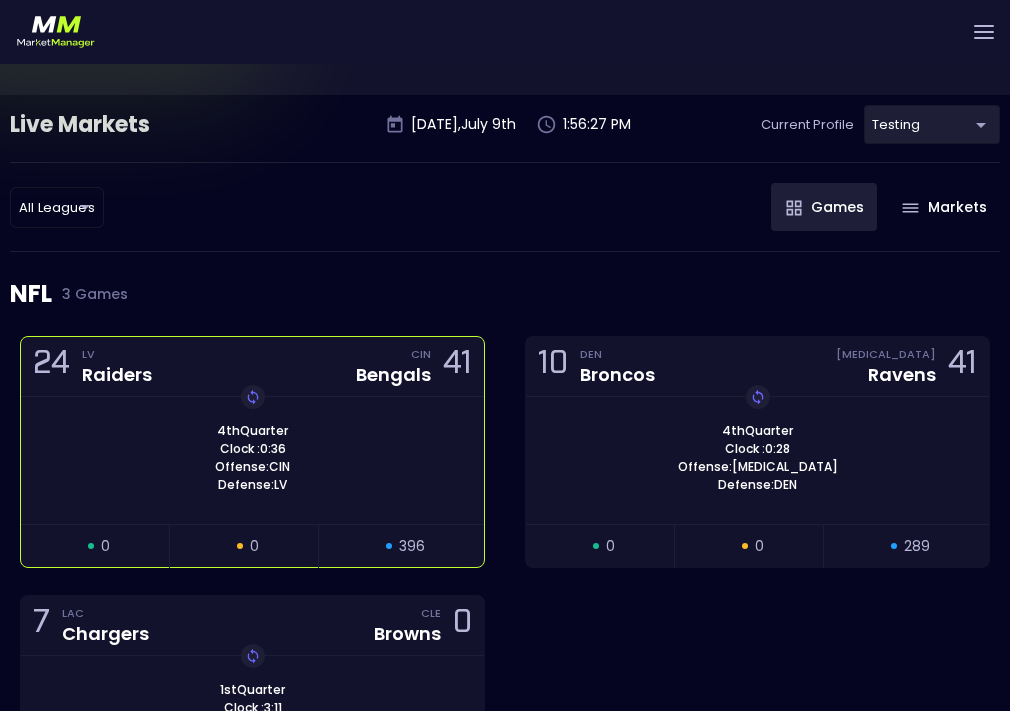 click on "4th  Quarter Clock :  0:36 Offense:  CIN Defense:  LV Replay Game" at bounding box center (252, 458) 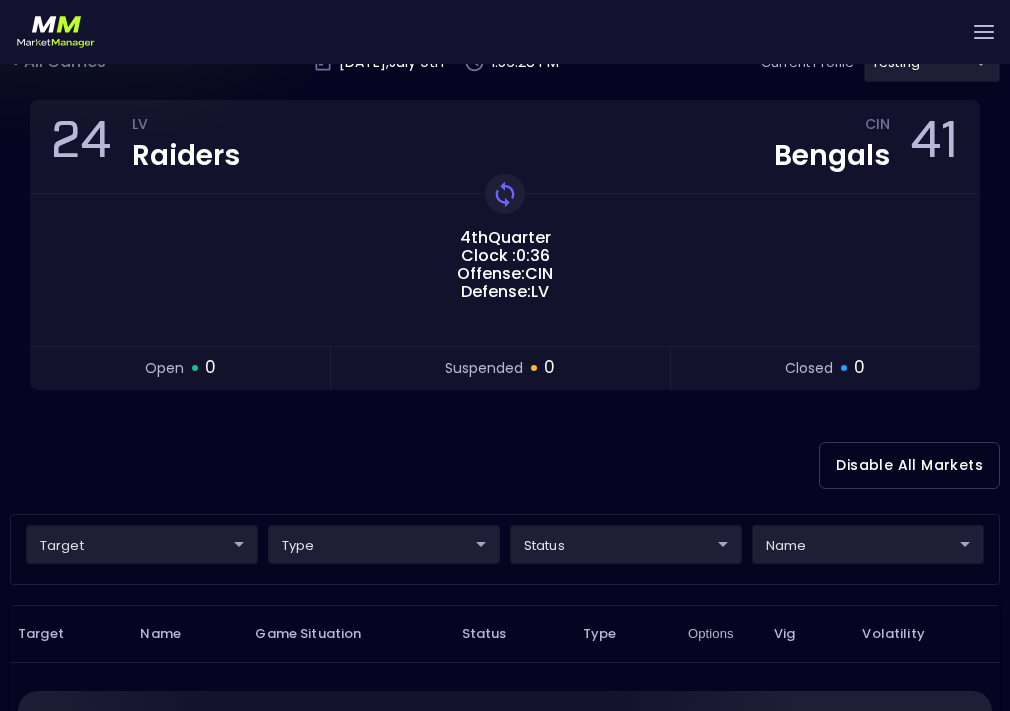 scroll, scrollTop: 302, scrollLeft: 0, axis: vertical 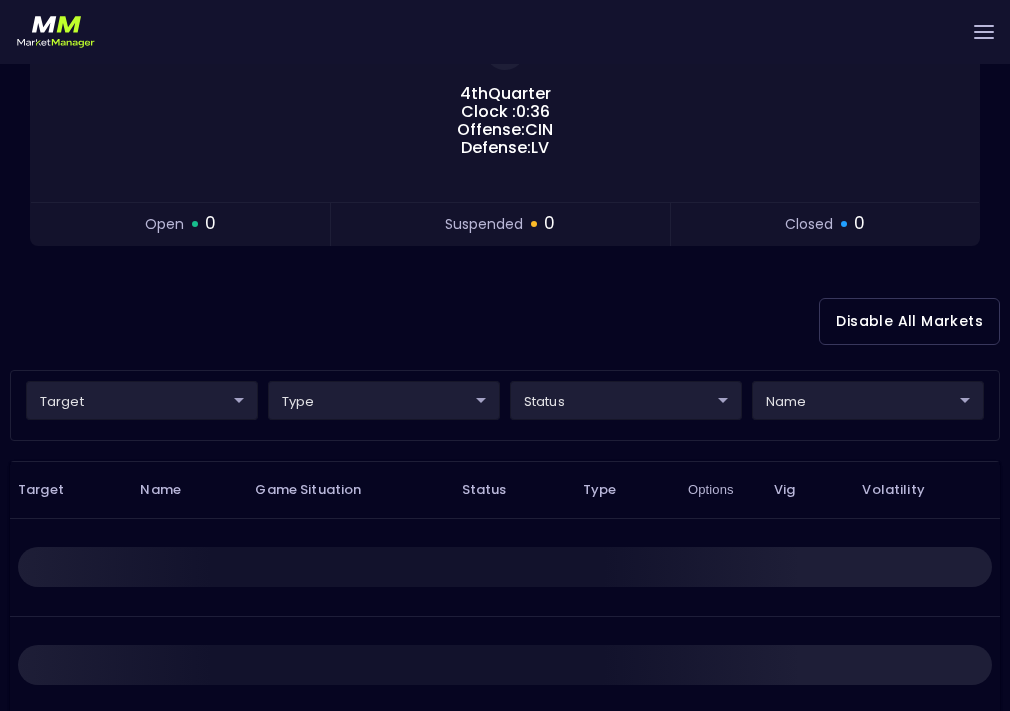 click on "Live Markets Market Configuration Profiles History [PERSON_NAME] nVenue Settings Support Logout   Version 1.31  Powered by nVenue < All Games [DATE] 1:56:29 PM Current Profile testing d66ee90f-df8e-430e-a05c-aaf70ad95ad9 Select Target Market Status Type Vig Volatility Options Close 24 LV Raiders CIN Bengals 41 4th  Quarter Clock :  0:36 Offense:  CIN Defense:  LV Replay Game open 0 suspended 0 closed 0 Disable All Markets target ​ ​ type ​ ​ status ​ ​ name ​ ​ Target Name Game Situation Status Type Options Vig Volatility Rows per page: 25 25 0–0 of 0" at bounding box center [505, 366] 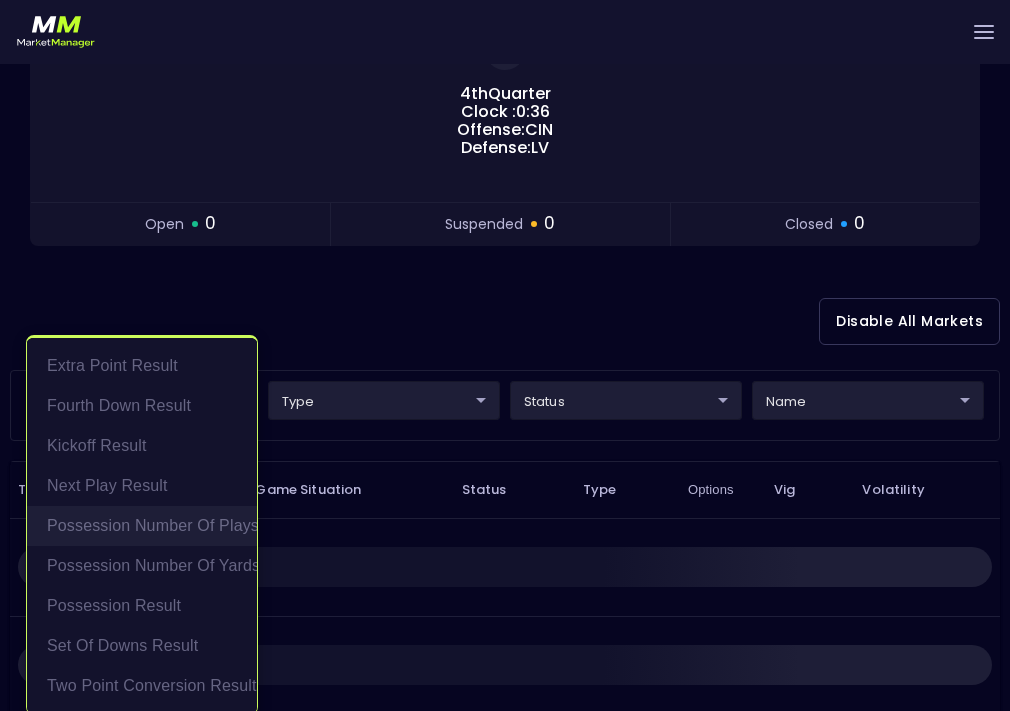 scroll, scrollTop: 4, scrollLeft: 0, axis: vertical 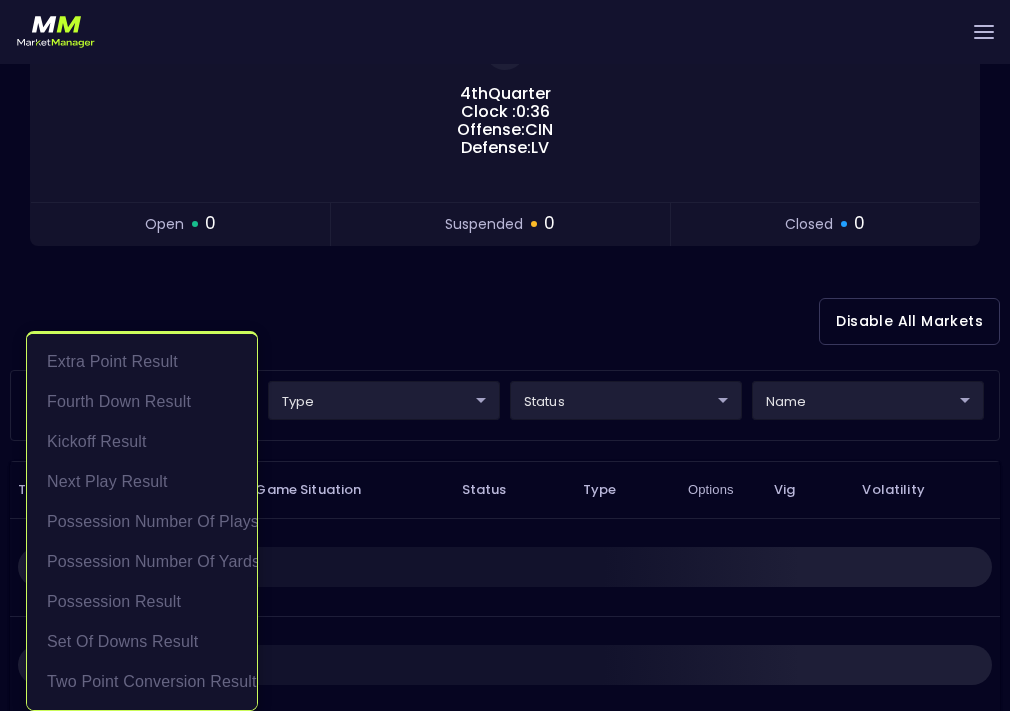 click at bounding box center [505, 355] 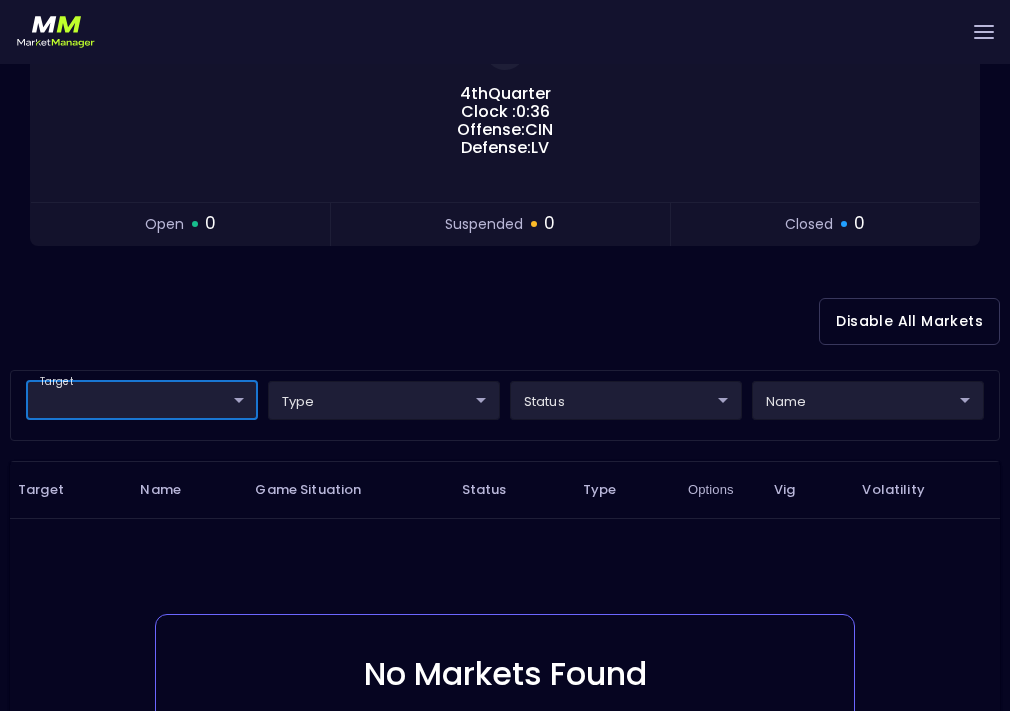 scroll, scrollTop: 0, scrollLeft: 0, axis: both 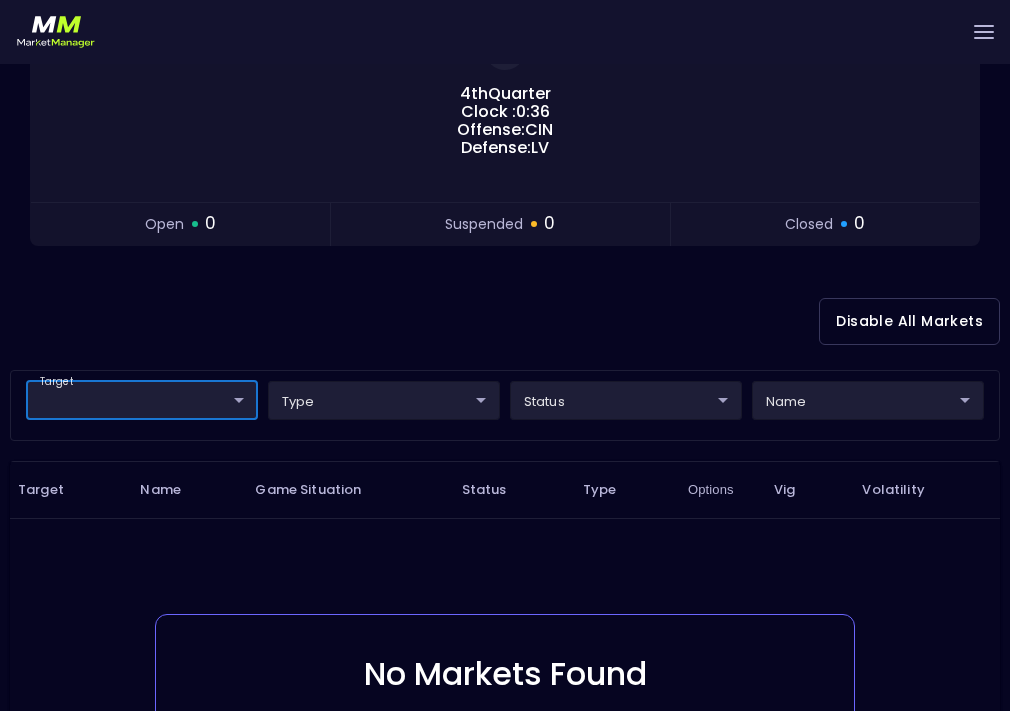 click on "Live Markets Market Configuration Profiles History [PERSON_NAME] nVenue Settings Support Logout   Version 1.31  Powered by nVenue < All Games [DATE] 1:56:36 PM Current Profile testing d66ee90f-df8e-430e-a05c-aaf70ad95ad9 Select Target Market Status Type Vig Volatility Options Close 24 LV Raiders CIN Bengals 41 4th  Quarter Clock :  0:36 Offense:  CIN Defense:  LV Replay Game open 0 suspended 0 closed 0 Disable All Markets target ​ ​ type ​ ​ status ​ ​ name ​ ​ Target Name Game Situation Status Type Options Vig Volatility No Markets Found Either no live markets meet your current filter settings or there are currently no games to display. Rows per page: 25 25 0–0 of 0" at bounding box center [505, 366] 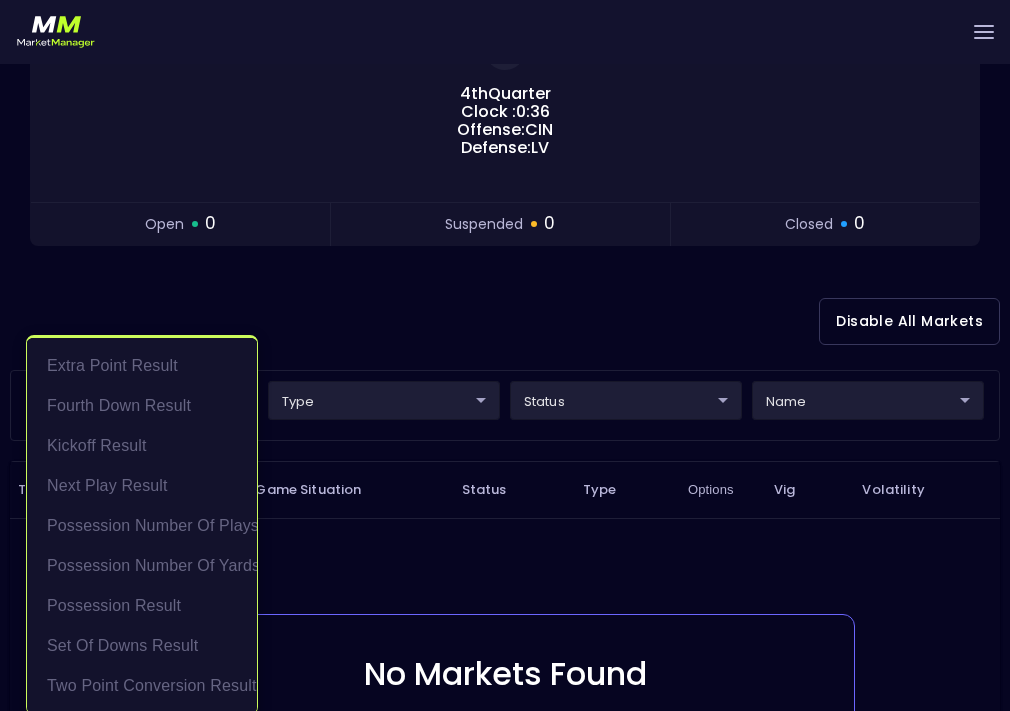 click at bounding box center (505, 355) 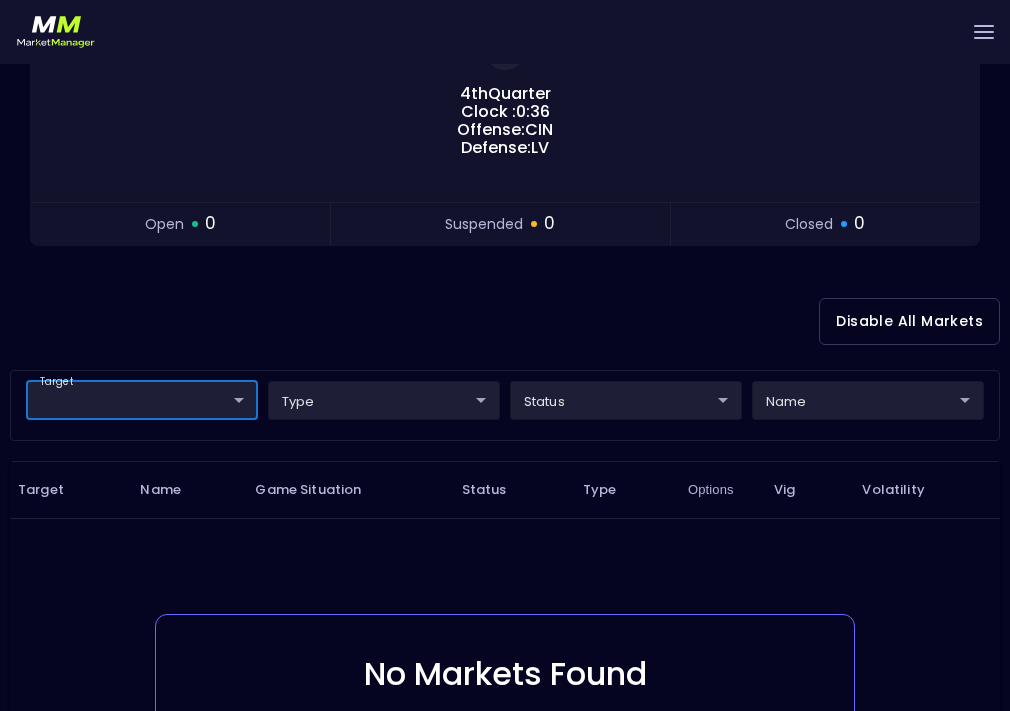 scroll, scrollTop: 0, scrollLeft: 0, axis: both 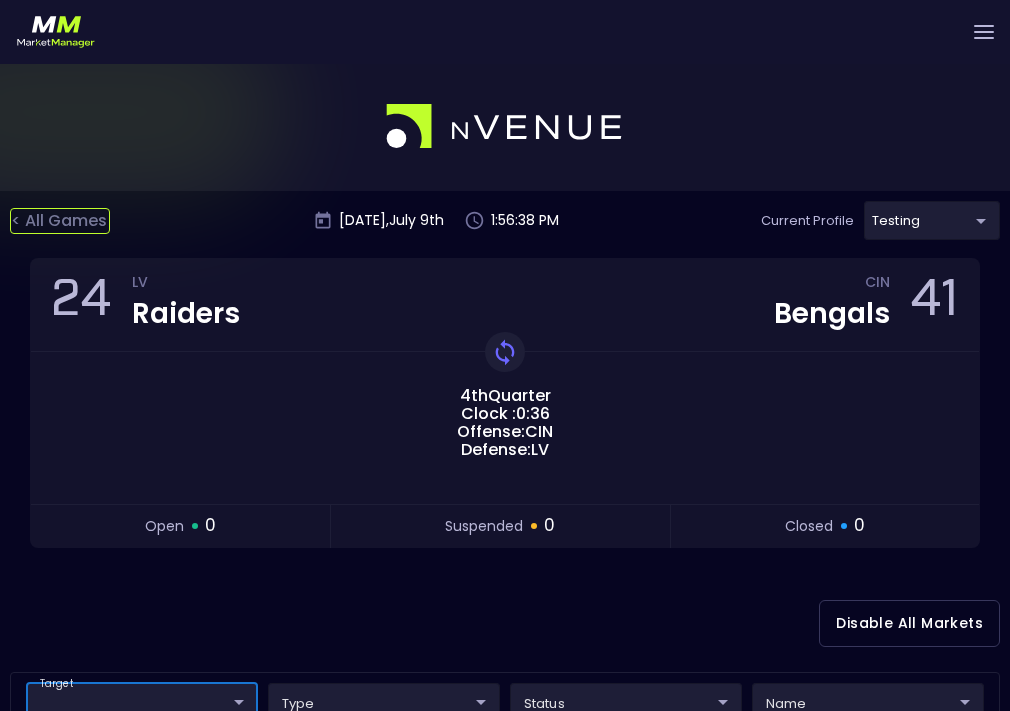 click on "< All Games" at bounding box center [60, 221] 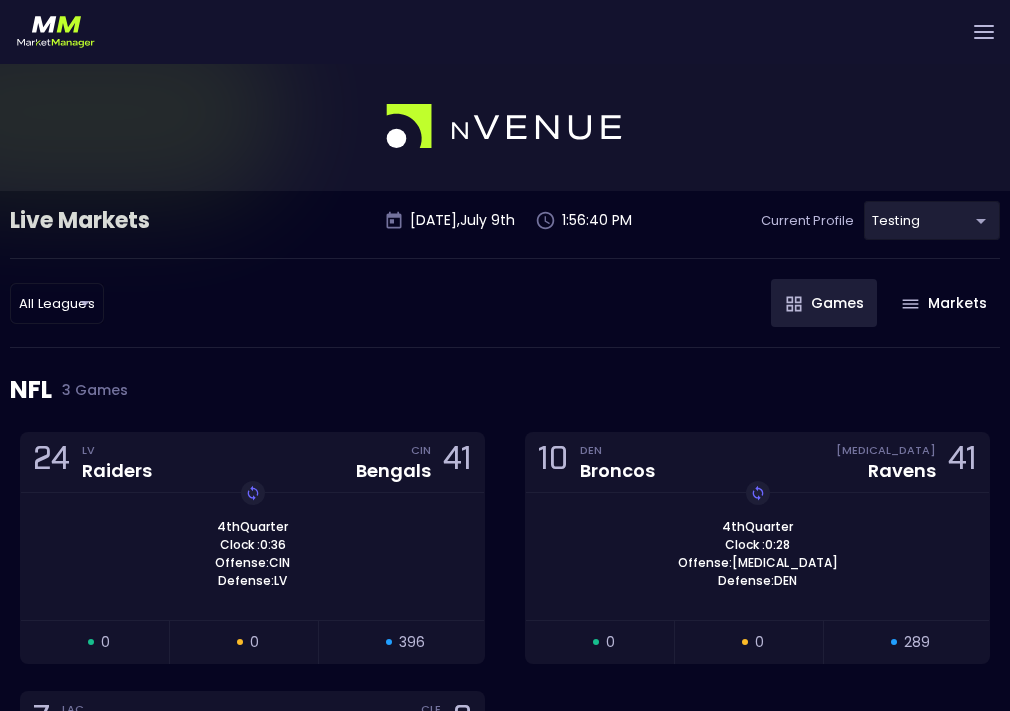 click on "Live Markets [DATE] 1:56:40 PM Current Profile testing d66ee90f-df8e-430e-a05c-aaf70ad95ad9 Select" at bounding box center (505, 229) 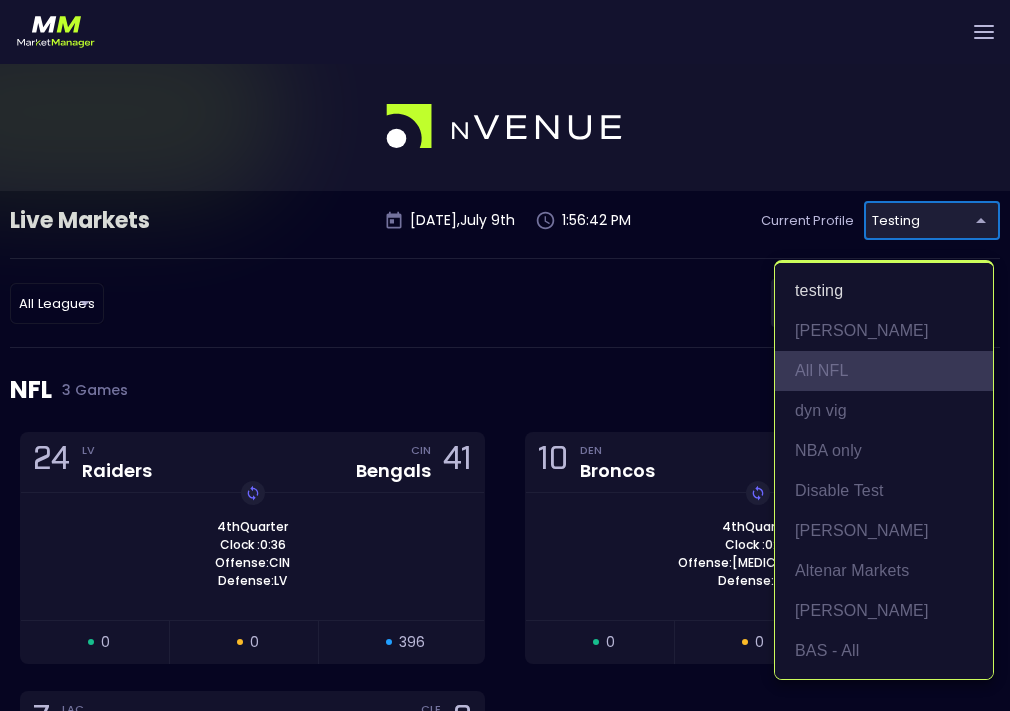 click on "All NFL" at bounding box center [884, 371] 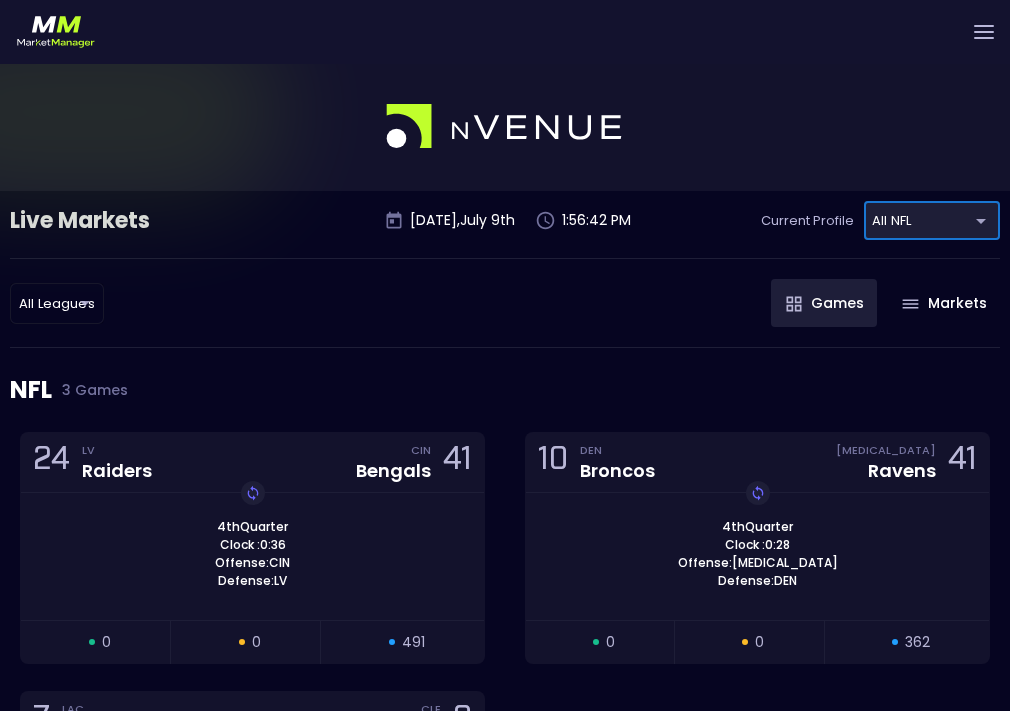 click on "NFL   3   Games" at bounding box center [505, 390] 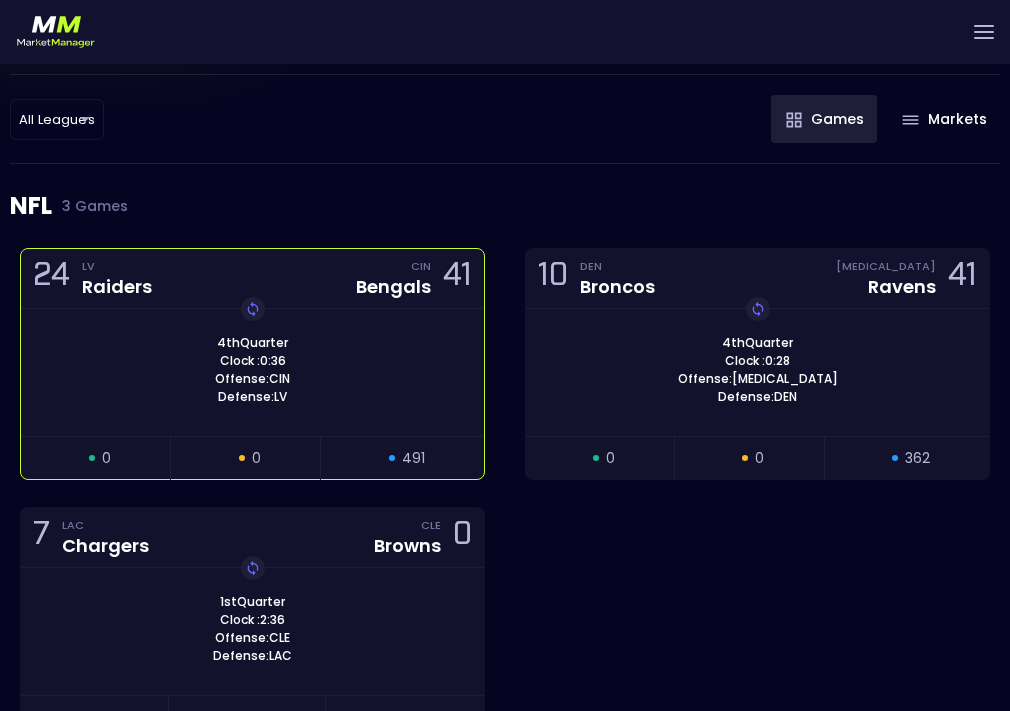click on "4th  Quarter Clock :  0:36 Offense:  CIN Defense:  LV Replay Game" at bounding box center (252, 370) 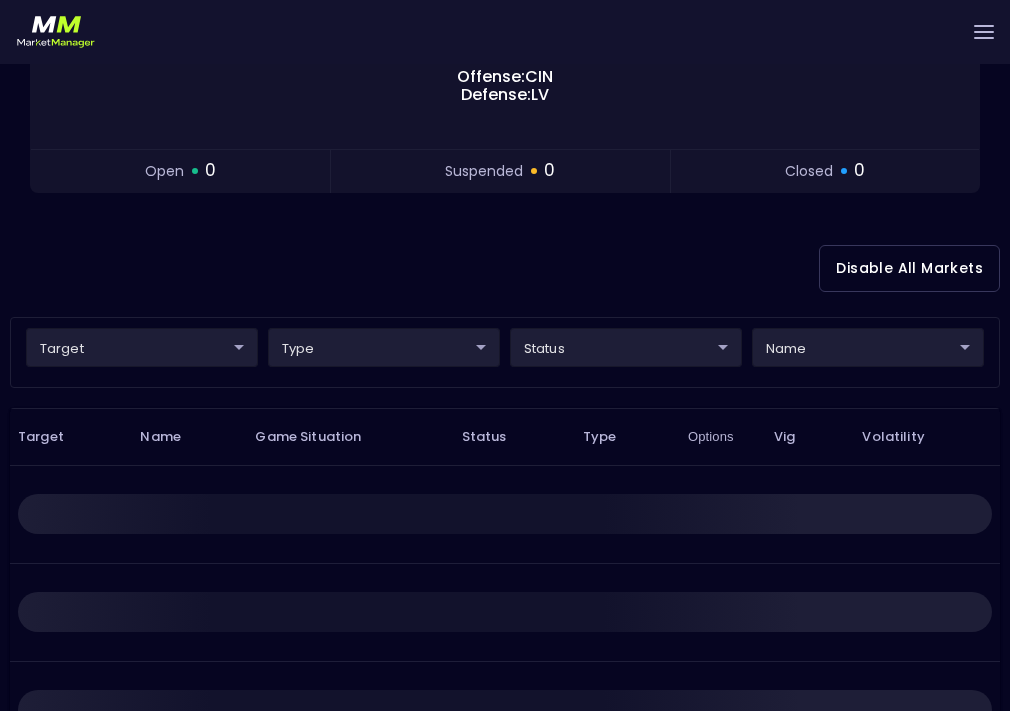 scroll, scrollTop: 397, scrollLeft: 0, axis: vertical 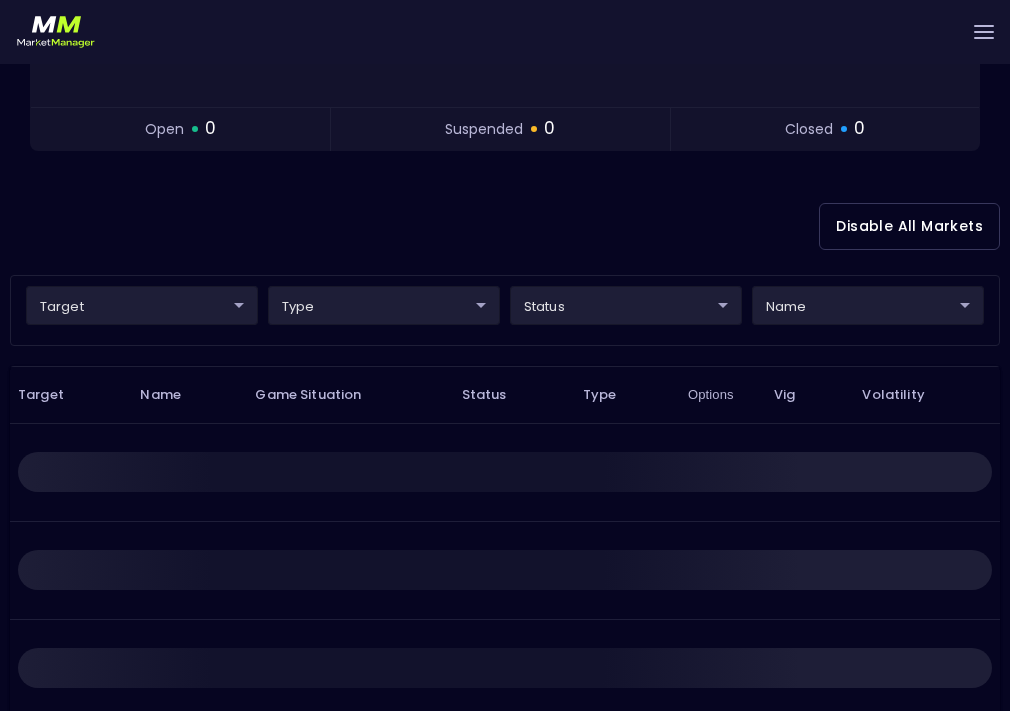 click on "Live Markets Market Configuration Profiles History [PERSON_NAME] nVenue Settings Support Logout   Version 1.31  Powered by nVenue < All Games [DATE] 1:56:45 PM Current Profile All NFL 9d8bad92-567c-44a6-ba12-e9bc101fa057 Select Target Market Status Type Vig Volatility Options Close 24 LV Raiders CIN Bengals 41 4th  Quarter Clock :  0:36 Offense:  CIN Defense:  LV Replay Game open 0 suspended 0 closed 0 Disable All Markets target ​ ​ type ​ ​ status ​ ​ name ​ ​ Target Name Game Situation Status Type Options Vig Volatility Rows per page: 25 25 0–0 of 0" at bounding box center (505, 271) 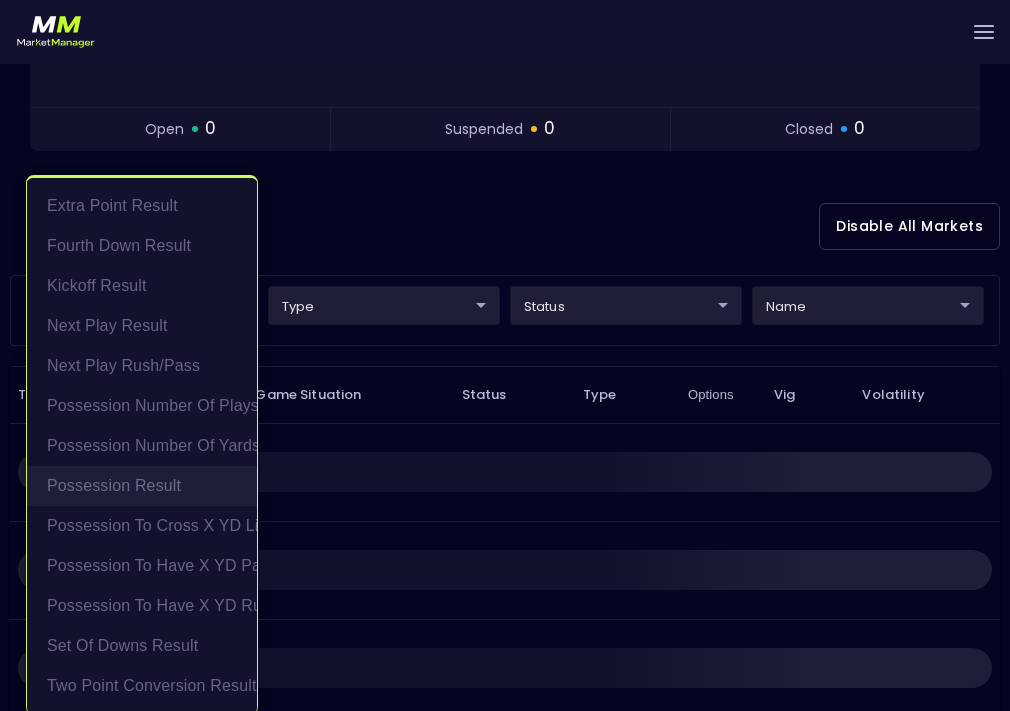 scroll, scrollTop: 4, scrollLeft: 0, axis: vertical 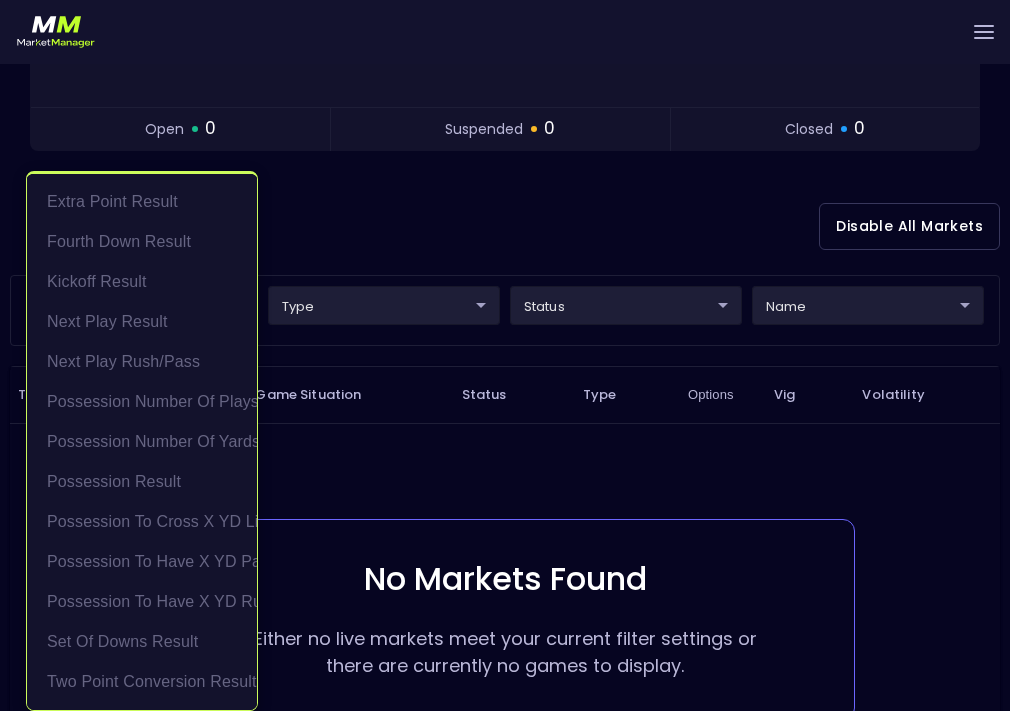 click at bounding box center [505, 355] 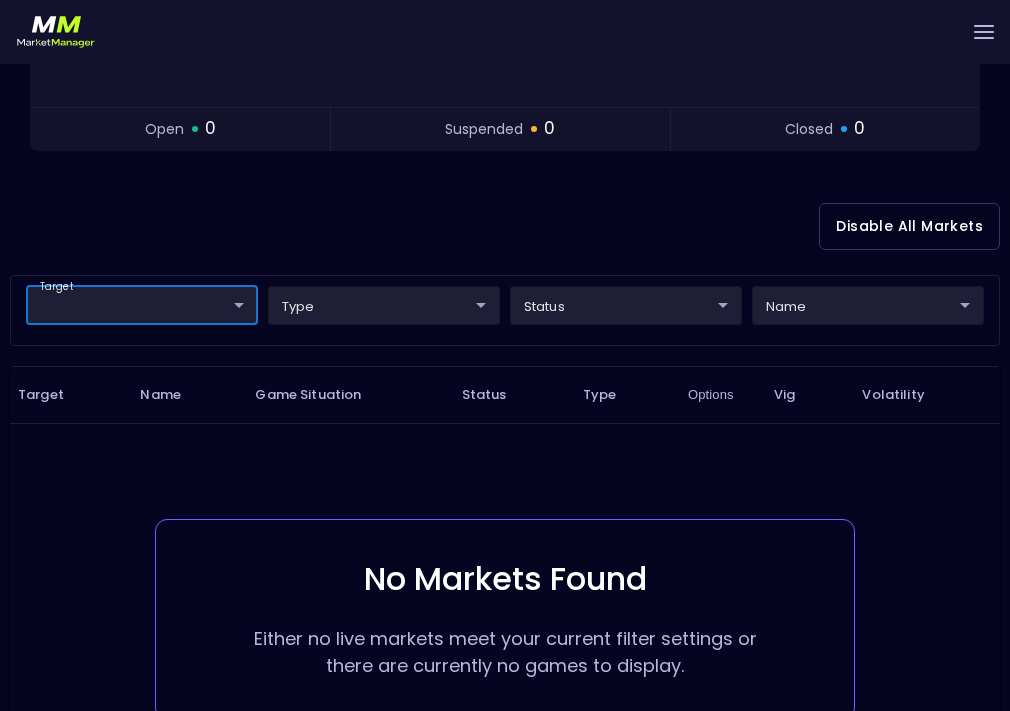 scroll, scrollTop: 0, scrollLeft: 0, axis: both 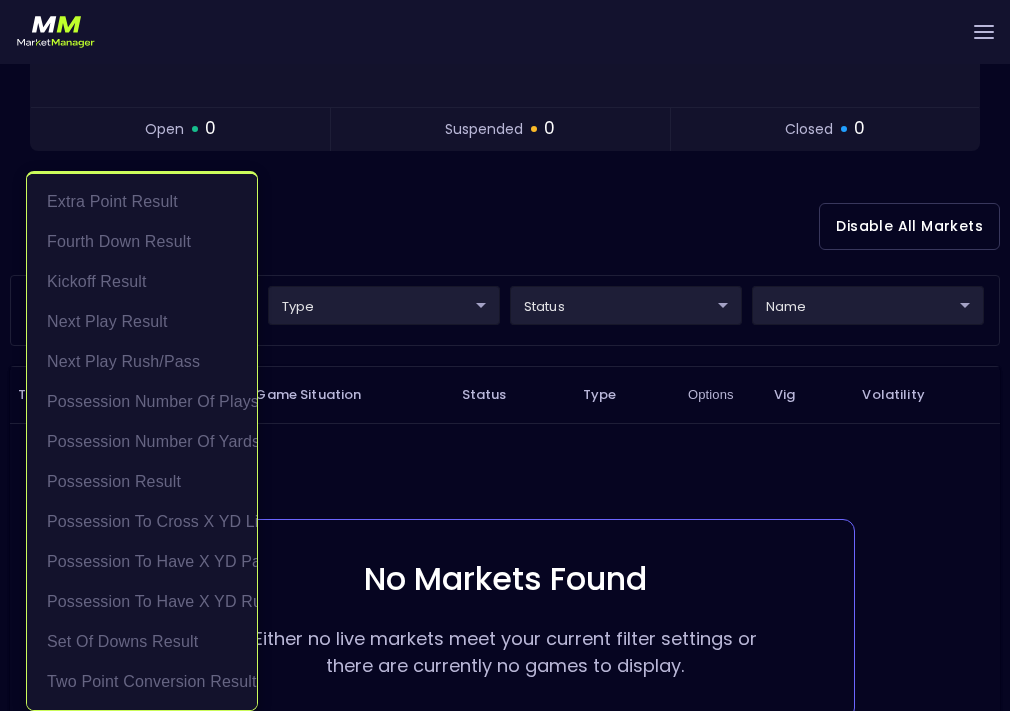 click at bounding box center [505, 355] 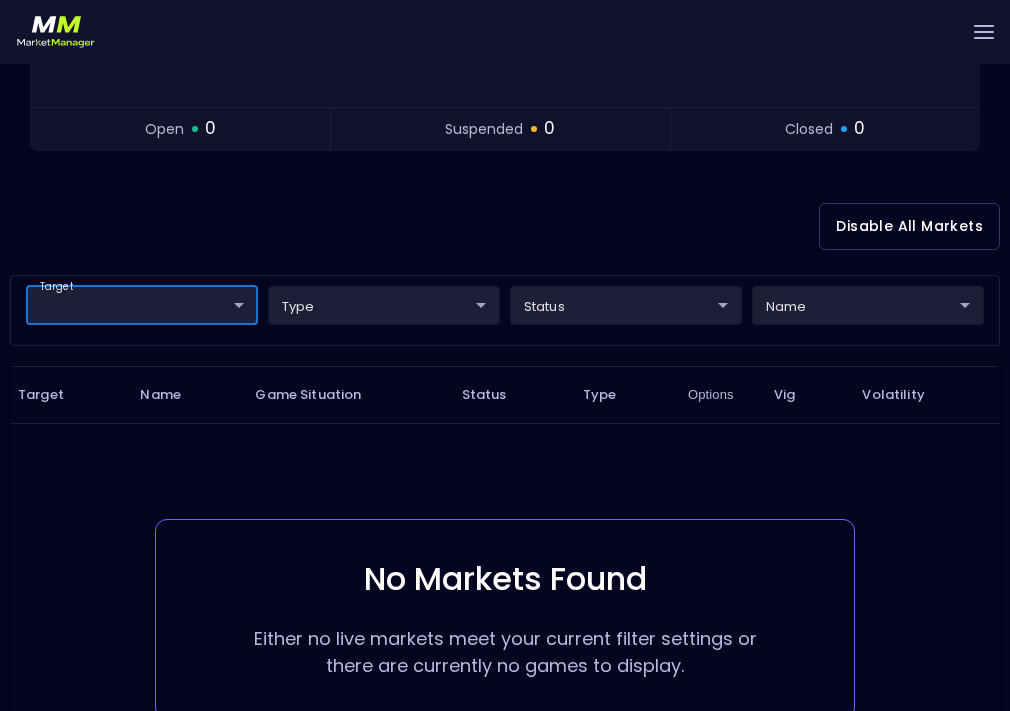 scroll, scrollTop: 0, scrollLeft: 0, axis: both 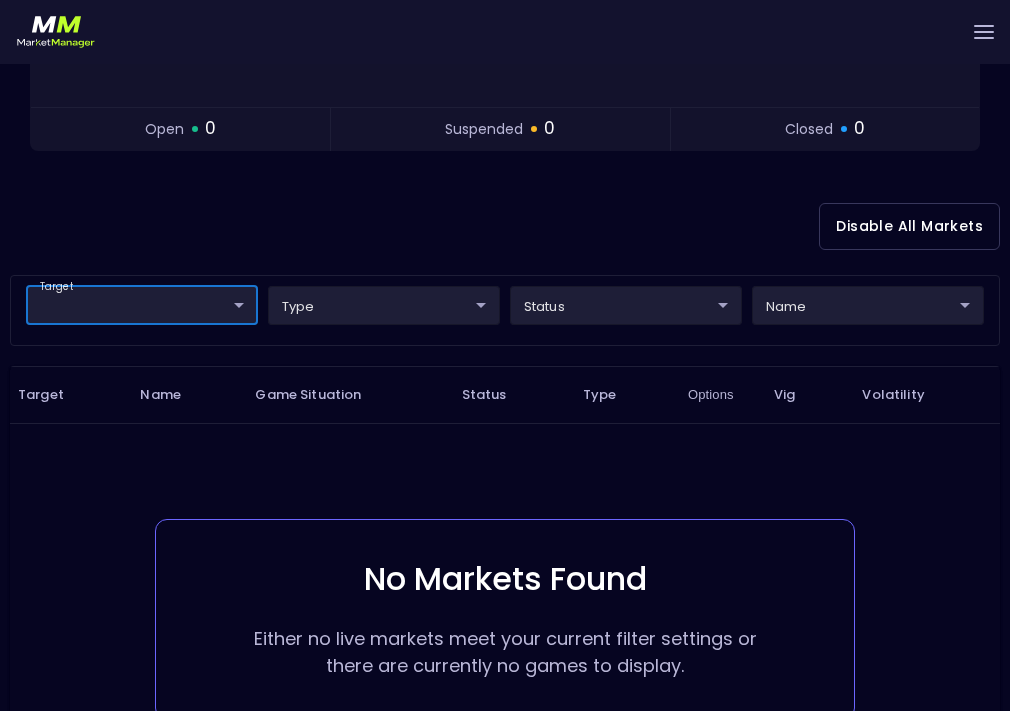 click on "Live Markets Market Configuration Profiles History [PERSON_NAME] nVenue Settings Support Logout   Version 1.31  Powered by nVenue < All Games [DATE] 1:57:07 PM Current Profile All NFL 9d8bad92-567c-44a6-ba12-e9bc101fa057 Select Target Market Status Type Vig Volatility Options Close 24 LV Raiders CIN Bengals 41 4th  Quarter Clock :  0:36 Offense:  CIN Defense:  LV Replay Game open 0 suspended 0 closed 0 Disable All Markets target ​ ​ type ​ ​ status ​ ​ name ​ ​ Target Name Game Situation Status Type Options Vig Volatility No Markets Found Either no live markets meet your current filter settings or there are currently no games to display. Rows per page: 25 25 0–0 of 0" at bounding box center [505, 271] 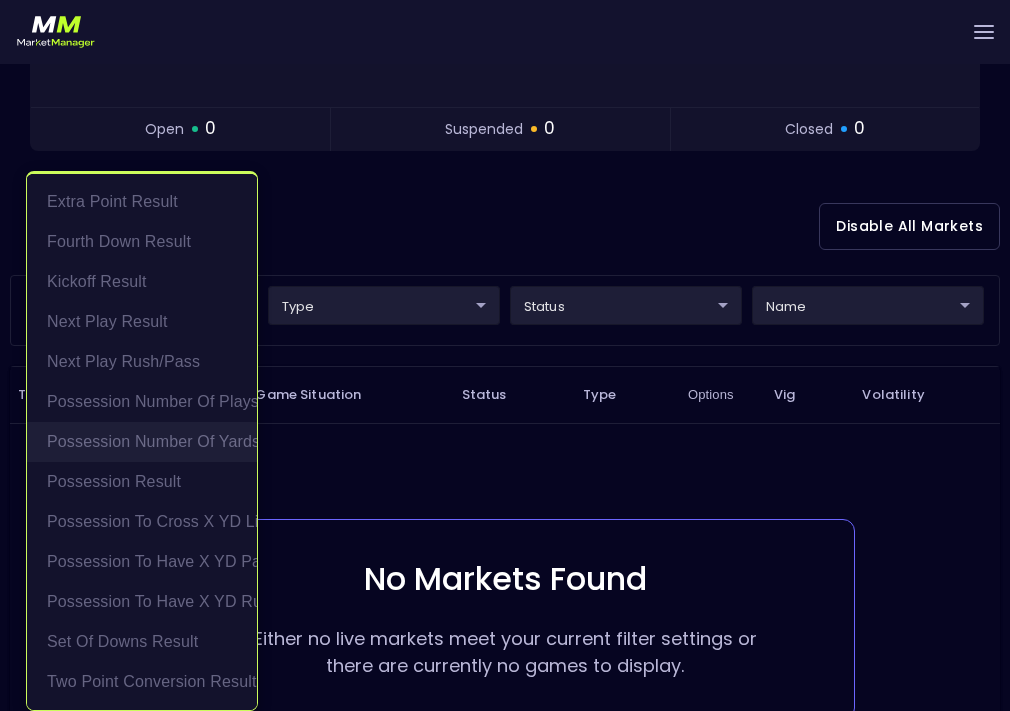 scroll, scrollTop: 0, scrollLeft: 0, axis: both 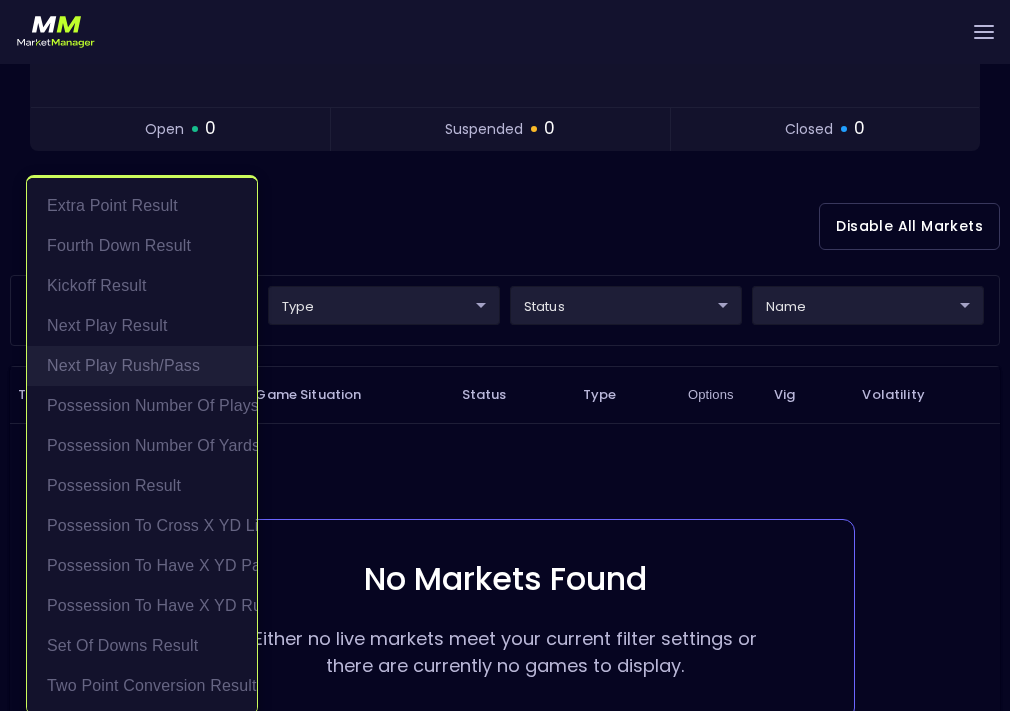 click on "Next Play Rush/Pass" at bounding box center (142, 366) 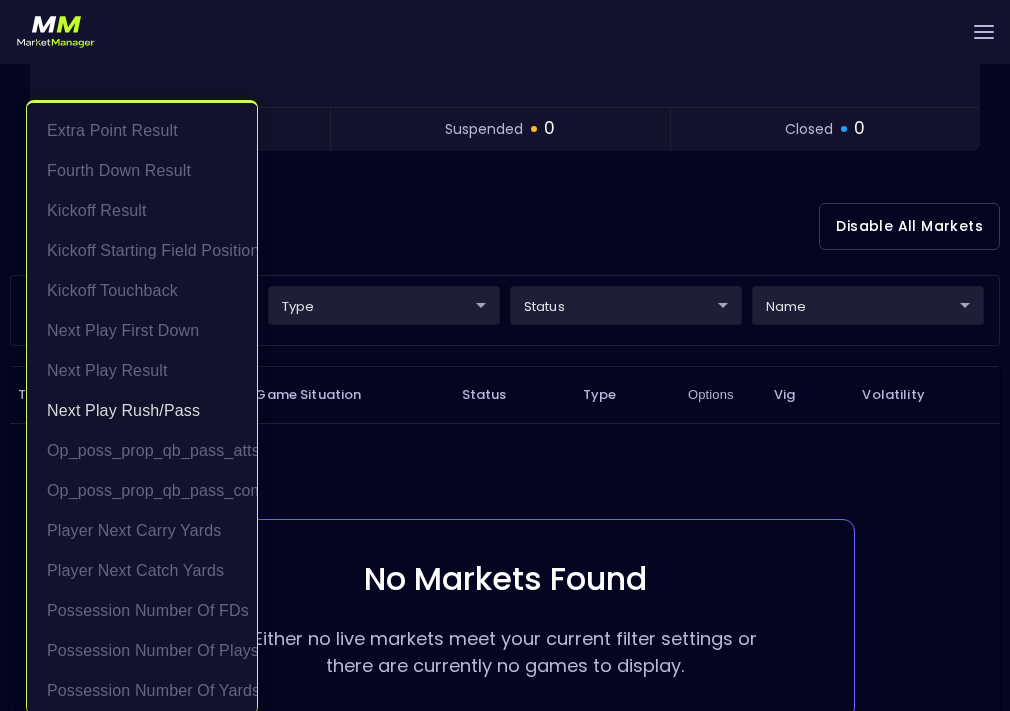 click at bounding box center (505, 355) 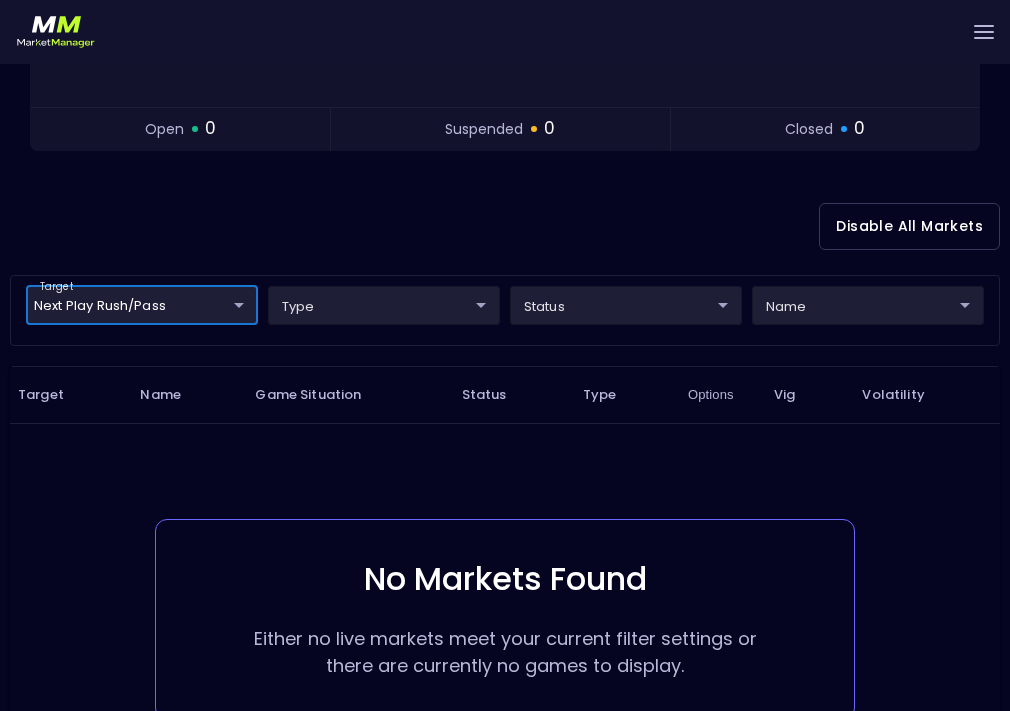 scroll, scrollTop: 0, scrollLeft: 0, axis: both 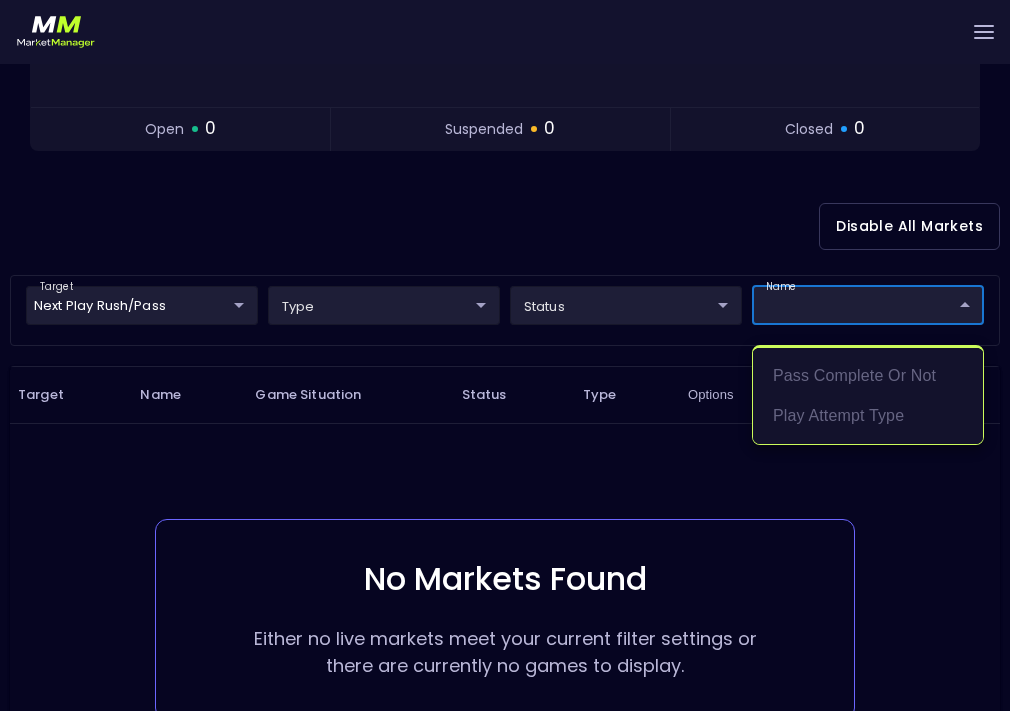 click on "Live Markets Market Configuration Profiles History [PERSON_NAME] nVenue Settings Support Logout   Version 1.31  Powered by nVenue < All Games [DATE] 1:58:15 PM Current Profile All NFL 9d8bad92-567c-44a6-ba12-e9bc101fa057 Select Target Market Status Type Vig Volatility Options Close 24 LV Raiders CIN Bengals 41 4th  Quarter Clock :  0:36 Offense:  CIN Defense:  LV Replay Game open 0 suspended 0 closed 0 Disable All Markets target Next Play Rush/Pass Next Play Rush/Pass ​ type ​ ​ status ​ ​ name ​ ​ Target Name Game Situation Status Type Options Vig Volatility No Markets Found Either no live markets meet your current filter settings or there are currently no games to display. Rows per page: 25 25 0–0 of 0 Pass Complete or Not Play Attempt Type" at bounding box center [505, 271] 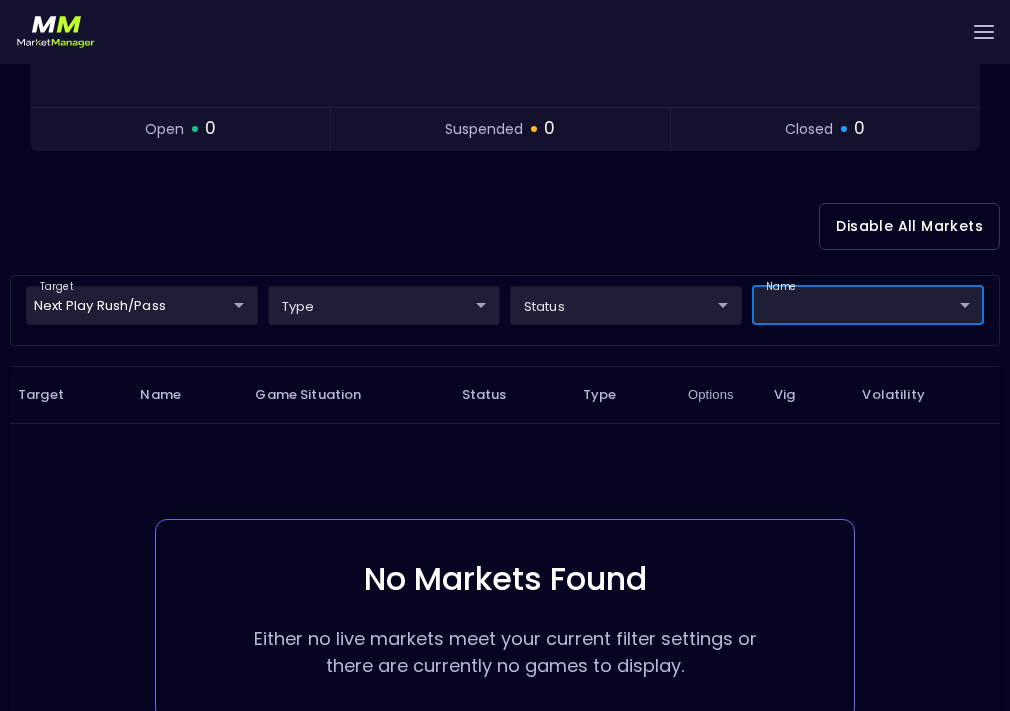 click on "Live Markets Market Configuration Profiles History [PERSON_NAME] nVenue Settings Support Logout   Version 1.31  Powered by nVenue < All Games [DATE] 1:58:18 PM Current Profile All NFL 9d8bad92-567c-44a6-ba12-e9bc101fa057 Select Target Market Status Type Vig Volatility Options Close 24 LV Raiders CIN Bengals 41 4th  Quarter Clock :  0:36 Offense:  CIN Defense:  LV Replay Game open 0 suspended 0 closed 0 Disable All Markets target Next Play Rush/Pass Next Play Rush/Pass ​ type ​ ​ status ​ ​ name ​ ​ Target Name Game Situation Status Type Options Vig Volatility No Markets Found Either no live markets meet your current filter settings or there are currently no games to display. Rows per page: 25 25 0–0 of 0" at bounding box center (505, 271) 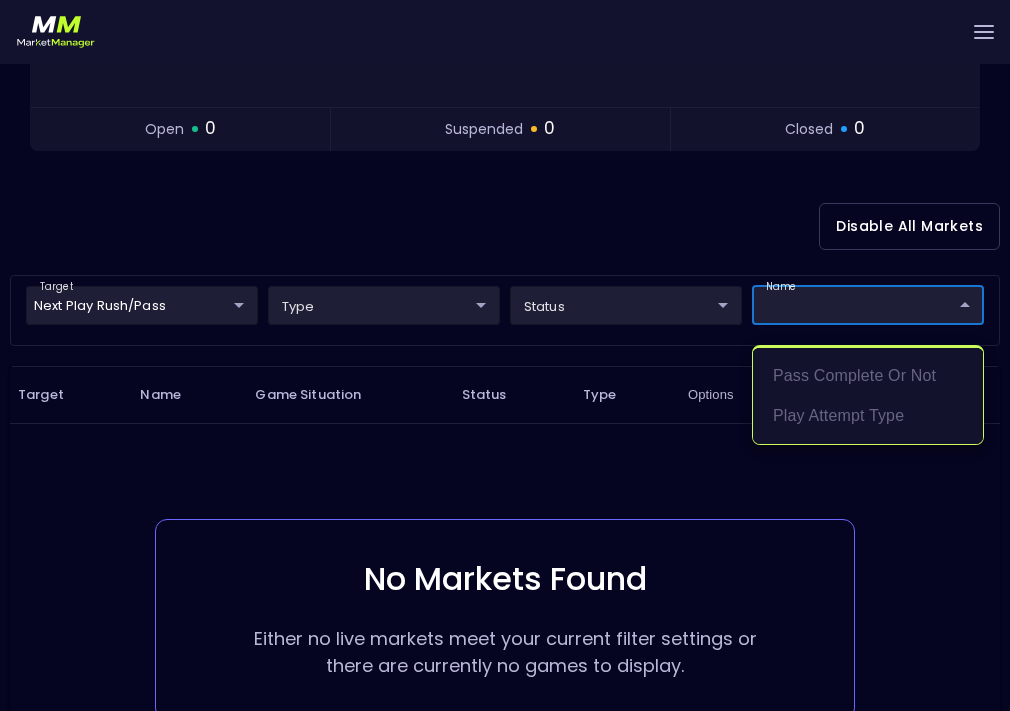 click at bounding box center (505, 355) 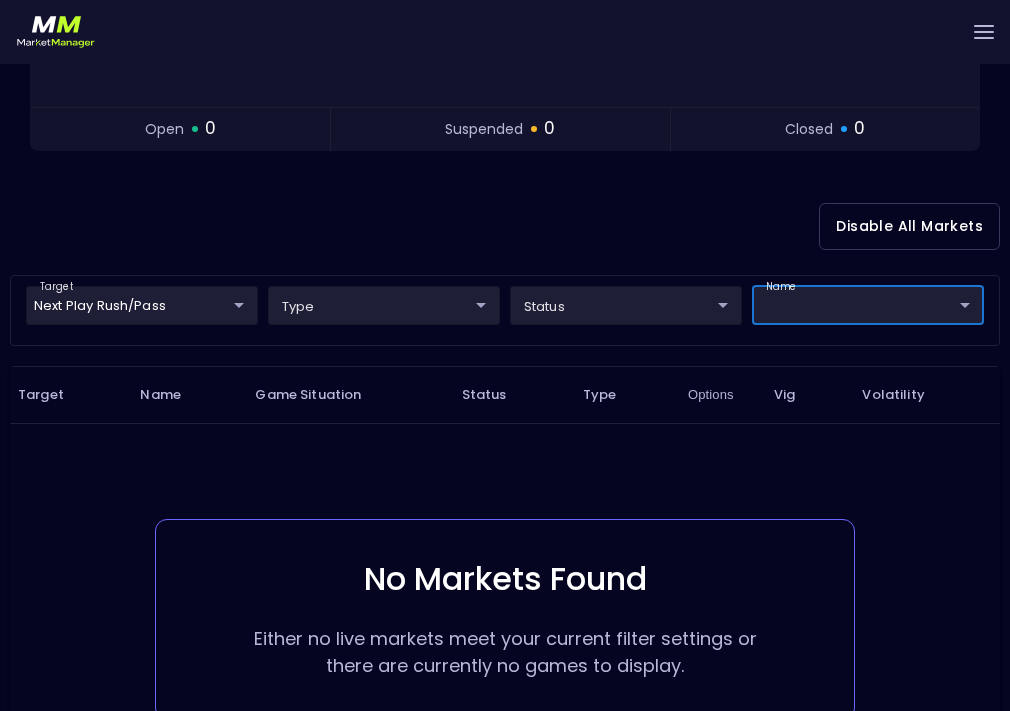 scroll, scrollTop: 0, scrollLeft: 0, axis: both 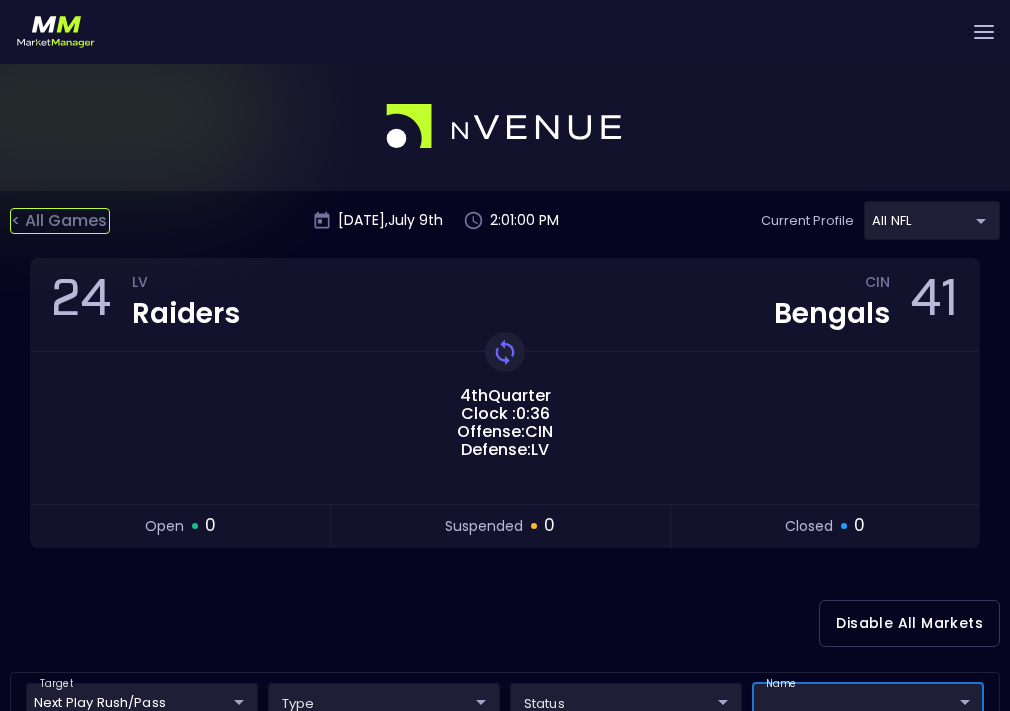 click on "< All Games" at bounding box center (60, 221) 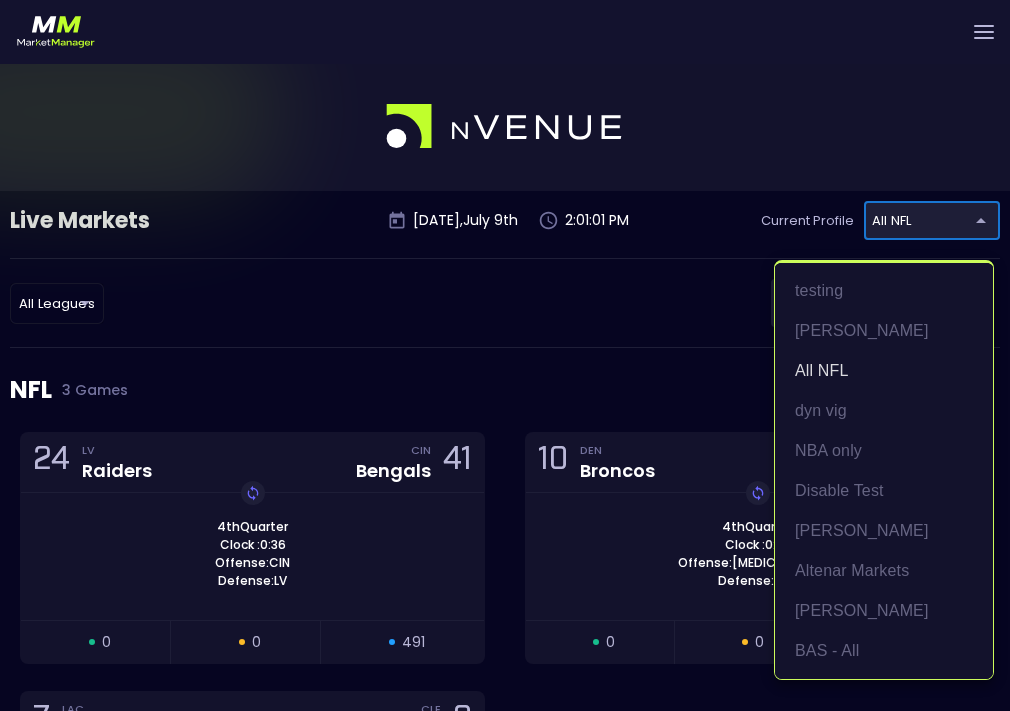 click on "Live Markets Market Configuration Profiles History [PERSON_NAME] nVenue Settings Support Logout   Version 1.31  Powered by nVenue Live Markets [DATE] 2:01:01 PM Current Profile All NFL 9d8bad92-567c-44a6-ba12-e9bc101fa057 Select All Leagues all leagues ​  Games  Markets NFL   3   Games 24 LV Raiders CIN Bengals 41 4th  Quarter Clock :  0:36 Offense:  CIN Defense:  LV Replay Game open 0 suspended 0 closed 491 10 DEN Broncos [MEDICAL_DATA] Ravens 41 4th  Quarter Clock :  0:28 Offense:  [MEDICAL_DATA] Defense:  DEN Replay Game open 0 suspended 0 closed 362 7 LAC Chargers CLE Browns 0 1st  Quarter Clock :  2:36 Offense:  CLE Defense:  LAC Replay Game open 26 suspended 27 closed 158 WNBA   9   Games 83 SEA Storm CON Sun 93 Final Event Ended open 0 suspended 0 closed 0 78 GSV Valkyries IND Fever 55 [PERSON_NAME] :  0  pts [PERSON_NAME] :  10  pts 4th  Quarter  -  02:08 open 0 suspended 0 closed 0 93 IND Fever DAL Wings 101 Replay Game Final Event Ended open 0 suspended 0 closed 0 82 MIN Lynx CON Sun 83 Replay Game 0" at bounding box center (505, 2202) 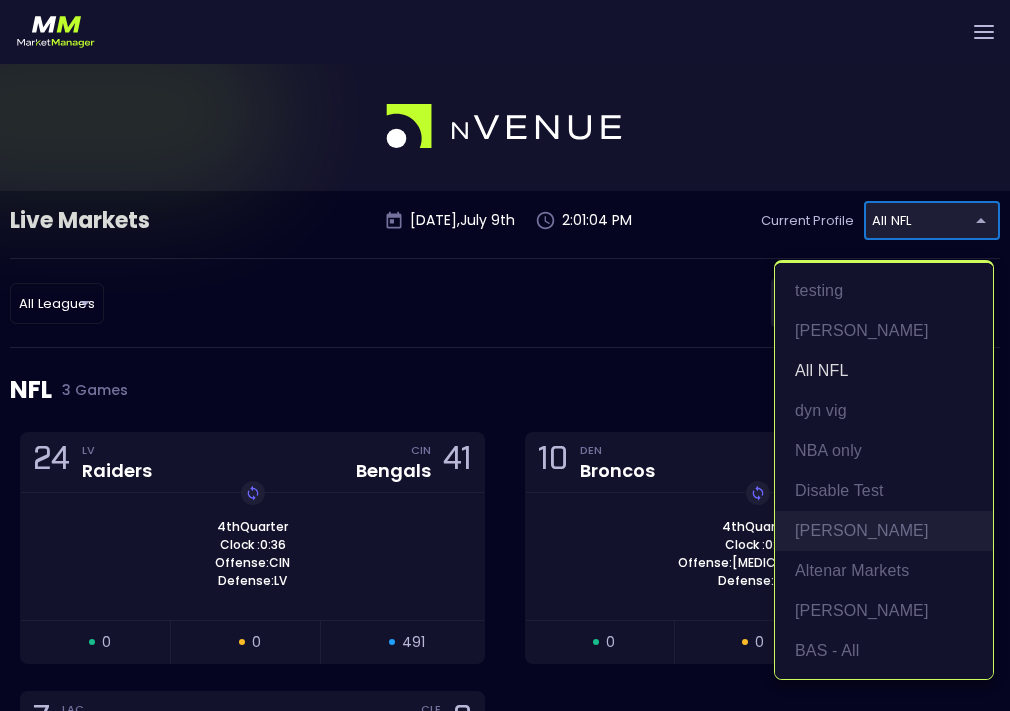 click on "[PERSON_NAME]" at bounding box center [884, 531] 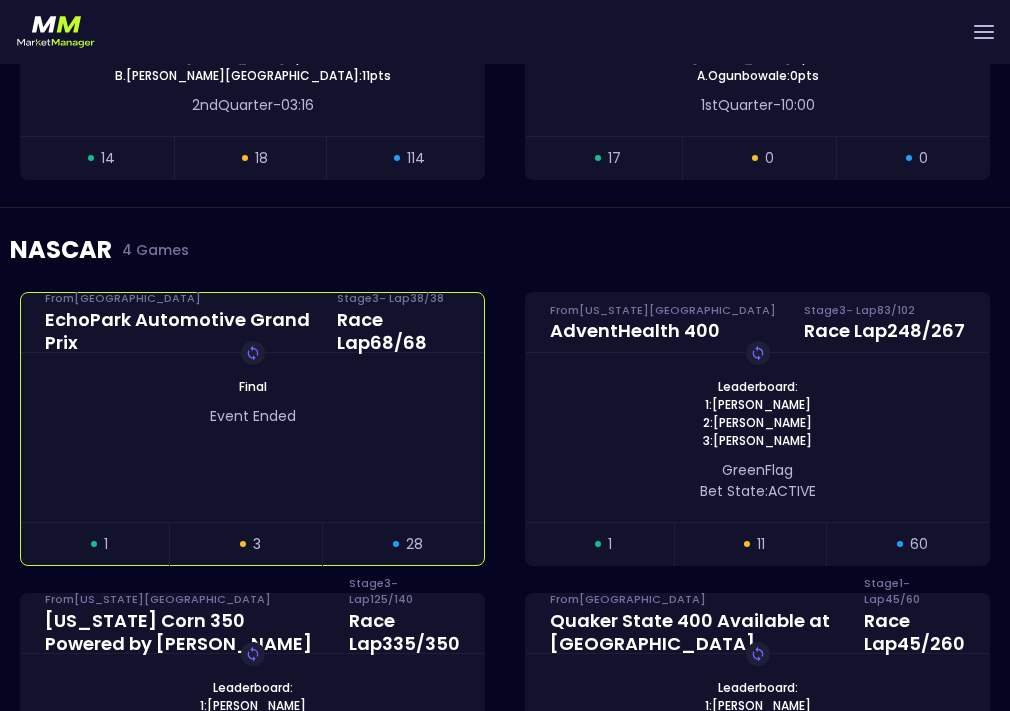 click on "Replay Game Final Event Ended" at bounding box center [252, 437] 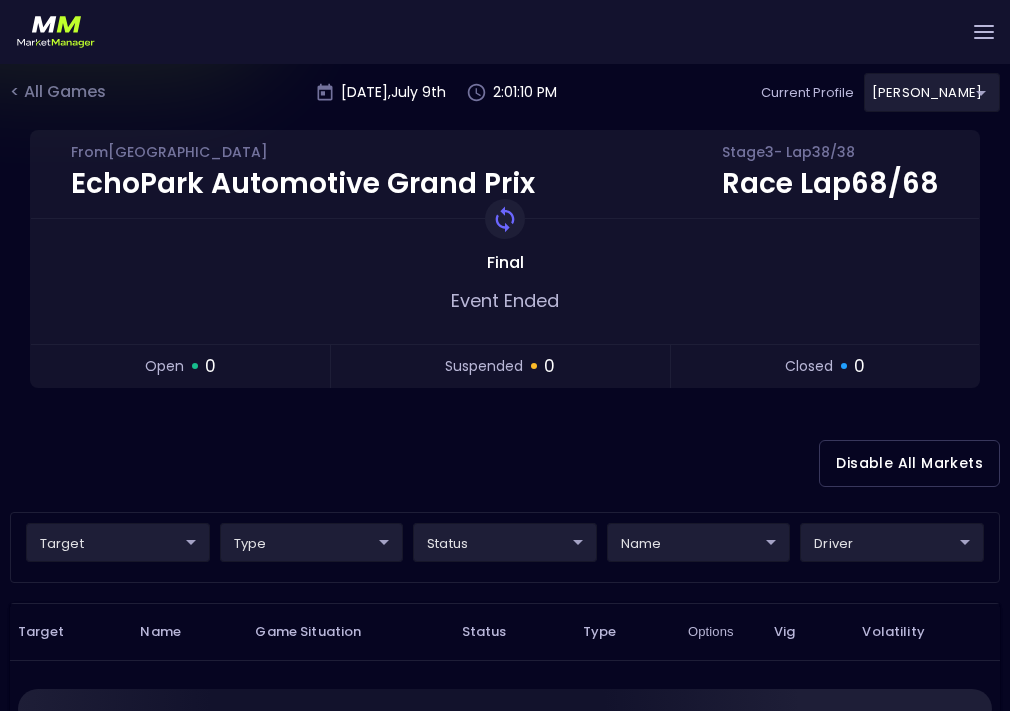 scroll, scrollTop: 241, scrollLeft: 0, axis: vertical 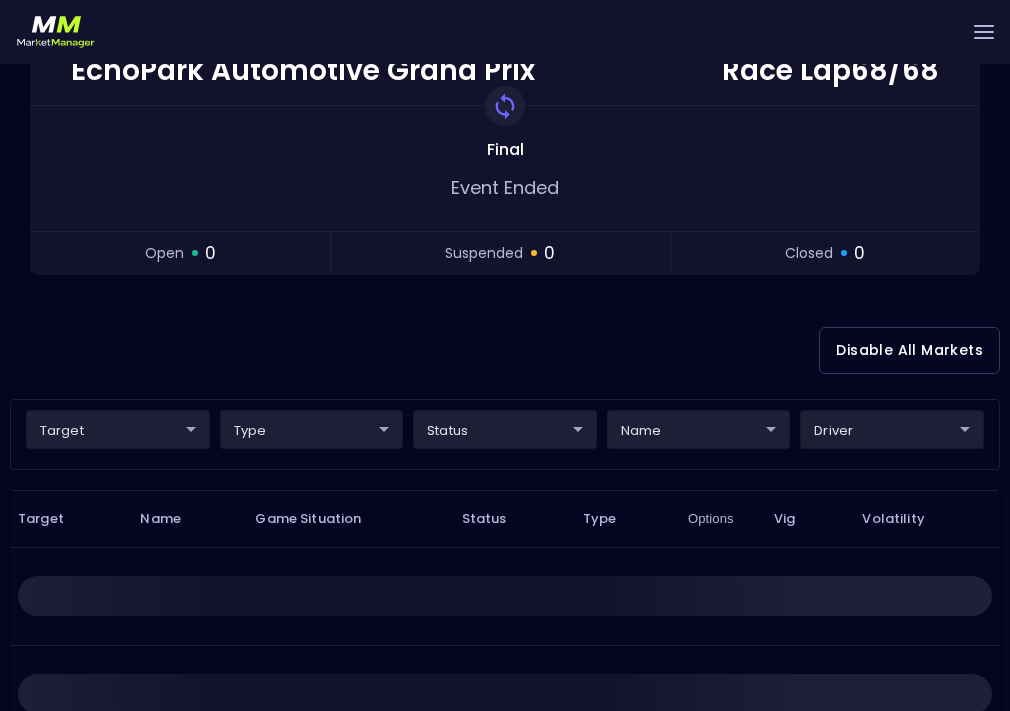 click on "Live Markets Market Configuration Profiles History [PERSON_NAME] nVenue Settings Support Logout   Version 1.31  Powered by nVenue < All Games [DATE] 2:01:10 PM Current Profile [PERSON_NAME] 0a763355-b225-40e6-8c79-2dda4ec7b2cf Select Target Market Status Type Vig Volatility Options Close EchoPark Automotive Grand Prix From  Circuit of the Americas Stage  3  - Lap  38 / 38 Race Lap  68 / 68 Replay Game Final Event Ended open 0 suspended 0 closed 0 Disable All Markets target ​ ​ type ​ ​ status ​ ​ name ​ ​ driver ​ ​ Target Name Game Situation Status Type Options Vig Volatility Rows per page: 25 25 0–0 of 0" at bounding box center (505, 411) 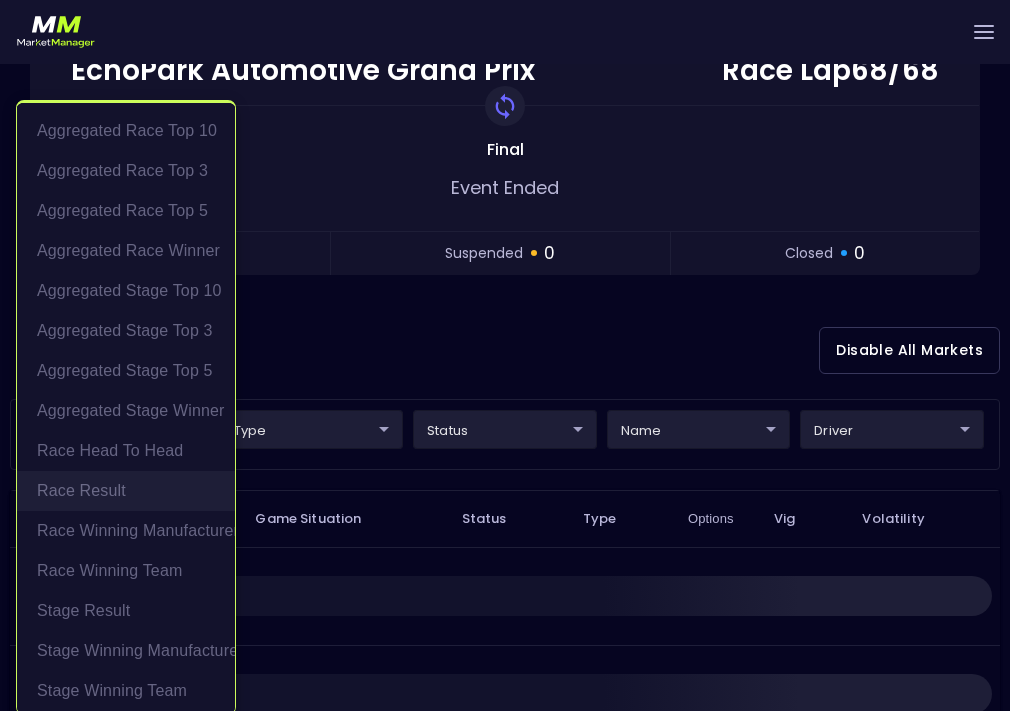 scroll, scrollTop: 5, scrollLeft: 0, axis: vertical 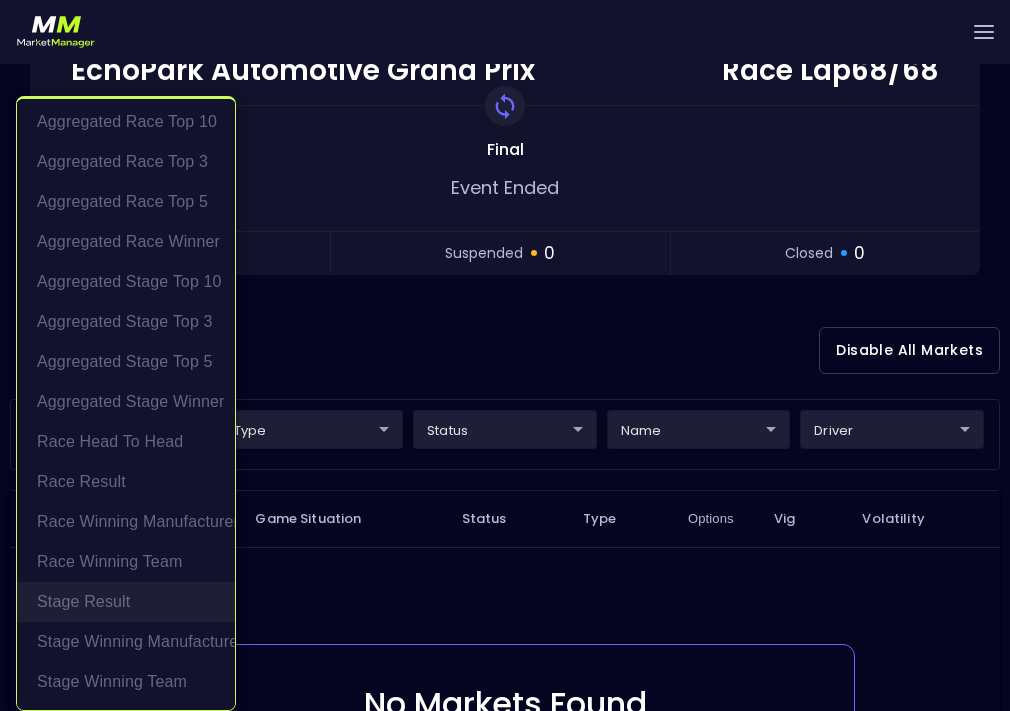 click on "Stage Result" at bounding box center [126, 602] 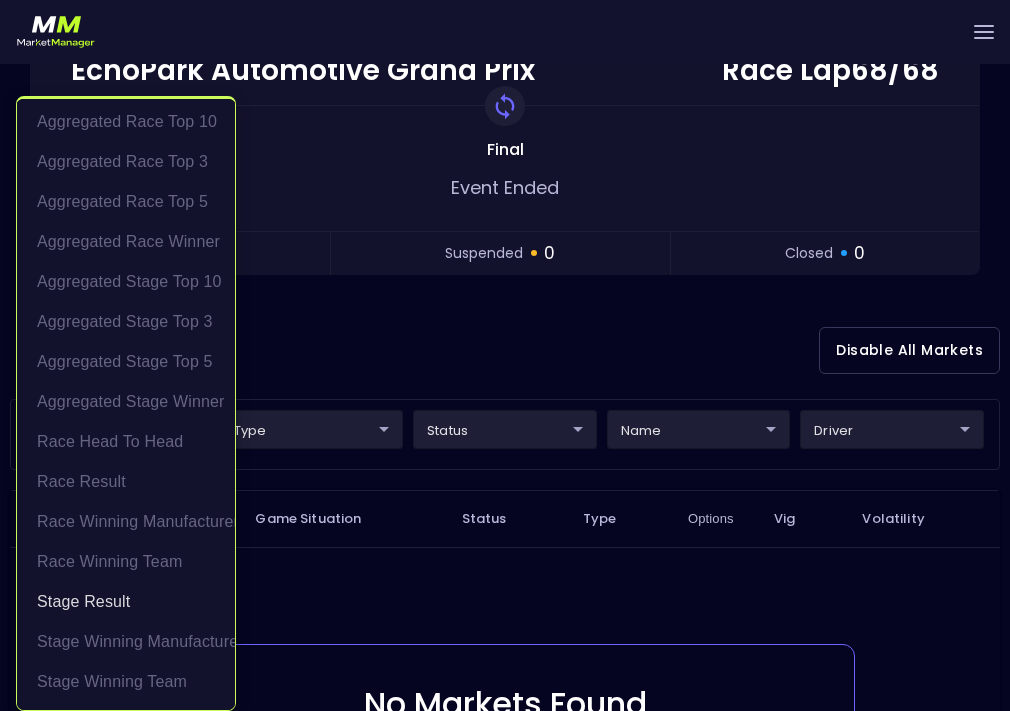click at bounding box center (505, 355) 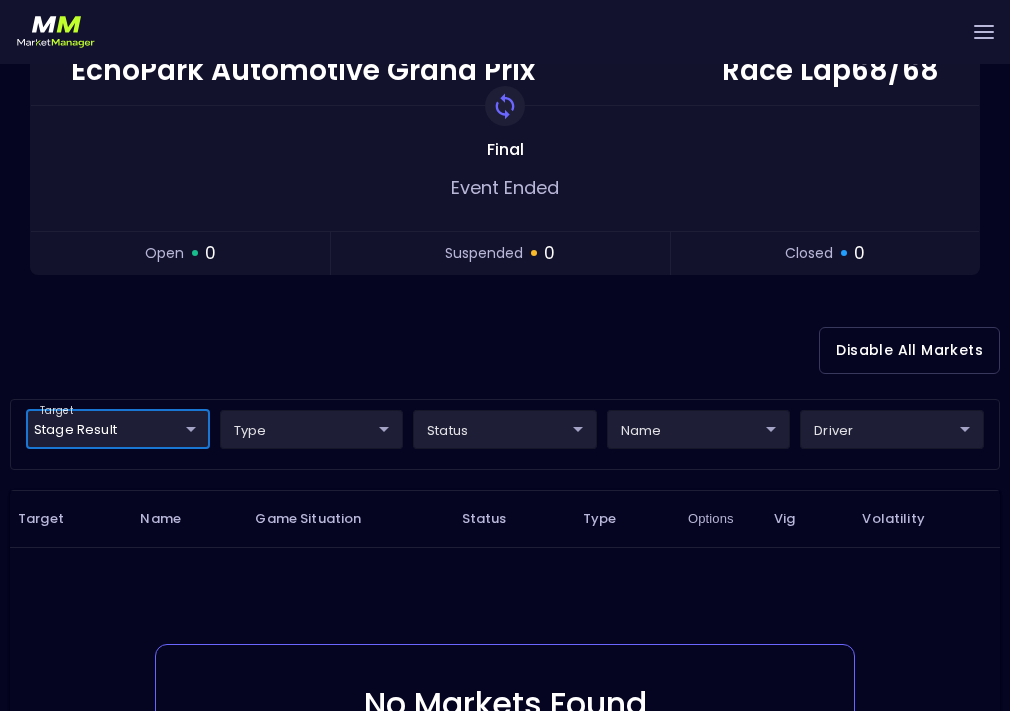 scroll, scrollTop: 0, scrollLeft: 0, axis: both 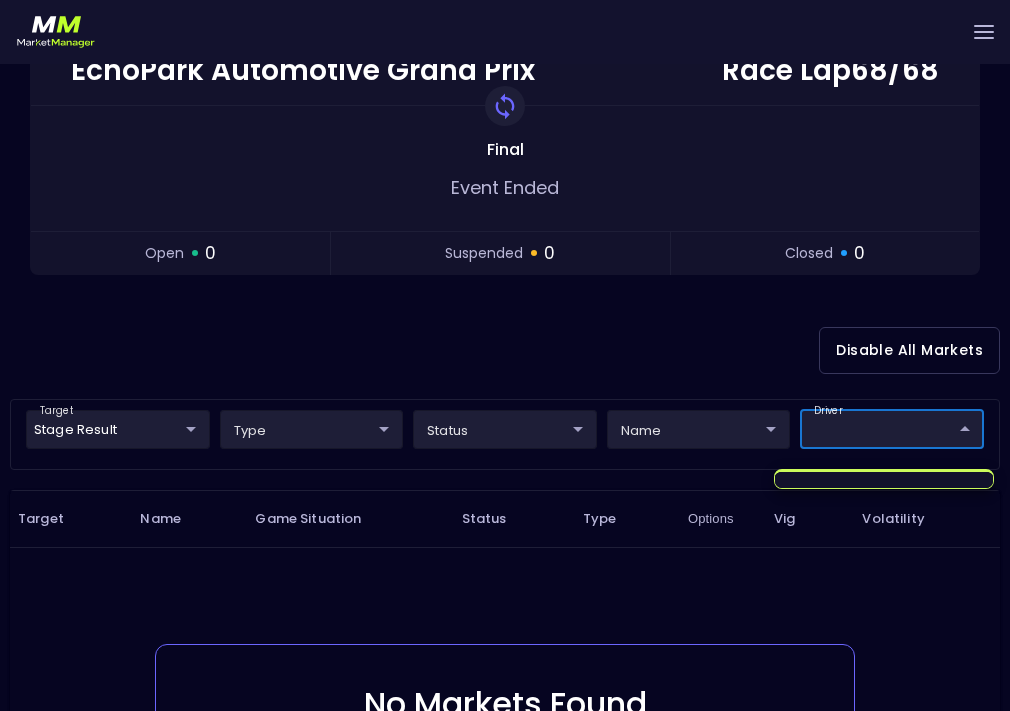 click on "Live Markets Market Configuration Profiles History [PERSON_NAME] nVenue Settings Support Logout   Version 1.31  Powered by nVenue < All Games [DATE] 2:02:27 PM Current Profile [PERSON_NAME] 0a763355-b225-40e6-8c79-2dda4ec7b2cf Select Target Market Status Type Vig Volatility Options Close EchoPark Automotive Grand Prix From  Circuit of the Americas Stage  3  - Lap  38 / 38 Race Lap  68 / 68 Replay Game Final Event Ended open 0 suspended 0 closed 0 Disable All Markets target Stage Result Stage Result ​ type ​ ​ status ​ ​ name ​ ​ driver ​ ​ Target Name Game Situation Status Type Options Vig Volatility No Markets Found Either no live markets meet your current filter settings or there are currently no games to display. Rows per page: 25 25 0–0 of 0" at bounding box center (505, 411) 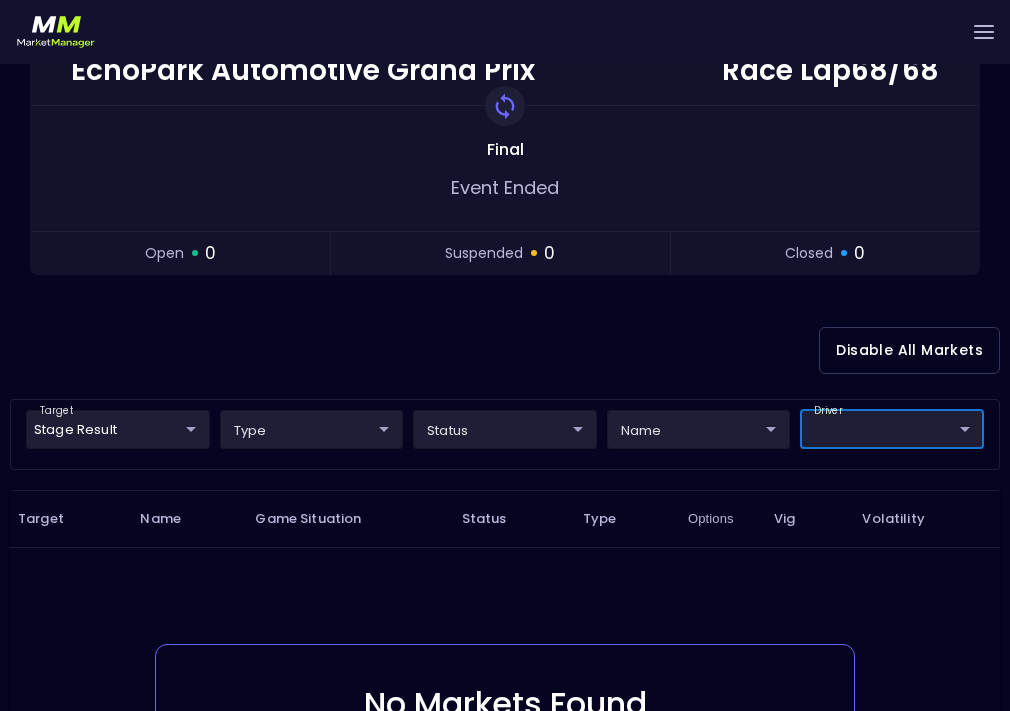 click on "Live Markets Market Configuration Profiles History [PERSON_NAME] nVenue Settings Support Logout   Version 1.31  Powered by nVenue < All Games [DATE] 2:02:29 PM Current Profile [PERSON_NAME] 0a763355-b225-40e6-8c79-2dda4ec7b2cf Select Target Market Status Type Vig Volatility Options Close EchoPark Automotive Grand Prix From  Circuit of the Americas Stage  3  - Lap  38 / 38 Race Lap  68 / 68 Replay Game Final Event Ended open 0 suspended 0 closed 0 Disable All Markets target Stage Result Stage Result ​ type ​ ​ status ​ ​ name ​ ​ driver ​ ​ Target Name Game Situation Status Type Options Vig Volatility No Markets Found Either no live markets meet your current filter settings or there are currently no games to display. Rows per page: 25 25 0–0 of 0" at bounding box center (505, 411) 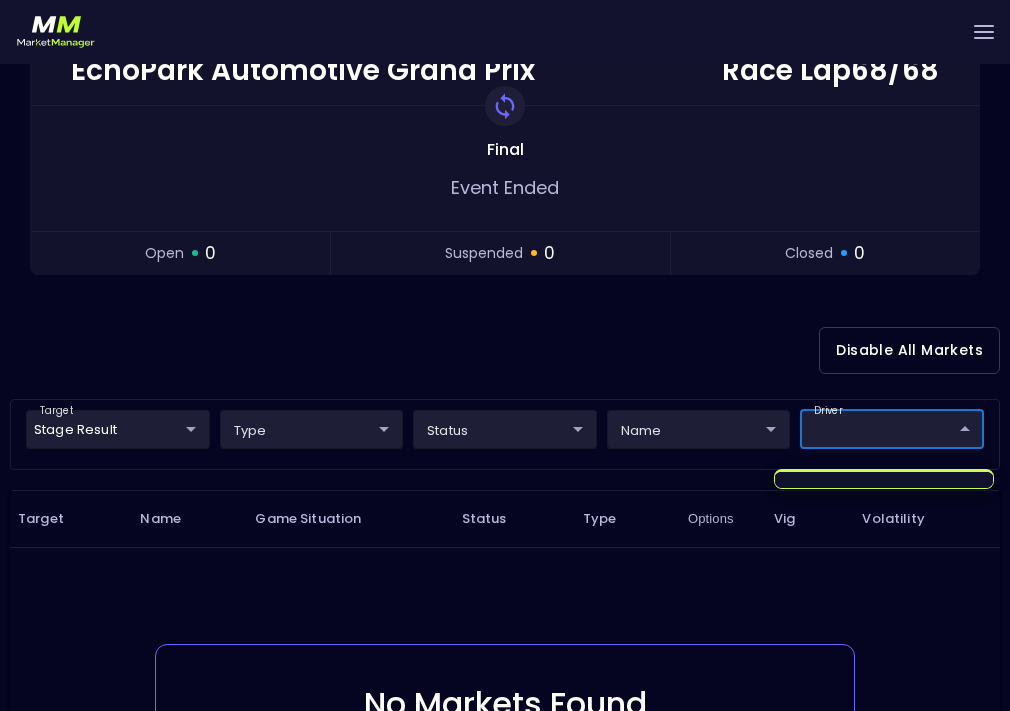 click at bounding box center (505, 355) 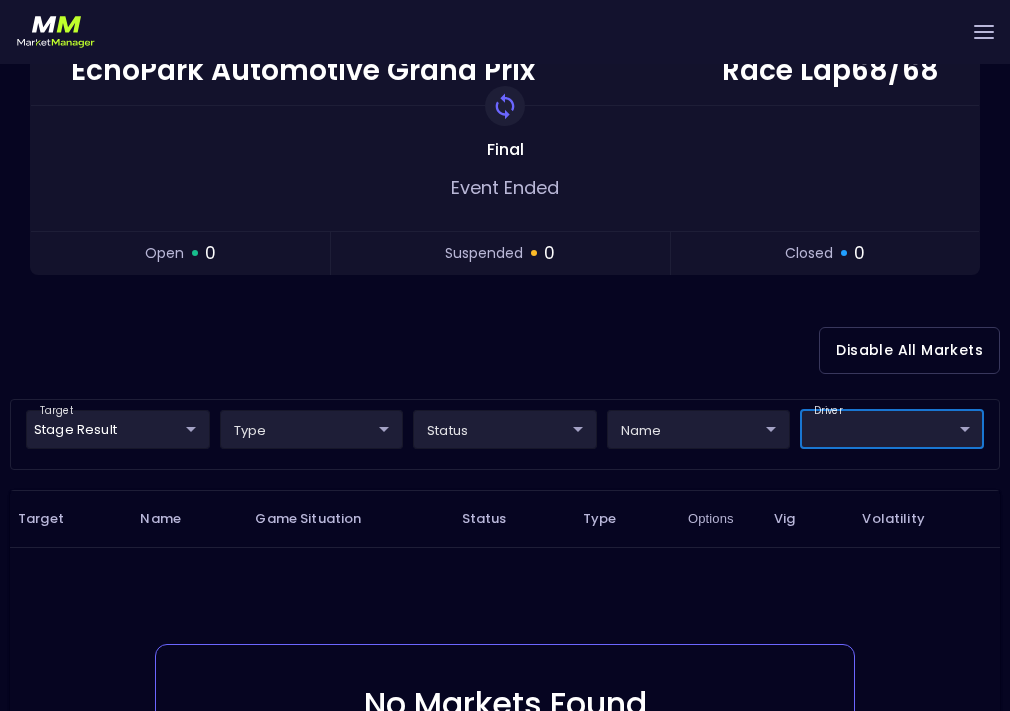 click on "Live Markets Market Configuration Profiles History [PERSON_NAME] nVenue Settings Support Logout   Version 1.31  Powered by nVenue < All Games [DATE] 2:02:30 PM Current Profile [PERSON_NAME] 0a763355-b225-40e6-8c79-2dda4ec7b2cf Select Target Market Status Type Vig Volatility Options Close EchoPark Automotive Grand Prix From  Circuit of the Americas Stage  3  - Lap  38 / 38 Race Lap  68 / 68 Replay Game Final Event Ended open 0 suspended 0 closed 0 Disable All Markets target Stage Result Stage Result ​ type ​ ​ status ​ ​ name ​ ​ driver ​ ​ Target Name Game Situation Status Type Options Vig Volatility No Markets Found Either no live markets meet your current filter settings or there are currently no games to display. Rows per page: 25 25 0–0 of 0" at bounding box center (505, 411) 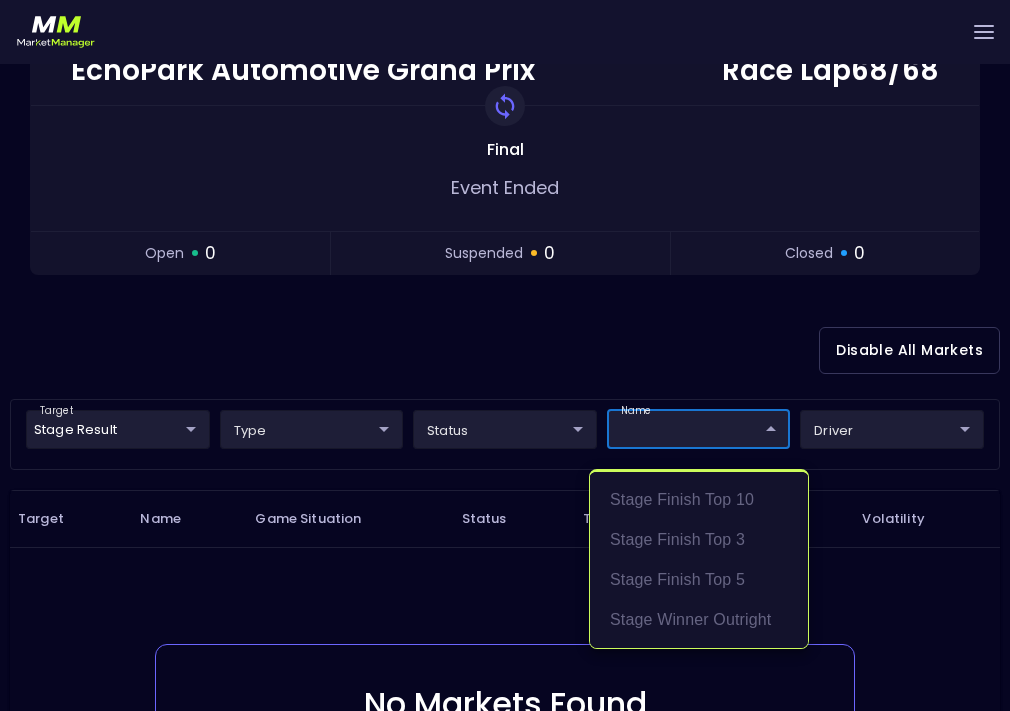 click at bounding box center [505, 355] 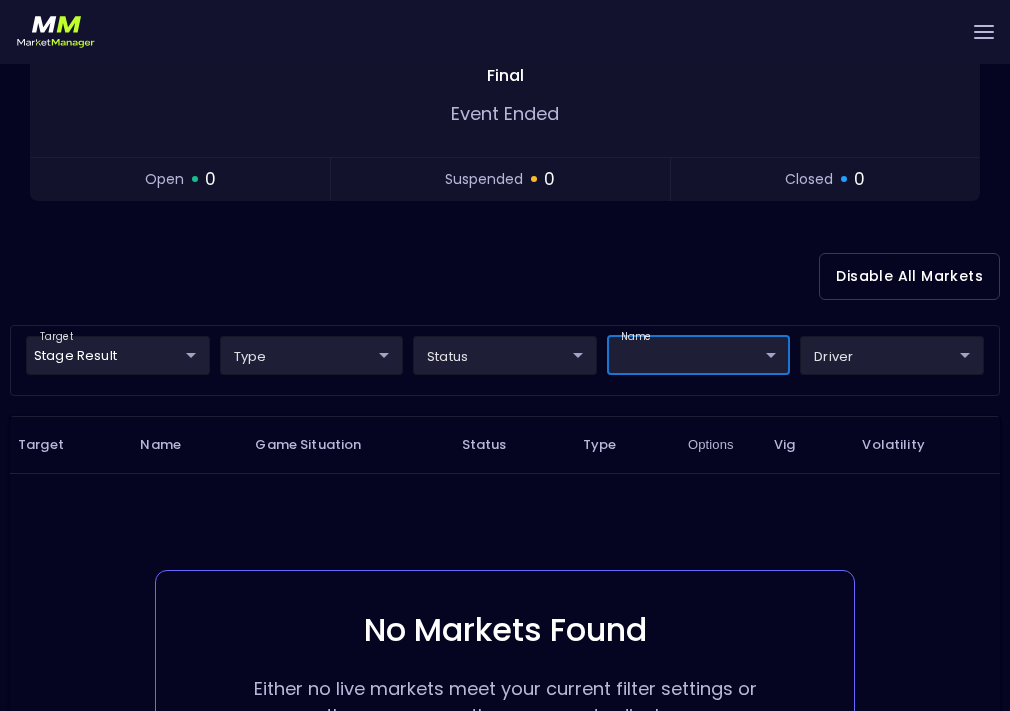 scroll, scrollTop: 339, scrollLeft: 0, axis: vertical 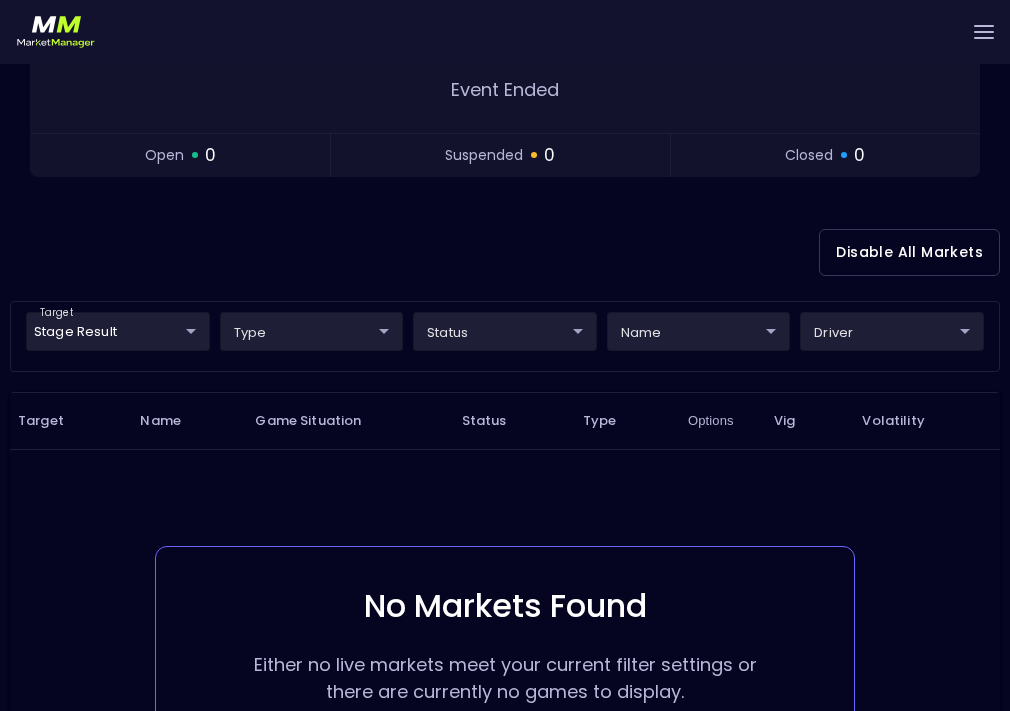 click on "Type" at bounding box center [627, 420] 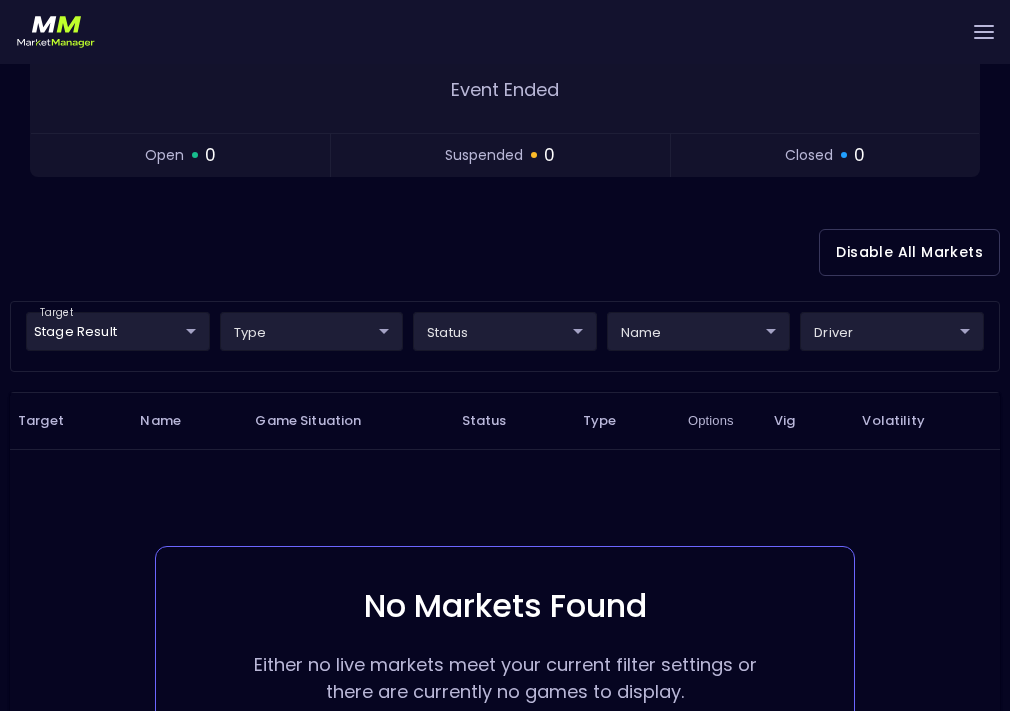 click on "Live Markets Market Configuration Profiles History [PERSON_NAME] nVenue Settings Support Logout   Version 1.31  Powered by nVenue < All Games [DATE] 2:02:33 PM Current Profile [PERSON_NAME] 0a763355-b225-40e6-8c79-2dda4ec7b2cf Select Target Market Status Type Vig Volatility Options Close EchoPark Automotive Grand Prix From  Circuit of the Americas Stage  3  - Lap  38 / 38 Race Lap  68 / 68 Replay Game Final Event Ended open 0 suspended 0 closed 0 Disable All Markets target Stage Result Stage Result ​ type ​ ​ status ​ ​ name ​ ​ driver ​ ​ Target Name Game Situation Status Type Options Vig Volatility No Markets Found Either no live markets meet your current filter settings or there are currently no games to display. Rows per page: 25 25 0–0 of 0" at bounding box center (505, 313) 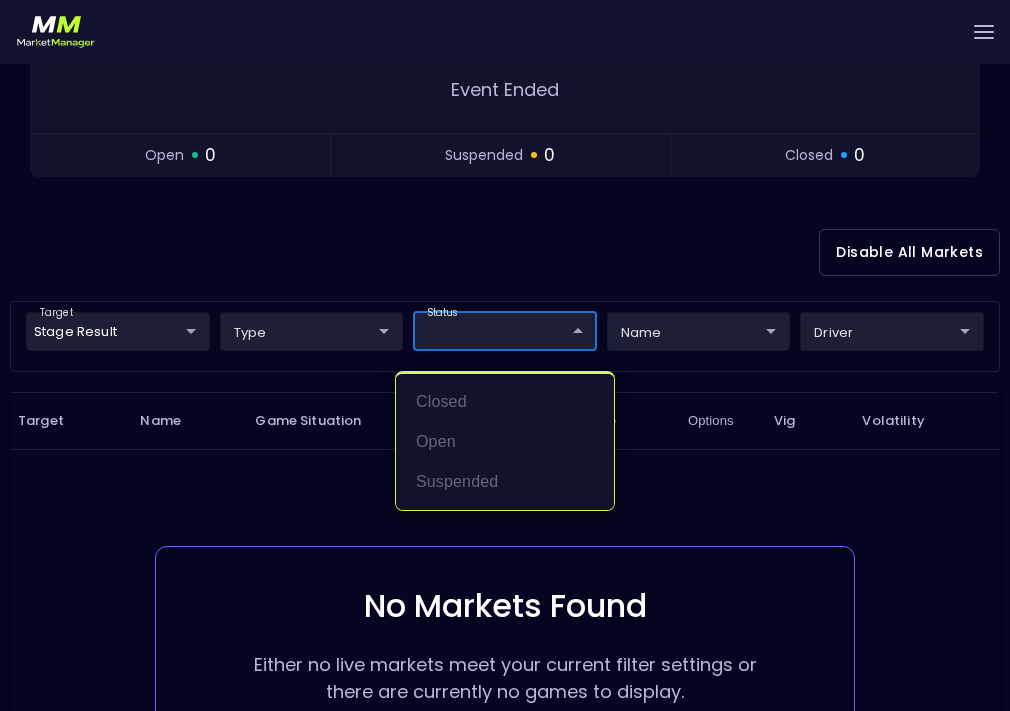 click at bounding box center [505, 355] 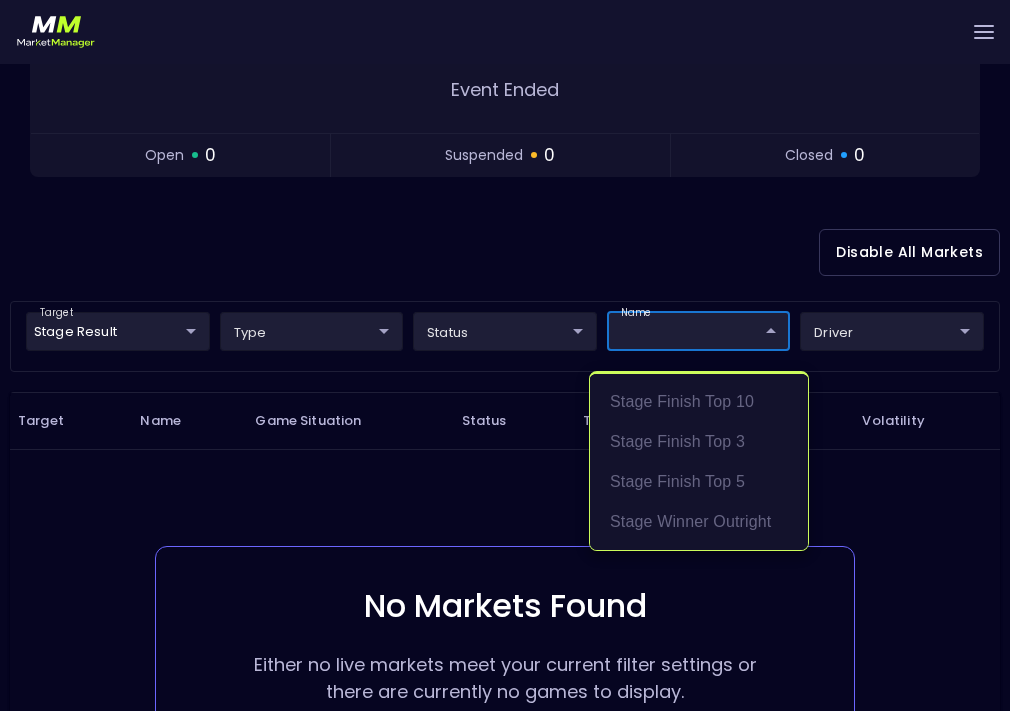 click on "Live Markets Market Configuration Profiles History [PERSON_NAME] nVenue Settings Support Logout   Version 1.31  Powered by nVenue < All Games [DATE] 2:02:34 PM Current Profile [PERSON_NAME] 0a763355-b225-40e6-8c79-2dda4ec7b2cf Select Target Market Status Type Vig Volatility Options Close EchoPark Automotive Grand Prix From  Circuit of the Americas Stage  3  - Lap  38 / 38 Race Lap  68 / 68 Replay Game Final Event Ended open 0 suspended 0 closed 0 Disable All Markets target Stage Result Stage Result ​ type ​ ​ status ​ ​ name ​ ​ driver ​ ​ Target Name Game Situation Status Type Options Vig Volatility No Markets Found Either no live markets meet your current filter settings or there are currently no games to display. Rows per page: 25 25 0–0 of 0 Stage Finish Top 10 Stage Finish Top 3 Stage Finish Top 5 Stage Winner Outright" at bounding box center [505, 313] 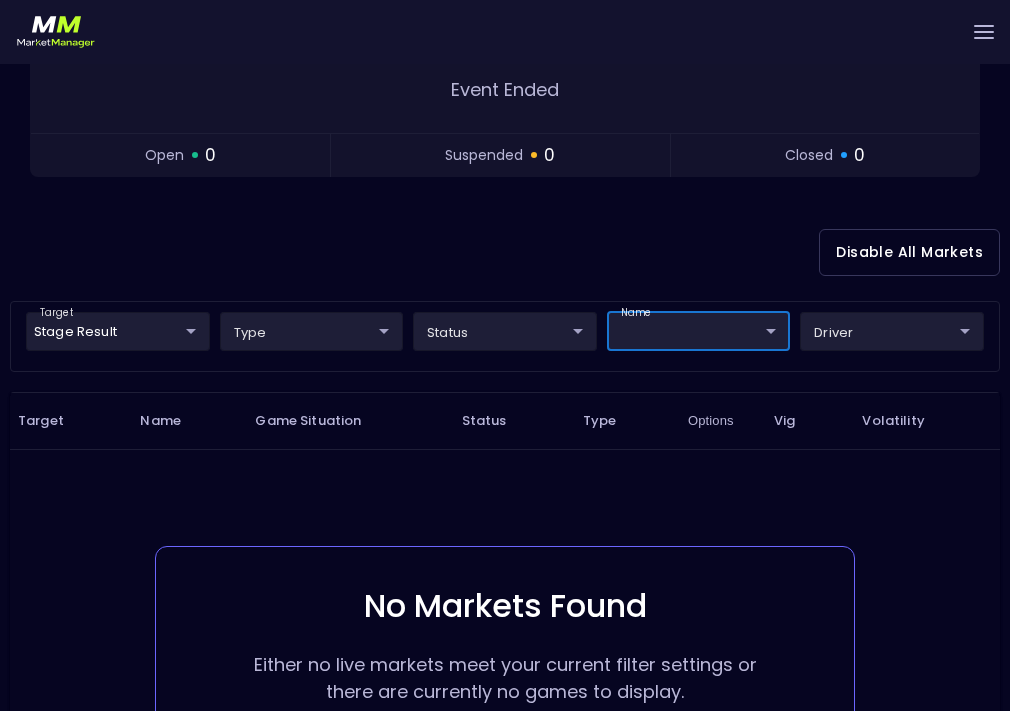 click on "Live Markets Market Configuration Profiles History [PERSON_NAME] nVenue Settings Support Logout   Version 1.31  Powered by nVenue < All Games [DATE] 2:03:26 PM Current Profile [PERSON_NAME] 0a763355-b225-40e6-8c79-2dda4ec7b2cf Select Target Market Status Type Vig Volatility Options Close EchoPark Automotive Grand Prix From  Circuit of the Americas Stage  3  - Lap  38 / 38 Race Lap  68 / 68 Replay Game Final Event Ended open 0 suspended 0 closed 0 Disable All Markets target Stage Result Stage Result ​ type ​ ​ status ​ ​ name ​ ​ driver ​ ​ Target Name Game Situation Status Type Options Vig Volatility No Markets Found Either no live markets meet your current filter settings or there are currently no games to display. Rows per page: 25 25 0–0 of 0 Stage Finish Top 10 Stage Finish Top 3 Stage Finish Top 5 Stage Winner Outright" at bounding box center (505, 313) 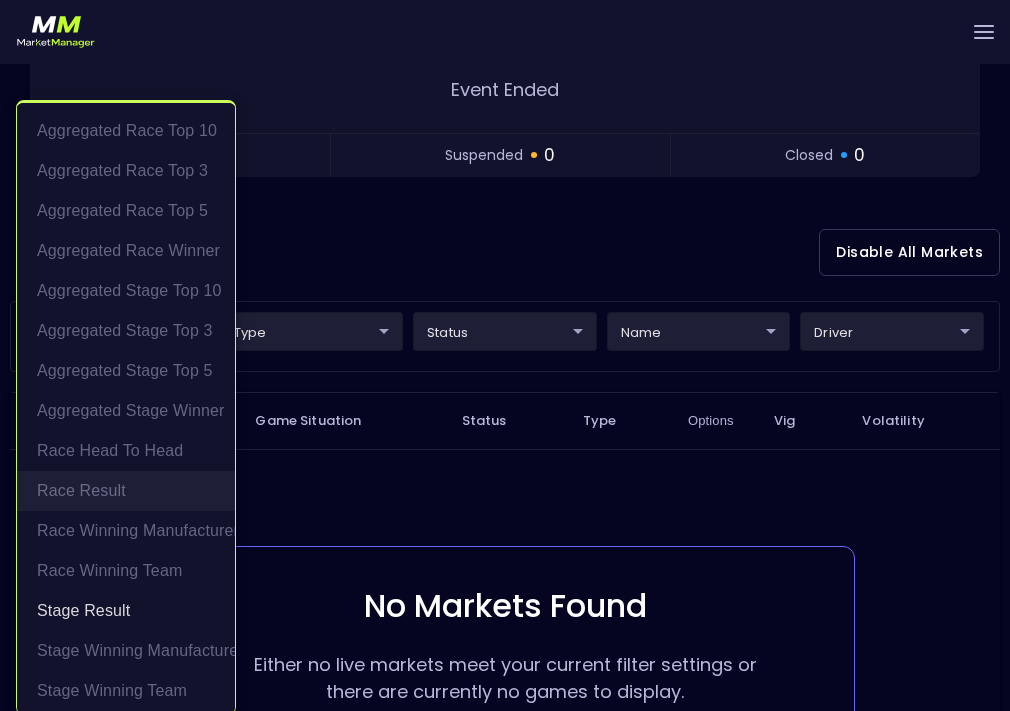 click on "Race Result" at bounding box center [126, 491] 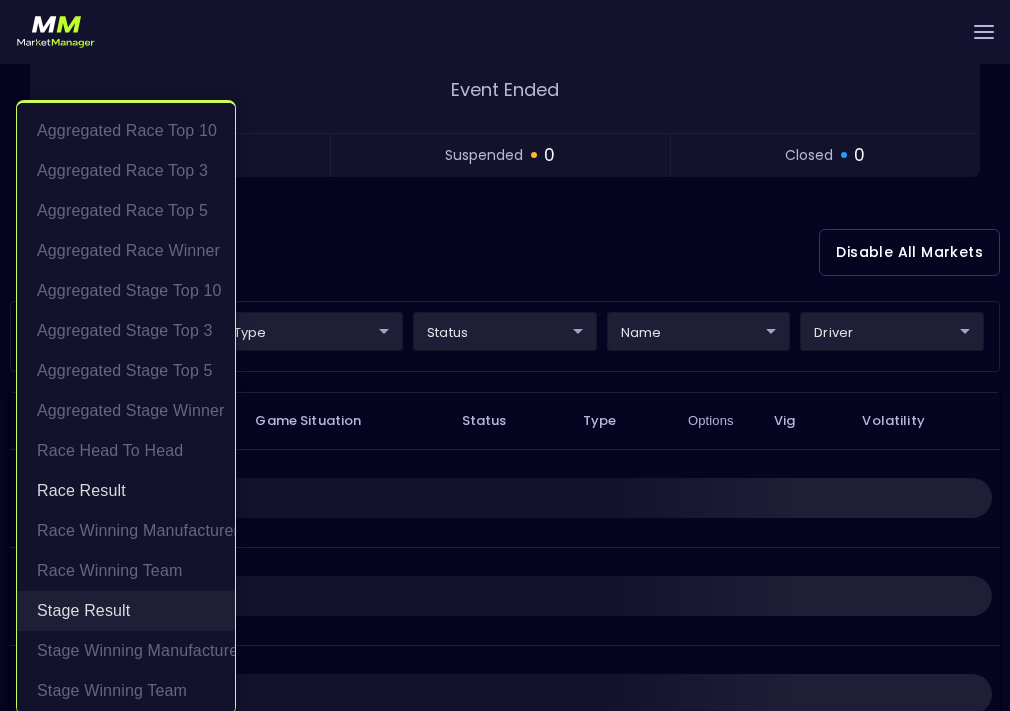 click on "Stage Result" at bounding box center [126, 611] 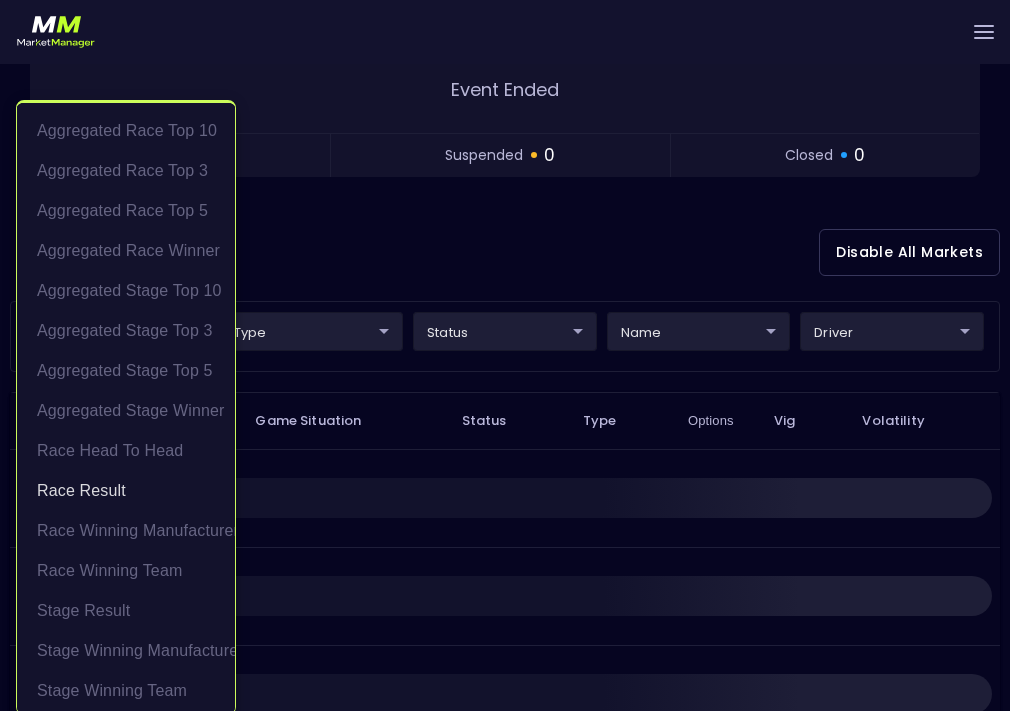 click at bounding box center [505, 355] 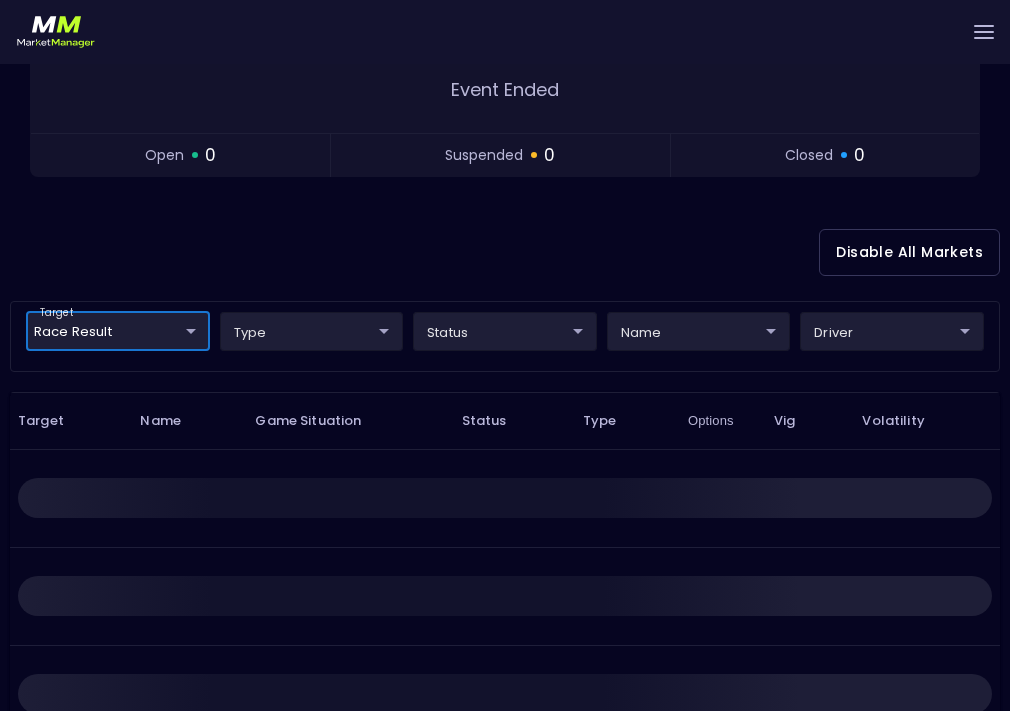 scroll, scrollTop: 0, scrollLeft: 0, axis: both 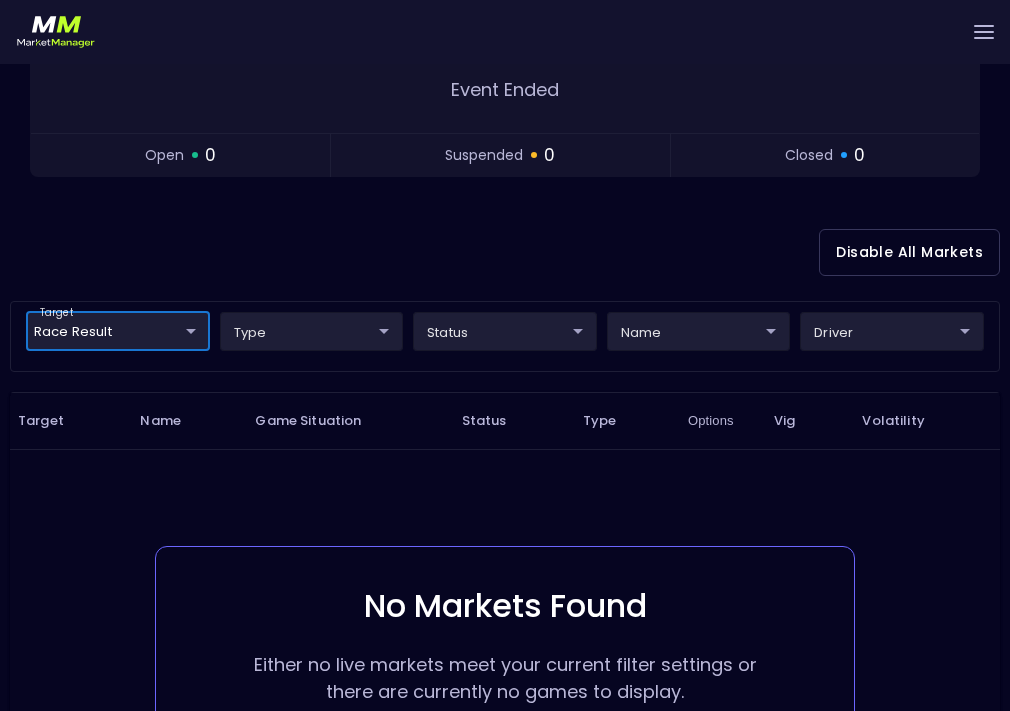 click on "Live Markets Market Configuration Profiles History [PERSON_NAME] nVenue Settings Support Logout   Version 1.31  Powered by nVenue < All Games [DATE] 2:03:33 PM Current Profile [PERSON_NAME] 0a763355-b225-40e6-8c79-2dda4ec7b2cf Select Target Market Status Type Vig Volatility Options Close EchoPark Automotive Grand Prix From  Circuit of the Americas Stage  3  - Lap  38 / 38 Race Lap  68 / 68 Replay Game Final Event Ended open 0 suspended 0 closed 0 Disable All Markets target Race Result Race Result ​ type ​ ​ status ​ ​ name ​ ​ driver ​ ​ Target Name Game Situation Status Type Options Vig Volatility No Markets Found Either no live markets meet your current filter settings or there are currently no games to display. Rows per page: 25 25 0–0 of 0" at bounding box center (505, 313) 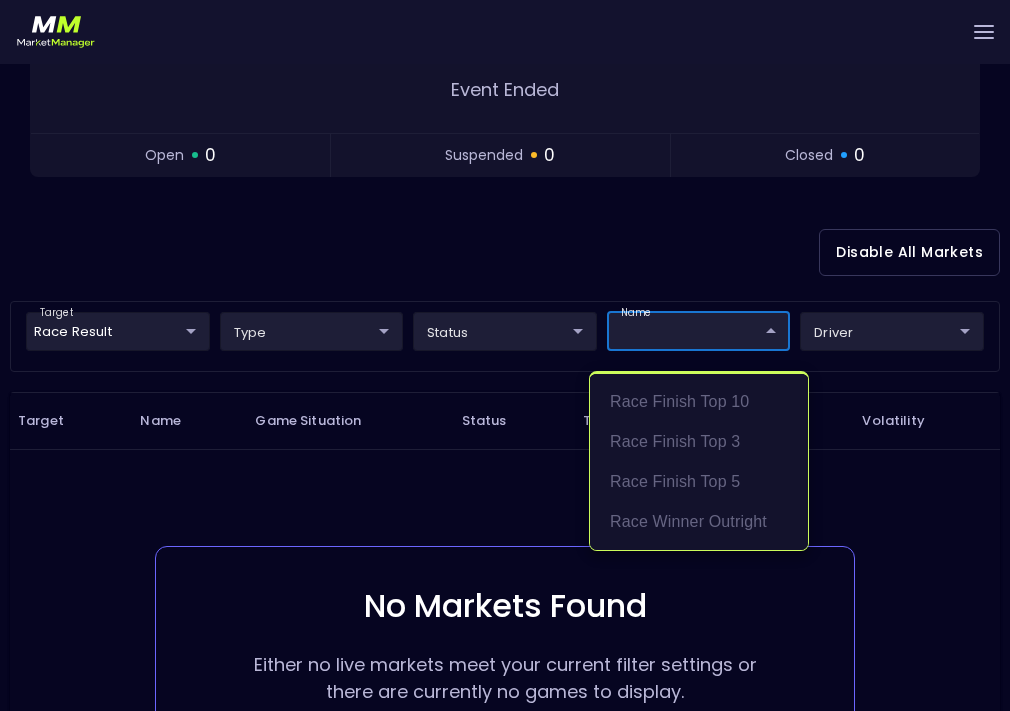 click at bounding box center (505, 355) 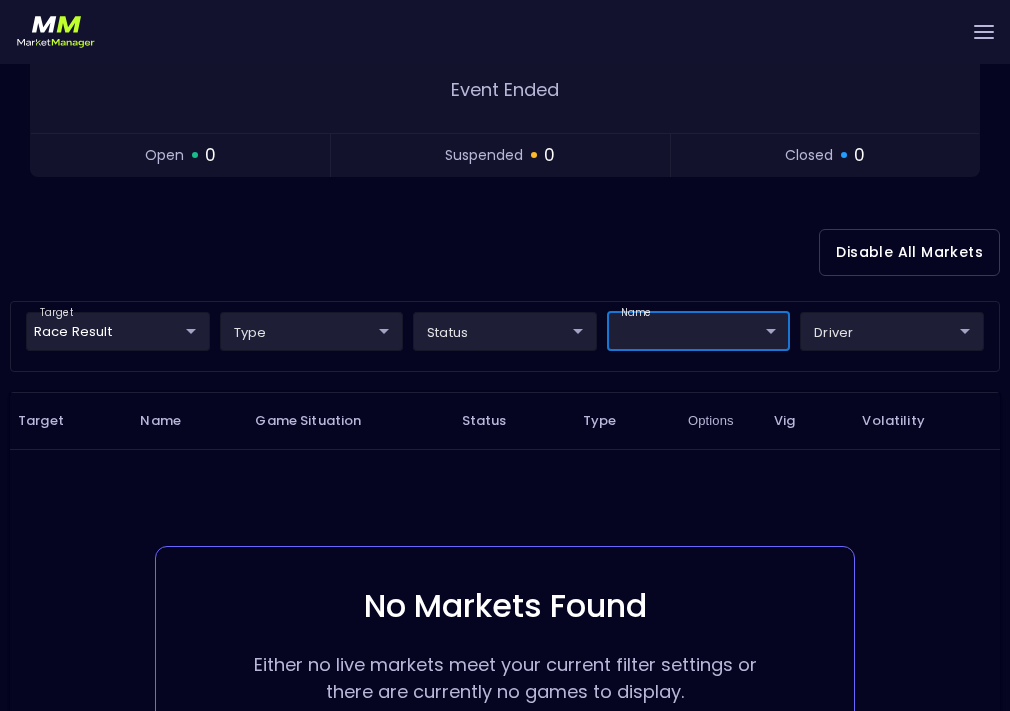 click on "Live Markets Market Configuration Profiles History [PERSON_NAME] nVenue Settings Support Logout   Version 1.31  Powered by nVenue < All Games [DATE] 2:04:18 PM Current Profile [PERSON_NAME] 0a763355-b225-40e6-8c79-2dda4ec7b2cf Select Target Market Status Type Vig Volatility Options Close EchoPark Automotive Grand Prix From  Circuit of the Americas Stage  3  - Lap  38 / 38 Race Lap  68 / 68 Replay Game Final Event Ended open 0 suspended 0 closed 0 Disable All Markets target Race Result Race Result ​ type ​ ​ status ​ ​ name ​ ​ driver ​ ​ Target Name Game Situation Status Type Options Vig Volatility No Markets Found Either no live markets meet your current filter settings or there are currently no games to display. Rows per page: 25 25 0–0 of 0" at bounding box center [505, 313] 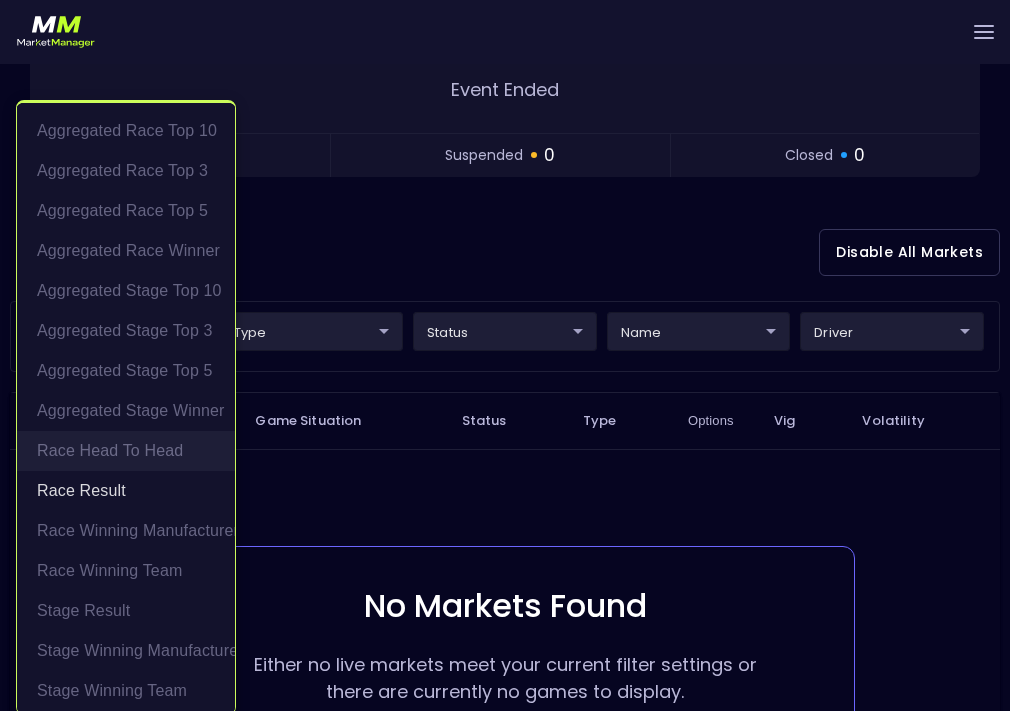 scroll, scrollTop: 5, scrollLeft: 0, axis: vertical 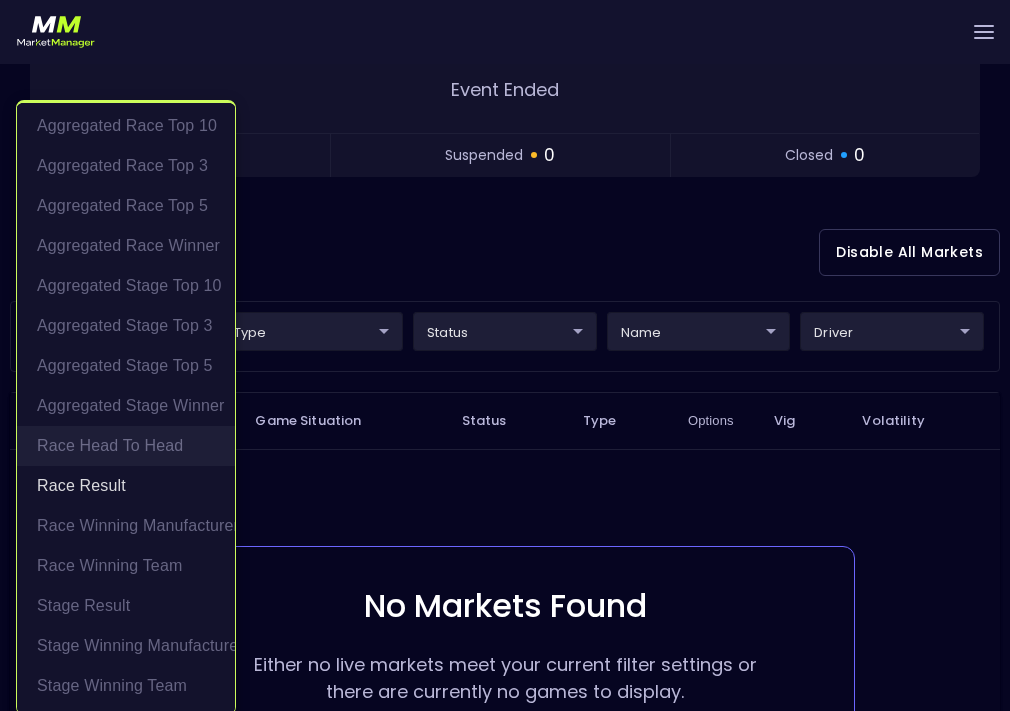 click on "Race Head to Head" at bounding box center (126, 446) 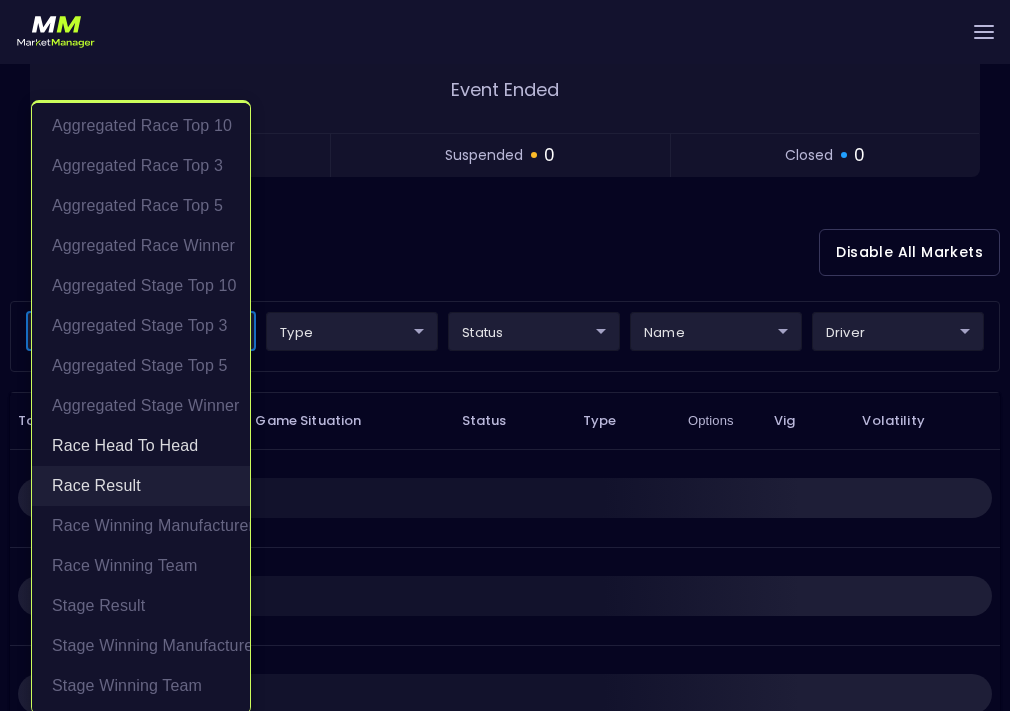 click on "Race Result" at bounding box center [141, 486] 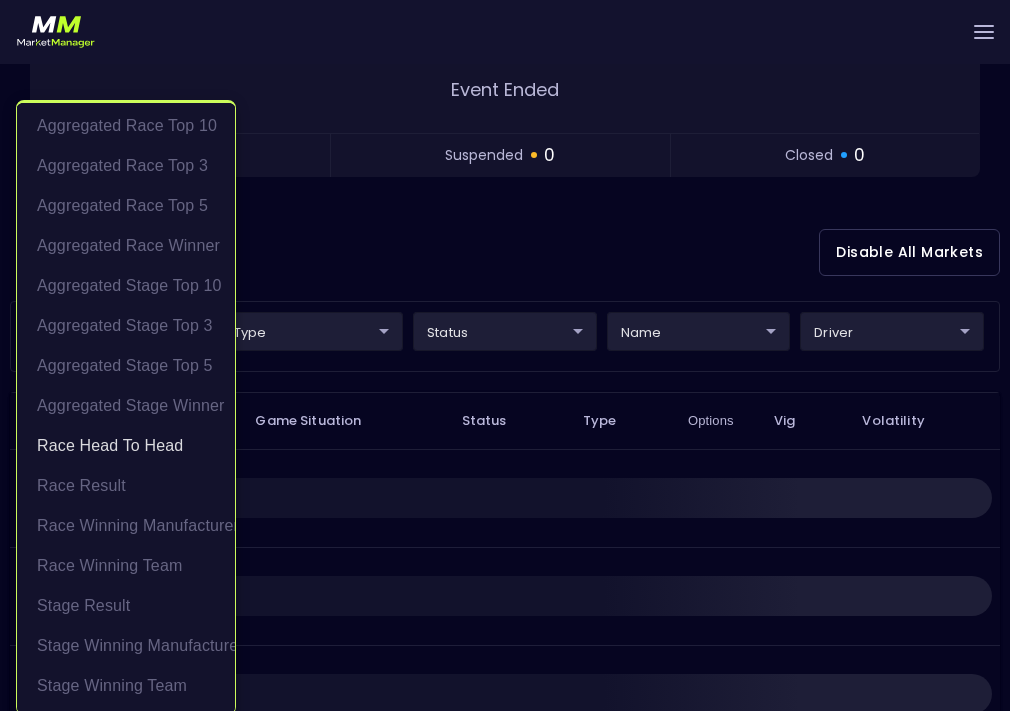 click at bounding box center (505, 355) 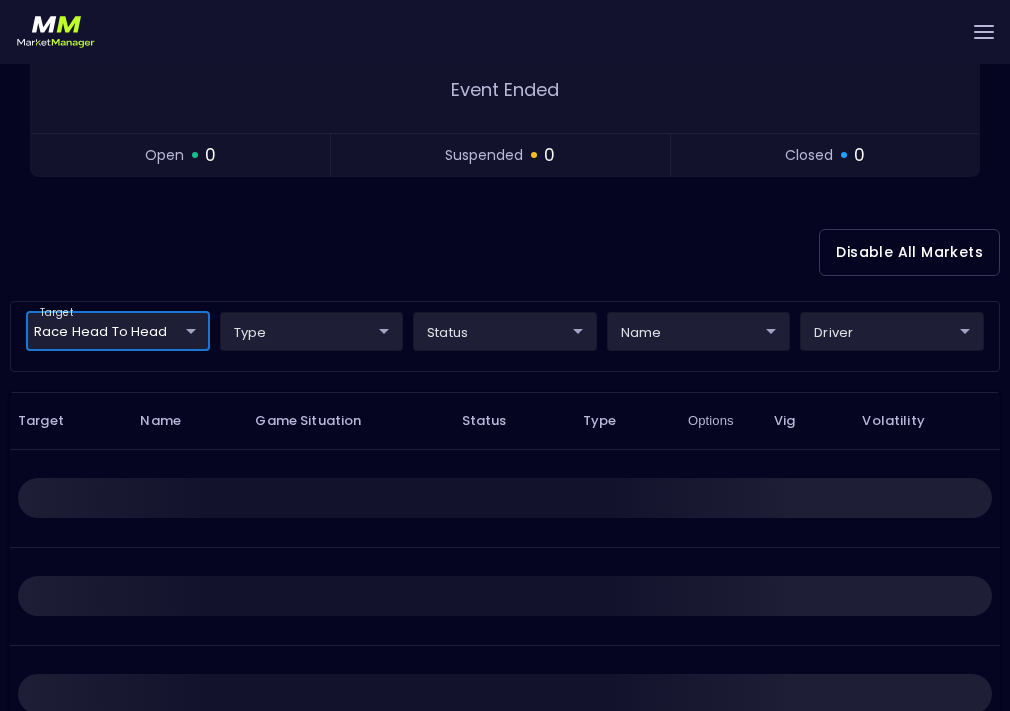 scroll, scrollTop: 0, scrollLeft: 0, axis: both 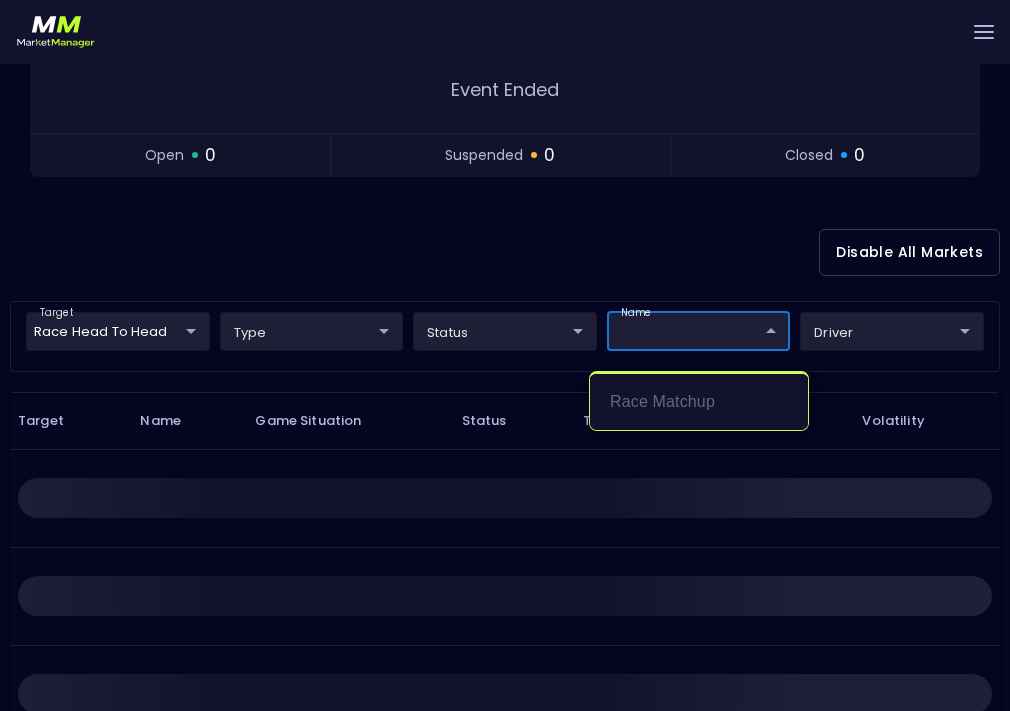 click at bounding box center (505, 355) 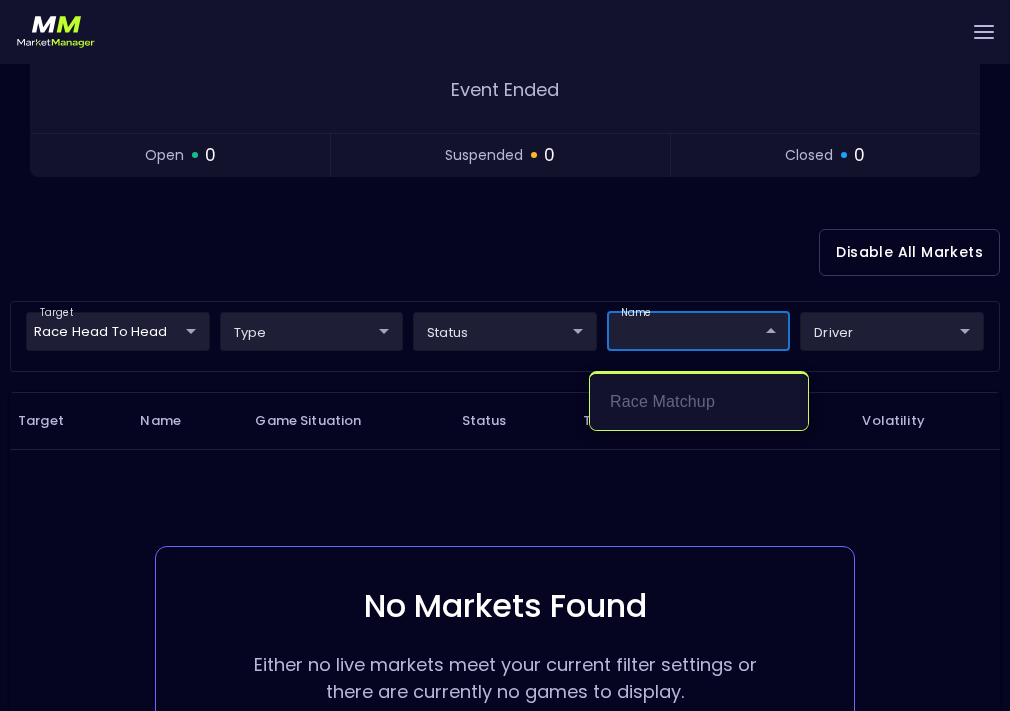 click on "Live Markets Market Configuration Profiles History [PERSON_NAME] nVenue Settings Support Logout   Version 1.31  Powered by nVenue < All Games [DATE] 2:04:30 PM Current Profile [PERSON_NAME] 0a763355-b225-40e6-8c79-2dda4ec7b2cf Select Target Market Status Type Vig Volatility Options Close EchoPark Automotive Grand Prix From  Circuit of the Americas Stage  3  - Lap  38 / 38 Race Lap  68 / 68 Replay Game Final Event Ended open 0 suspended 0 closed 0 Disable All Markets target Race Head to Head Race Head to Head ​ type ​ ​ status ​ ​ name ​ ​ driver ​ ​ Target Name Game Situation Status Type Options Vig Volatility No Markets Found Either no live markets meet your current filter settings or there are currently no games to display. Rows per page: 25 25 0–0 of 0 Race Matchup" at bounding box center [505, 313] 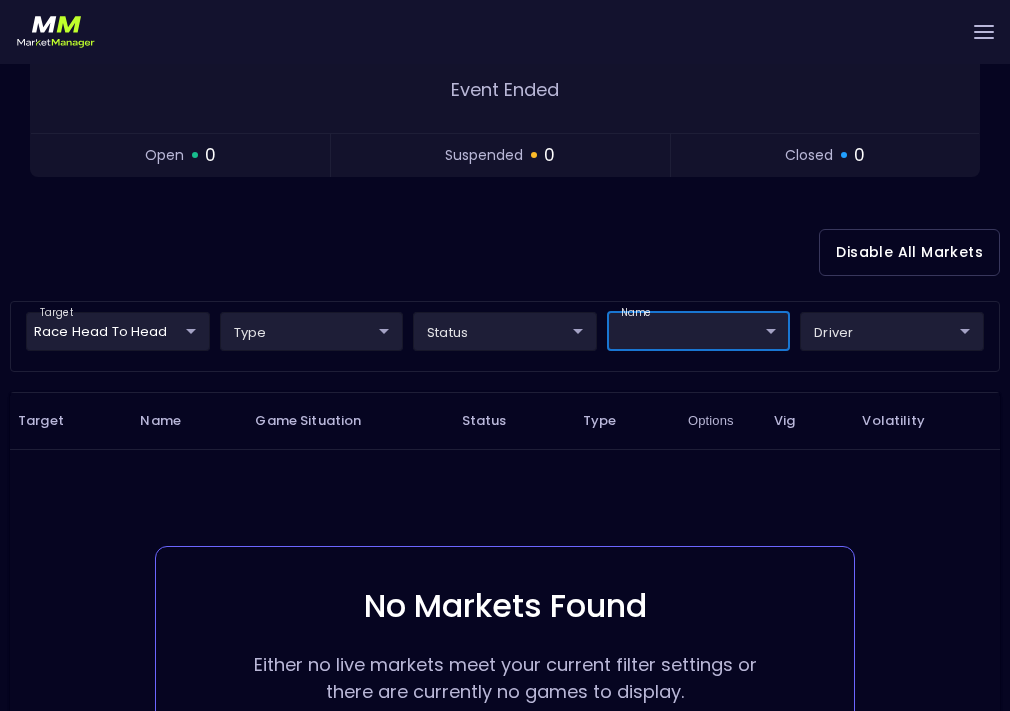 click on "Live Markets Market Configuration Profiles History [PERSON_NAME] nVenue Settings Support Logout   Version 1.31  Powered by nVenue < All Games [DATE] 2:04:36 PM Current Profile [PERSON_NAME] 0a763355-b225-40e6-8c79-2dda4ec7b2cf Select Target Market Status Type Vig Volatility Options Close EchoPark Automotive Grand Prix From  Circuit of the Americas Stage  3  - Lap  38 / 38 Race Lap  68 / 68 Replay Game Final Event Ended open 0 suspended 0 closed 0 Disable All Markets target Race Head to Head Race Head to Head ​ type ​ ​ status ​ ​ name ​ ​ driver ​ ​ Target Name Game Situation Status Type Options Vig Volatility No Markets Found Either no live markets meet your current filter settings or there are currently no games to display. Rows per page: 25 25 0–0 of 0" at bounding box center [505, 313] 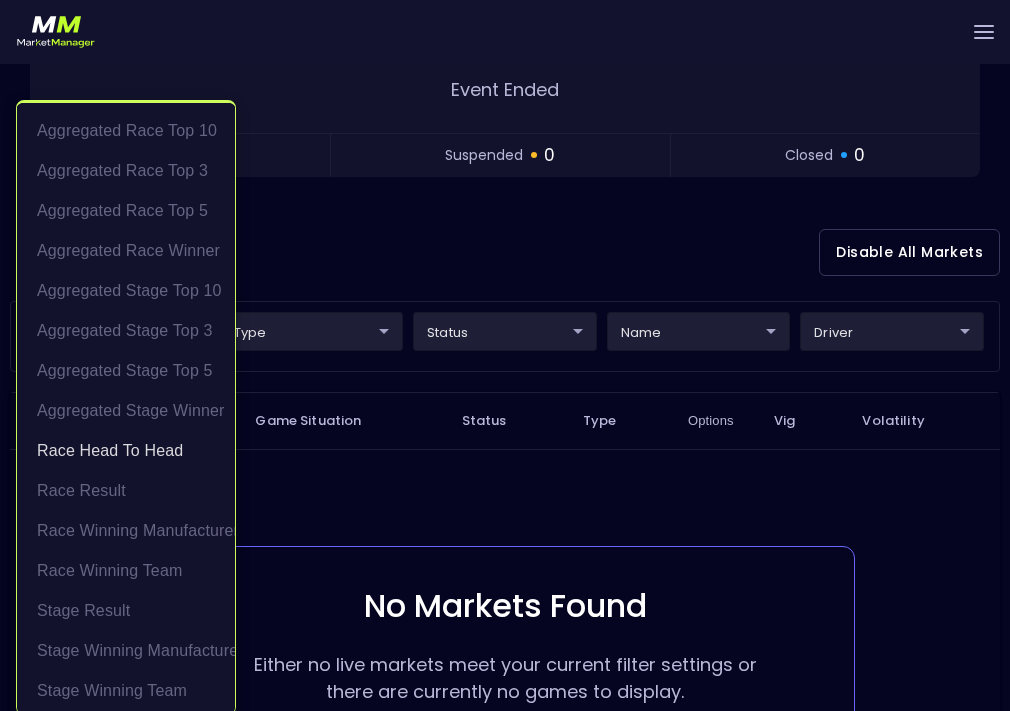 scroll, scrollTop: 5, scrollLeft: 0, axis: vertical 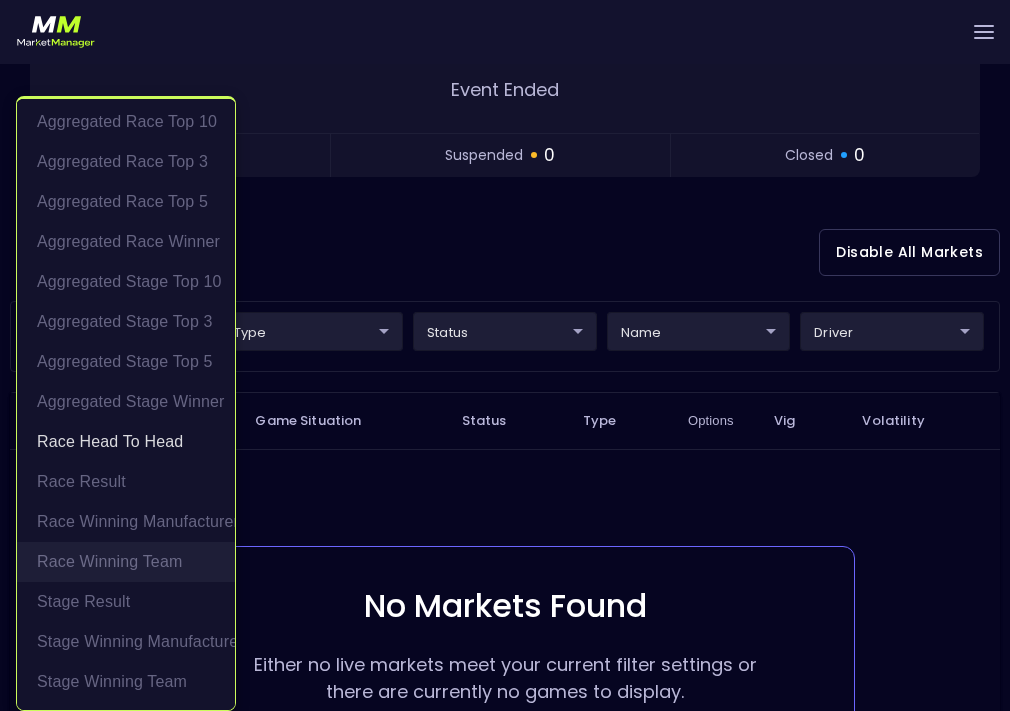click on "Race Winning Team" at bounding box center (126, 562) 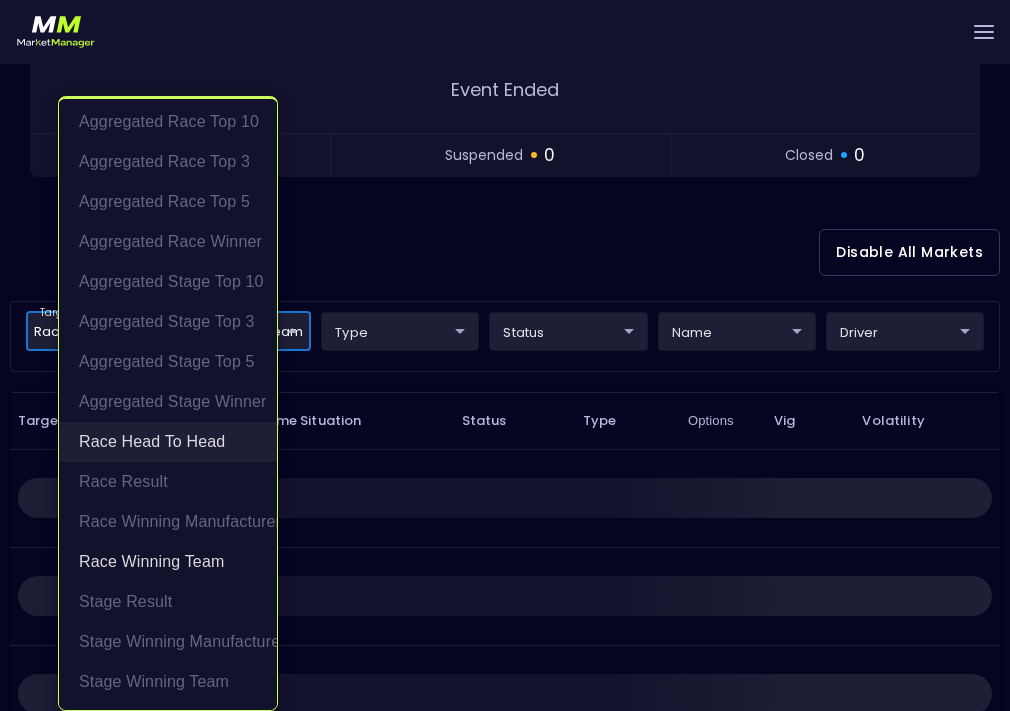 click on "Race Head to Head" at bounding box center (168, 442) 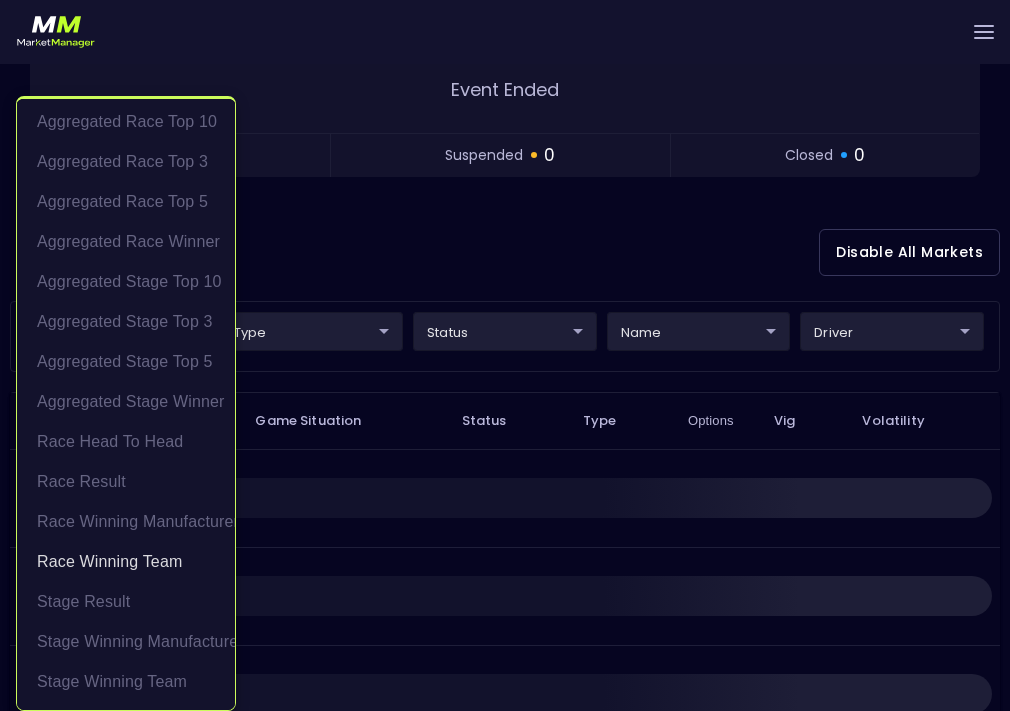 click at bounding box center [505, 355] 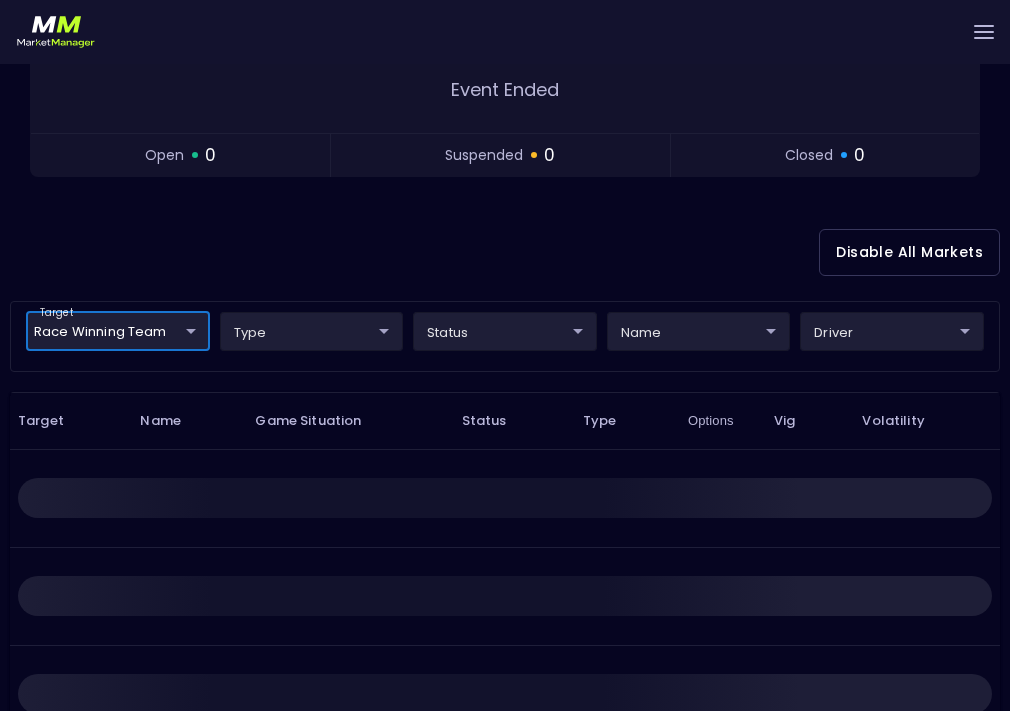 scroll, scrollTop: 0, scrollLeft: 0, axis: both 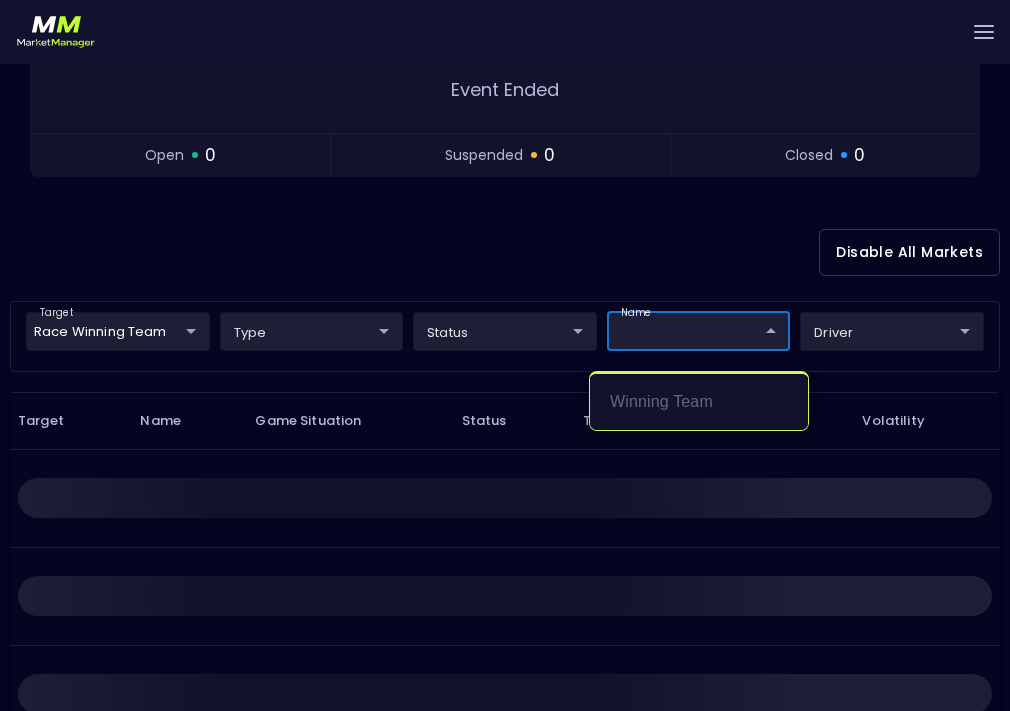 click on "Live Markets Market Configuration Profiles History [PERSON_NAME] nVenue Settings Support Logout   Version 1.31  Powered by nVenue < All Games [DATE] 2:05:19 PM Current Profile [PERSON_NAME] 0a763355-b225-40e6-8c79-2dda4ec7b2cf Select Target Market Status Type Vig Volatility Options Close EchoPark Automotive Grand Prix From  Circuit of the Americas Stage  3  - Lap  38 / 38 Race Lap  68 / 68 Replay Game Final Event Ended open 0 suspended 0 closed 0 Disable All Markets target Race Winning Team Race Winning Team ​ type ​ ​ status ​ ​ name ​ ​ driver ​ ​ Target Name Game Situation Status Type Options Vig Volatility Rows per page: 25 25 0–0 of 0 Winning Team" at bounding box center (505, 313) 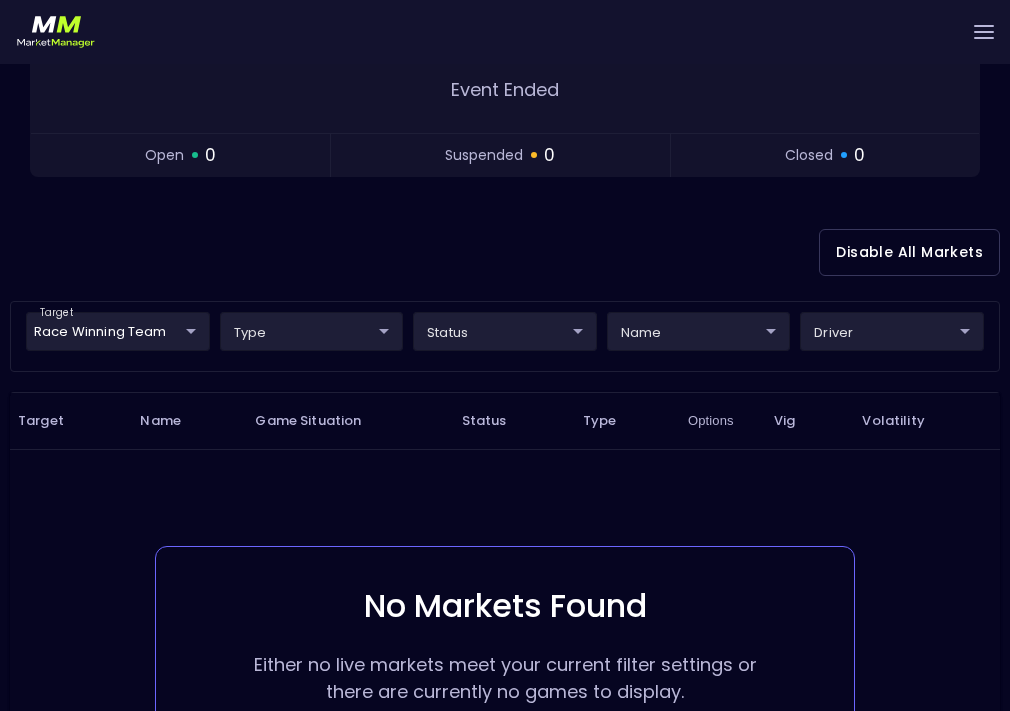 click on "Live Markets Market Configuration Profiles History [PERSON_NAME] nVenue Settings Support Logout   Version 1.31  Powered by nVenue < All Games [DATE] 2:11:04 PM Current Profile [PERSON_NAME] 0a763355-b225-40e6-8c79-2dda4ec7b2cf Select Target Market Status Type Vig Volatility Options Close EchoPark Automotive Grand Prix From  Circuit of the Americas Stage  3  - Lap  38 / 38 Race Lap  68 / 68 Replay Game Final Event Ended open 0 suspended 0 closed 0 Disable All Markets target Race Winning Team Race Winning Team ​ type ​ ​ status ​ ​ name ​ ​ driver ​ ​ Target Name Game Situation Status Type Options Vig Volatility No Markets Found Either no live markets meet your current filter settings or there are currently no games to display. Rows per page: 25 25 0–0 of 0" at bounding box center [505, 313] 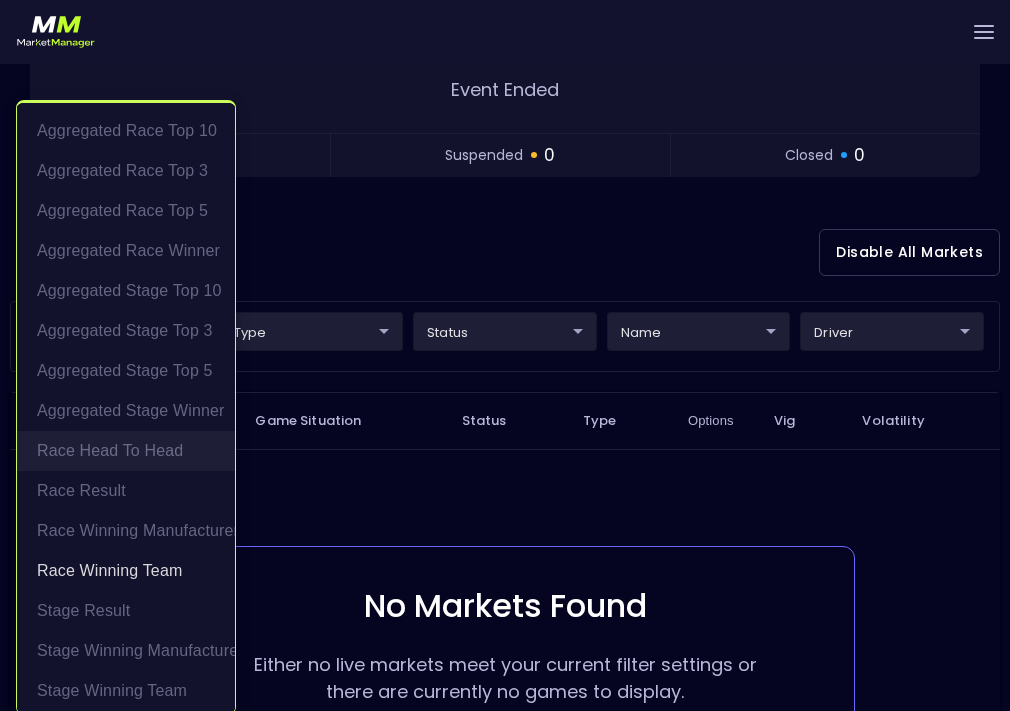scroll, scrollTop: 5, scrollLeft: 0, axis: vertical 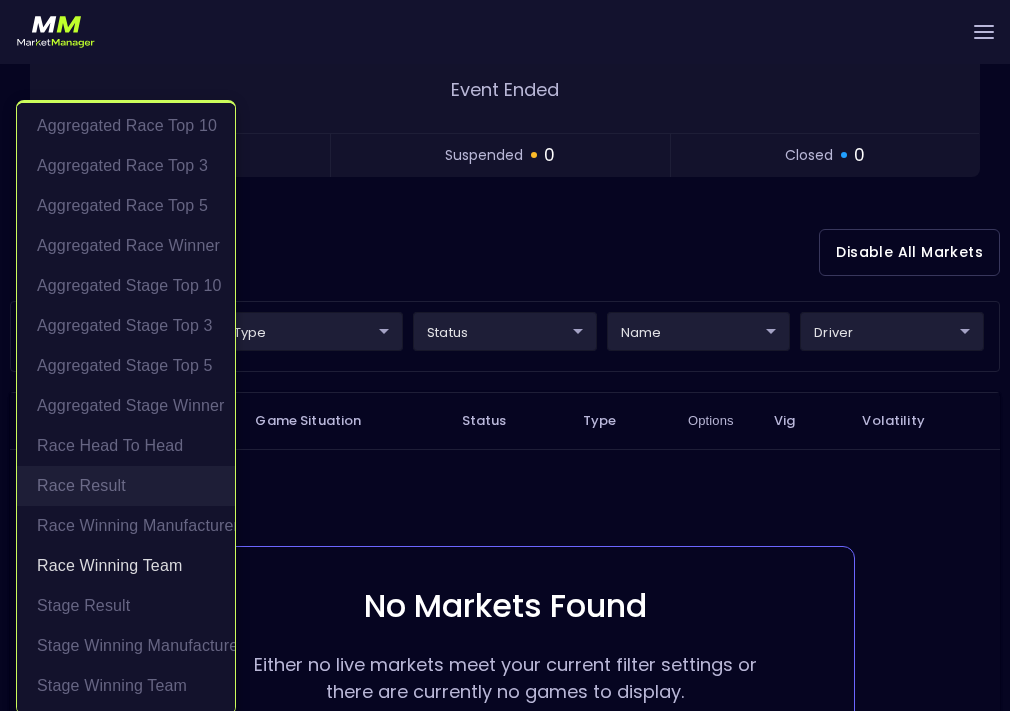 click on "Race Result" at bounding box center [126, 486] 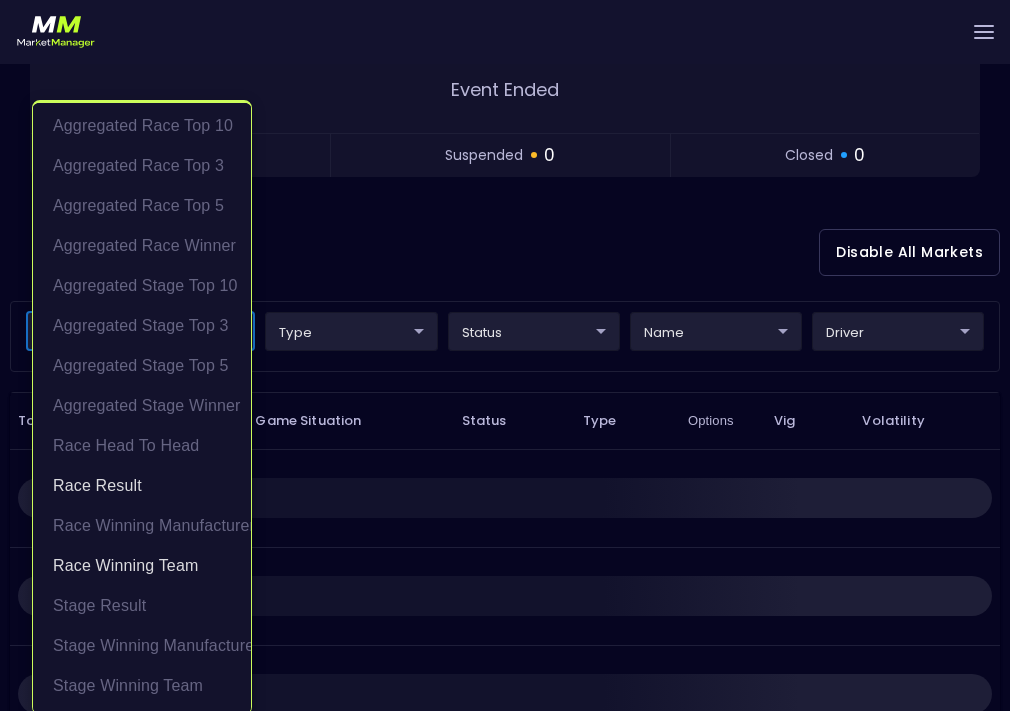 click at bounding box center [505, 355] 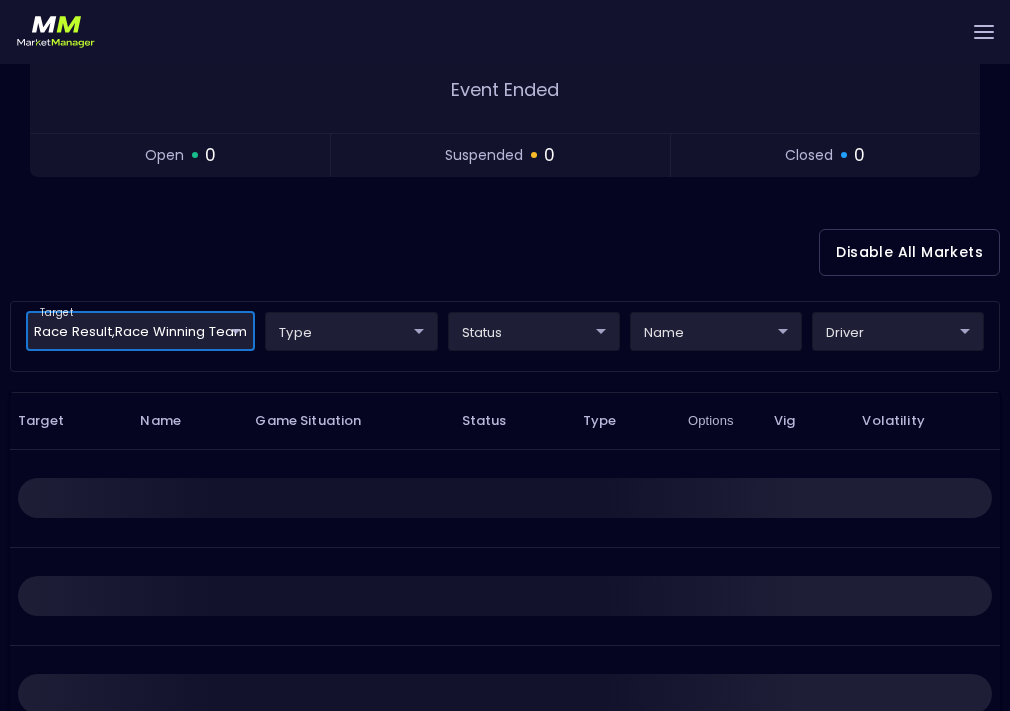 scroll, scrollTop: 0, scrollLeft: 0, axis: both 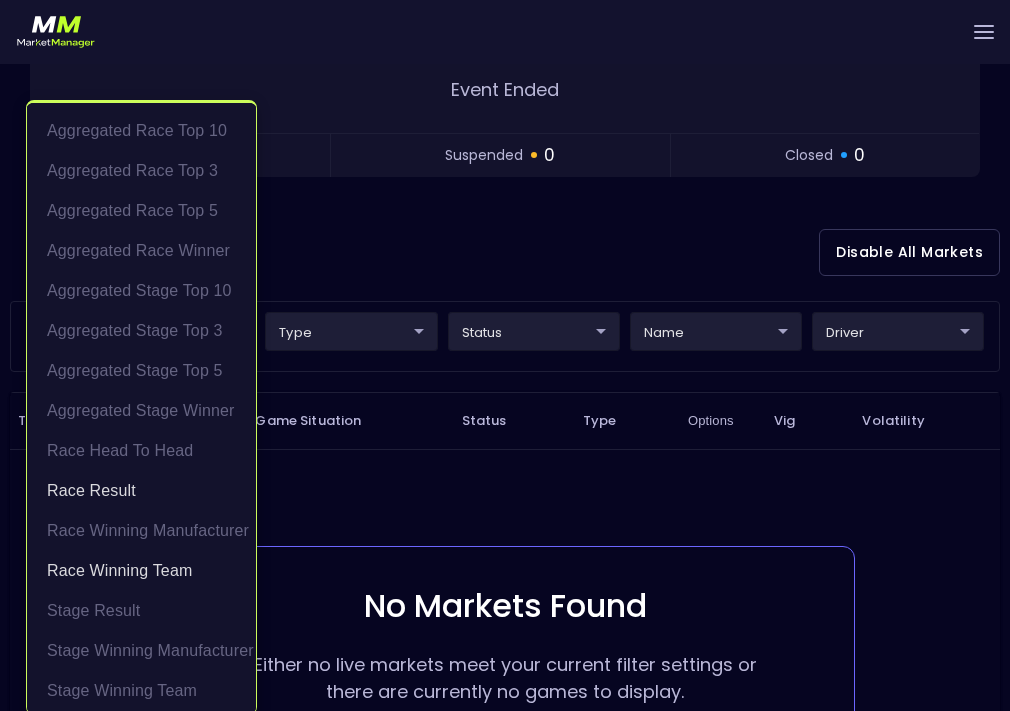 click on "Live Markets Market Configuration Profiles History [PERSON_NAME] nVenue Settings Support Logout   Version 1.31  Powered by nVenue < All Games [DATE] 2:11:14 PM Current Profile [PERSON_NAME] 0a763355-b225-40e6-8c79-2dda4ec7b2cf Select Target Market Status Type Vig Volatility Options Close EchoPark Automotive Grand Prix From  Circuit of the Americas Stage  3  - Lap  38 / 38 Race Lap  68 / 68 Replay Game Final Event Ended open 0 suspended 0 closed 0 Disable All Markets target Race Result ,  Race Winning Team Race Winning Team,Race Result ​ type ​ ​ status ​ ​ name ​ ​ driver ​ ​ Target Name Game Situation Status Type Options Vig Volatility No Markets Found Either no live markets meet your current filter settings or there are currently no games to display. Rows per page: 25 25 0–0 of 0 Aggregated Race Top 10 Aggregated Race Top 3 Aggregated Race Top 5 Aggregated Race Winner Aggregated Stage Top 10 Aggregated Stage Top 3 Aggregated Stage Top 5 Aggregated Stage Winner Race Head to Head" at bounding box center (505, 313) 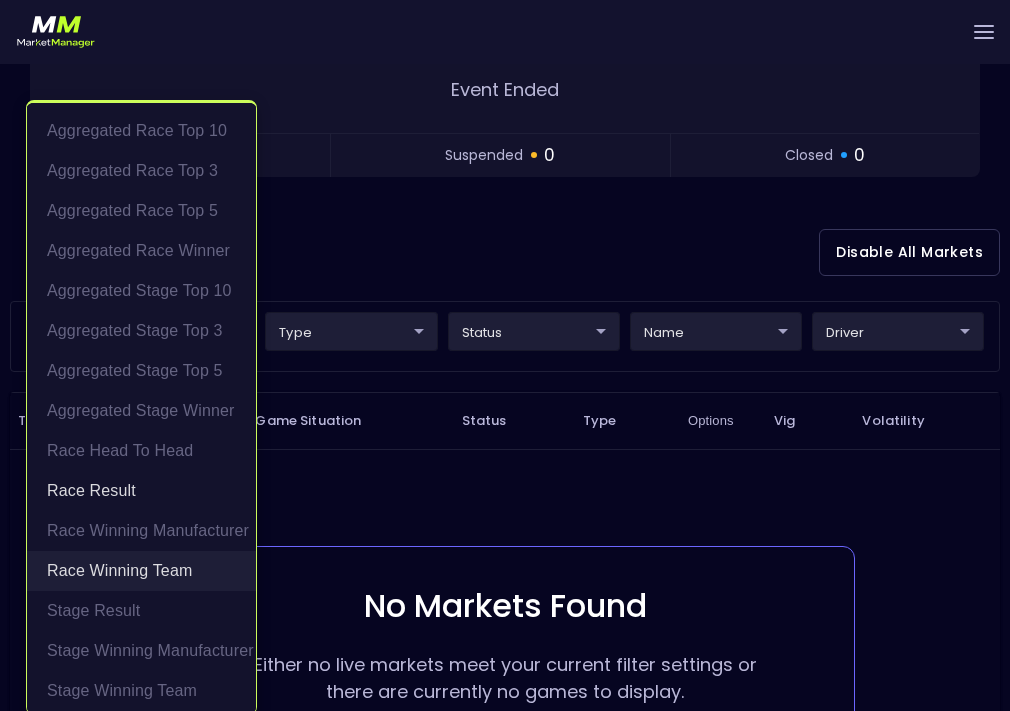 click on "Race Winning Team" at bounding box center [141, 571] 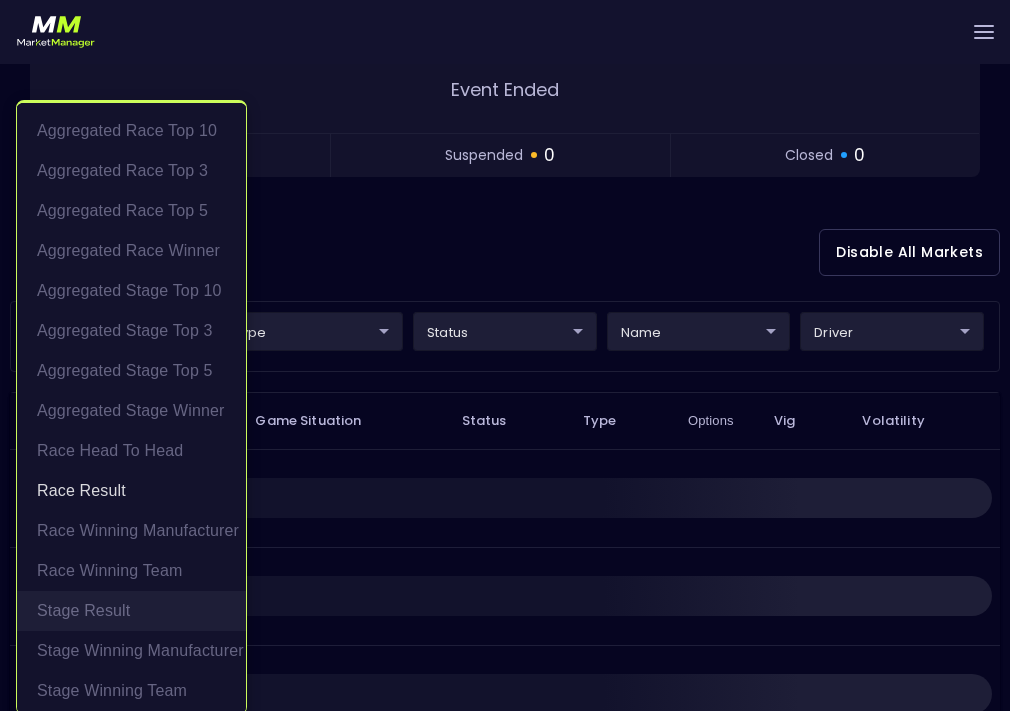scroll, scrollTop: 5, scrollLeft: 0, axis: vertical 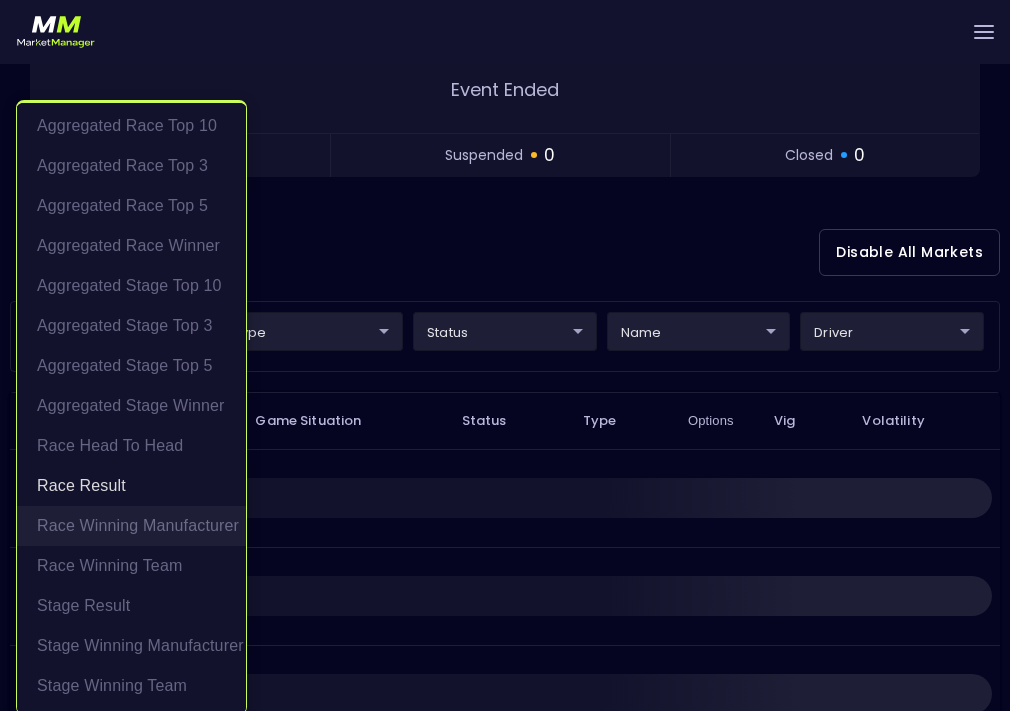 click on "Race Winning Manufacturer" at bounding box center [131, 526] 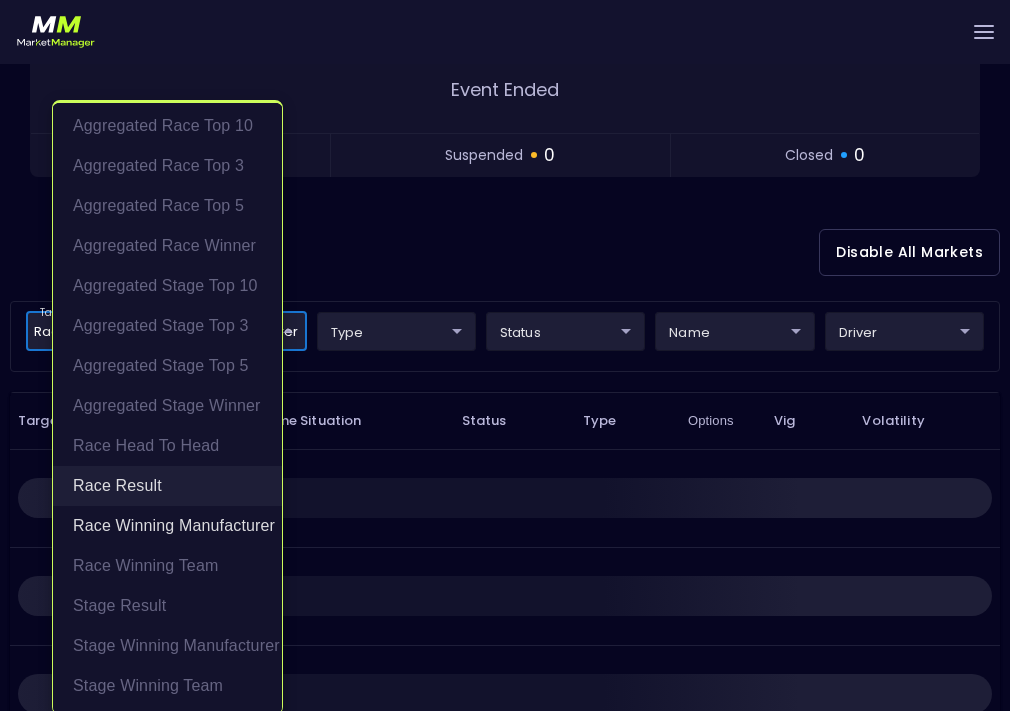 click on "Race Result" at bounding box center [167, 486] 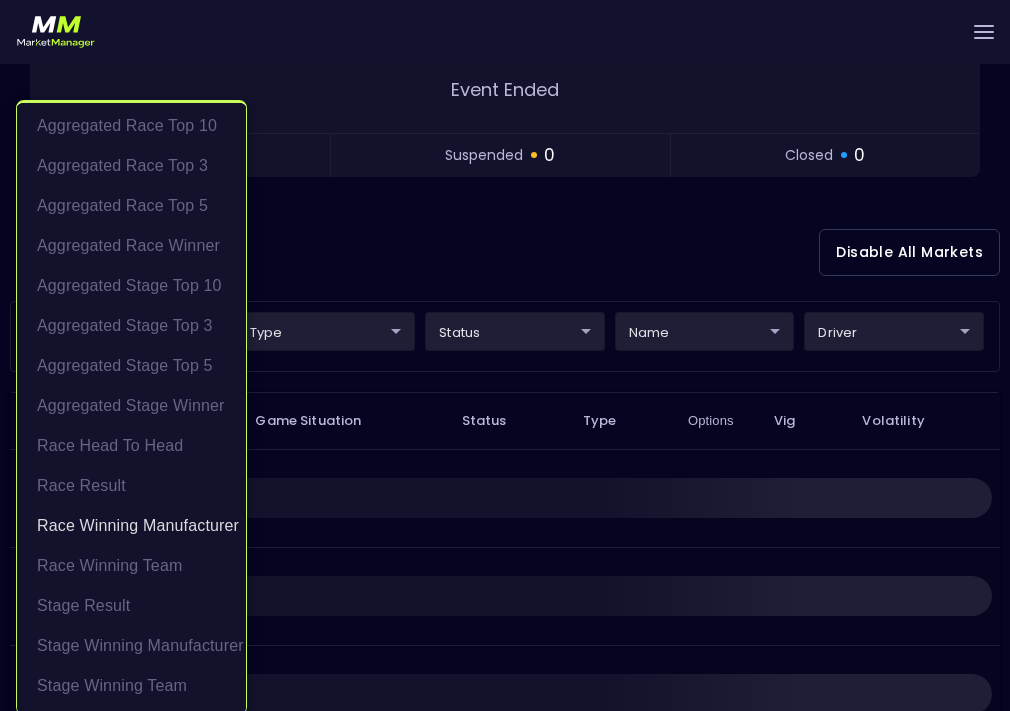 click at bounding box center [505, 355] 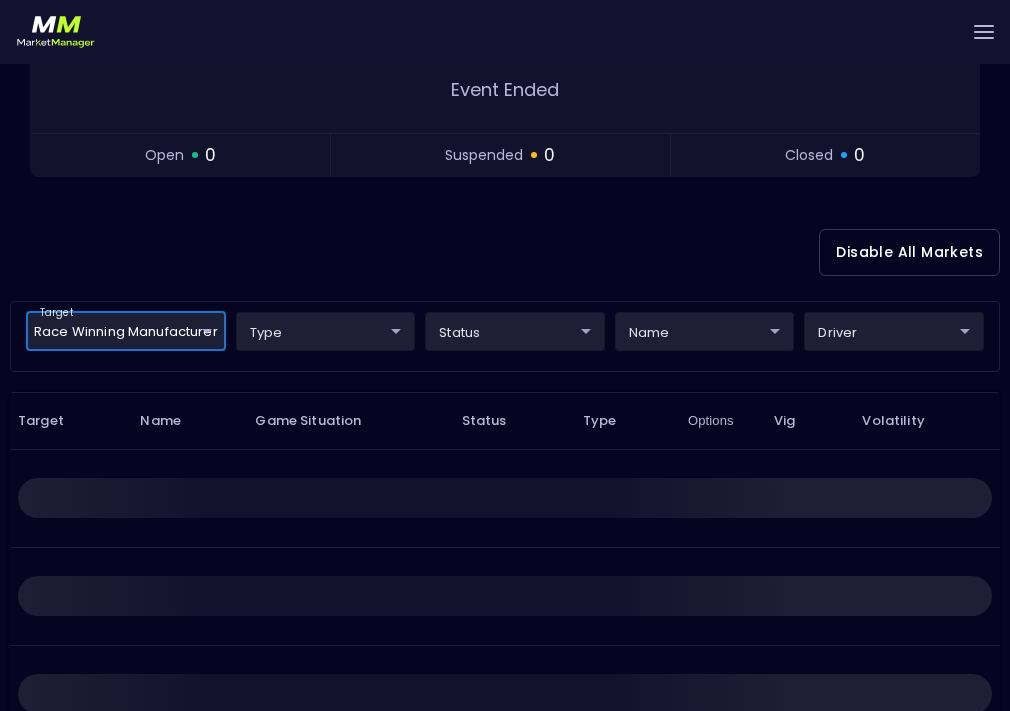 scroll, scrollTop: 0, scrollLeft: 0, axis: both 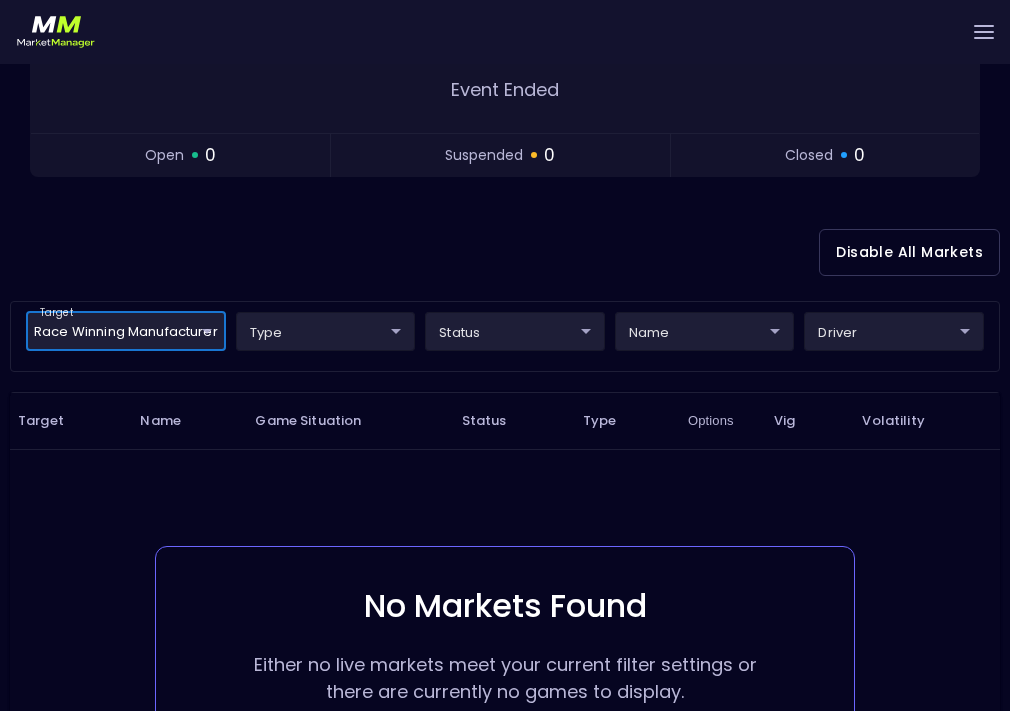click on "Live Markets Market Configuration Profiles History [PERSON_NAME] nVenue Settings Support Logout   Version 1.31  Powered by nVenue < All Games [DATE] 2:11:23 PM Current Profile [PERSON_NAME] 0a763355-b225-40e6-8c79-2dda4ec7b2cf Select Target Market Status Type Vig Volatility Options Close EchoPark Automotive Grand Prix From  Circuit of the Americas Stage  3  - Lap  38 / 38 Race Lap  68 / 68 Replay Game Final Event Ended open 0 suspended 0 closed 0 Disable All Markets target Race Winning Manufacturer Race Winning Manufacturer ​ type ​ ​ status ​ ​ name ​ ​ driver ​ ​ Target Name Game Situation Status Type Options Vig Volatility No Markets Found Either no live markets meet your current filter settings or there are currently no games to display. Rows per page: 25 25 0–0 of 0" at bounding box center [505, 313] 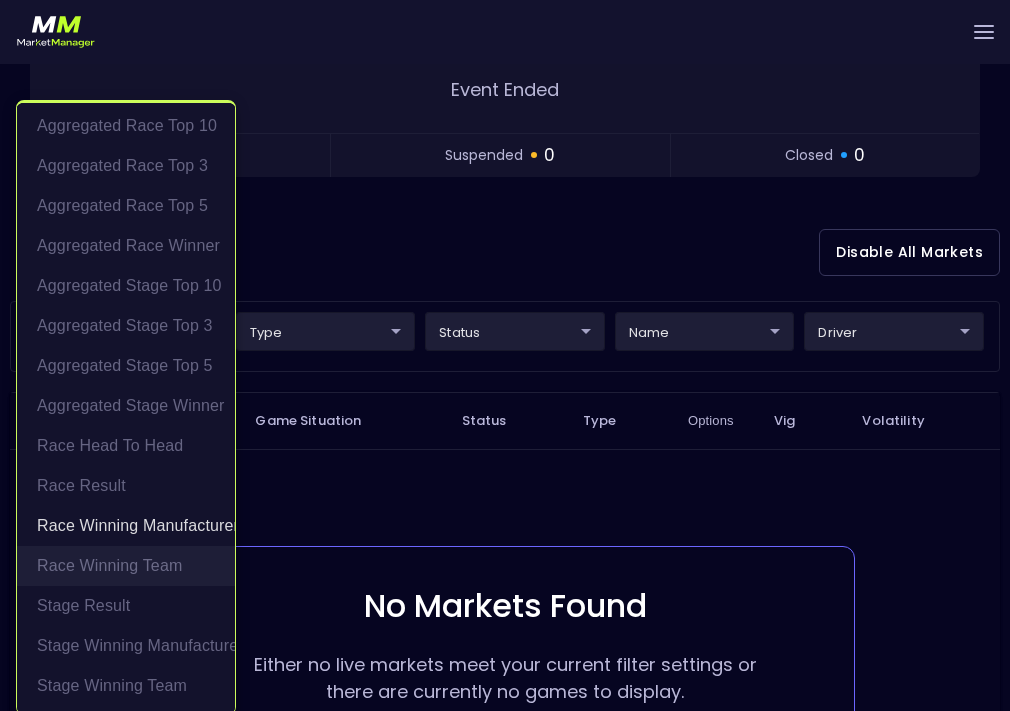 scroll, scrollTop: 0, scrollLeft: 0, axis: both 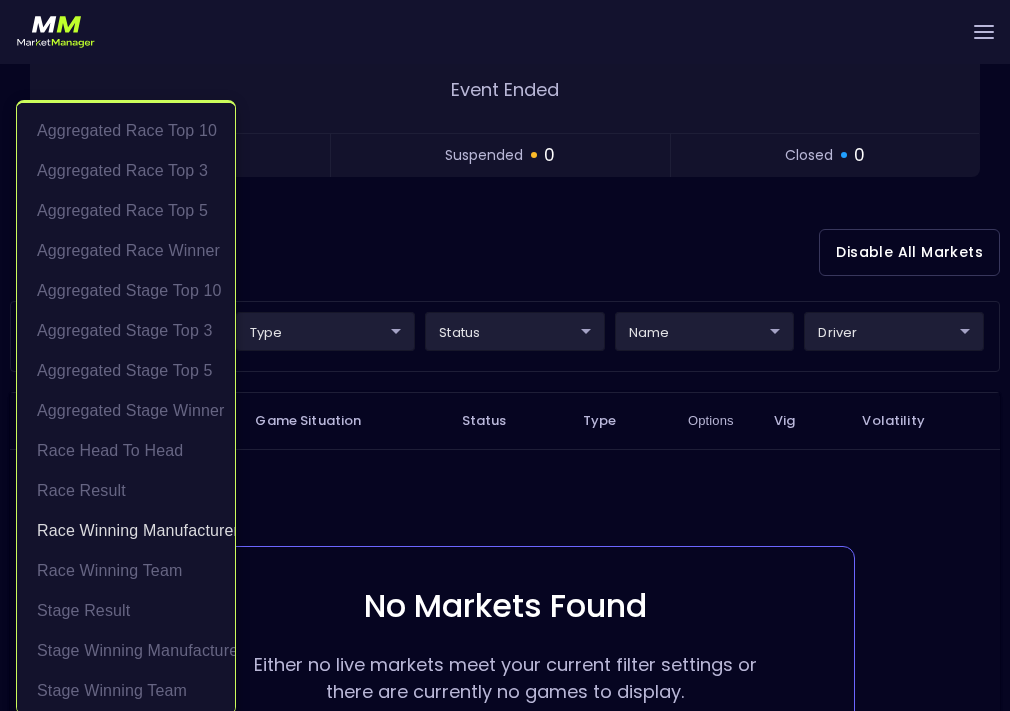 click at bounding box center (505, 355) 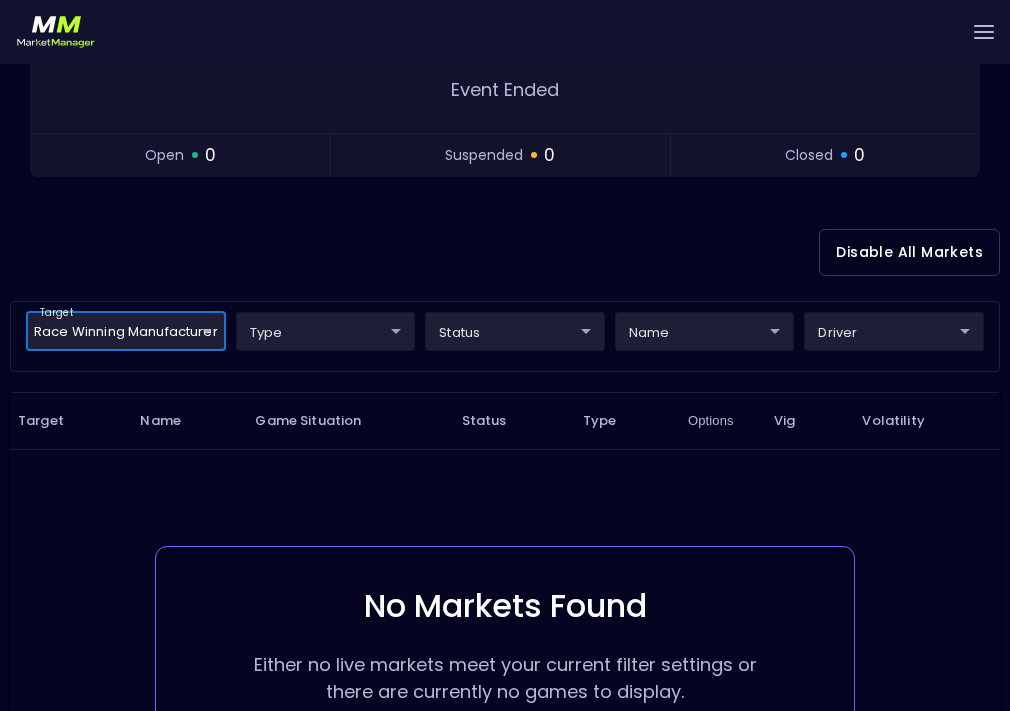 scroll, scrollTop: 0, scrollLeft: 0, axis: both 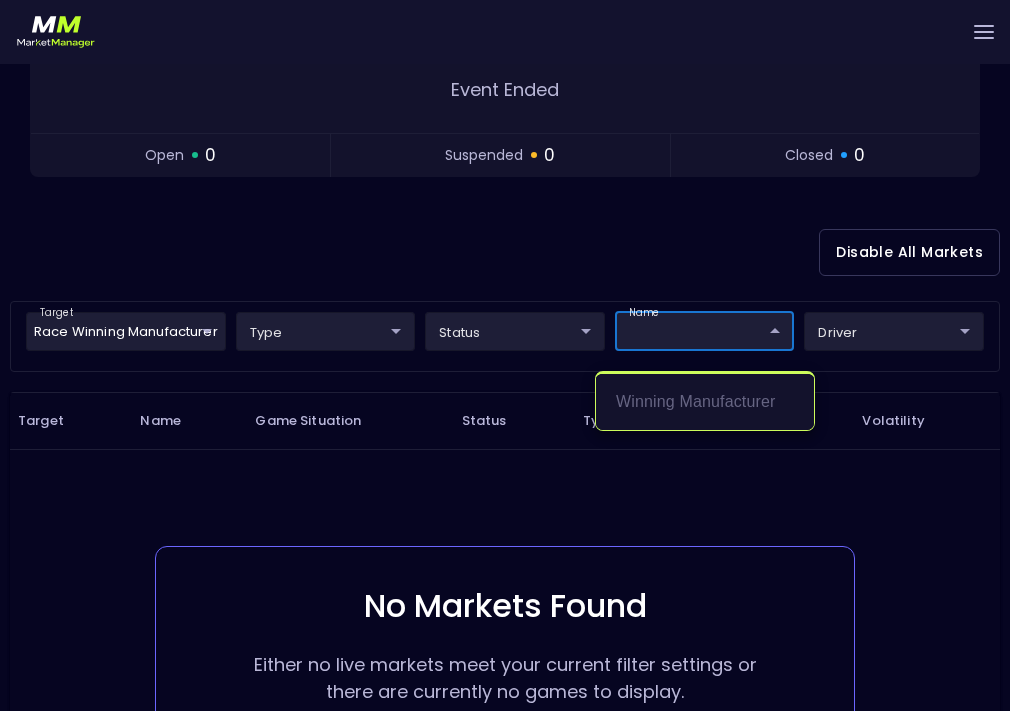 click at bounding box center [505, 355] 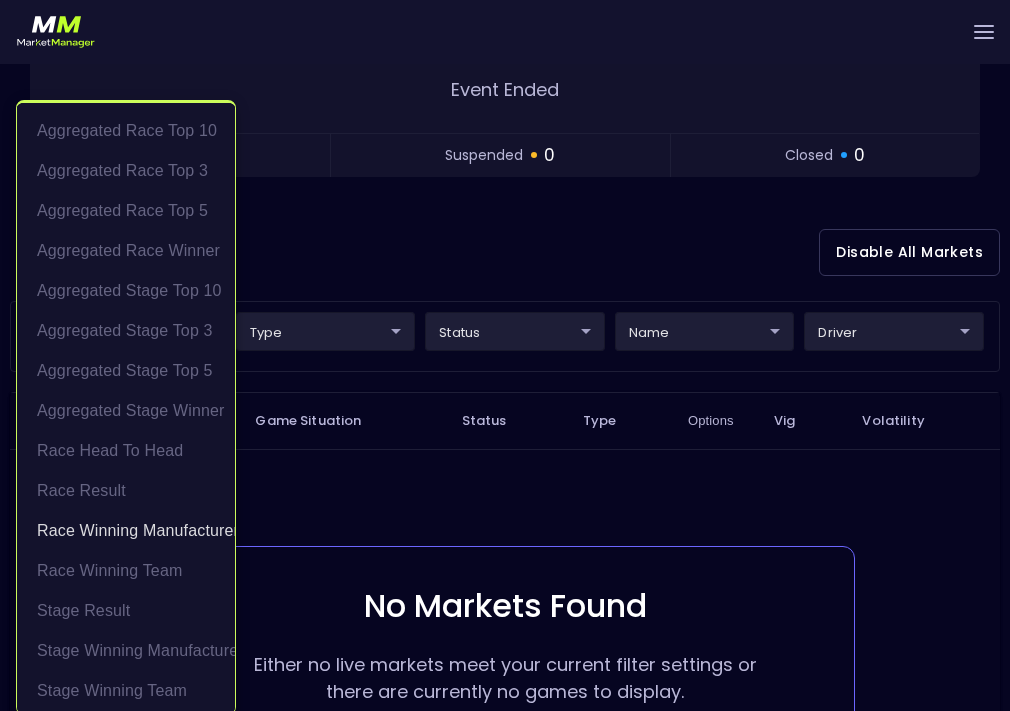 click on "Live Markets Market Configuration Profiles History [PERSON_NAME] nVenue Settings Support Logout   Version 1.31  Powered by nVenue < All Games [DATE] 2:11:44 PM Current Profile [PERSON_NAME] 0a763355-b225-40e6-8c79-2dda4ec7b2cf Select Target Market Status Type Vig Volatility Options Close EchoPark Automotive Grand Prix From  Circuit of the Americas Stage  3  - Lap  38 / 38 Race Lap  68 / 68 Replay Game Final Event Ended open 0 suspended 0 closed 0 Disable All Markets target Race Winning Manufacturer Race Winning Manufacturer ​ type ​ ​ status ​ ​ name ​ ​ driver ​ ​ Target Name Game Situation Status Type Options Vig Volatility No Markets Found Either no live markets meet your current filter settings or there are currently no games to display. Rows per page: 25 25 0–0 of 0 Aggregated Race Top 10 Aggregated Race Top 3 Aggregated Race Top 5 Aggregated Race Winner Aggregated Stage Top 10 Aggregated Stage Top 3 Aggregated Stage Top 5 Aggregated Stage Winner Race Head to Head Race Result" at bounding box center (505, 313) 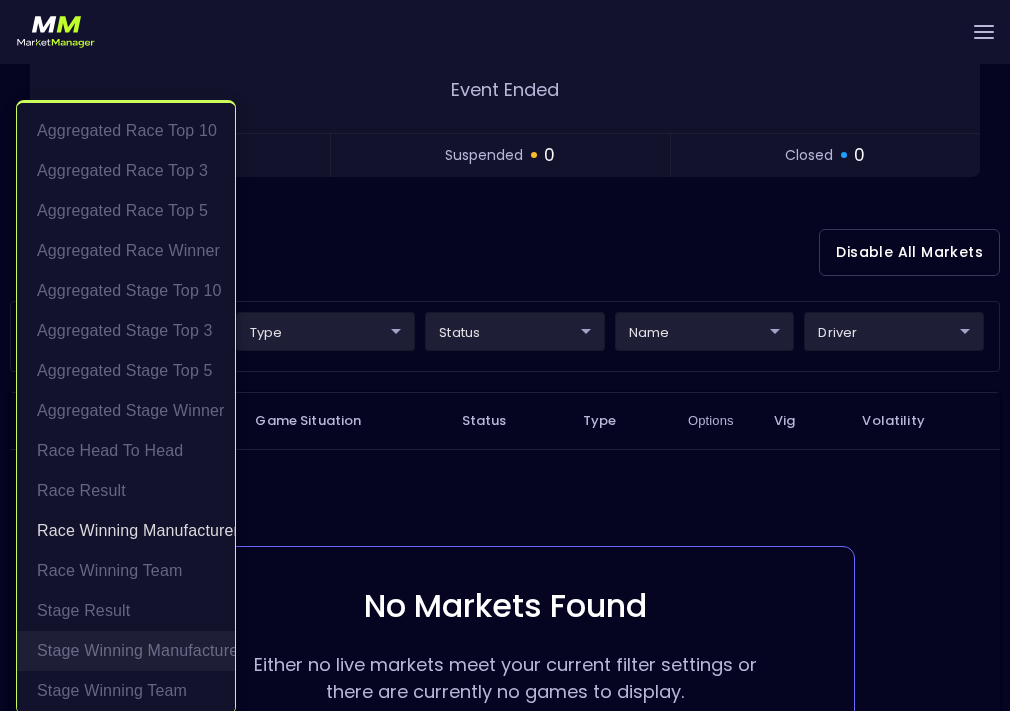 click on "Stage Winning Manufacturer" at bounding box center [126, 651] 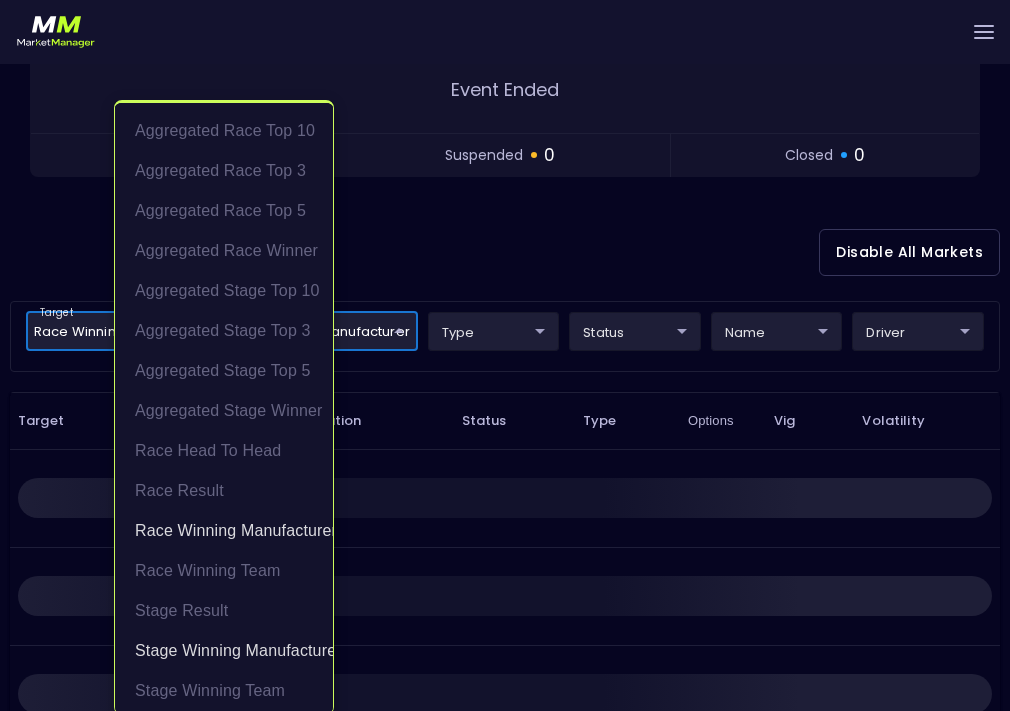 click at bounding box center [505, 355] 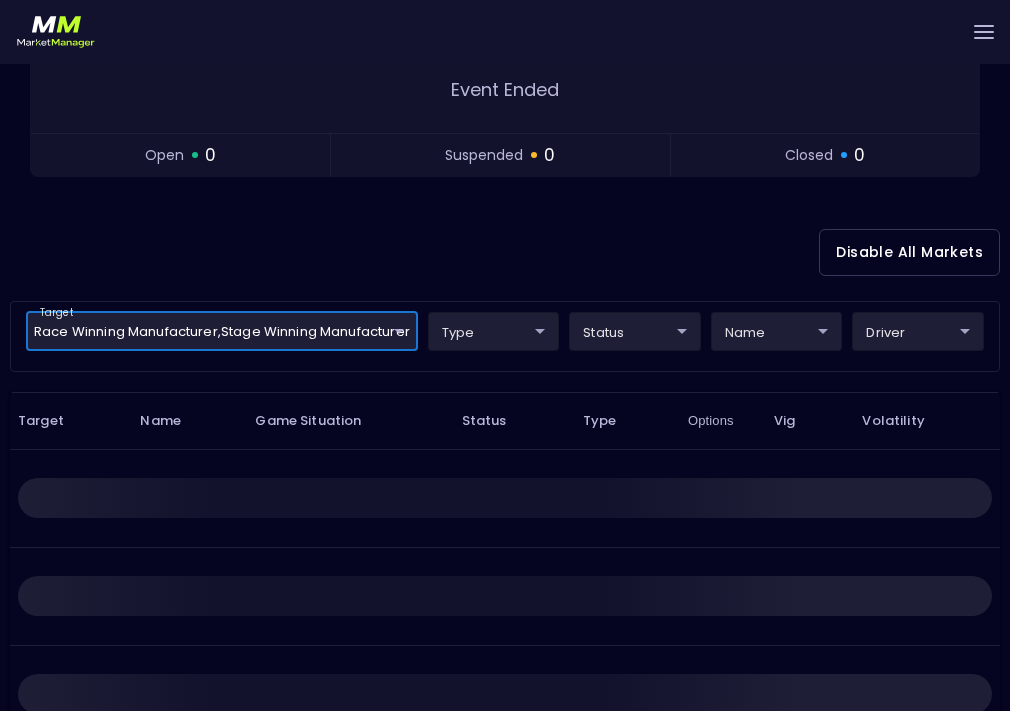 scroll, scrollTop: 0, scrollLeft: 0, axis: both 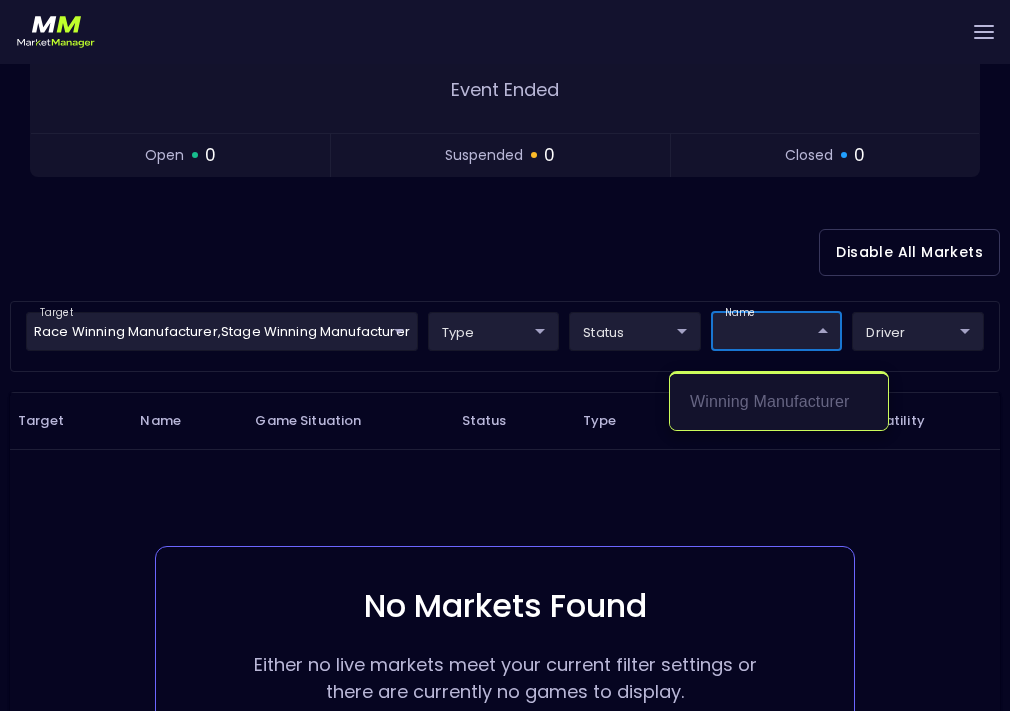click at bounding box center [505, 355] 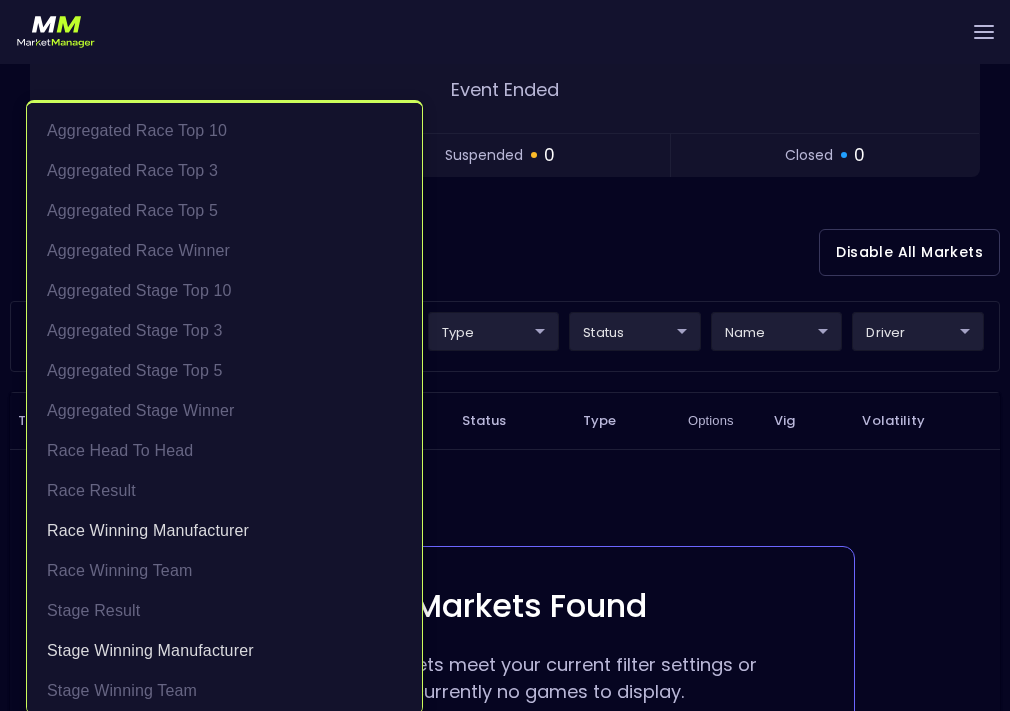 click on "Live Markets Market Configuration Profiles History [PERSON_NAME] nVenue Settings Support Logout   Version 1.31  Powered by nVenue < All Games [DATE] 2:11:50 PM Current Profile [PERSON_NAME] 0a763355-b225-40e6-8c79-2dda4ec7b2cf Select Target Market Status Type Vig Volatility Options Close EchoPark Automotive Grand Prix From  Circuit of the Americas Stage  3  - Lap  38 / 38 Race Lap  68 / 68 Replay Game Final Event Ended open 0 suspended 0 closed 0 Disable All Markets target Race Winning Manufacturer ,  Stage Winning Manufacturer Race Winning Manufacturer,Stage Winning Manufacturer ​ type ​ ​ status ​ ​ name ​ ​ driver ​ ​ Target Name Game Situation Status Type Options Vig Volatility No Markets Found Either no live markets meet your current filter settings or there are currently no games to display. Rows per page: 25 25 0–0 of 0 Aggregated Race Top 10 Aggregated Race Top 3 Aggregated Race Top 5 Aggregated Race Winner Aggregated Stage Top 10 Aggregated Stage Top 3 Race Head to Head" at bounding box center [505, 313] 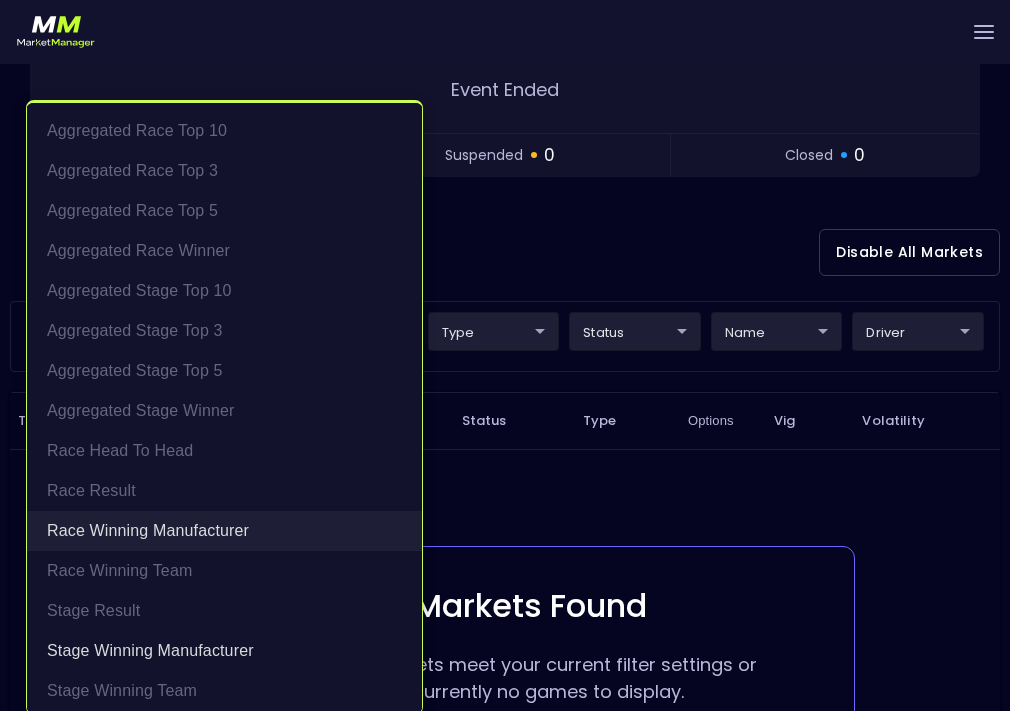 click on "Race Winning Manufacturer" at bounding box center [224, 531] 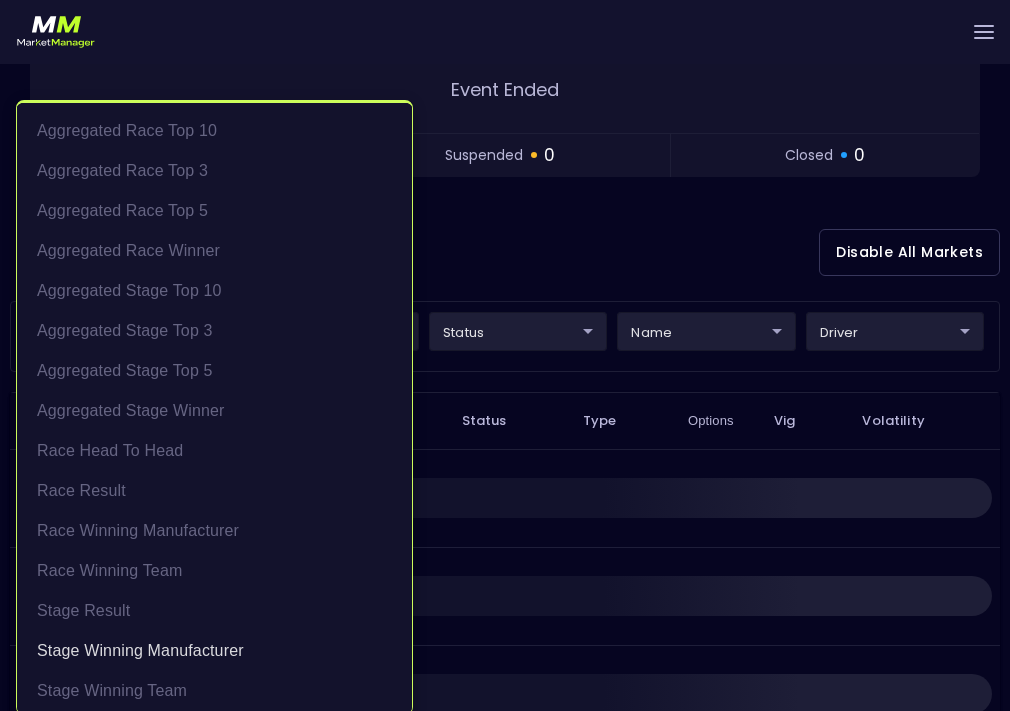 click at bounding box center (505, 355) 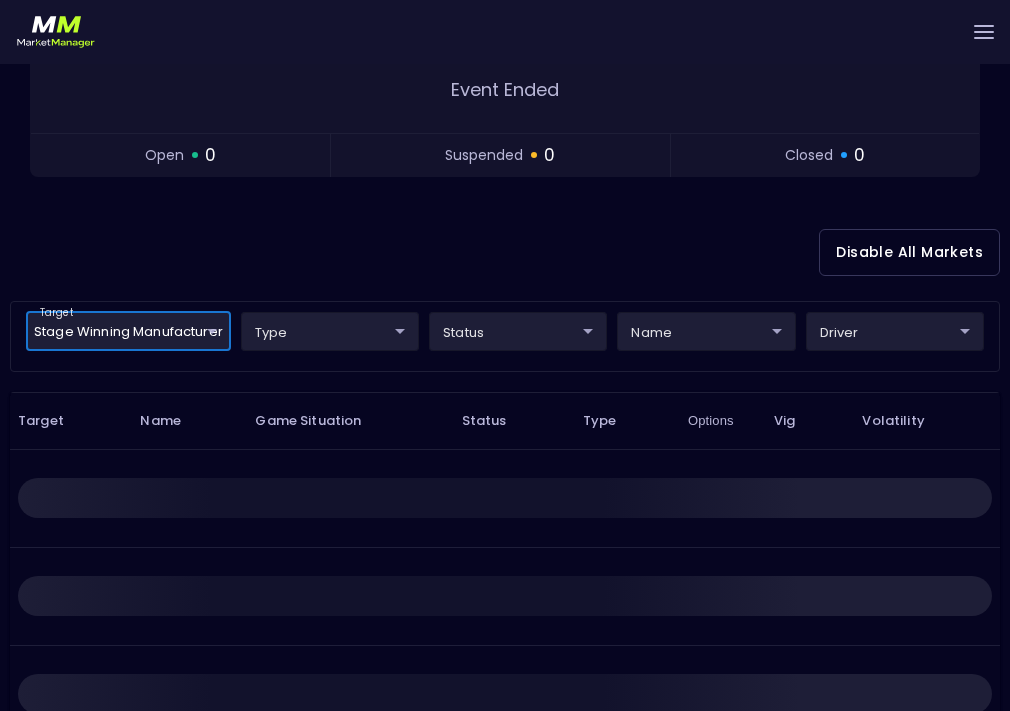 scroll, scrollTop: 0, scrollLeft: 0, axis: both 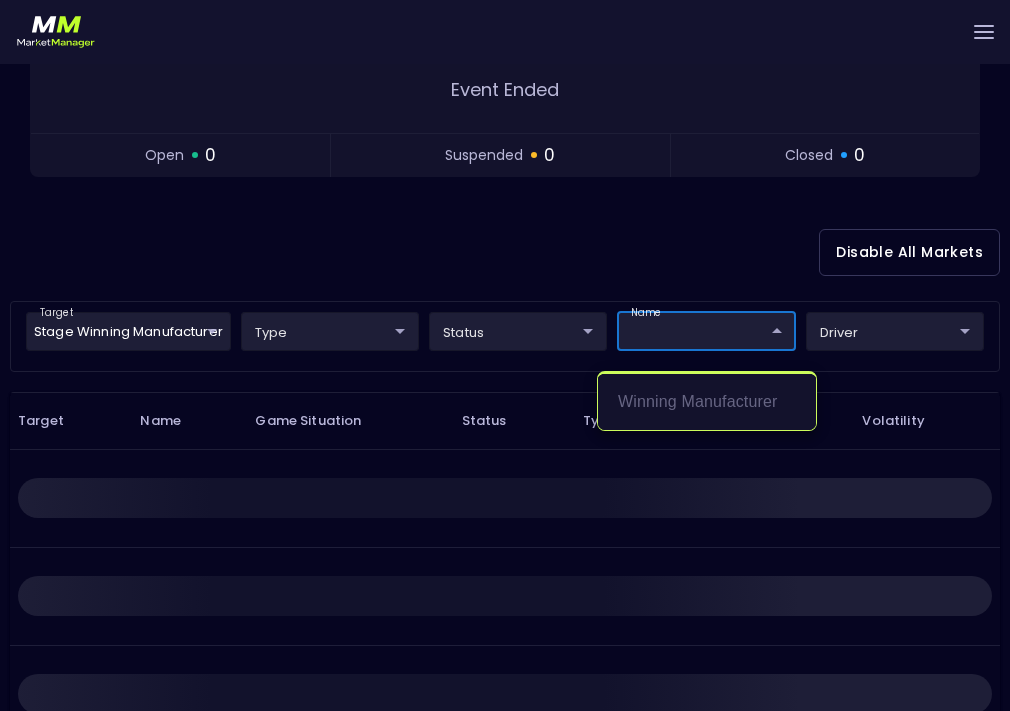 click at bounding box center (505, 355) 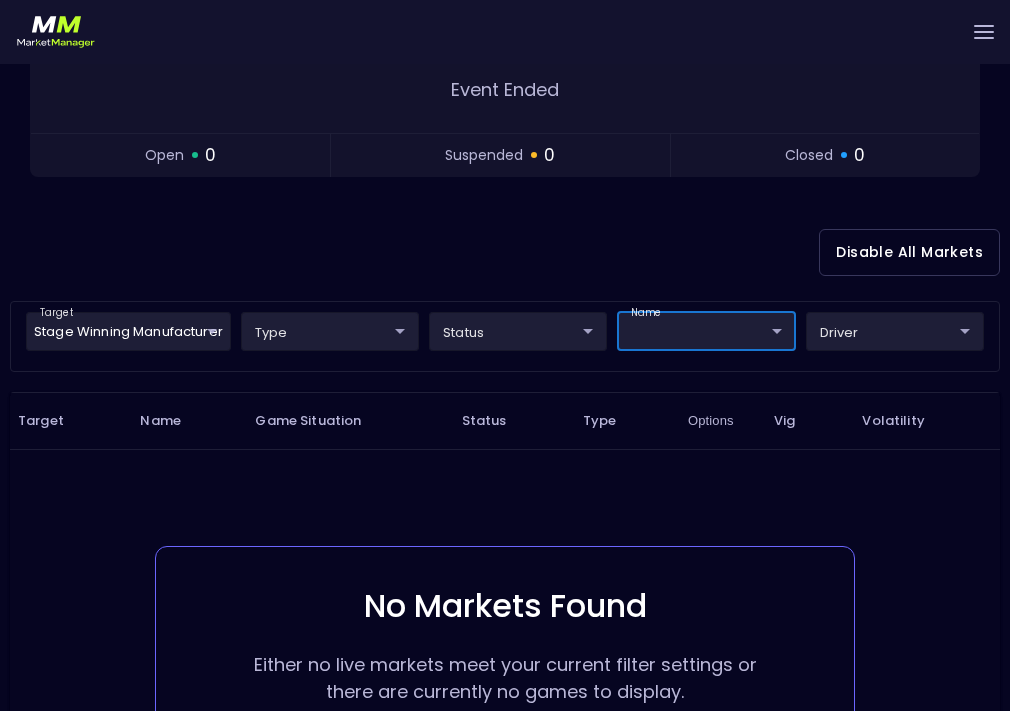 click on "Live Markets Market Configuration Profiles History [PERSON_NAME] nVenue Settings Support Logout   Version 1.31  Powered by nVenue < All Games [DATE] 2:12:37 PM Current Profile [PERSON_NAME] 0a763355-b225-40e6-8c79-2dda4ec7b2cf Select Target Market Status Type Vig Volatility Options Close EchoPark Automotive Grand Prix From  Circuit of the Americas Stage  3  - Lap  38 / 38 Race Lap  68 / 68 Replay Game Final Event Ended open 0 suspended 0 closed 0 Disable All Markets target Stage Winning Manufacturer Stage Winning Manufacturer ​ type ​ ​ status ​ ​ name ​ ​ driver ​ ​ Target Name Game Situation Status Type Options Vig Volatility No Markets Found Either no live markets meet your current filter settings or there are currently no games to display. Rows per page: 25 25 0–0 of 0" at bounding box center [505, 313] 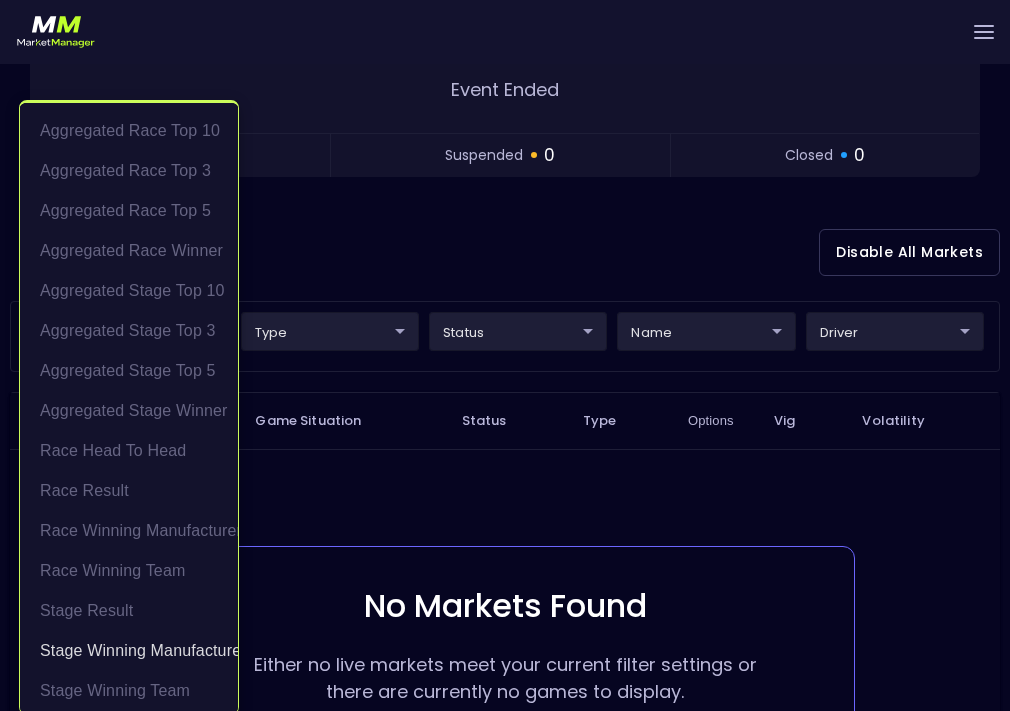 scroll, scrollTop: 5, scrollLeft: 0, axis: vertical 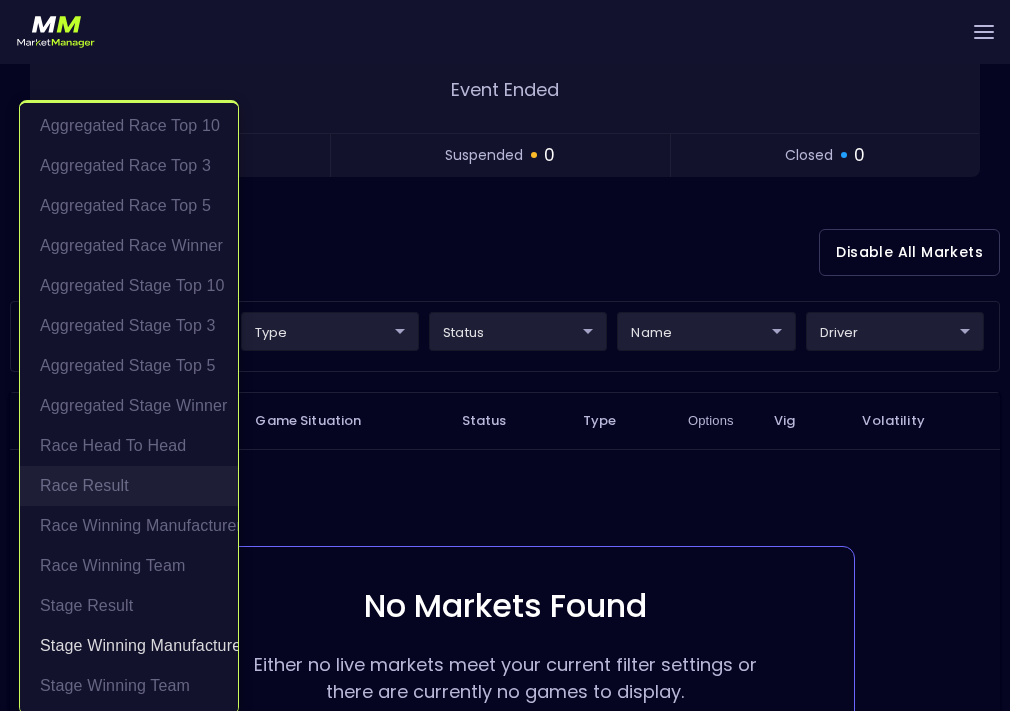 click on "Race Result" at bounding box center [129, 486] 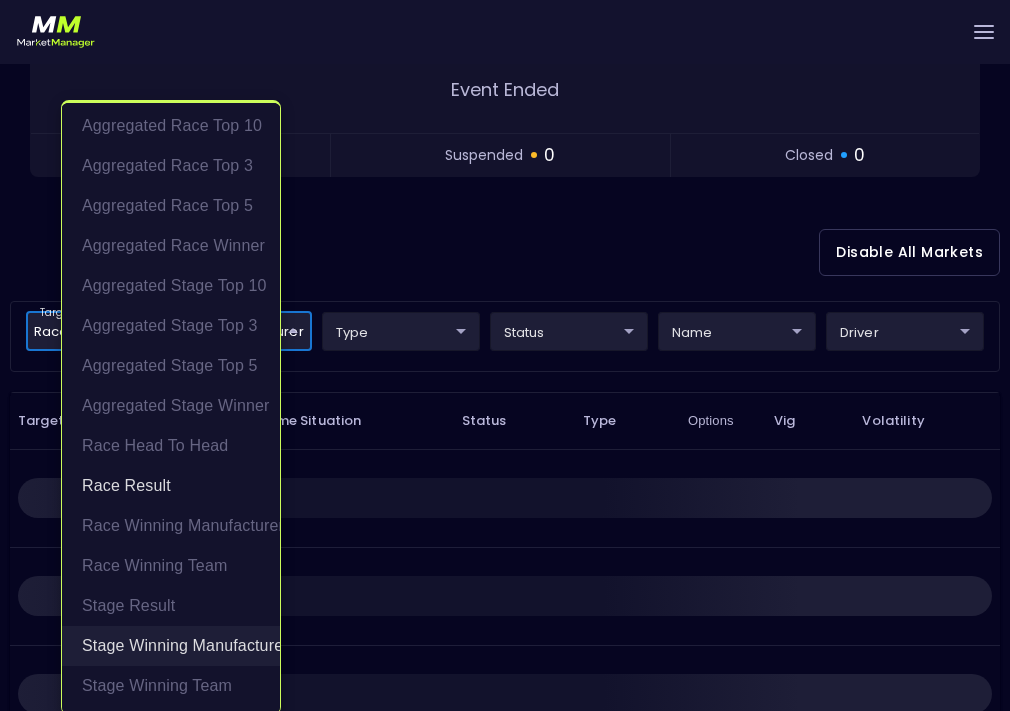 click on "Stage Winning Manufacturer" at bounding box center (171, 646) 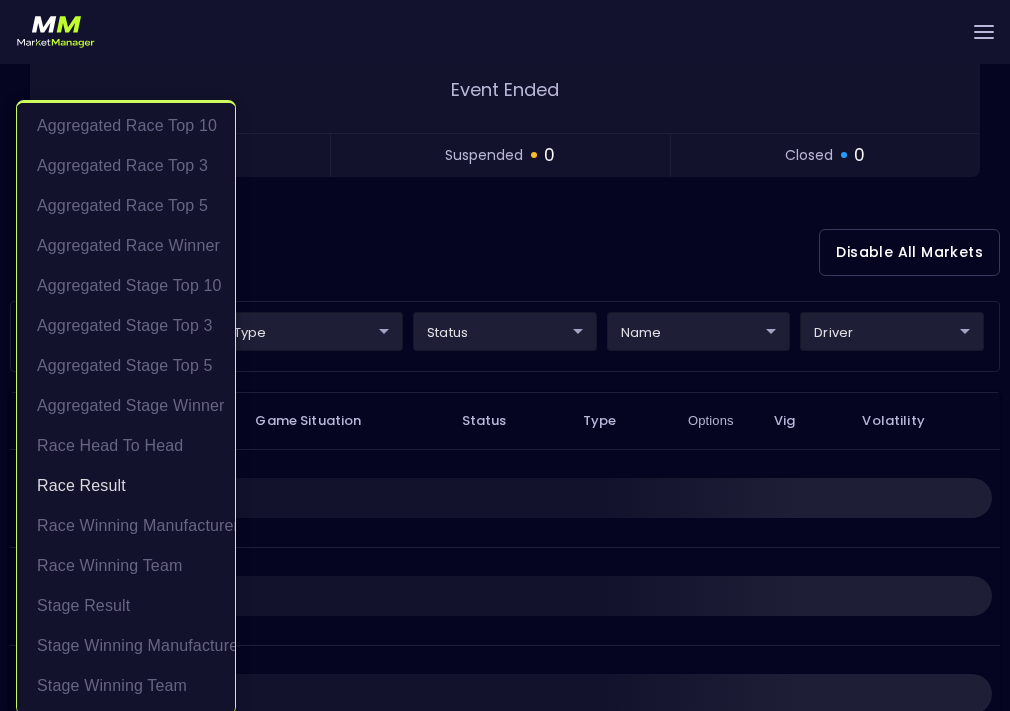 click at bounding box center (505, 355) 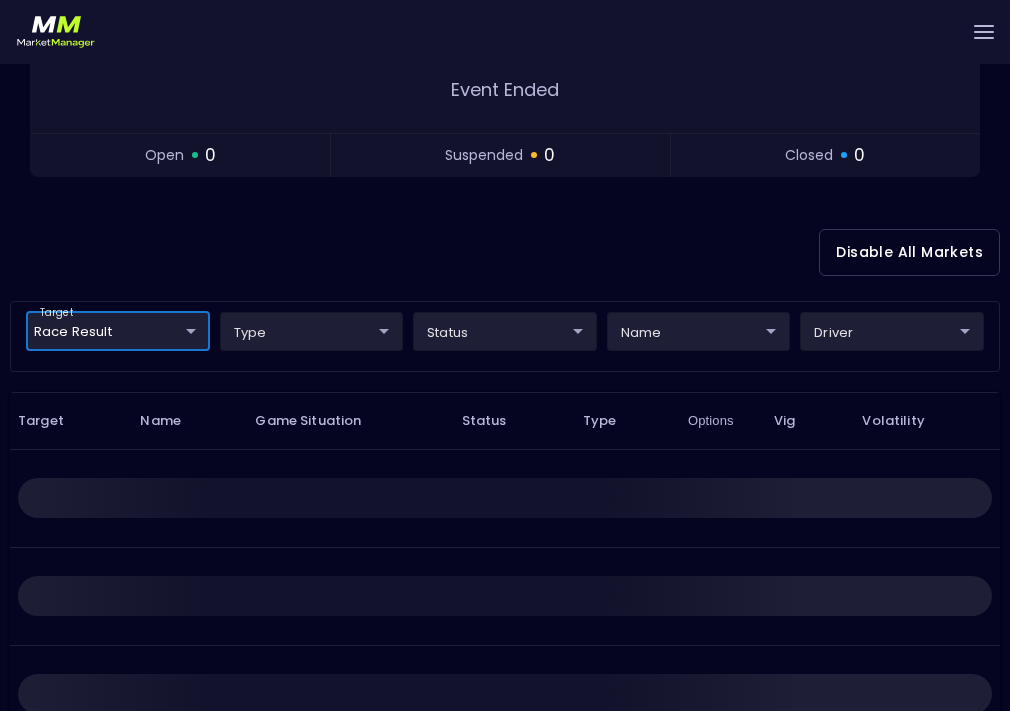 scroll, scrollTop: 0, scrollLeft: 0, axis: both 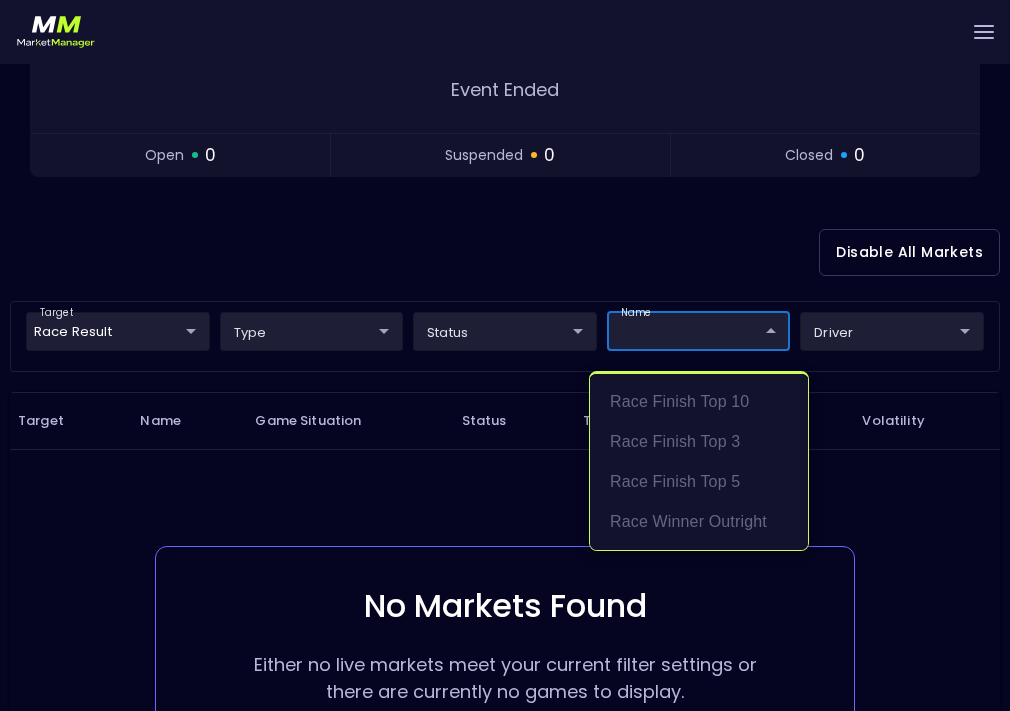 click at bounding box center (505, 355) 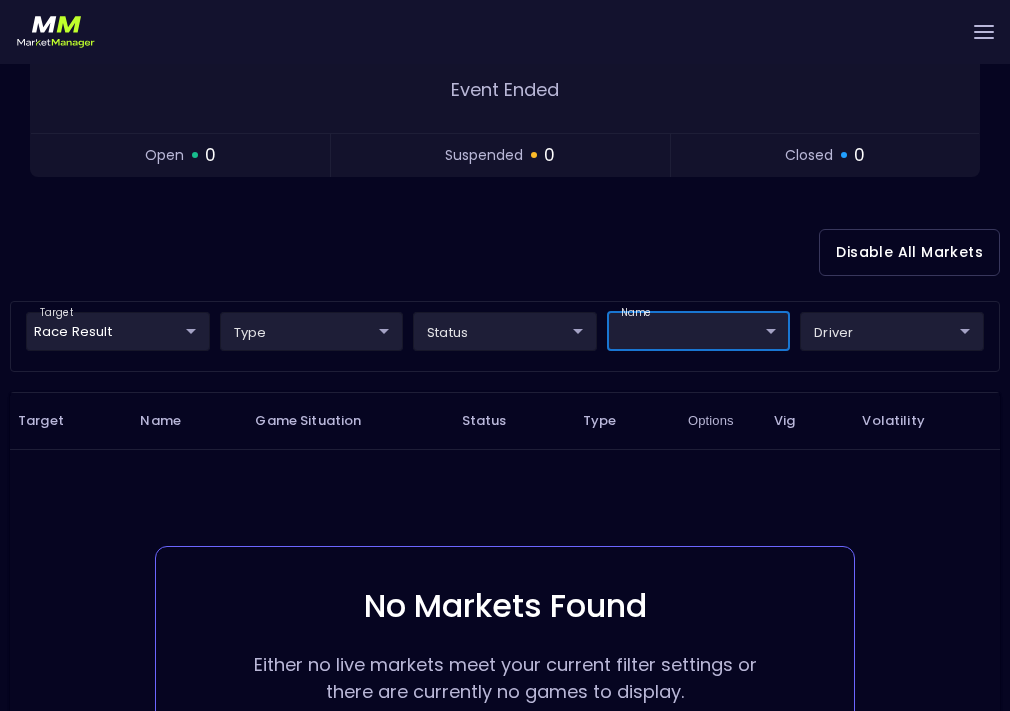 click on "Live Markets Market Configuration Profiles History [PERSON_NAME] nVenue Settings Support Logout   Version 1.31  Powered by nVenue < All Games [DATE] 2:13:00 PM Current Profile [PERSON_NAME] 0a763355-b225-40e6-8c79-2dda4ec7b2cf Select Target Market Status Type Vig Volatility Options Close EchoPark Automotive Grand Prix From  Circuit of the Americas Stage  3  - Lap  38 / 38 Race Lap  68 / 68 Replay Game Final Event Ended open 0 suspended 0 closed 0 Disable All Markets target Race Result Race Result ​ type ​ ​ status ​ ​ name ​ ​ driver ​ ​ Target Name Game Situation Status Type Options Vig Volatility No Markets Found Either no live markets meet your current filter settings or there are currently no games to display. Rows per page: 25 25 0–0 of 0" at bounding box center [505, 313] 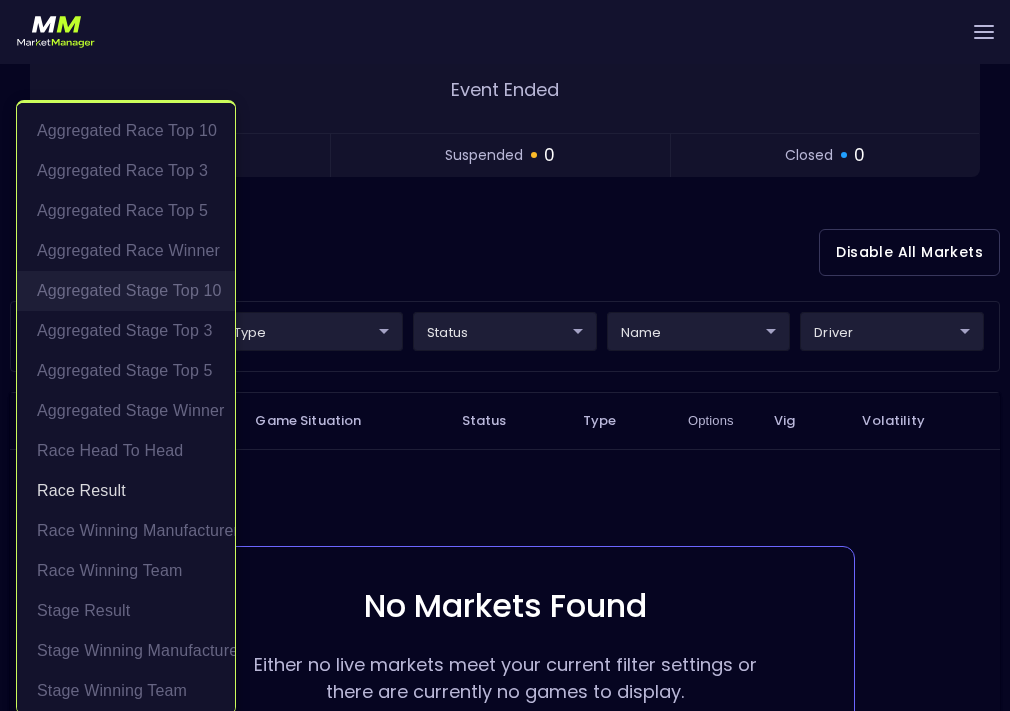 scroll, scrollTop: 5, scrollLeft: 0, axis: vertical 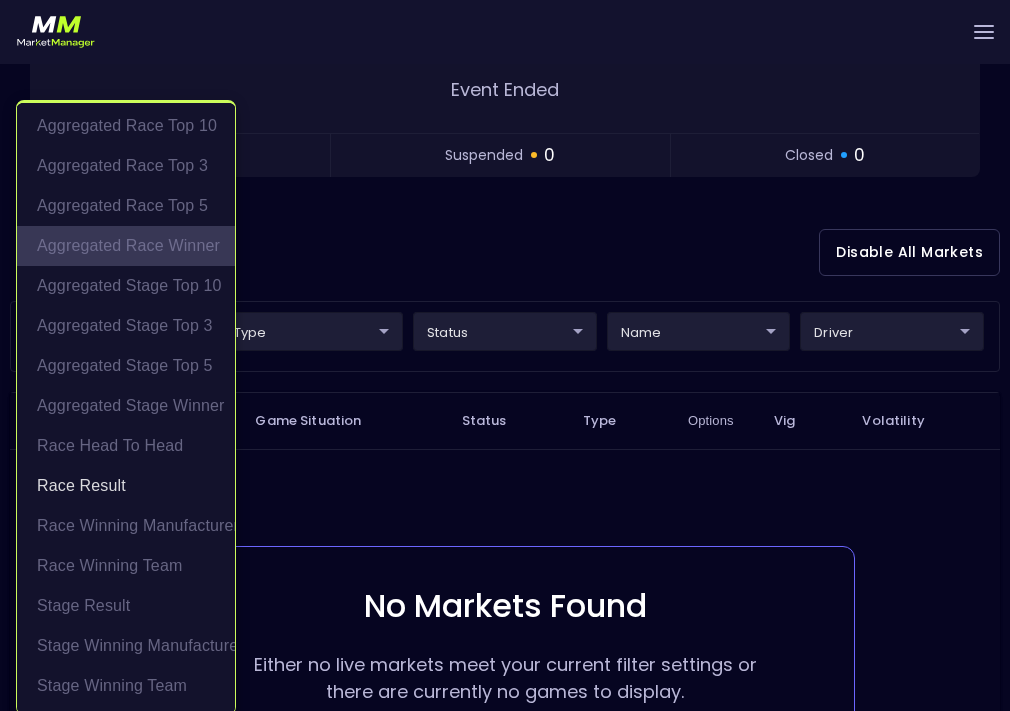 click on "Aggregated Race Winner" at bounding box center [126, 246] 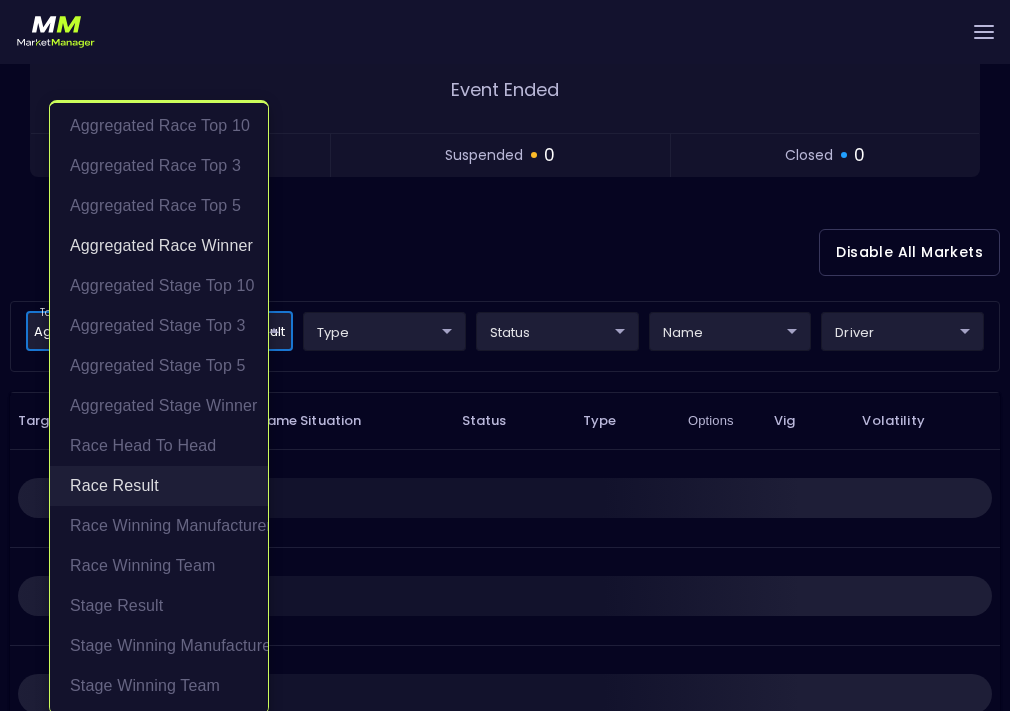 click on "Race Result" at bounding box center [159, 486] 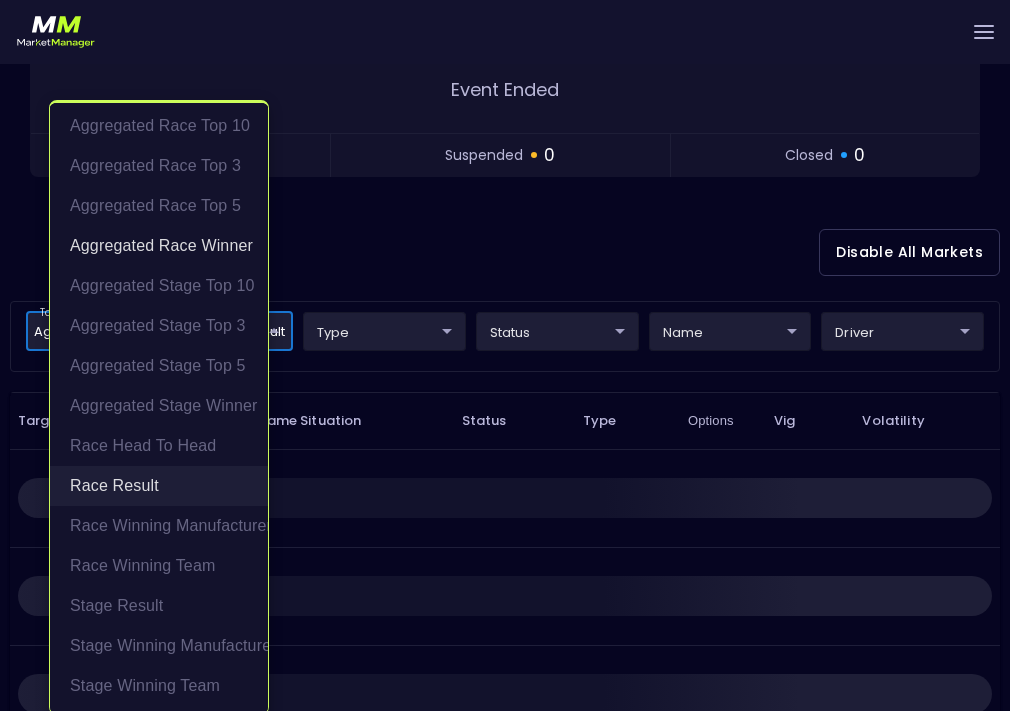 type on "Aggregated Race Winner" 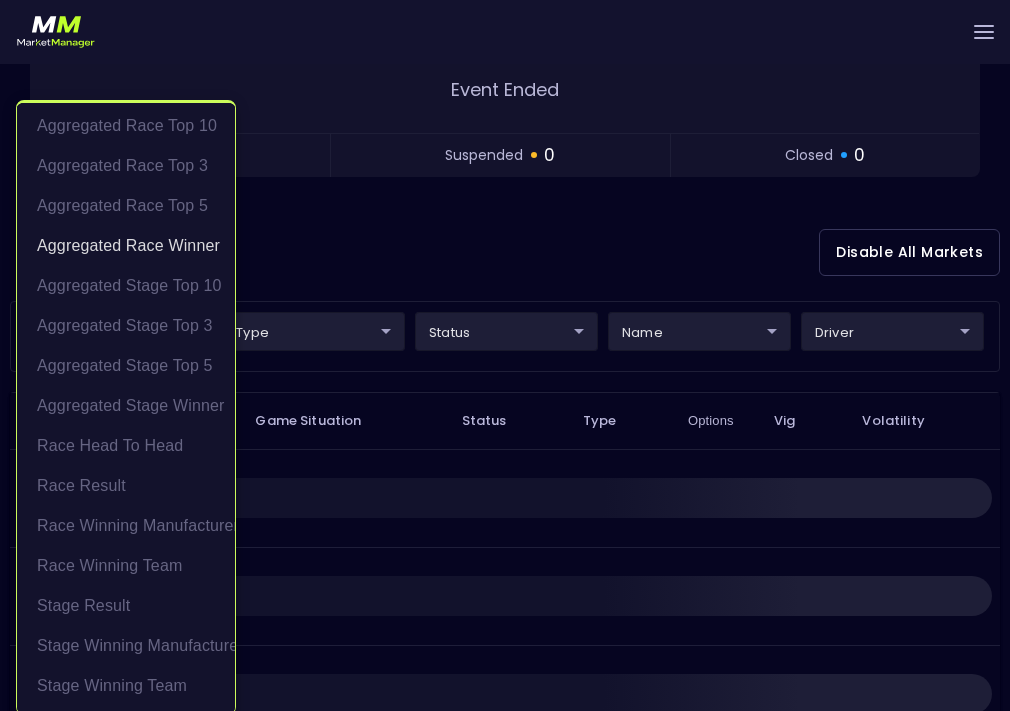 click at bounding box center [505, 355] 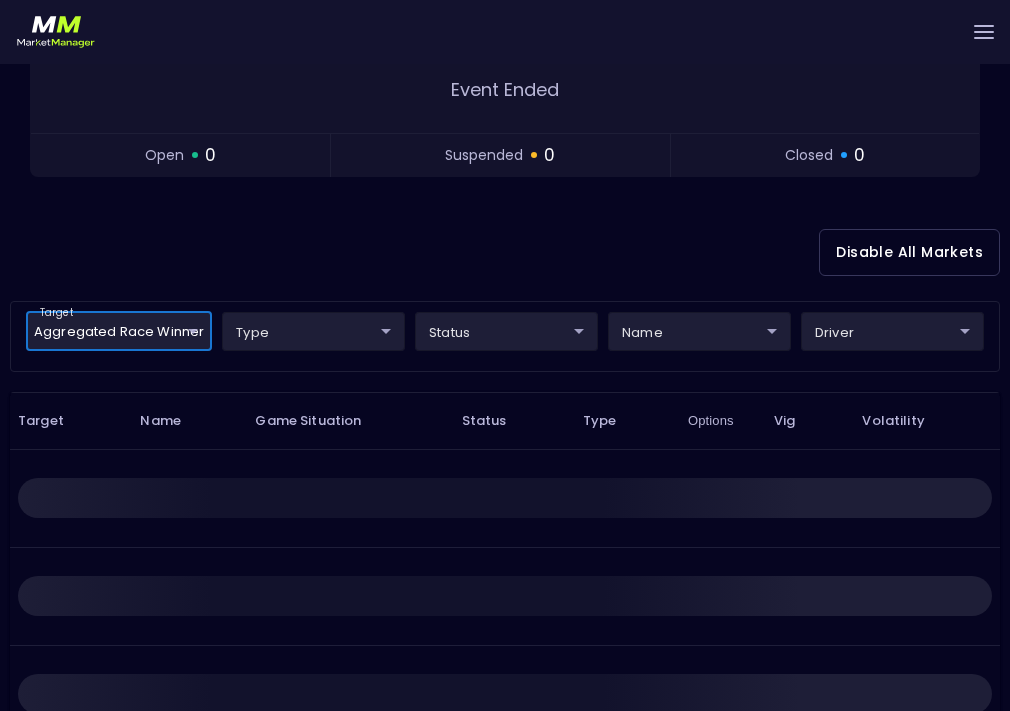 scroll, scrollTop: 0, scrollLeft: 0, axis: both 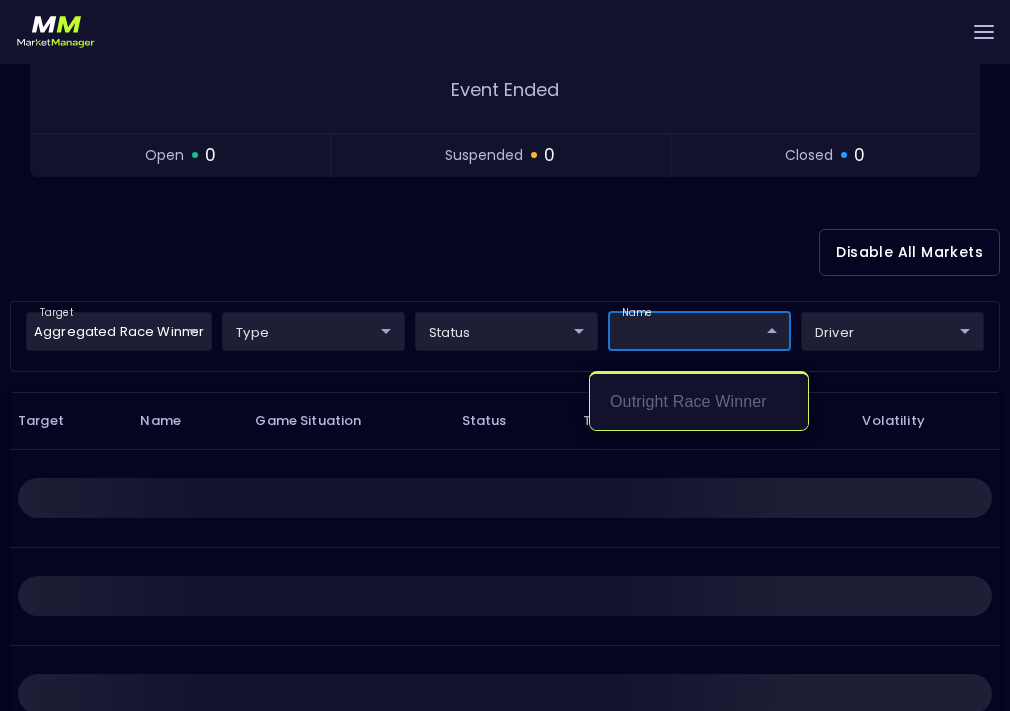 click at bounding box center (505, 355) 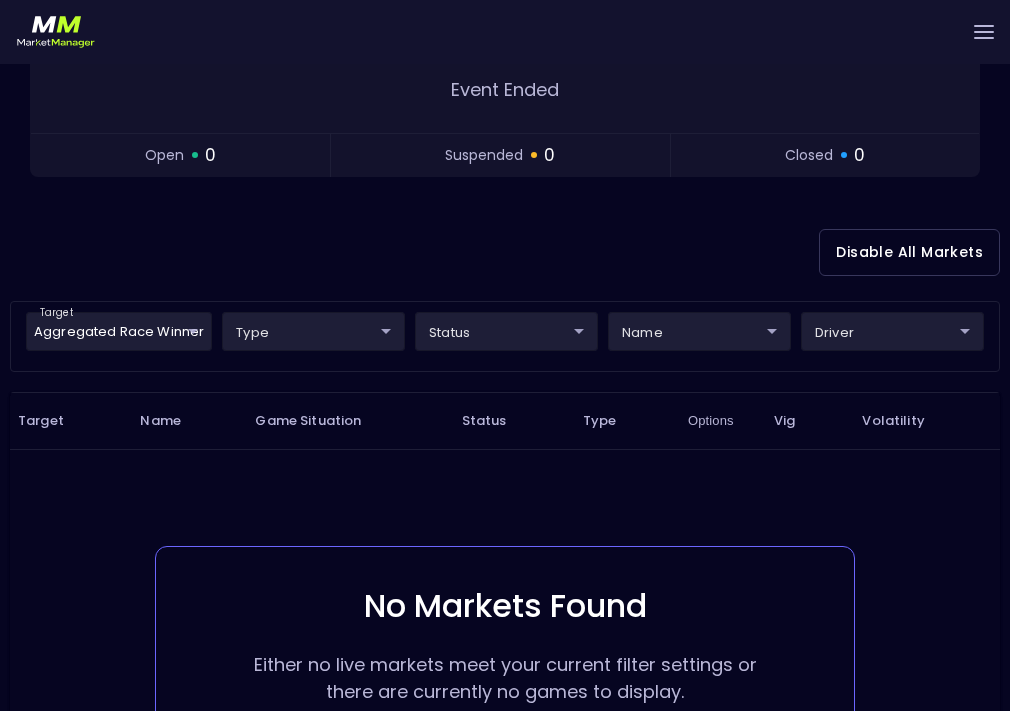 click on "Live Markets Market Configuration Profiles History [PERSON_NAME] nVenue Settings Support Logout   Version 1.31  Powered by nVenue < All Games [DATE] 2:13:53 PM Current Profile [PERSON_NAME] 0a763355-b225-40e6-8c79-2dda4ec7b2cf Select Target Market Status Type Vig Volatility Options Close EchoPark Automotive Grand Prix From  Circuit of the Americas Stage  3  - Lap  38 / 38 Race Lap  68 / 68 Replay Game Final Event Ended open 0 suspended 0 closed 0 Disable All Markets target Aggregated Race Winner Aggregated Race Winner ​ type ​ ​ status ​ ​ name ​ ​ driver ​ ​ Target Name Game Situation Status Type Options Vig Volatility No Markets Found Either no live markets meet your current filter settings or there are currently no games to display. Rows per page: 25 25 0–0 of 0" at bounding box center (505, 313) 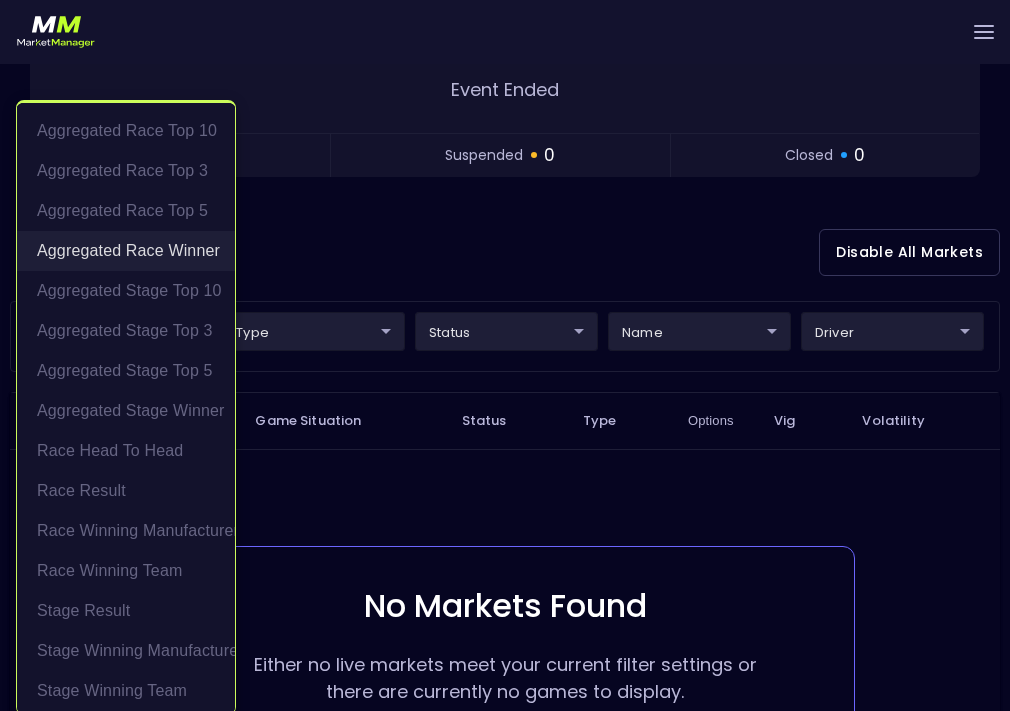 click on "Aggregated Race Winner" at bounding box center [126, 251] 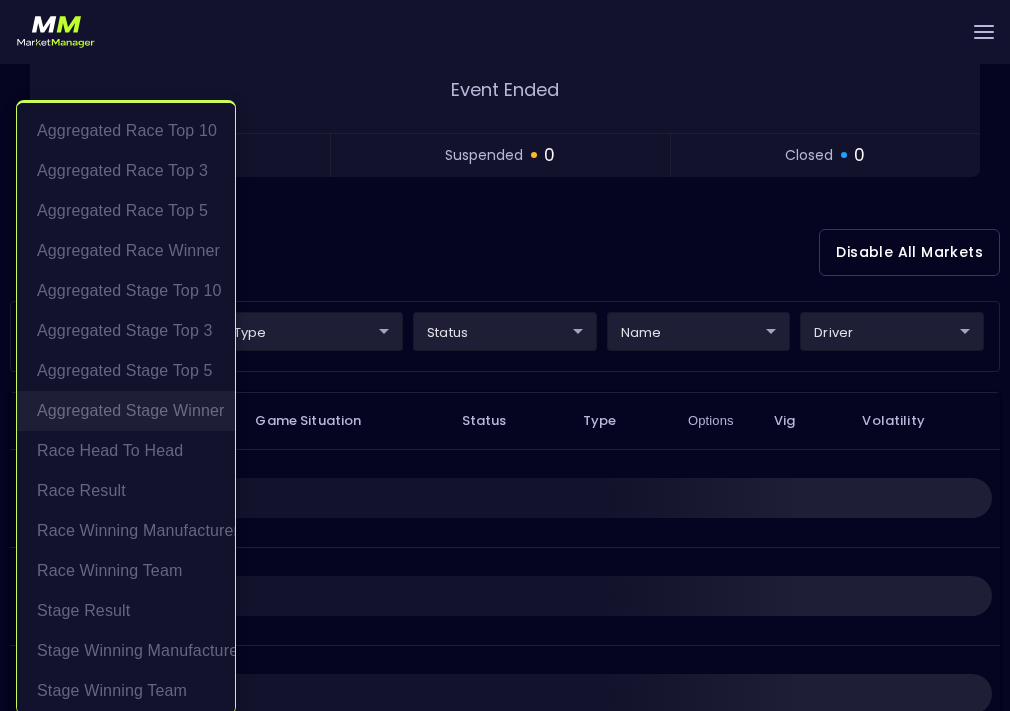 click on "Aggregated Stage Winner" at bounding box center (126, 411) 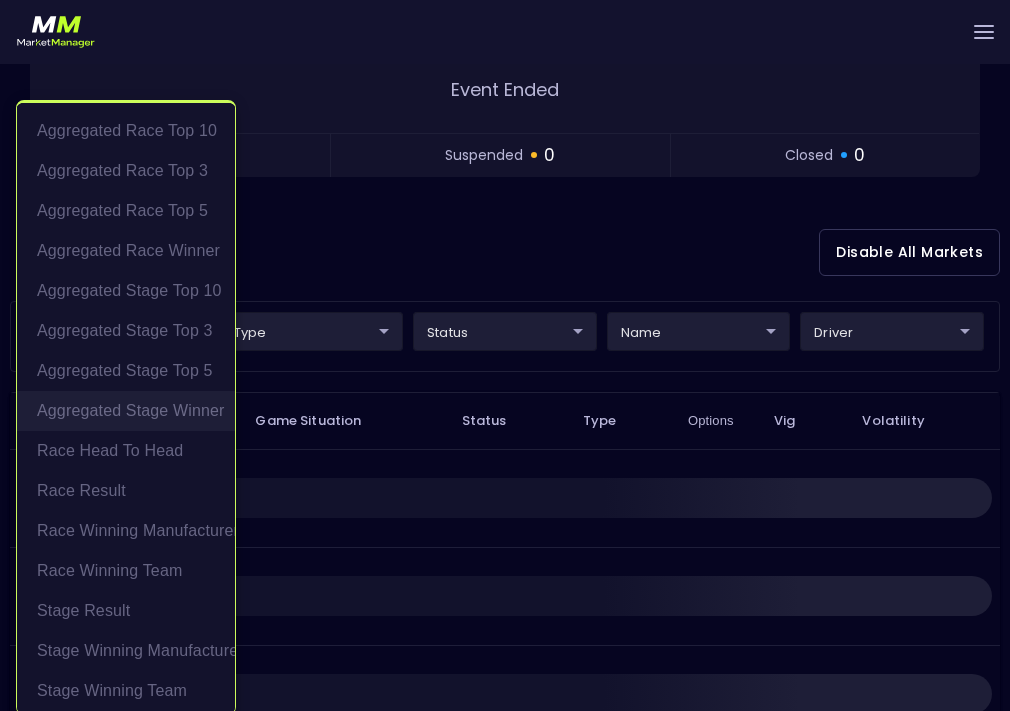 type on "Aggregated Stage Winner" 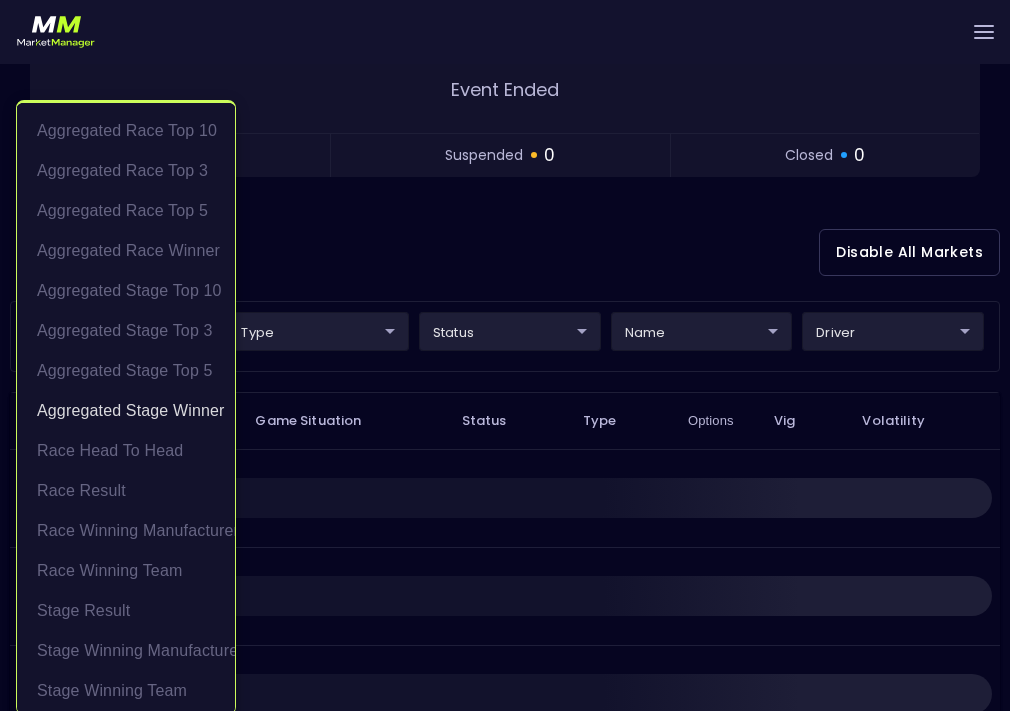 click at bounding box center [505, 355] 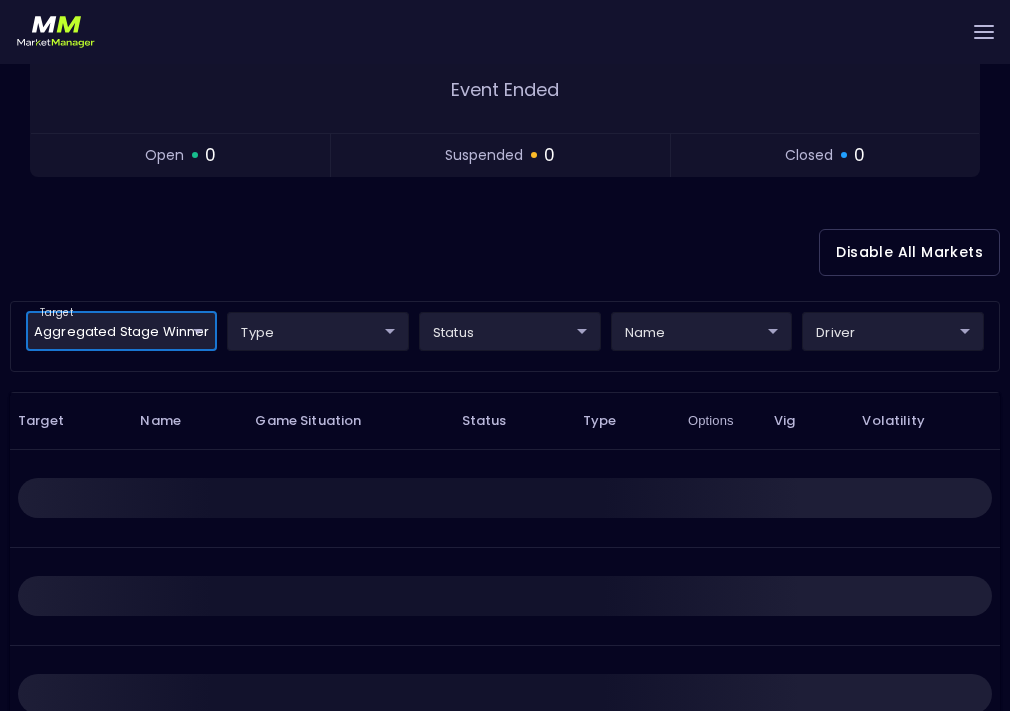 scroll, scrollTop: 0, scrollLeft: 0, axis: both 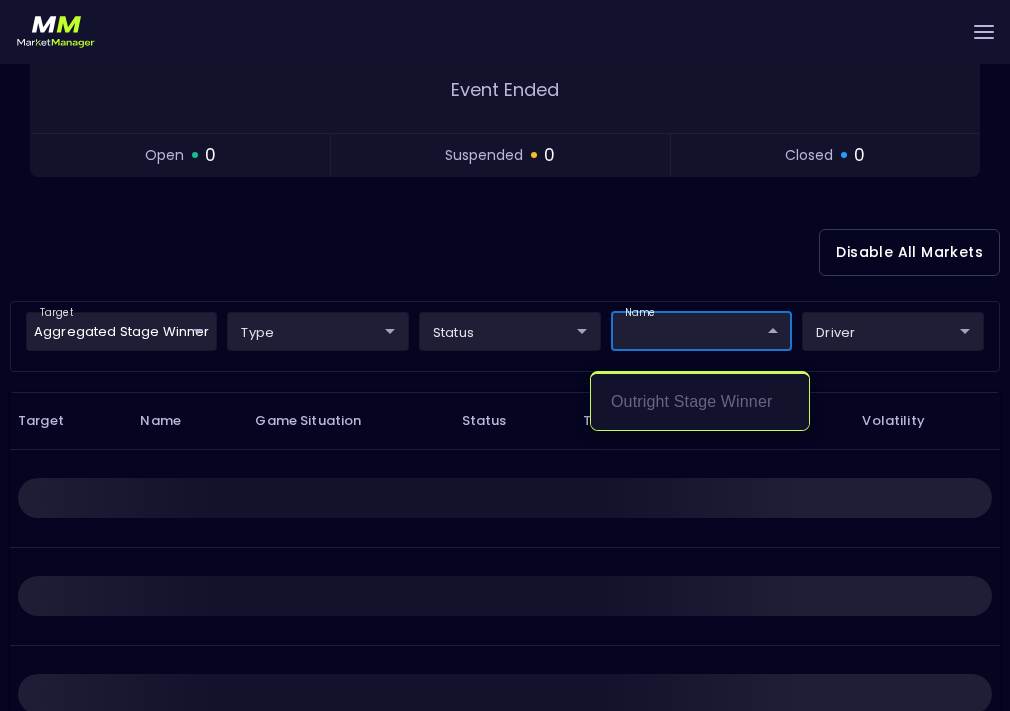 click at bounding box center (505, 355) 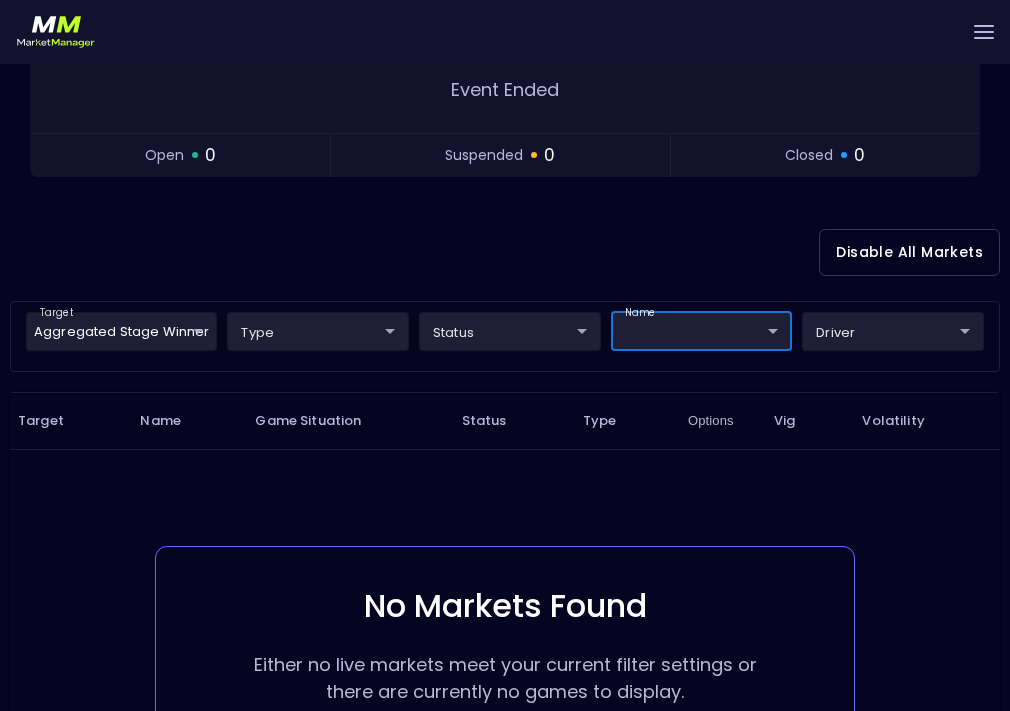 click on "Live Markets Market Configuration Profiles History [PERSON_NAME] nVenue Settings Support Logout   Version 1.31  Powered by nVenue < All Games [DATE] 2:14:01 PM Current Profile [PERSON_NAME] 0a763355-b225-40e6-8c79-2dda4ec7b2cf Select Target Market Status Type Vig Volatility Options Close EchoPark Automotive Grand Prix From  Circuit of the Americas Stage  3  - Lap  38 / 38 Race Lap  68 / 68 Replay Game Final Event Ended open 0 suspended 0 closed 0 Disable All Markets target Aggregated Stage Winner Aggregated Stage Winner ​ type ​ ​ status ​ ​ name ​ ​ driver ​ ​ Target Name Game Situation Status Type Options Vig Volatility No Markets Found Either no live markets meet your current filter settings or there are currently no games to display. Rows per page: 25 25 0–0 of 0" at bounding box center [505, 313] 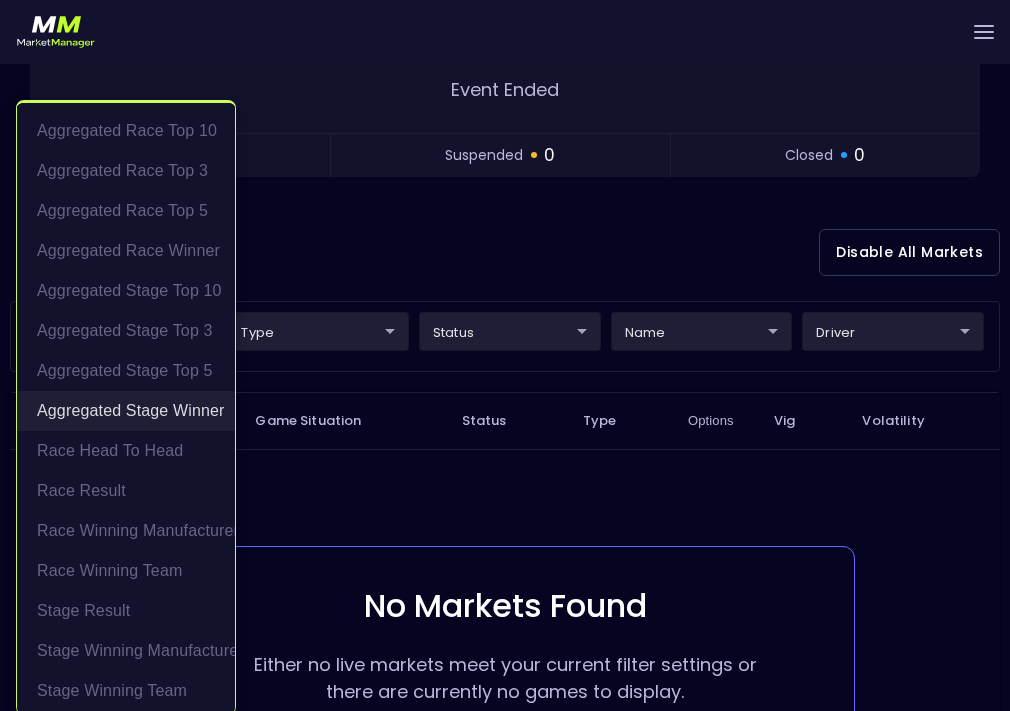 click on "Aggregated Stage Winner" at bounding box center [126, 411] 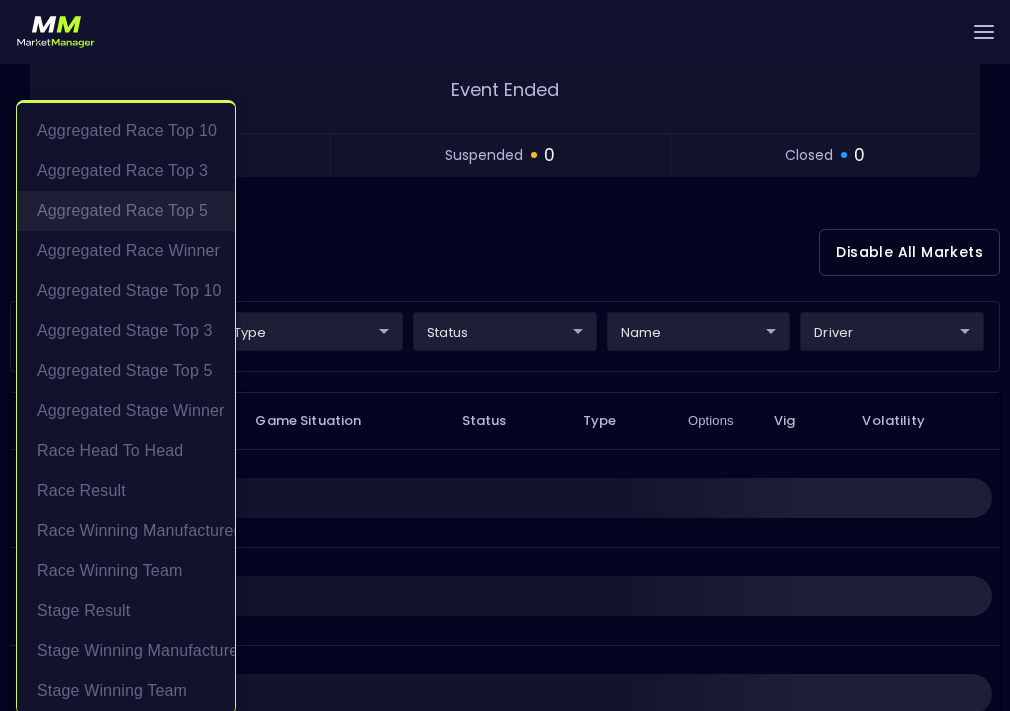 click on "Aggregated Race Top 5" at bounding box center [126, 211] 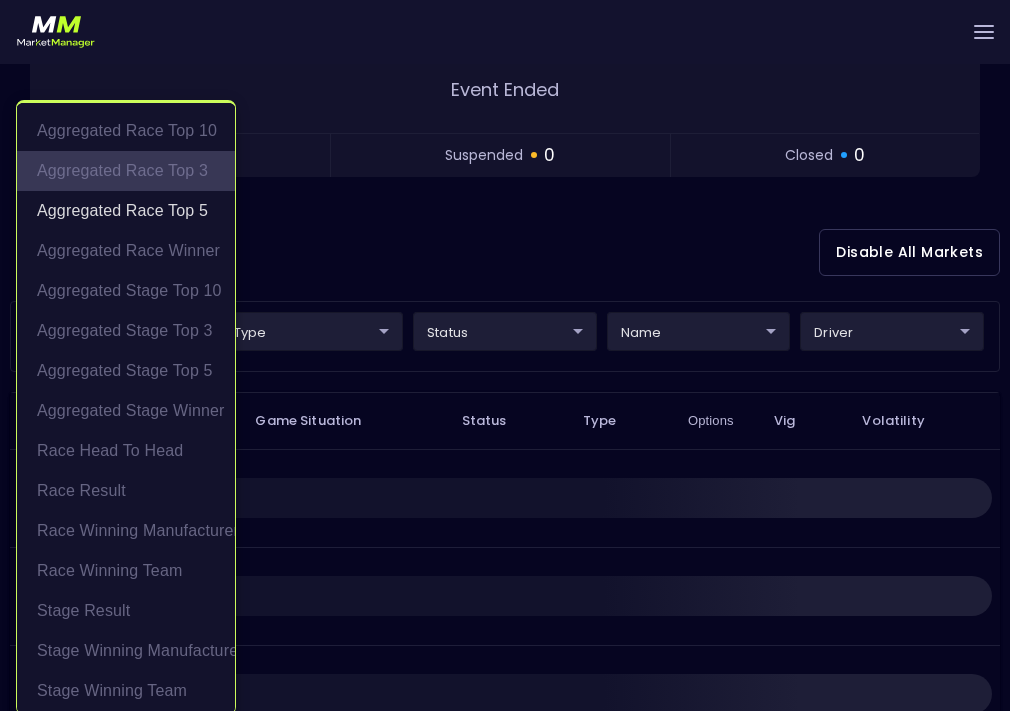 click on "Aggregated Race Top 3" at bounding box center [126, 171] 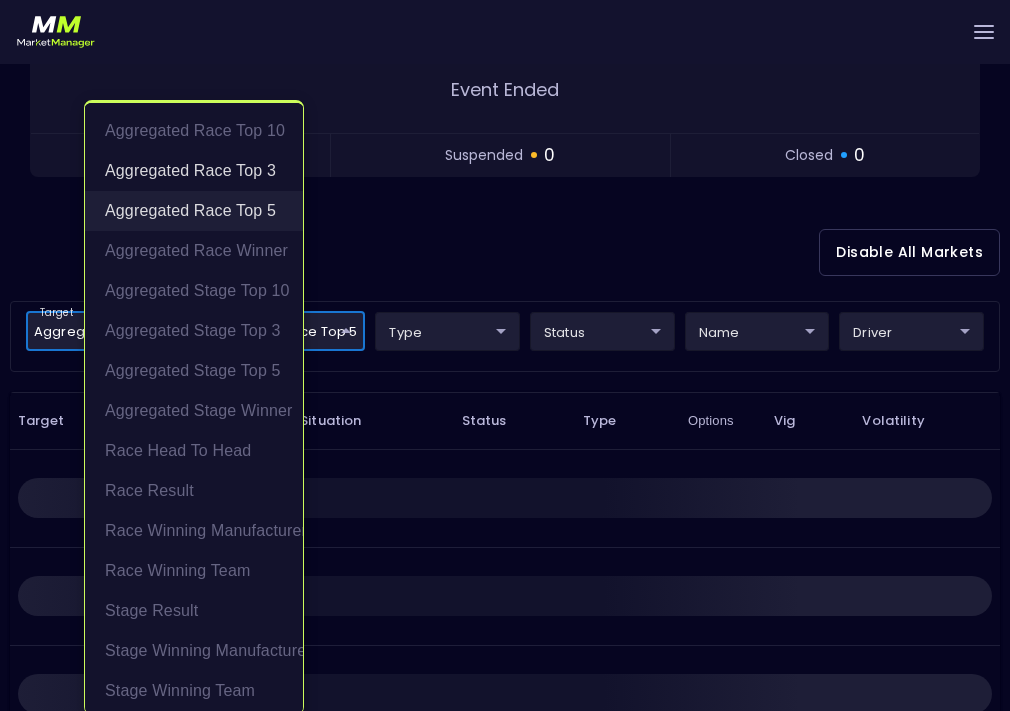 click on "Aggregated Race Top 5" at bounding box center [194, 211] 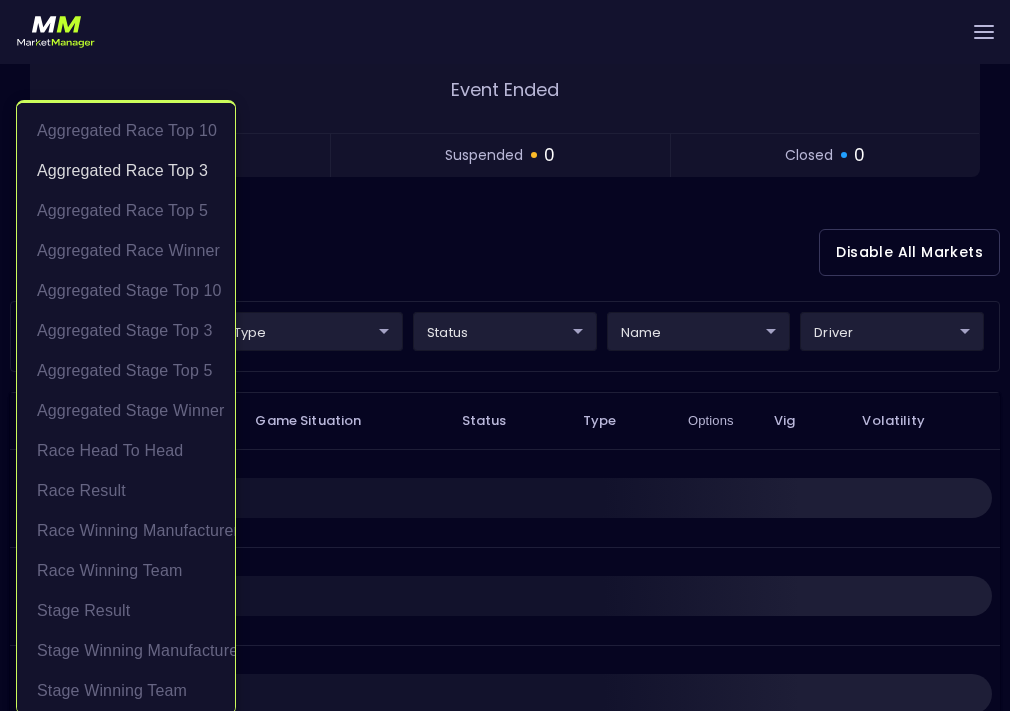 click at bounding box center [505, 355] 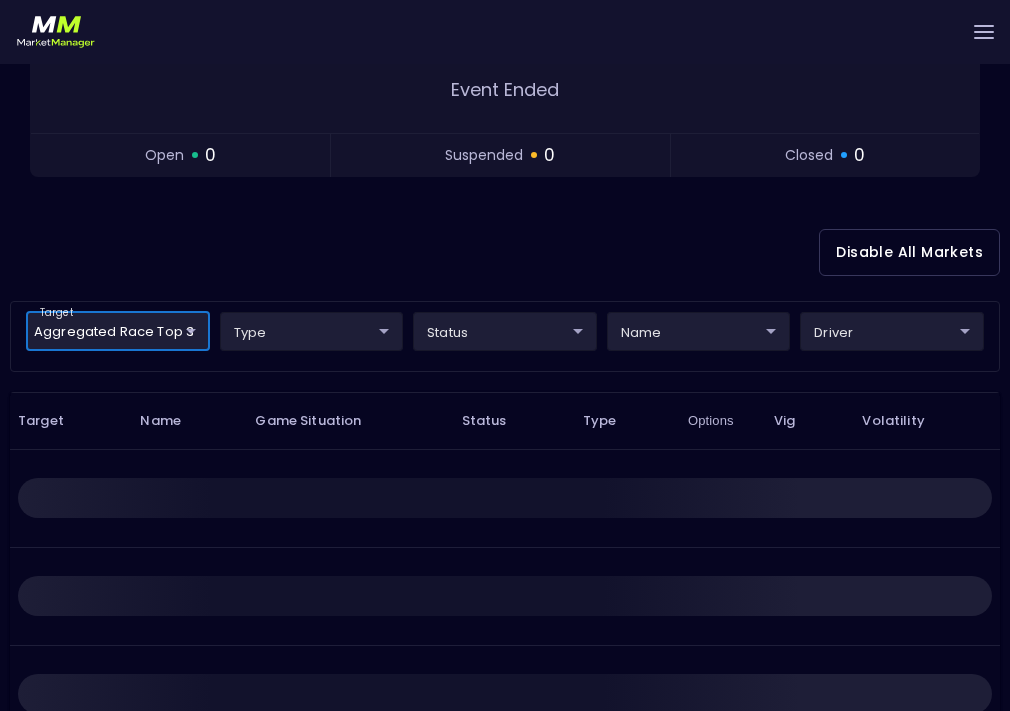 scroll, scrollTop: 0, scrollLeft: 0, axis: both 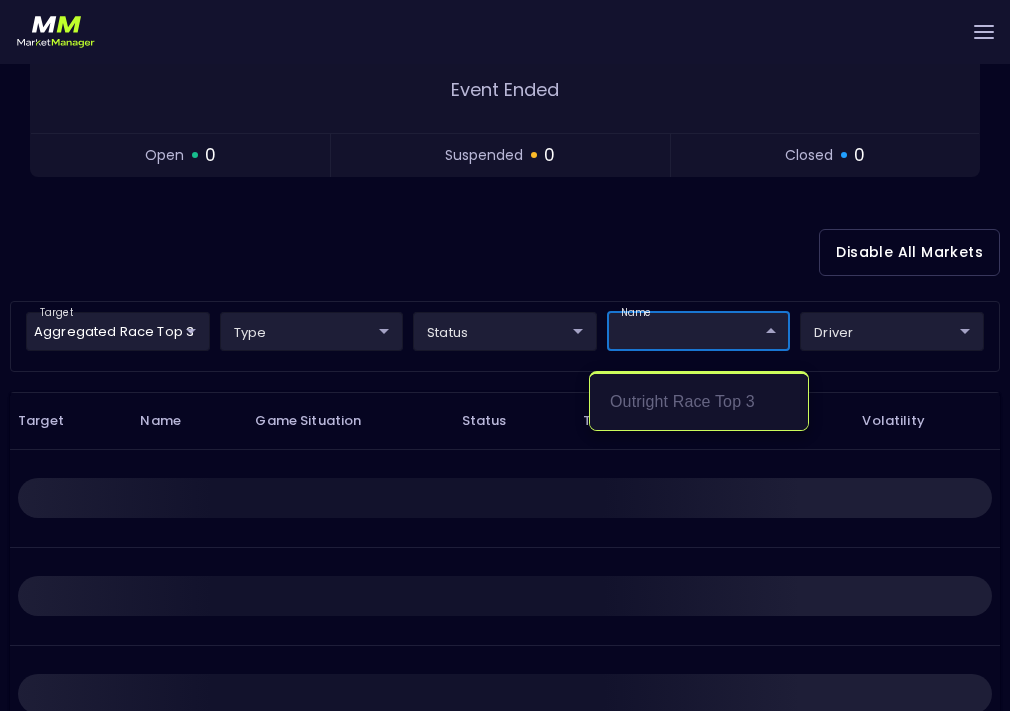 click on "Live Markets Market Configuration Profiles History [PERSON_NAME] nVenue Settings Support Logout   Version 1.31  Powered by nVenue < All Games [DATE] 2:14:05 PM Current Profile [PERSON_NAME] 0a763355-b225-40e6-8c79-2dda4ec7b2cf Select Target Market Status Type Vig Volatility Options Close EchoPark Automotive Grand Prix From  Circuit of the Americas Stage  3  - Lap  38 / 38 Race Lap  68 / 68 Replay Game Final Event Ended open 0 suspended 0 closed 0 Disable All Markets target Aggregated Race Top 3 Aggregated Race Top 3 ​ type ​ ​ status ​ ​ name ​ ​ driver ​ ​ Target Name Game Situation Status Type Options Vig Volatility Rows per page: 25 25 0–0 of 0 Outright Race Top 3" at bounding box center (505, 313) 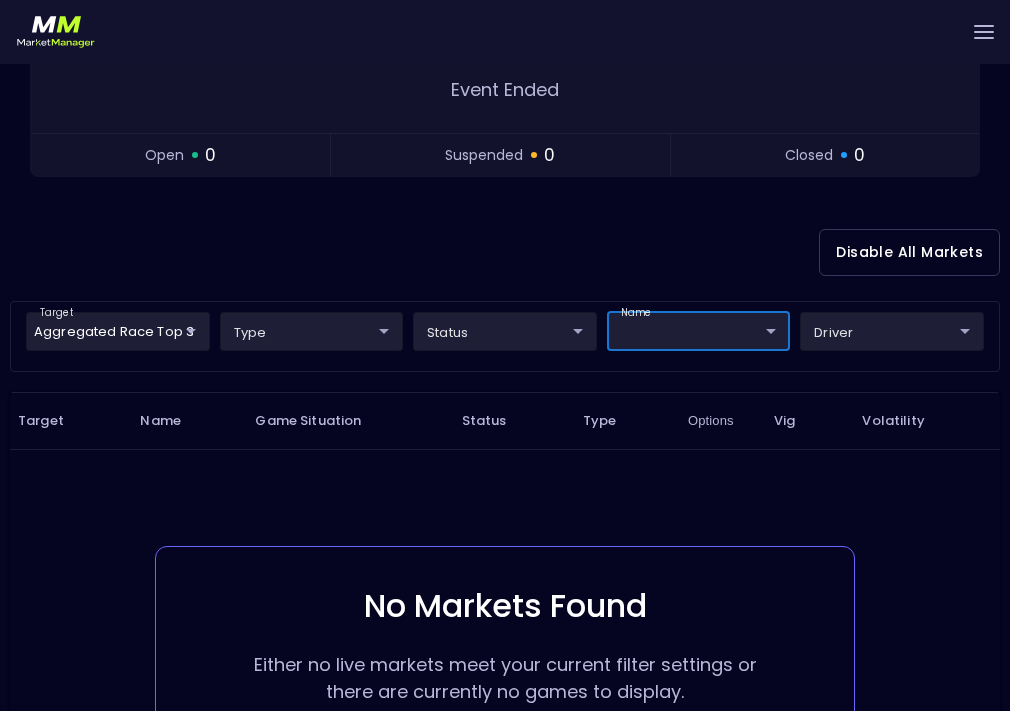 click on "Live Markets Market Configuration Profiles History [PERSON_NAME] nVenue Settings Support Logout   Version 1.31  Powered by nVenue < All Games [DATE] 2:14:12 PM Current Profile [PERSON_NAME] 0a763355-b225-40e6-8c79-2dda4ec7b2cf Select Target Market Status Type Vig Volatility Options Close EchoPark Automotive Grand Prix From  Circuit of the Americas Stage  3  - Lap  38 / 38 Race Lap  68 / 68 Replay Game Final Event Ended open 0 suspended 0 closed 0 Disable All Markets target Aggregated Race Top 3 Aggregated Race Top 3 ​ type ​ ​ status ​ ​ name ​ ​ driver ​ ​ Target Name Game Situation Status Type Options Vig Volatility No Markets Found Either no live markets meet your current filter settings or there are currently no games to display. Rows per page: 25 25 0–0 of 0" at bounding box center (505, 313) 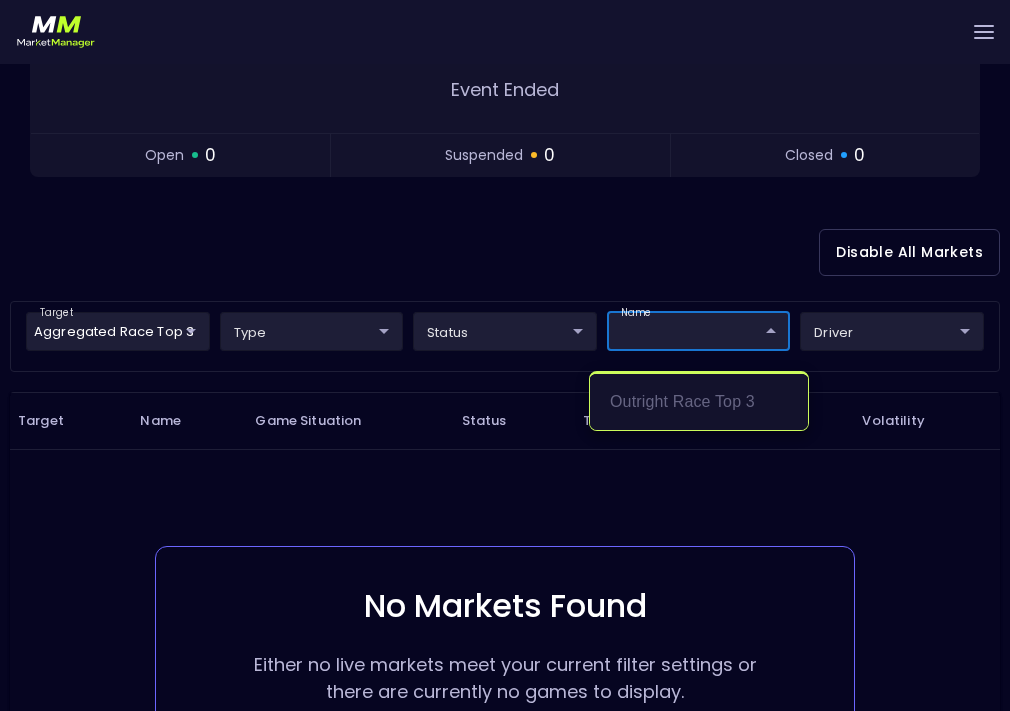 click at bounding box center (505, 355) 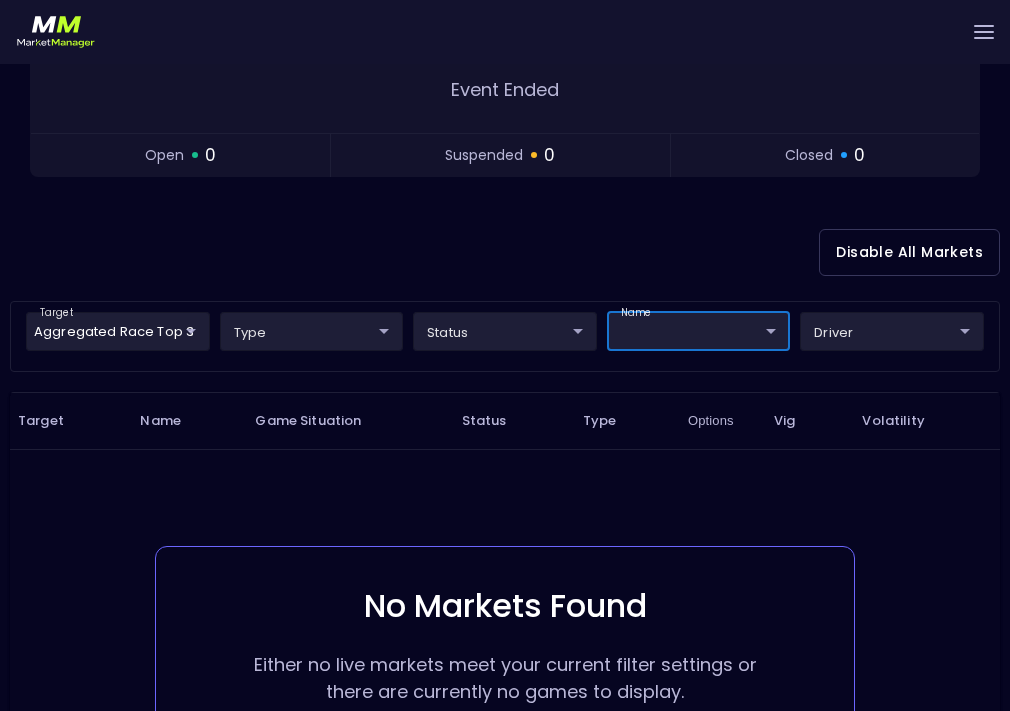 click on "Live Markets Market Configuration Profiles History [PERSON_NAME] nVenue Settings Support Logout   Version 1.31  Powered by nVenue < All Games [DATE] 2:14:39 PM Current Profile [PERSON_NAME] 0a763355-b225-40e6-8c79-2dda4ec7b2cf Select Target Market Status Type Vig Volatility Options Close EchoPark Automotive Grand Prix From  Circuit of the Americas Stage  3  - Lap  38 / 38 Race Lap  68 / 68 Replay Game Final Event Ended open 0 suspended 0 closed 0 Disable All Markets target Aggregated Race Top 3 Aggregated Race Top 3 ​ type ​ ​ status ​ ​ name ​ ​ driver ​ ​ Target Name Game Situation Status Type Options Vig Volatility No Markets Found Either no live markets meet your current filter settings or there are currently no games to display. Rows per page: 25 25 0–0 of 0" at bounding box center (505, 313) 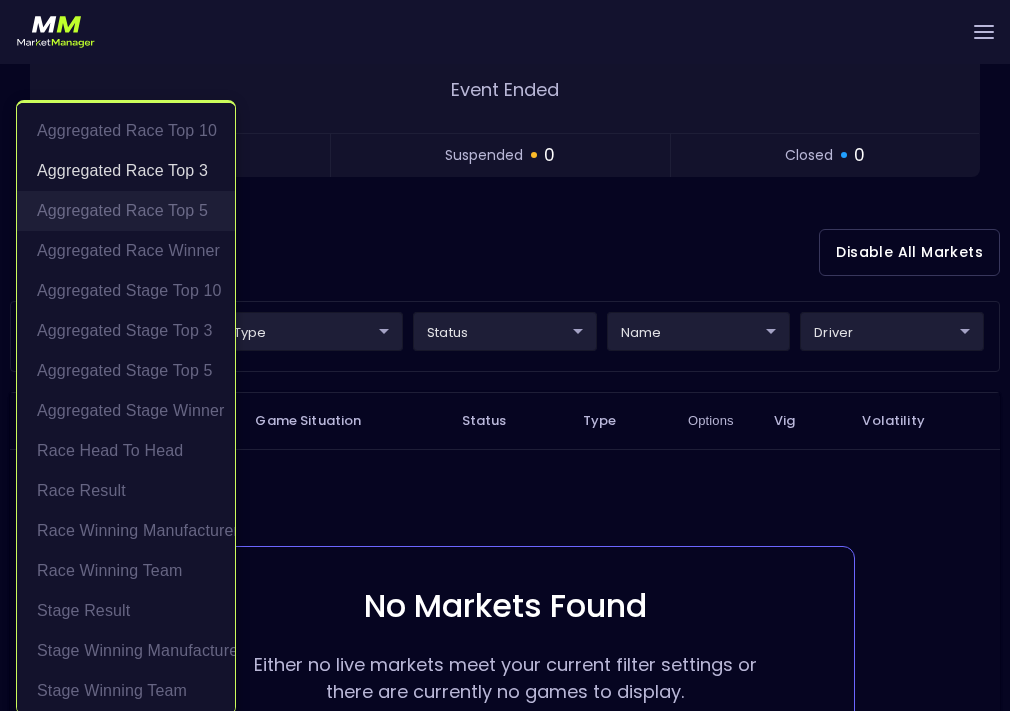 click on "Aggregated Race Top 5" at bounding box center [126, 211] 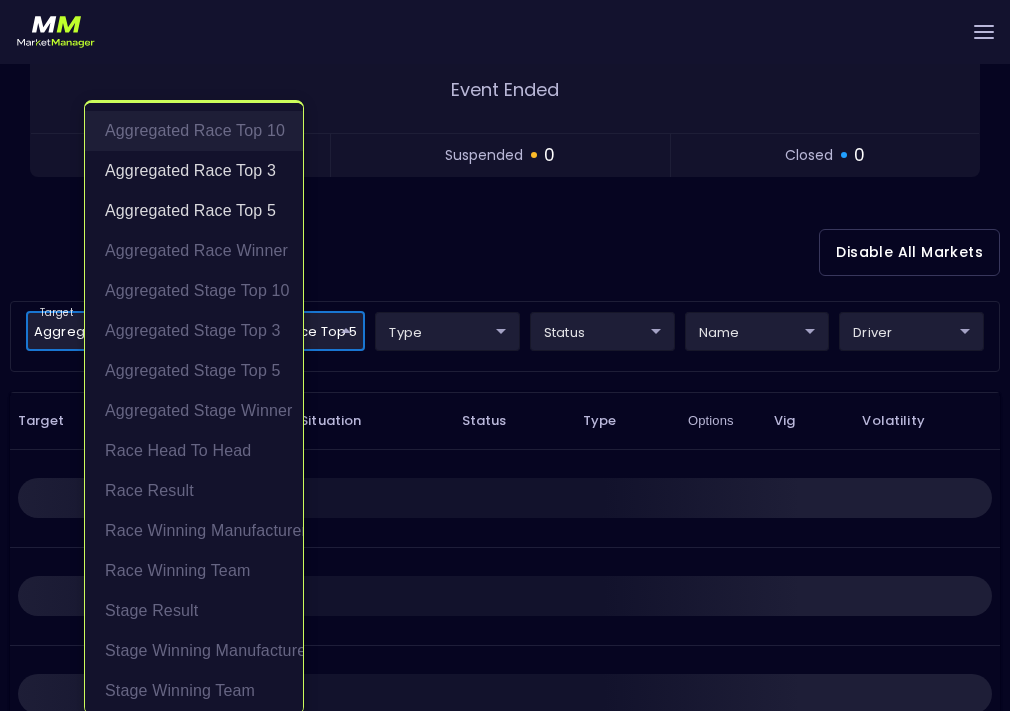 click on "Aggregated Race Top 10" at bounding box center [194, 131] 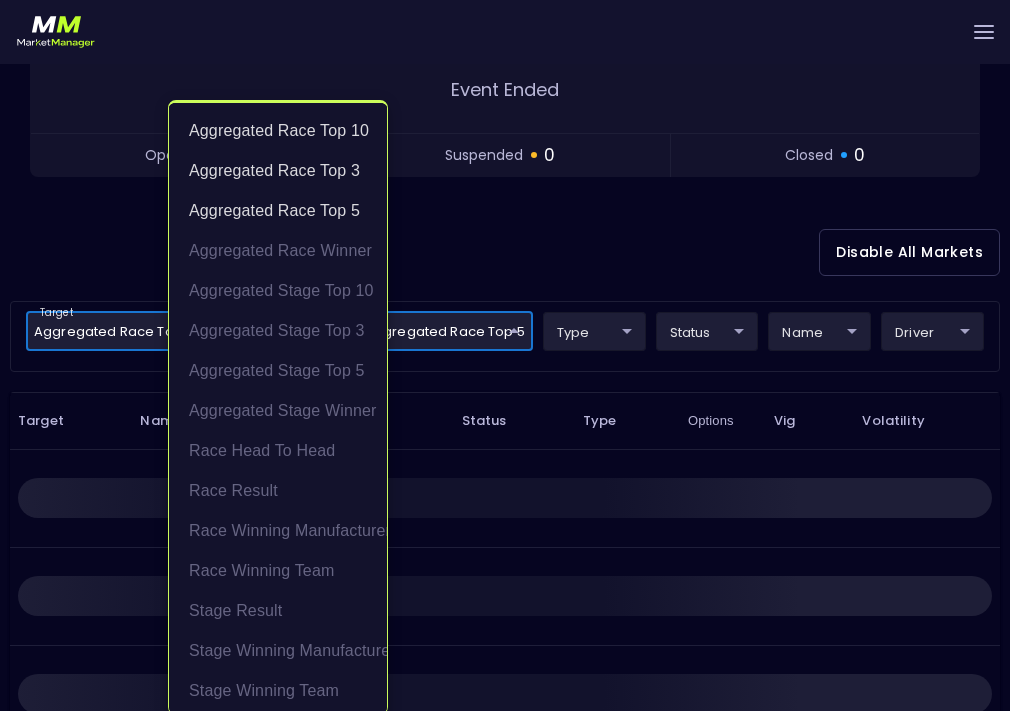 click at bounding box center [505, 355] 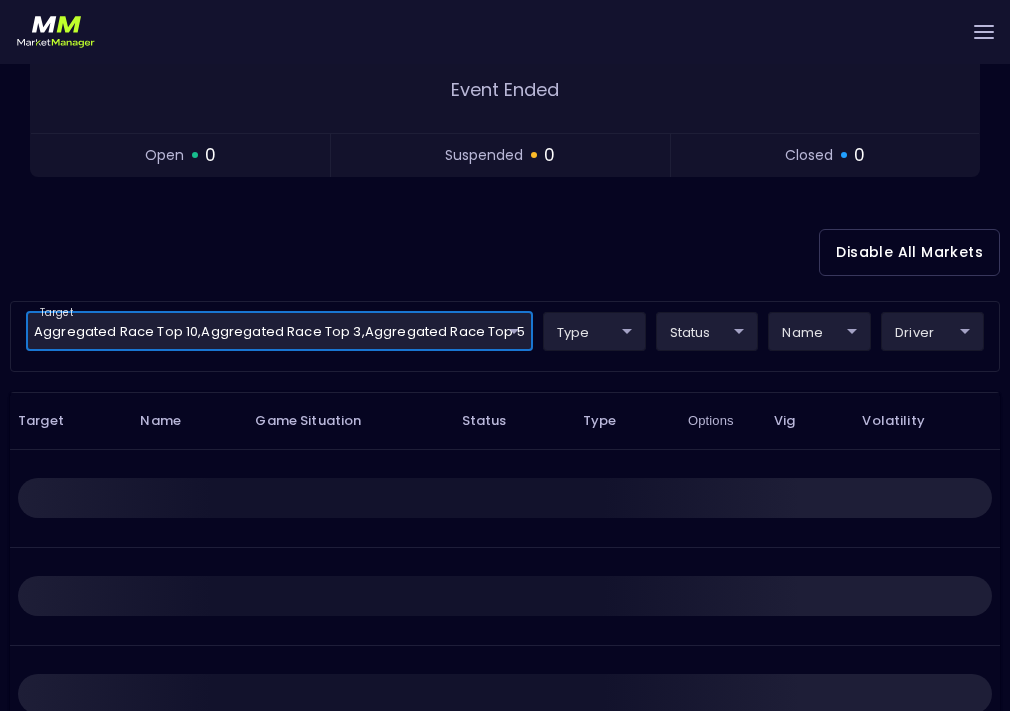 scroll, scrollTop: 0, scrollLeft: 0, axis: both 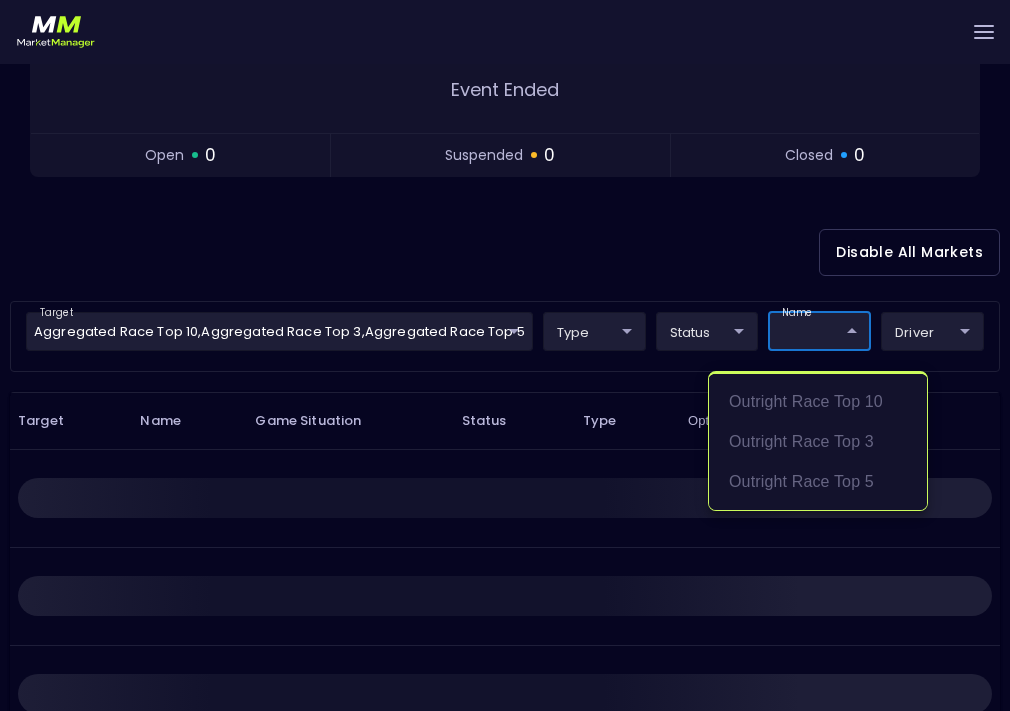 click on "Live Markets Market Configuration Profiles History [PERSON_NAME] nVenue Settings Support Logout   Version 1.31  Powered by nVenue < All Games [DATE] 2:14:42 PM Current Profile [PERSON_NAME] 0a763355-b225-40e6-8c79-2dda4ec7b2cf Select Target Market Status Type Vig Volatility Options Close EchoPark Automotive Grand Prix From  Circuit of the Americas Stage  3  - Lap  38 / 38 Race Lap  68 / 68 Replay Game Final Event Ended open 0 suspended 0 closed 0 Disable All Markets target Aggregated Race Top 10 ,  Aggregated Race Top 3 ,  Aggregated Race Top 5 Aggregated Race Top 3,Aggregated Race Top 5,Aggregated Race Top 10 ​ type ​ ​ status ​ ​ name ​ ​ driver ​ ​ Target Name Game Situation Status Type Options Vig Volatility Rows per page: 25 25 0–0 of 0 Outright Race Top 10 Outright Race Top 3 Outright Race Top 5" at bounding box center [505, 313] 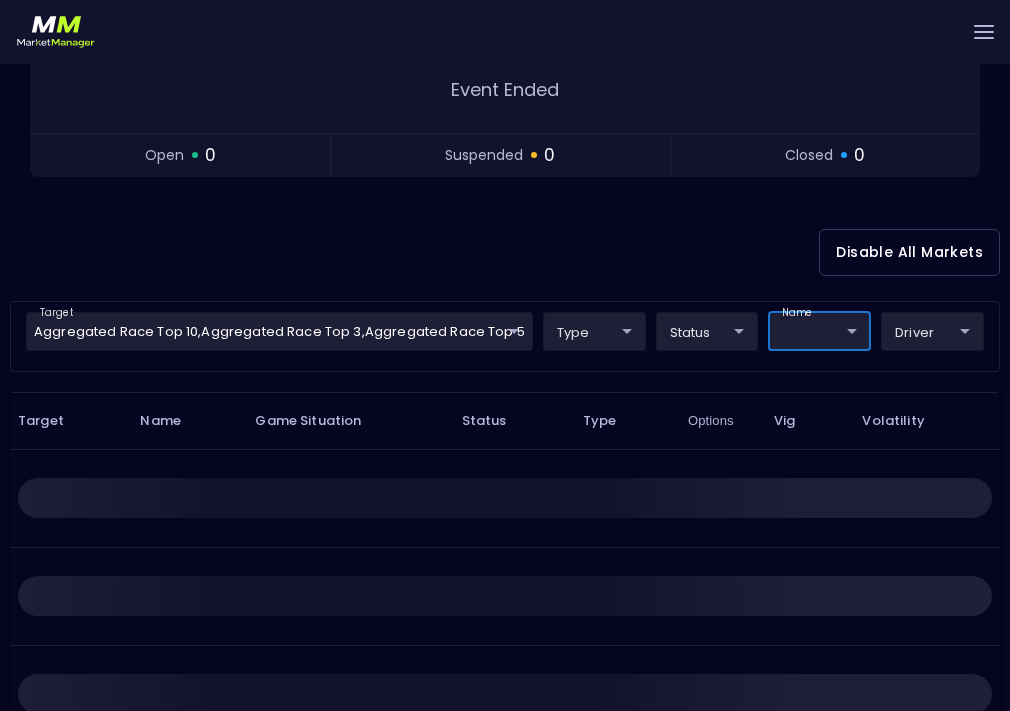 click on "Live Markets Market Configuration Profiles History [PERSON_NAME] nVenue Settings Support Logout   Version 1.31  Powered by nVenue < All Games [DATE] 2:14:43 PM Current Profile [PERSON_NAME] 0a763355-b225-40e6-8c79-2dda4ec7b2cf Select Target Market Status Type Vig Volatility Options Close EchoPark Automotive Grand Prix From  Circuit of the Americas Stage  3  - Lap  38 / 38 Race Lap  68 / 68 Replay Game Final Event Ended open 0 suspended 0 closed 0 Disable All Markets target Aggregated Race Top 10 ,  Aggregated Race Top 3 ,  Aggregated Race Top 5 Aggregated Race Top 3,Aggregated Race Top 5,Aggregated Race Top 10 ​ type ​ ​ status ​ ​ name ​ ​ driver ​ ​ Target Name Game Situation Status Type Options Vig Volatility Rows per page: 25 25 0–0 of 0 Outright Race Top 10 Outright Race Top 3 Outright Race Top 5" at bounding box center [505, 313] 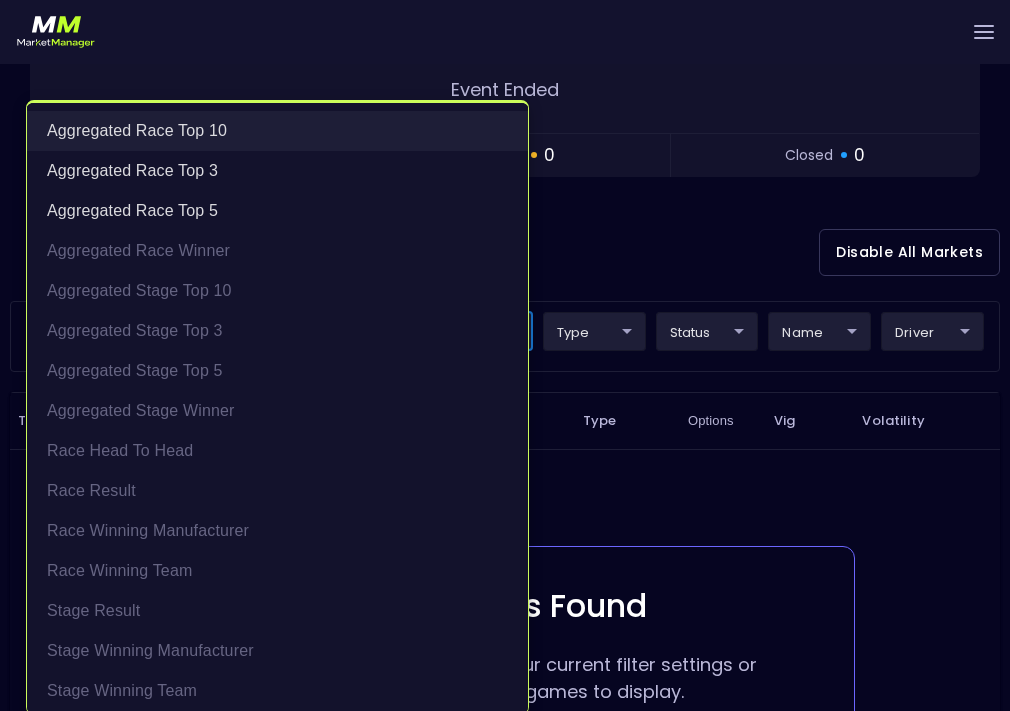 click on "Aggregated Race Top 10" at bounding box center [277, 131] 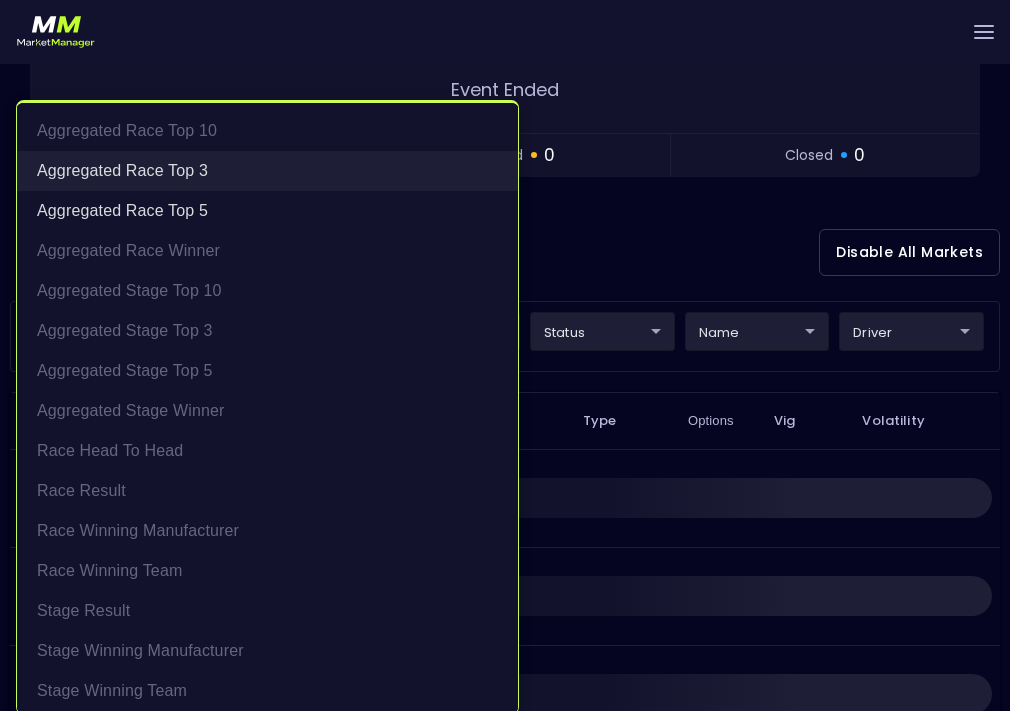 click on "Aggregated Race Top 3" at bounding box center [267, 171] 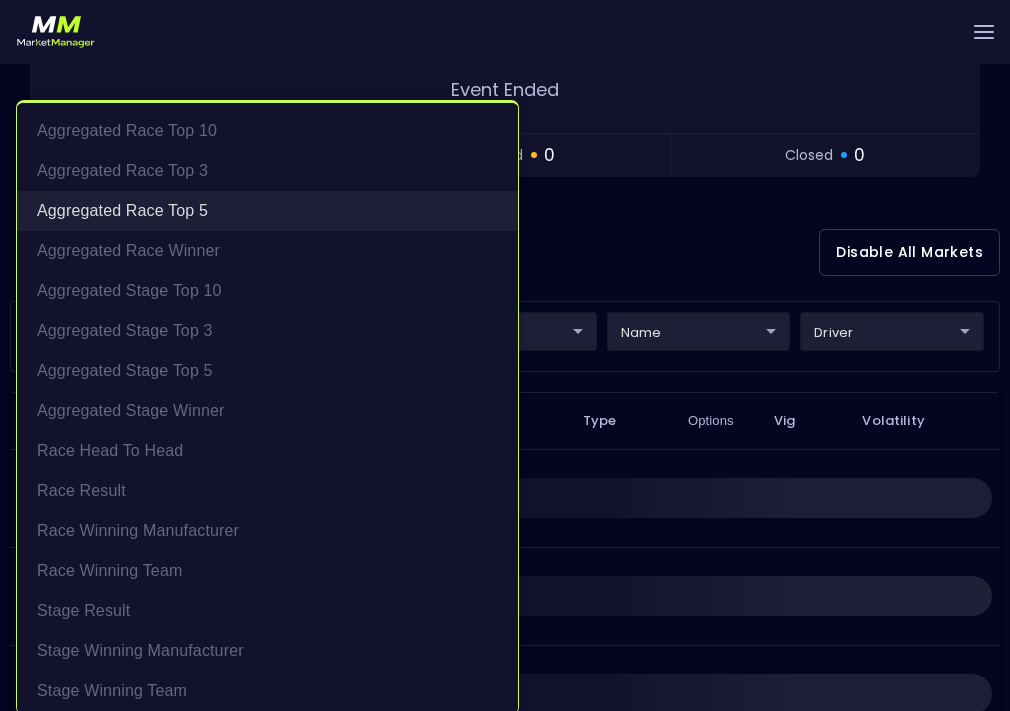 click on "Aggregated Race Top 5" at bounding box center [267, 211] 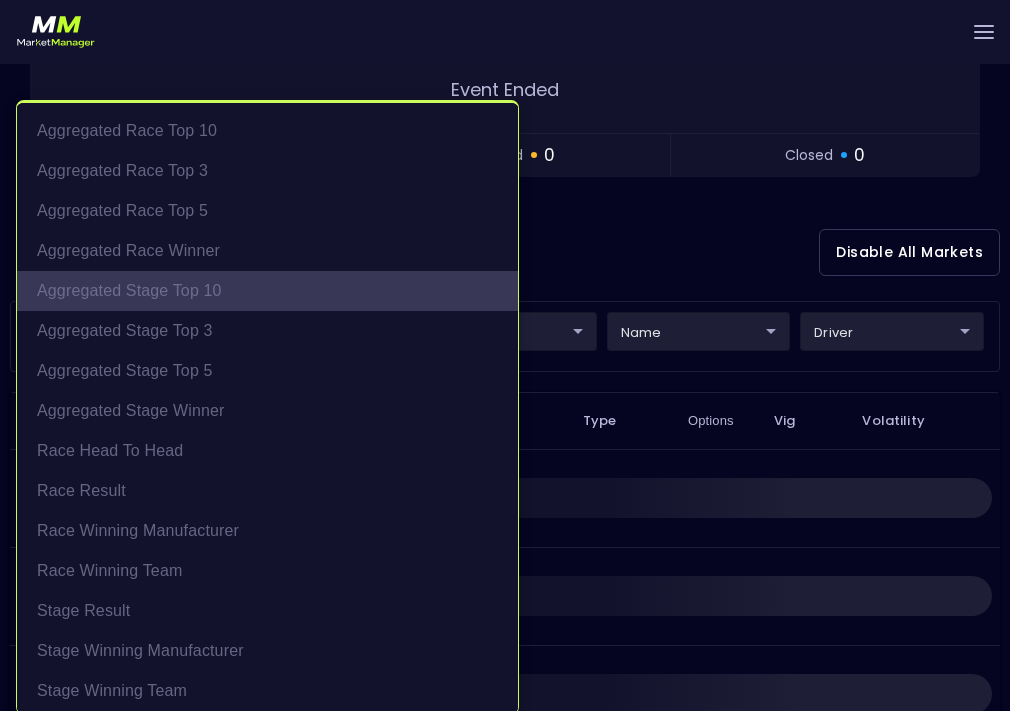 click on "Aggregated Stage Top 10" at bounding box center [267, 291] 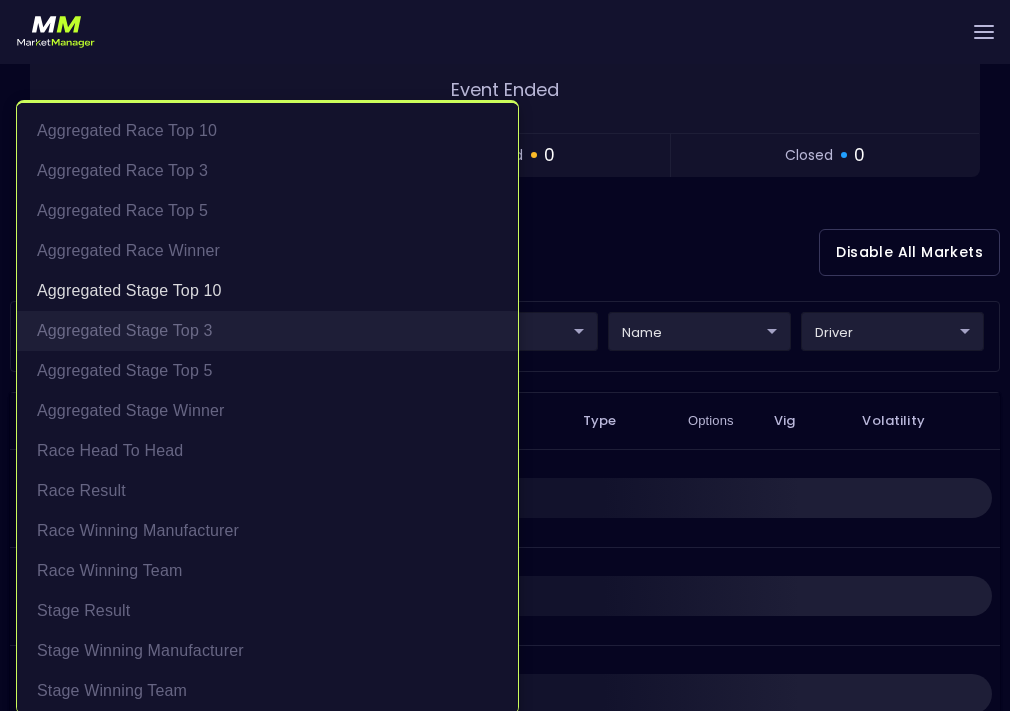click on "Aggregated Stage Top 3" at bounding box center [267, 331] 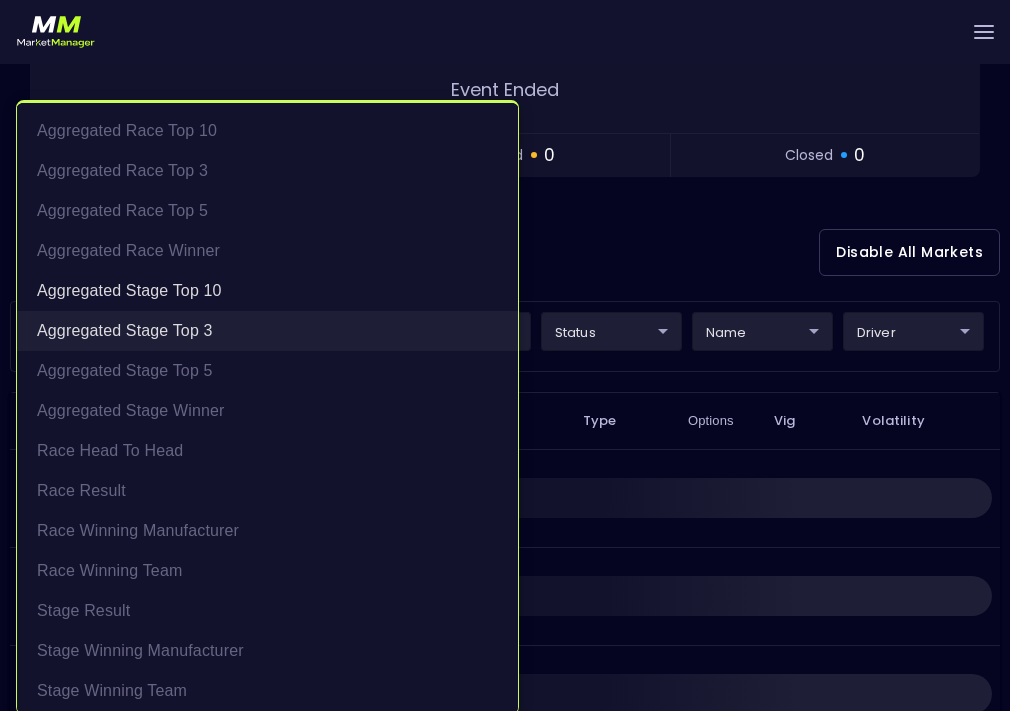 click on "Aggregated Stage Top 3" at bounding box center (267, 331) 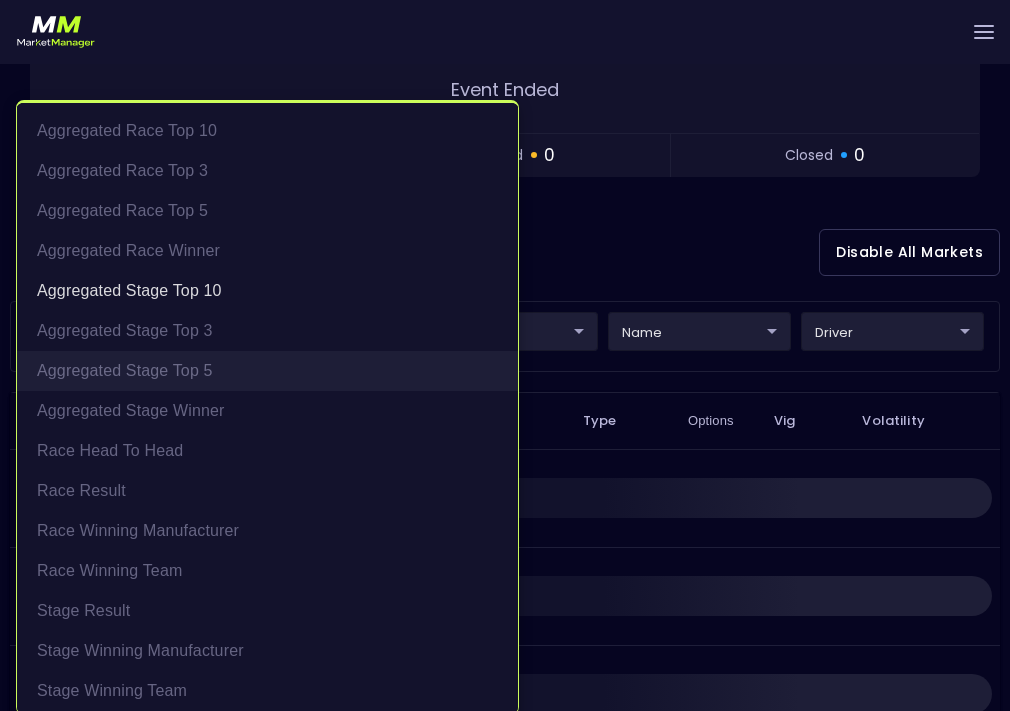 click on "Aggregated Stage Top 5" at bounding box center [267, 371] 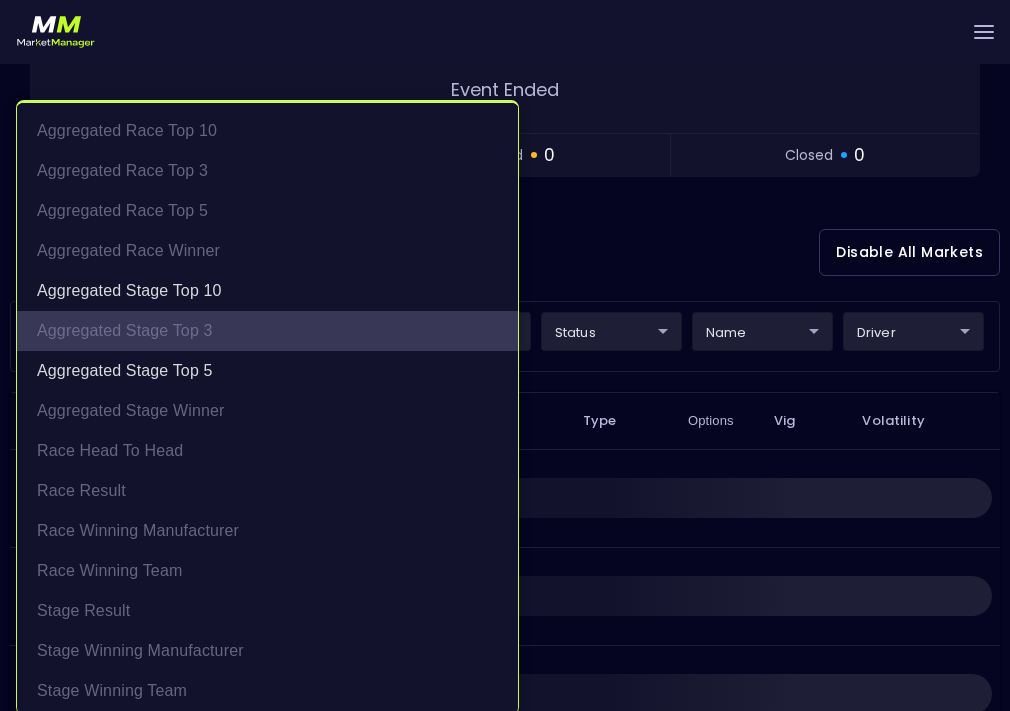 click on "Aggregated Stage Top 3" at bounding box center (267, 331) 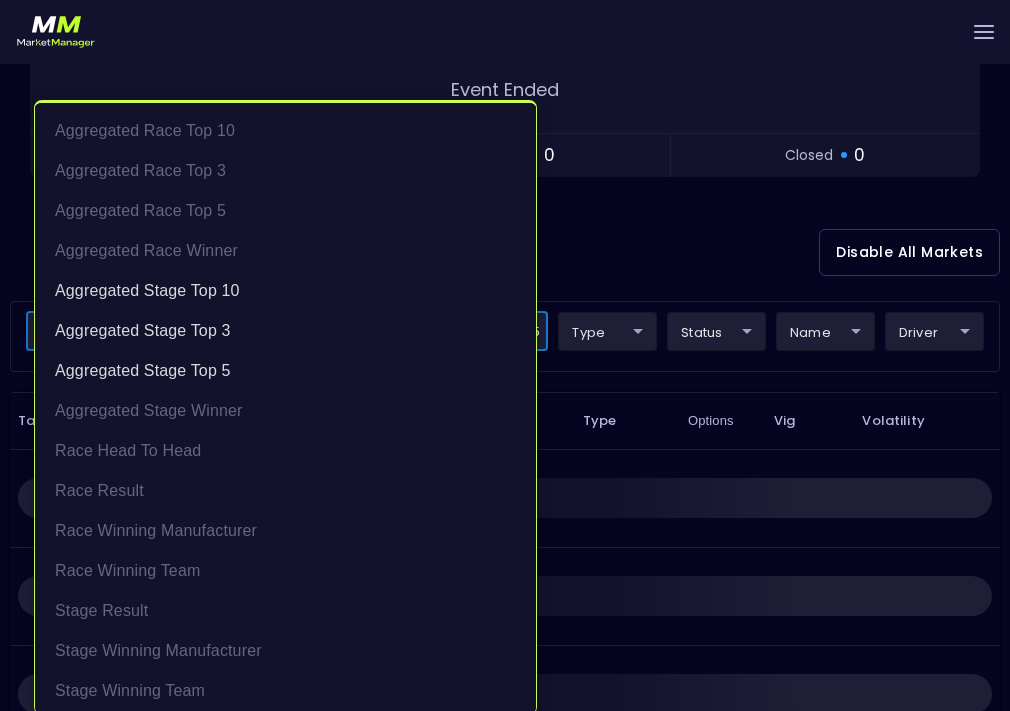 click at bounding box center (505, 355) 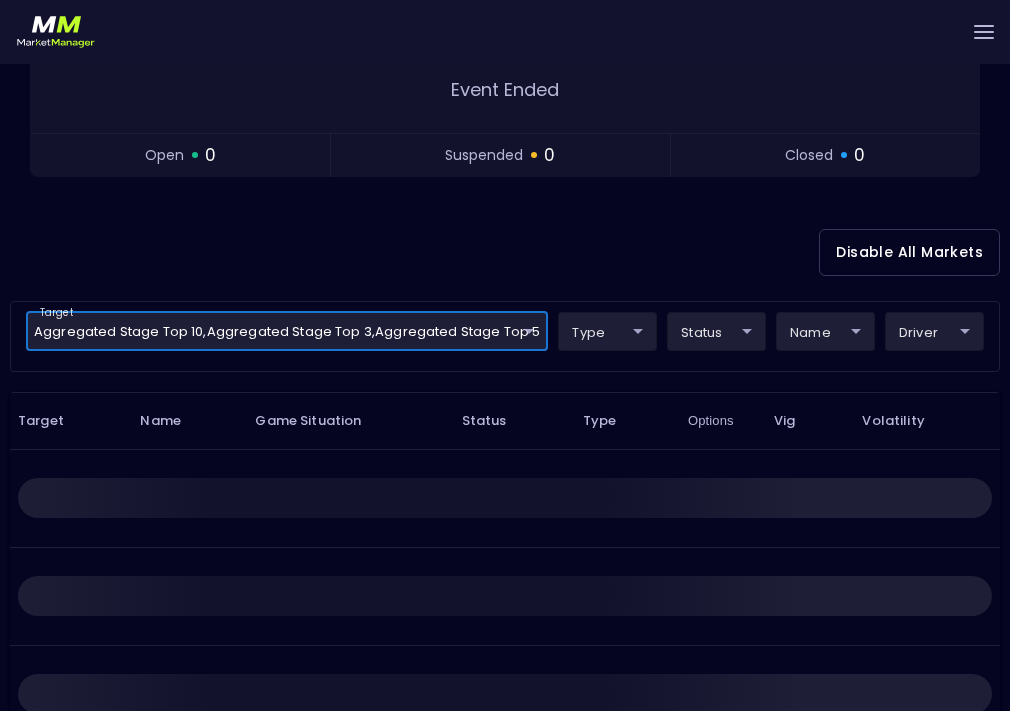 scroll, scrollTop: 0, scrollLeft: 0, axis: both 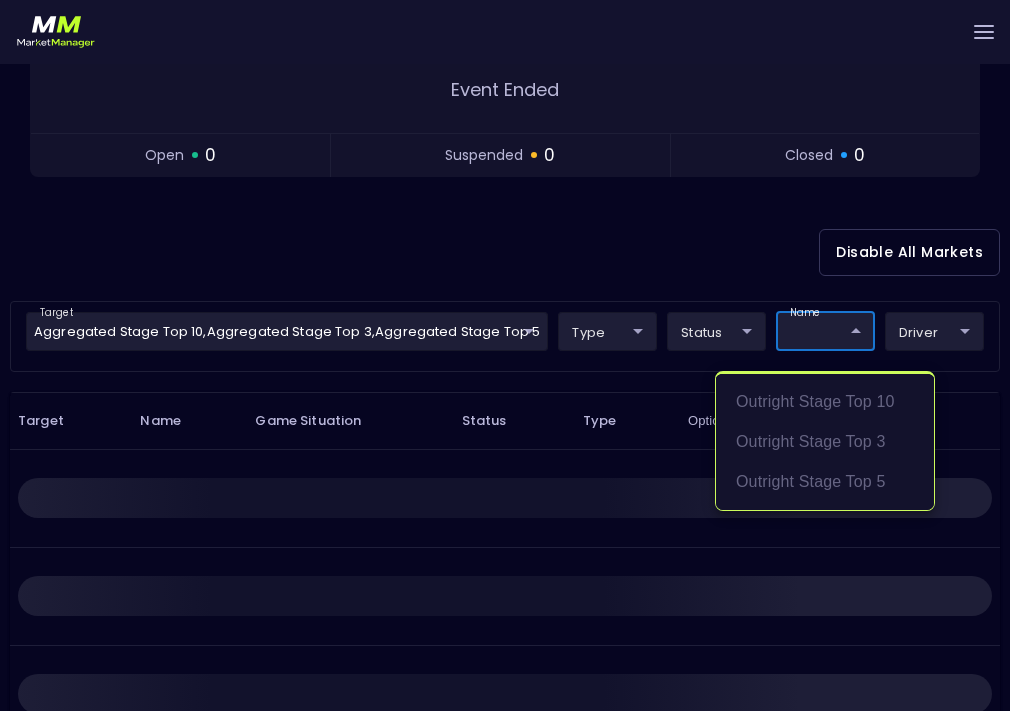 click at bounding box center (505, 355) 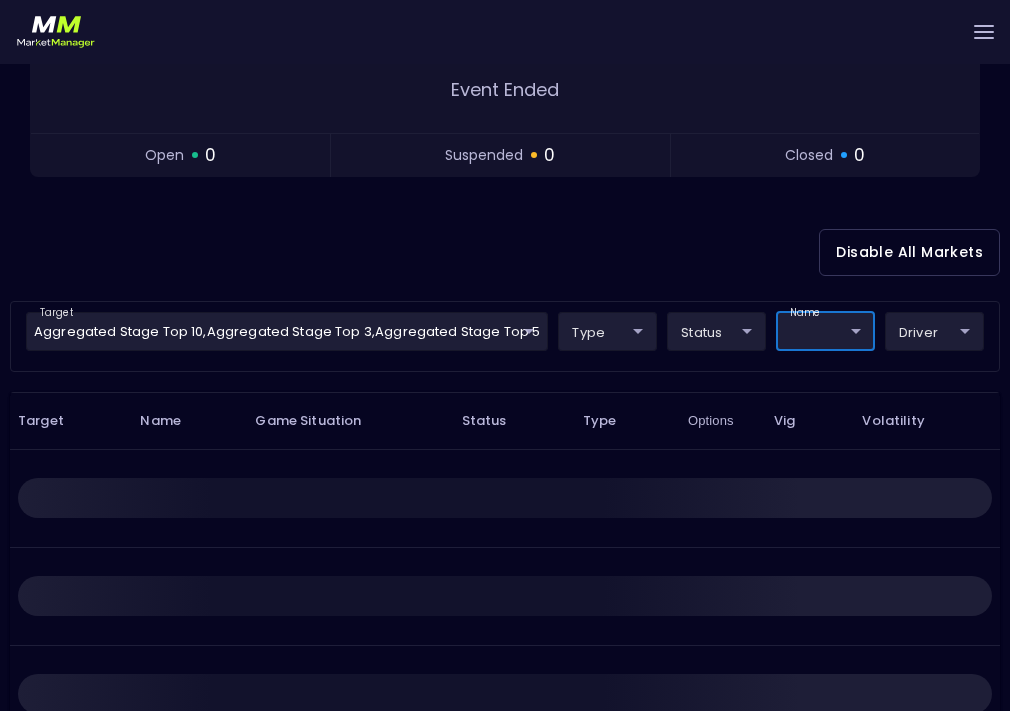click on "Live Markets Market Configuration Profiles History [PERSON_NAME] nVenue Settings Support Logout   Version 1.31  Powered by nVenue < All Games [DATE] 2:14:49 PM Current Profile [PERSON_NAME] 0a763355-b225-40e6-8c79-2dda4ec7b2cf Select Target Market Status Type Vig Volatility Options Close EchoPark Automotive Grand Prix From  Circuit of the Americas Stage  3  - Lap  38 / 38 Race Lap  68 / 68 Replay Game Final Event Ended open 0 suspended 0 closed 0 Disable All Markets target Aggregated Stage Top 10 ,  Aggregated Stage Top 3 ,  Aggregated Stage Top 5 Aggregated Stage Top 10,Aggregated Stage Top 5,Aggregated Stage Top 3 ​ type ​ ​ status ​ ​ name ​ ​ driver ​ ​ Target Name Game Situation Status Type Options Vig Volatility Rows per page: 25 25 0–0 of 0 Outright Stage Top 10 Outright Stage Top 3 Outright Stage Top 5" at bounding box center (505, 313) 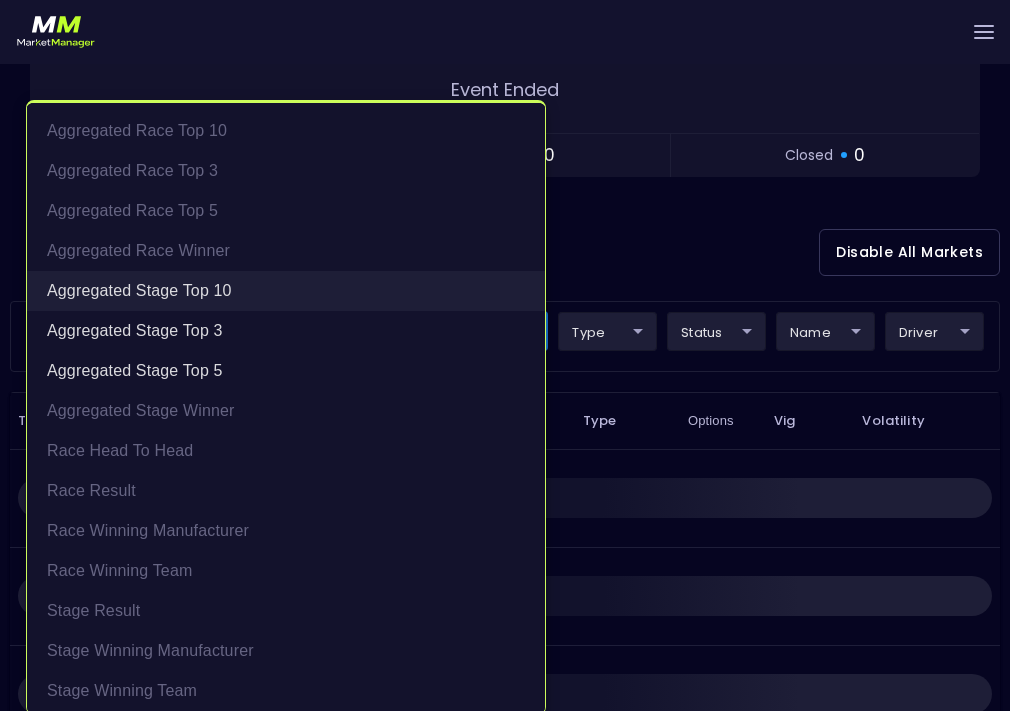 click on "Aggregated Stage Top 10" at bounding box center (286, 291) 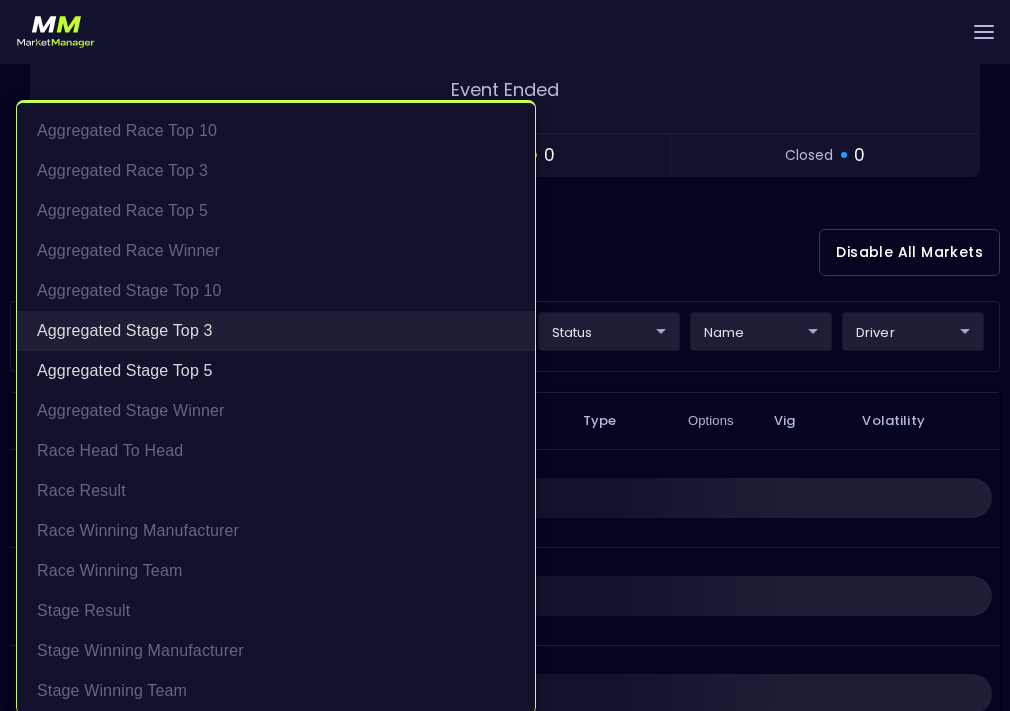 click on "Aggregated Stage Top 3" at bounding box center [276, 331] 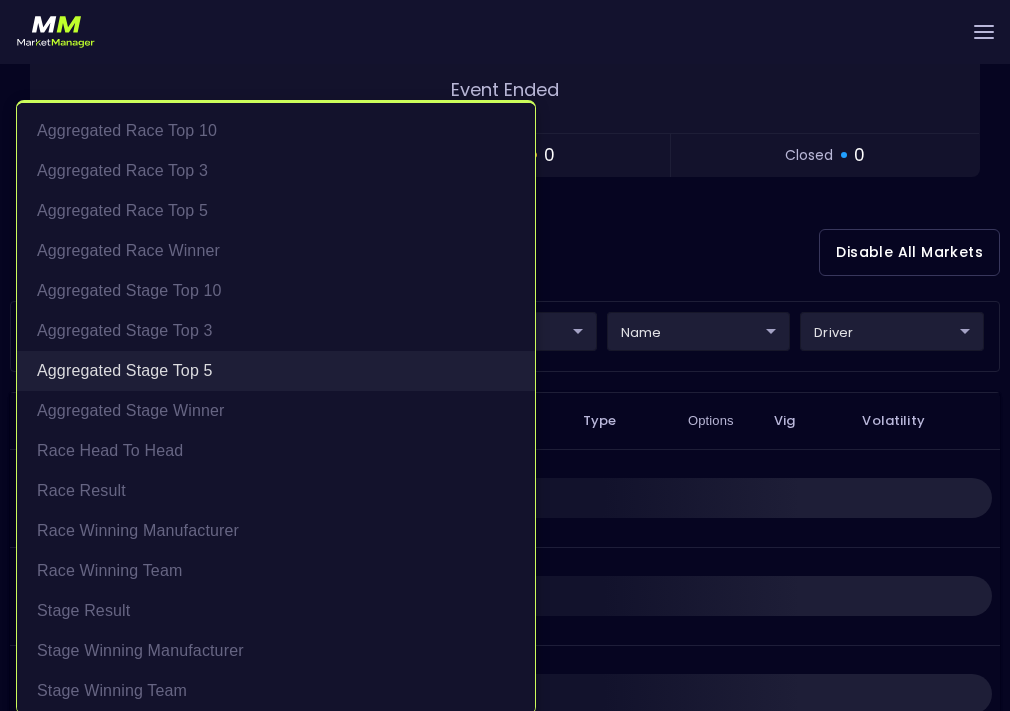 click on "Aggregated Stage Top 5" at bounding box center [276, 371] 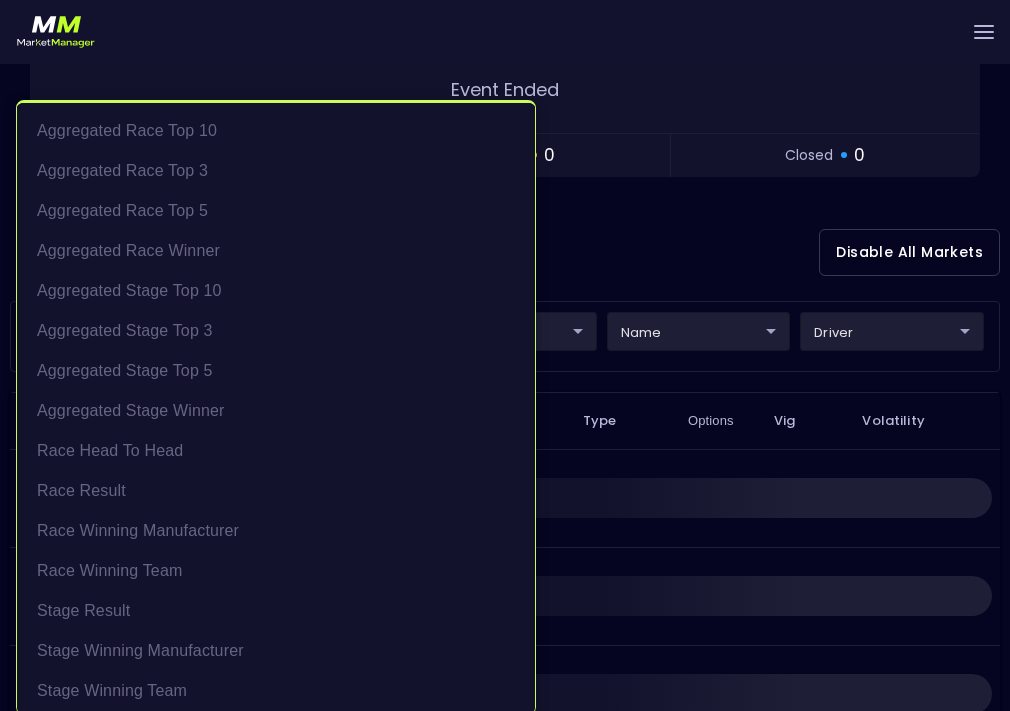 click at bounding box center [505, 355] 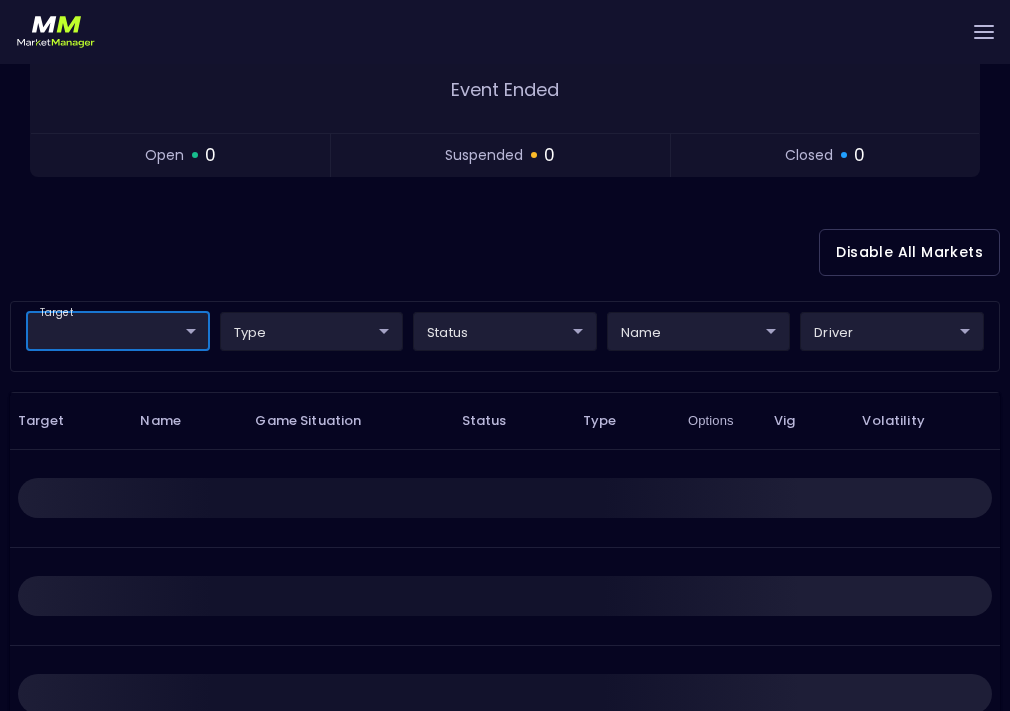 scroll, scrollTop: 0, scrollLeft: 0, axis: both 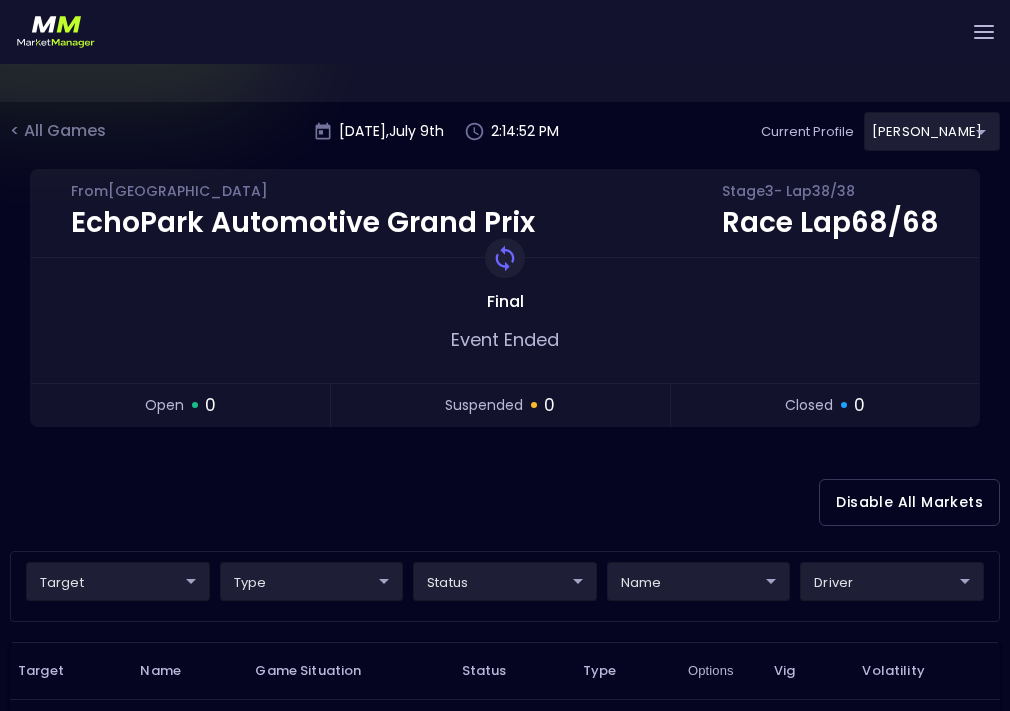 click at bounding box center (505, 37) 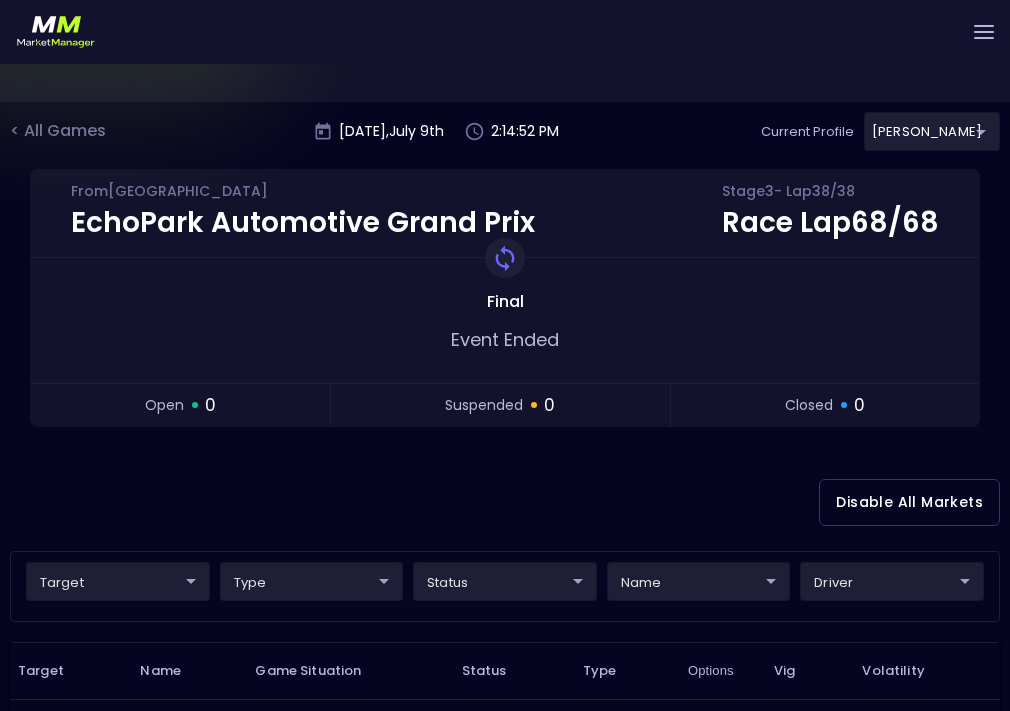 click on "< All Games" at bounding box center [60, 132] 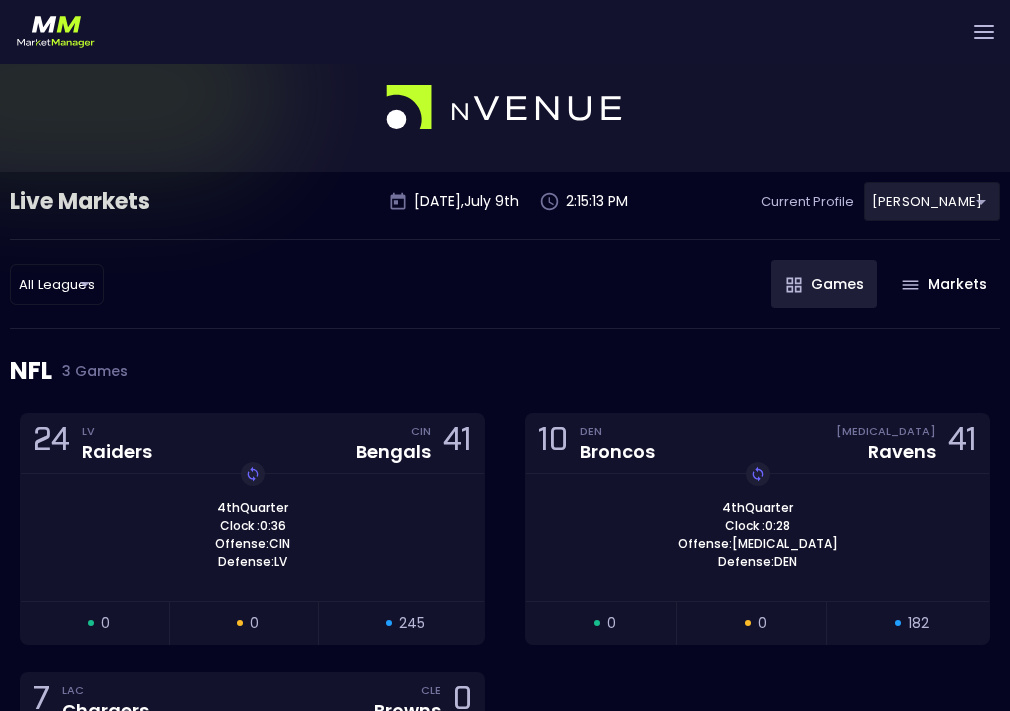 scroll, scrollTop: 10, scrollLeft: 0, axis: vertical 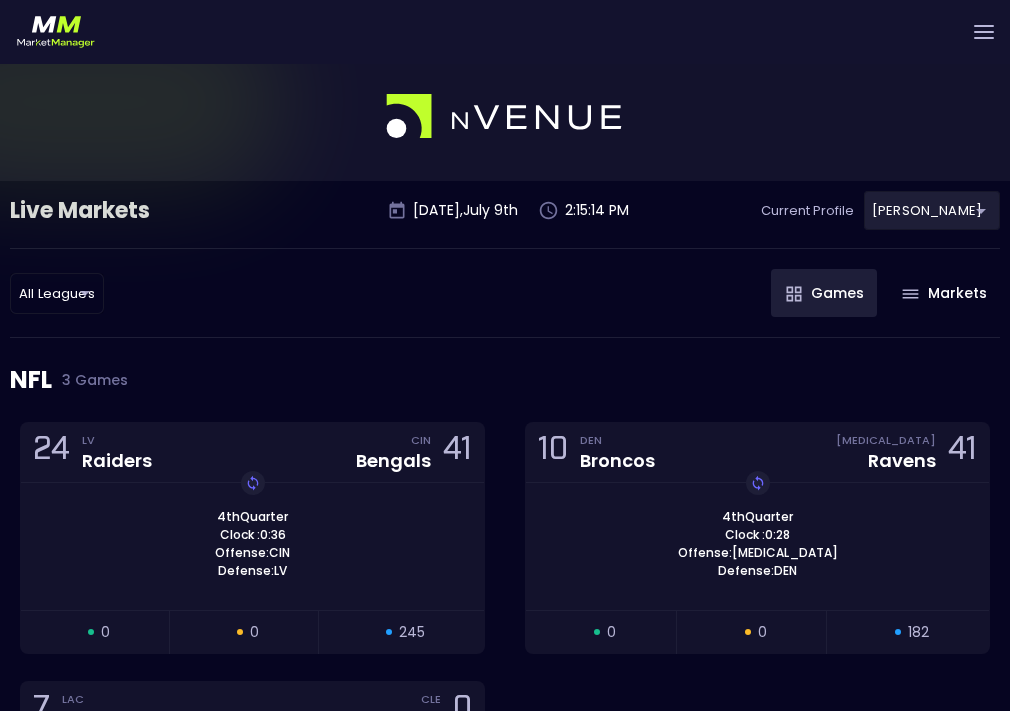 click on "Live Markets Market Configuration Profiles History [PERSON_NAME] nVenue Settings Support Logout   Version 1.31  Powered by nVenue Live Markets [DATE] 2:15:14 PM Current Profile [PERSON_NAME] 0a763355-b225-40e6-8c79-2dda4ec7b2cf Select All Leagues all leagues ​  Games  Markets NFL   3   Games 24 LV Raiders CIN Bengals 41 4th  Quarter Clock :  0:36 Offense:  CIN Defense:  LV Replay Game open 0 suspended 0 closed 245 10 DEN Broncos [MEDICAL_DATA] Ravens 41 4th  Quarter Clock :  0:28 Offense:  [MEDICAL_DATA] Defense:  DEN Replay Game open 0 suspended 0 closed 182 7 LAC Chargers CLE Browns 0 1st  Quarter Clock :  2:36 Offense:  CLE Defense:  LAC Replay Game open 0 suspended 13 closed 91 WNBA   10   Games 83 SEA Storm CON Sun 93 Final Event Ended open 0 suspended 0 closed 237 80 GSV Valkyries IND Fever 61 Final Event Ended open 0 suspended 0 closed 212 93 IND Fever DAL Wings 101 Replay Game Final Event Ended open 0 suspended 0 closed 206 82 MIN Lynx CON Sun 83 Replay Game Final Event Ended open 0 suspended 0 closed 210 84 MIN" at bounding box center (505, 2135) 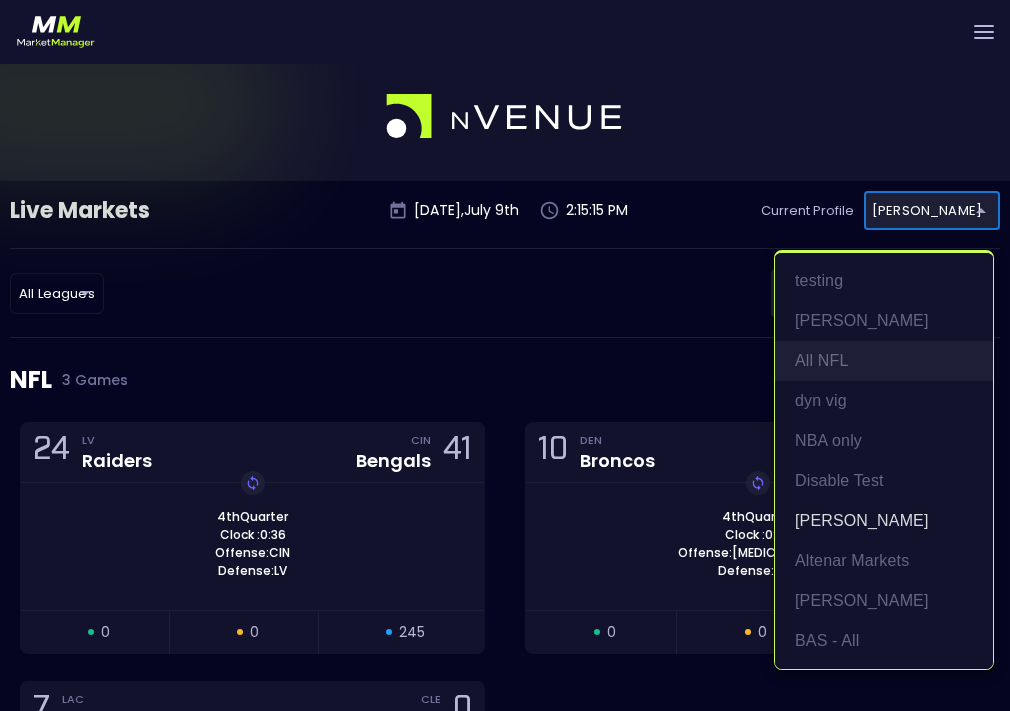 click on "All NFL" at bounding box center [884, 361] 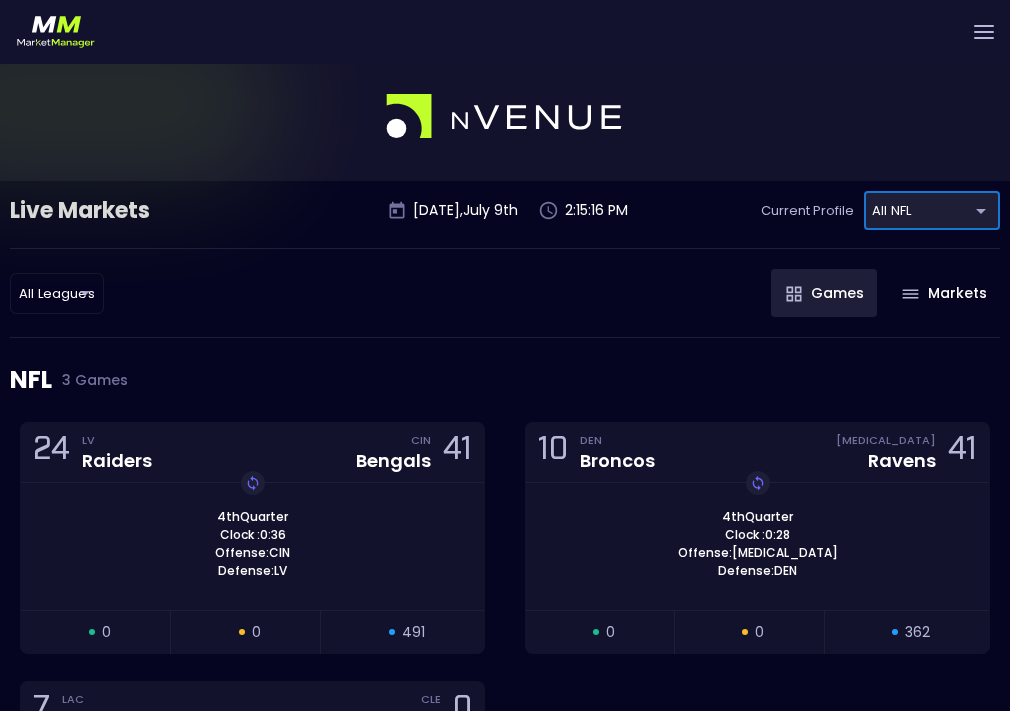 click on "NFL   3   Games" at bounding box center (505, 380) 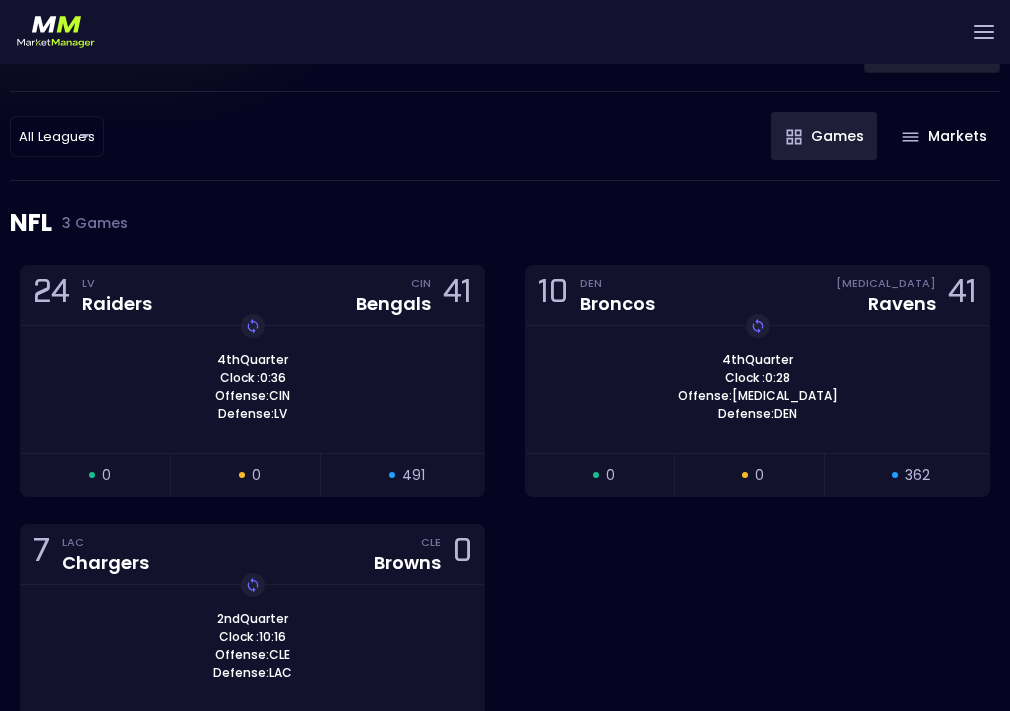 scroll, scrollTop: 218, scrollLeft: 0, axis: vertical 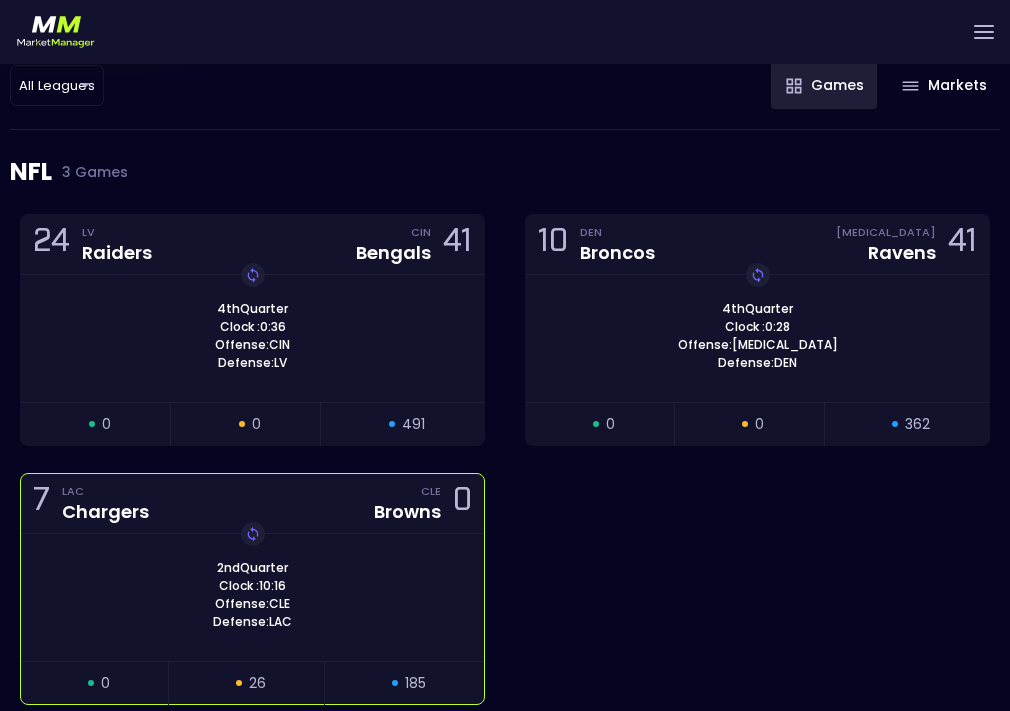 click on "2nd  Quarter Clock :  10:16 Offense:  CLE Defense:  LAC Replay Game" at bounding box center (252, 595) 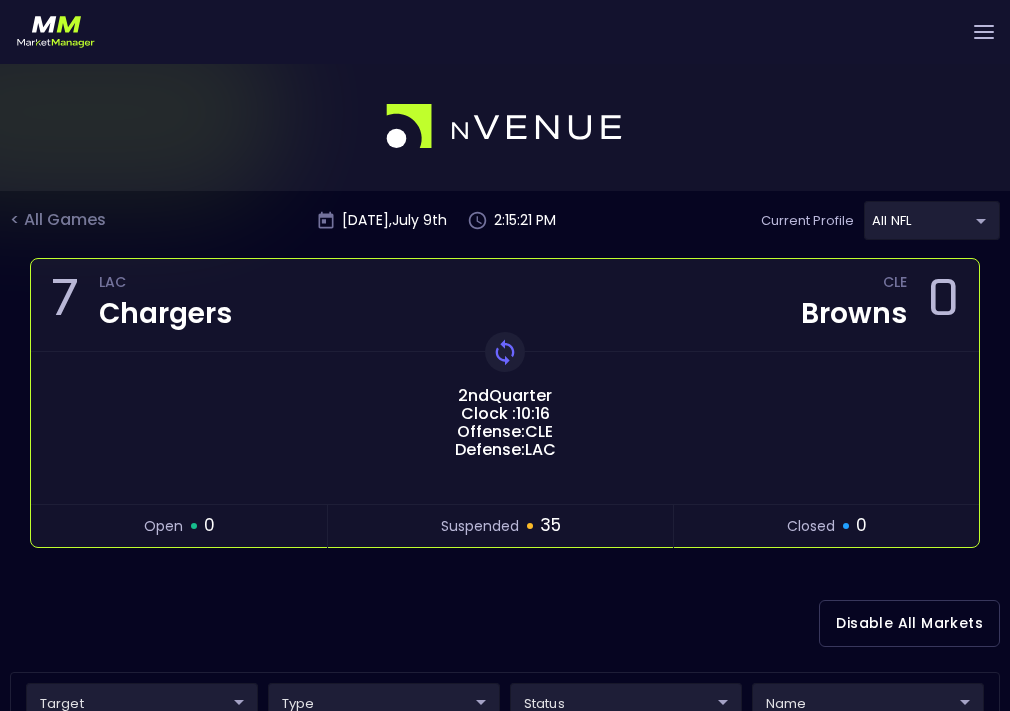 scroll, scrollTop: 221, scrollLeft: 0, axis: vertical 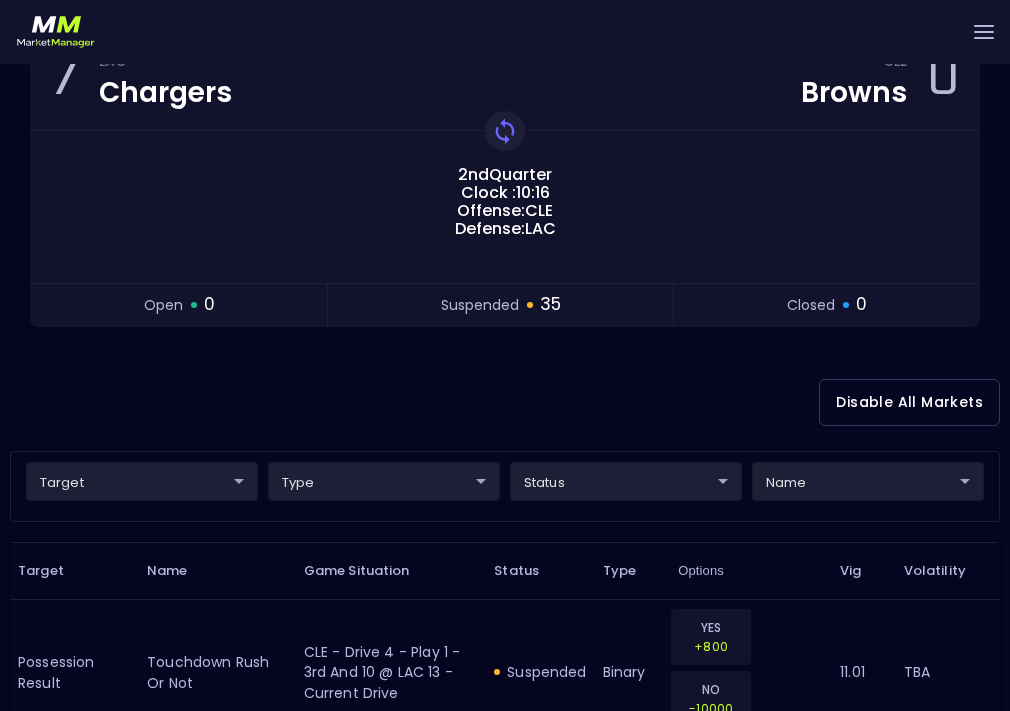 click on "Live Markets Market Configuration Profiles History [PERSON_NAME] nVenue Settings Support Logout   Version 1.31  Powered by nVenue < All Games [DATE] 2:15:21 PM Current Profile All NFL 9d8bad92-567c-44a6-ba12-e9bc101fa057 Select Target Market Status Type Vig Volatility Options Close 7 LAC Chargers CLE Browns 0 2nd  Quarter Clock :  10:16 Offense:  CLE Defense:  LAC Replay Game open 0 suspended 35 closed 0 Disable All Markets target ​ ​ type ​ ​ status ​ ​ name ​ ​ Target Name Game Situation Status Type Options Vig Volatility Possession Result touchdown rush or not CLE - Drive 4 - Play 1 - 3rd and 10 @ LAC 13 - Current Drive  suspended binary YES +800 NO -10000 11.01 TBA Possession Result touchdown pass or not CLE - Drive 4 - Play 1 - 3rd and 10 @ LAC 13 - Current Drive  suspended binary YES +235 NO -450 11 TBA Possession Result fg-made or not CLE - Drive 4 - Play 1 - 3rd and 10 @ LAC 13 - Current Drive  suspended binary YES -165 NO +104 11 TBA Possession Result suspended YES" at bounding box center [505, 2275] 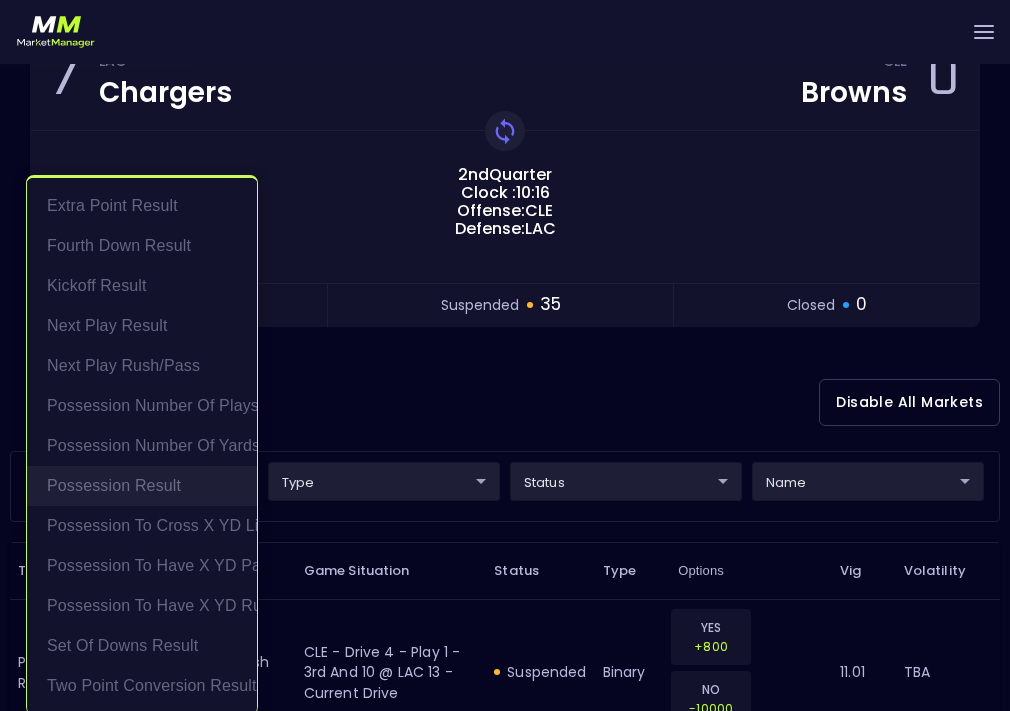 scroll, scrollTop: 4, scrollLeft: 0, axis: vertical 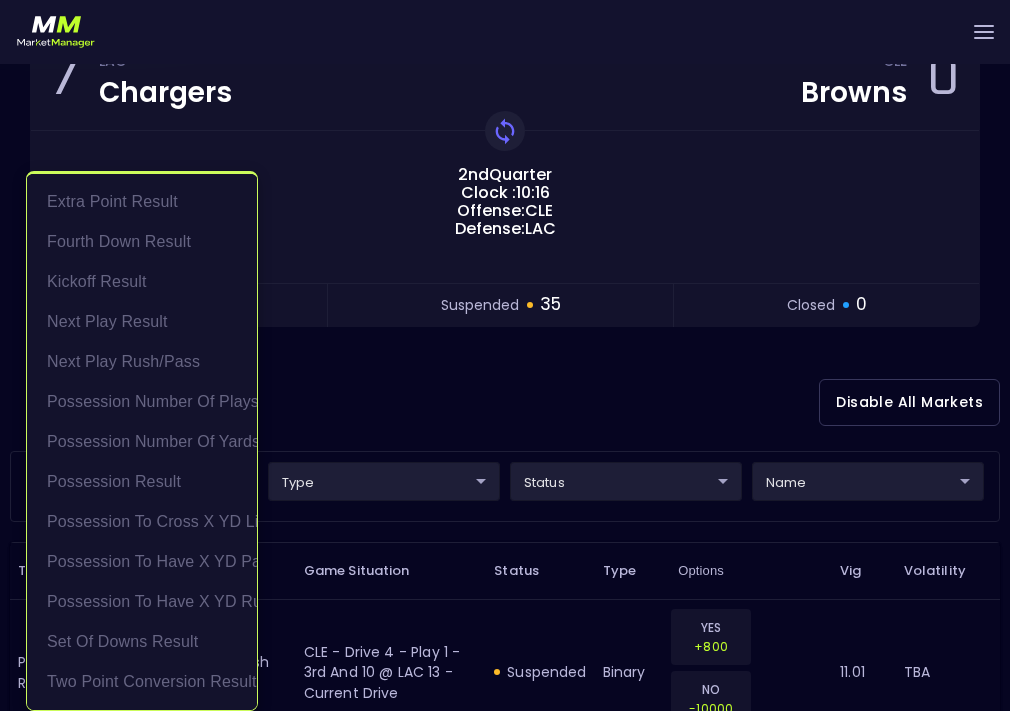 click at bounding box center [505, 355] 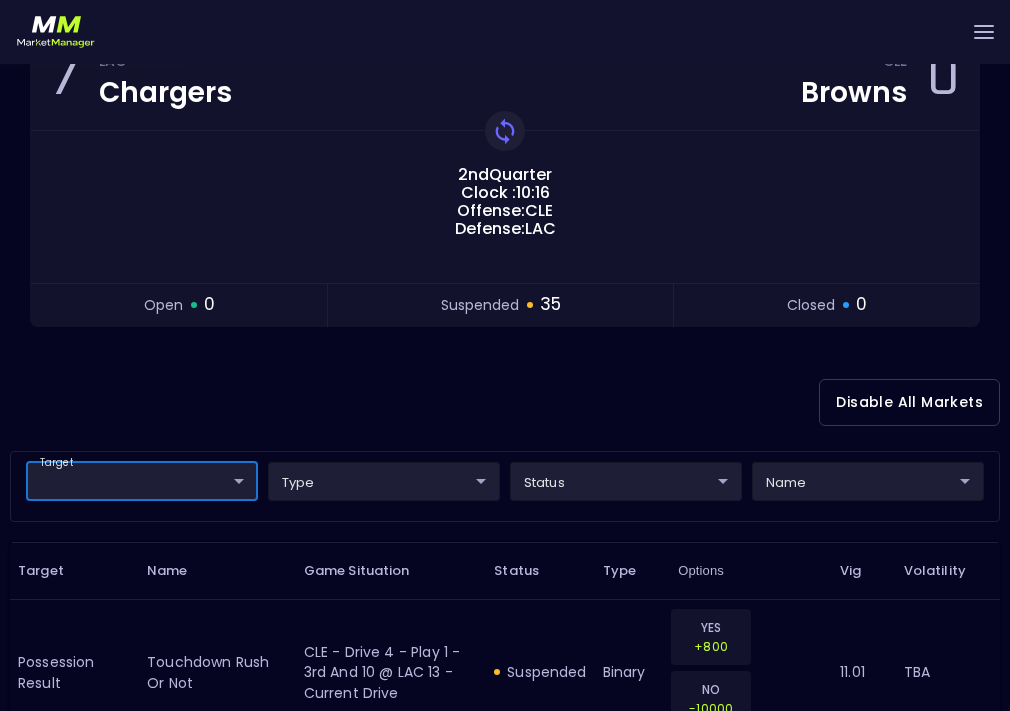 scroll, scrollTop: 0, scrollLeft: 0, axis: both 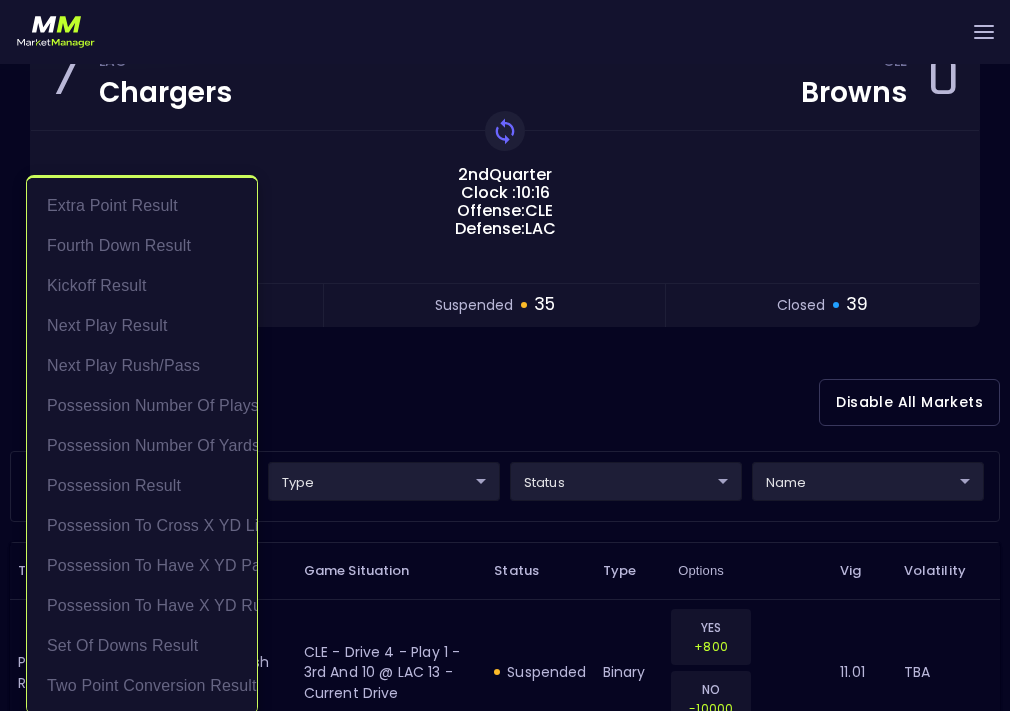 click on "Live Markets Market Configuration Profiles History [PERSON_NAME] nVenue Settings Support Logout   Version 1.31  Powered by nVenue < All Games [DATE] 2:15:51 PM Current Profile All NFL 9d8bad92-567c-44a6-ba12-e9bc101fa057 Select Target Market Status Type Vig Volatility Options Close 7 LAC Chargers CLE Browns 0 2nd  Quarter Clock :  10:16 Offense:  CLE Defense:  LAC Replay Game open 2 suspended 35 closed 39 Disable All Markets target ​ ​ type ​ ​ status ​ ​ name ​ ​ Target Name Game Situation Status Type Options Vig Volatility Possession Result touchdown rush or not CLE - Drive 4 - Play 1 - 3rd and 10 @ LAC 13 - Current Drive  suspended binary YES +800 NO -10000 11.01 TBA Possession Result touchdown pass or not CLE - Drive 4 - Play 1 - 3rd and 10 @ LAC 13 - Current Drive  suspended binary YES +235 NO -450 11 TBA Possession Result fg-made or not CLE - Drive 4 - Play 1 - 3rd and 10 @ LAC 13 - Current Drive  suspended binary YES -165 NO +104 11 TBA Possession Result suspended YES" at bounding box center (505, 2275) 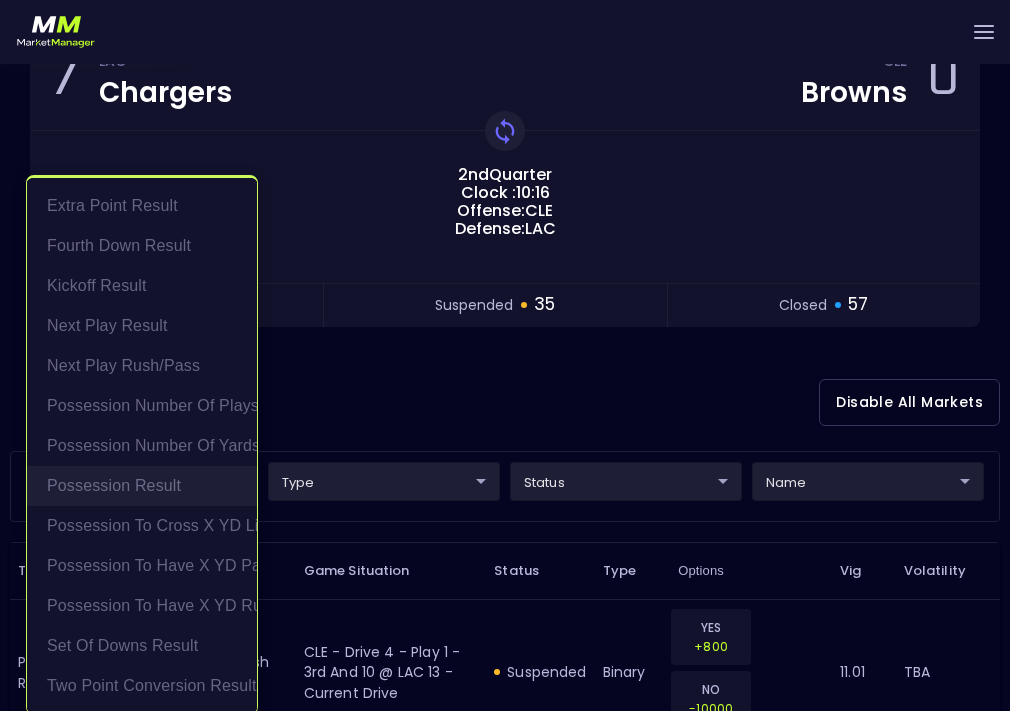scroll, scrollTop: 4, scrollLeft: 0, axis: vertical 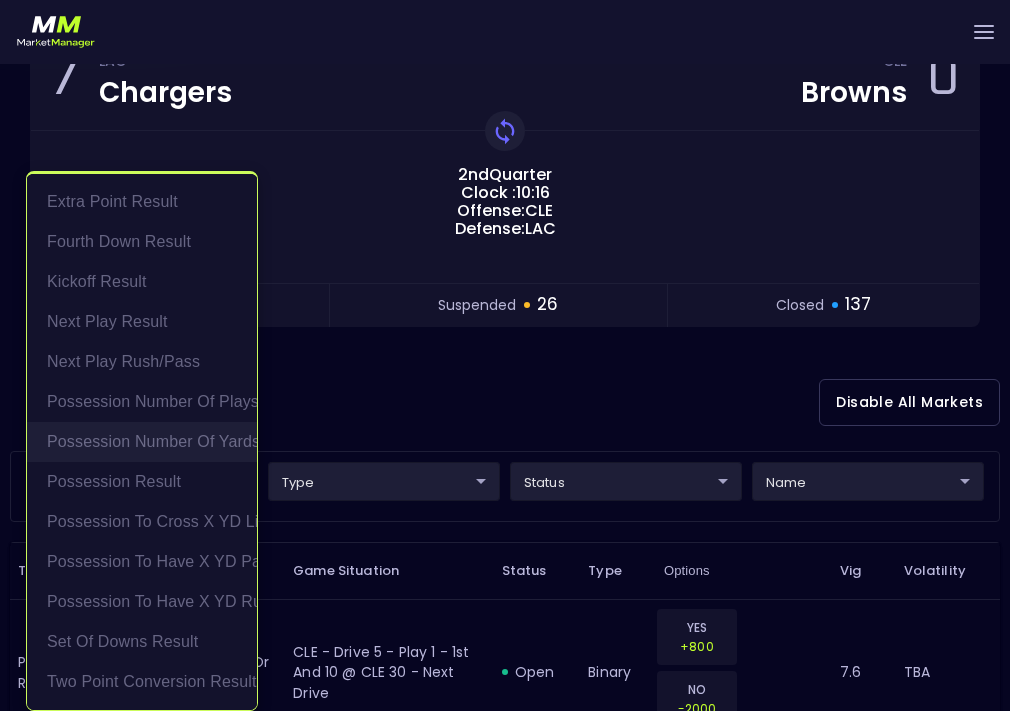 click on "Next Play Rush/Pass" at bounding box center [142, 362] 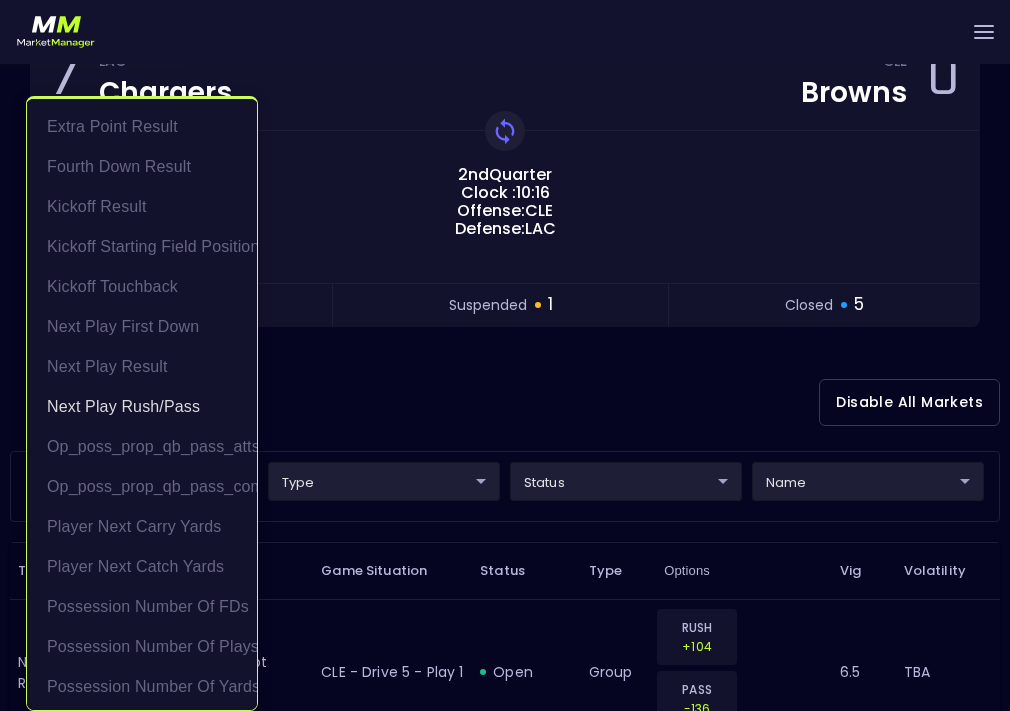 click at bounding box center [505, 355] 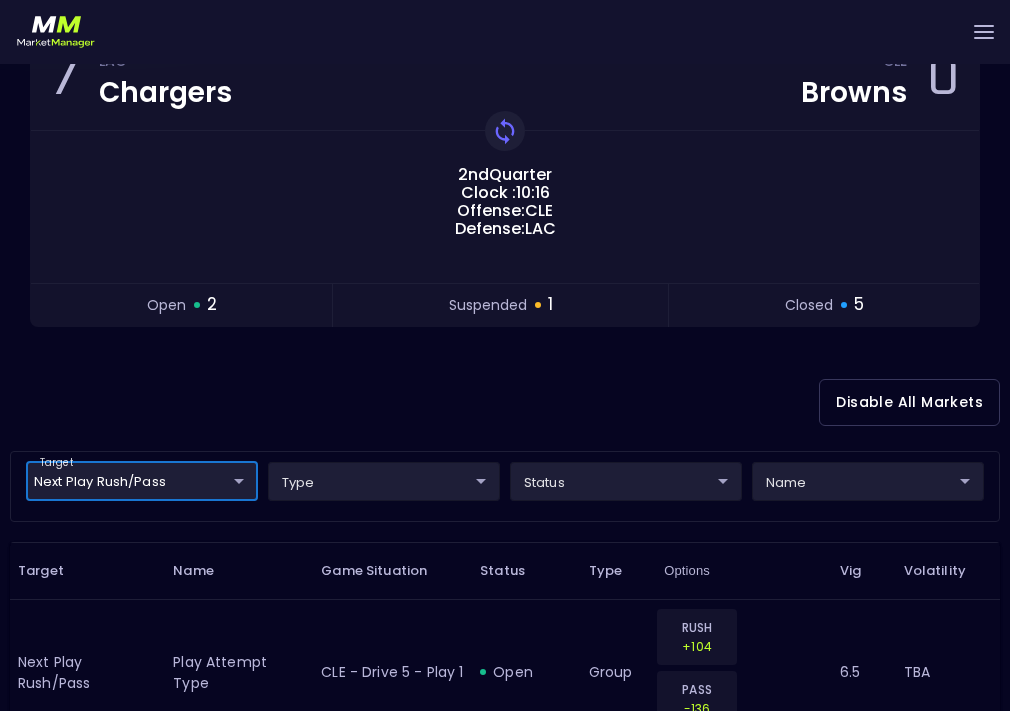 scroll, scrollTop: 0, scrollLeft: 0, axis: both 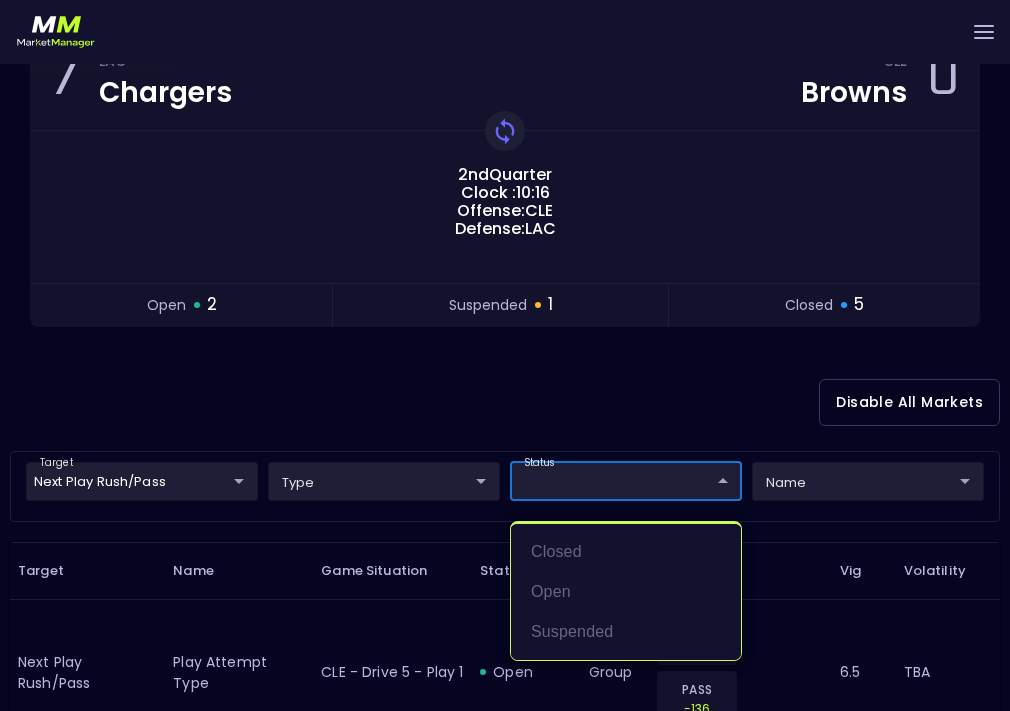 click at bounding box center [505, 355] 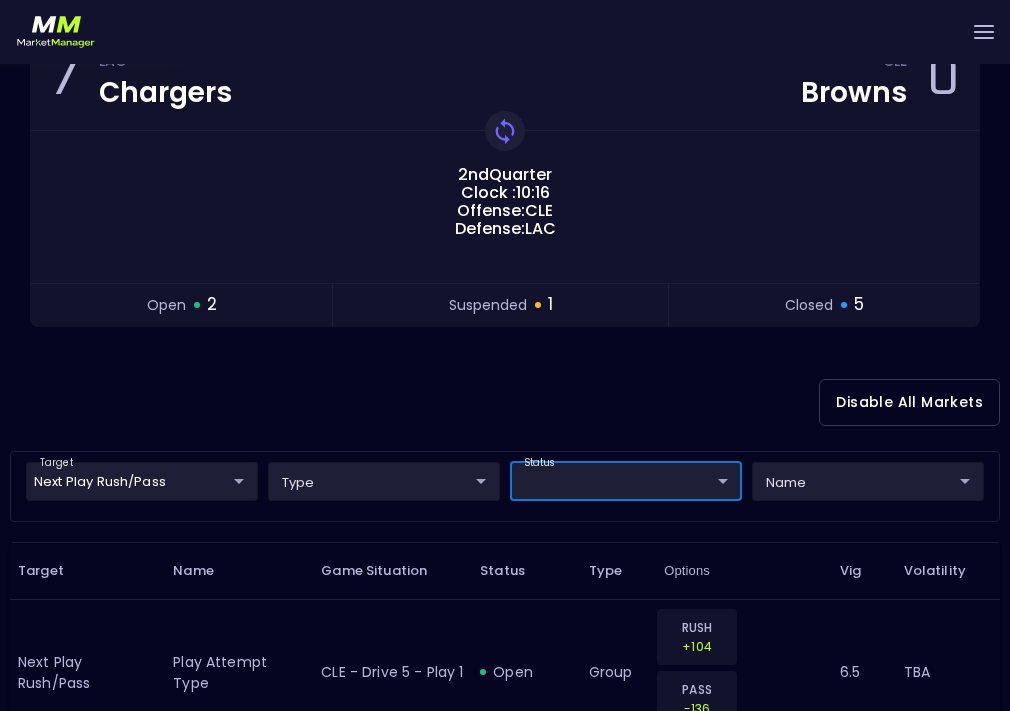 click on "Live Markets Market Configuration Profiles History [PERSON_NAME] nVenue Settings Support Logout   Version 1.31  Powered by nVenue < All Games [DATE] 2:15:58 PM Current Profile All NFL 9d8bad92-567c-44a6-ba12-e9bc101fa057 Select Target Market Status Type Vig Volatility Options Close 7 LAC Chargers CLE Browns 0 2nd  Quarter Clock :  10:16 Offense:  CLE Defense:  LAC Replay Game open 2 suspended 1 closed 5 Disable All Markets target Next Play Rush/Pass Next Play Rush/Pass ​ type ​ ​ status ​ ​ name ​ ​ Target Name Game Situation Status Type Options Vig Volatility Next Play Rush/Pass Play Attempt Type CLE - Drive 5 - Play 1  open group RUSH +104 PASS -136 6.5 TBA Next Play Rush/Pass Play Attempt Type LAC - Drive 5 - Play 1  open group RUSH -160 PASS +122 6.35 TBA Next Play Rush/Pass Play Attempt Type LAC - Drive 5 - Play 1  suspended group RUSH -160 PASS +122 6.35 TBA Next Play Rush/Pass Play Attempt Type CLE - Drive 4 - Play 1  closed group RUSH -130 PASS +102 6.2 TBA closed group" at bounding box center [505, 839] 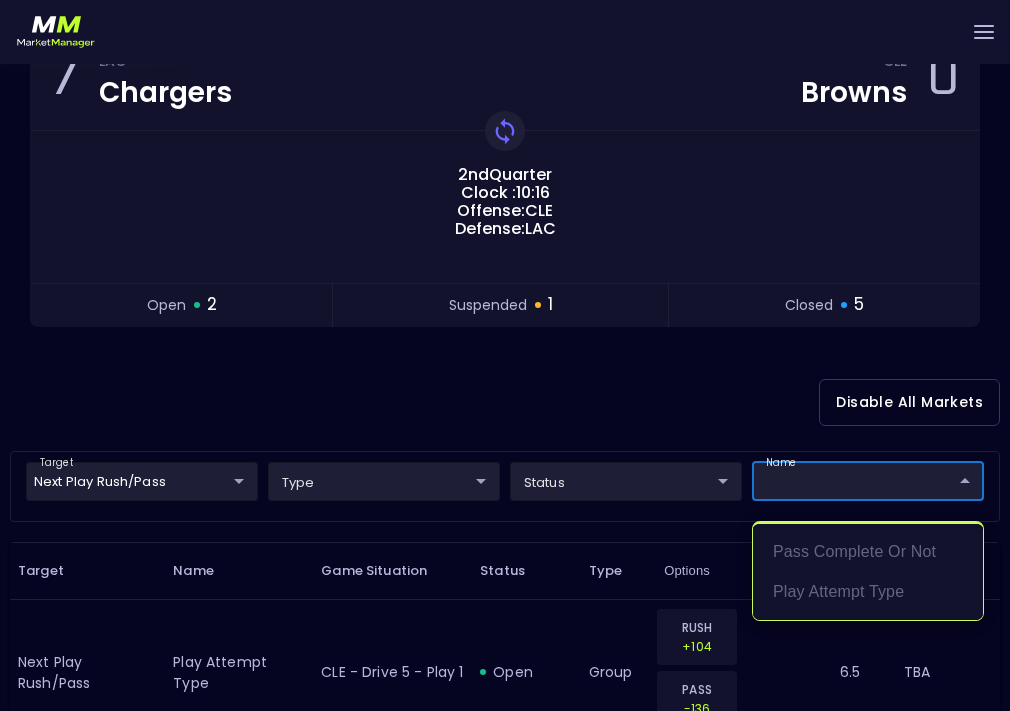 click at bounding box center (505, 355) 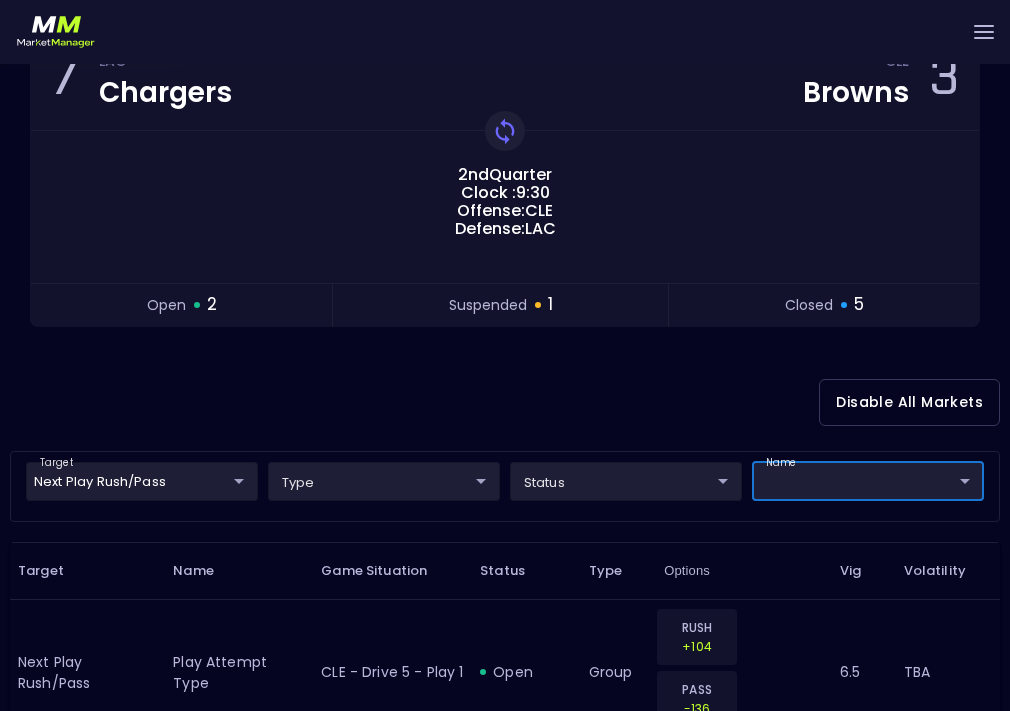 click on "Live Markets Market Configuration Profiles History [PERSON_NAME] nVenue Settings Support Logout   Version 1.31  Powered by nVenue < All Games [DATE] 2:16:07 PM Current Profile All NFL 9d8bad92-567c-44a6-ba12-e9bc101fa057 Select Target Market Status Type Vig Volatility Options Close 7 LAC Chargers CLE Browns 3 2nd  Quarter Clock :  9:30 Offense:  CLE Defense:  LAC Replay Game open 2 suspended 1 closed 5 Disable All Markets target Next Play Rush/Pass Next Play Rush/Pass ​ type ​ ​ status ​ ​ name ​ ​ Target Name Game Situation Status Type Options Vig Volatility Next Play Rush/Pass Play Attempt Type CLE - Drive 5 - Play 1  open group RUSH +104 PASS -136 6.5 TBA Next Play Rush/Pass Play Attempt Type LAC - Drive 5 - Play 1  open group RUSH -160 PASS +122 6.35 TBA Next Play Rush/Pass Play Attempt Type LAC - Drive 5 - Play 1  suspended group RUSH -160 PASS +122 6.35 TBA Next Play Rush/Pass Play Attempt Type CLE - Drive 4 - Play 1  closed group RUSH -130 PASS +102 6.2 TBA closed group" at bounding box center (505, 839) 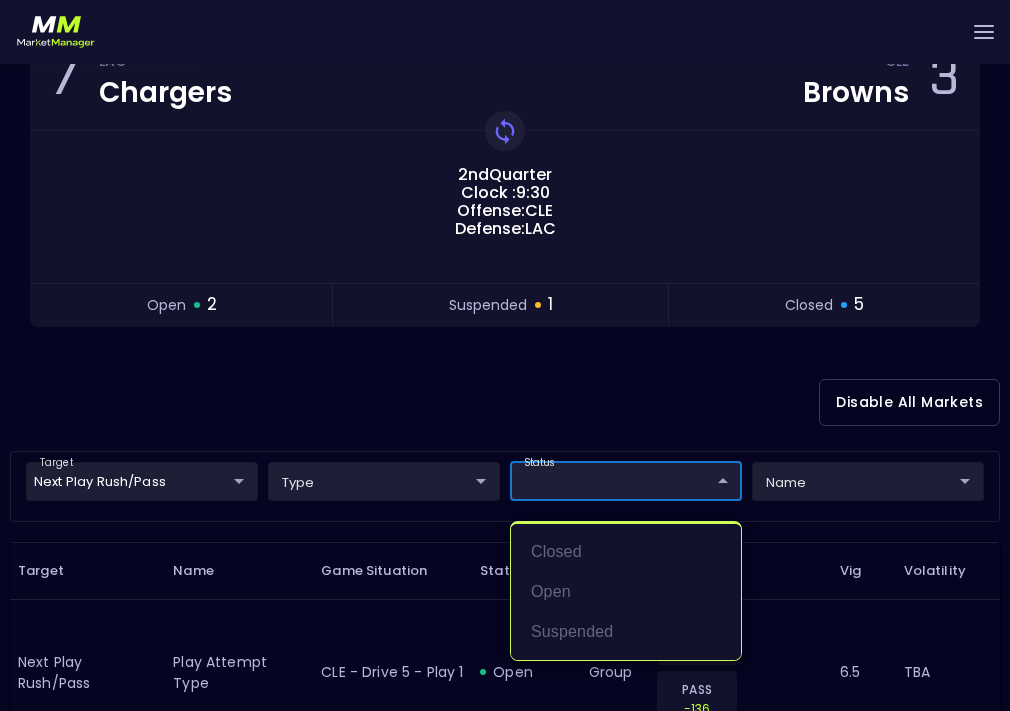 click at bounding box center (505, 355) 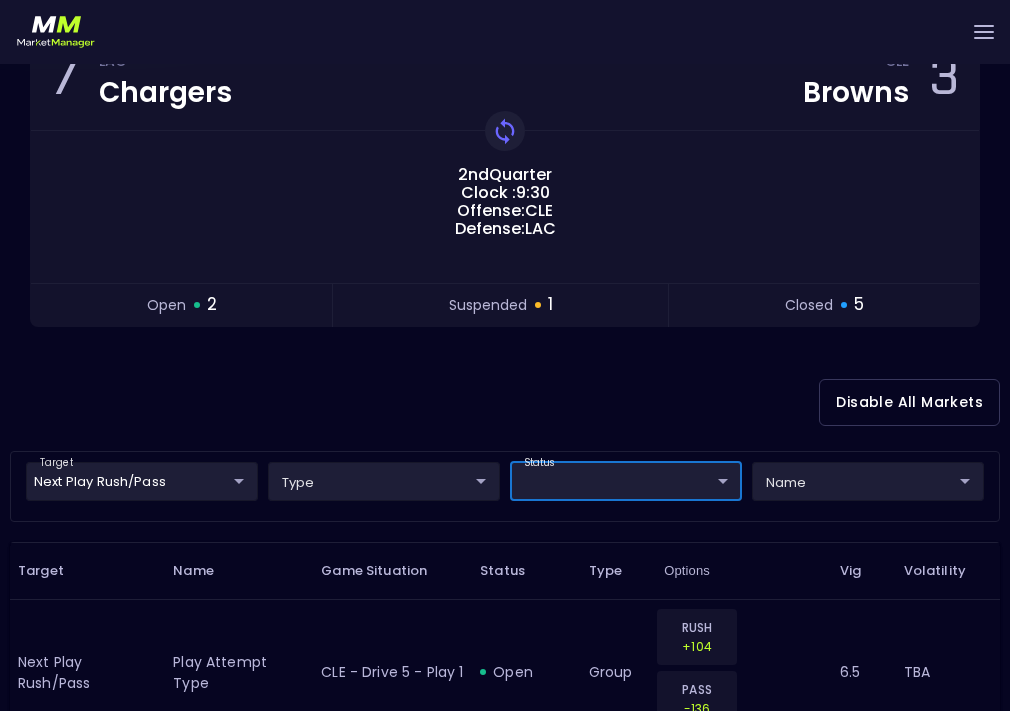 click on "Live Markets Market Configuration Profiles History [PERSON_NAME] nVenue Settings Support Logout   Version 1.31  Powered by nVenue < All Games [DATE] 2:16:08 PM Current Profile All NFL 9d8bad92-567c-44a6-ba12-e9bc101fa057 Select Target Market Status Type Vig Volatility Options Close 7 LAC Chargers CLE Browns 3 2nd  Quarter Clock :  9:30 Offense:  CLE Defense:  LAC Replay Game open 2 suspended 1 closed 5 Disable All Markets target Next Play Rush/Pass Next Play Rush/Pass ​ type ​ ​ status ​ ​ name ​ ​ Target Name Game Situation Status Type Options Vig Volatility Next Play Rush/Pass Play Attempt Type CLE - Drive 5 - Play 1  open group RUSH +104 PASS -136 6.5 TBA Next Play Rush/Pass Play Attempt Type LAC - Drive 5 - Play 1  open group RUSH -160 PASS +122 6.35 TBA Next Play Rush/Pass Play Attempt Type LAC - Drive 5 - Play 1  suspended group RUSH -160 PASS +122 6.35 TBA Next Play Rush/Pass Play Attempt Type CLE - Drive 4 - Play 1  closed group RUSH -130 PASS +102 6.2 TBA closed group" at bounding box center (505, 839) 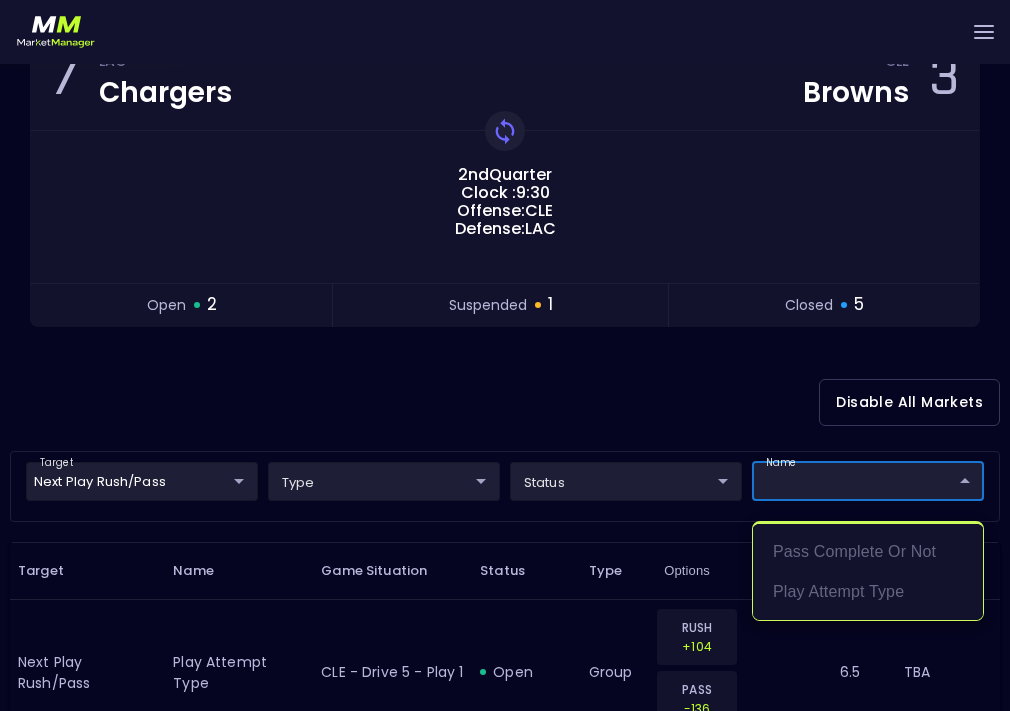 click at bounding box center (505, 355) 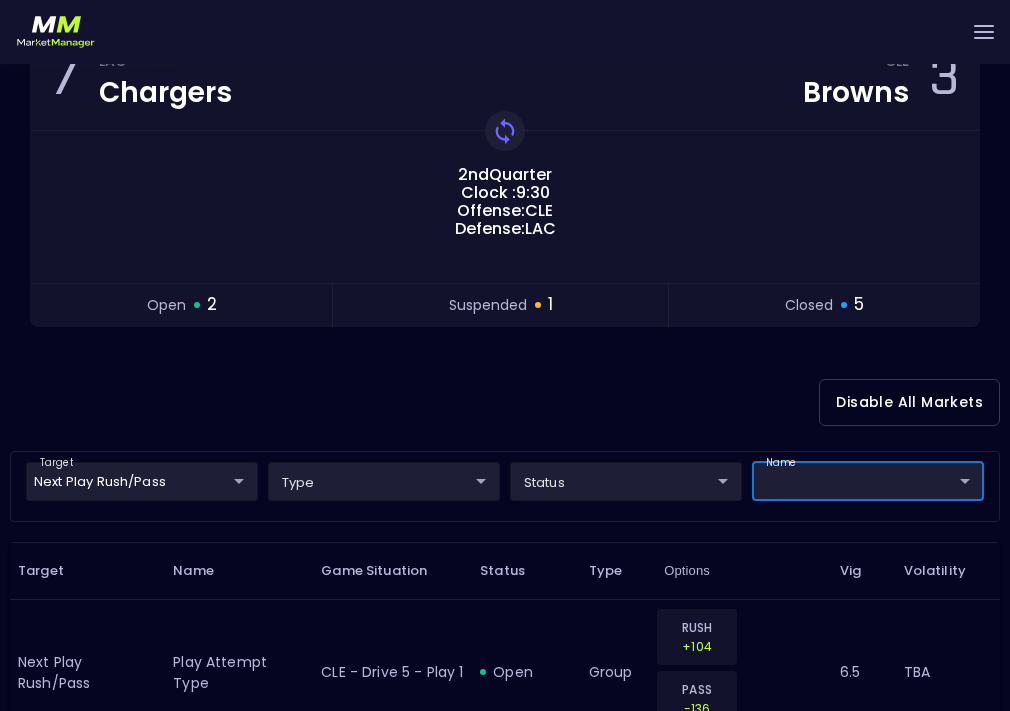 click on "Live Markets Market Configuration Profiles History [PERSON_NAME] nVenue Settings Support Logout   Version 1.31  Powered by nVenue < All Games [DATE] 2:16:28 PM Current Profile All NFL 9d8bad92-567c-44a6-ba12-e9bc101fa057 Select Target Market Status Type Vig Volatility Options Close 7 LAC Chargers CLE Browns 3 2nd  Quarter Clock :  9:30 Offense:  CLE Defense:  LAC Replay Game open 2 suspended 1 closed 5 Disable All Markets target Next Play Rush/Pass Next Play Rush/Pass ​ type ​ ​ status ​ ​ name ​ ​ Target Name Game Situation Status Type Options Vig Volatility Next Play Rush/Pass Play Attempt Type CLE - Drive 5 - Play 1  open group RUSH +104 PASS -136 6.5 TBA Next Play Rush/Pass Play Attempt Type LAC - Drive 5 - Play 1  open group RUSH -160 PASS +122 6.35 TBA Next Play Rush/Pass Play Attempt Type LAC - Drive 5 - Play 1  suspended group RUSH -160 PASS +122 6.35 TBA Next Play Rush/Pass Play Attempt Type CLE - Drive 4 - Play 1  closed group RUSH -130 PASS +102 6.2 TBA closed group" at bounding box center [505, 839] 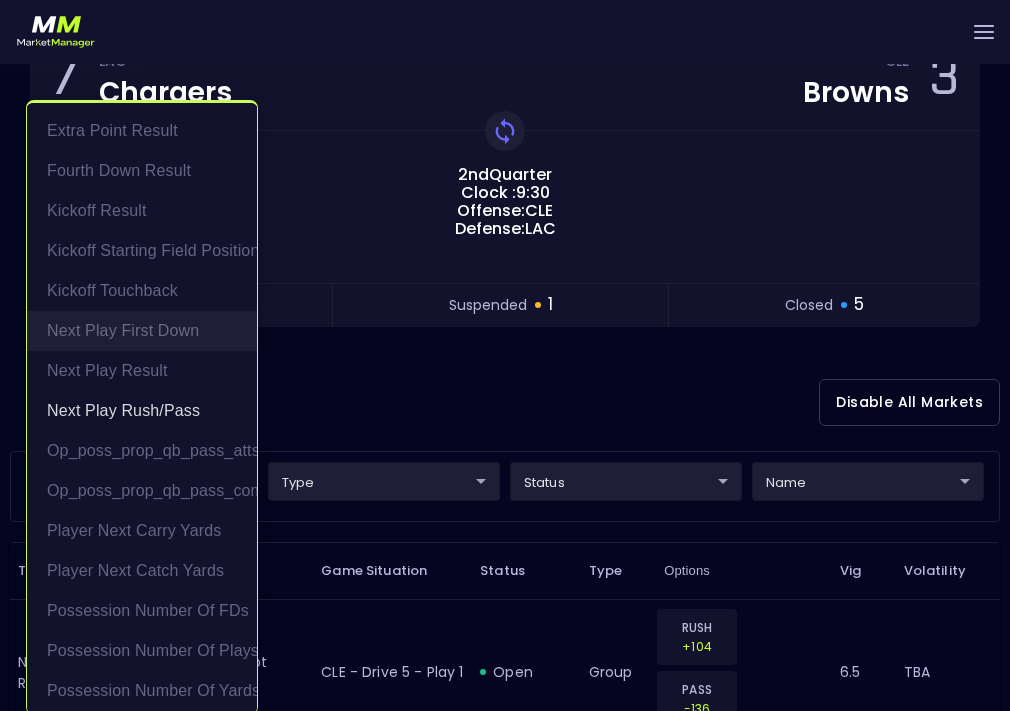 click on "Next Play First Down" at bounding box center (142, 331) 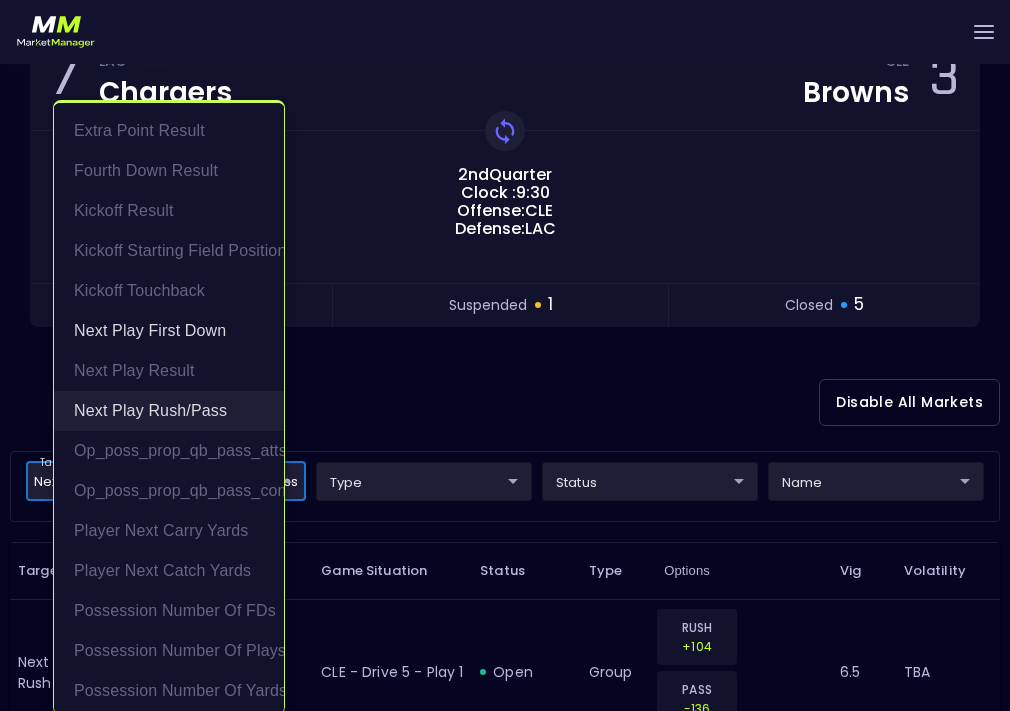 click on "Next Play Rush/Pass" at bounding box center (169, 411) 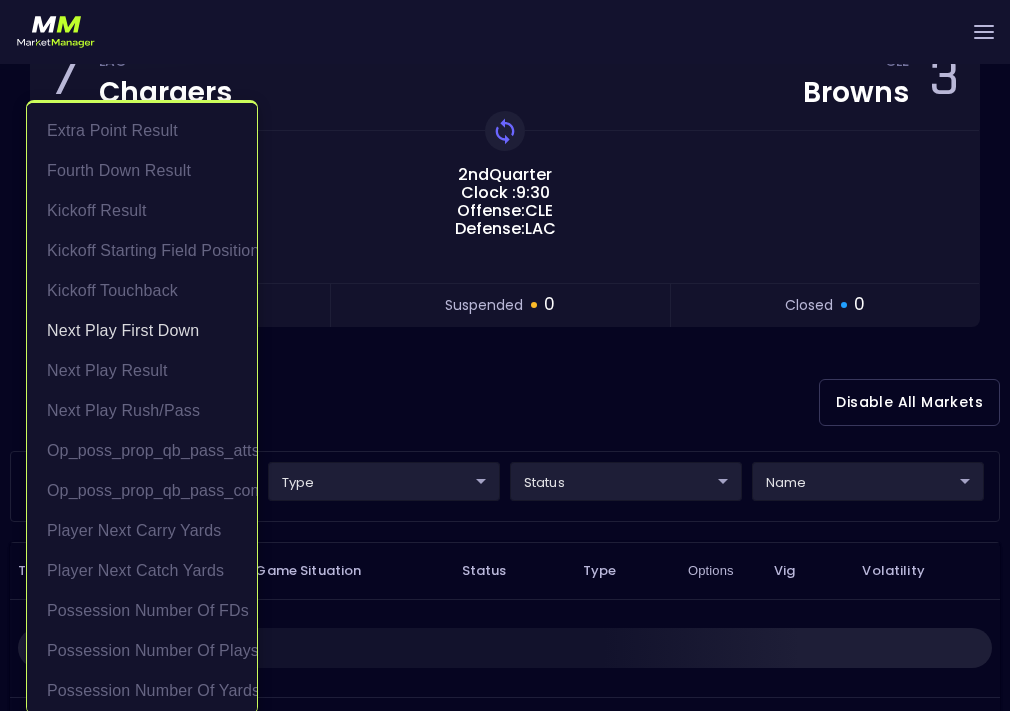 click at bounding box center [505, 355] 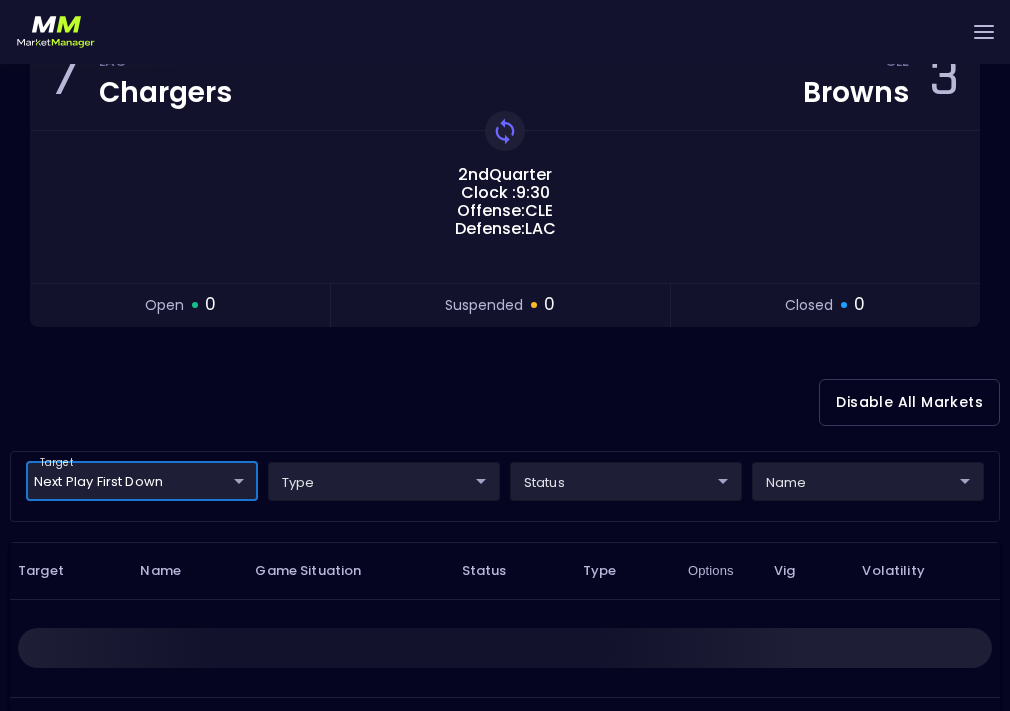 scroll, scrollTop: 0, scrollLeft: 0, axis: both 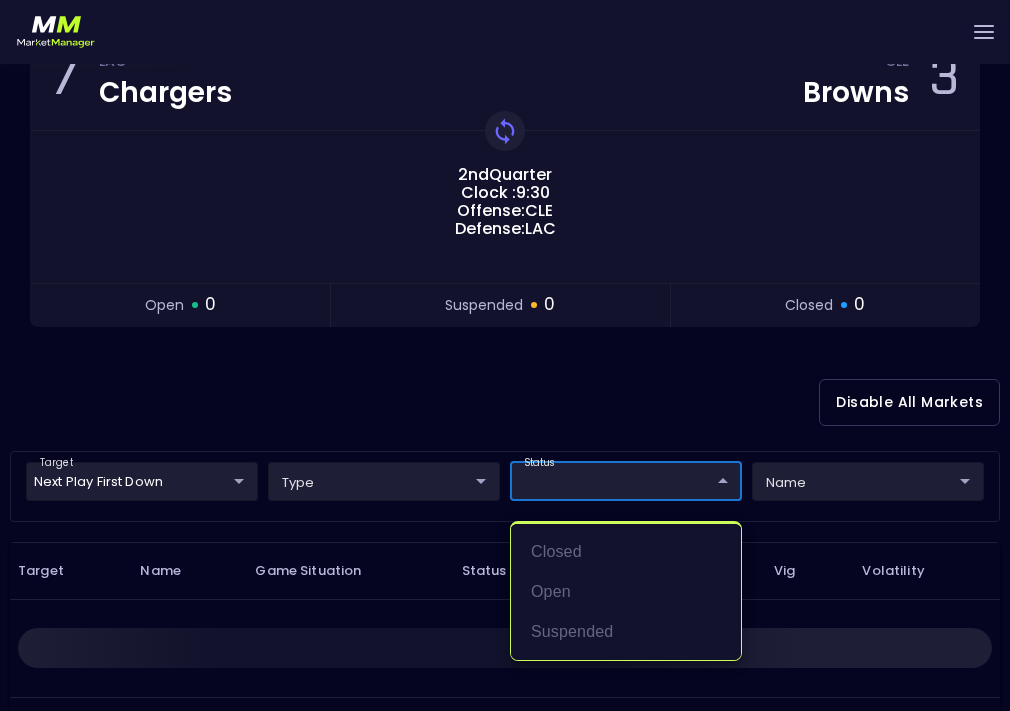 click at bounding box center [505, 355] 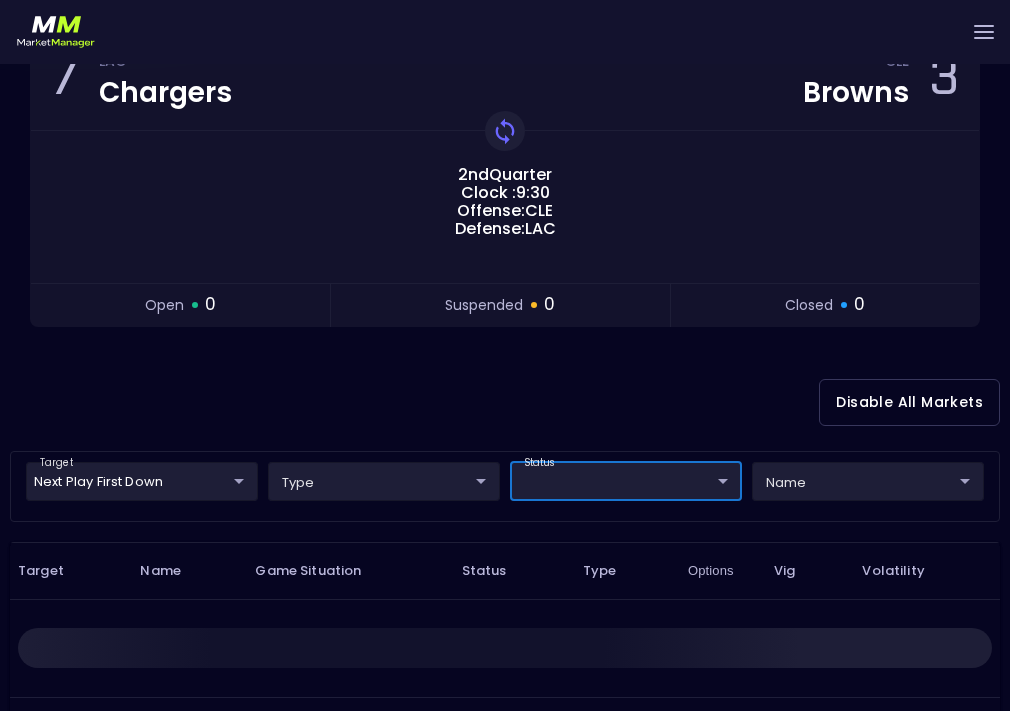 click on "Live Markets Market Configuration Profiles History [PERSON_NAME] nVenue Settings Support Logout   Version 1.31  Powered by nVenue < All Games [DATE] 2:16:33 PM Current Profile All NFL 9d8bad92-567c-44a6-ba12-e9bc101fa057 Select Target Market Status Type Vig Volatility Options Close 7 LAC Chargers CLE Browns 3 2nd  Quarter Clock :  9:30 Offense:  CLE Defense:  LAC Replay Game open 0 suspended 0 closed 0 Disable All Markets target Next Play First Down Next Play First Down ​ type ​ ​ status ​ ​ name ​ ​ Target Name Game Situation Status Type Options Vig Volatility Rows per page: 25 25 0–0 of 0 closed open suspended" at bounding box center [505, 447] 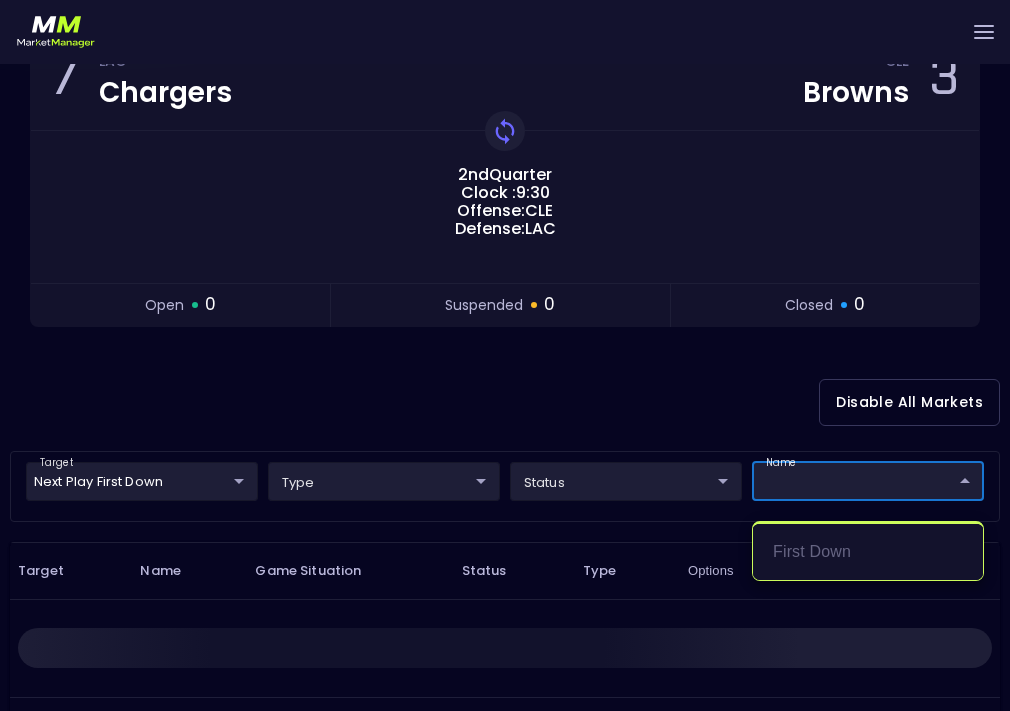 click at bounding box center (505, 355) 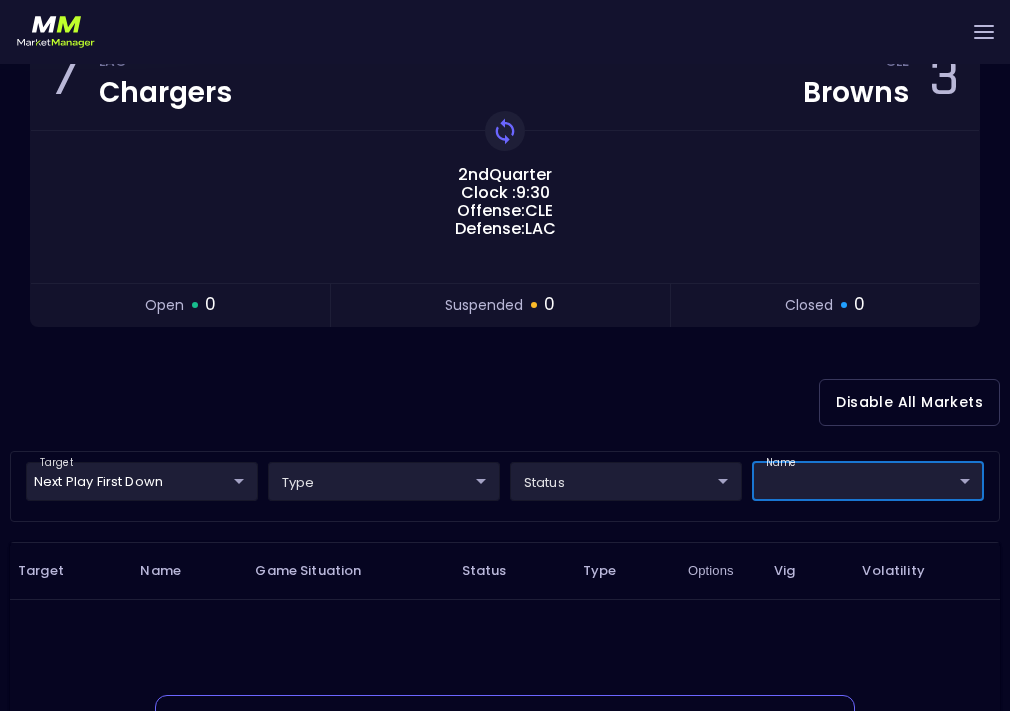 click on "Live Markets Market Configuration Profiles History [PERSON_NAME] nVenue Settings Support Logout   Version 1.31  Powered by nVenue < All Games [DATE] 2:16:39 PM Current Profile All NFL 9d8bad92-567c-44a6-ba12-e9bc101fa057 Select Target Market Status Type Vig Volatility Options Close 7 LAC Chargers CLE Browns 3 2nd  Quarter Clock :  9:30 Offense:  CLE Defense:  LAC Replay Game open 0 suspended 0 closed 0 Disable All Markets target Next Play First Down Next Play First Down ​ type ​ ​ status ​ ​ name ​ ​ Target Name Game Situation Status Type Options Vig Volatility No Markets Found Either no live markets meet your current filter settings or there are currently no games to display. Rows per page: 25 25 0–0 of 0" at bounding box center [505, 447] 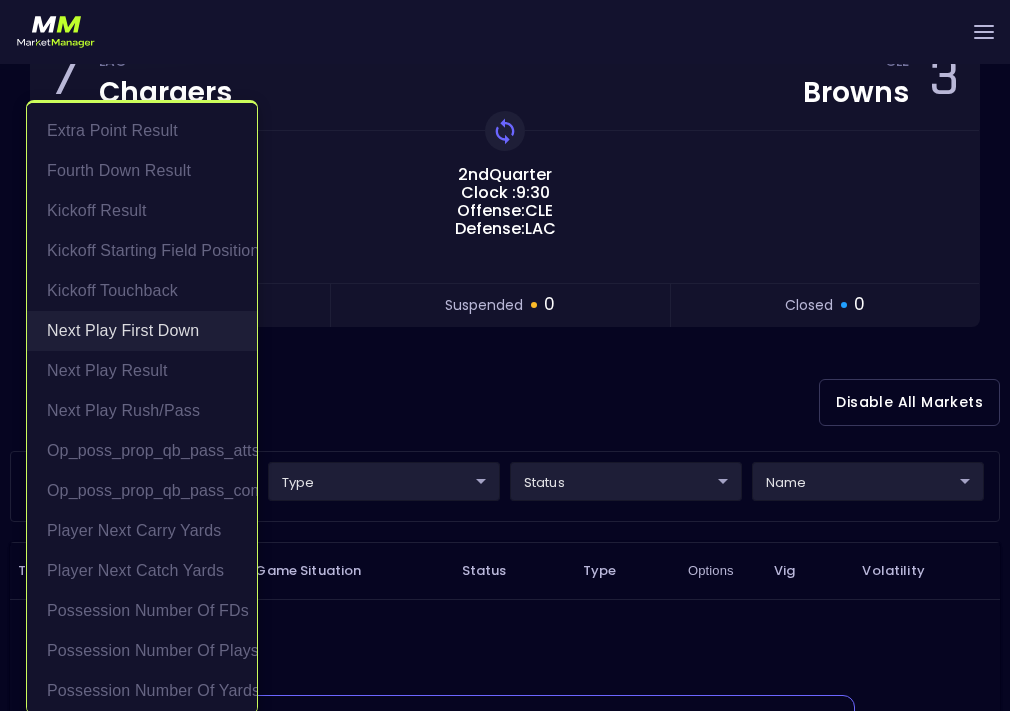 click on "Next Play First Down" at bounding box center [142, 331] 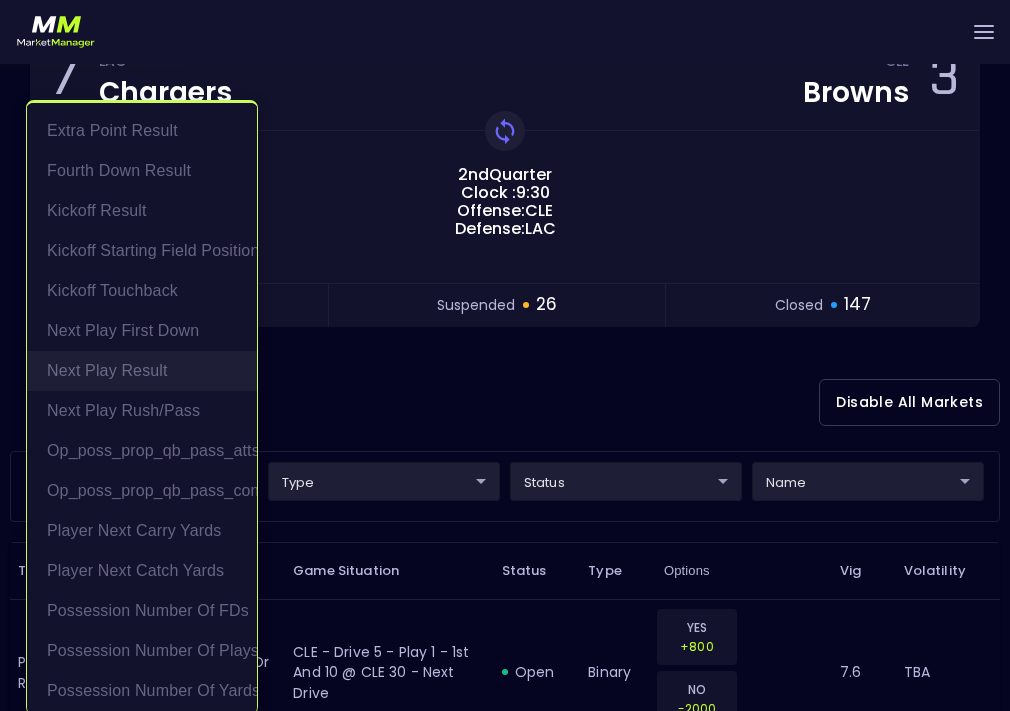 click on "Next Play Result" at bounding box center (142, 371) 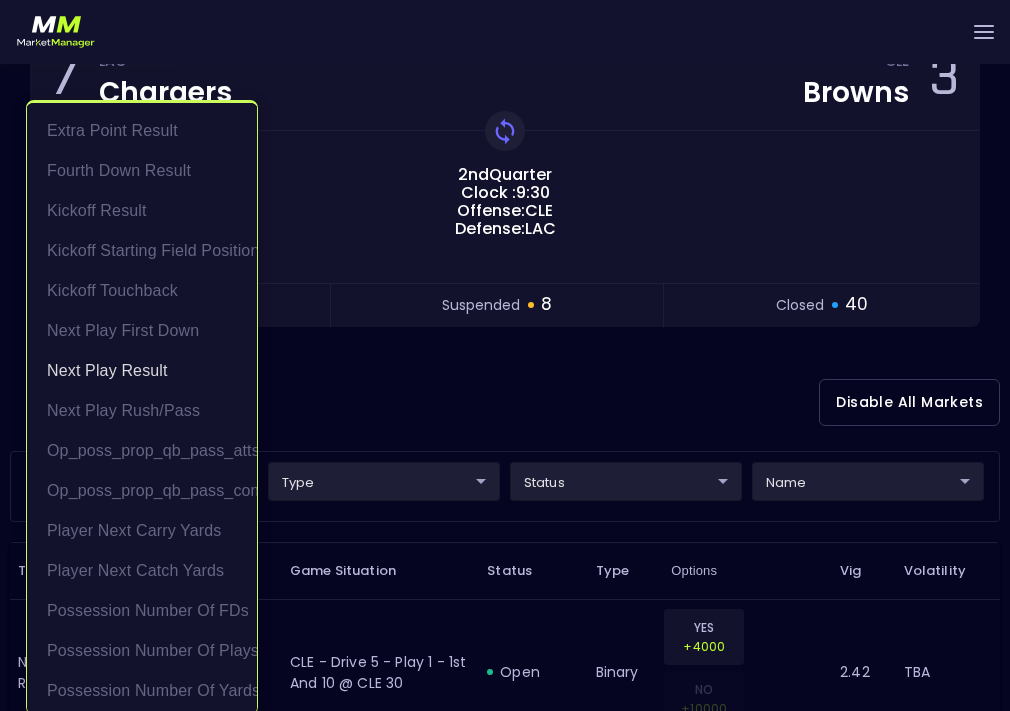 click at bounding box center (505, 355) 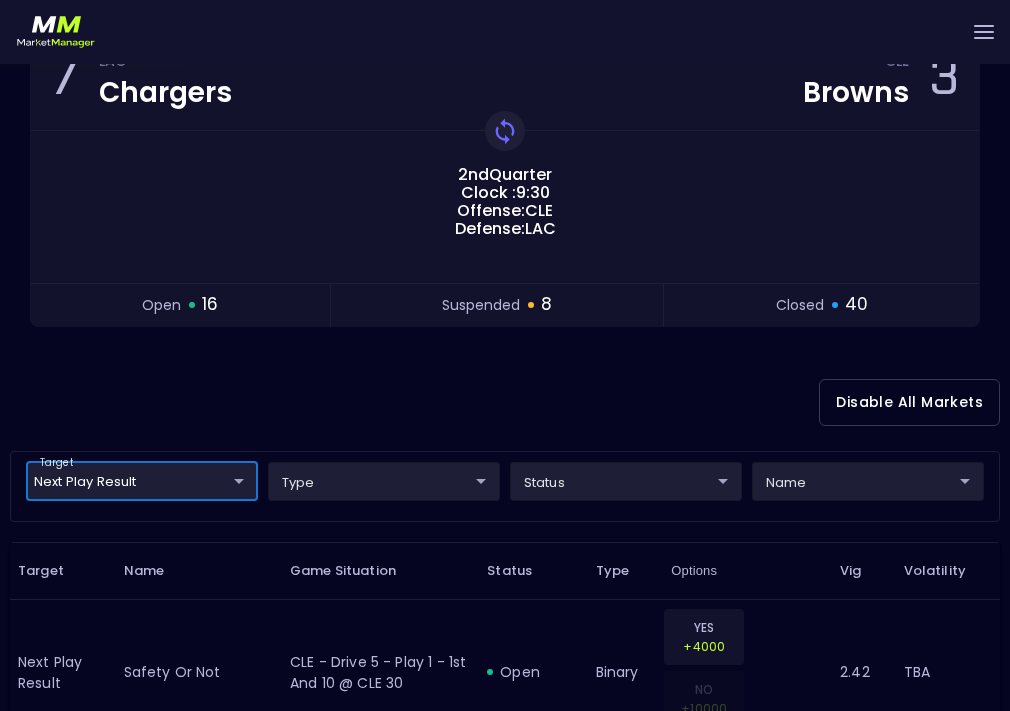 scroll, scrollTop: 0, scrollLeft: 0, axis: both 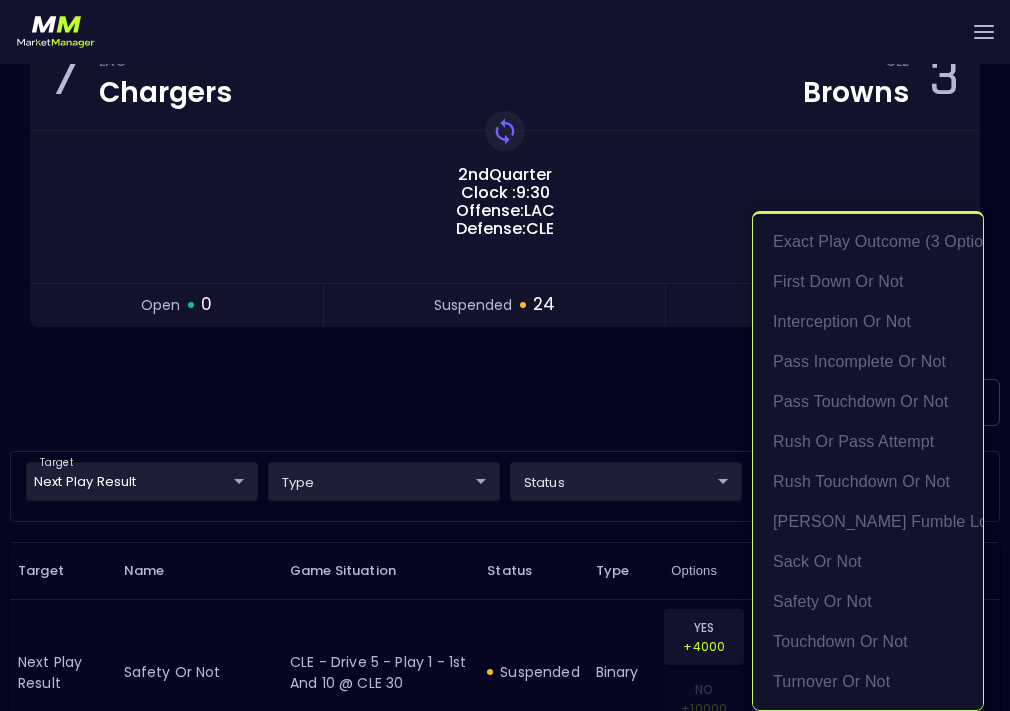 click at bounding box center [505, 355] 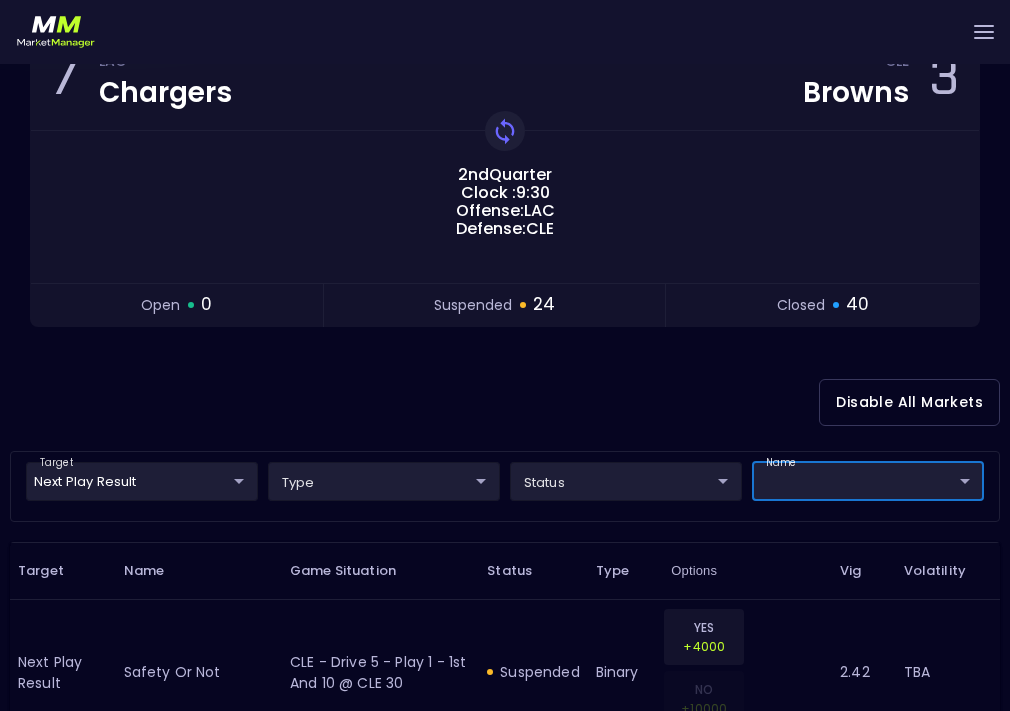 scroll, scrollTop: 0, scrollLeft: 0, axis: both 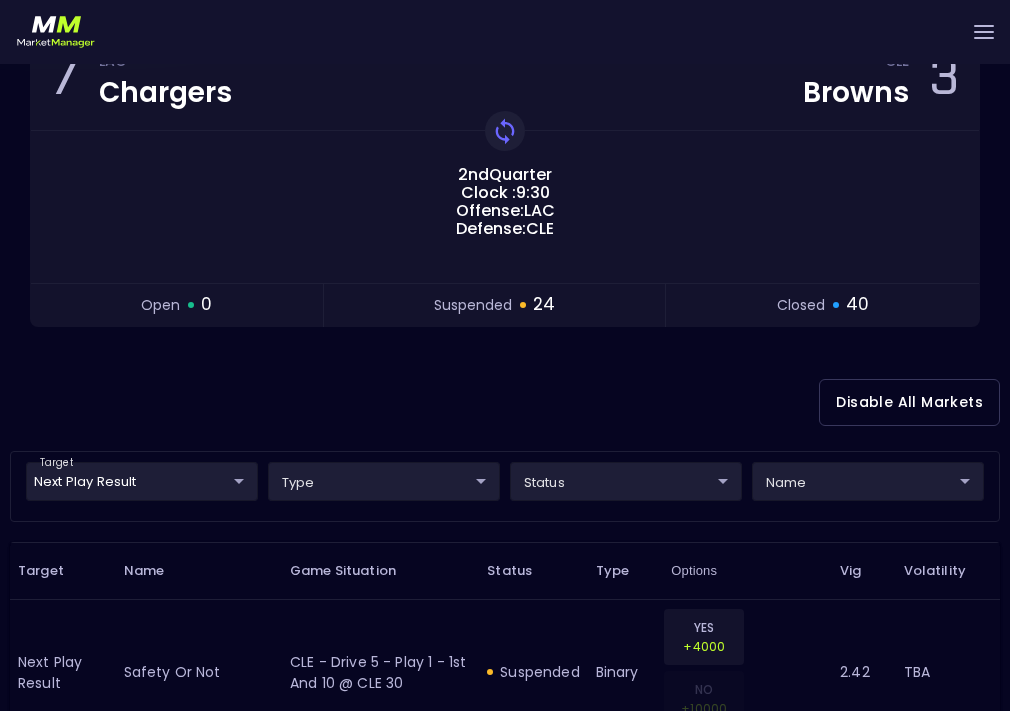 click on "exact play outcome (3 options) first down or not interception or not pass incomplete or not pass touchdown or not rush or pass attempt rush touchdown or not [PERSON_NAME] fumble lost or not sack or not safety or not touchdown or not turnover or not" at bounding box center [505, 355] 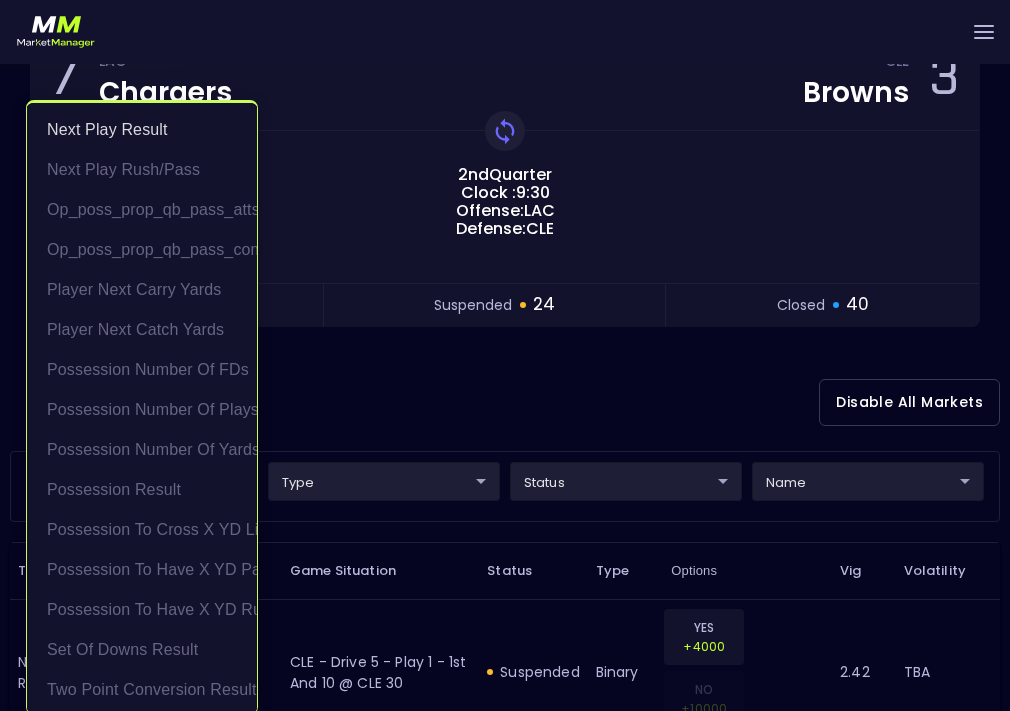 scroll, scrollTop: 245, scrollLeft: 0, axis: vertical 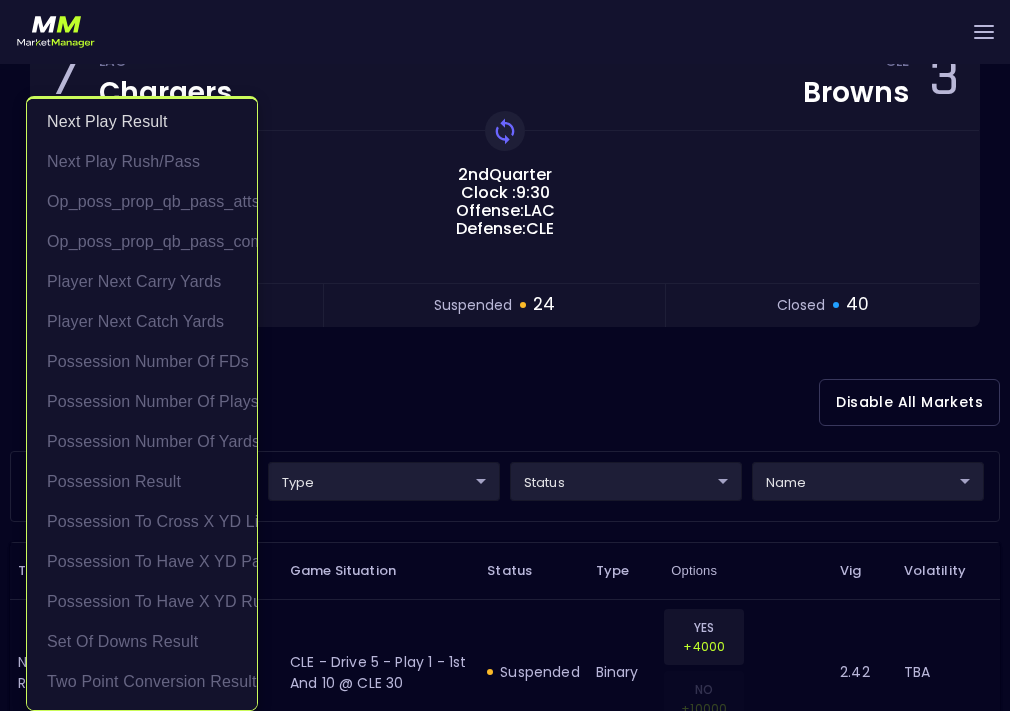 click at bounding box center [505, 355] 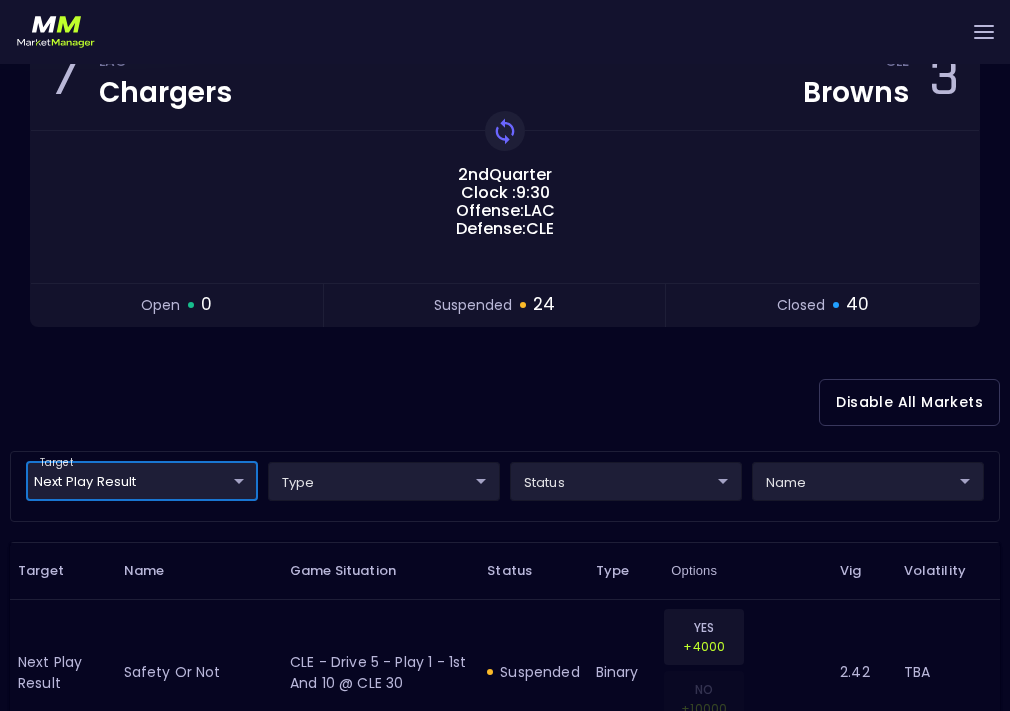 scroll, scrollTop: 0, scrollLeft: 0, axis: both 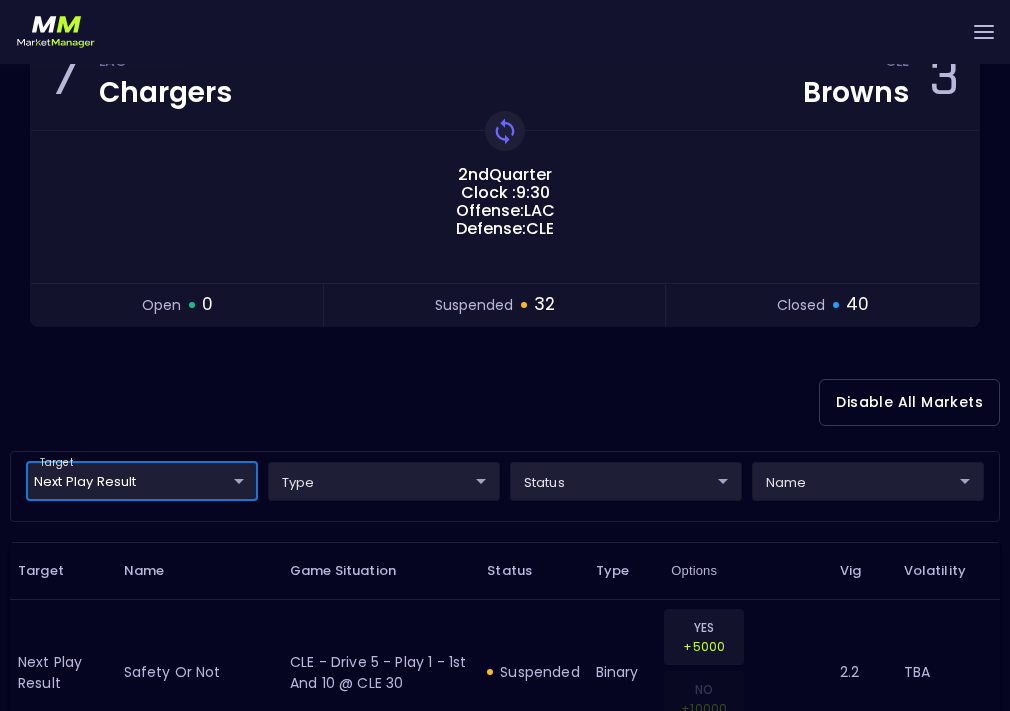 click on "Live Markets Market Configuration Profiles History [PERSON_NAME] nVenue Settings Support Logout   Version 1.31  Powered by nVenue < All Games [DATE] 2:20:31 PM Current Profile All NFL 9d8bad92-567c-44a6-ba12-e9bc101fa057 Select Target Market Status Type Vig Volatility Options Close 7 LAC Chargers CLE Browns 3 2nd  Quarter Clock :  9:30 Offense:  LAC Defense:  CLE Replay Game open 0 suspended 32 closed 40 Disable All Markets target Next Play Result Next Play Result ​ type ​ ​ status ​ ​ name ​ ​ Target Name Game Situation Status Type Options Vig Volatility Next Play Result safety or not CLE - Drive 5 - Play 1 - 1st and 10 @ CLE 30  suspended binary YES +5000 NO +10000 2.2 TBA Next Play Result rush touchdown or not CLE - Drive 5 - Play 1 - 1st and 10 @ CLE 30  suspended binary YES +4000 NO +10000 2.2 TBA Next Play Result pass touchdown or not CLE - Drive 5 - Play 1 - 1st and 10 @ CLE 30  suspended binary YES +5000 NO +10000 2.2 TBA Next Play Result sack or not suspended binary NO" at bounding box center (505, 2182) 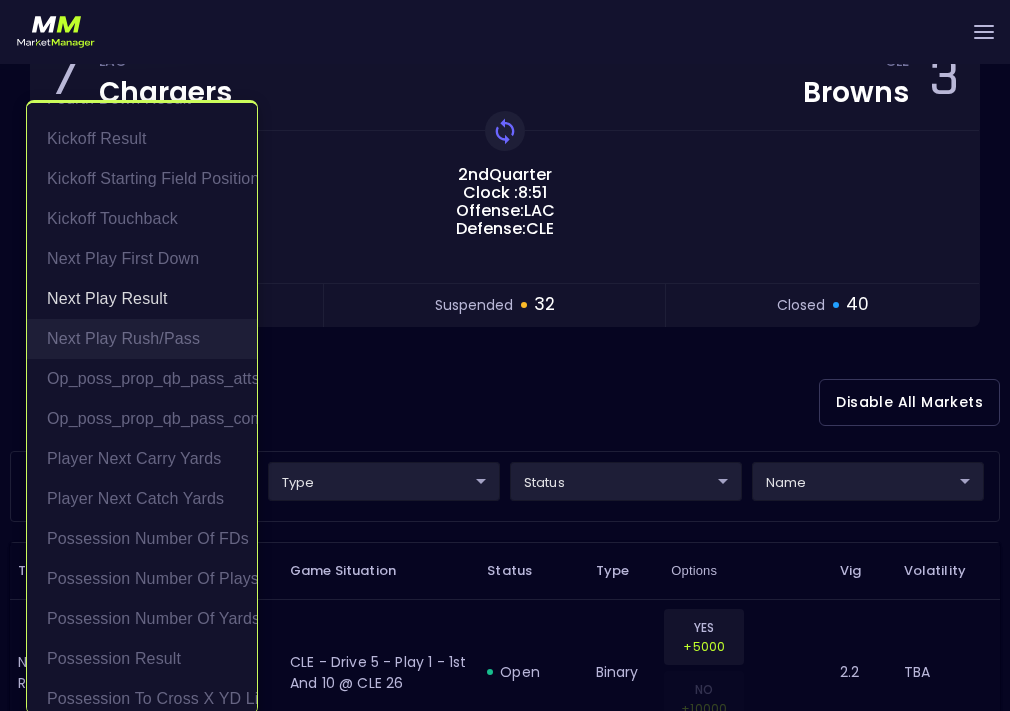 scroll, scrollTop: 90, scrollLeft: 0, axis: vertical 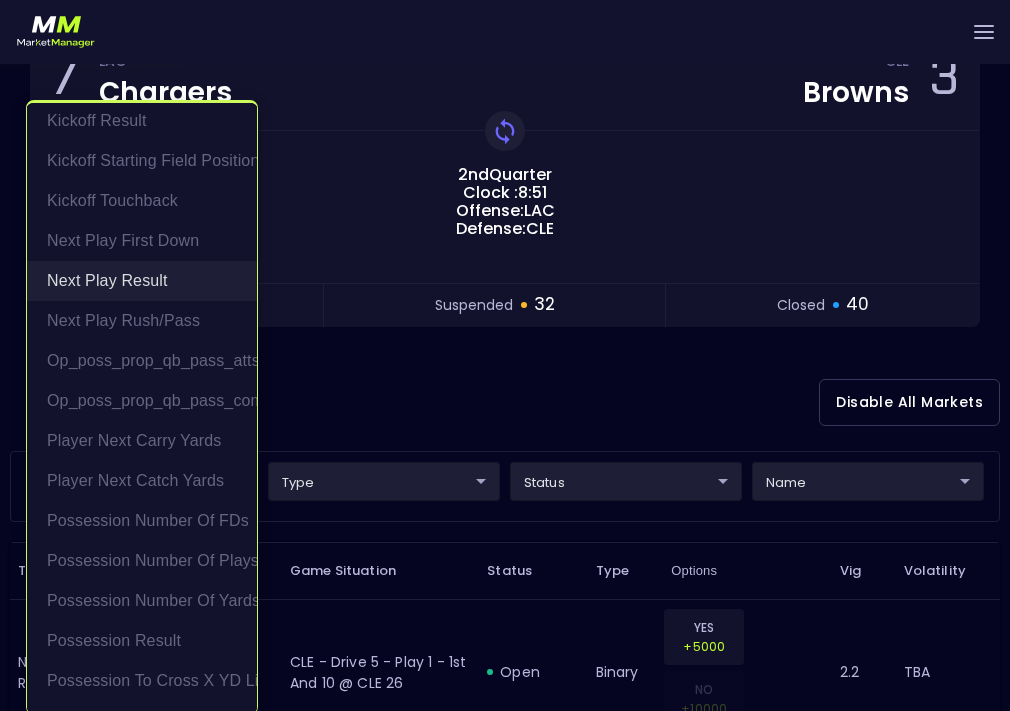 click on "Next Play Result" at bounding box center [142, 281] 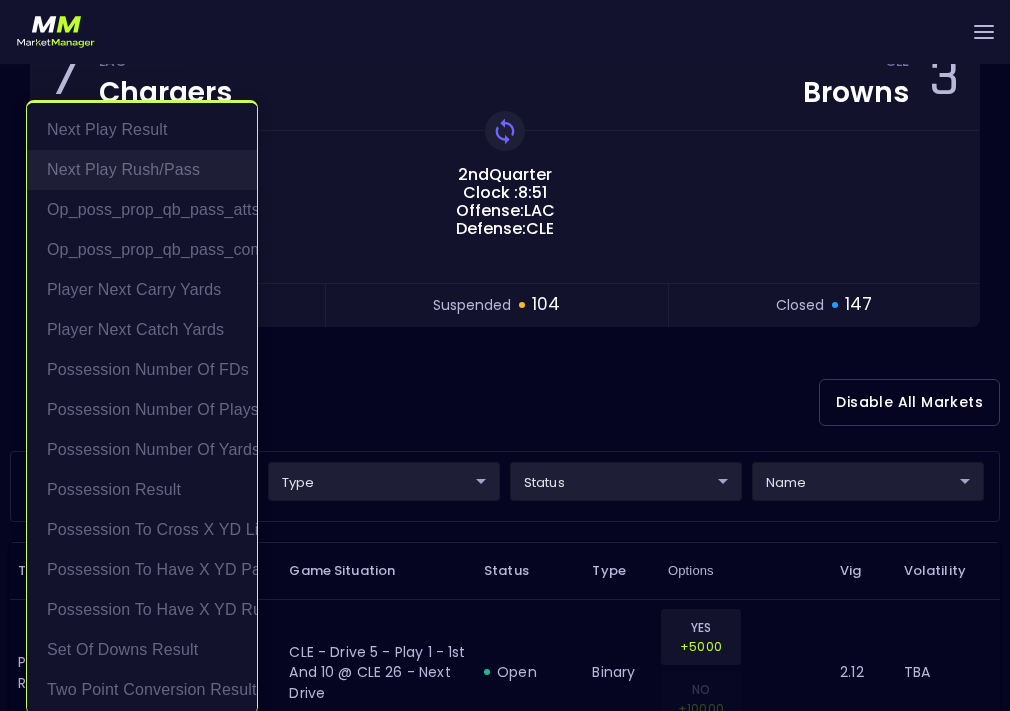scroll, scrollTop: 245, scrollLeft: 0, axis: vertical 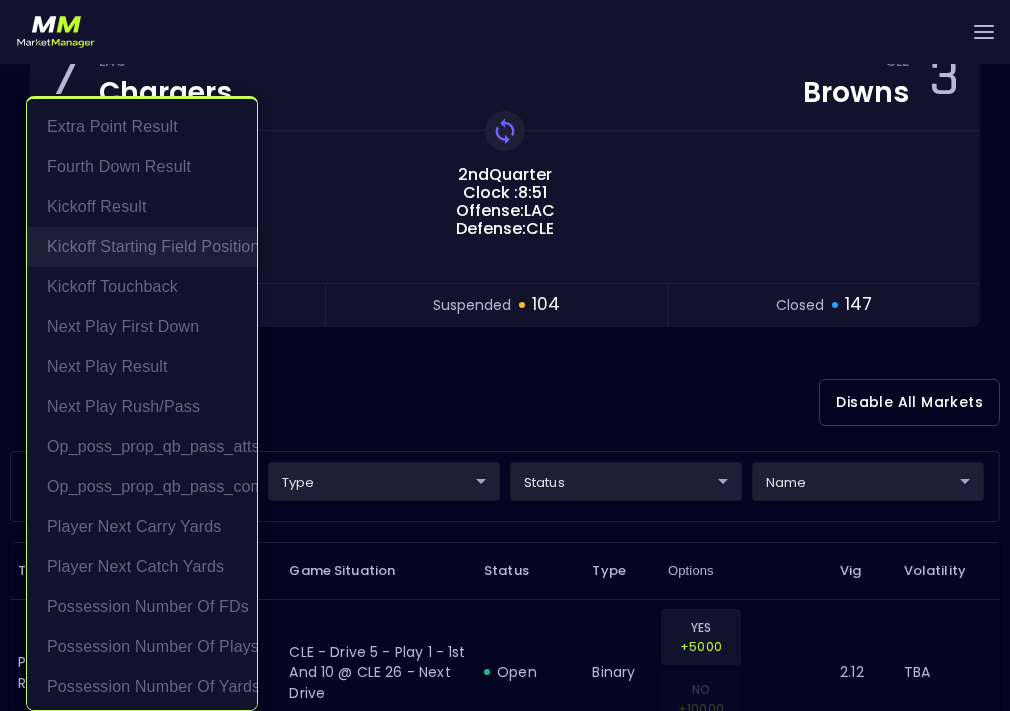 click on "Kickoff Starting Field Position" at bounding box center (142, 247) 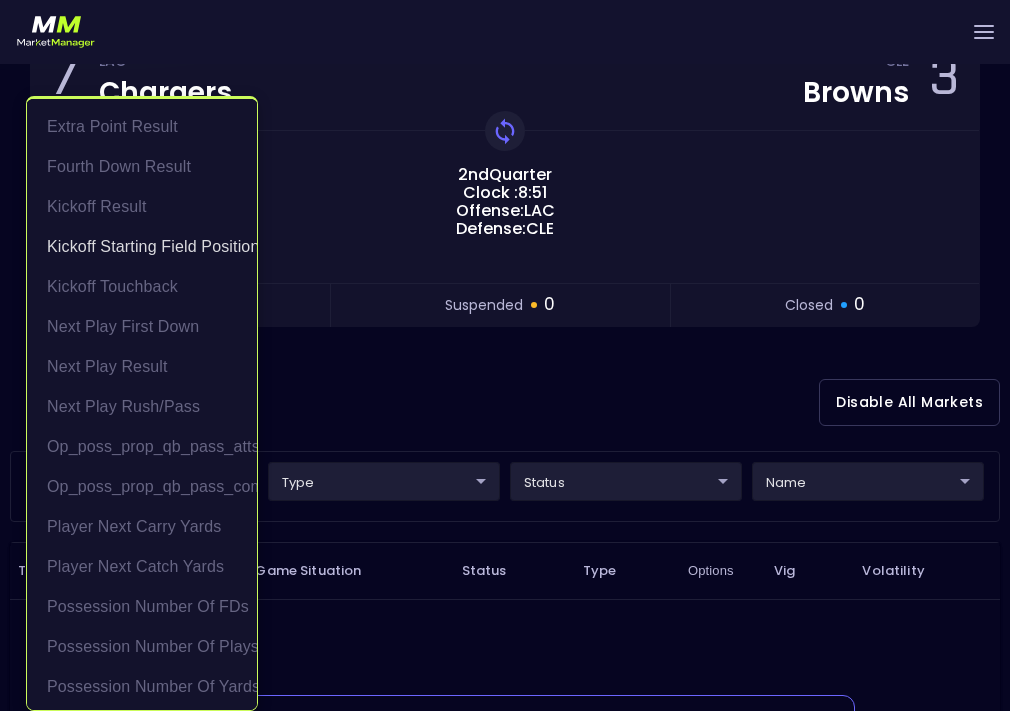 click at bounding box center (505, 355) 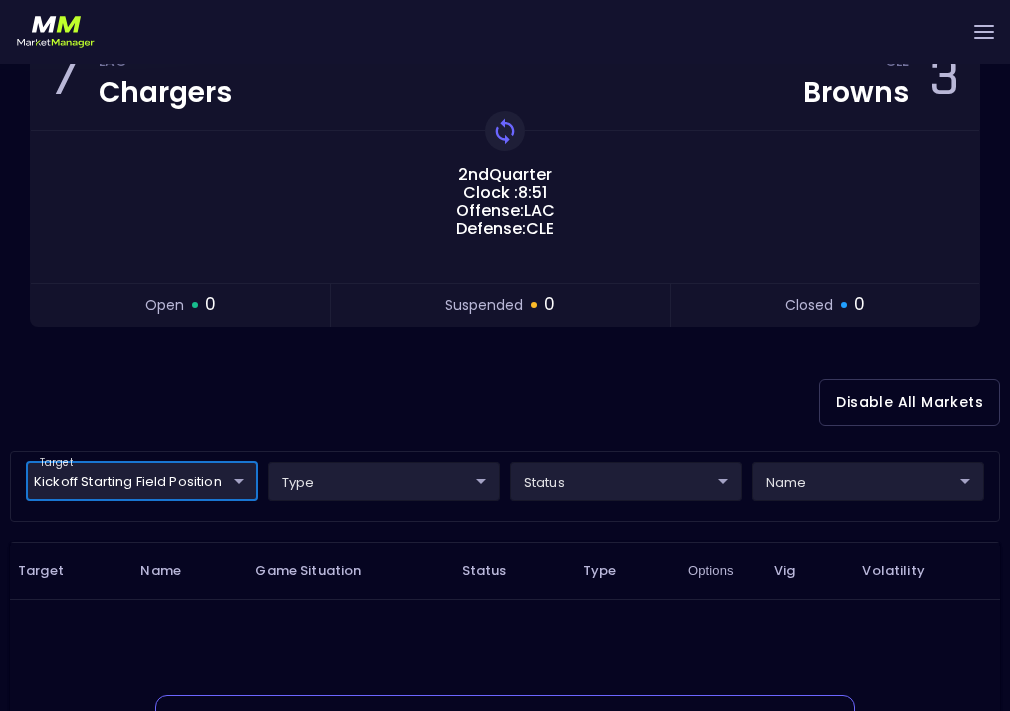 scroll, scrollTop: 0, scrollLeft: 0, axis: both 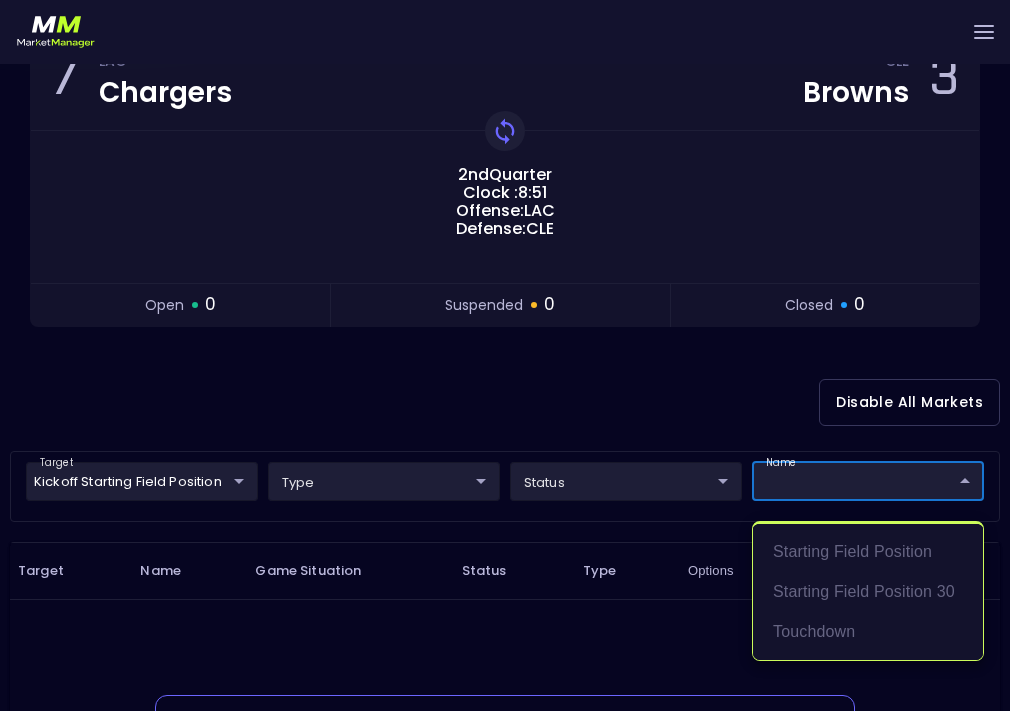 click at bounding box center (505, 355) 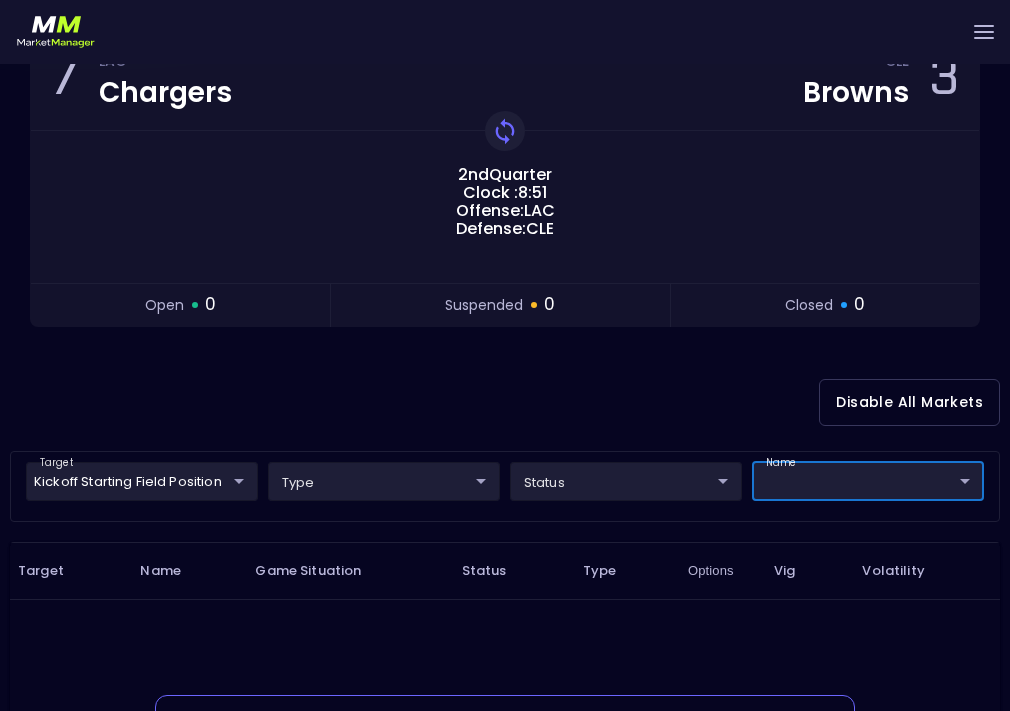 click on "Live Markets Market Configuration Profiles History [PERSON_NAME] nVenue Settings Support Logout   Version 1.31  Powered by nVenue < All Games [DATE] 2:21:23 PM Current Profile All NFL 9d8bad92-567c-44a6-ba12-e9bc101fa057 Select Target Market Status Type Vig Volatility Options Close 7 LAC Chargers CLE Browns 3 2nd  Quarter Clock :  8:51 Offense:  LAC Defense:  CLE Replay Game open 0 suspended 0 closed 0 Disable All Markets target Kickoff Starting Field Position Kickoff Starting Field Position ​ type ​ ​ status ​ ​ name ​ ​ Target Name Game Situation Status Type Options Vig Volatility No Markets Found Either no live markets meet your current filter settings or there are currently no games to display. Rows per page: 25 25 0–0 of 0 Starting Field Position Starting Field Position 30 Touchdown" at bounding box center (505, 447) 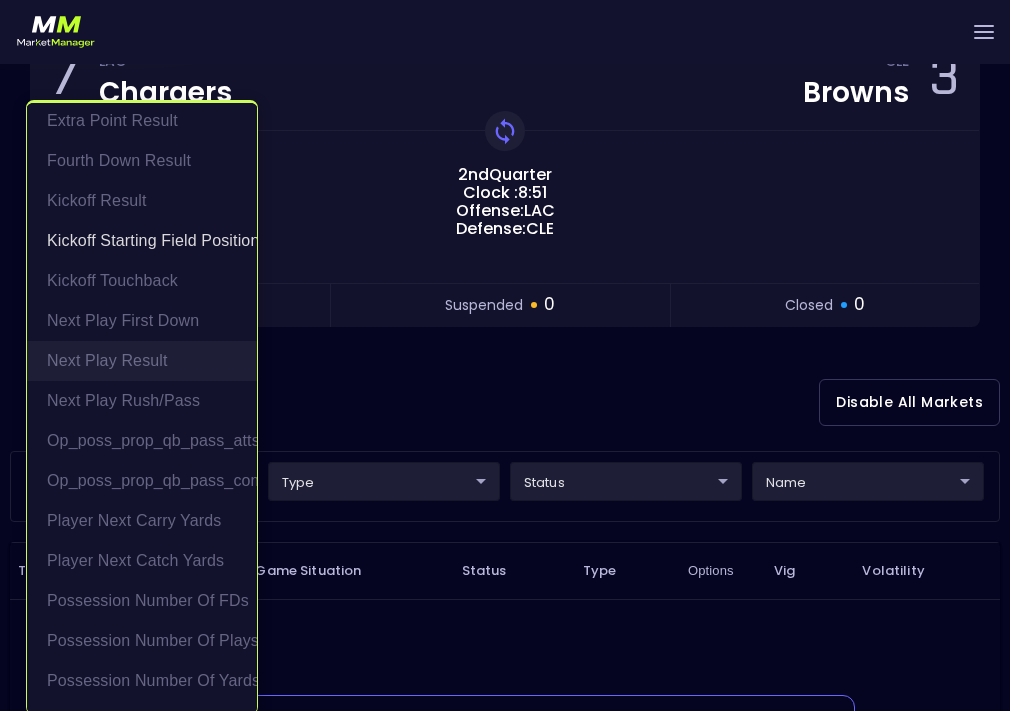 scroll, scrollTop: 0, scrollLeft: 0, axis: both 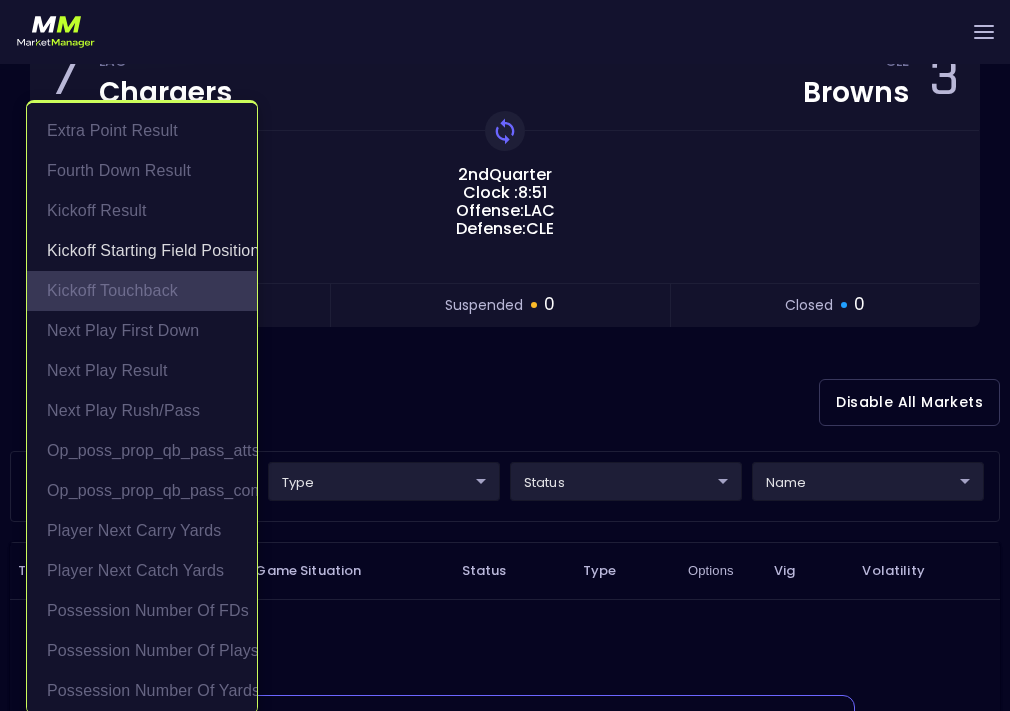click on "Kickoff Touchback" at bounding box center (142, 291) 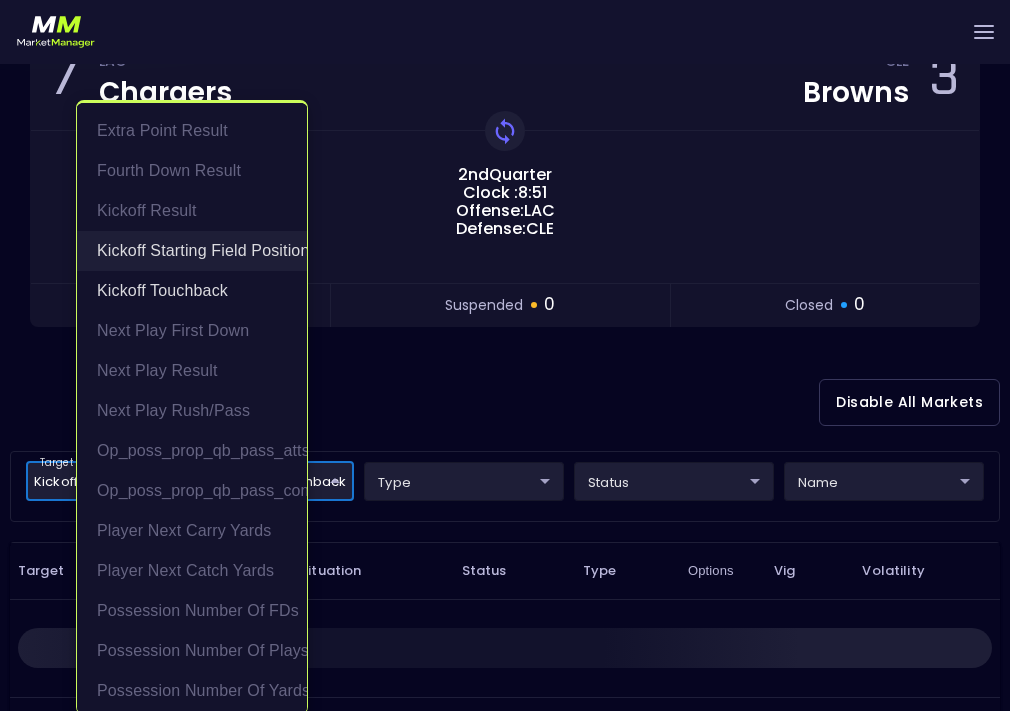 click on "Kickoff Starting Field Position" at bounding box center (192, 251) 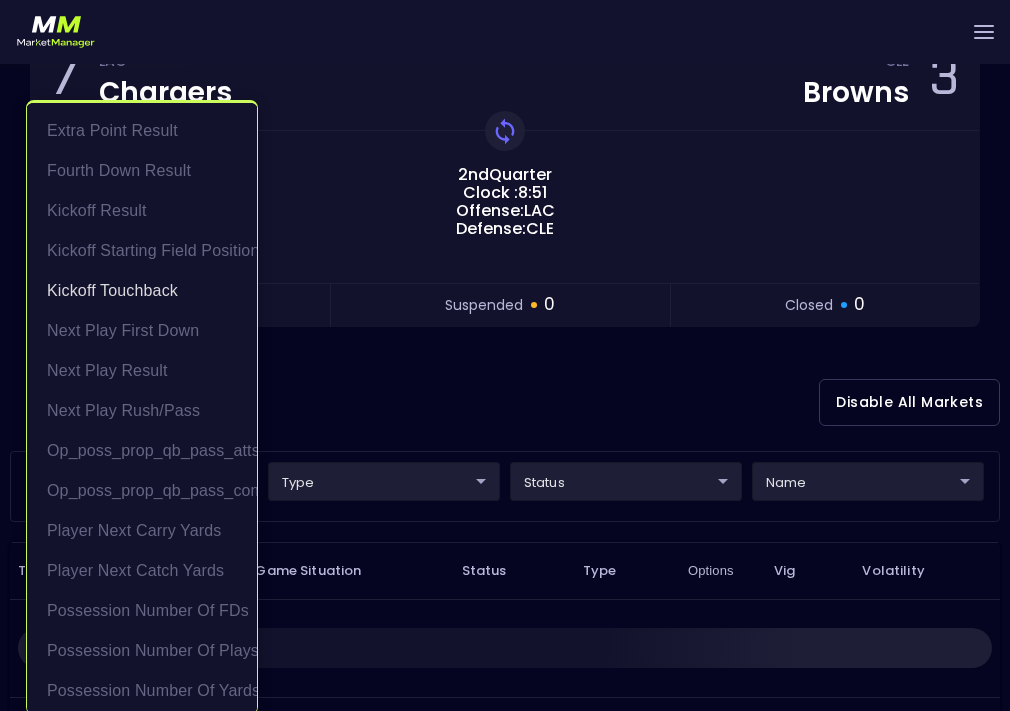 click at bounding box center [505, 355] 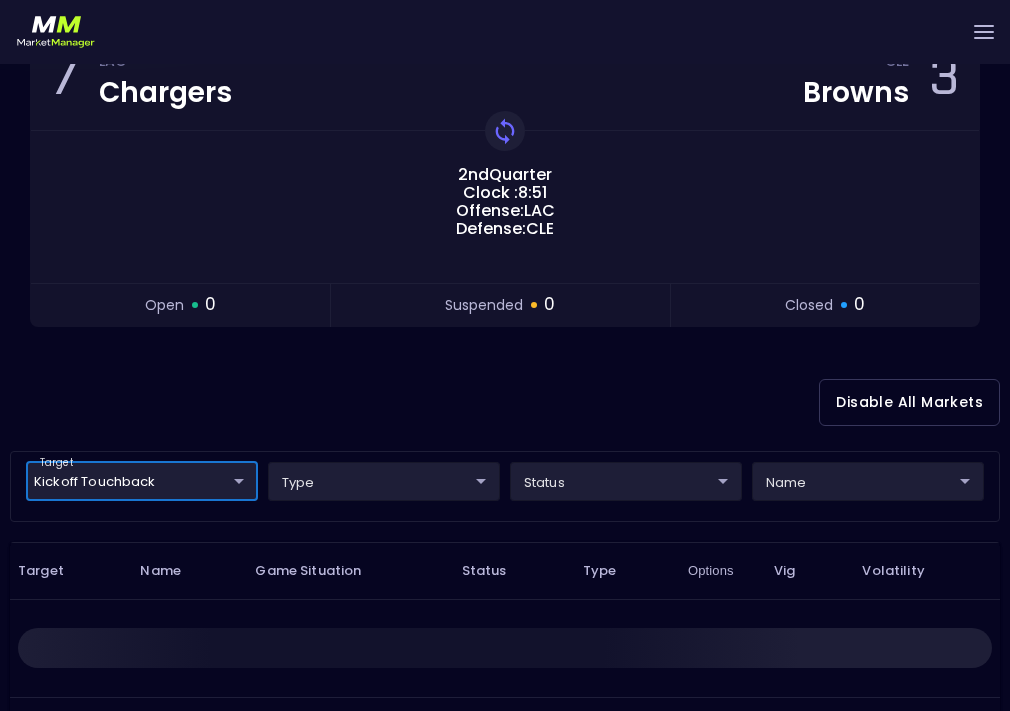scroll, scrollTop: 0, scrollLeft: 0, axis: both 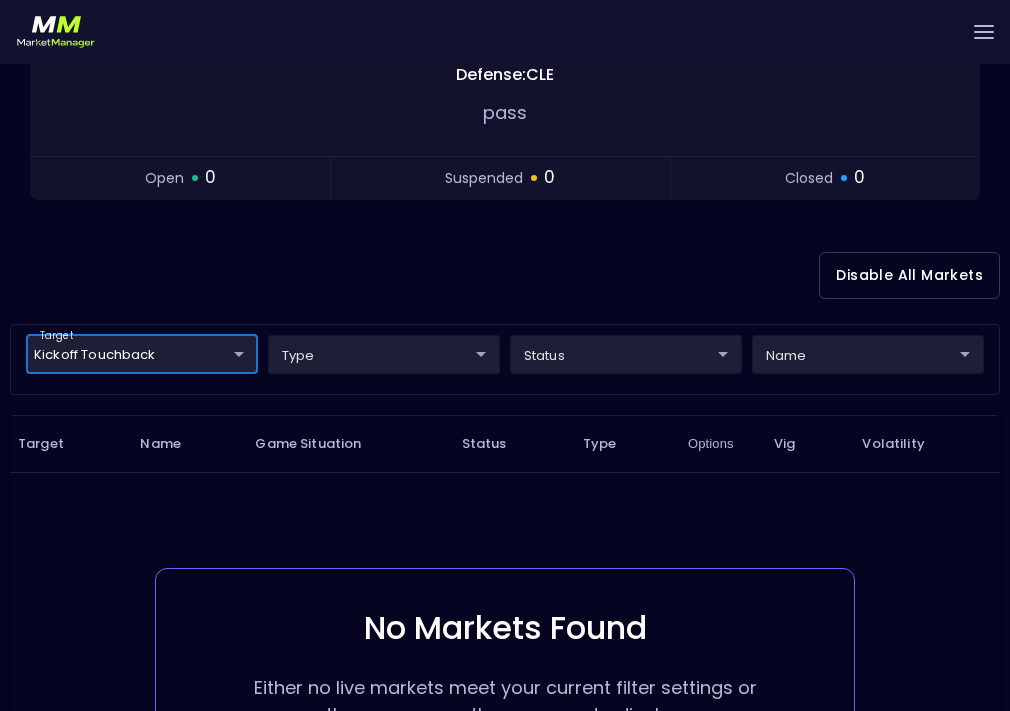 click on "Live Markets Market Configuration Profiles History [PERSON_NAME] nVenue Settings Support Logout   Version 1.31  Powered by nVenue < All Games [DATE] 2:21:56 PM Current Profile All NFL 9d8bad92-567c-44a6-ba12-e9bc101fa057 Select Target Market Status Type Vig Volatility Options Close 13 LAC Chargers CLE Browns 3 2nd  Quarter Clock :  8:01 Offense:  LAC Defense:  CLE Replay Game pass open 0 suspended 0 closed 0 Disable All Markets target Kickoff Touchback Kickoff Touchback ​ type ​ ​ status ​ ​ name ​ ​ Target Name Game Situation Status Type Options Vig Volatility No Markets Found Either no live markets meet your current filter settings or there are currently no games to display. Rows per page: 25 25 0–0 of 0" at bounding box center [505, 307] 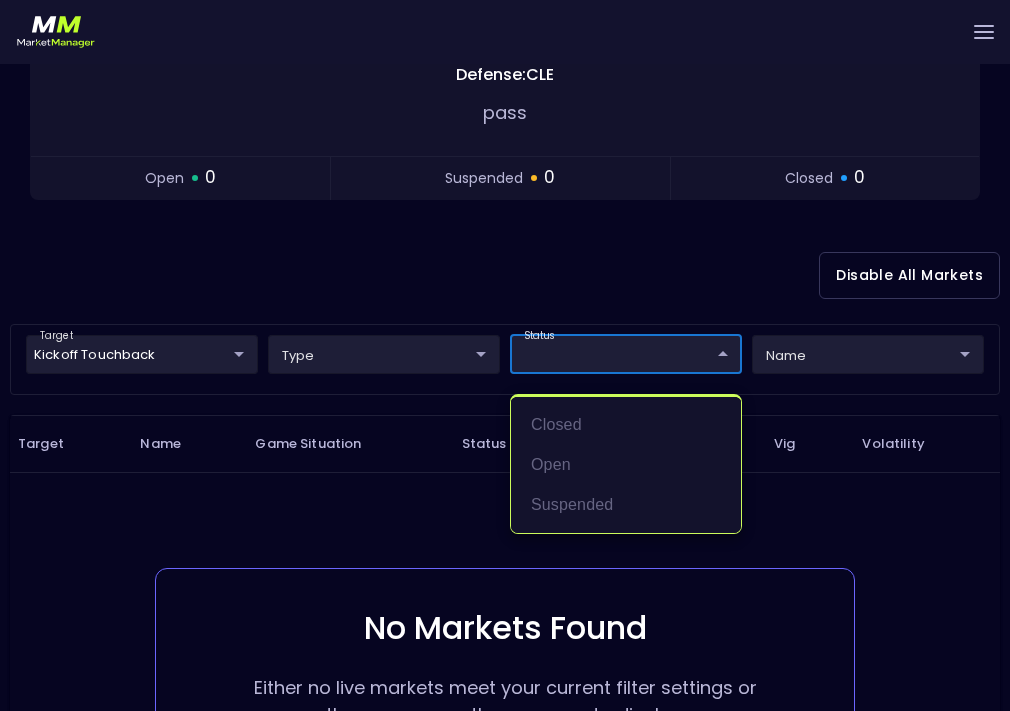 click at bounding box center [505, 355] 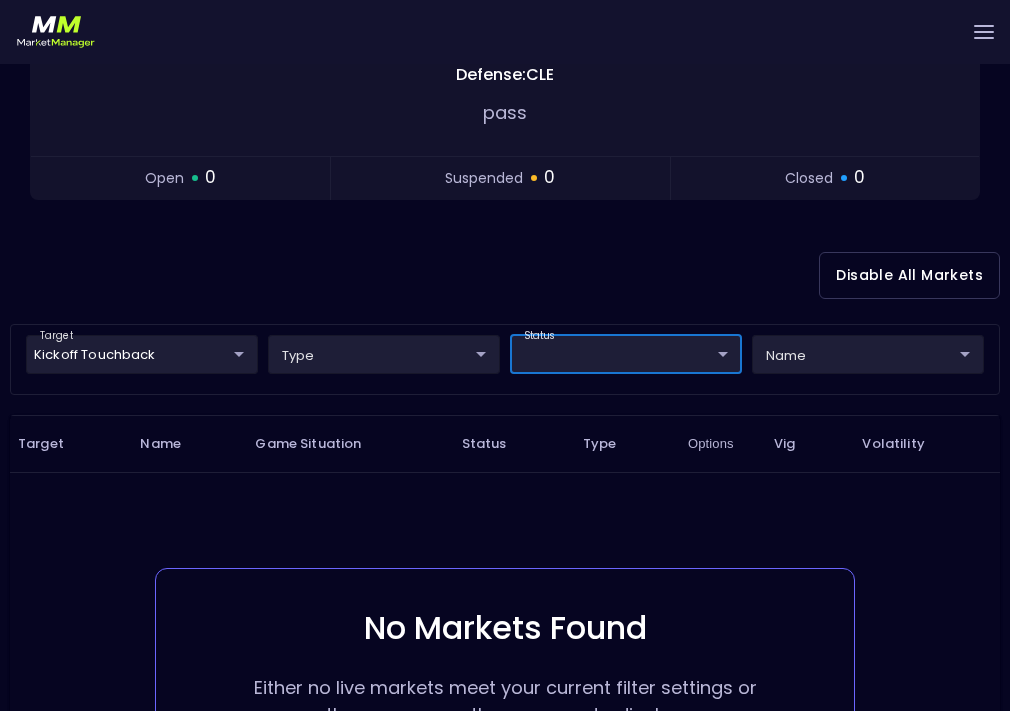 click on "Live Markets Market Configuration Profiles History [PERSON_NAME] nVenue Settings Support Logout   Version 1.31  Powered by nVenue < All Games [DATE] 2:21:57 PM Current Profile All NFL 9d8bad92-567c-44a6-ba12-e9bc101fa057 Select Target Market Status Type Vig Volatility Options Close 13 LAC Chargers CLE Browns 3 2nd  Quarter Clock :  8:01 Offense:  LAC Defense:  CLE Replay Game pass open 0 suspended 0 closed 0 Disable All Markets target Kickoff Touchback Kickoff Touchback ​ type ​ ​ status ​ ​ name ​ ​ Target Name Game Situation Status Type Options Vig Volatility No Markets Found Either no live markets meet your current filter settings or there are currently no games to display. Rows per page: 25 25 0–0 of 0 closed open suspended" at bounding box center (505, 307) 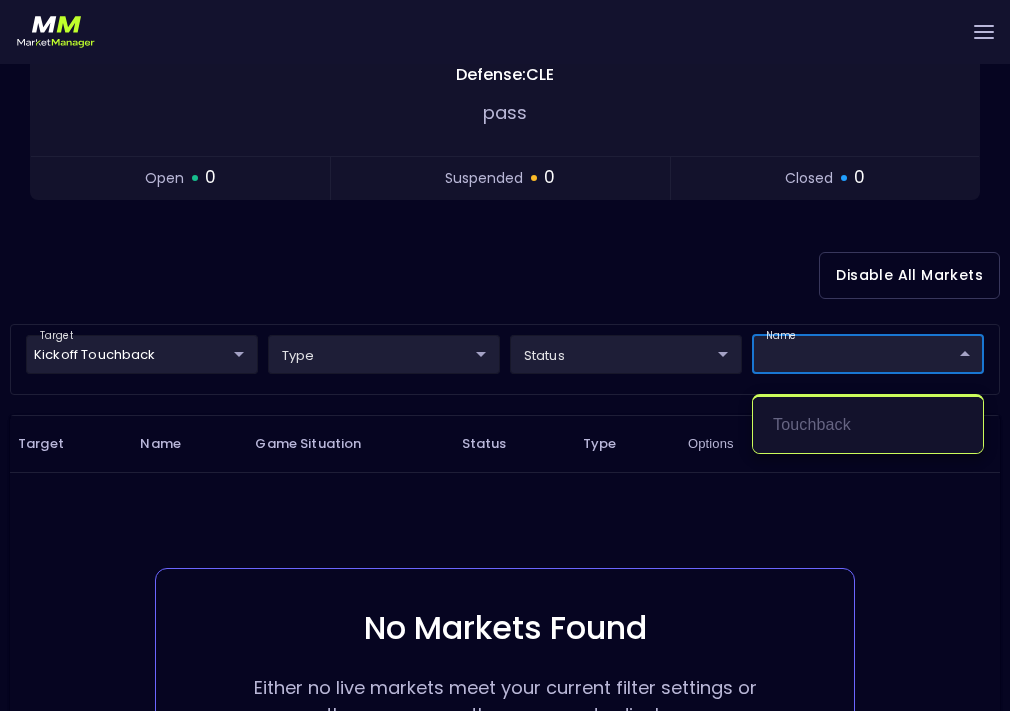 click at bounding box center [505, 355] 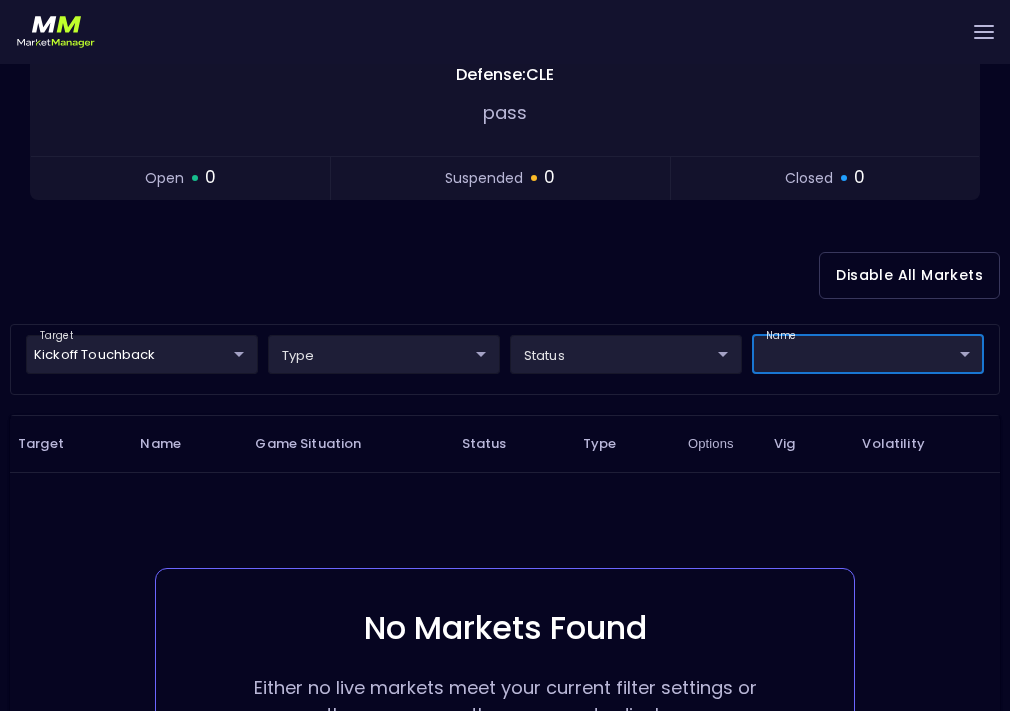 click on "Live Markets Market Configuration Profiles History [PERSON_NAME] nVenue Settings Support Logout   Version 1.31  Powered by nVenue < All Games [DATE] 2:22:04 PM Current Profile All NFL 9d8bad92-567c-44a6-ba12-e9bc101fa057 Select Target Market Status Type Vig Volatility Options Close 13 LAC Chargers CLE Browns 3 2nd  Quarter Clock :  8:01 Offense:  LAC Defense:  CLE Replay Game pass open 0 suspended 0 closed 0 Disable All Markets target Kickoff Touchback Kickoff Touchback ​ type ​ ​ status ​ ​ name ​ ​ Target Name Game Situation Status Type Options Vig Volatility No Markets Found Either no live markets meet your current filter settings or there are currently no games to display. Rows per page: 25 25 0–0 of 0" at bounding box center [505, 307] 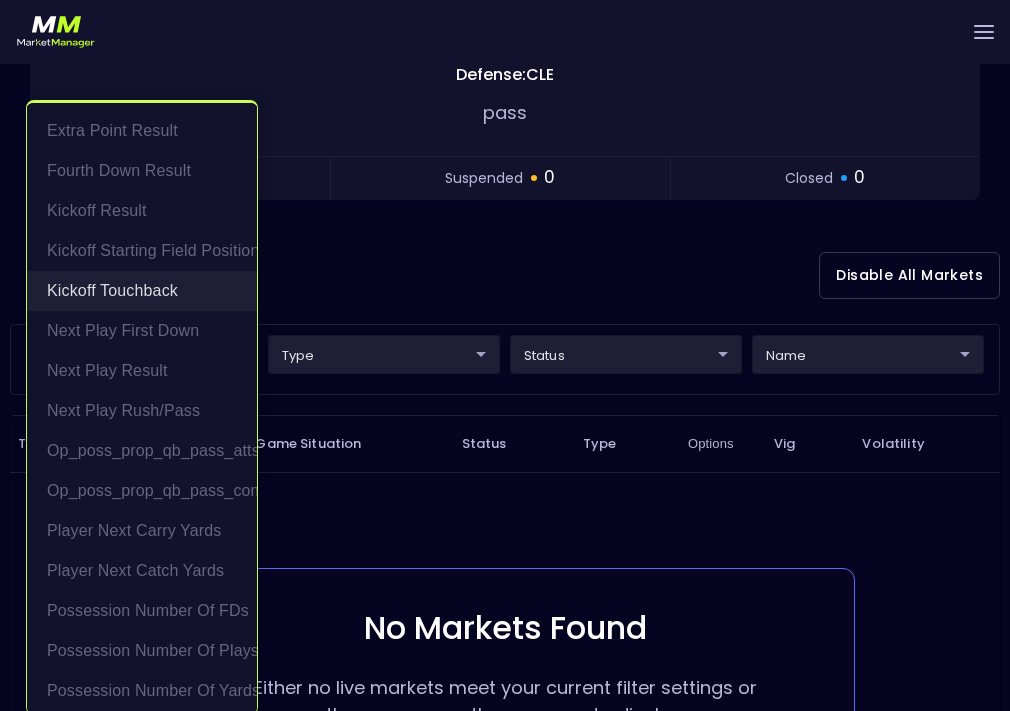 click on "Kickoff Touchback" at bounding box center [142, 291] 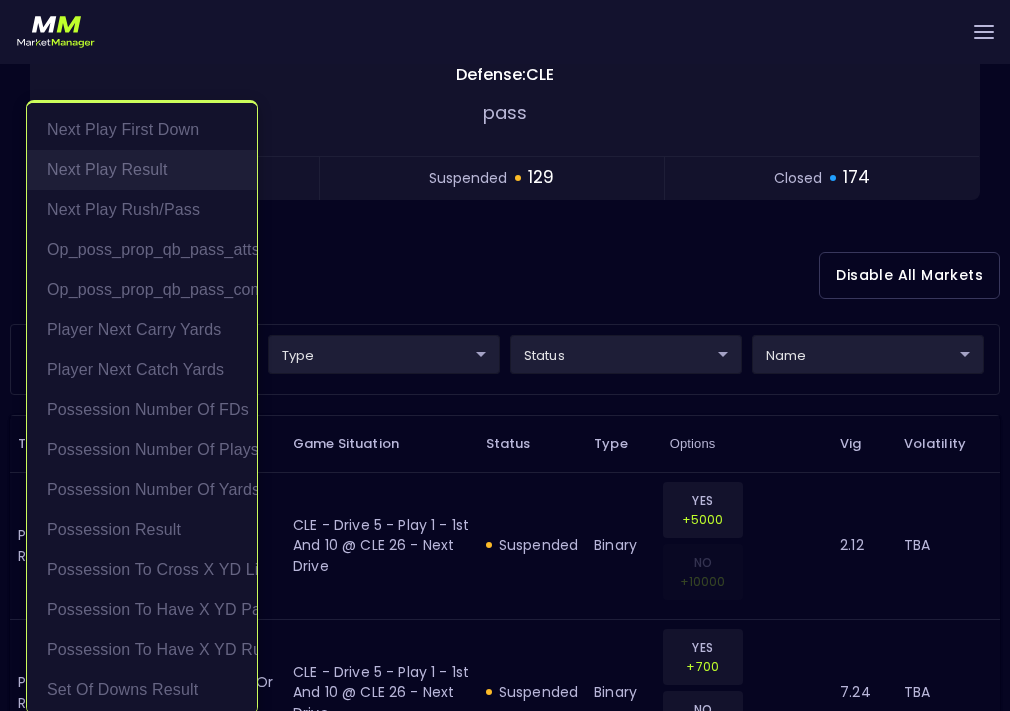 scroll, scrollTop: 245, scrollLeft: 0, axis: vertical 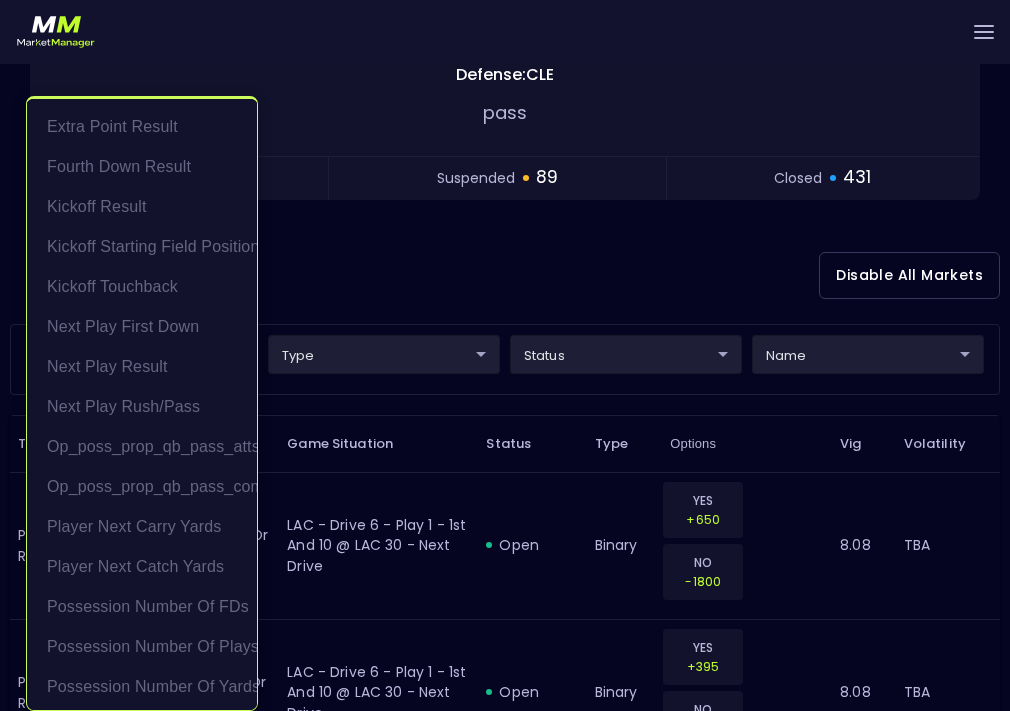 click at bounding box center [505, 355] 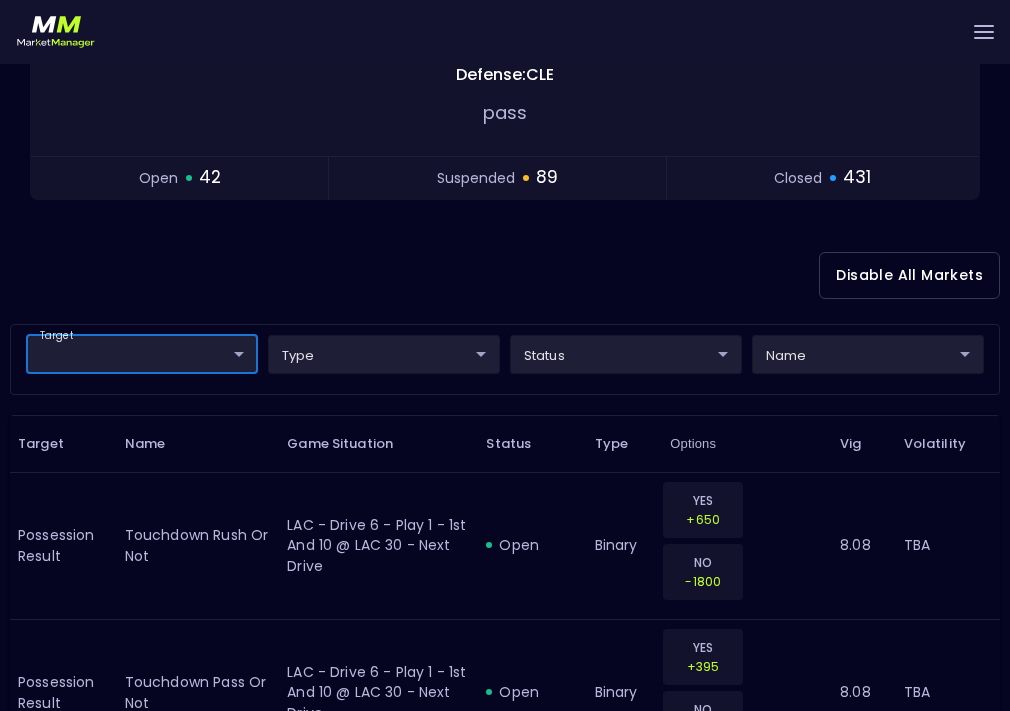 scroll, scrollTop: 0, scrollLeft: 0, axis: both 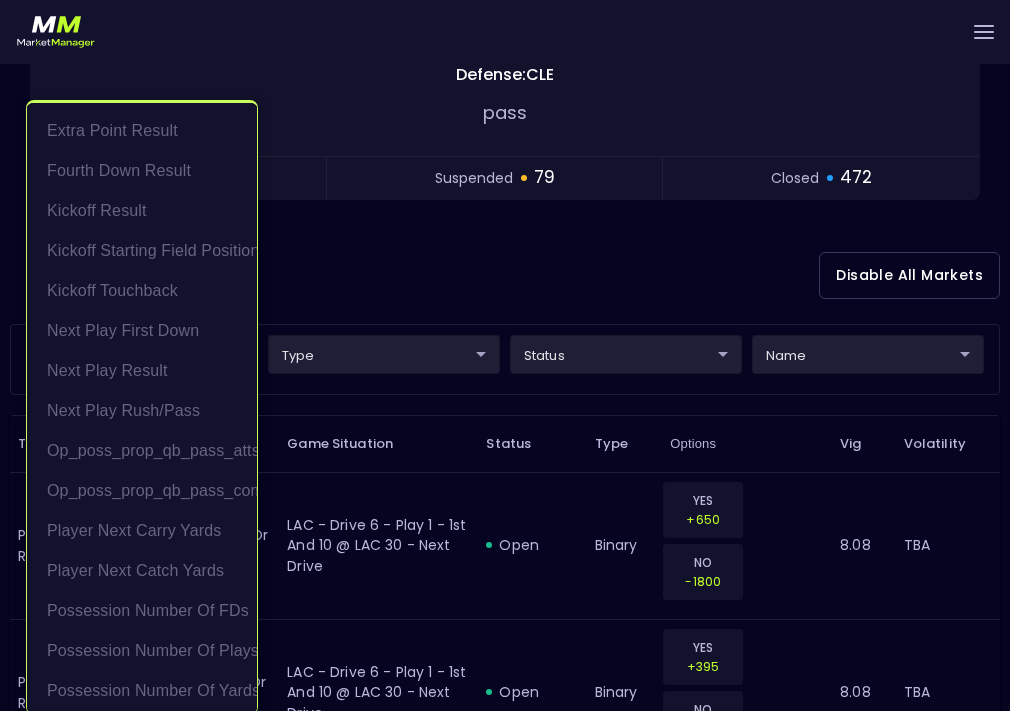 click on "Live Markets Market Configuration Profiles History [PERSON_NAME] nVenue Settings Support Logout   Version 1.31  Powered by nVenue < All Games [DATE] 2:22:35 PM Current Profile All NFL 9d8bad92-567c-44a6-ba12-e9bc101fa057 Select Target Market Status Type Vig Volatility Options Close 13 LAC Chargers CLE Browns 3 2nd  Quarter Clock :  8:01 Offense:  LAC Defense:  CLE Replay Game pass open 52 suspended 79 closed 472 Disable All Markets target ​ ​ type ​ ​ status ​ ​ name ​ ​ Target Name Game Situation Status Type Options Vig Volatility Possession Result touchdown rush or not LAC - Drive 6 - Play 1 - 1st and 10 @ LAC 30 - Next Drive  open binary YES +650 NO -1800 8.08 TBA Possession Result touchdown pass or not LAC - Drive 6 - Play 1 - 1st and 10 @ LAC 30 - Next Drive  open binary YES +395 NO -700 8.08 TBA Possession Result fg-made or not LAC - Drive 6 - Play 1 - 1st and 10 @ LAC 30 - Next Drive  open binary YES +355 NO -650 8.08 TBA Possession Result interception or not open YES" at bounding box center [505, 2134] 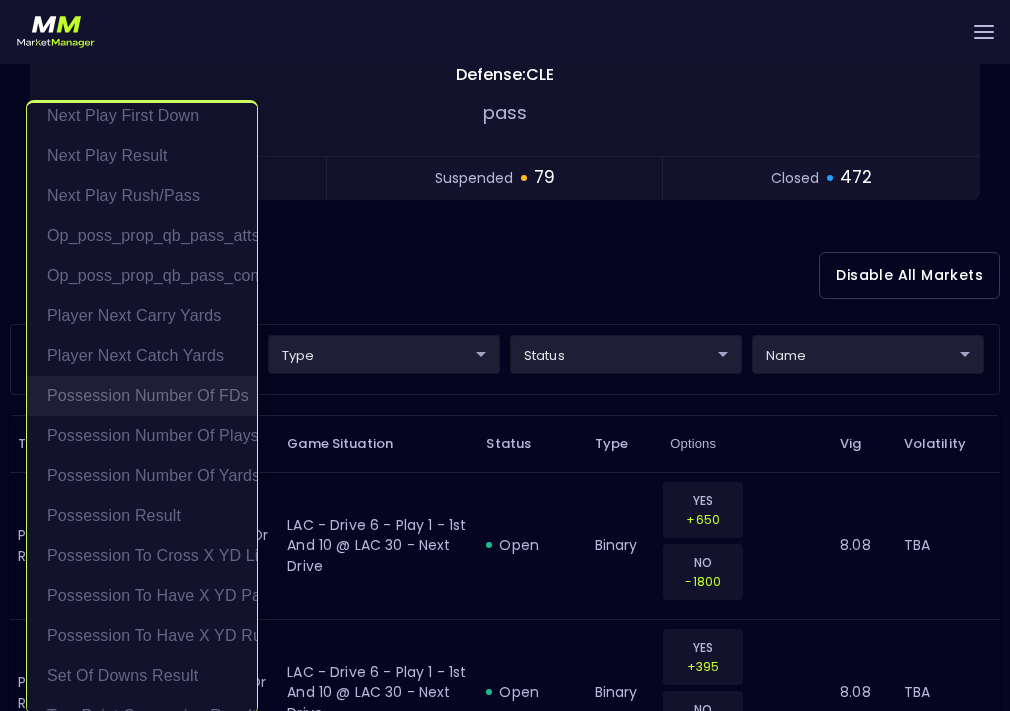 scroll, scrollTop: 216, scrollLeft: 0, axis: vertical 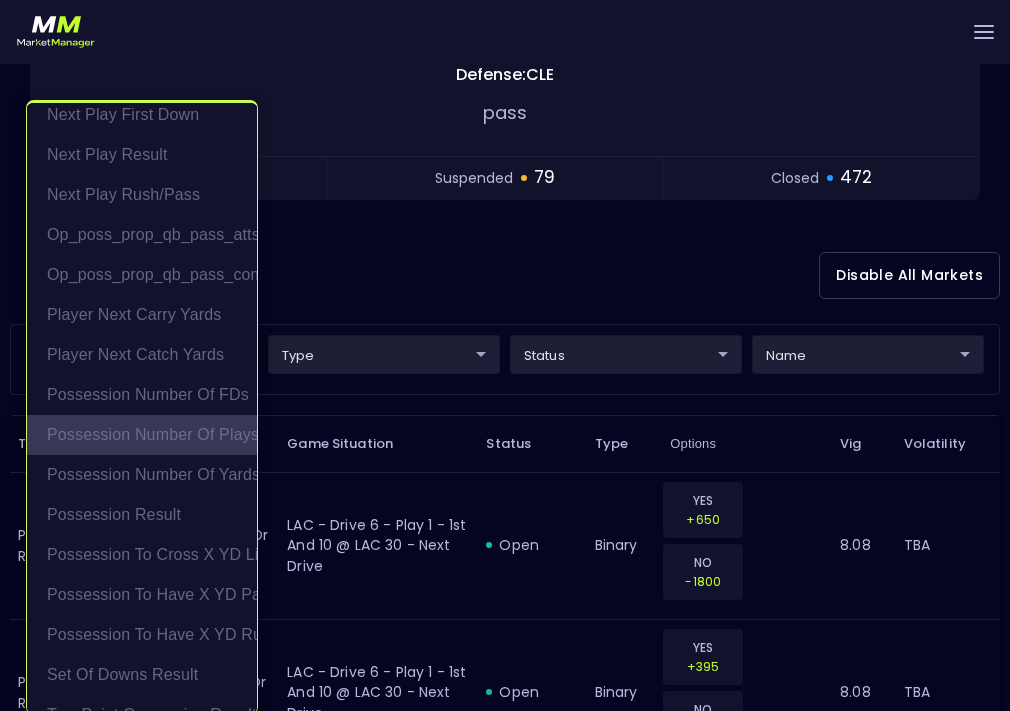 click on "Possession Number of Plays" at bounding box center [142, 435] 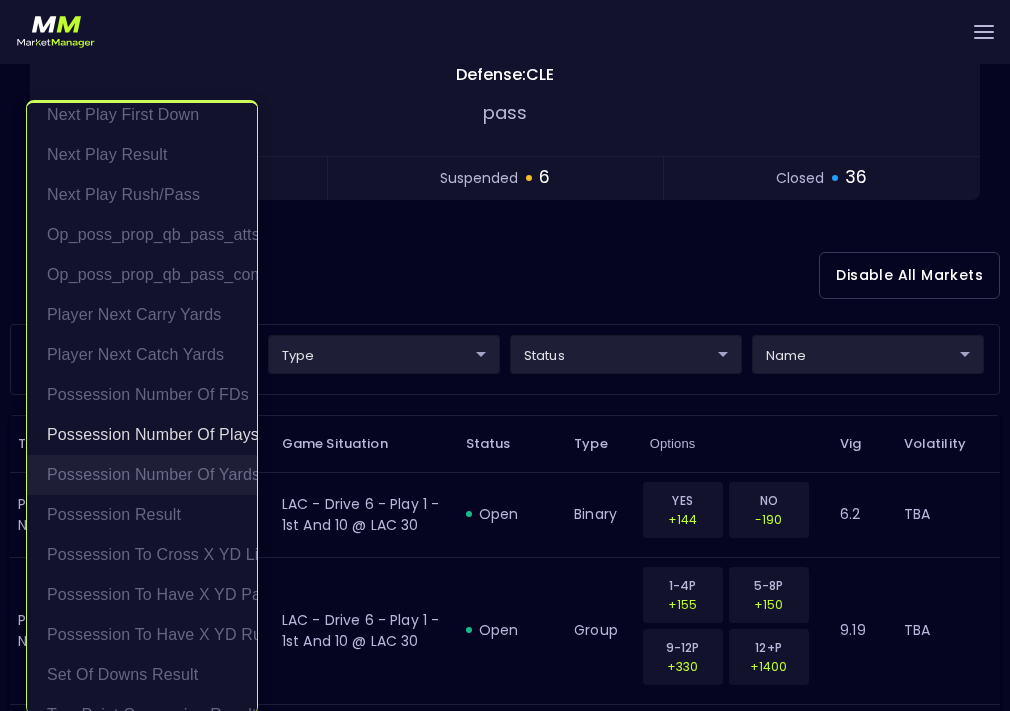 scroll, scrollTop: 245, scrollLeft: 0, axis: vertical 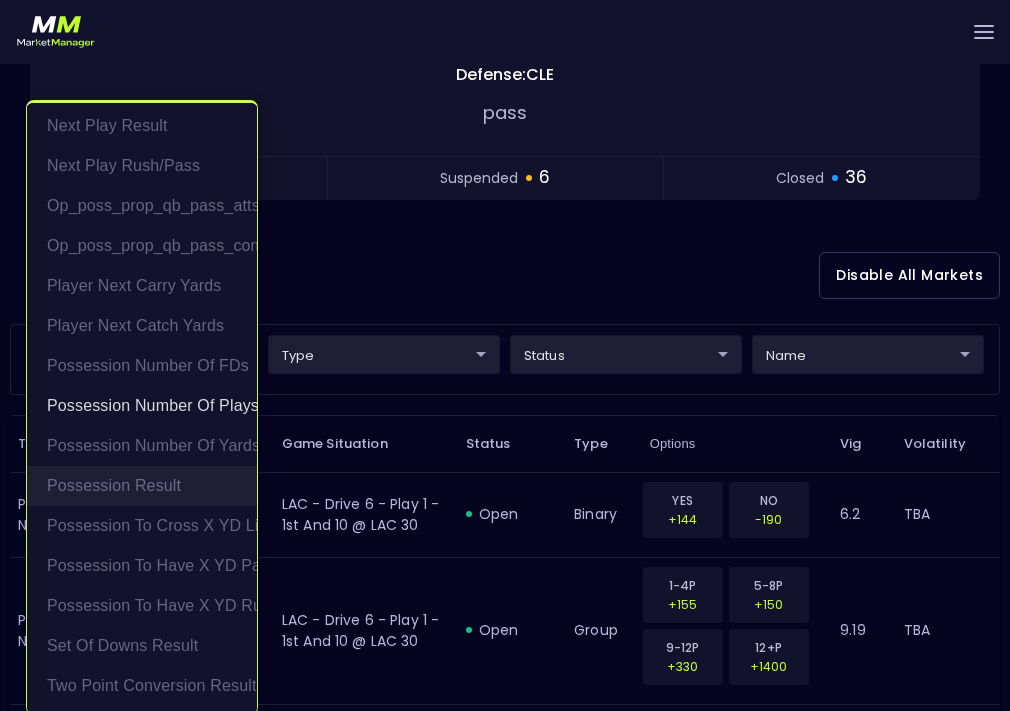 click on "Possession Result" at bounding box center (142, 486) 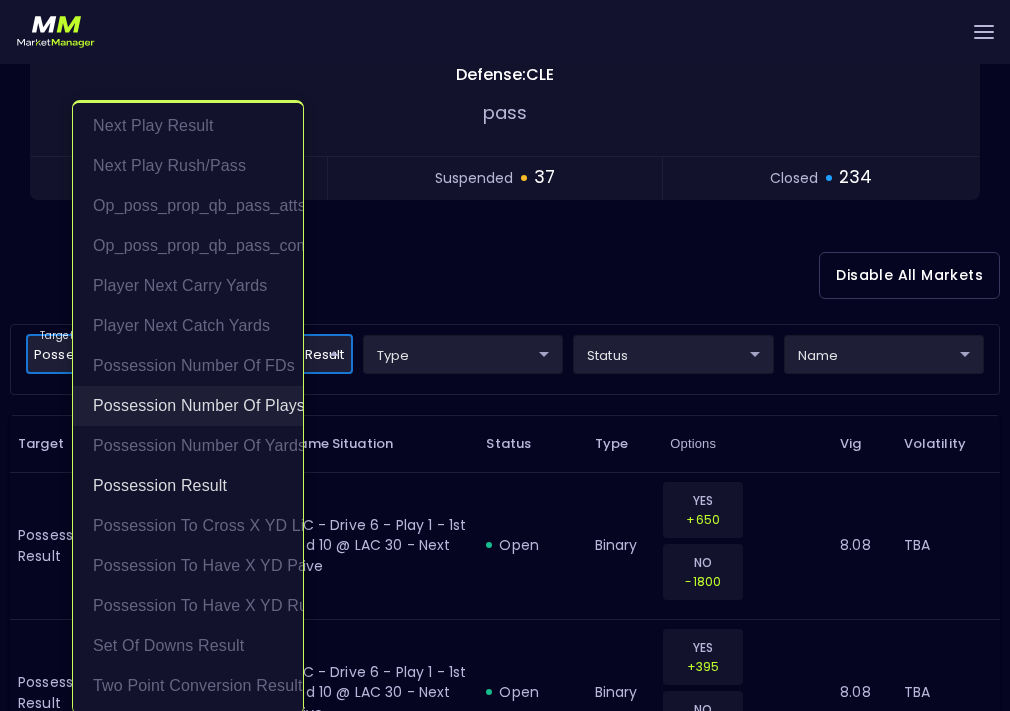 click on "Possession Number of Plays" at bounding box center [188, 406] 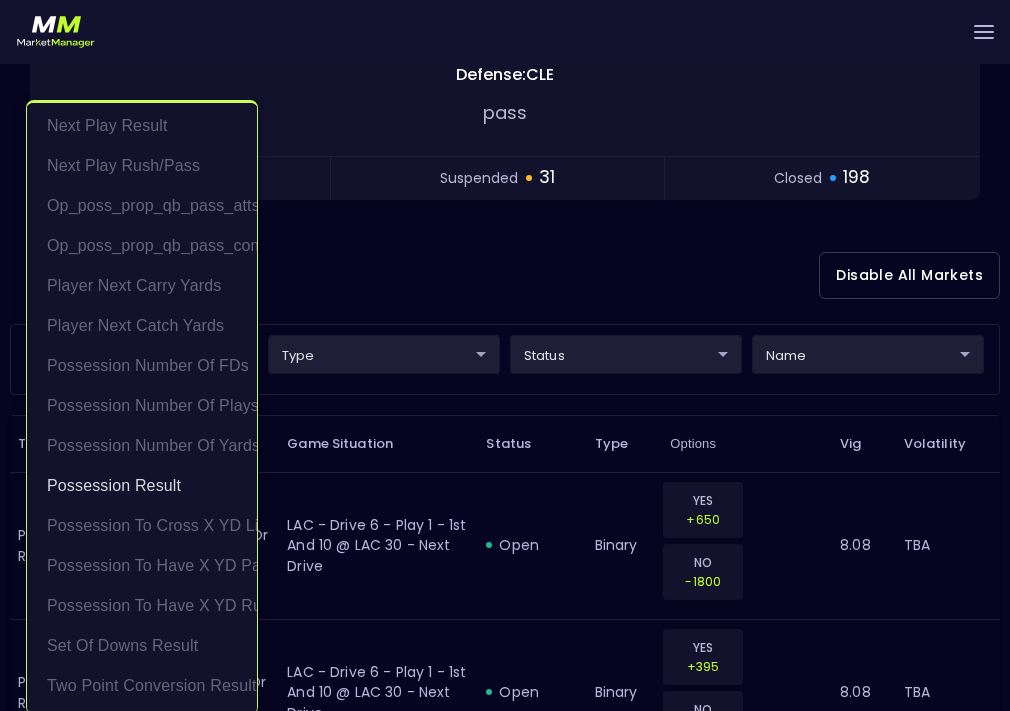 click at bounding box center (505, 355) 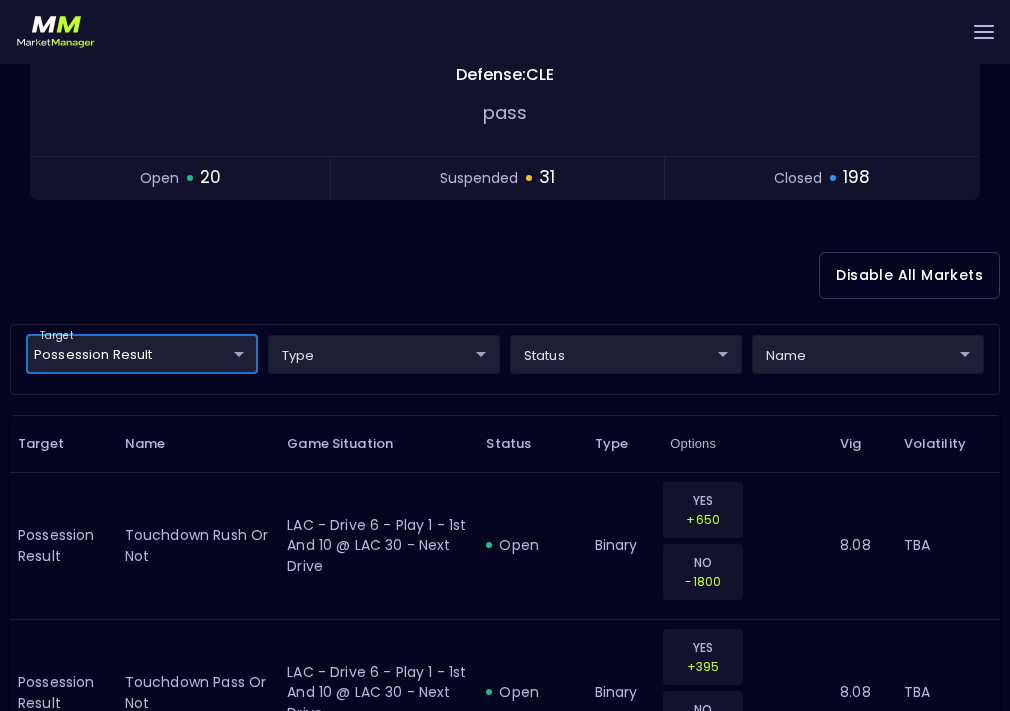 scroll, scrollTop: 0, scrollLeft: 0, axis: both 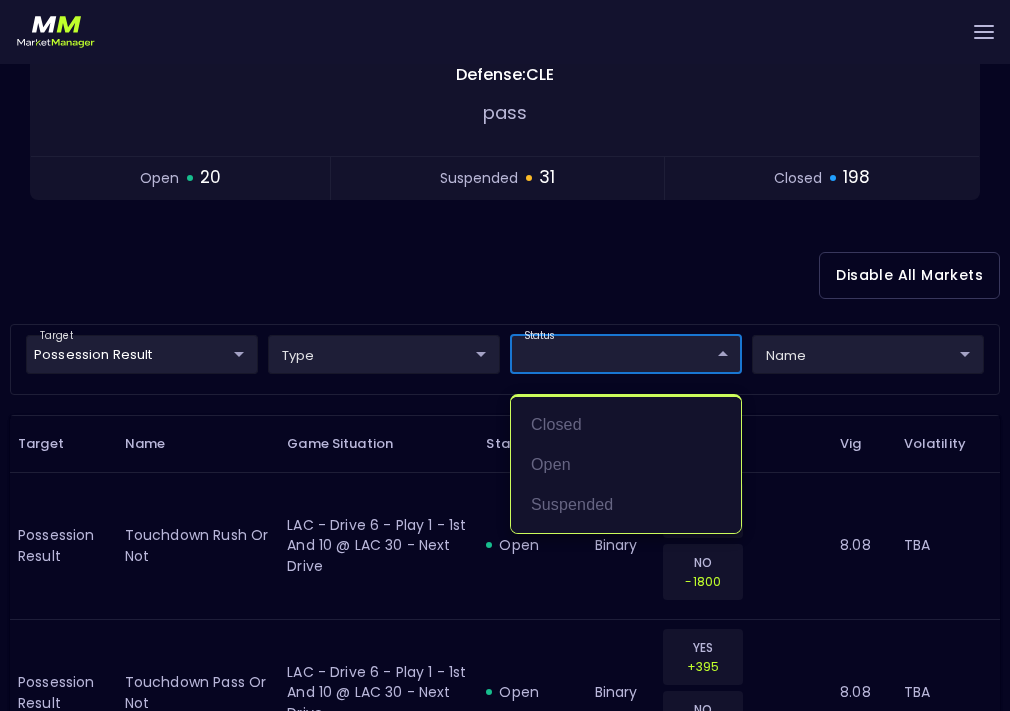 click at bounding box center (505, 355) 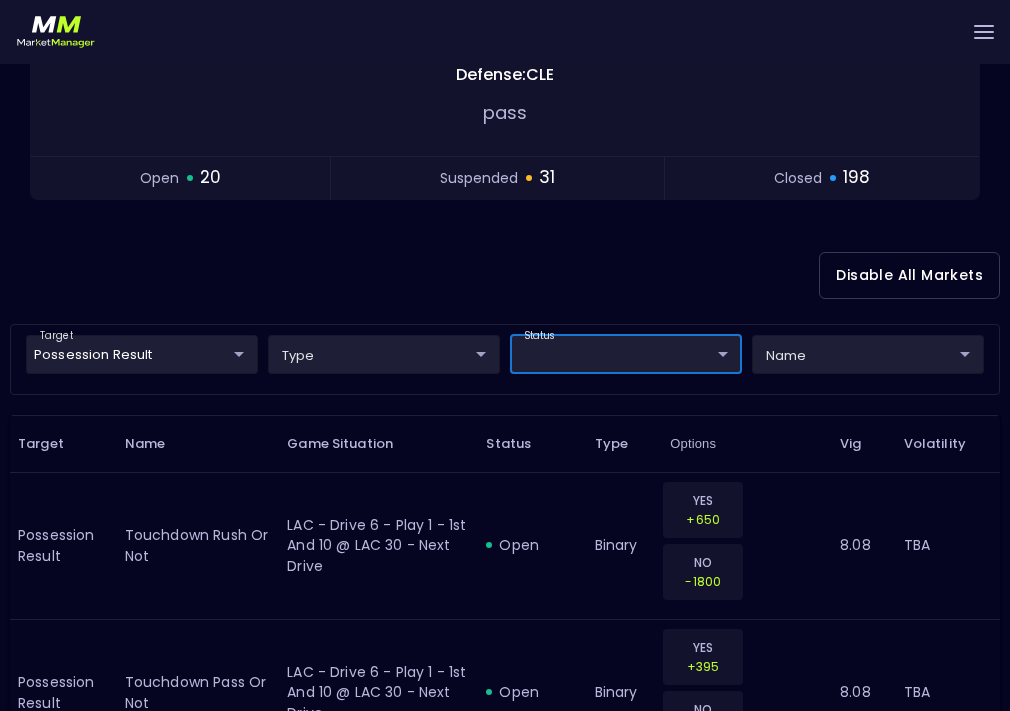 click on "Live Markets Market Configuration Profiles History [PERSON_NAME] nVenue Settings Support Logout   Version 1.31  Powered by nVenue < All Games [DATE] 2:22:45 PM Current Profile All NFL 9d8bad92-567c-44a6-ba12-e9bc101fa057 Select Target Market Status Type Vig Volatility Options Close 13 LAC Chargers CLE Browns 3 2nd  Quarter Clock :  8:01 Offense:  LAC Defense:  CLE Replay Game pass open 20 suspended 31 closed 198 Disable All Markets target Possession Result Possession Result ​ type ​ ​ status ​ ​ name ​ ​ Target Name Game Situation Status Type Options Vig Volatility Possession Result touchdown rush or not LAC - Drive 6 - Play 1 - 1st and 10 @ LAC 30 - Next Drive  open binary YES +650 NO -1800 8.08 TBA Possession Result touchdown pass or not LAC - Drive 6 - Play 1 - 1st and 10 @ LAC 30 - Next Drive  open binary YES +395 NO -700 8.08 TBA Possession Result fg-made or not LAC - Drive 6 - Play 1 - 1st and 10 @ LAC 30 - Next Drive  open binary YES +355 NO -650 8.08 TBA open binary YES" at bounding box center [505, 2134] 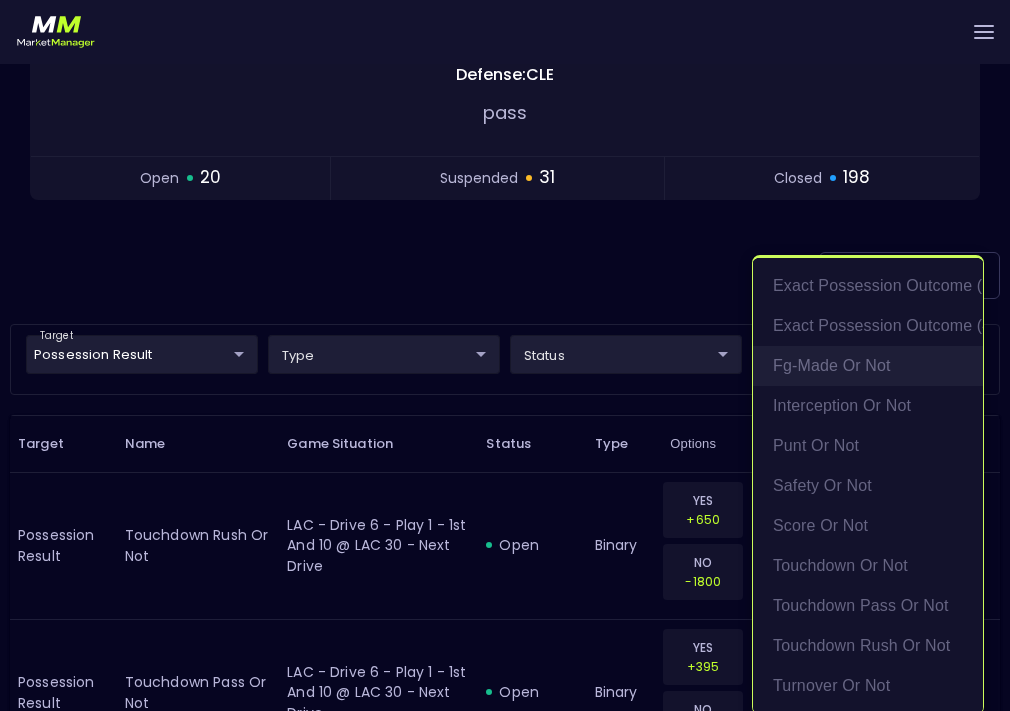 scroll, scrollTop: 4, scrollLeft: 0, axis: vertical 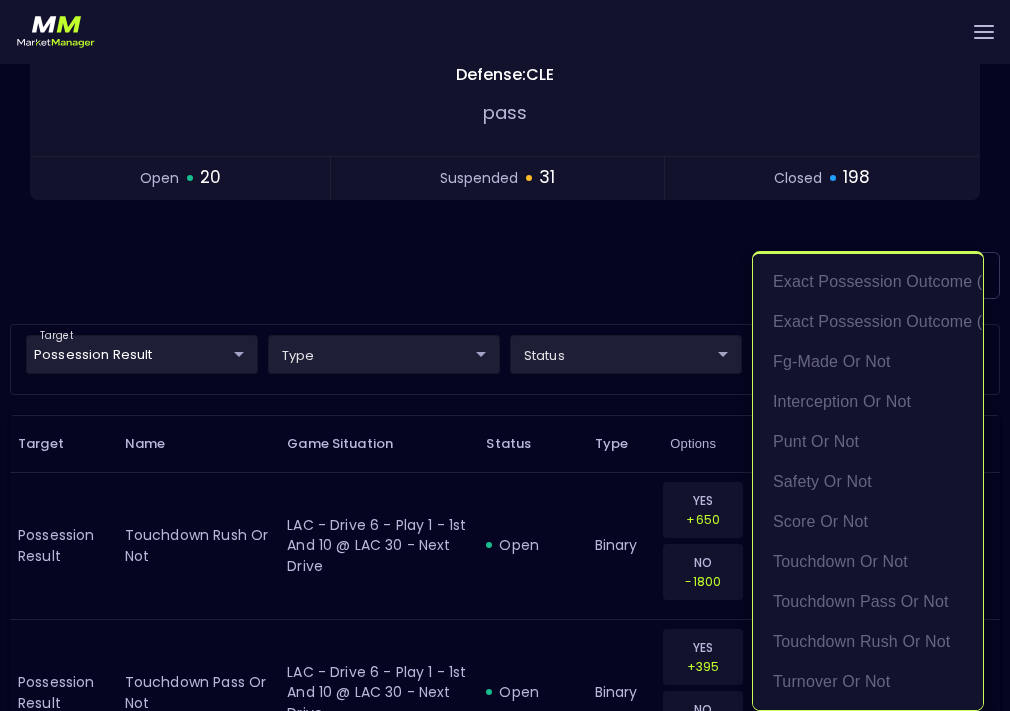 click at bounding box center (505, 355) 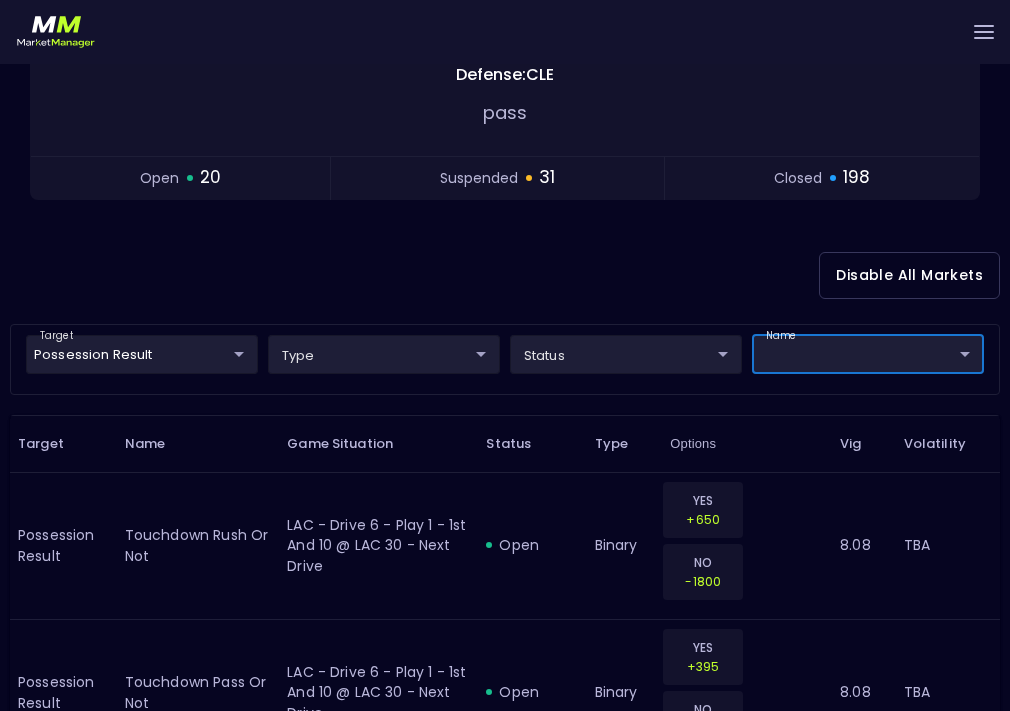 scroll, scrollTop: 0, scrollLeft: 0, axis: both 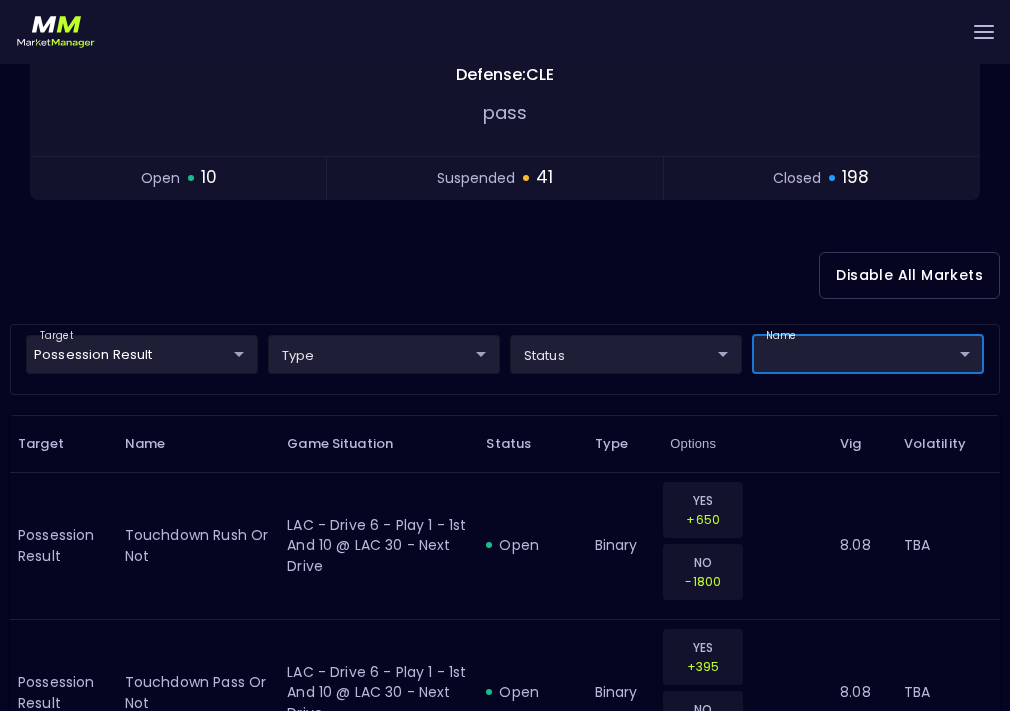 click on "Live Markets Market Configuration Profiles History [PERSON_NAME] nVenue Settings Support Logout   Version 1.31  Powered by nVenue < All Games [DATE] 2:25:29 PM Current Profile All NFL 9d8bad92-567c-44a6-ba12-e9bc101fa057 Select Target Market Status Type Vig Volatility Options Close 13 LAC Chargers CLE Browns 3 2nd  Quarter Clock :  8:01 Offense:  LAC Defense:  CLE Replay Game pass open 10 suspended 41 closed 198 Disable All Markets target Possession Result Possession Result ​ type ​ ​ status ​ ​ name ​ ​ Target Name Game Situation Status Type Options Vig Volatility Possession Result touchdown rush or not LAC - Drive 6 - Play 1 - 1st and 10 @ LAC 30 - Next Drive  open binary YES +650 NO -1800 8.08 TBA Possession Result touchdown pass or not LAC - Drive 6 - Play 1 - 1st and 10 @ LAC 30 - Next Drive  open binary YES +395 NO -700 8.08 TBA Possession Result fg-made or not LAC - Drive 6 - Play 1 - 1st and 10 @ LAC 30 - Next Drive  open binary YES +355 NO -650 8.08 TBA open binary YES" at bounding box center (505, 2134) 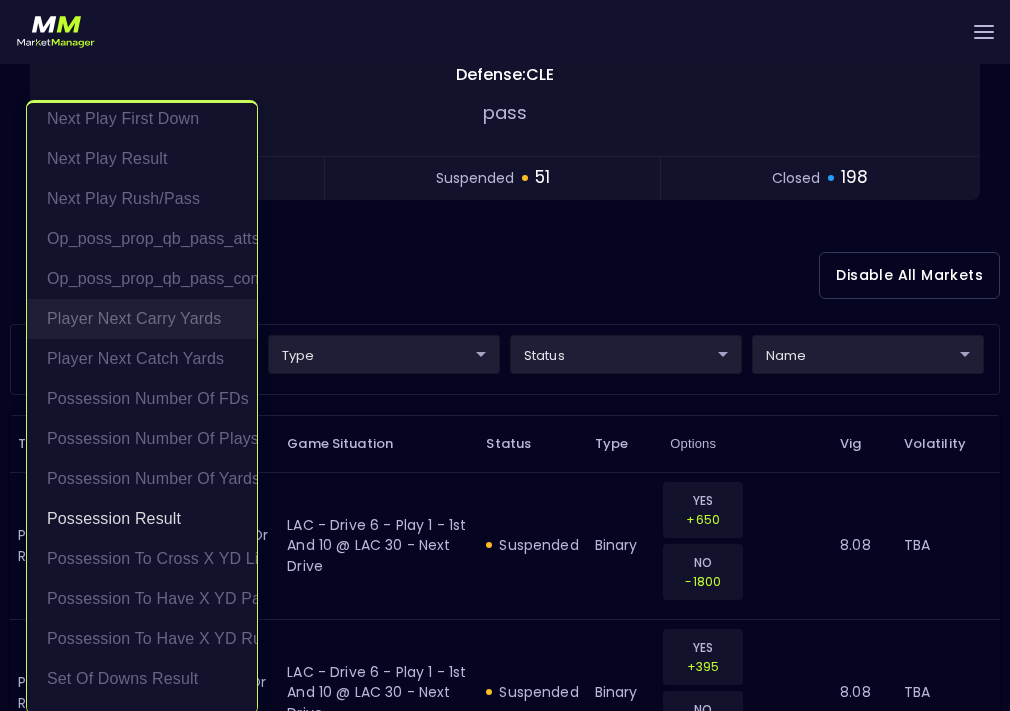 scroll, scrollTop: 245, scrollLeft: 0, axis: vertical 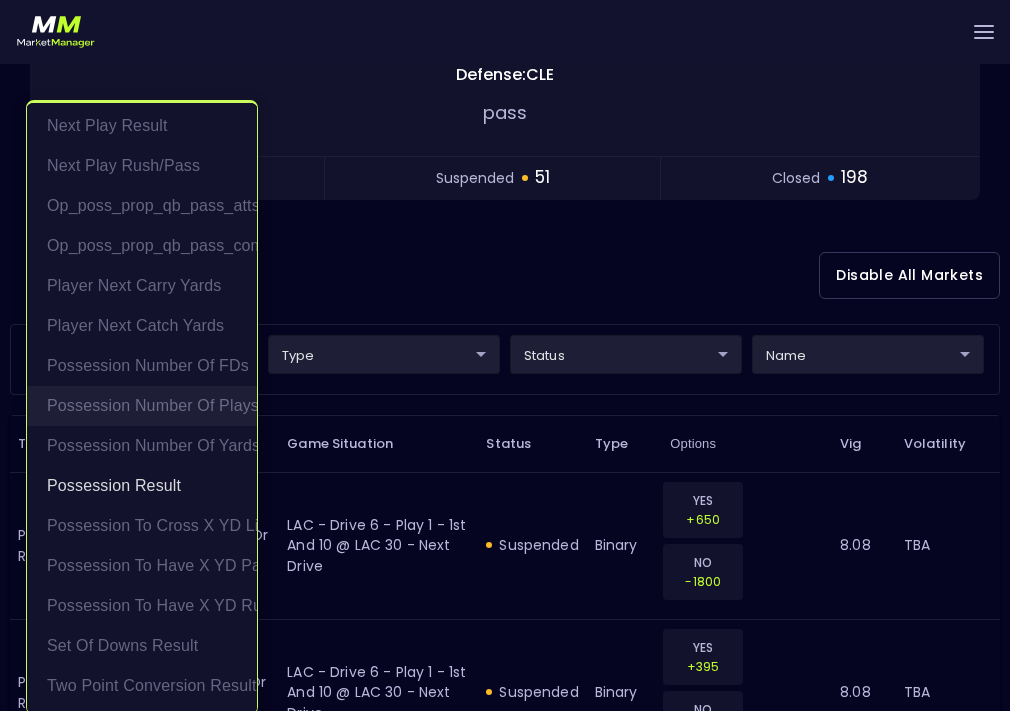 click on "Possession Number of Plays" at bounding box center (142, 406) 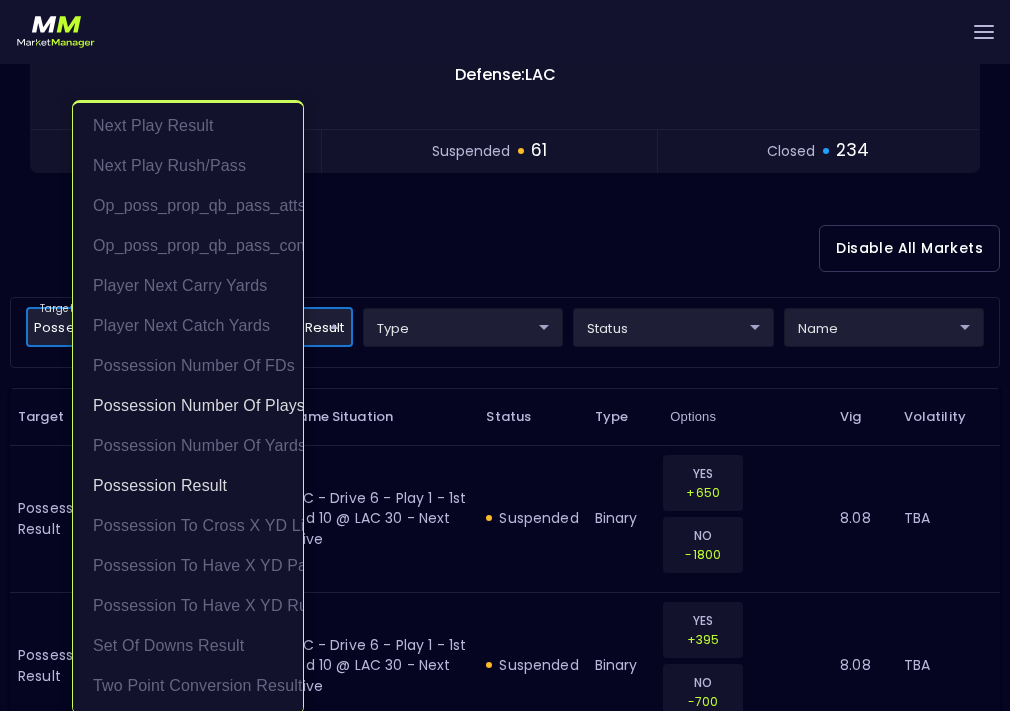 click at bounding box center (505, 355) 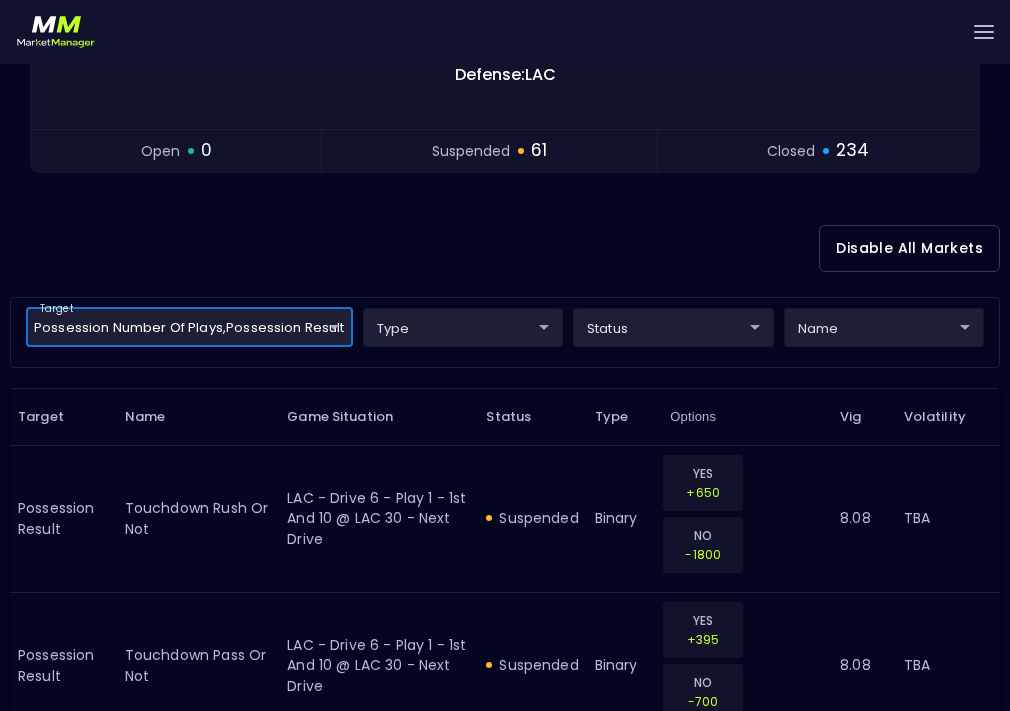 scroll, scrollTop: 0, scrollLeft: 0, axis: both 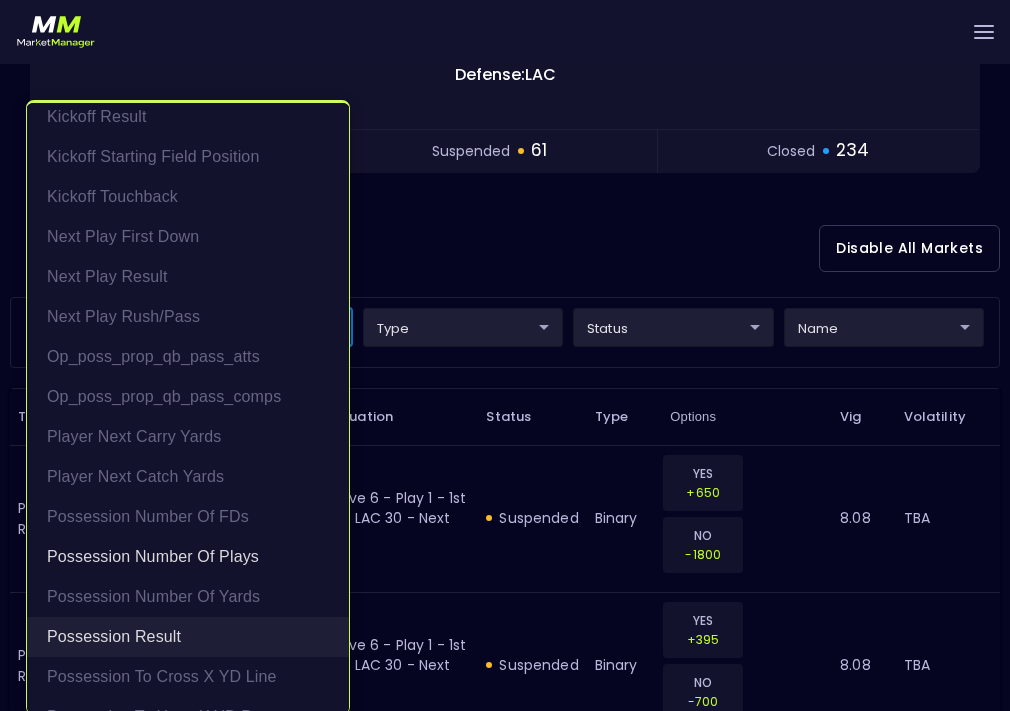 click on "Possession Result" at bounding box center (188, 637) 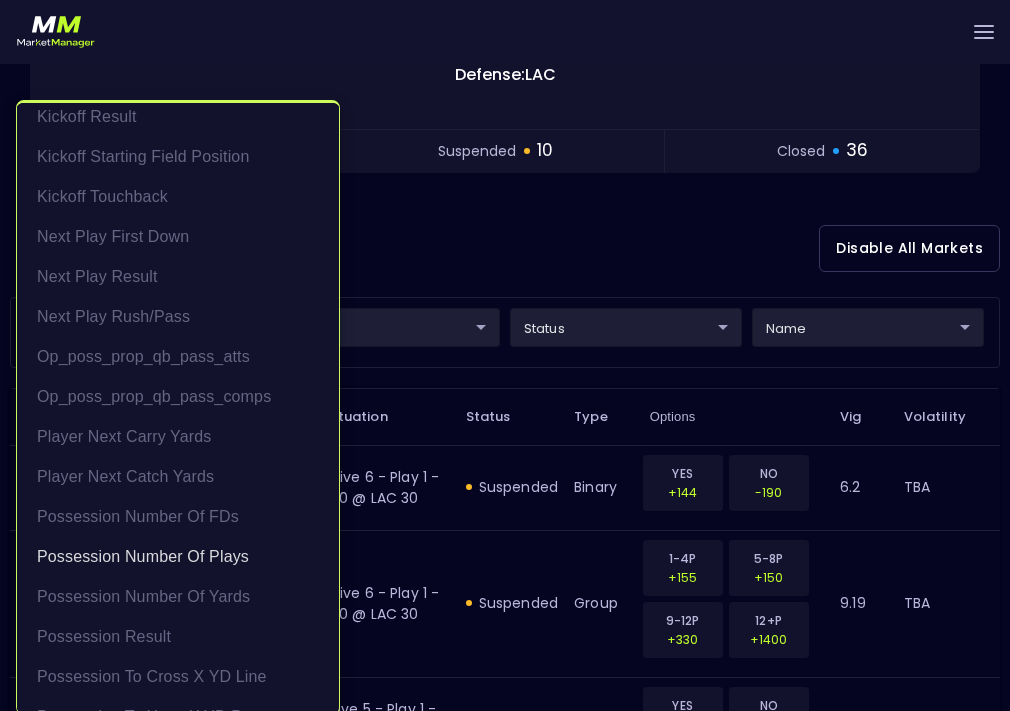 click at bounding box center (505, 355) 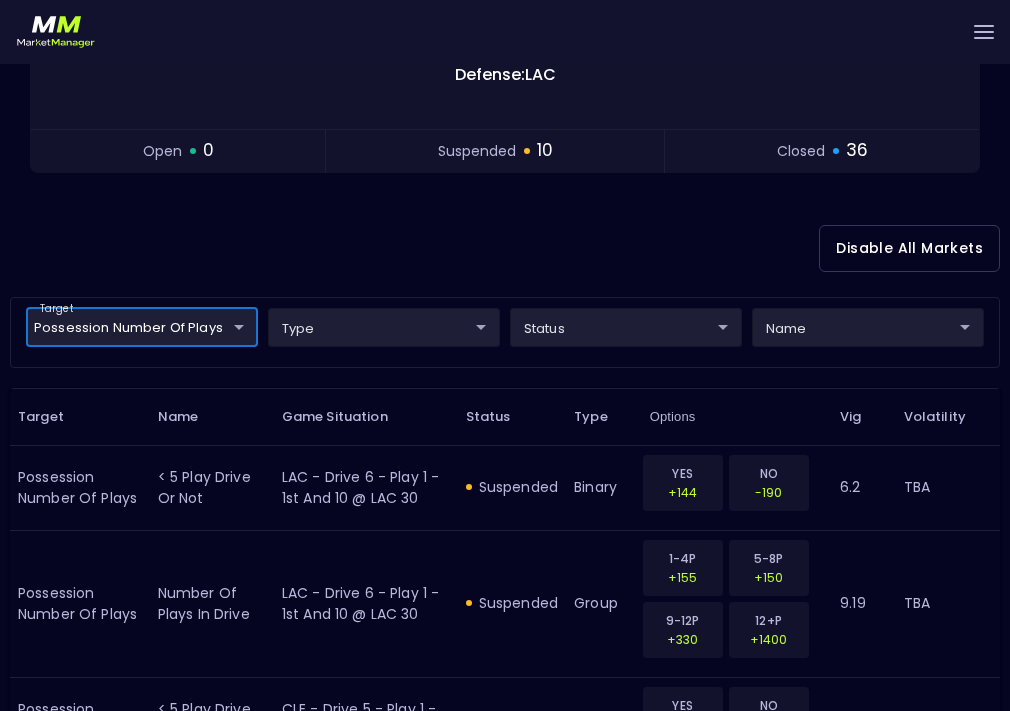 scroll, scrollTop: 0, scrollLeft: 0, axis: both 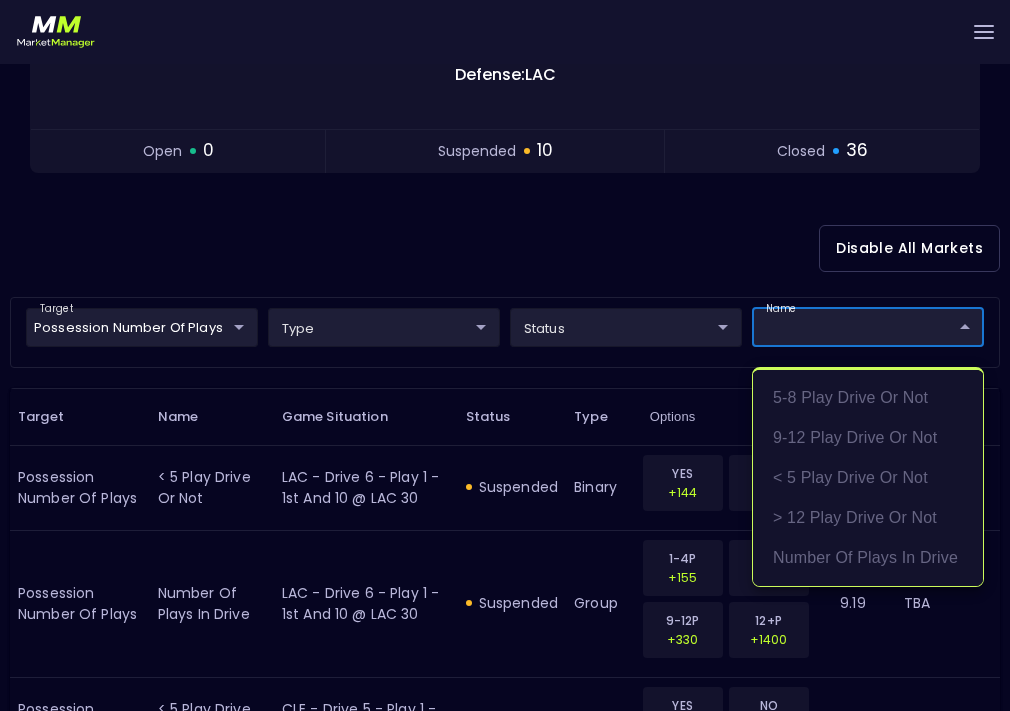 click on "Live Markets Market Configuration Profiles History [PERSON_NAME] nVenue Settings Support Logout   Version 1.31  Powered by nVenue < All Games [DATE] 2:25:40 PM Current Profile All NFL 9d8bad92-567c-44a6-ba12-e9bc101fa057 Select Target Market Status Type Vig Volatility Options Close 13 LAC Chargers CLE Browns 3 2nd  Quarter Clock :  8:01 Offense:  CLE Defense:  LAC Replay Game open 0 suspended 10 closed 36 Disable All Markets target Possession Number of Plays Possession Number of Plays ​ type ​ ​ status ​ ​ name ​ ​ Target Name Game Situation Status Type Options Vig Volatility Possession Number of Plays < 5 play drive or not LAC - Drive 6 - Play 1 - 1st and 10 @ LAC 30  suspended binary YES +144 NO -190 6.2 TBA Possession Number of Plays number of plays in drive LAC - Drive 6 - Play 1 - 1st and 10 @ LAC 30  suspended group 1-4P +155 5-8P +150 9-12P +330 12+P +1400 9.19 TBA Possession Number of Plays < 5 play drive or not CLE - Drive 5 - Play 1 - 1st and 10 @ CLE 30  suspended NO" at bounding box center (505, 1532) 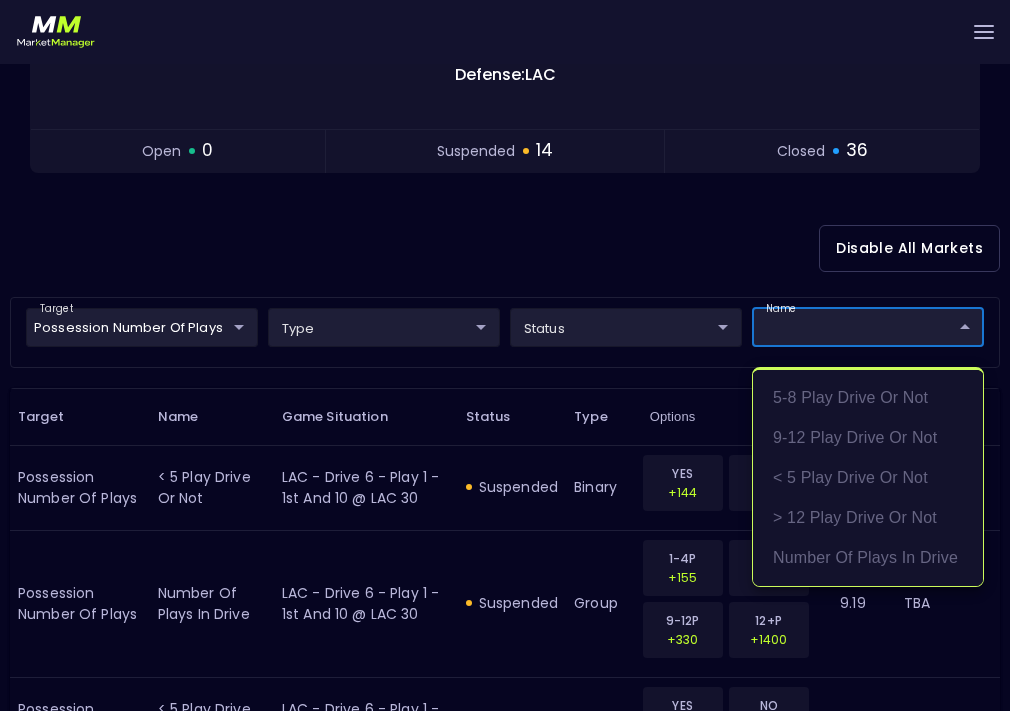 click at bounding box center [505, 355] 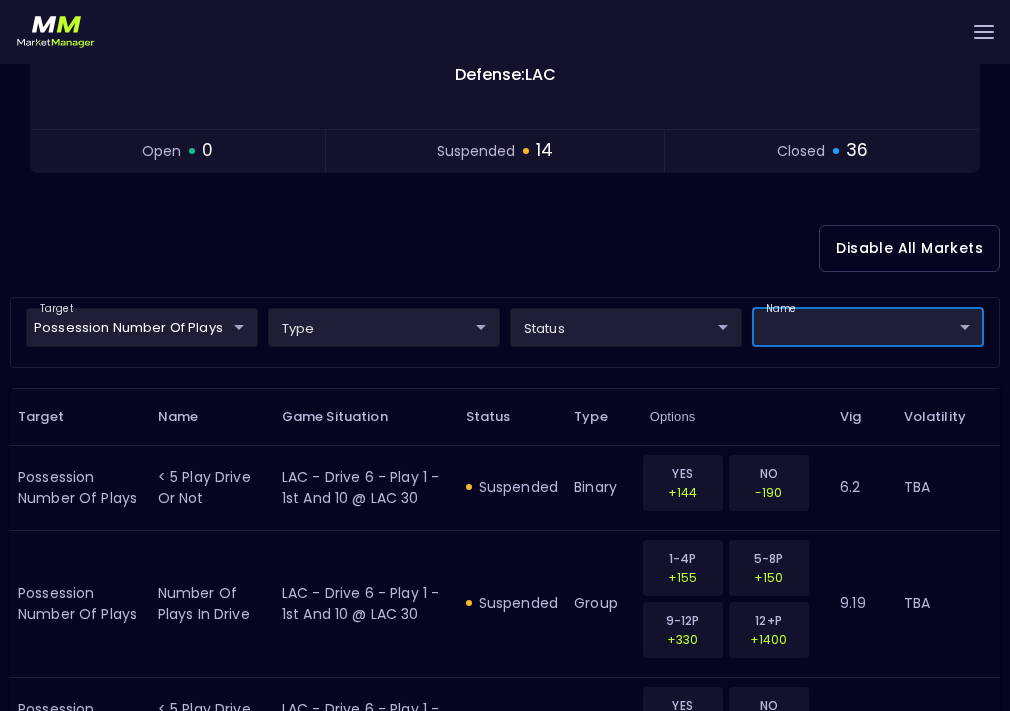 click on "Live Markets Market Configuration Profiles History [PERSON_NAME] nVenue Settings Support Logout   Version 1.31  Powered by nVenue < All Games [DATE] 2:26:48 PM Current Profile All NFL 9d8bad92-567c-44a6-ba12-e9bc101fa057 Select Target Market Status Type Vig Volatility Options Close 13 LAC Chargers CLE Browns 3 2nd  Quarter Clock :  7:32 Offense:  CLE Defense:  LAC Replay Game open 0 suspended 14 closed 36 Disable All Markets target Possession Number of Plays Possession Number of Plays ​ type ​ ​ status ​ ​ name ​ ​ Target Name Game Situation Status Type Options Vig Volatility Possession Number of Plays < 5 play drive or not LAC - Drive 6 - Play 1 - 1st and 10 @ LAC 30  suspended binary YES +144 NO -190 6.2 TBA Possession Number of Plays number of plays in drive LAC - Drive 6 - Play 1 - 1st and 10 @ LAC 30  suspended group 1-4P +155 5-8P +150 9-12P +330 12+P +1400 9.19 TBA Possession Number of Plays < 5 play drive or not LAC - Drive 6 - Play 1 - 1st and 10 @ LAC 30  suspended NO" at bounding box center [505, 1532] 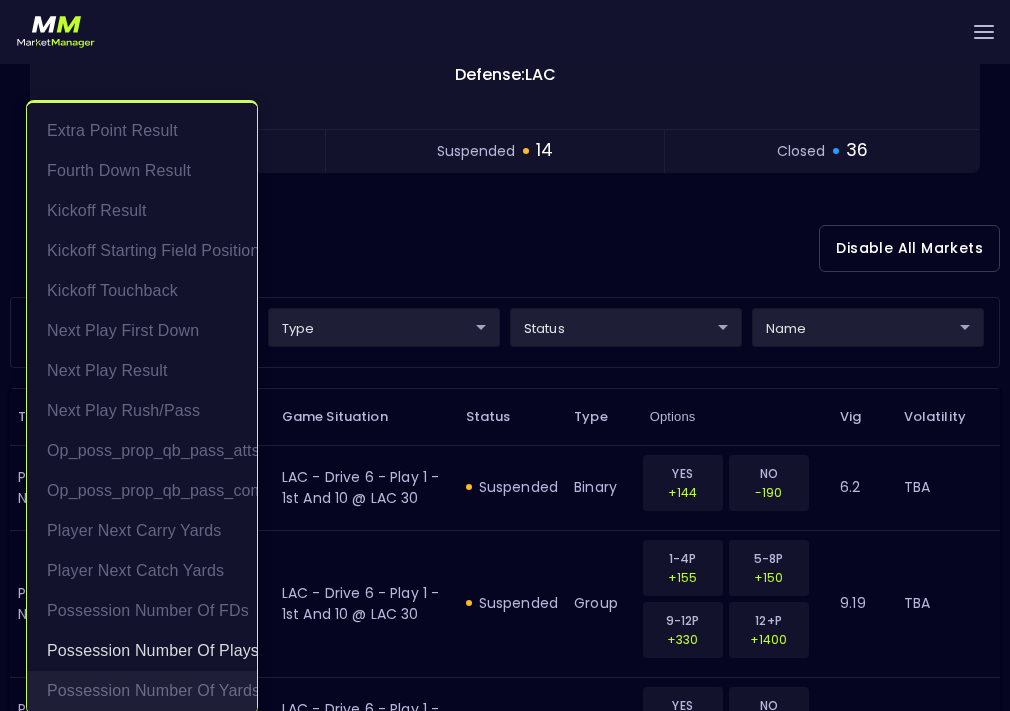 click on "Possession Number of Yards" at bounding box center (142, 691) 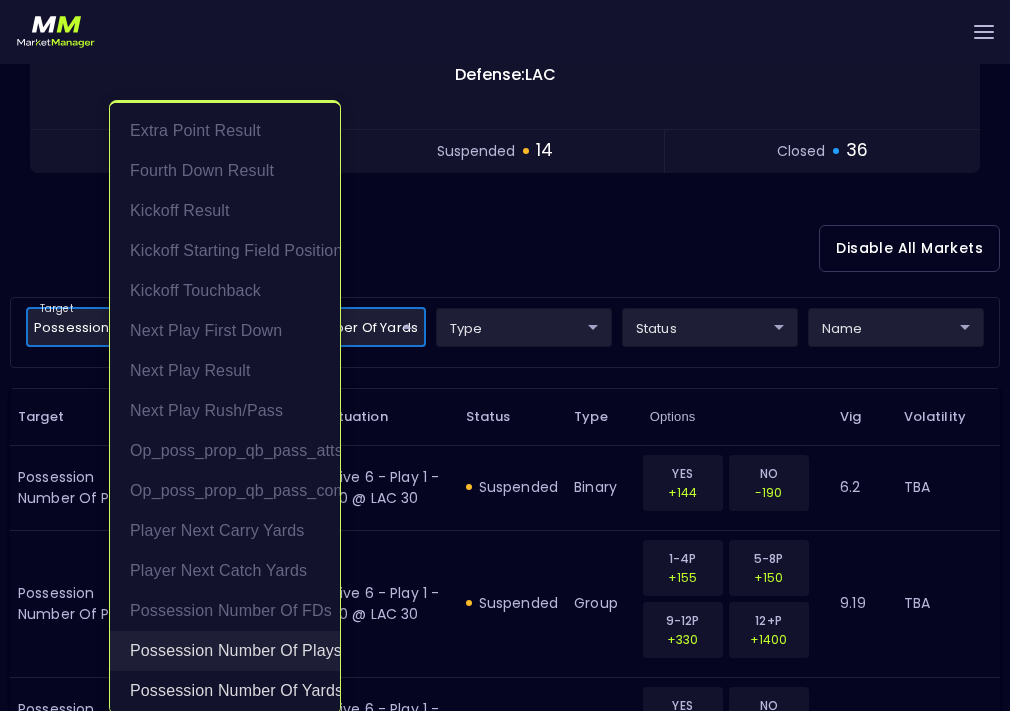 click on "Possession Number of Plays" at bounding box center [225, 651] 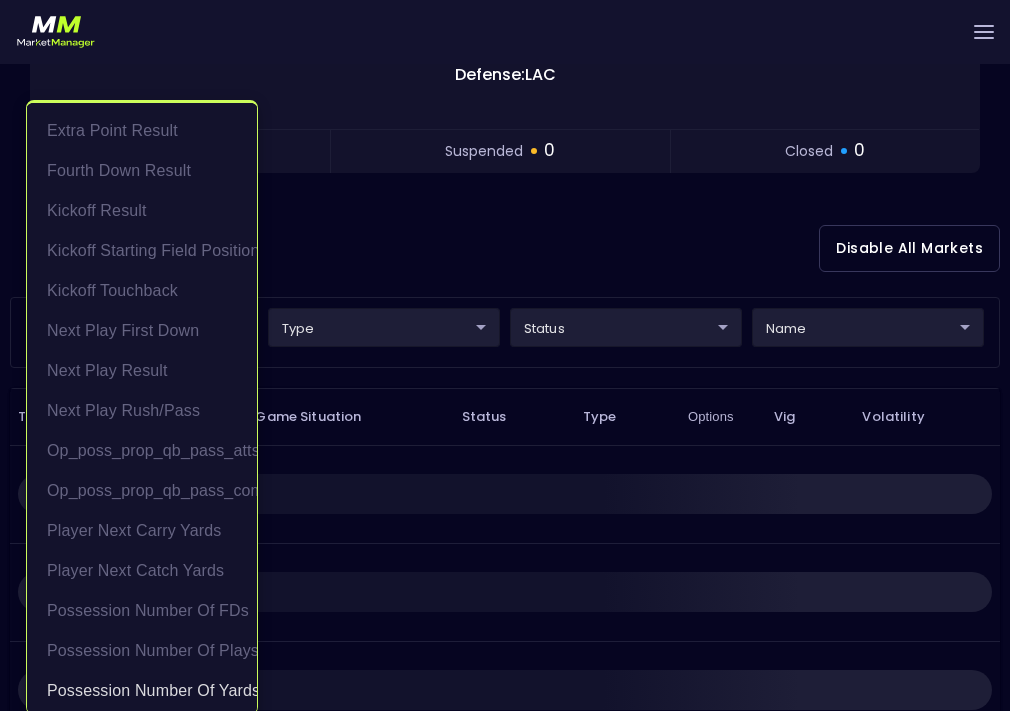 click at bounding box center [505, 355] 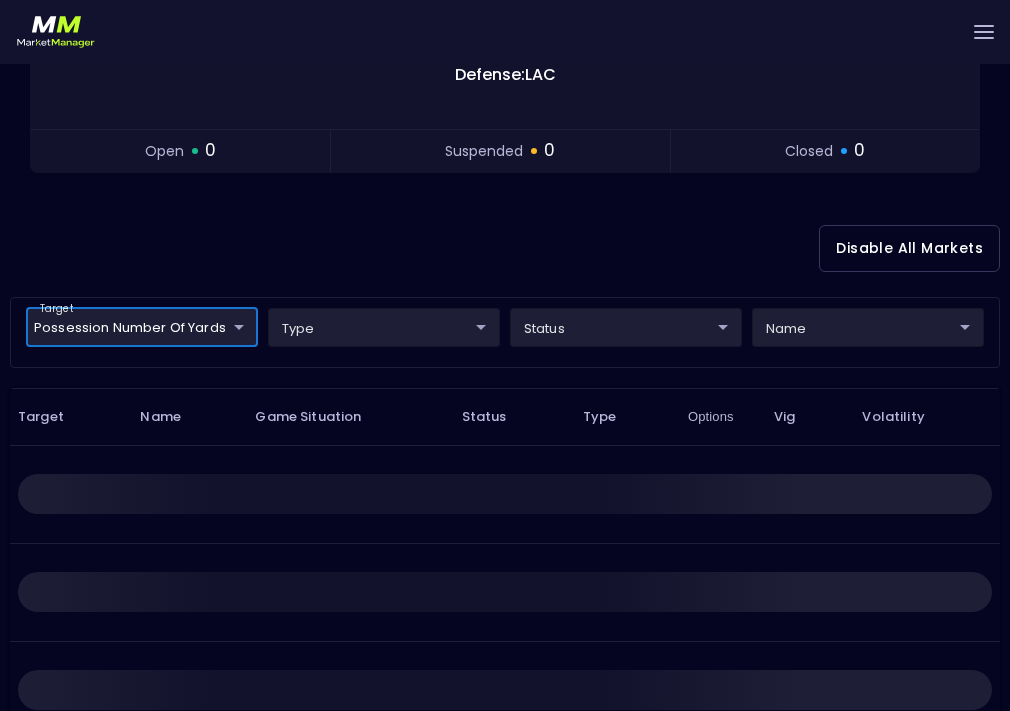 scroll, scrollTop: 0, scrollLeft: 0, axis: both 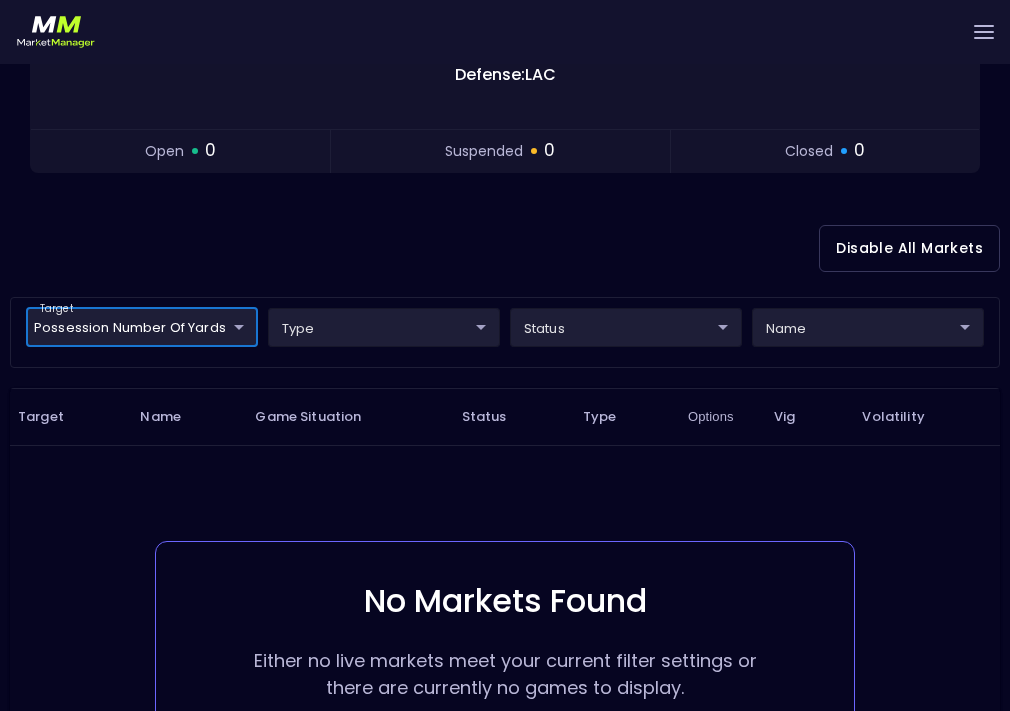 click on "target Possession Number of Yards Possession Number of Yards ​ type ​ ​ status ​ ​ name ​ ​" at bounding box center [505, 332] 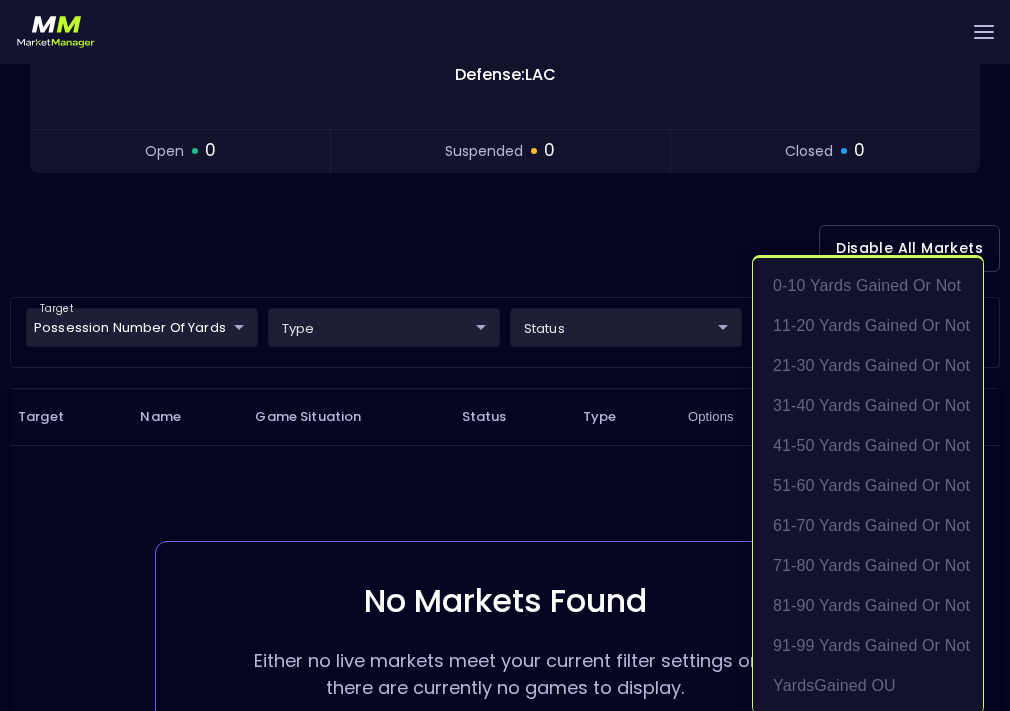 click on "Live Markets Market Configuration Profiles History [PERSON_NAME] nVenue Settings Support Logout   Version 1.31  Powered by nVenue < All Games [DATE] 2:26:55 PM Current Profile All NFL 9d8bad92-567c-44a6-ba12-e9bc101fa057 Select Target Market Status Type Vig Volatility Options Close 13 LAC Chargers CLE Browns 3 2nd  Quarter Clock :  7:32 Offense:  CLE Defense:  LAC Replay Game open 0 suspended 0 closed 0 Disable All Markets target Possession Number of Yards Possession Number of Yards ​ type ​ ​ status ​ ​ name ​ ​ Target Name Game Situation Status Type Options Vig Volatility No Markets Found Either no live markets meet your current filter settings or there are currently no games to display. Rows per page: 25 25 0–0 of 0 0-10 yards gained or not 11-20 yards gained or not 21-30 yards gained or not 31-40 yards gained or not 41-50 yards gained or not 51-60 yards gained or not 61-70 yards gained or not 71-80 yards gained or not 81-90 yards gained or not 91-99 yards gained or not" at bounding box center (505, 293) 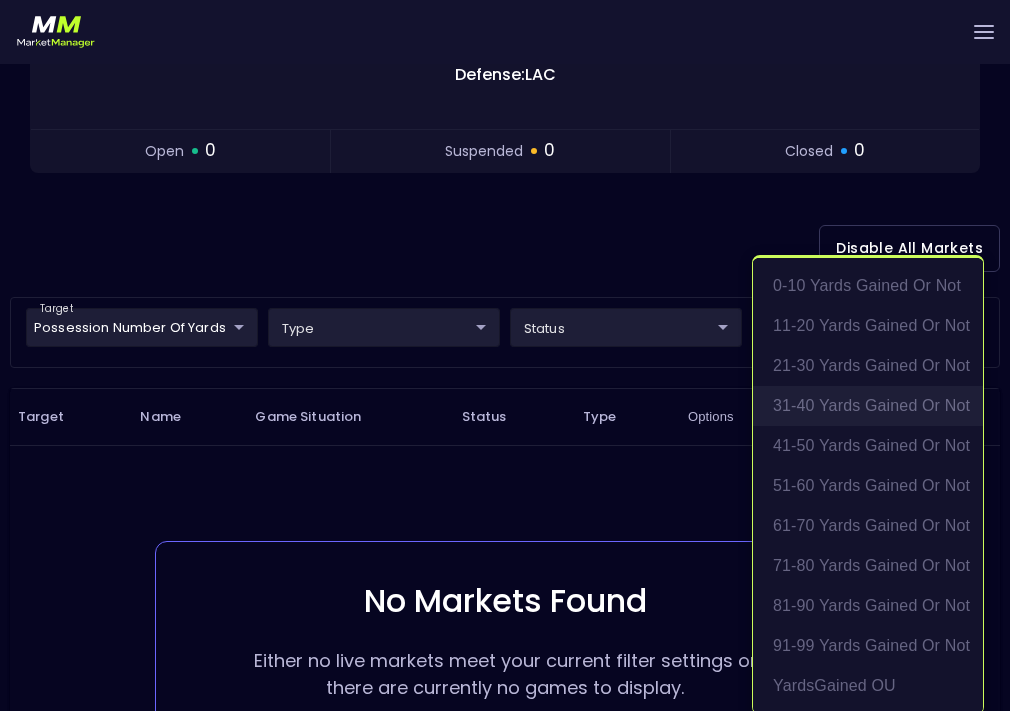 scroll, scrollTop: 4, scrollLeft: 0, axis: vertical 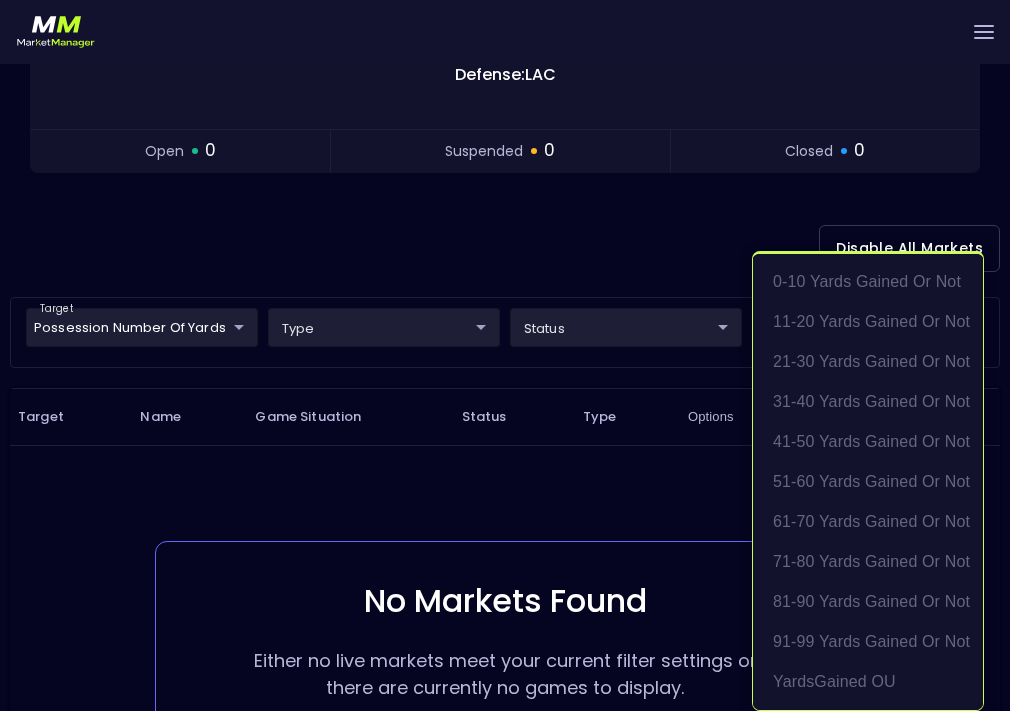 click at bounding box center (505, 355) 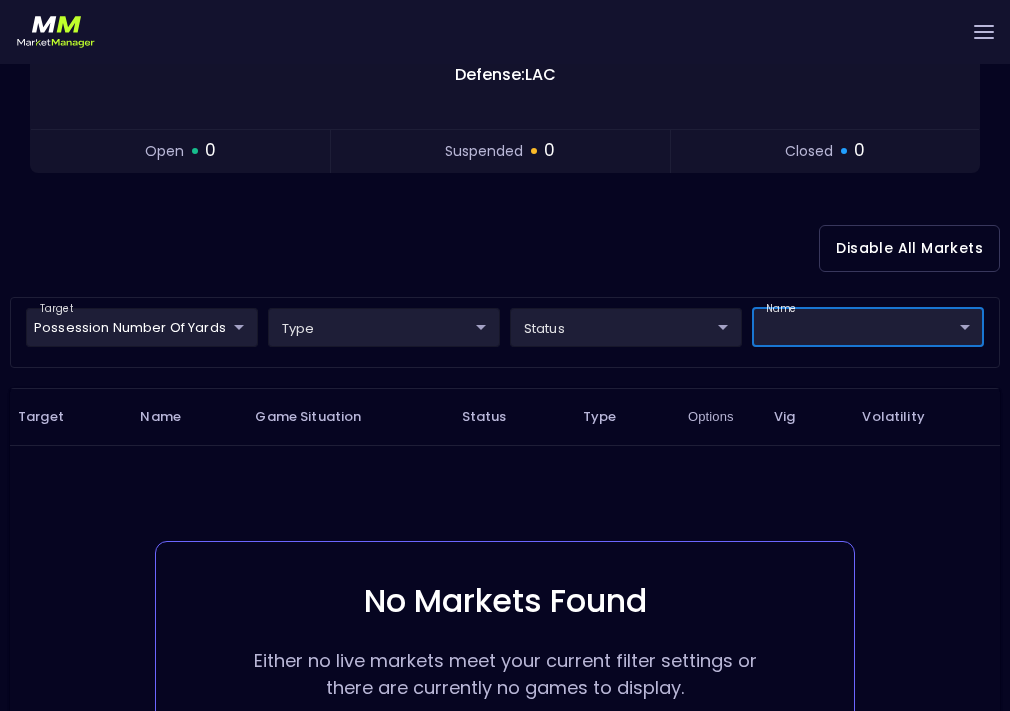 scroll, scrollTop: 0, scrollLeft: 0, axis: both 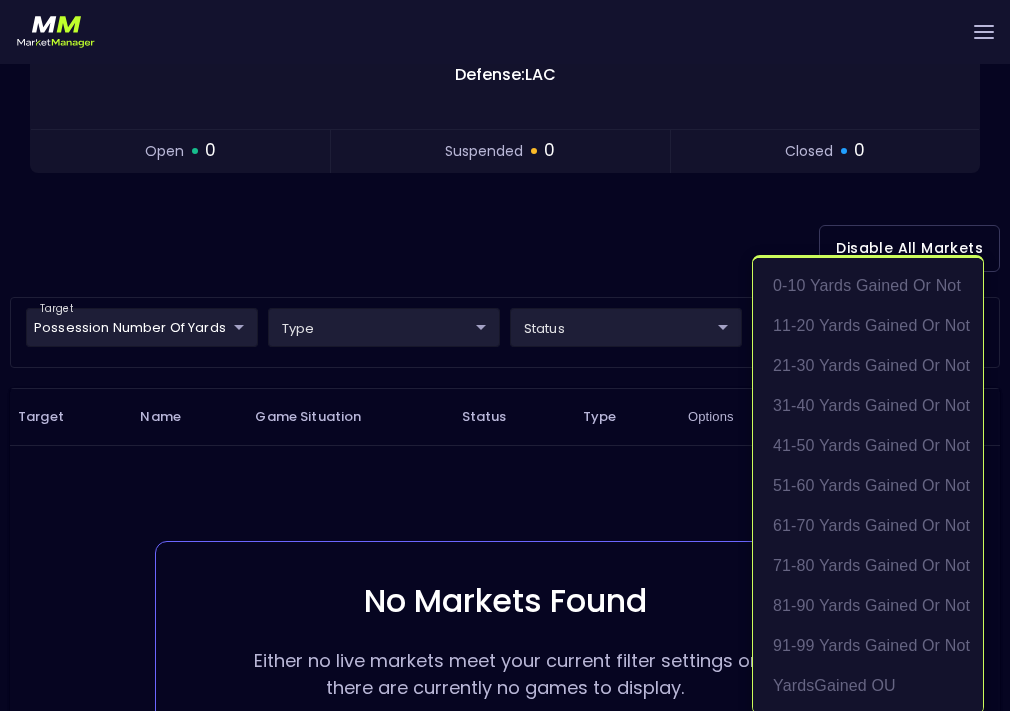 click on "Live Markets Market Configuration Profiles History [PERSON_NAME] nVenue Settings Support Logout   Version 1.31  Powered by nVenue < All Games [DATE] 2:27:00 PM Current Profile All NFL 9d8bad92-567c-44a6-ba12-e9bc101fa057 Select Target Market Status Type Vig Volatility Options Close 13 LAC Chargers CLE Browns 3 2nd  Quarter Clock :  7:32 Offense:  CLE Defense:  LAC Replay Game open 0 suspended 0 closed 0 Disable All Markets target Possession Number of Yards Possession Number of Yards ​ type ​ ​ status ​ ​ name ​ ​ Target Name Game Situation Status Type Options Vig Volatility No Markets Found Either no live markets meet your current filter settings or there are currently no games to display. Rows per page: 25 25 0–0 of 0 0-10 yards gained or not 11-20 yards gained or not 21-30 yards gained or not 31-40 yards gained or not 41-50 yards gained or not 51-60 yards gained or not 61-70 yards gained or not 71-80 yards gained or not 81-90 yards gained or not 91-99 yards gained or not" at bounding box center (505, 293) 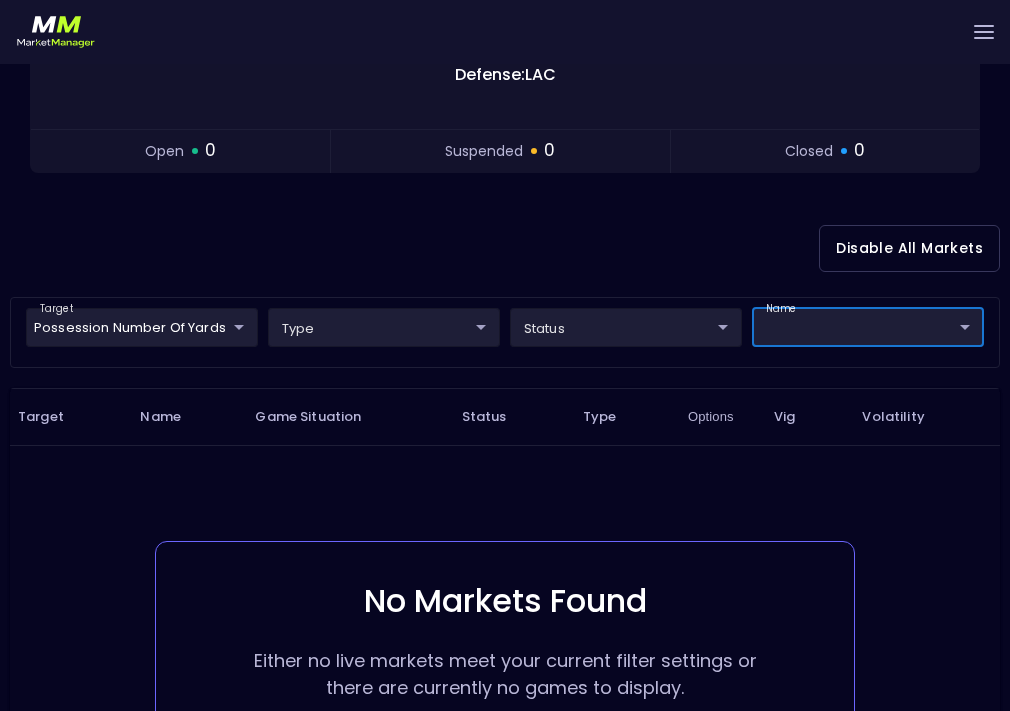 scroll, scrollTop: 0, scrollLeft: 0, axis: both 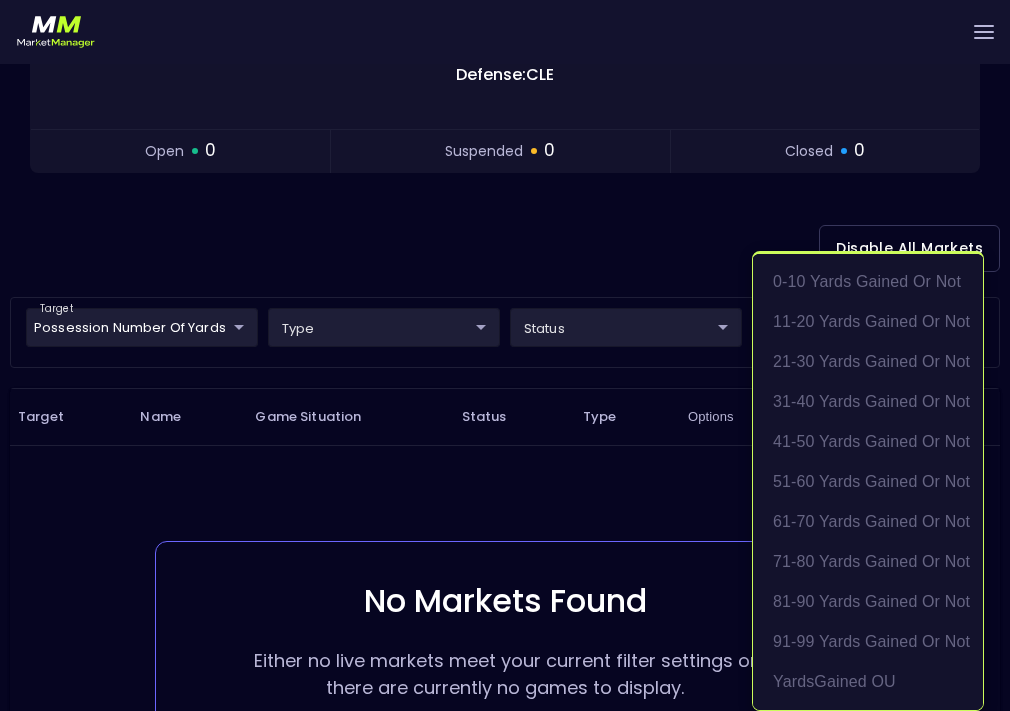click at bounding box center (505, 355) 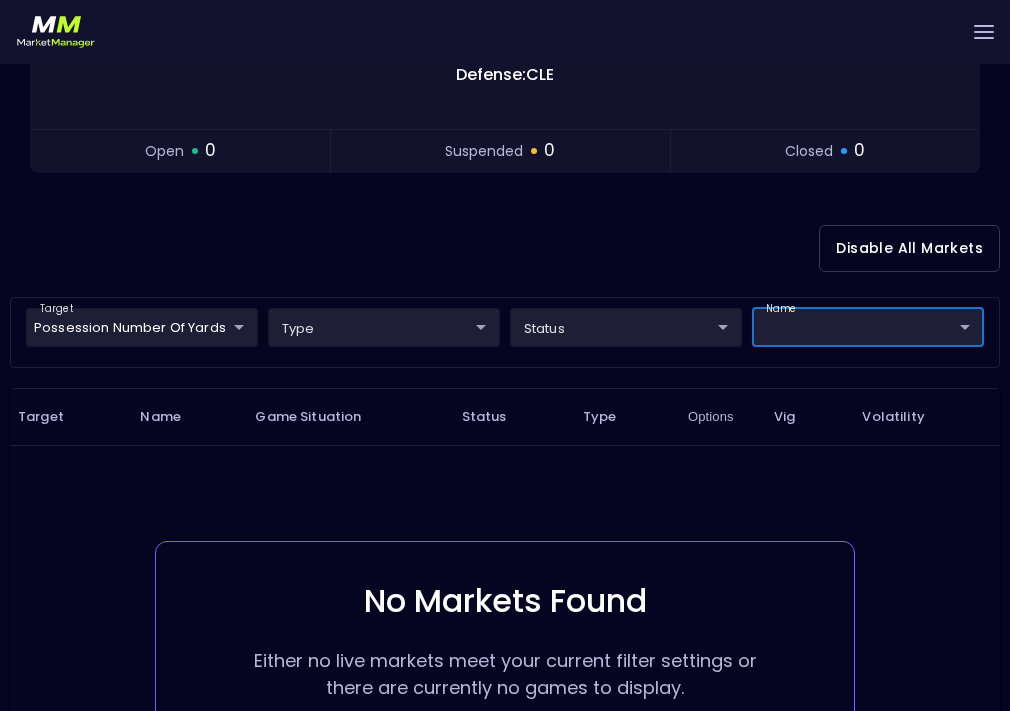 scroll, scrollTop: 0, scrollLeft: 0, axis: both 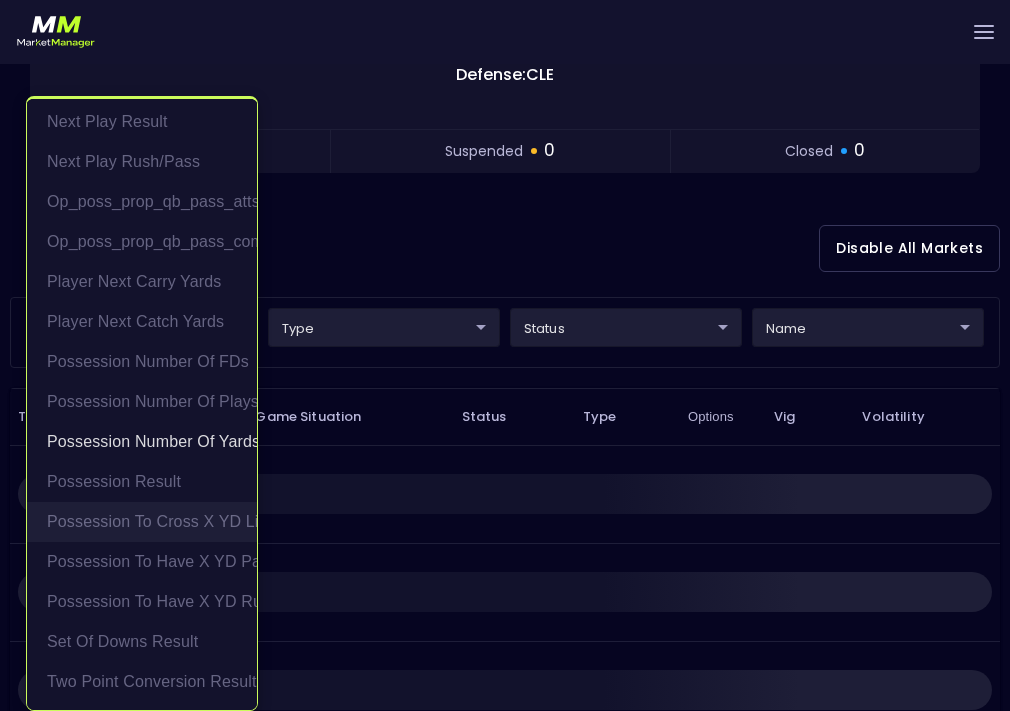 click on "Possession to Cross X YD Line" at bounding box center [142, 522] 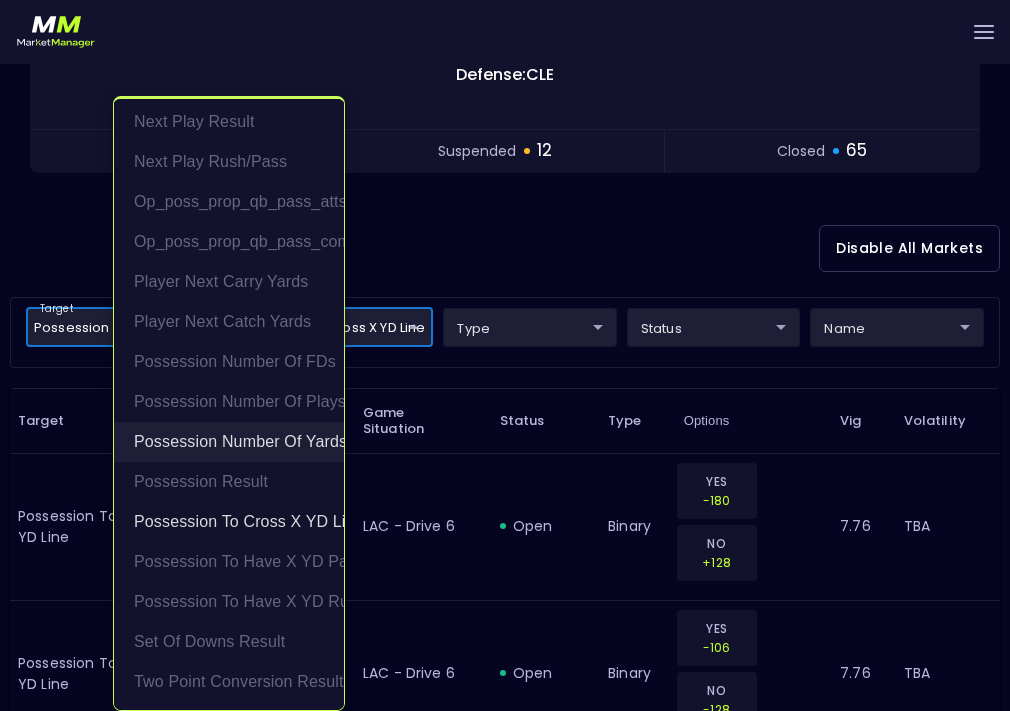 click on "Possession Number of Yards" at bounding box center (229, 442) 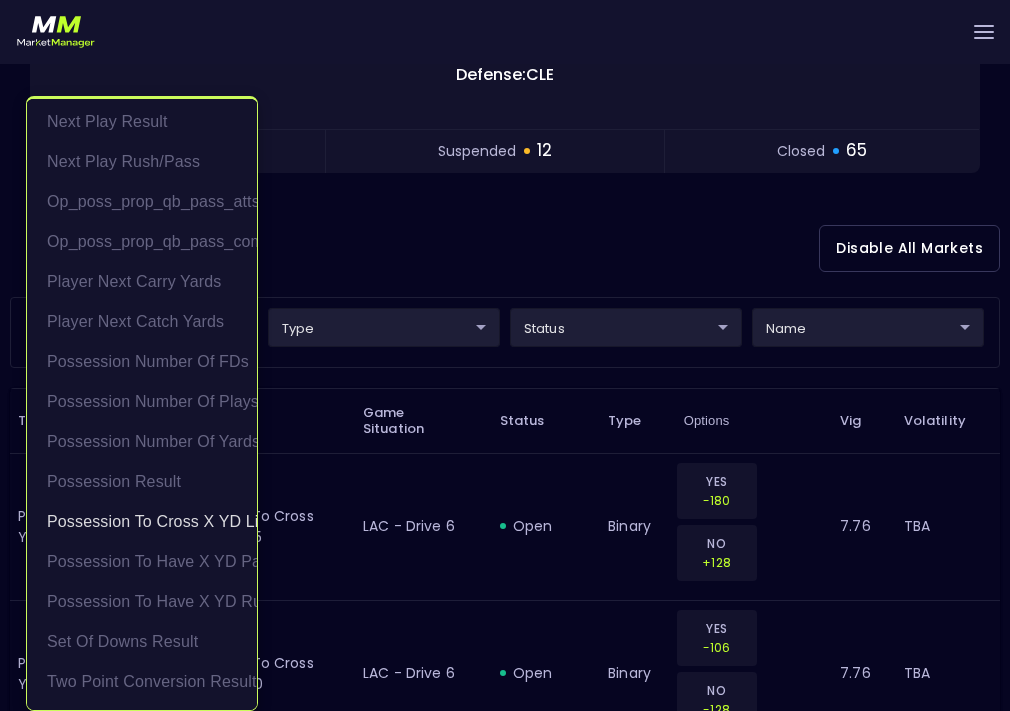 click at bounding box center [505, 355] 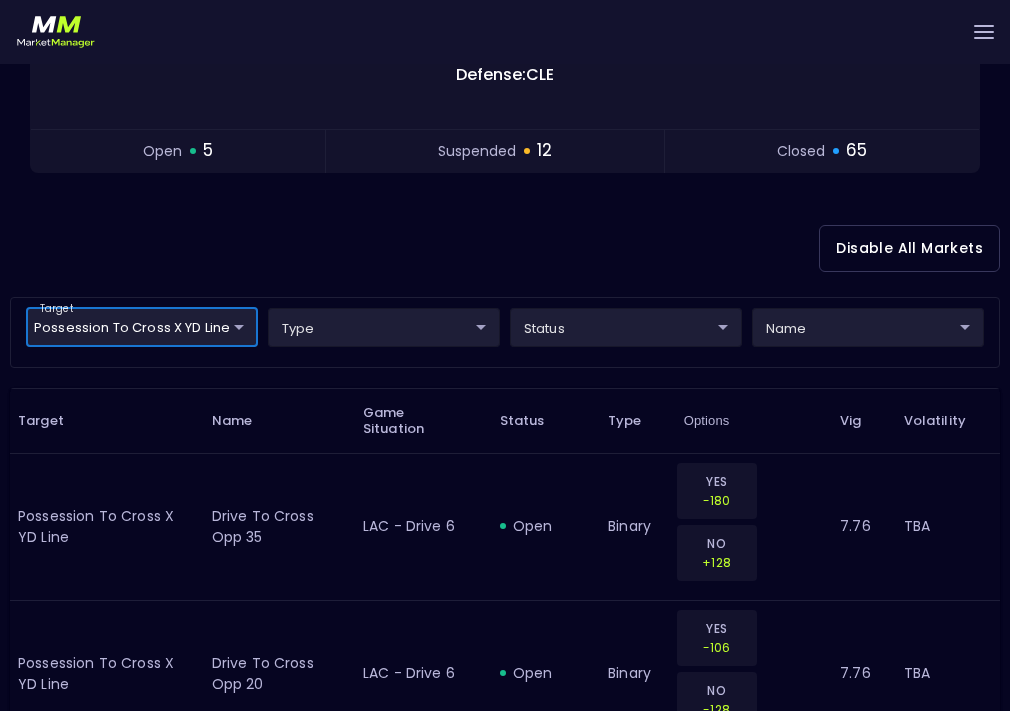 scroll, scrollTop: 0, scrollLeft: 0, axis: both 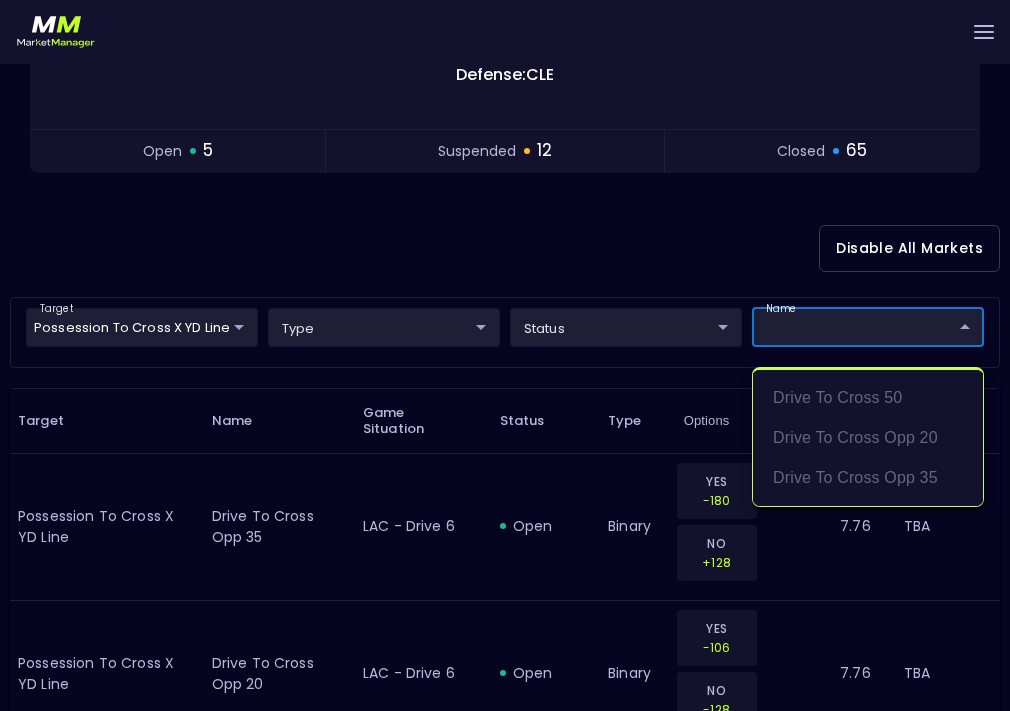 click at bounding box center [505, 355] 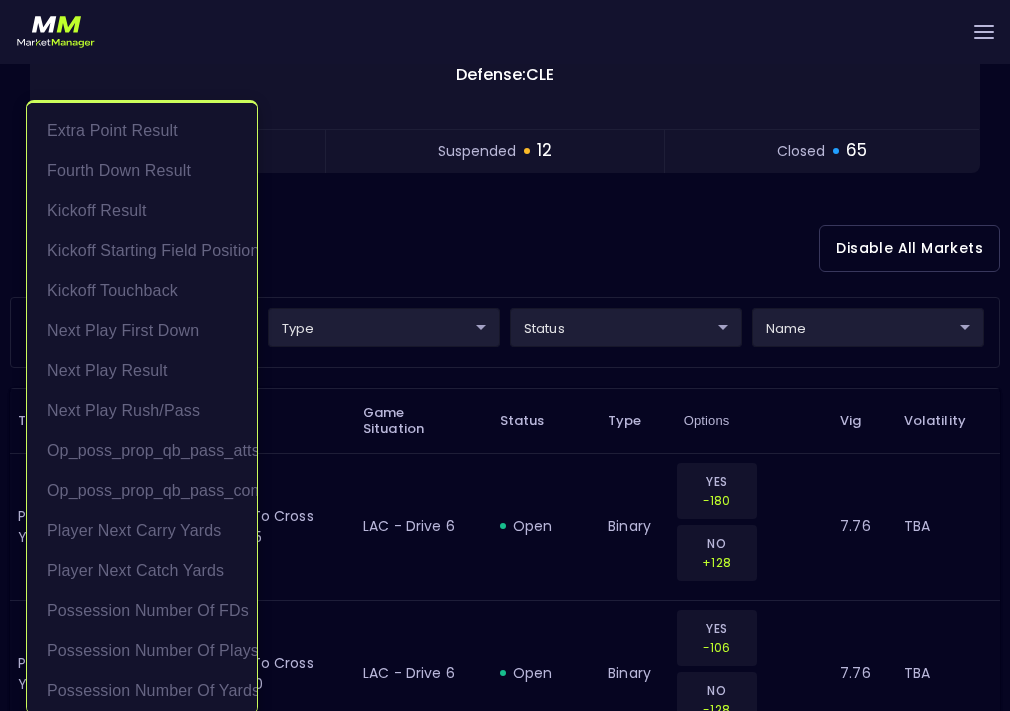 click on "Live Markets Market Configuration Profiles History [PERSON_NAME] nVenue Settings Support Logout   Version 1.31  Powered by nVenue < All Games [DATE] 2:29:47 PM Current Profile All NFL 9d8bad92-567c-44a6-ba12-e9bc101fa057 Select Target Market Status Type Vig Volatility Options Close 13 LAC Chargers CLE Browns 3 2nd  Quarter Clock :  6:17 Offense:  LAC Defense:  CLE Replay Game open 5 suspended 12 closed 65 Disable All Markets target Possession to Cross X YD Line Possession to Cross X YD Line ​ type ​ ​ status ​ ​ name ​ ​ Target Name Game Situation Status Type Options Vig Volatility Possession to Cross X YD Line Drive to Cross Opp 35 LAC - Drive 6  open binary YES -180 NO +128 7.76 TBA Possession to Cross X YD Line Drive to Cross Opp 20 LAC - Drive 6  open binary YES -106 NO -128 7.76 TBA Possession to Cross X YD Line Drive to Cross 50 CLE - Drive 6  open binary YES -148 NO +110 7.48 TBA Possession to Cross X YD Line Drive to Cross Opp 35 CLE - Drive 6  open binary YES +118 NO" at bounding box center (505, 1939) 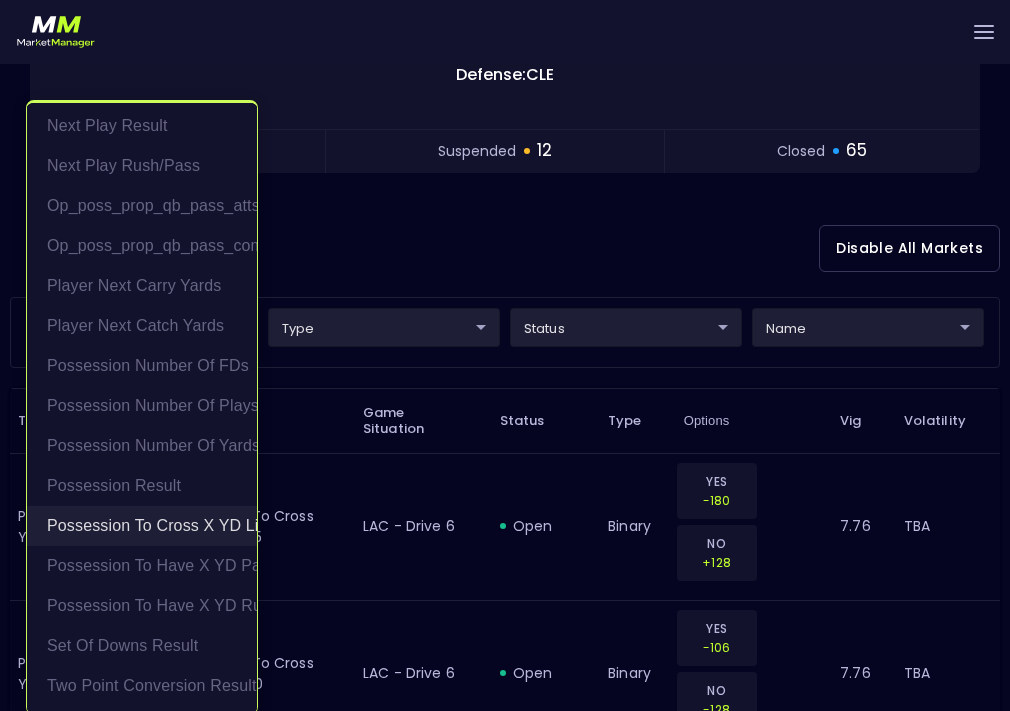 scroll, scrollTop: 4, scrollLeft: 0, axis: vertical 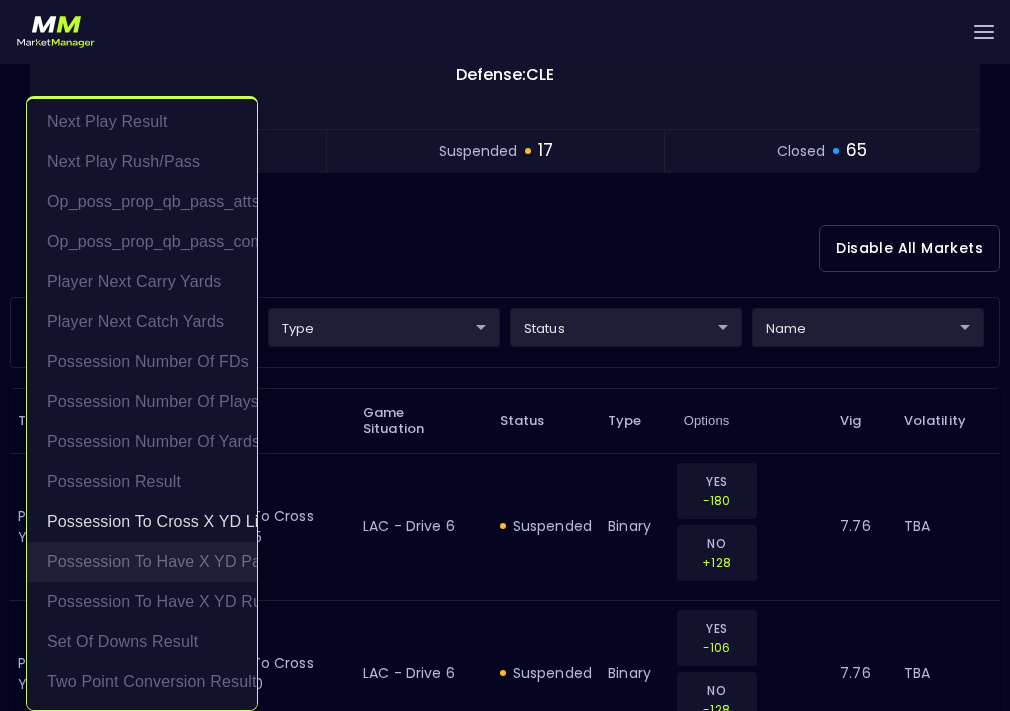 click on "Possession to Have X YD Pass" at bounding box center (142, 562) 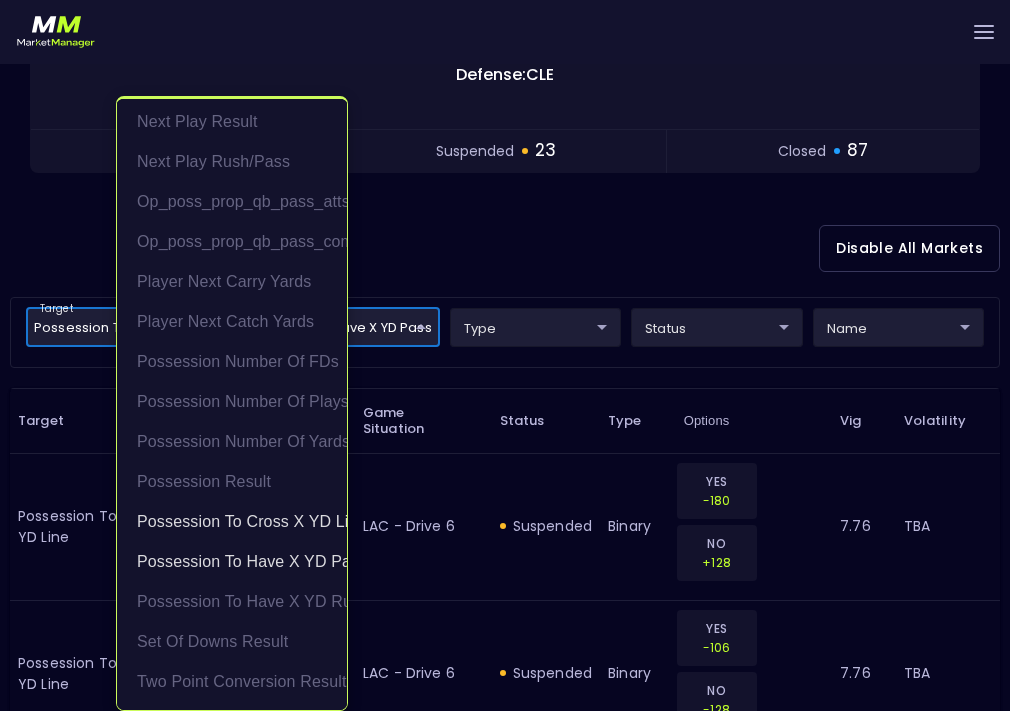 click at bounding box center (505, 355) 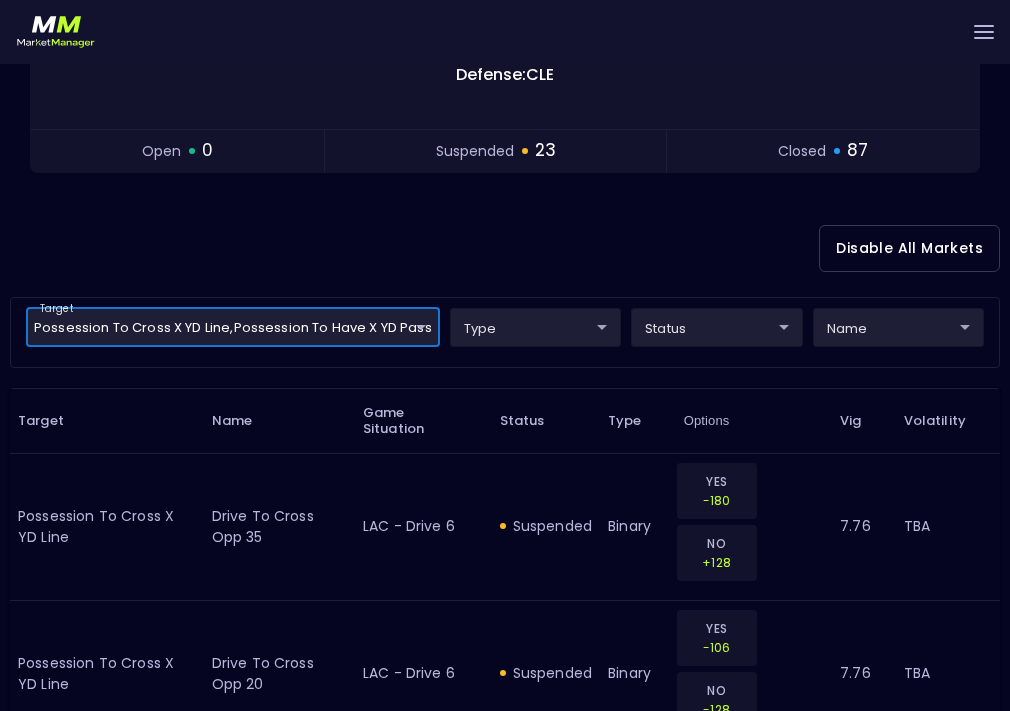 scroll, scrollTop: 0, scrollLeft: 0, axis: both 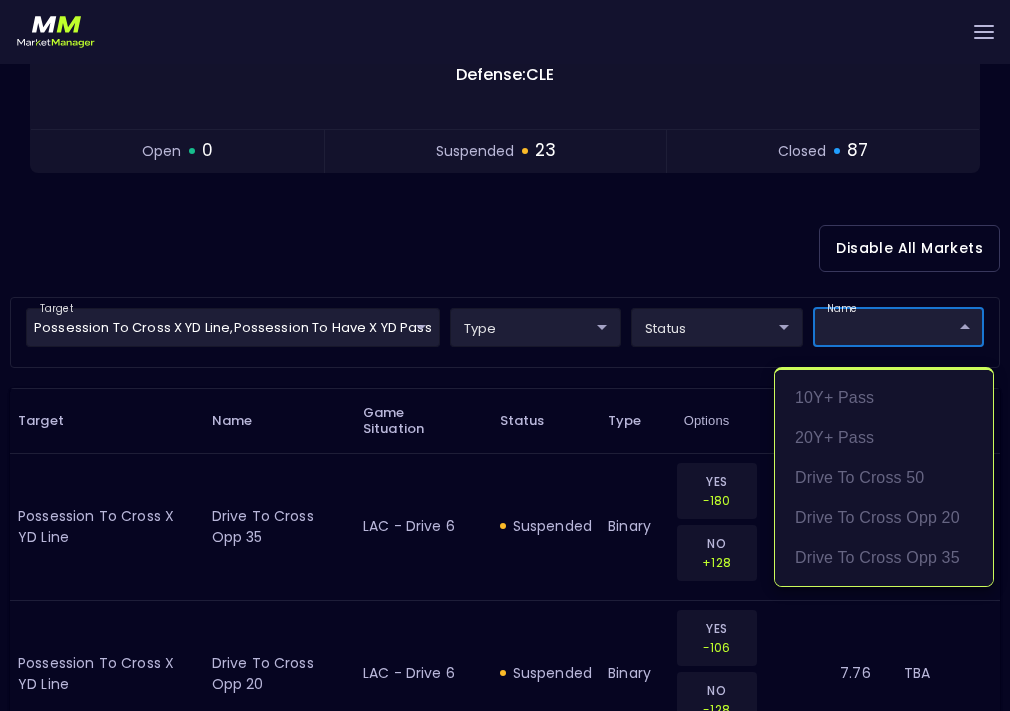 click at bounding box center [505, 355] 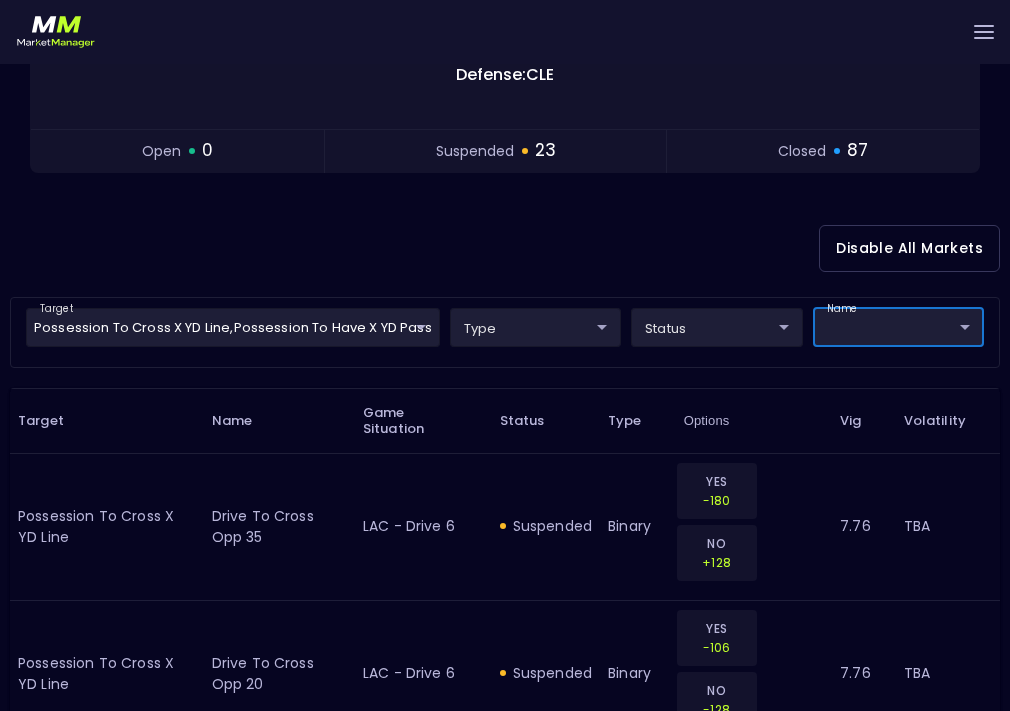 click on "Live Markets Market Configuration Profiles History [PERSON_NAME] nVenue Settings Support Logout   Version 1.31  Powered by nVenue < All Games [DATE] 2:30:46 PM Current Profile All NFL 9d8bad92-567c-44a6-ba12-e9bc101fa057 Select Target Market Status Type Vig Volatility Options Close 13 LAC Chargers CLE Browns 3 2nd  Quarter Clock :  6:17 Offense:  LAC Defense:  CLE Replay Game open 0 suspended 23 closed 87 Disable All Markets target Possession to Cross X YD Line ,  Possession to Have X YD Pass Possession to Cross X YD Line,Possession to Have X YD Pass ​ type ​ ​ status ​ ​ name ​ ​ Target Name Game Situation Status Type Options Vig Volatility Possession to Cross X YD Line Drive to Cross Opp 35 LAC - Drive 6  suspended binary YES -180 NO +128 7.76 TBA Possession to Cross X YD Line Drive to Cross Opp 20 LAC - Drive 6  suspended binary YES -106 NO -128 7.76 TBA Possession to Have X YD Pass 20Y+ Pass LAC - Drive 6  suspended binary YES +245 NO -350 6.65 TBA Drive to Cross 50 binary" at bounding box center [505, 1939] 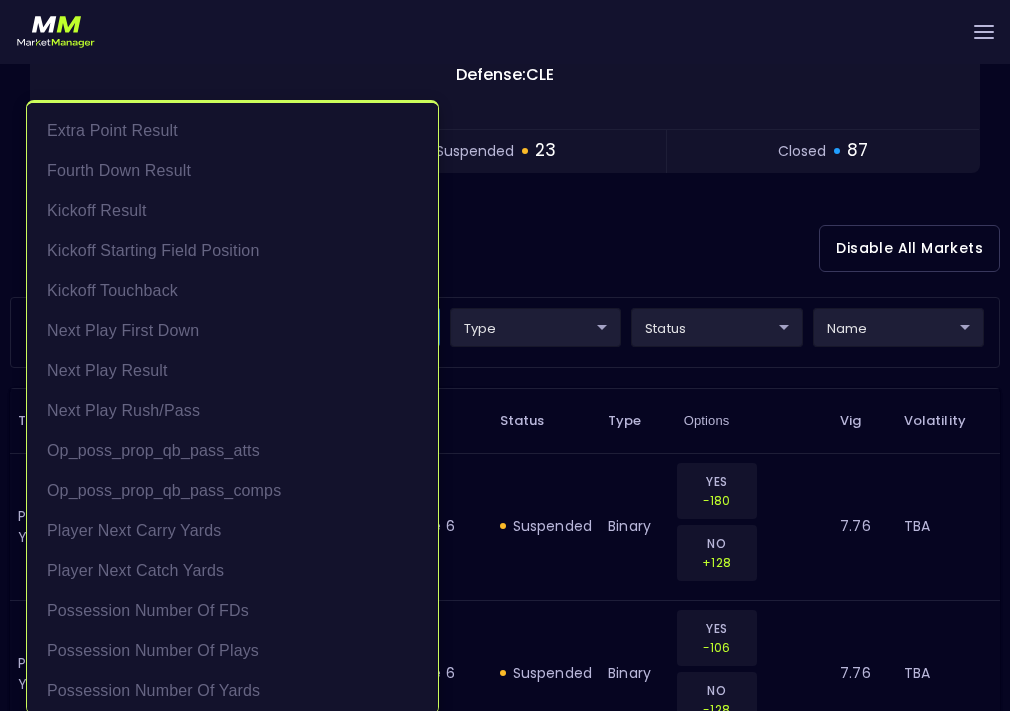 scroll, scrollTop: 245, scrollLeft: 0, axis: vertical 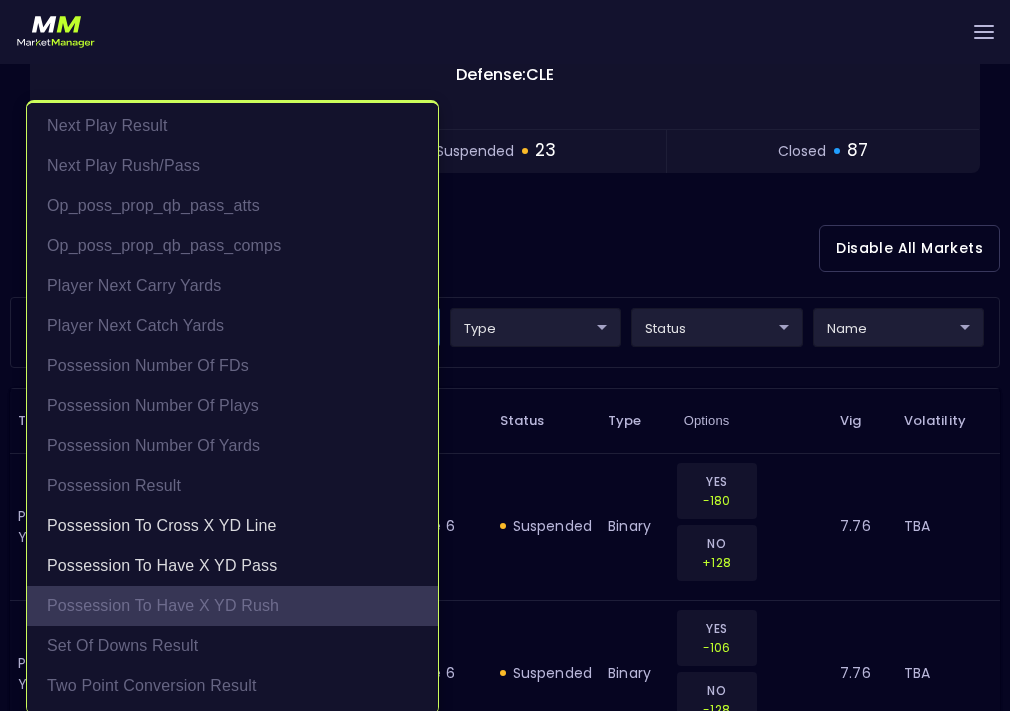 click on "Possession to Have X YD Rush" at bounding box center (232, 606) 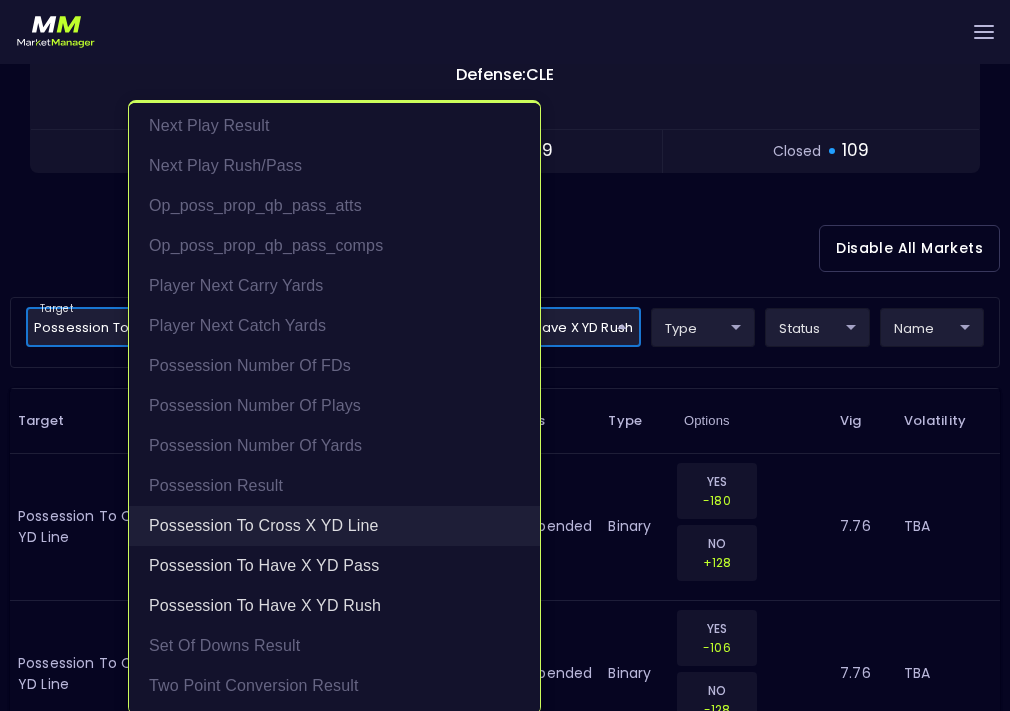 click on "Possession to Cross X YD Line" at bounding box center (334, 526) 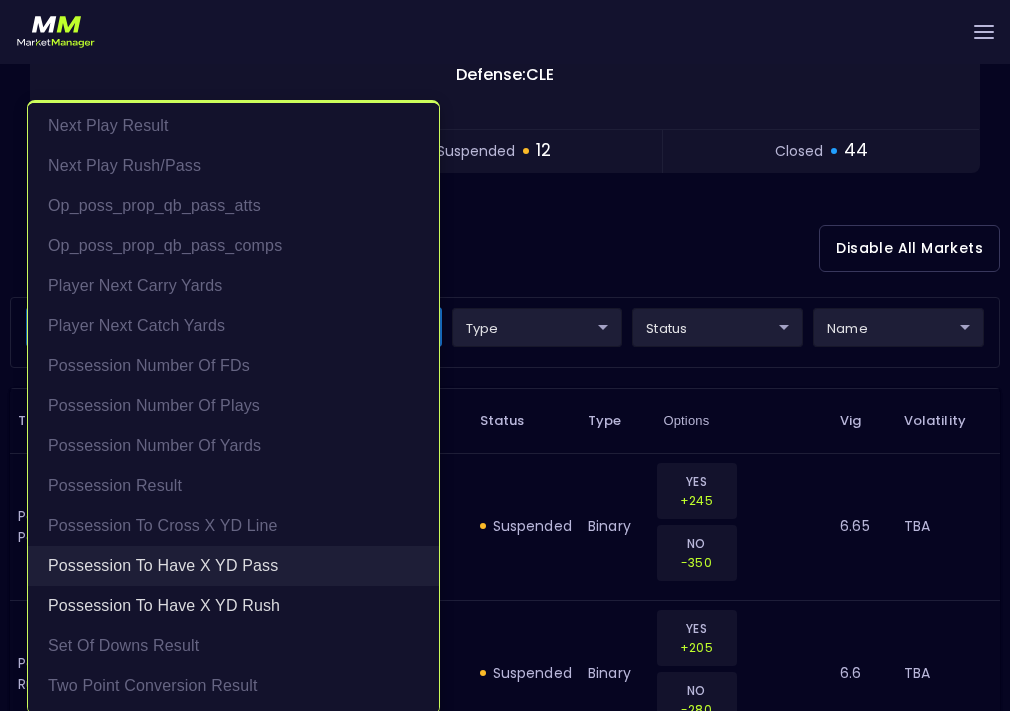 click on "Possession to Have X YD Pass" at bounding box center (233, 566) 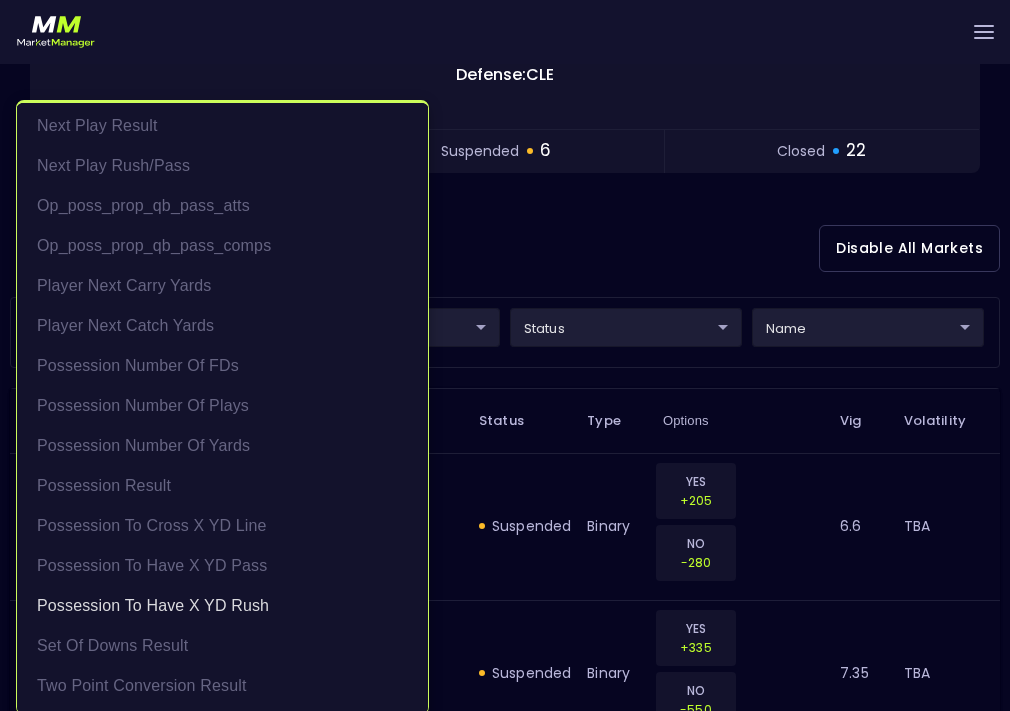 click at bounding box center [505, 355] 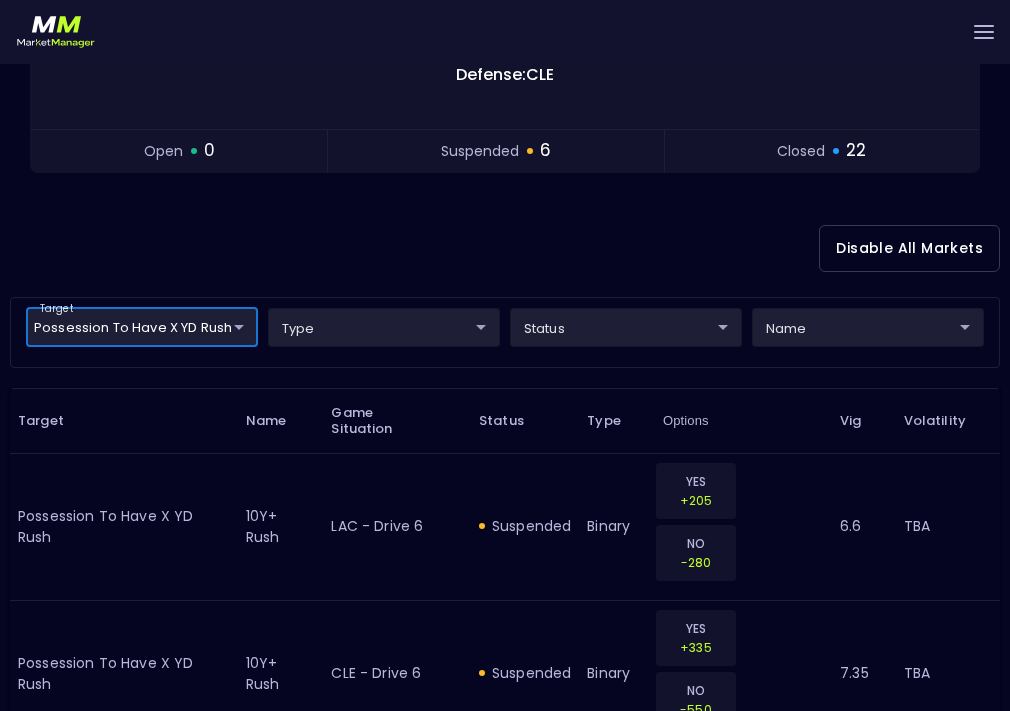 scroll, scrollTop: 0, scrollLeft: 0, axis: both 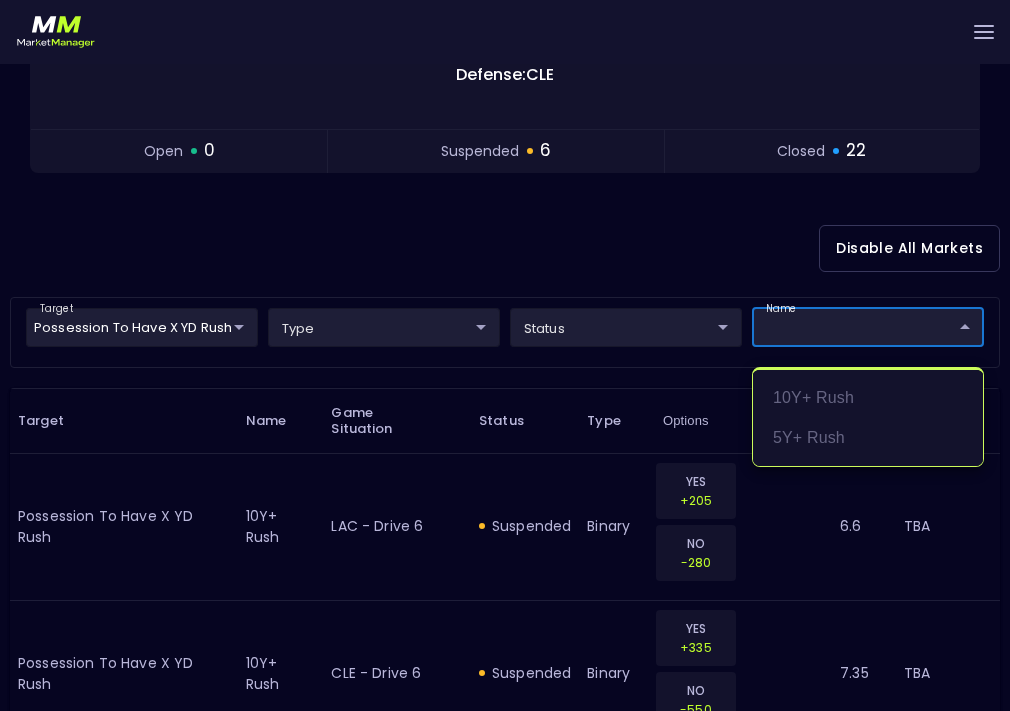 click at bounding box center (505, 355) 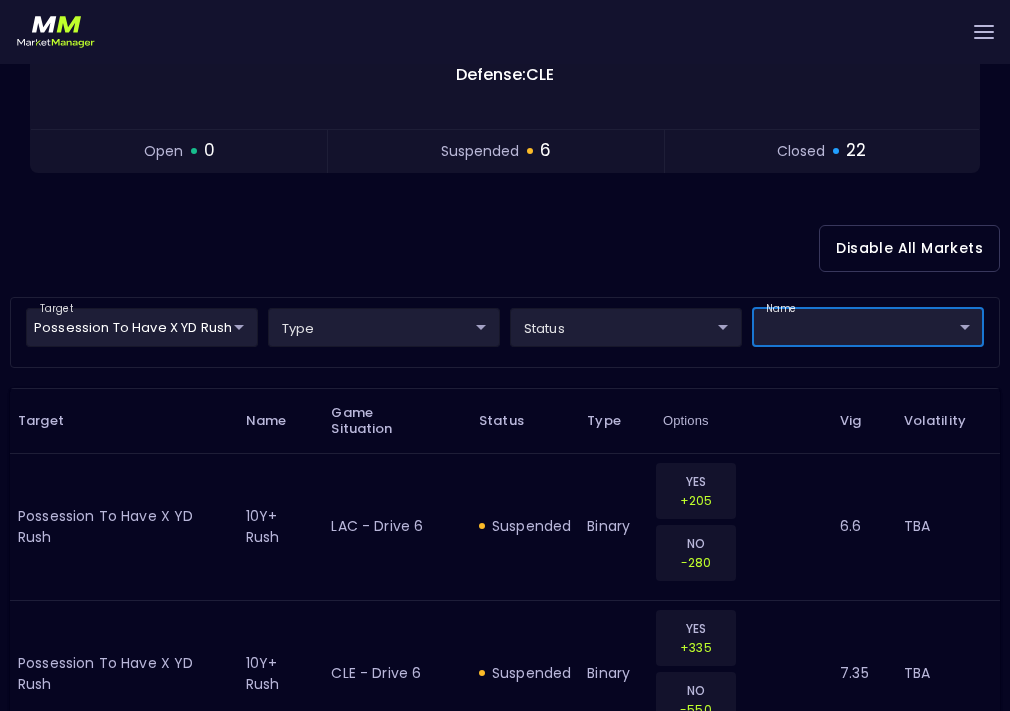 click on "Live Markets Market Configuration Profiles History [PERSON_NAME] nVenue Settings Support Logout   Version 1.31  Powered by nVenue < All Games [DATE] 2:31:08 PM Current Profile All NFL 9d8bad92-567c-44a6-ba12-e9bc101fa057 Select Target Market Status Type Vig Volatility Options Close 13 LAC Chargers CLE Browns 3 2nd  Quarter Clock :  6:17 Offense:  LAC Defense:  CLE Replay Game open 0 suspended 6 closed 22 Disable All Markets target Possession to Have X YD Rush Possession to Have X YD Rush ​ type ​ ​ status ​ ​ name ​ ​ Target Name Game Situation Status Type Options Vig Volatility Possession to Have X YD Rush 10Y+ Rush LAC - Drive 6  suspended binary YES +205 NO -280 6.6 TBA Possession to Have X YD Rush 10Y+ Rush CLE - Drive 6  suspended binary YES +335 NO -550 7.35 TBA Possession to Have X YD Rush 10Y+ Rush CLE - Drive 6  suspended binary YES +335 NO -550 7.35 TBA Possession to Have X YD Rush 10Y+ Rush LAC - Drive 6  suspended binary YES +195 NO -270 6.55 TBA 10Y+ Rush suspended" at bounding box center (505, 1939) 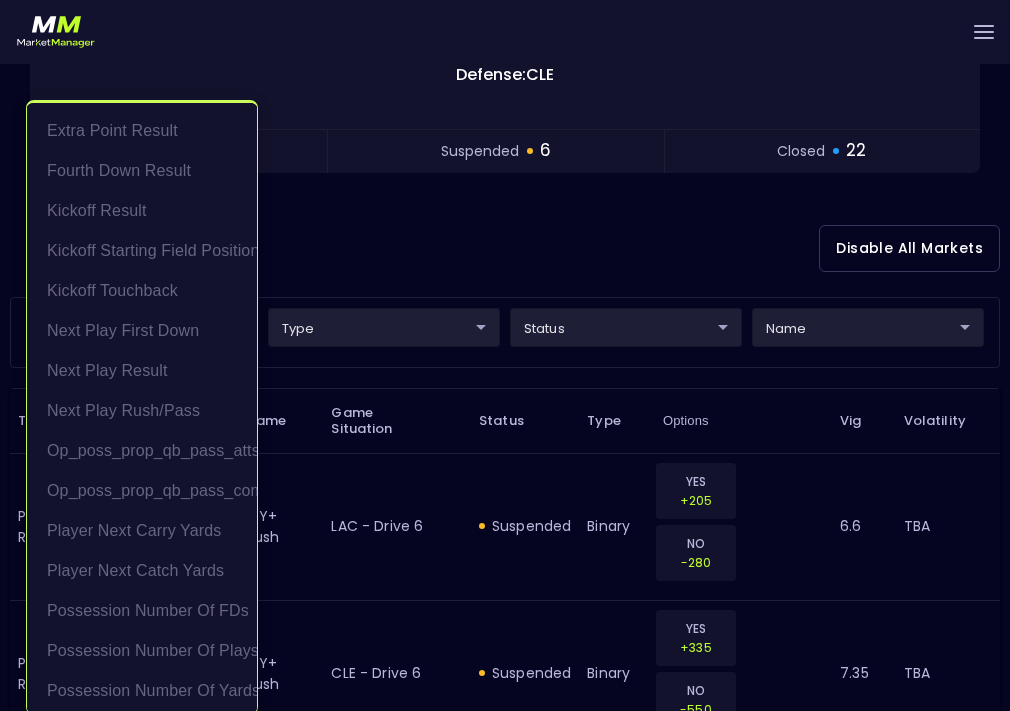 scroll, scrollTop: 245, scrollLeft: 0, axis: vertical 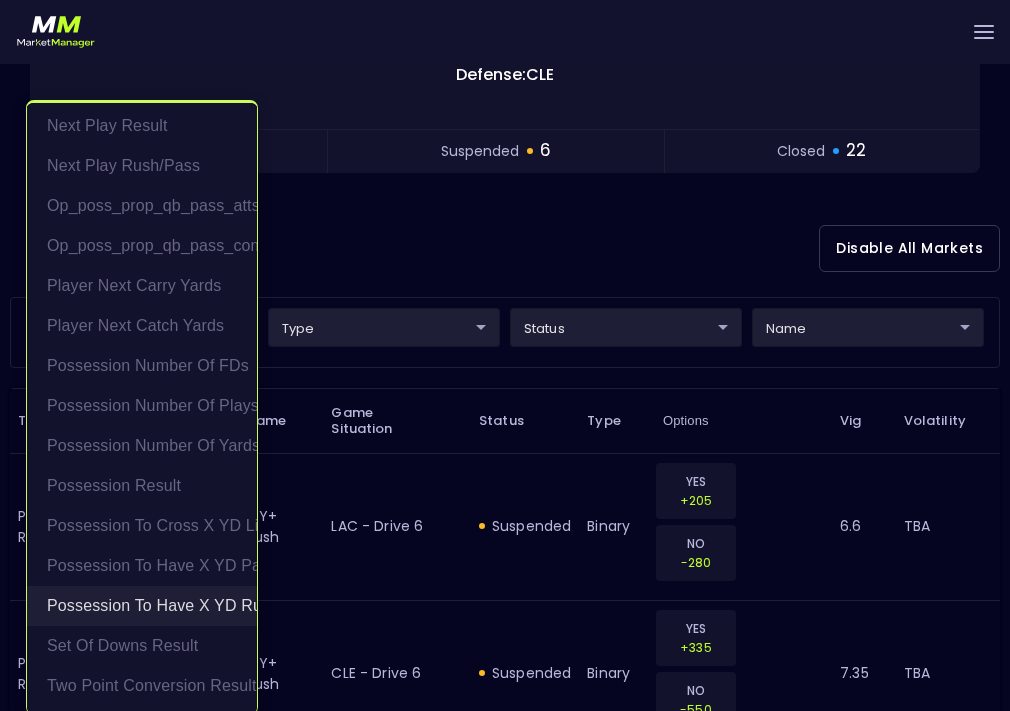 click on "Possession to Have X YD Rush" at bounding box center [142, 606] 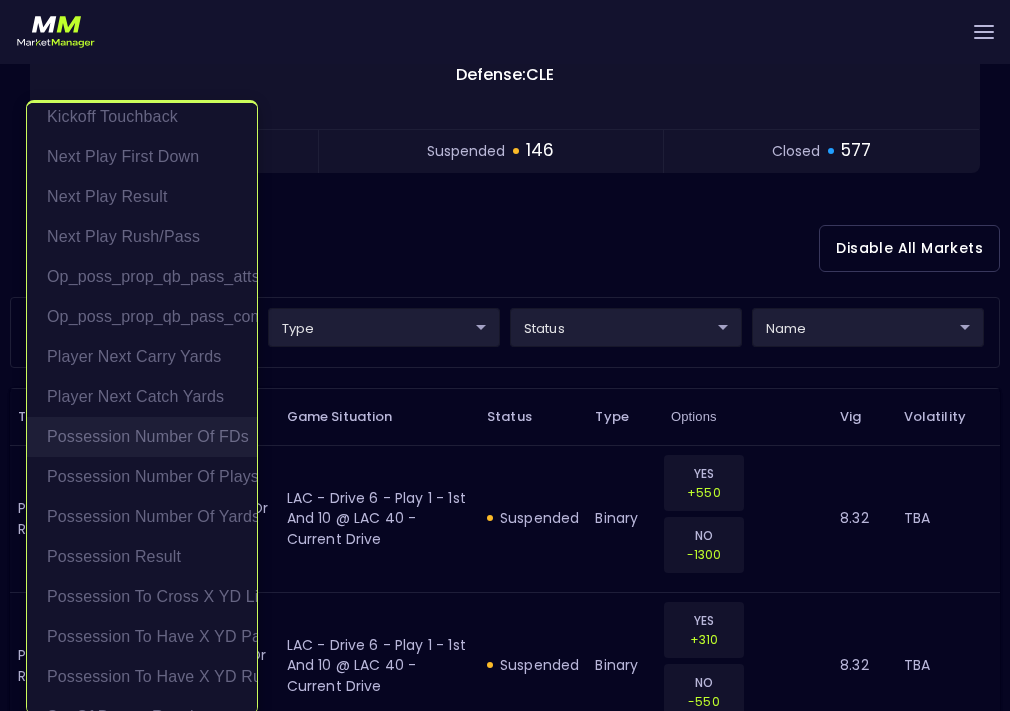 scroll, scrollTop: 245, scrollLeft: 0, axis: vertical 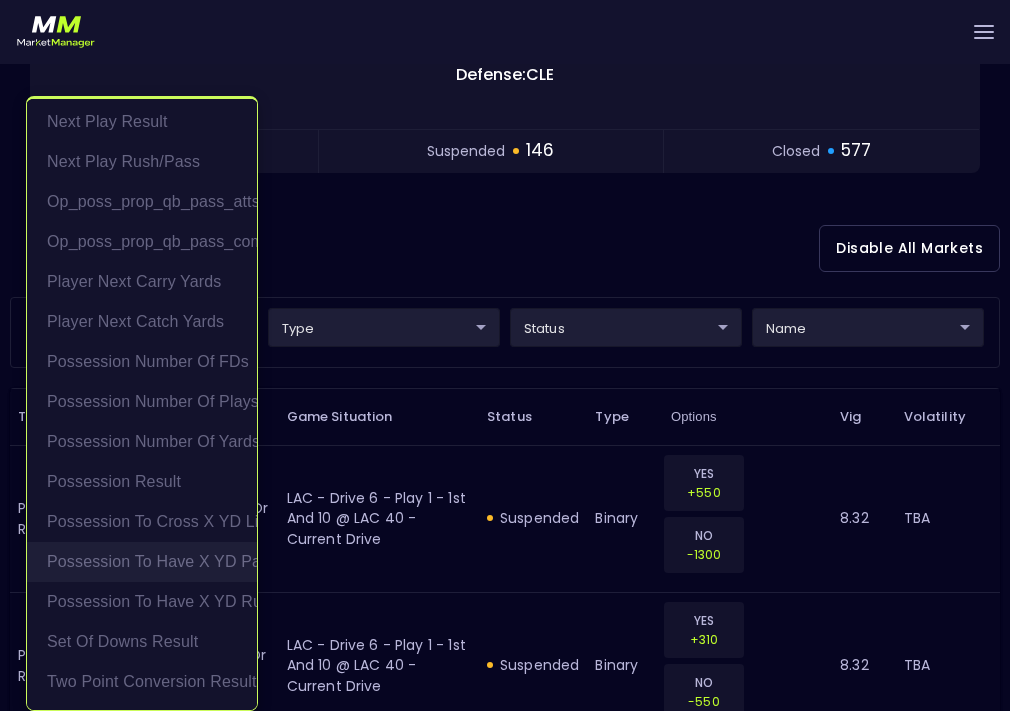click on "Possession to Have X YD Pass" at bounding box center [142, 562] 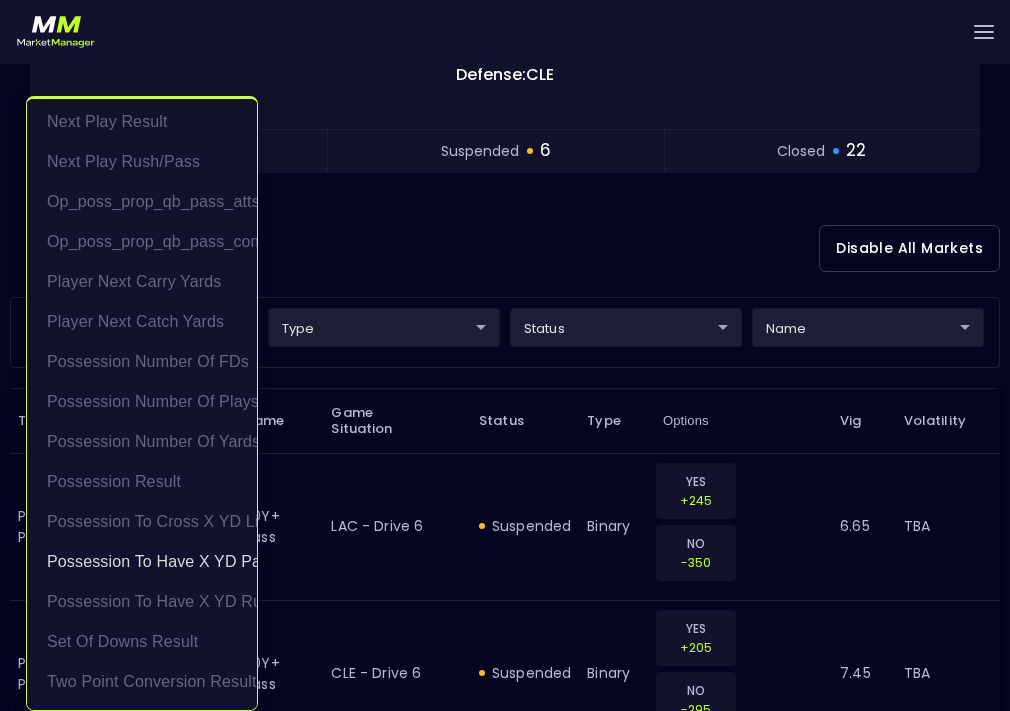 click at bounding box center [505, 355] 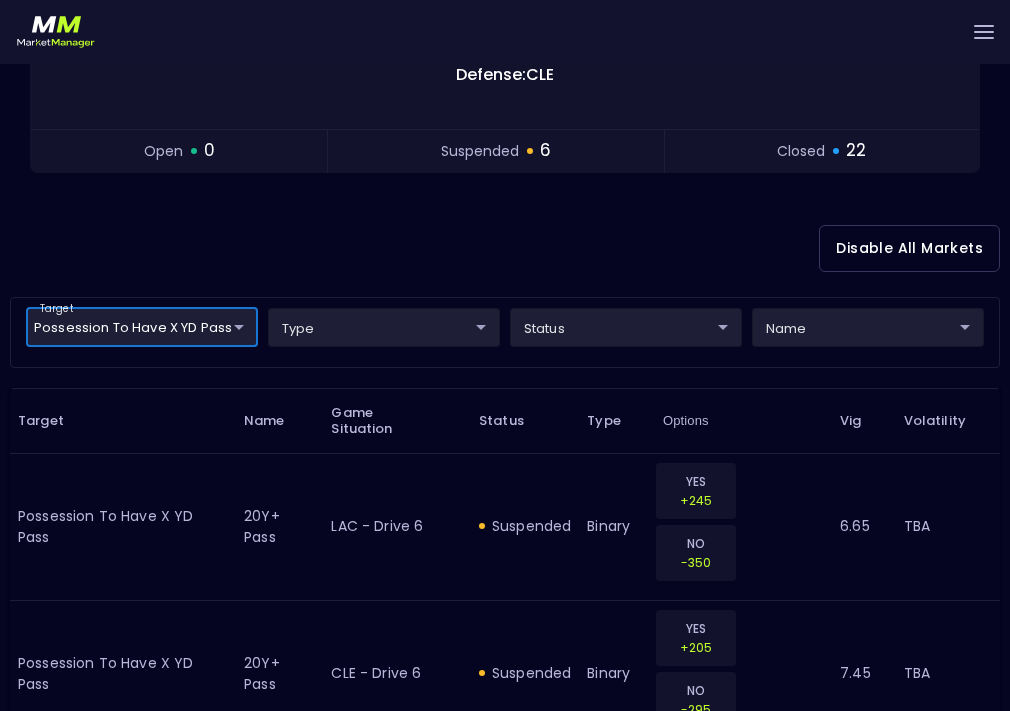 scroll, scrollTop: 0, scrollLeft: 0, axis: both 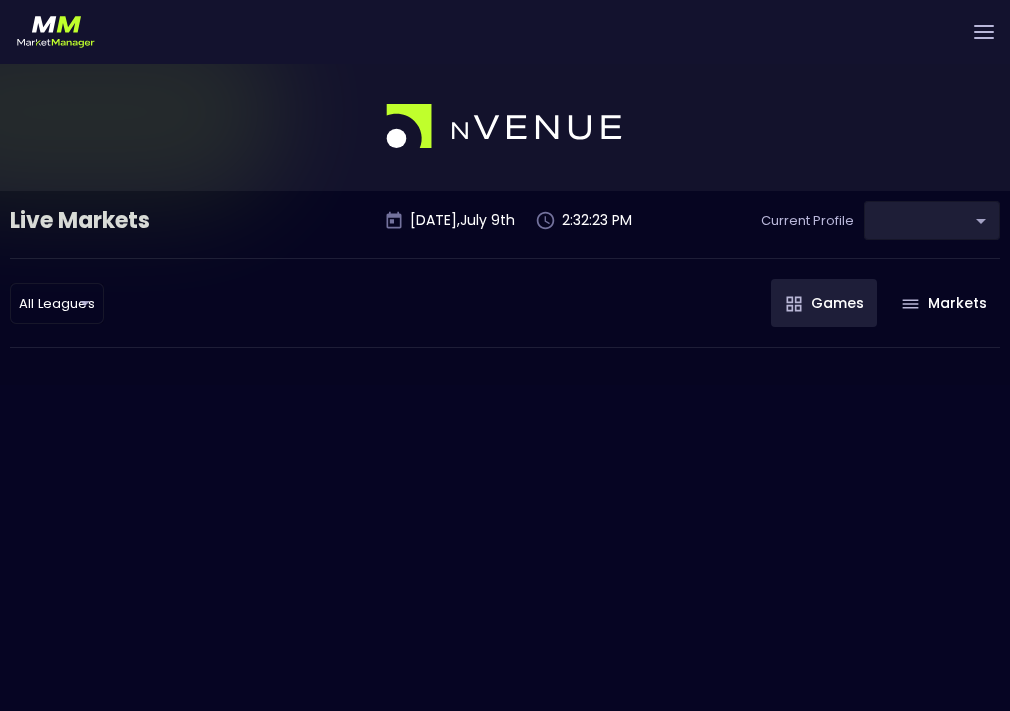type on "9d8bad92-567c-44a6-ba12-e9bc101fa057" 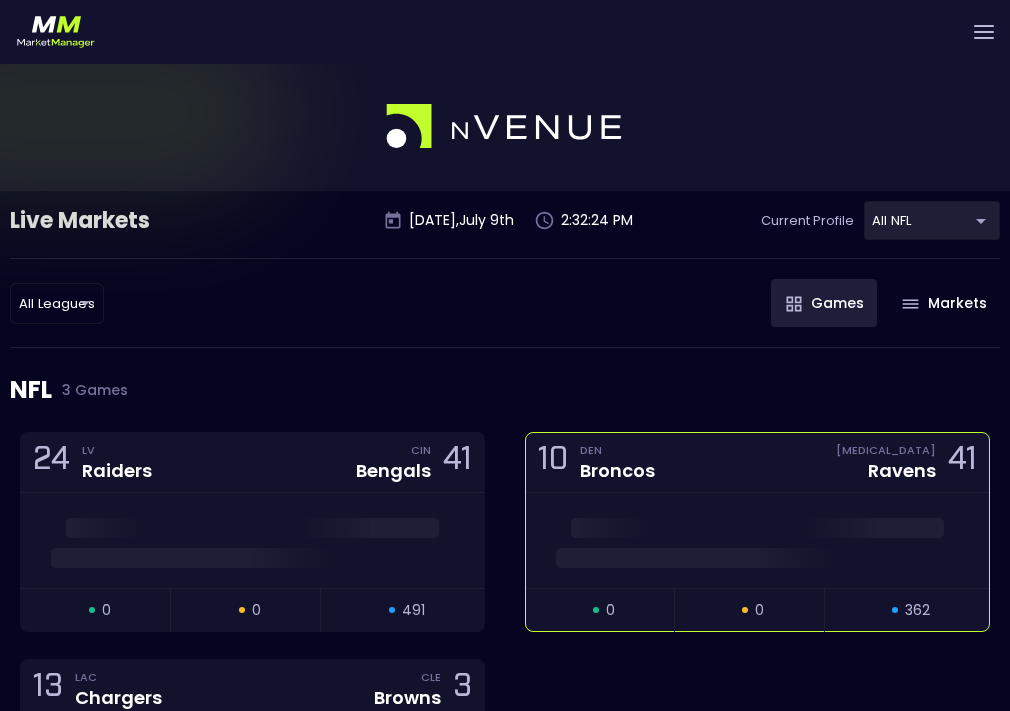 click on "10 DEN Broncos [MEDICAL_DATA] Ravens 41" at bounding box center [757, 463] 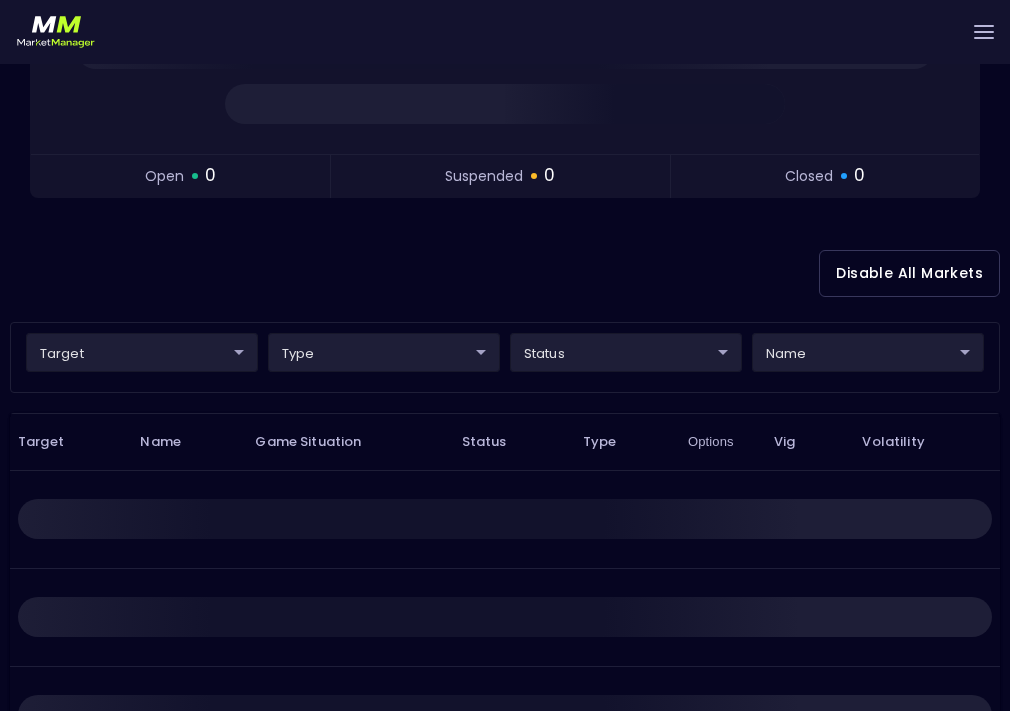 scroll, scrollTop: 407, scrollLeft: 0, axis: vertical 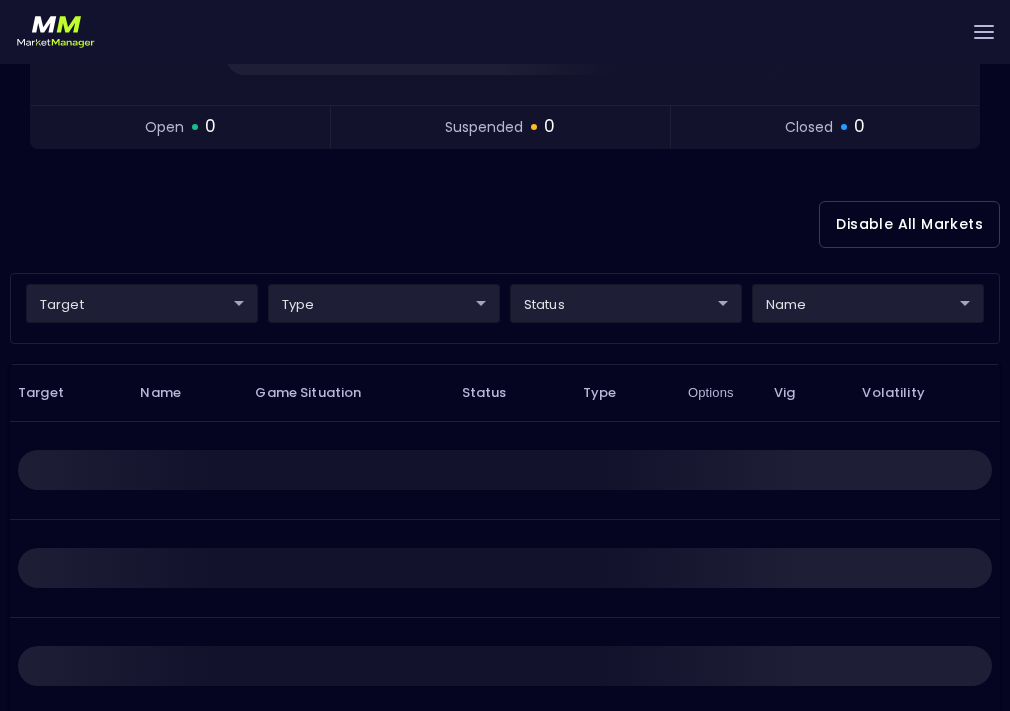 click on "Live Markets Market Configuration Profiles History [PERSON_NAME] nVenue Settings Support Logout   Version 1.31  Powered by nVenue < All Games [DATE] 2:32:27 PM Current Profile All NFL 9d8bad92-567c-44a6-ba12-e9bc101fa057 Select Target Market Status Type Vig Volatility Options Close 10 DEN Broncos [MEDICAL_DATA] Ravens 41 open 0 suspended 0 closed 0 Disable All Markets target ​ ​ type ​ ​ status ​ ​ name ​ ​ Target Name Game Situation Status Type Options Vig Volatility Rows per page: 25 25 0–0 of 0" at bounding box center (505, 265) 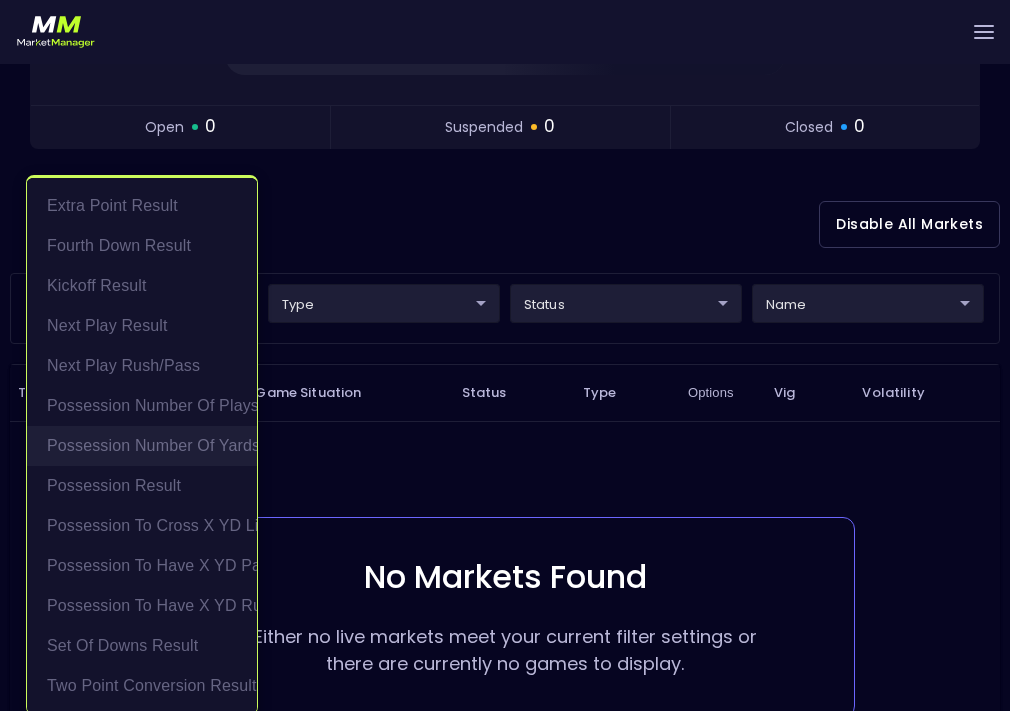 scroll, scrollTop: 4, scrollLeft: 0, axis: vertical 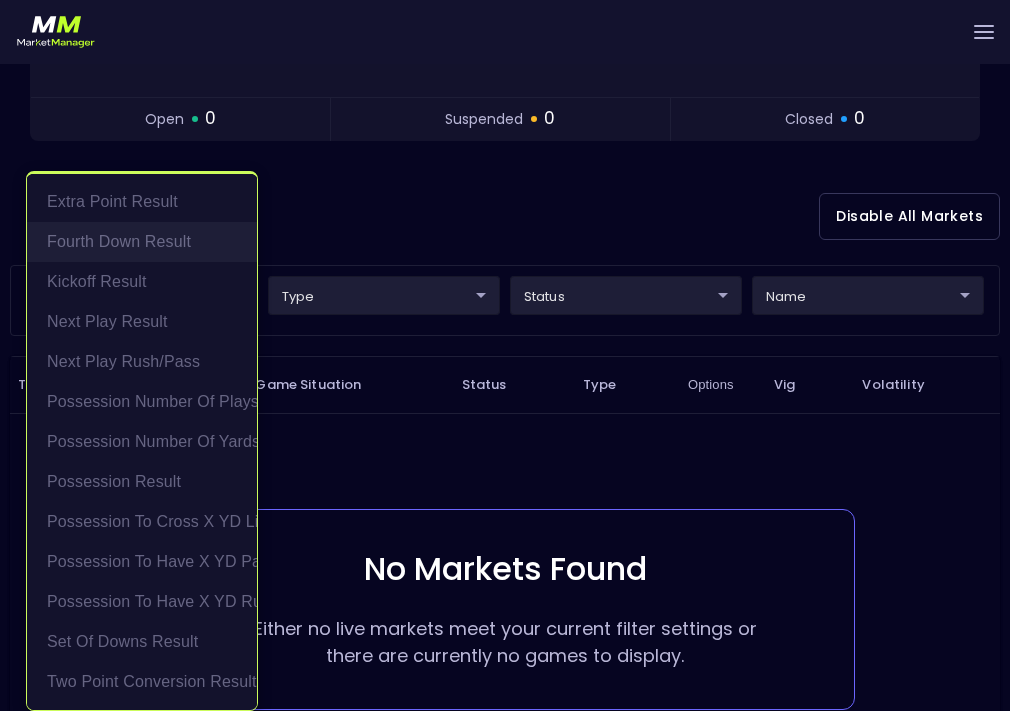 click on "Fourth Down Result" at bounding box center (142, 242) 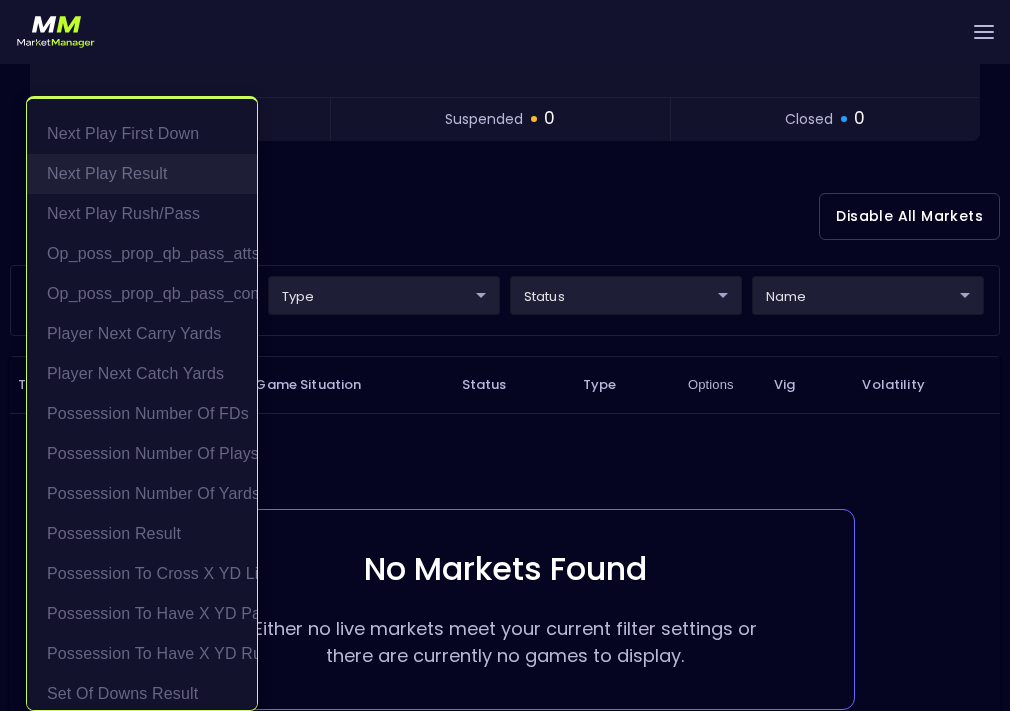 scroll, scrollTop: 245, scrollLeft: 0, axis: vertical 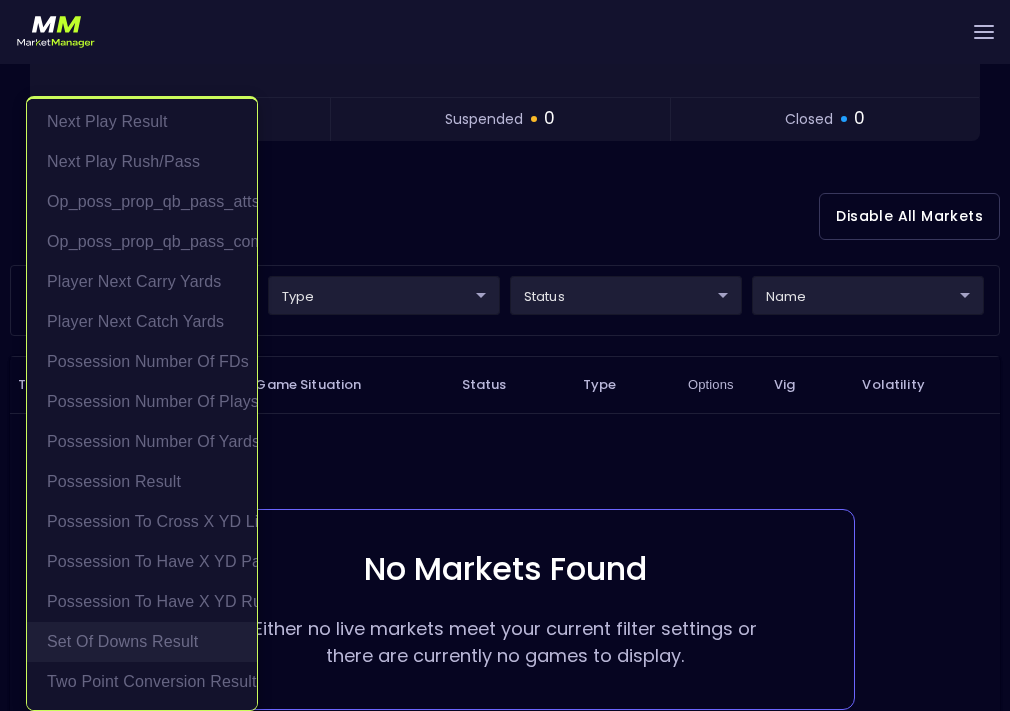 click on "Set of Downs Result" at bounding box center [142, 642] 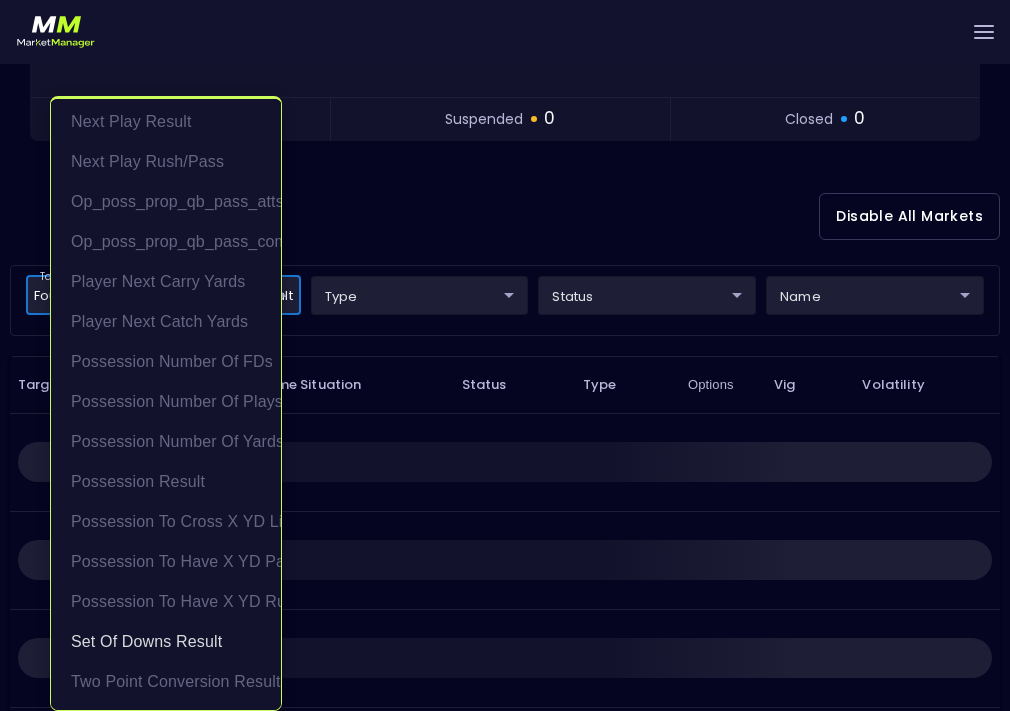 click at bounding box center (505, 355) 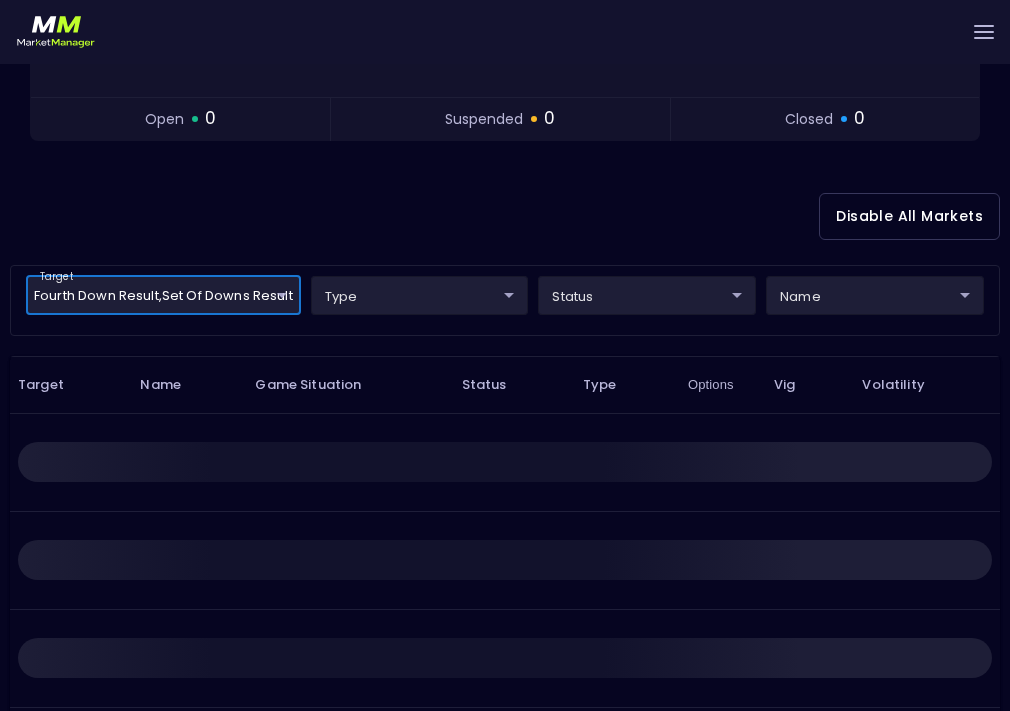 scroll, scrollTop: 0, scrollLeft: 0, axis: both 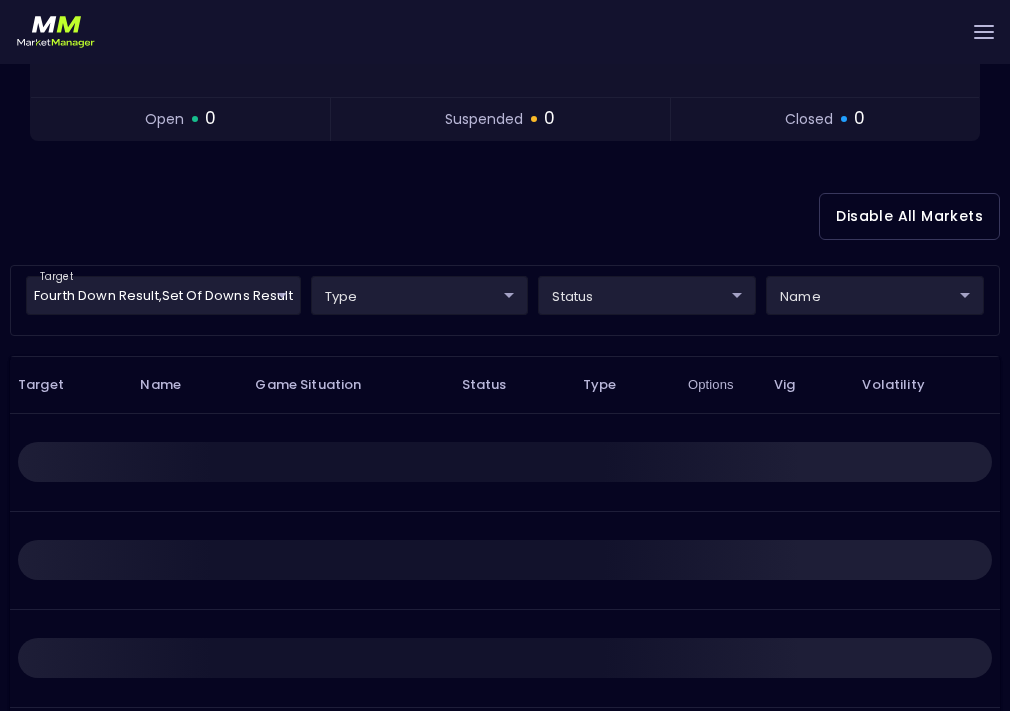 click on "Extra Point Result Fourth Down Result Kickoff Result Kickoff Starting Field Position Kickoff Touchback Next Play First Down Next Play Result Next Play Rush/Pass op_poss_prop_qb_pass_atts op_poss_prop_qb_pass_comps Player Next Carry Yards Player Next Catch Yards Possession Number of FDs Possession Number of Plays Possession Number of Yards Possession Result Possession to Cross X YD Line Possession to Have X YD Pass Possession to Have X YD Rush Set of Downs Result Two Point Conversion Result" at bounding box center (505, 355) 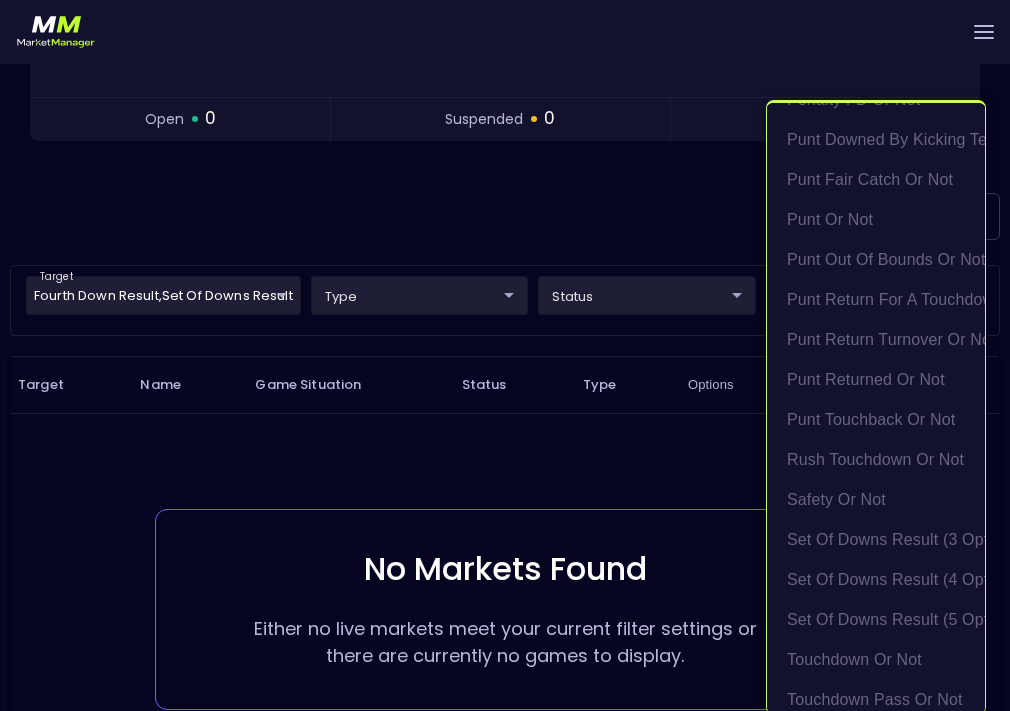 scroll, scrollTop: 1005, scrollLeft: 0, axis: vertical 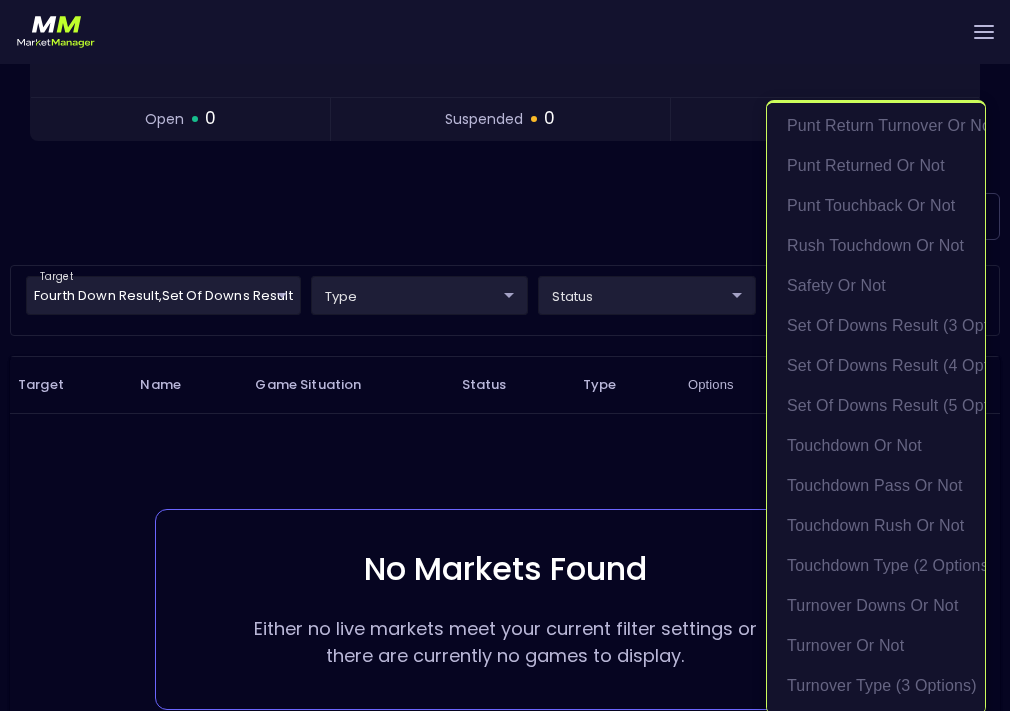 click at bounding box center (505, 355) 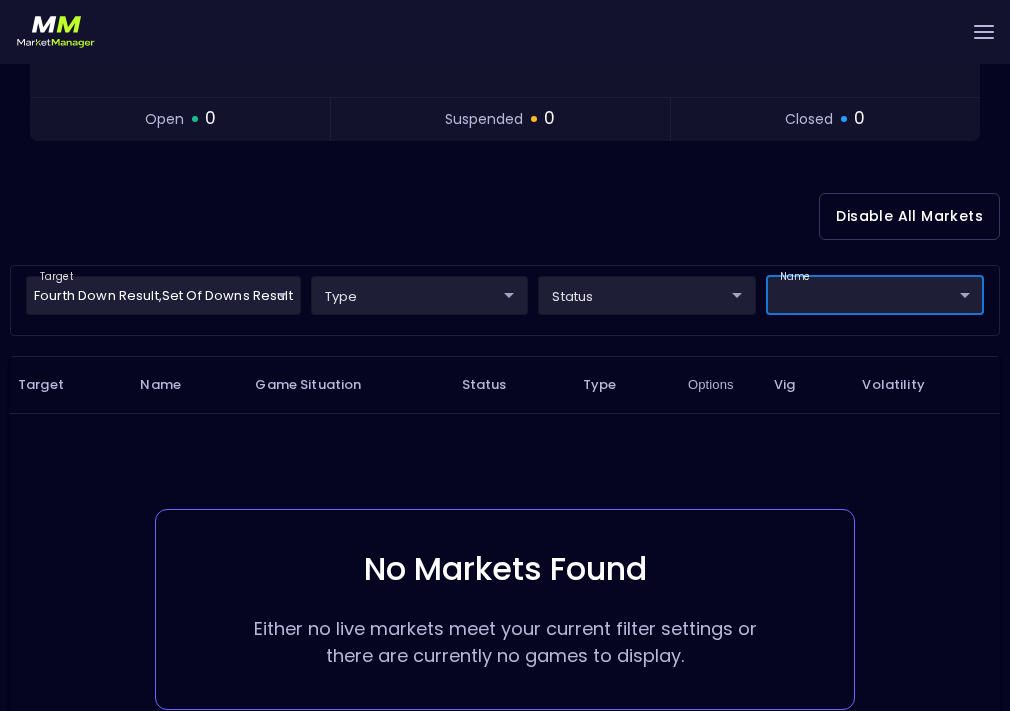 scroll, scrollTop: 0, scrollLeft: 0, axis: both 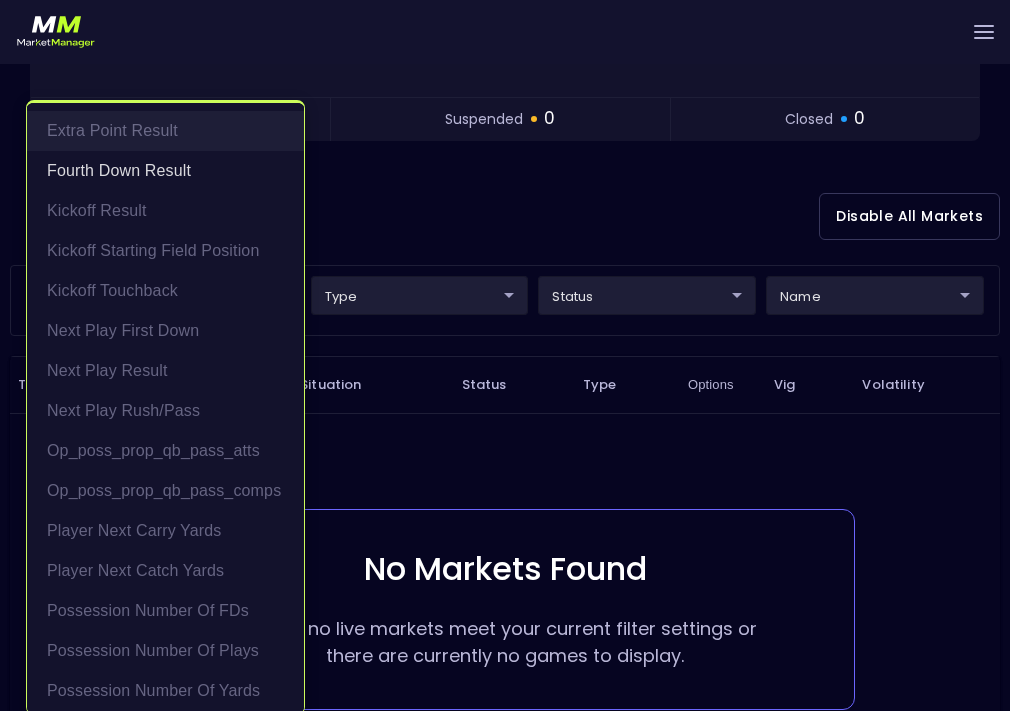 click on "Extra Point Result" at bounding box center [165, 131] 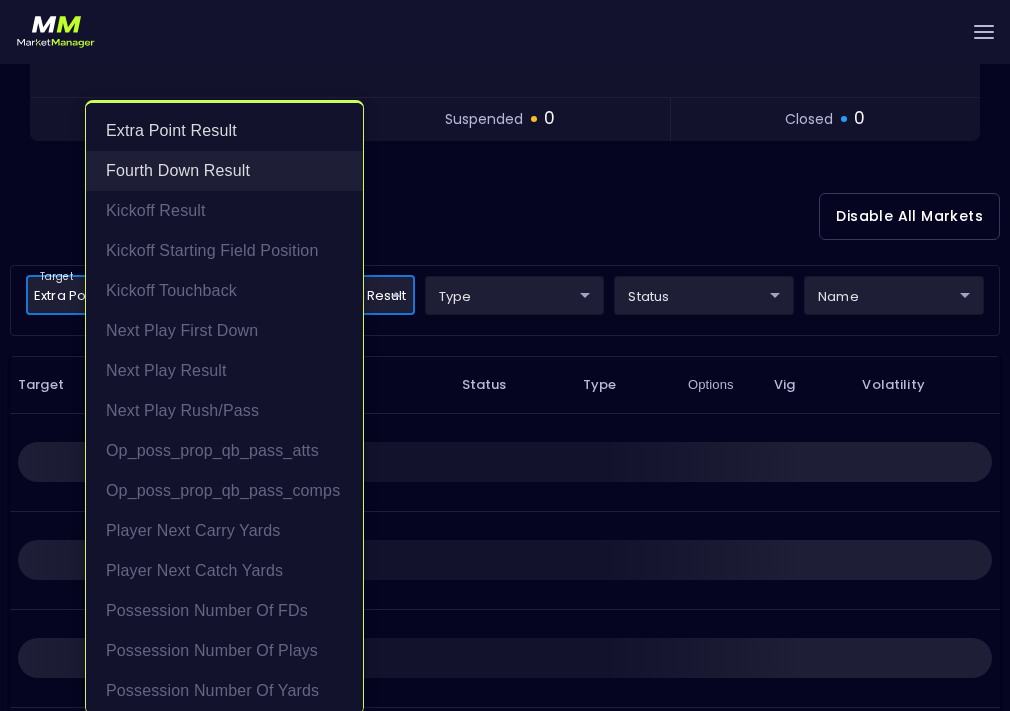 click on "Fourth Down Result" at bounding box center (224, 171) 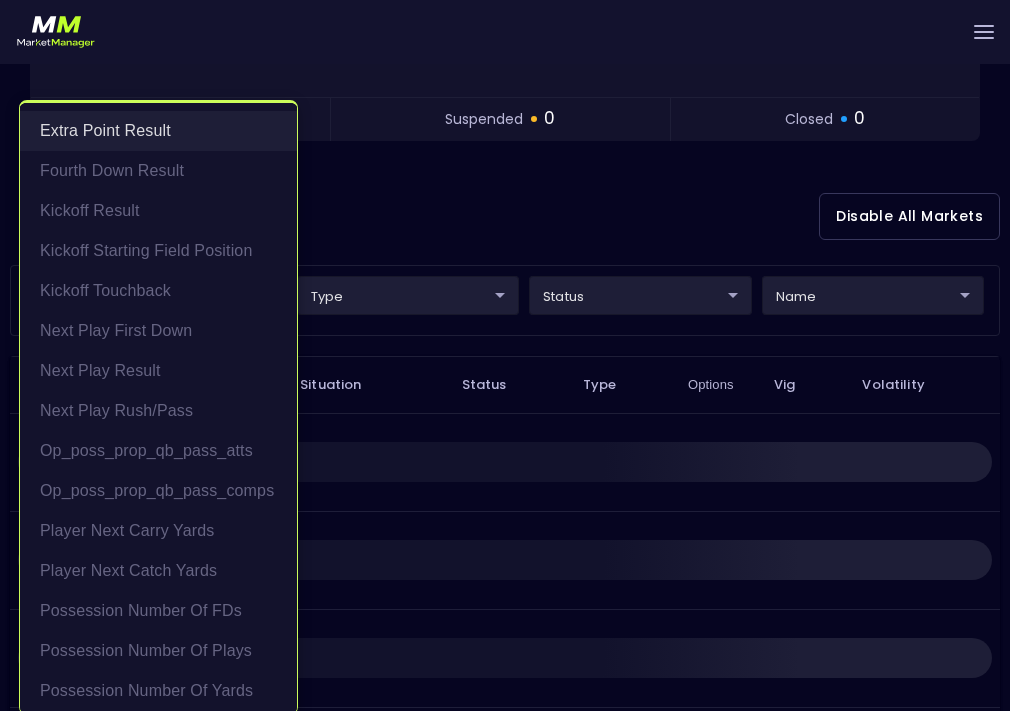 click on "Extra Point Result" at bounding box center [158, 131] 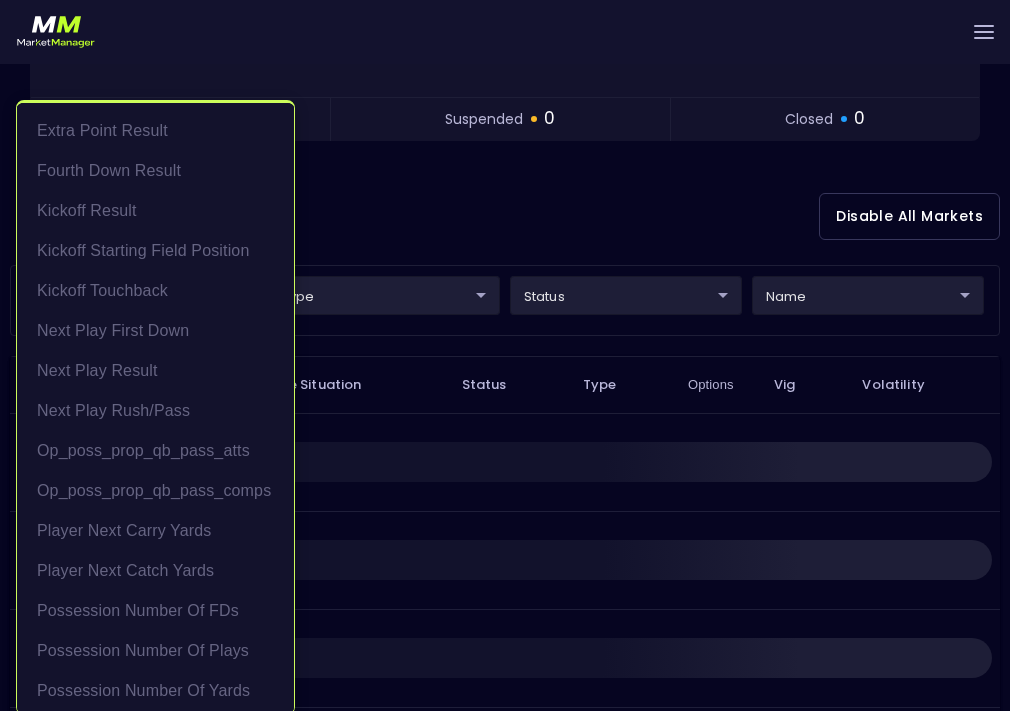 click at bounding box center [505, 355] 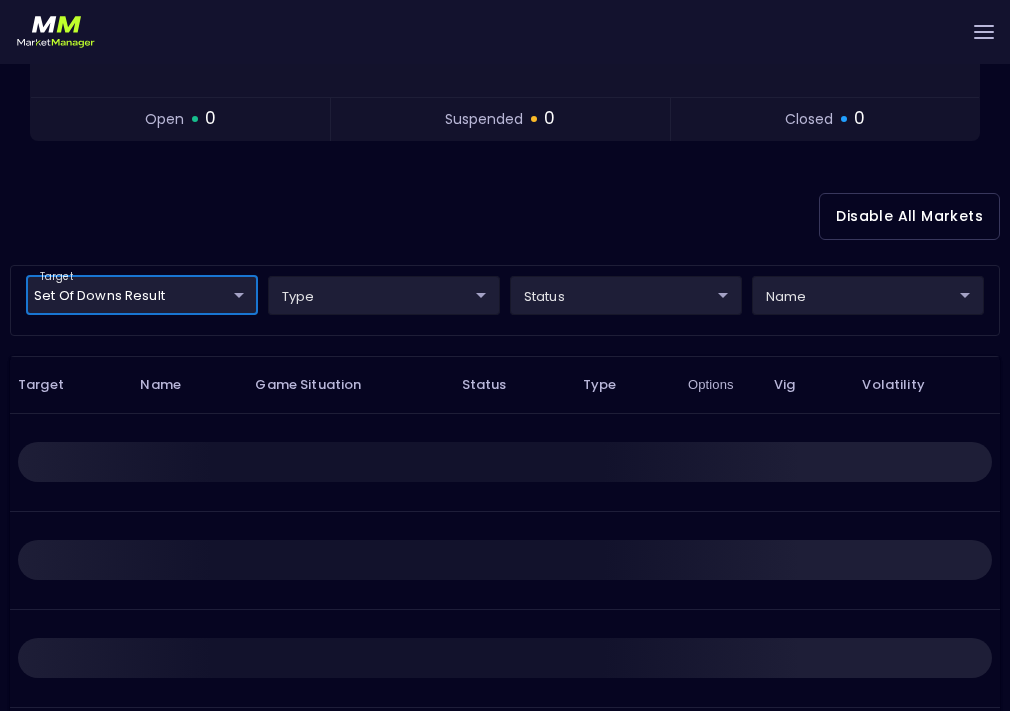 scroll, scrollTop: 0, scrollLeft: 0, axis: both 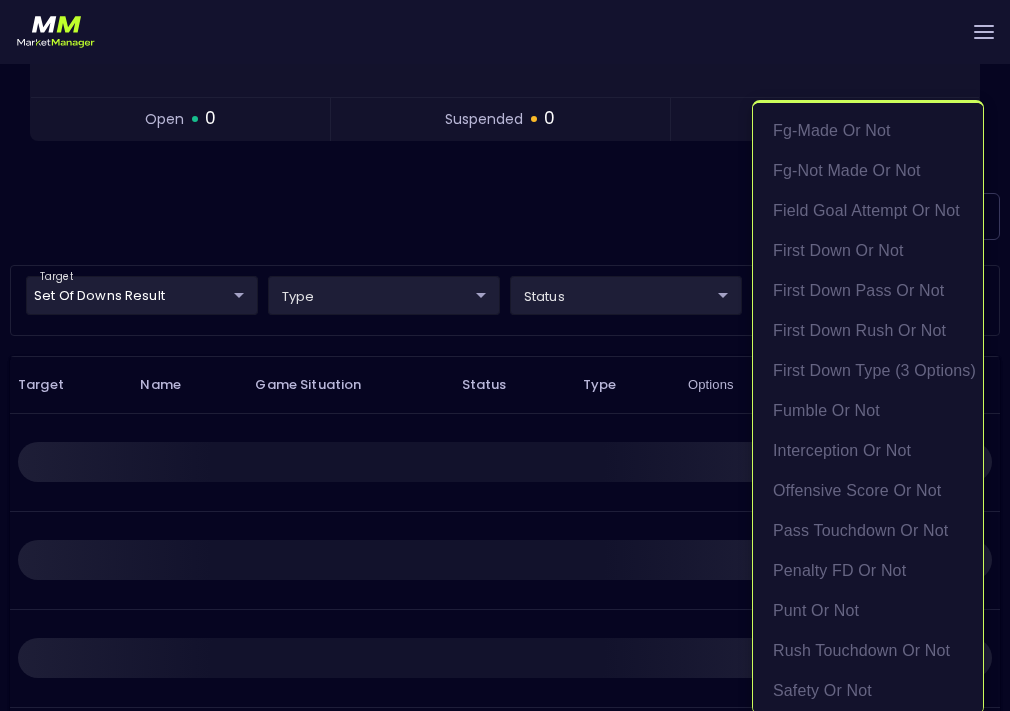 click on "Live Markets Market Configuration Profiles History [PERSON_NAME] nVenue Settings Support Logout   Version 1.31  Powered by nVenue < All Games [DATE] 2:33:29 PM Current Profile All NFL 9d8bad92-567c-44a6-ba12-e9bc101fa057 Select Target Market Status Type Vig Volatility Options Close 10 DEN Broncos [MEDICAL_DATA] Ravens 41 4th  Quarter Clock :  0:28 Offense:  [MEDICAL_DATA] Defense:  DEN Replay Game open 0 suspended 0 closed 0 Disable All Markets target Set of Downs Result Set of Downs Result ​ type ​ ​ status ​ ​ name ​ ​ Target Name Game Situation Status Type Options Vig Volatility Rows per page: 25 25 0–0 of 0 fg-made or not fg-not made or not field goal attempt or not first down or not first down pass or not first down rush or not first down type (3 options) fumble or not interception or not offensive score or not pass touchdown or not penalty FD or not punt or not rush touchdown or not safety or not set of downs result (3 options) set of downs result (4 options) set of downs result (5 options)" at bounding box center [505, 261] 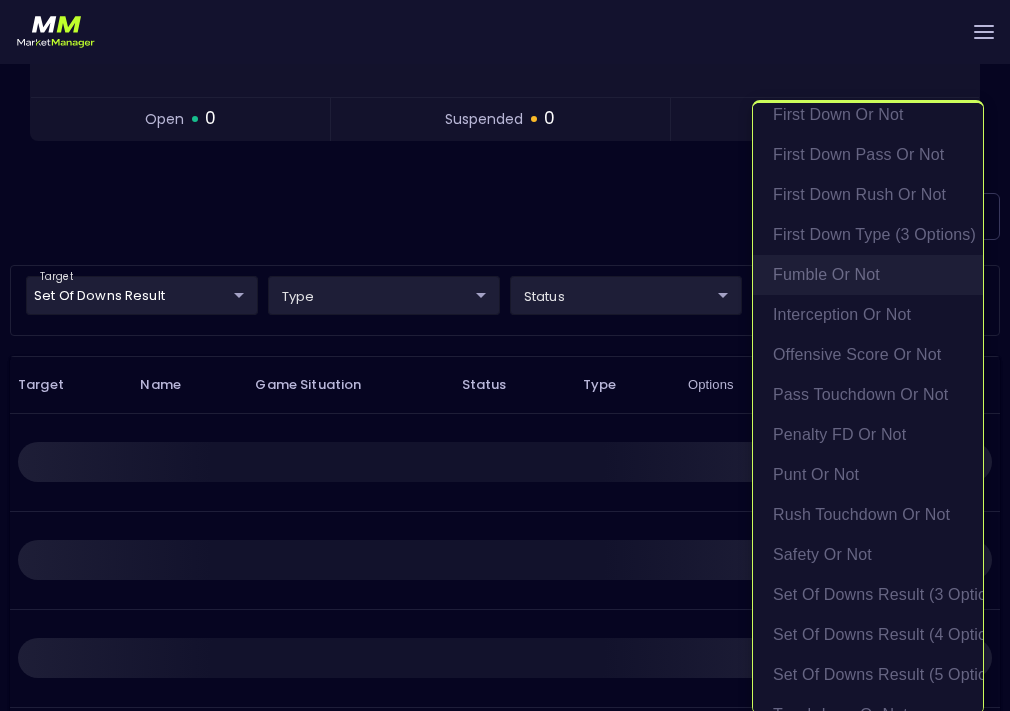 scroll, scrollTop: 325, scrollLeft: 0, axis: vertical 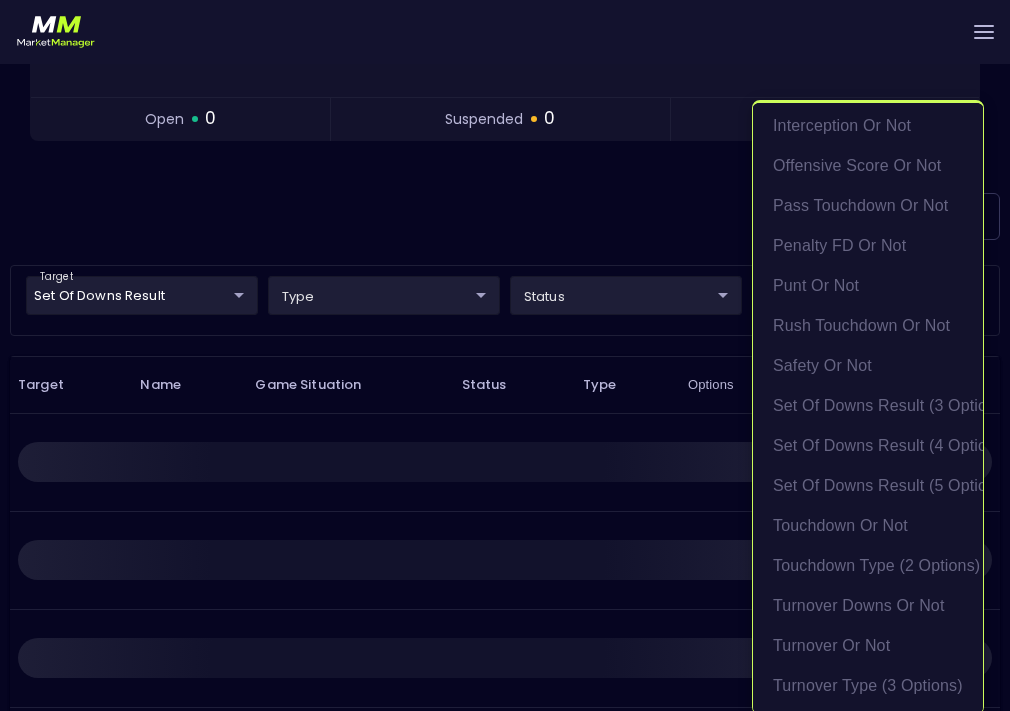 click at bounding box center (505, 355) 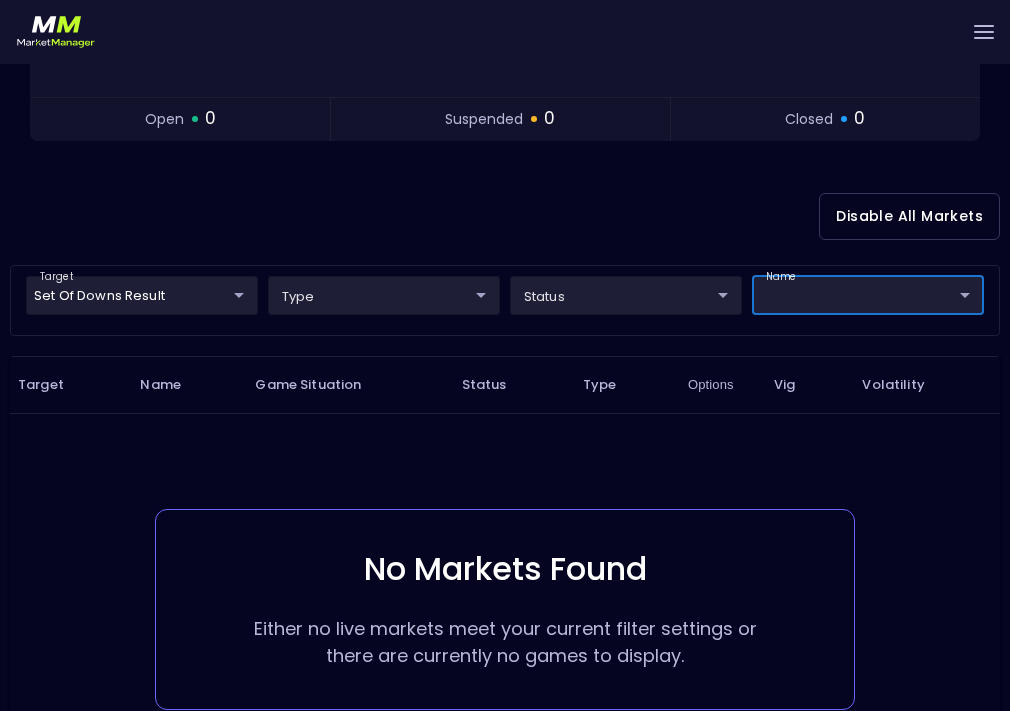 scroll, scrollTop: 0, scrollLeft: 0, axis: both 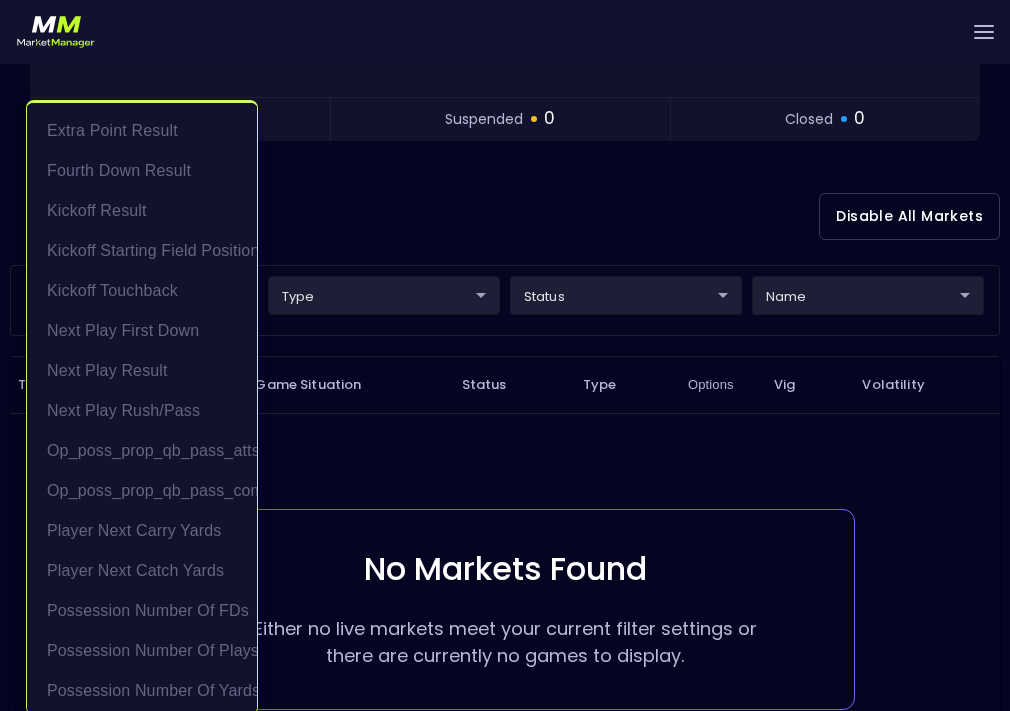 click on "Live Markets Market Configuration Profiles History [PERSON_NAME] nVenue Settings Support Logout   Version 1.31  Powered by nVenue < All Games [DATE] 2:33:32 PM Current Profile All NFL 9d8bad92-567c-44a6-ba12-e9bc101fa057 Select Target Market Status Type Vig Volatility Options Close 10 DEN Broncos [MEDICAL_DATA] Ravens 41 4th  Quarter Clock :  0:28 Offense:  [MEDICAL_DATA] Defense:  DEN Replay Game open 0 suspended 0 closed 0 Disable All Markets target Set of Downs Result Set of Downs Result ​ type ​ ​ status ​ ​ name ​ ​ Target Name Game Situation Status Type Options Vig Volatility No Markets Found Either no live markets meet your current filter settings or there are currently no games to display. Rows per page: 25 25 0–0 of 0 Extra Point Result Fourth Down Result Kickoff Result Kickoff Starting Field Position Kickoff Touchback Next Play First Down Next Play Result Next Play Rush/Pass op_poss_prop_qb_pass_atts op_poss_prop_qb_pass_comps Player Next Carry Yards Player Next Catch Yards" at bounding box center [505, 261] 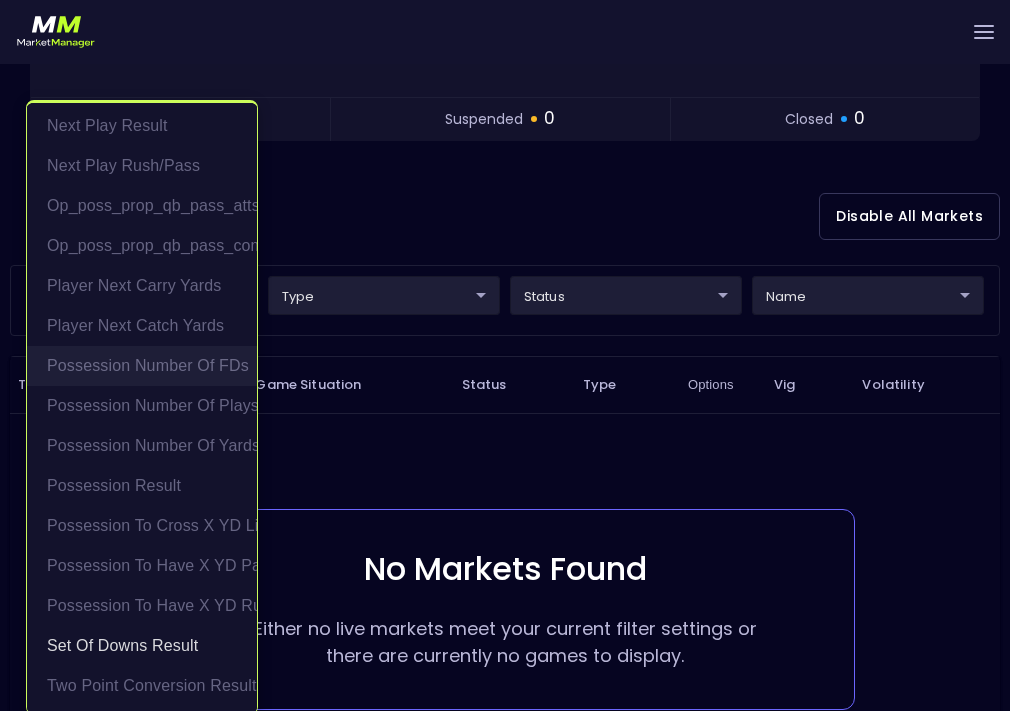 scroll, scrollTop: 245, scrollLeft: 0, axis: vertical 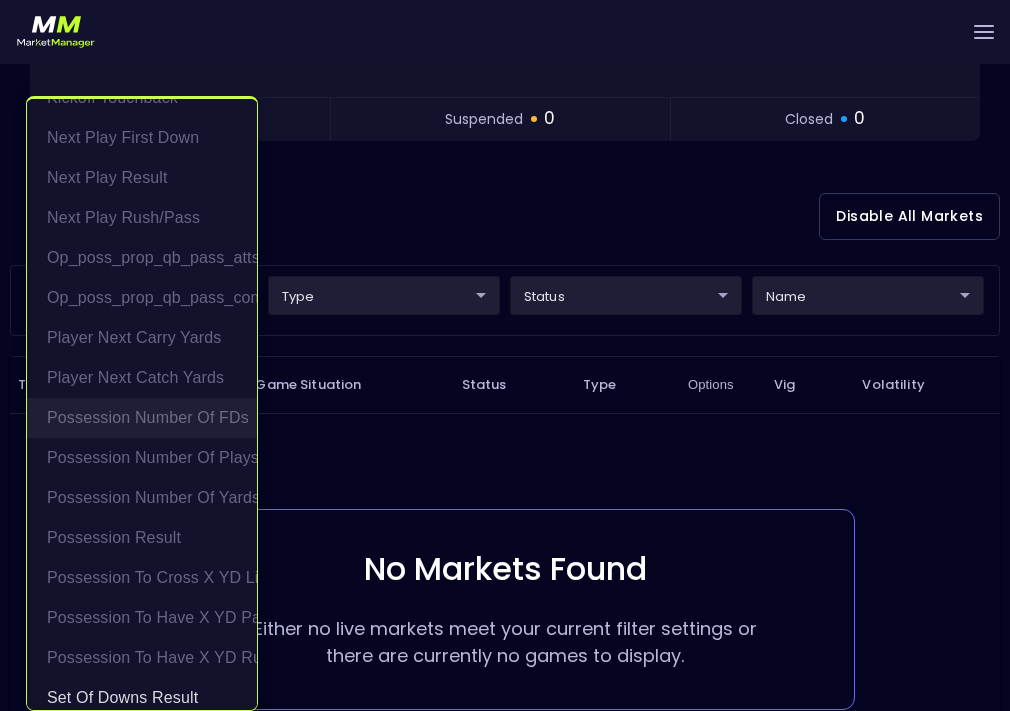 click on "Possession Number of FDs" at bounding box center [142, 418] 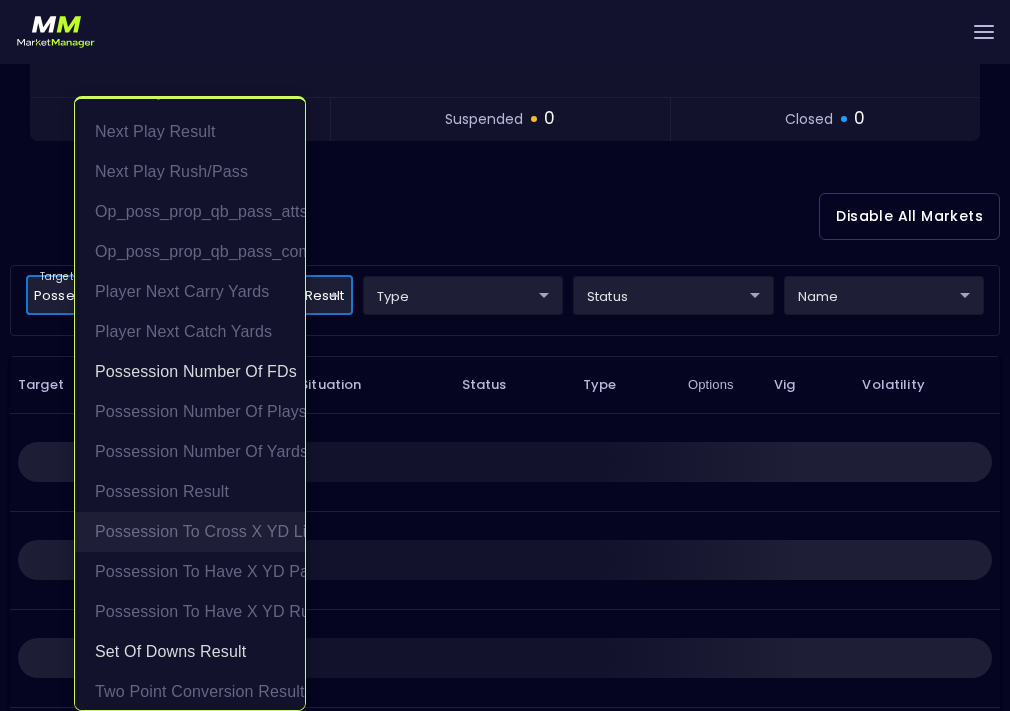 scroll, scrollTop: 245, scrollLeft: 0, axis: vertical 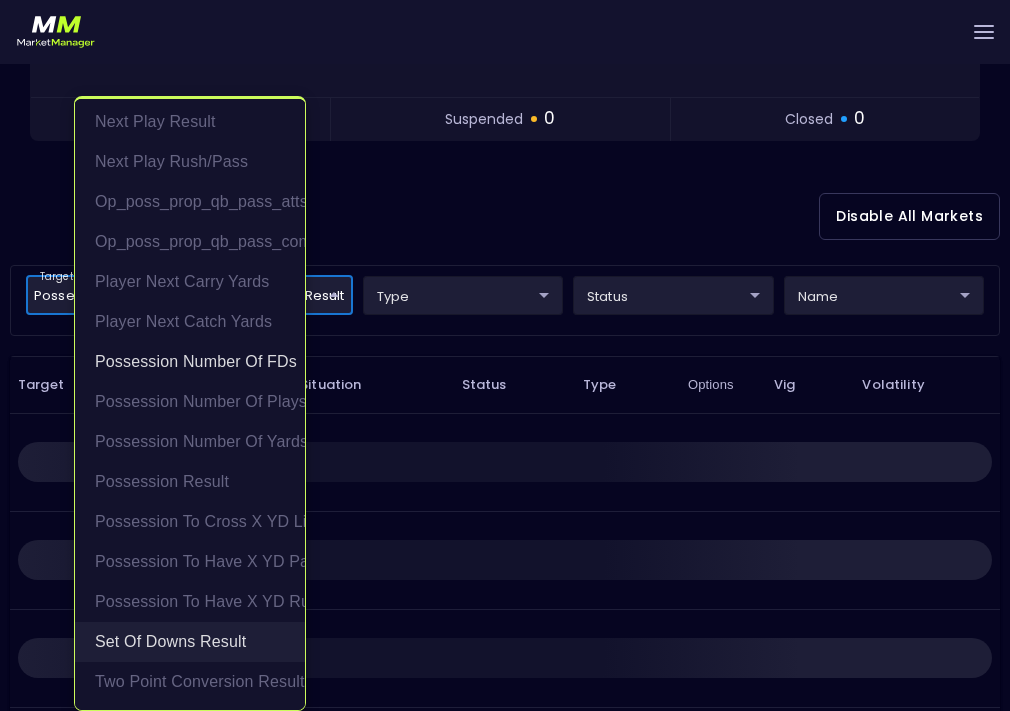 click on "Set of Downs Result" at bounding box center (190, 642) 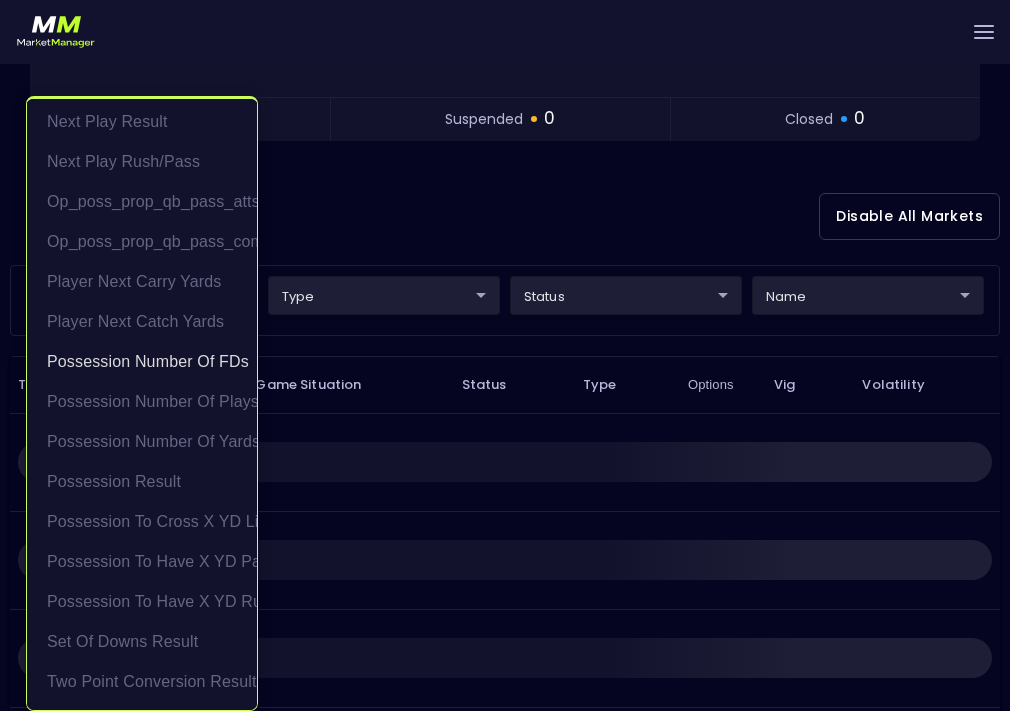 click at bounding box center [505, 355] 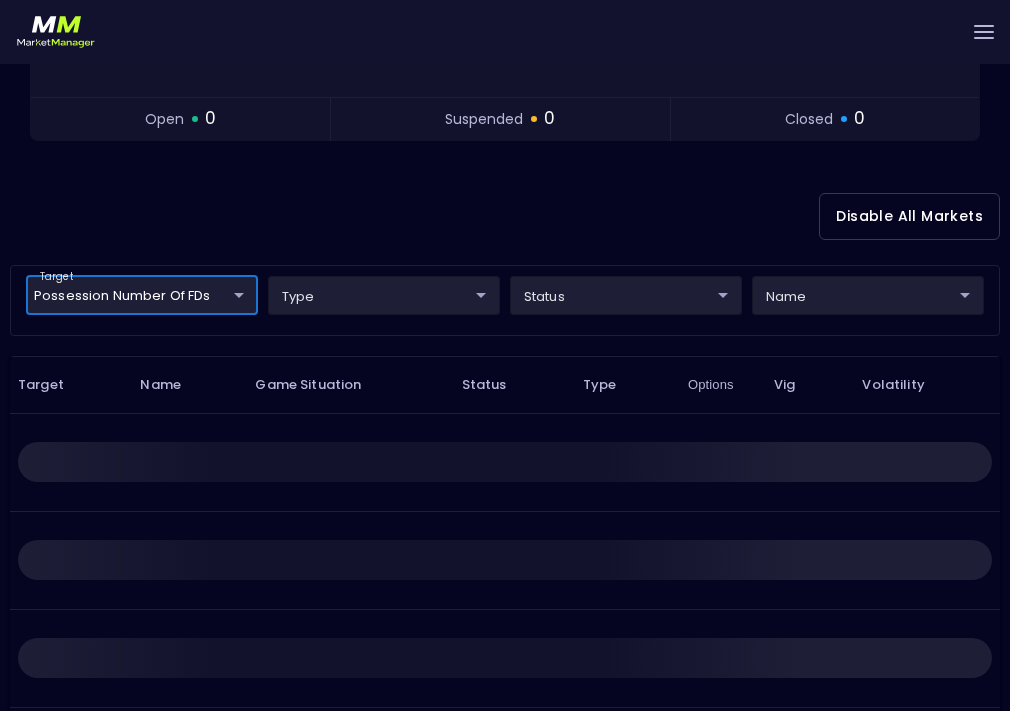 scroll, scrollTop: 0, scrollLeft: 0, axis: both 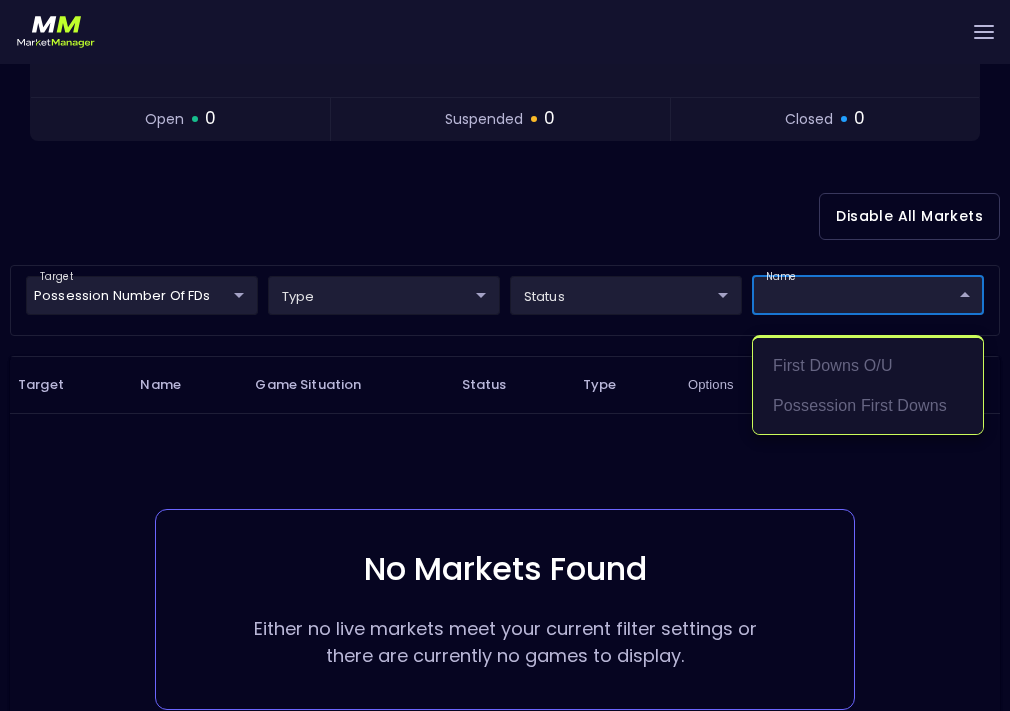 click at bounding box center (505, 355) 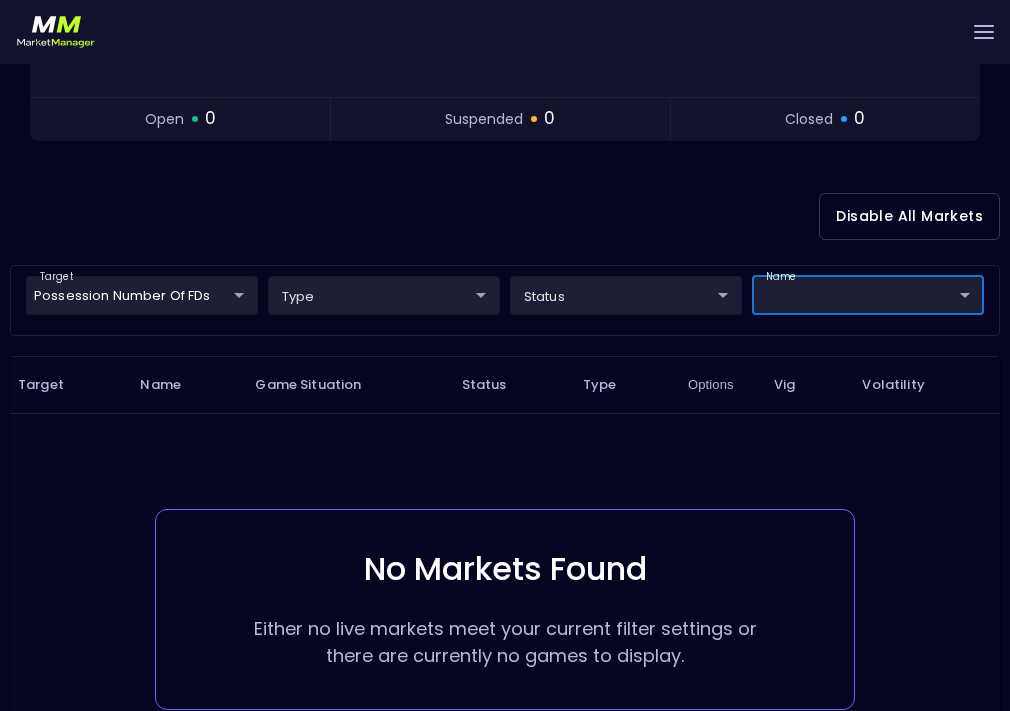 click on "Live Markets Market Configuration Profiles History [PERSON_NAME] nVenue Settings Support Logout   Version 1.31  Powered by nVenue < All Games [DATE] 2:34:23 PM Current Profile All NFL 9d8bad92-567c-44a6-ba12-e9bc101fa057 Select Target Market Status Type Vig Volatility Options Close 10 DEN Broncos [MEDICAL_DATA] Ravens 41 4th  Quarter Clock :  0:28 Offense:  [MEDICAL_DATA] Defense:  DEN Replay Game open 0 suspended 0 closed 0 Disable All Markets target Possession Number of FDs Possession Number of FDs ​ type ​ ​ status ​ ​ name ​ ​ Target Name Game Situation Status Type Options Vig Volatility No Markets Found Either no live markets meet your current filter settings or there are currently no games to display. Rows per page: 25 25 0–0 of 0" at bounding box center [505, 261] 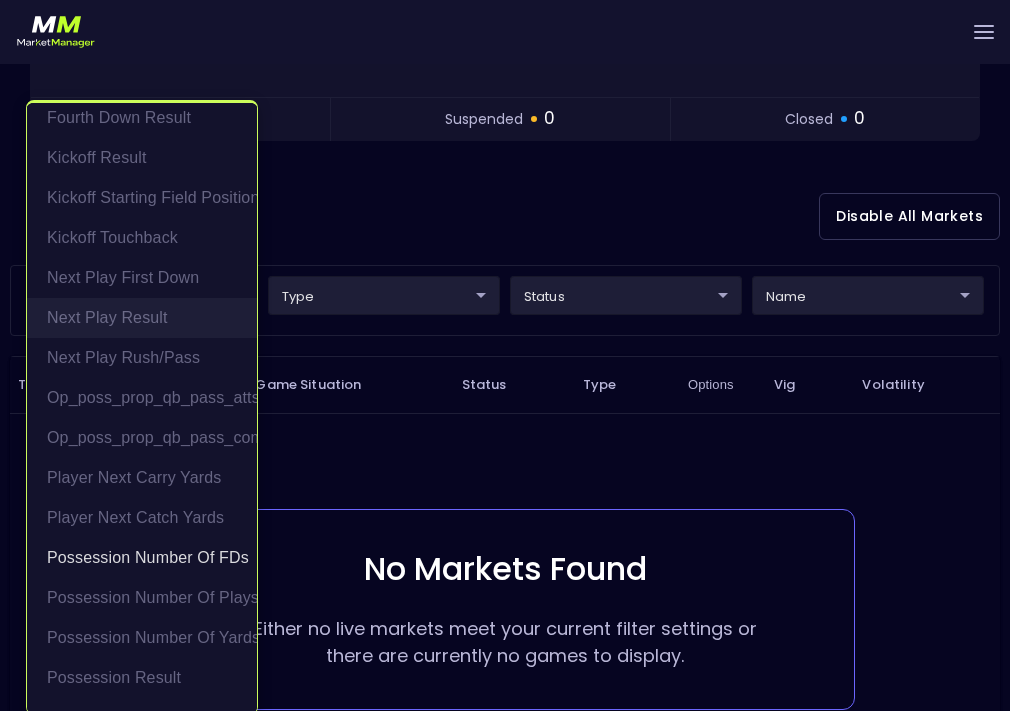 scroll, scrollTop: 73, scrollLeft: 0, axis: vertical 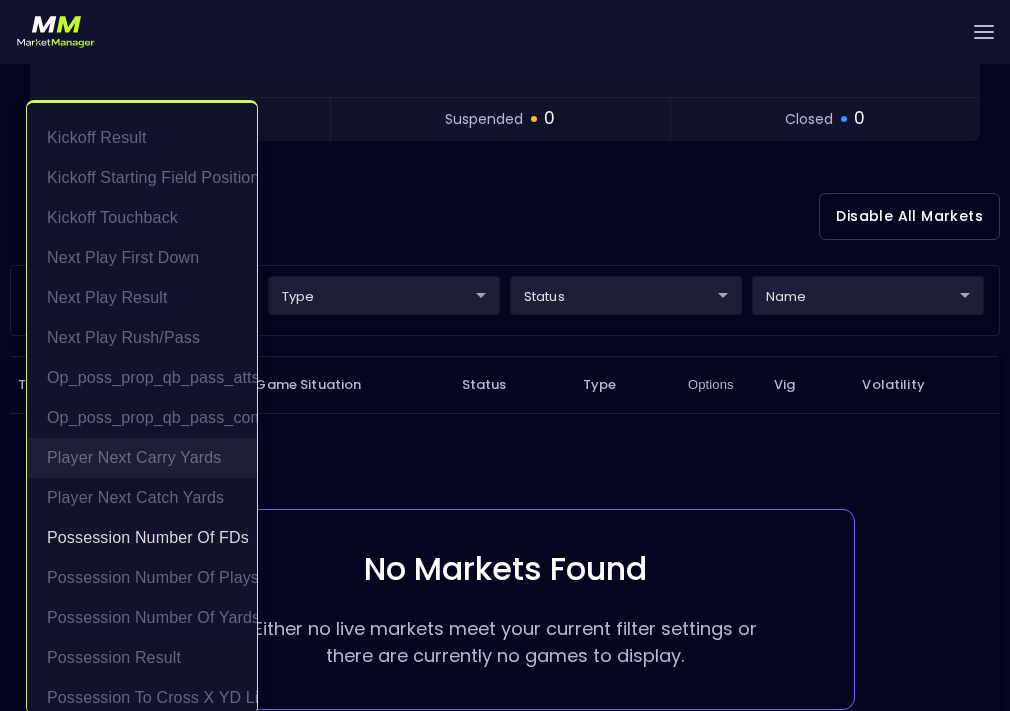 click on "Player Next Carry Yards" at bounding box center [142, 458] 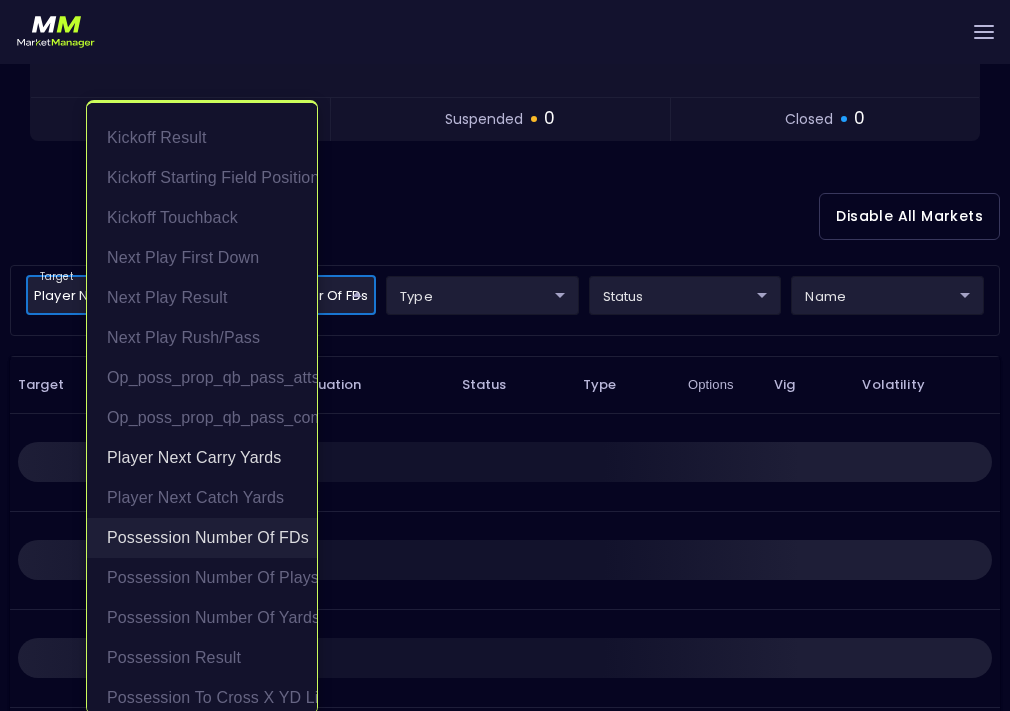click on "Possession Number of FDs" at bounding box center [202, 538] 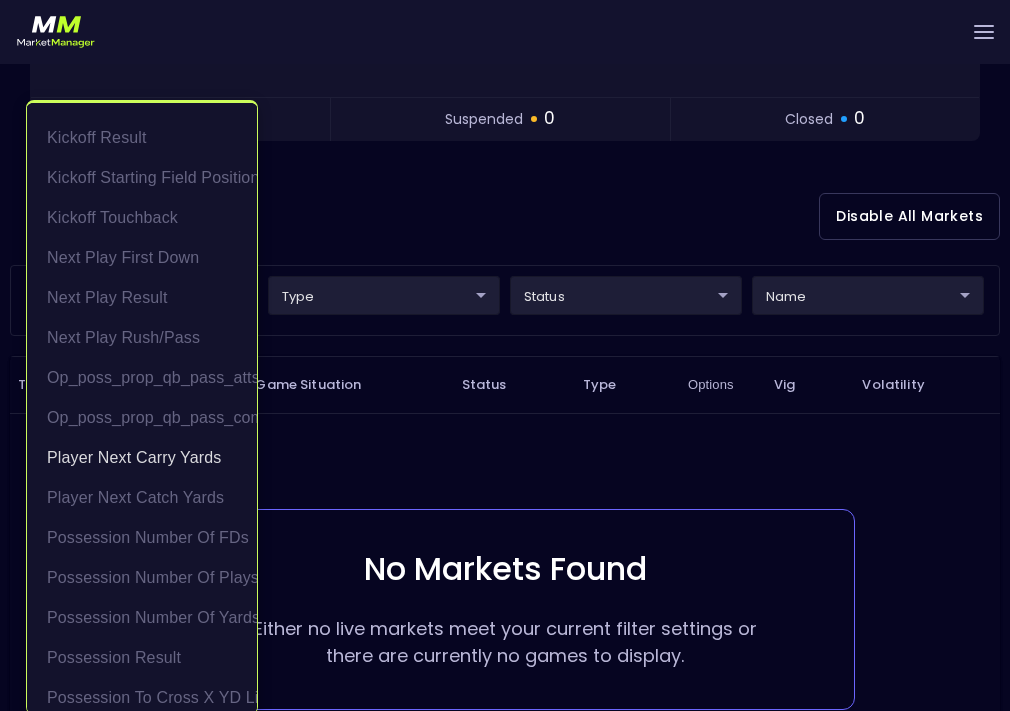 click at bounding box center [505, 355] 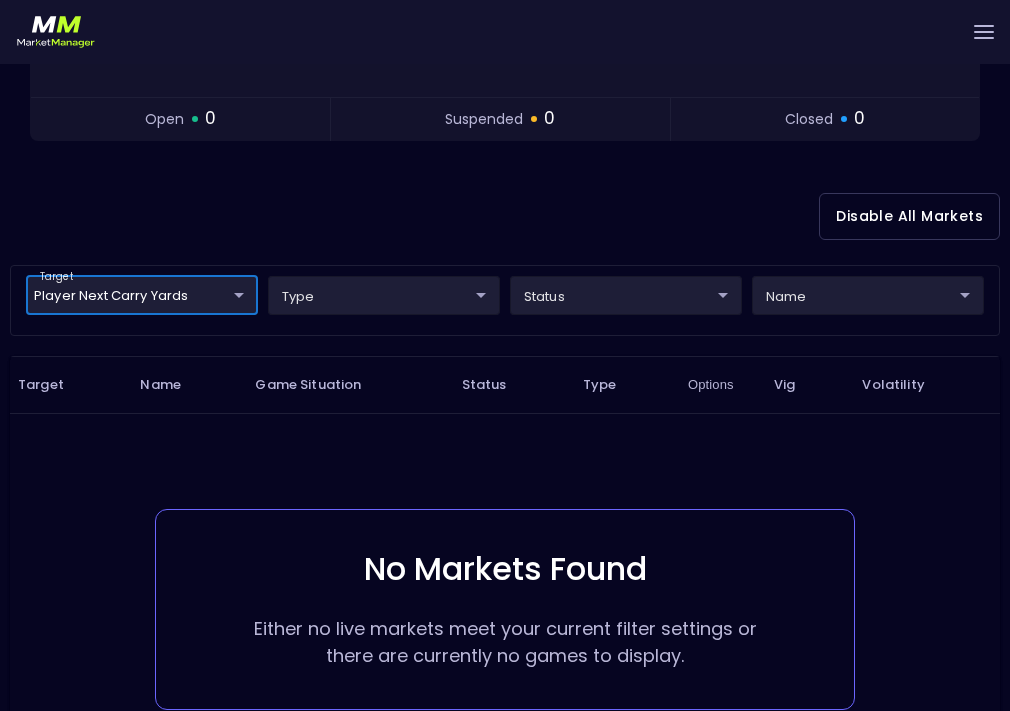 scroll, scrollTop: 0, scrollLeft: 0, axis: both 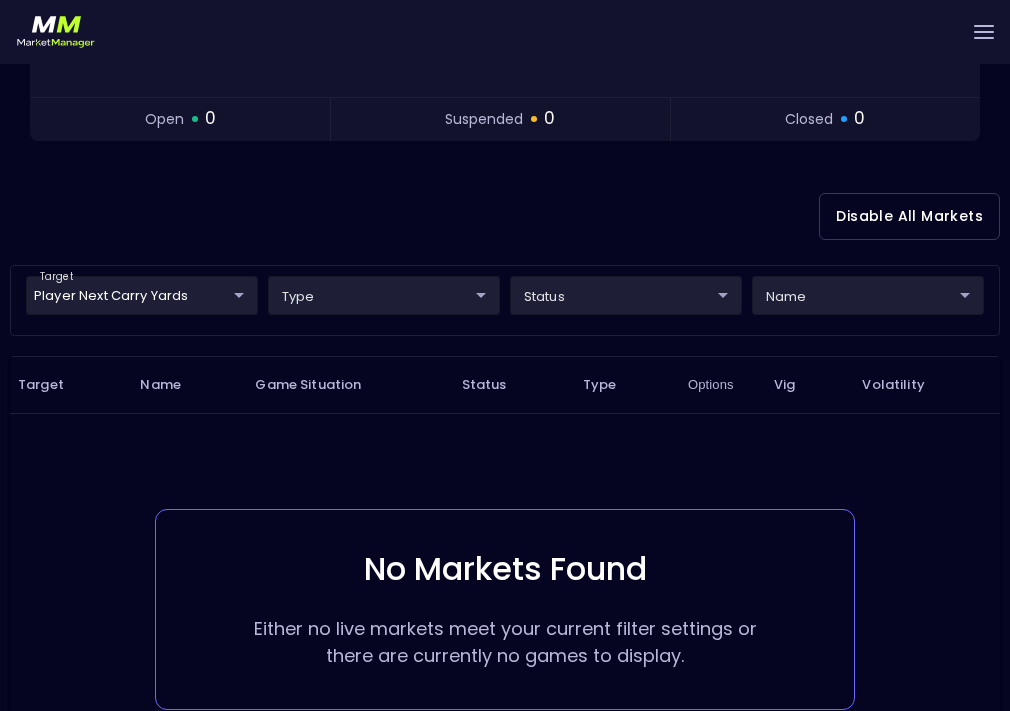click on "Live Markets Market Configuration Profiles History [PERSON_NAME] nVenue Settings Support Logout   Version 1.31  Powered by nVenue < All Games [DATE] 2:34:33 PM Current Profile All NFL 9d8bad92-567c-44a6-ba12-e9bc101fa057 Select Target Market Status Type Vig Volatility Options Close 10 DEN Broncos [MEDICAL_DATA] Ravens 41 4th  Quarter Clock :  0:28 Offense:  [MEDICAL_DATA] Defense:  DEN Replay Game open 0 suspended 0 closed 0 Disable All Markets target Player Next Carry Yards Player Next Carry Yards ​ type ​ ​ status ​ ​ name ​ ​ Target Name Game Situation Status Type Options Vig Volatility No Markets Found Either no live markets meet your current filter settings or there are currently no games to display. Rows per page: 25 25 0–0 of 0" at bounding box center [505, 261] 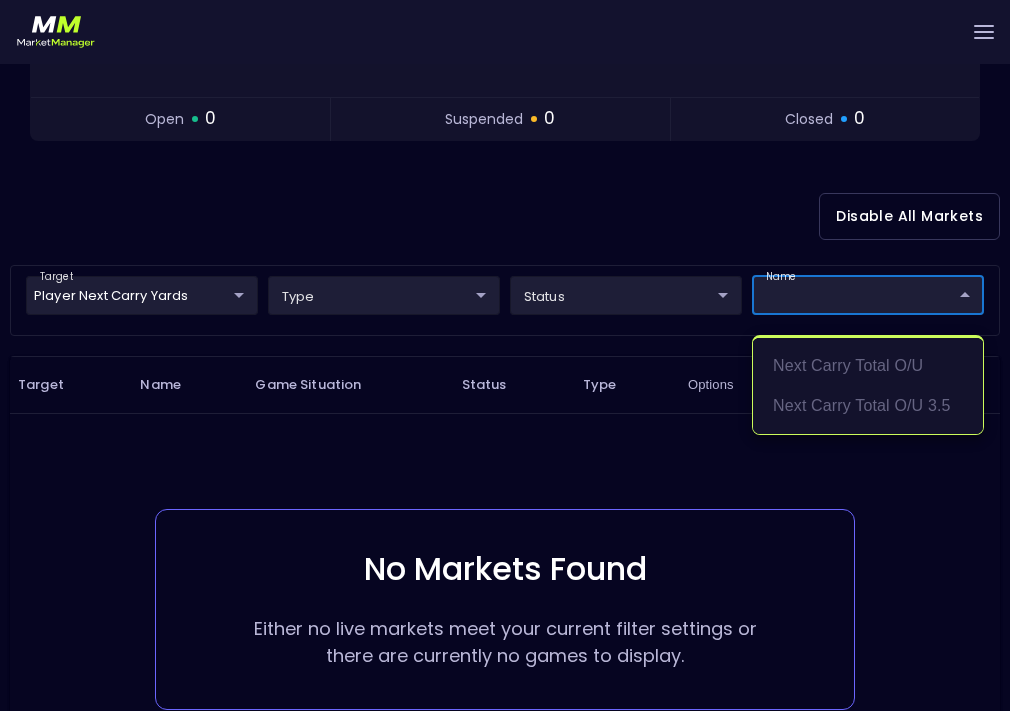 click at bounding box center [505, 355] 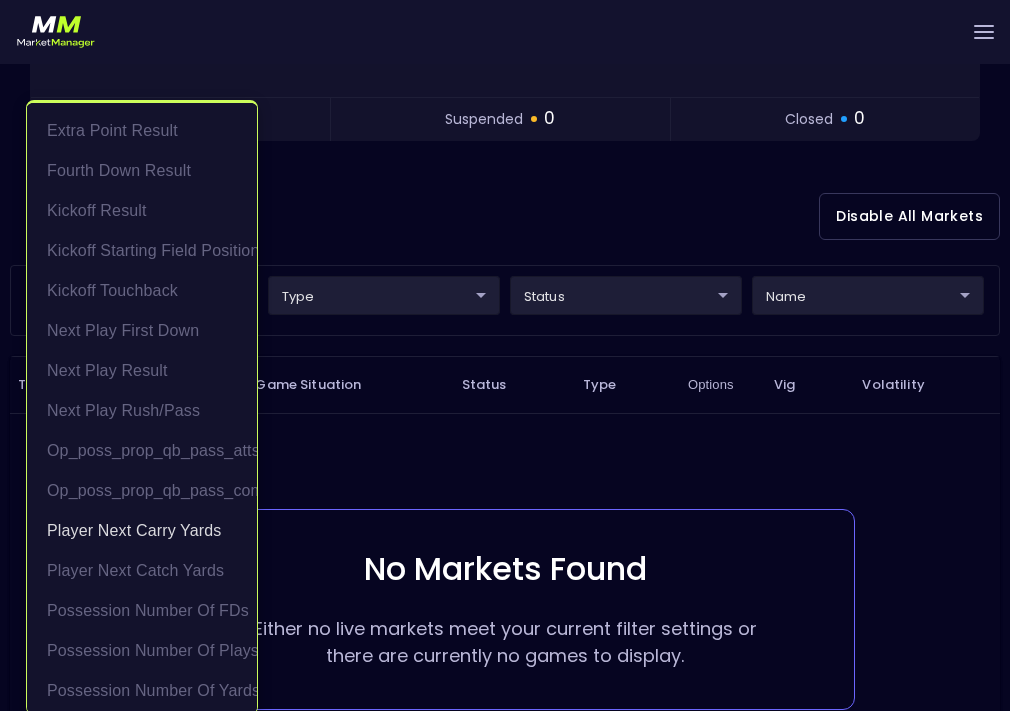 click on "Live Markets Market Configuration Profiles History [PERSON_NAME] nVenue Settings Support Logout   Version 1.31  Powered by nVenue < All Games [DATE] 2:35:02 PM Current Profile All NFL 9d8bad92-567c-44a6-ba12-e9bc101fa057 Select Target Market Status Type Vig Volatility Options Close 10 DEN Broncos [MEDICAL_DATA] Ravens 41 4th  Quarter Clock :  0:28 Offense:  [MEDICAL_DATA] Defense:  DEN Replay Game open 0 suspended 0 closed 0 Disable All Markets target Player Next Carry Yards Player Next Carry Yards ​ type ​ ​ status ​ ​ name ​ ​ Target Name Game Situation Status Type Options Vig Volatility No Markets Found Either no live markets meet your current filter settings or there are currently no games to display. Rows per page: 25 25 0–0 of 0 Extra Point Result Fourth Down Result Kickoff Result Kickoff Starting Field Position Kickoff Touchback Next Play First Down Next Play Result Next Play Rush/Pass op_poss_prop_qb_pass_atts op_poss_prop_qb_pass_comps Player Next Carry Yards Player Next Catch Yards" at bounding box center [505, 261] 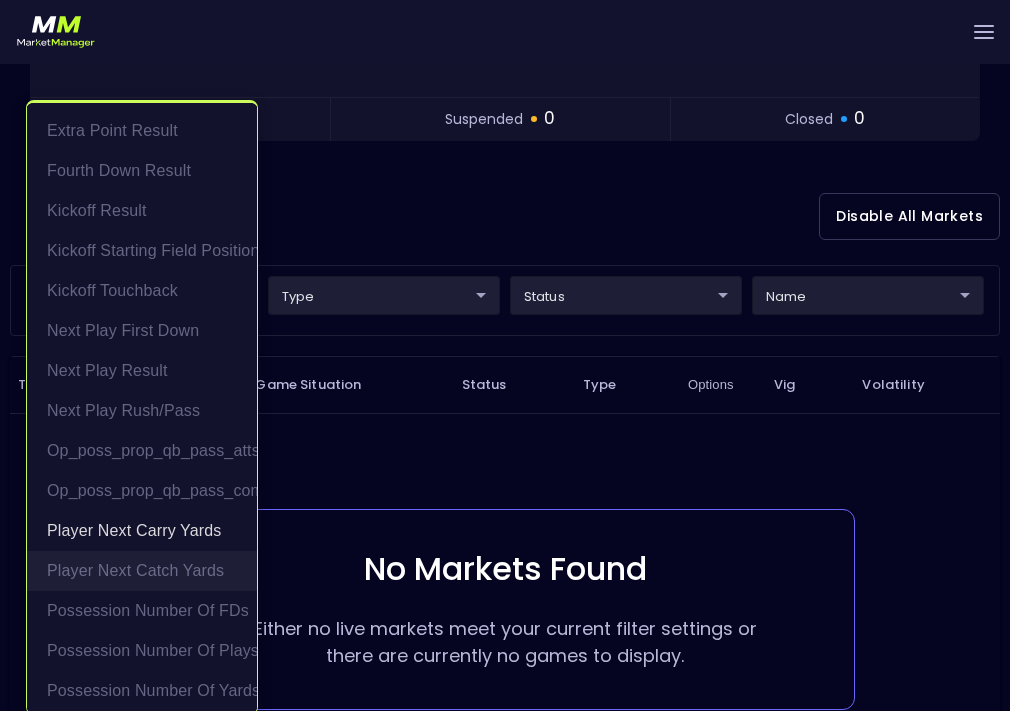 click on "Player Next Catch Yards" at bounding box center (142, 571) 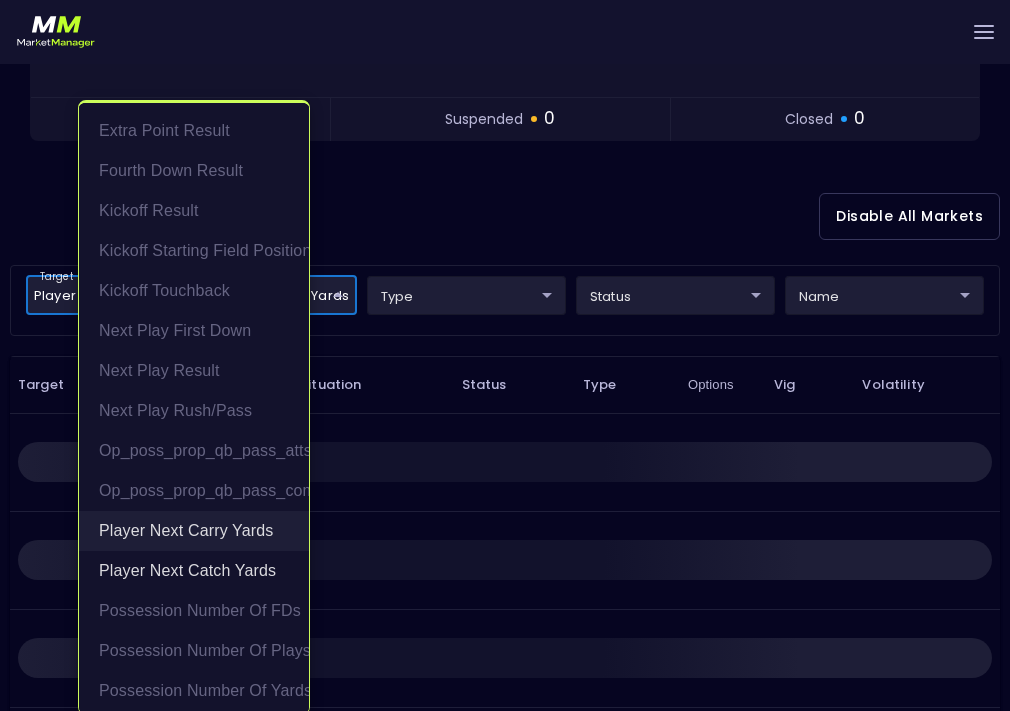 click on "Player Next Carry Yards" at bounding box center [194, 531] 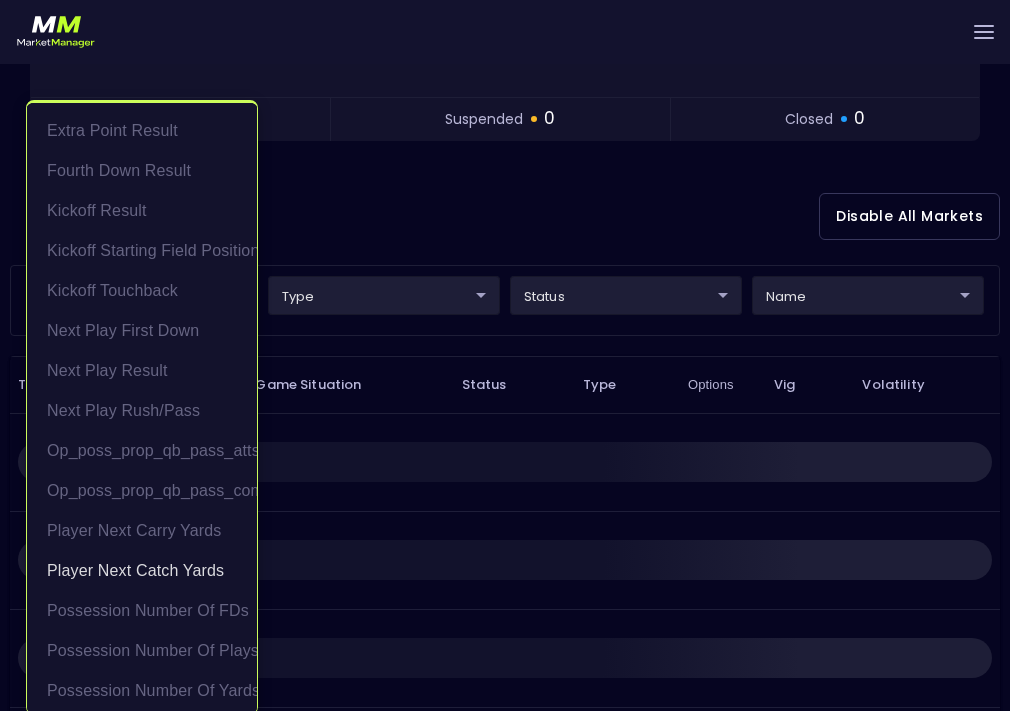 click at bounding box center (505, 355) 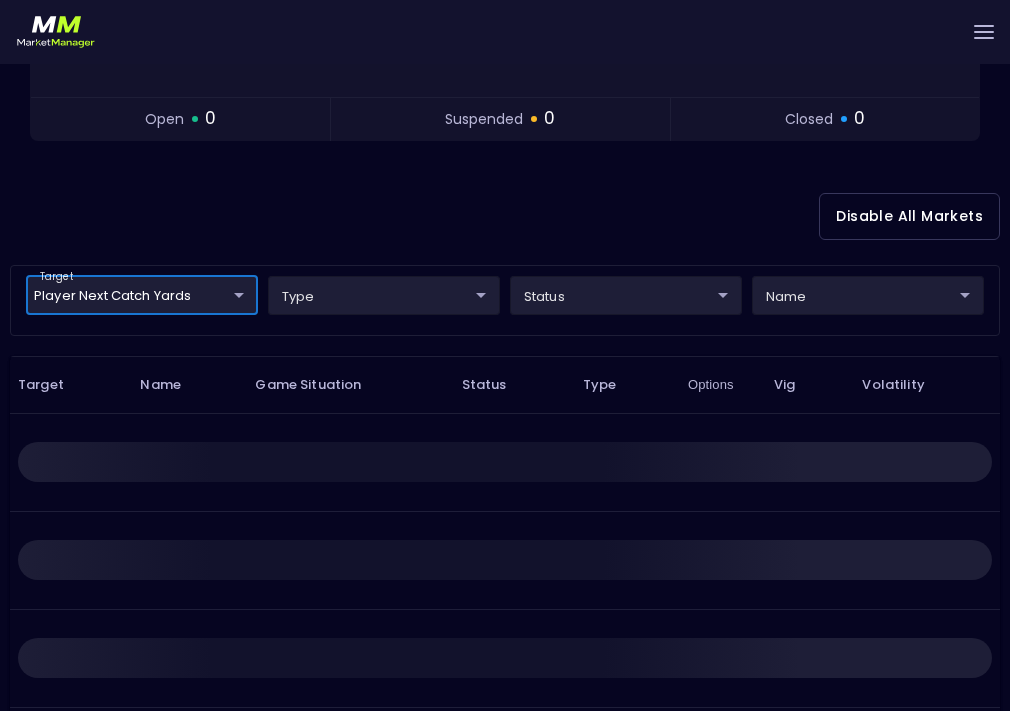 scroll, scrollTop: 0, scrollLeft: 0, axis: both 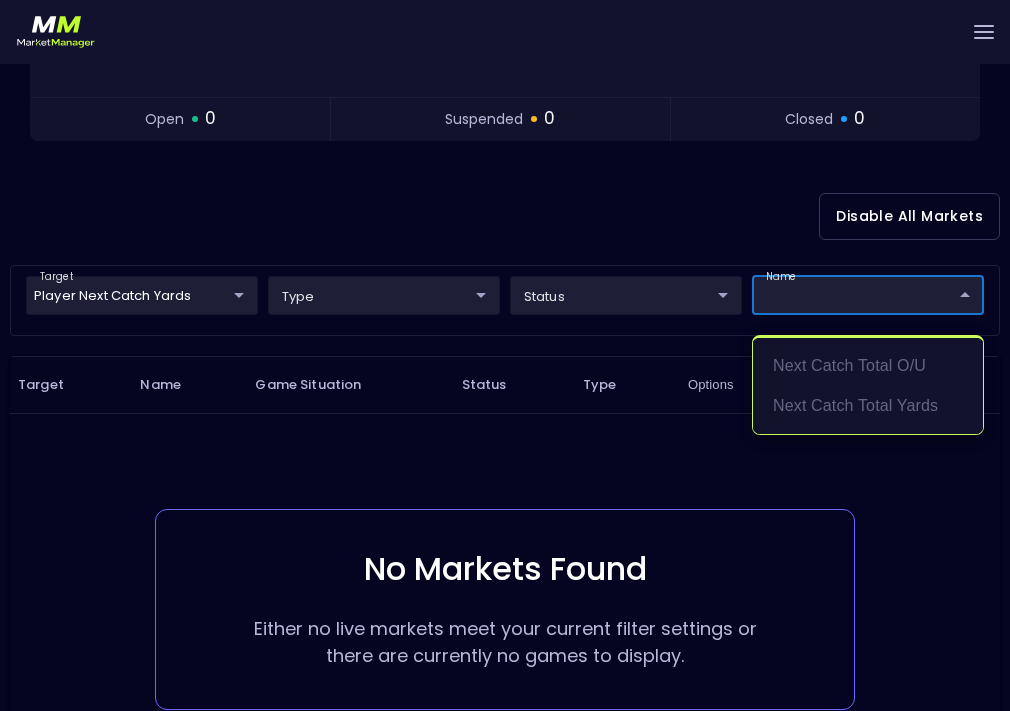 click at bounding box center (505, 355) 